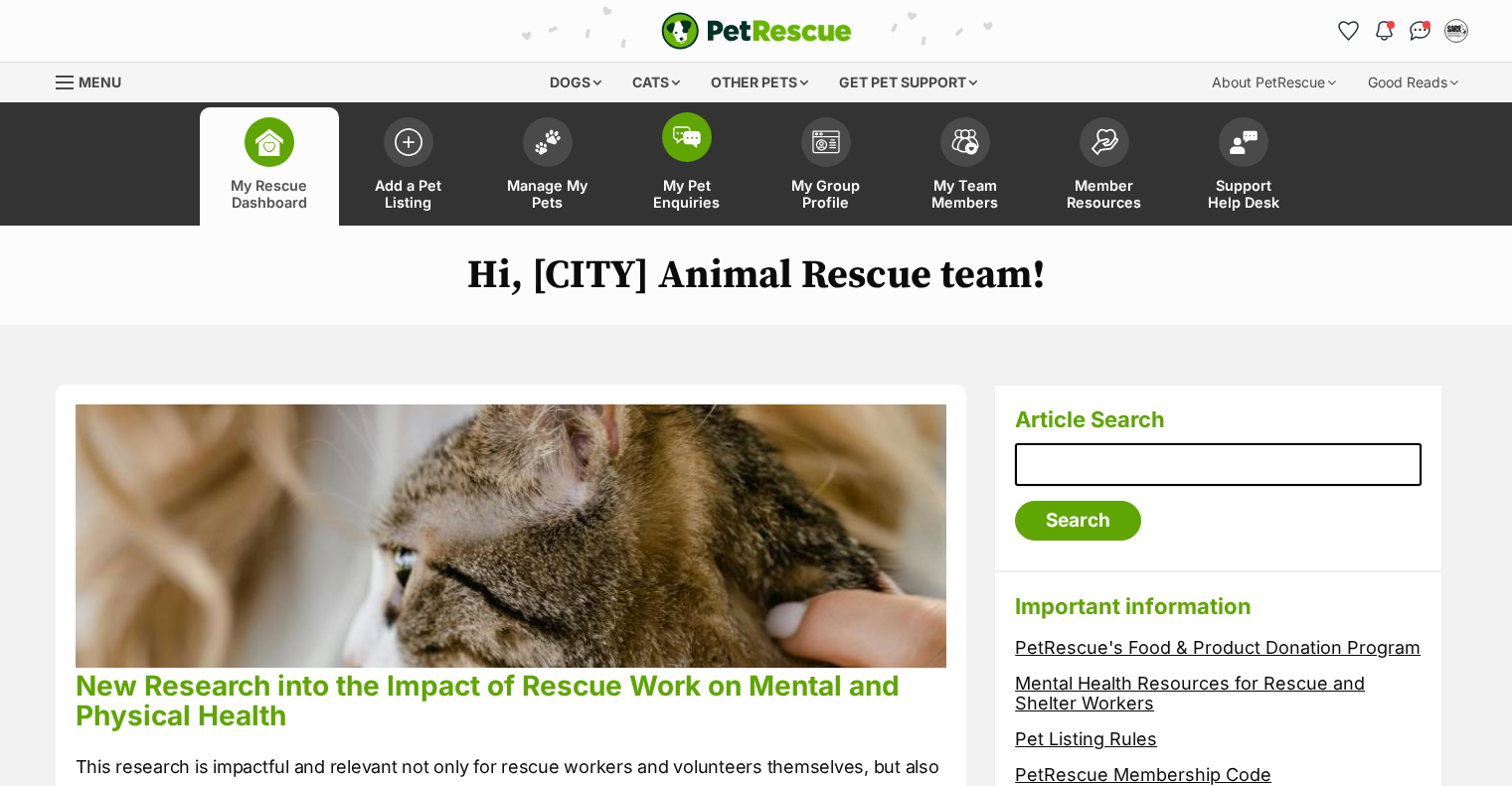 scroll, scrollTop: 0, scrollLeft: 0, axis: both 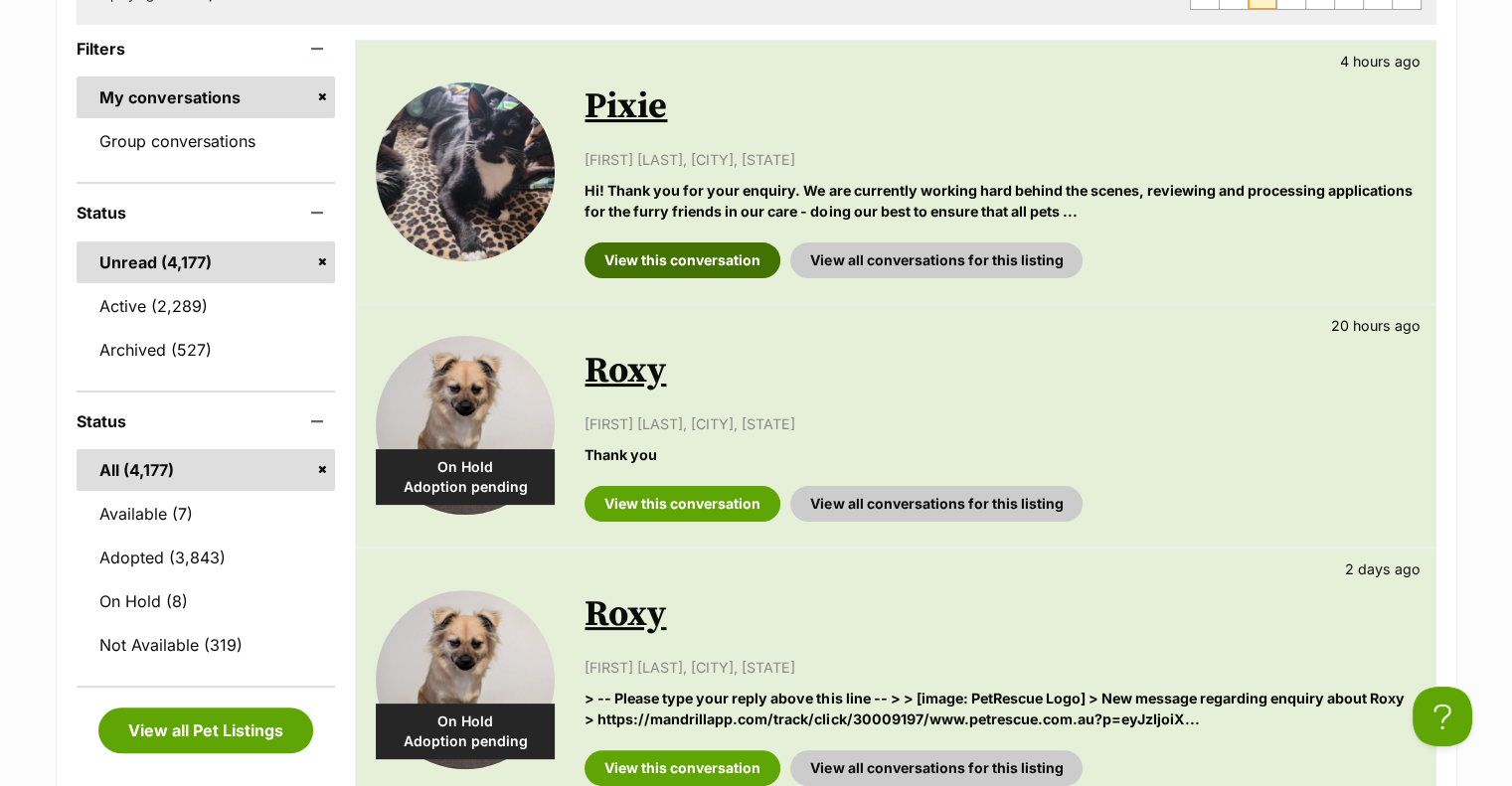 click on "View this conversation" at bounding box center [682, 260] 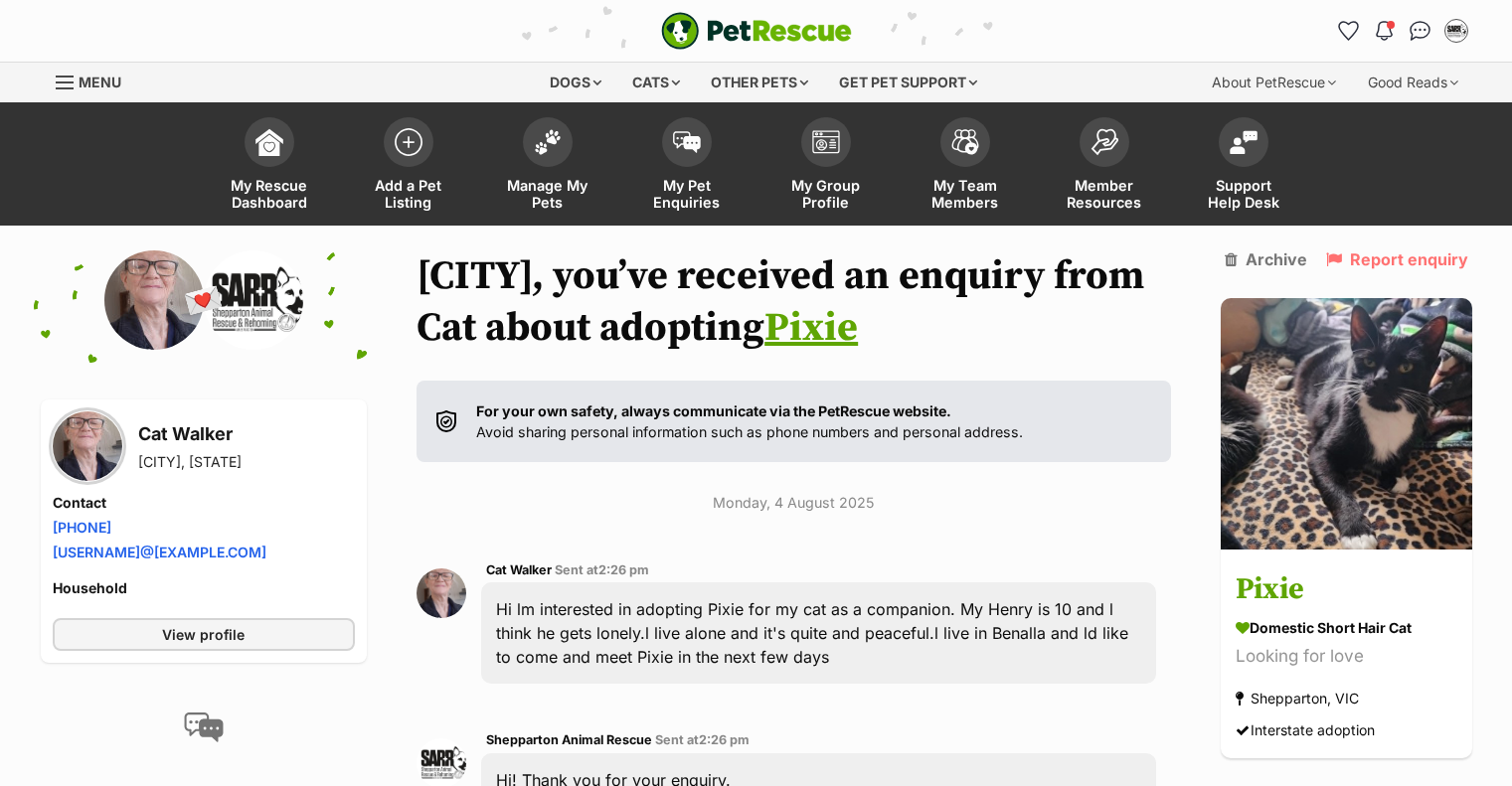 scroll, scrollTop: 0, scrollLeft: 0, axis: both 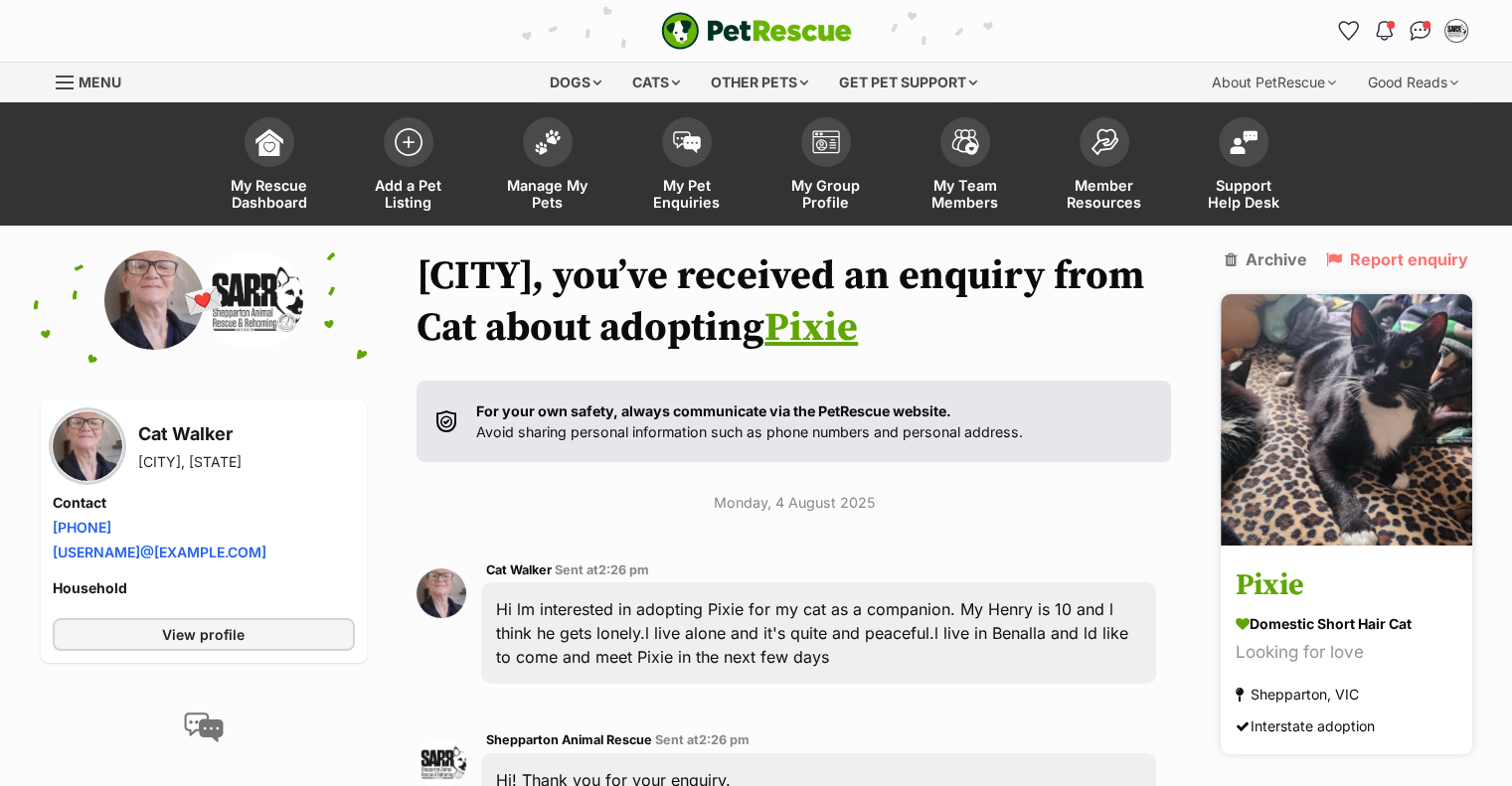 click on "Pixie" at bounding box center (1346, 586) 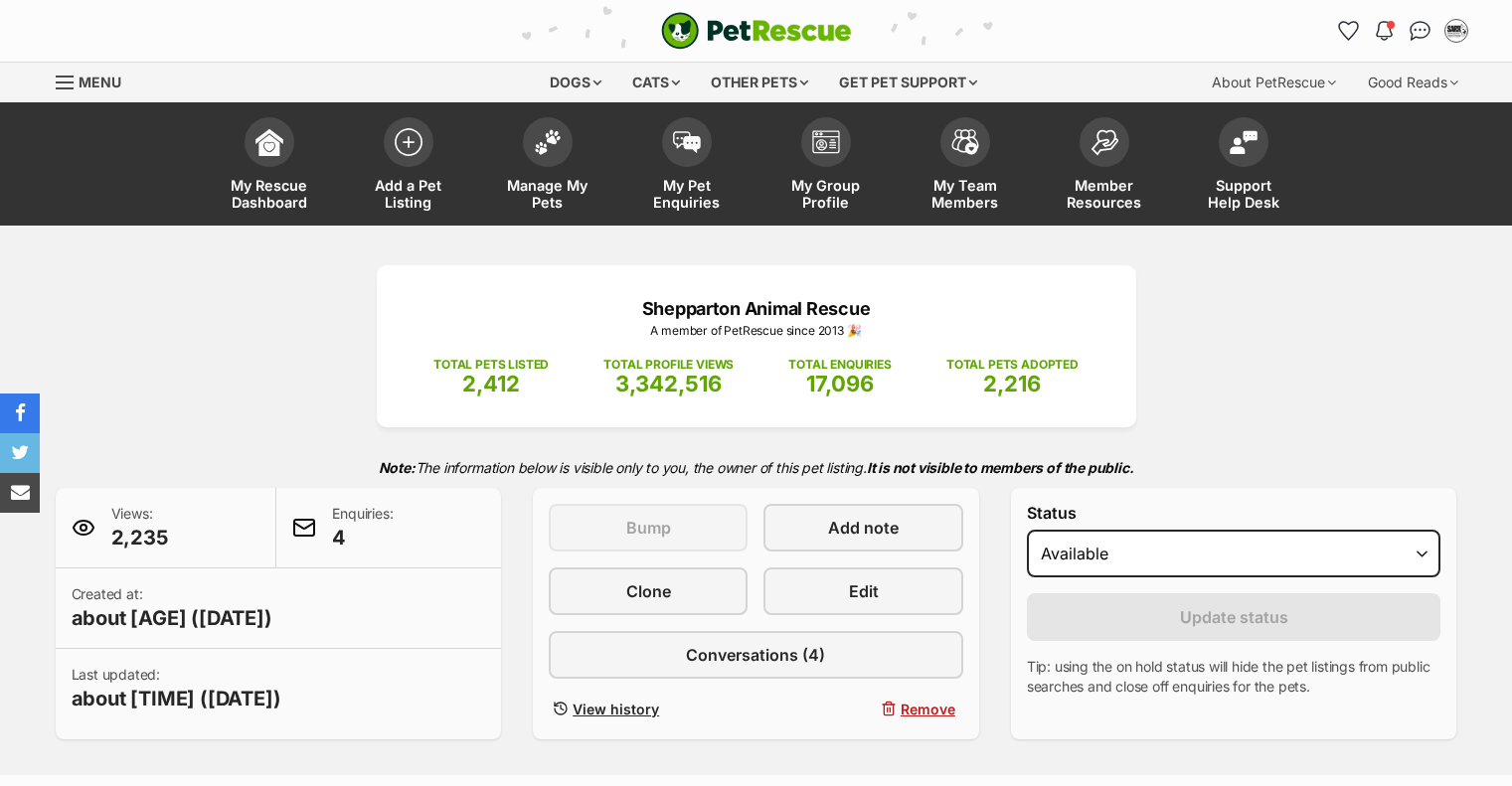 scroll, scrollTop: 497, scrollLeft: 0, axis: vertical 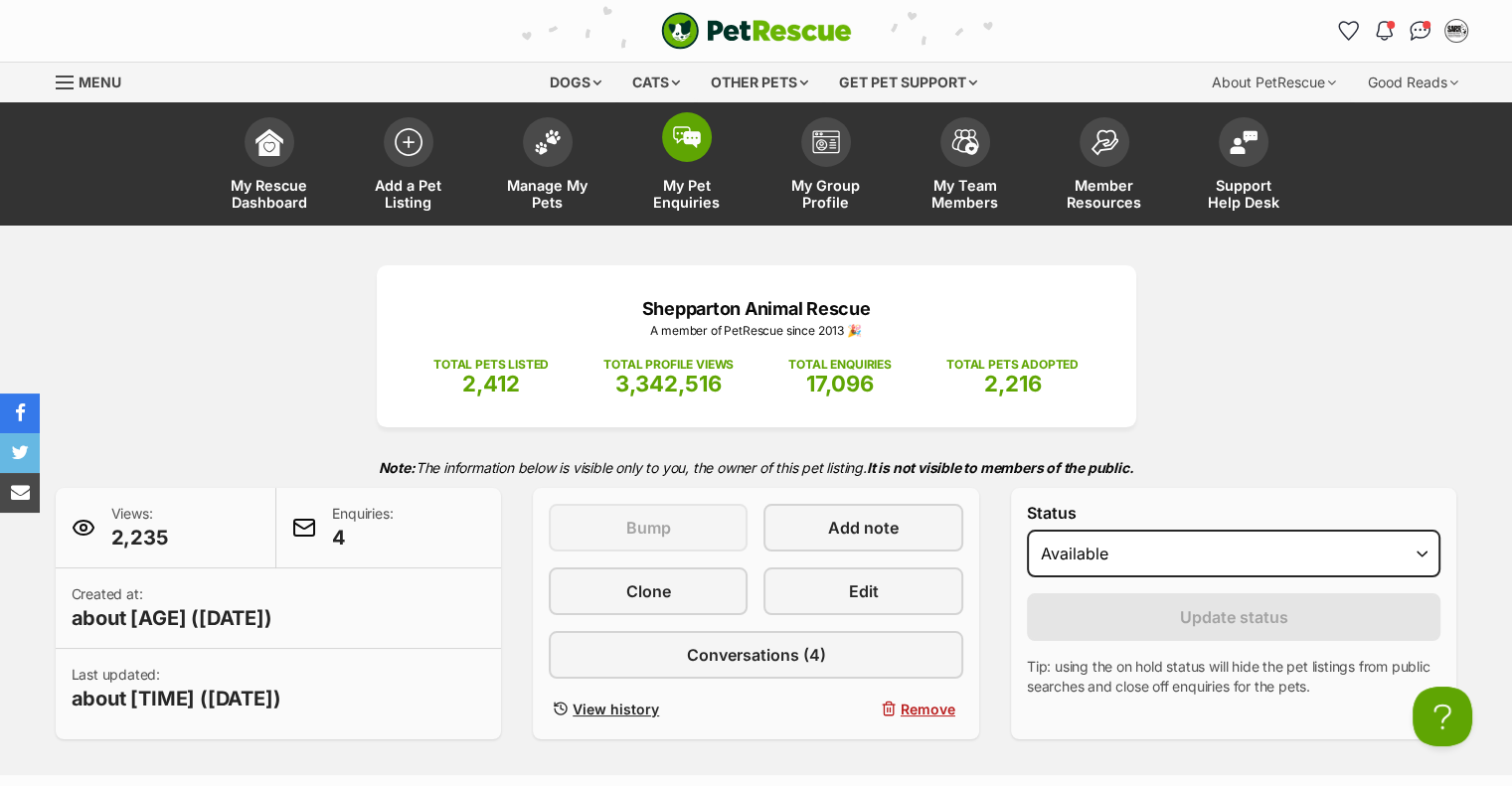 click on "My Pet Enquiries" at bounding box center (687, 194) 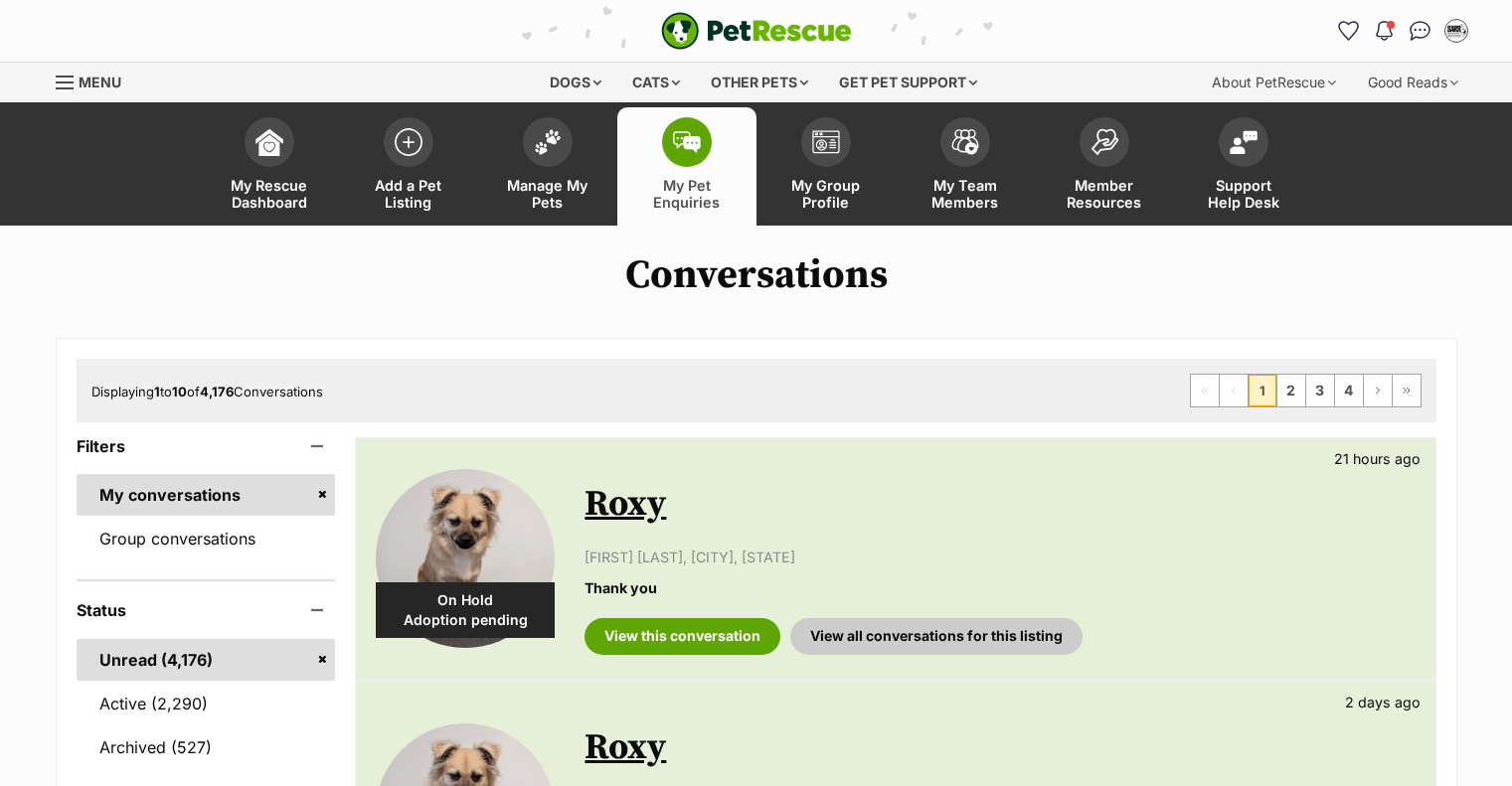 scroll, scrollTop: 0, scrollLeft: 0, axis: both 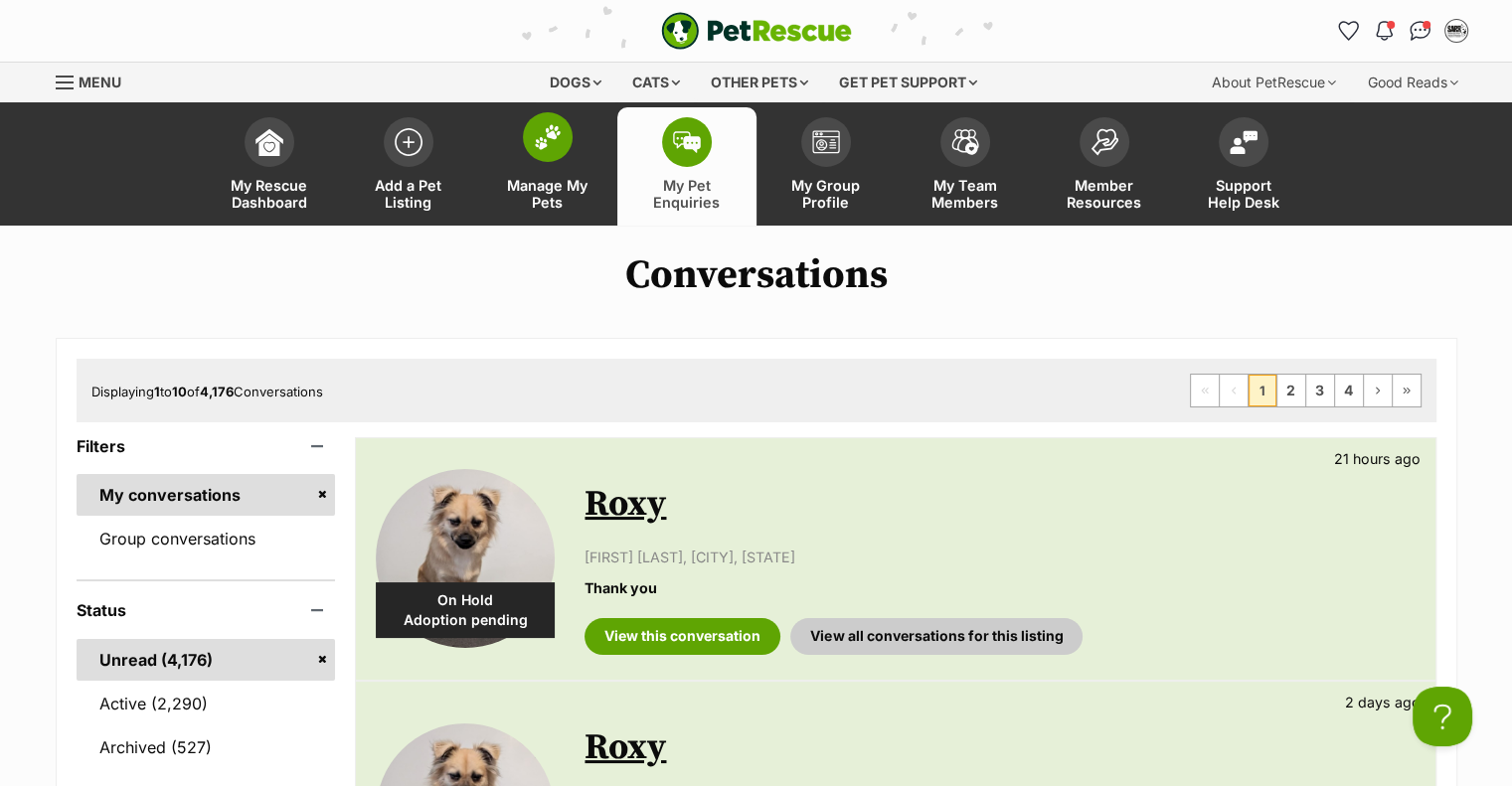 click on "Manage My Pets" at bounding box center [548, 194] 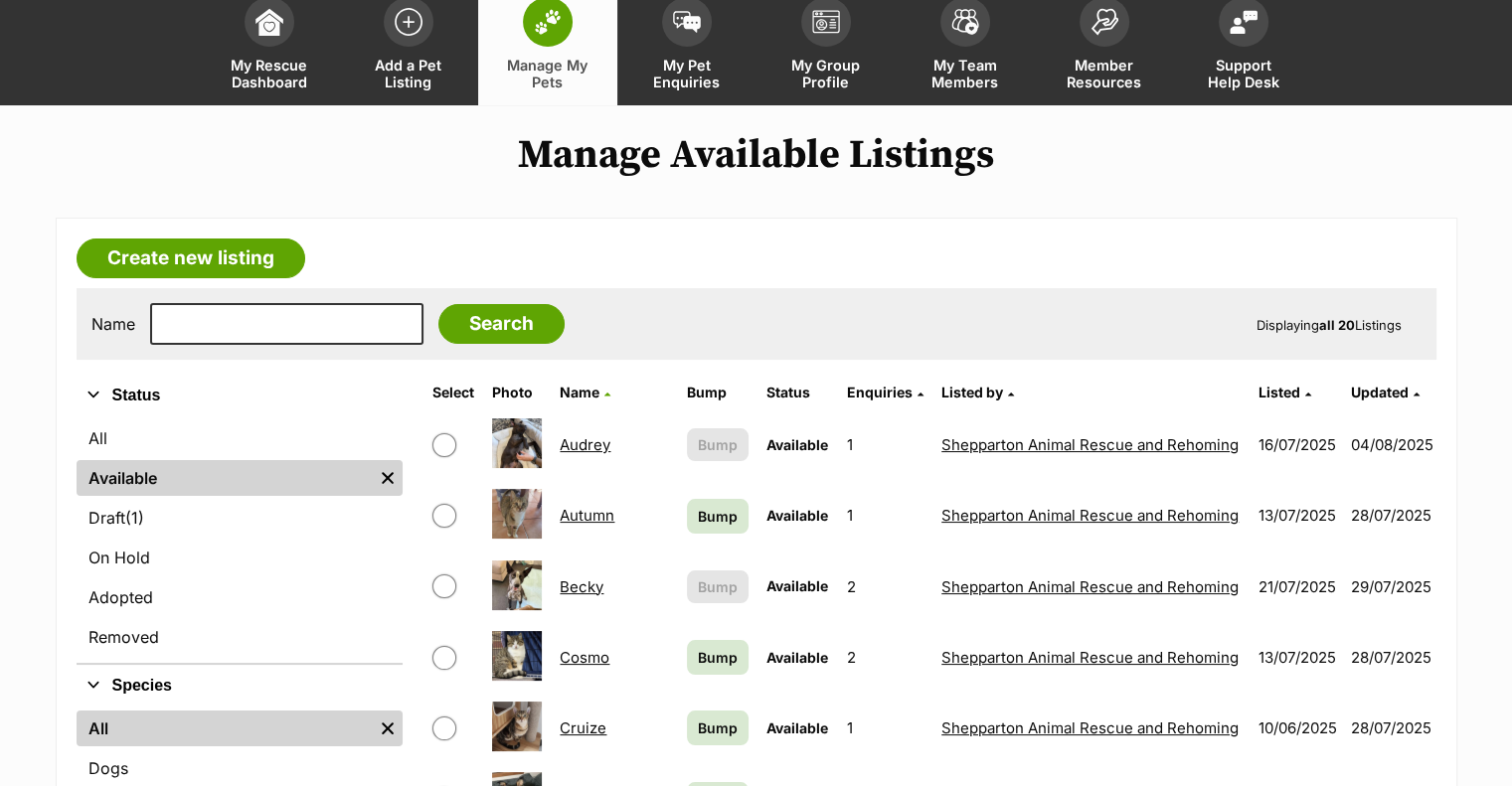 scroll, scrollTop: 0, scrollLeft: 0, axis: both 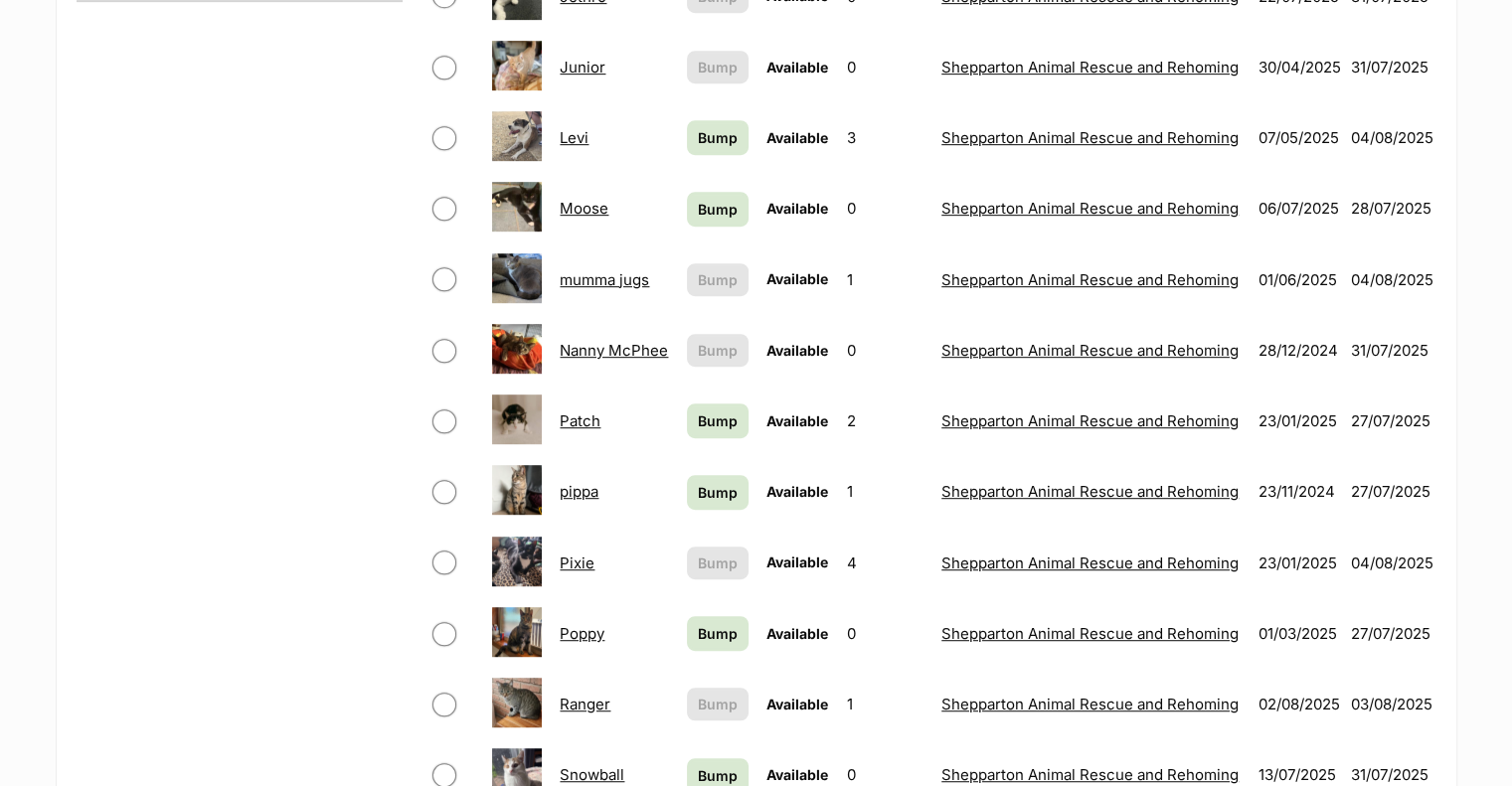 click on "Pixie" at bounding box center [577, 562] 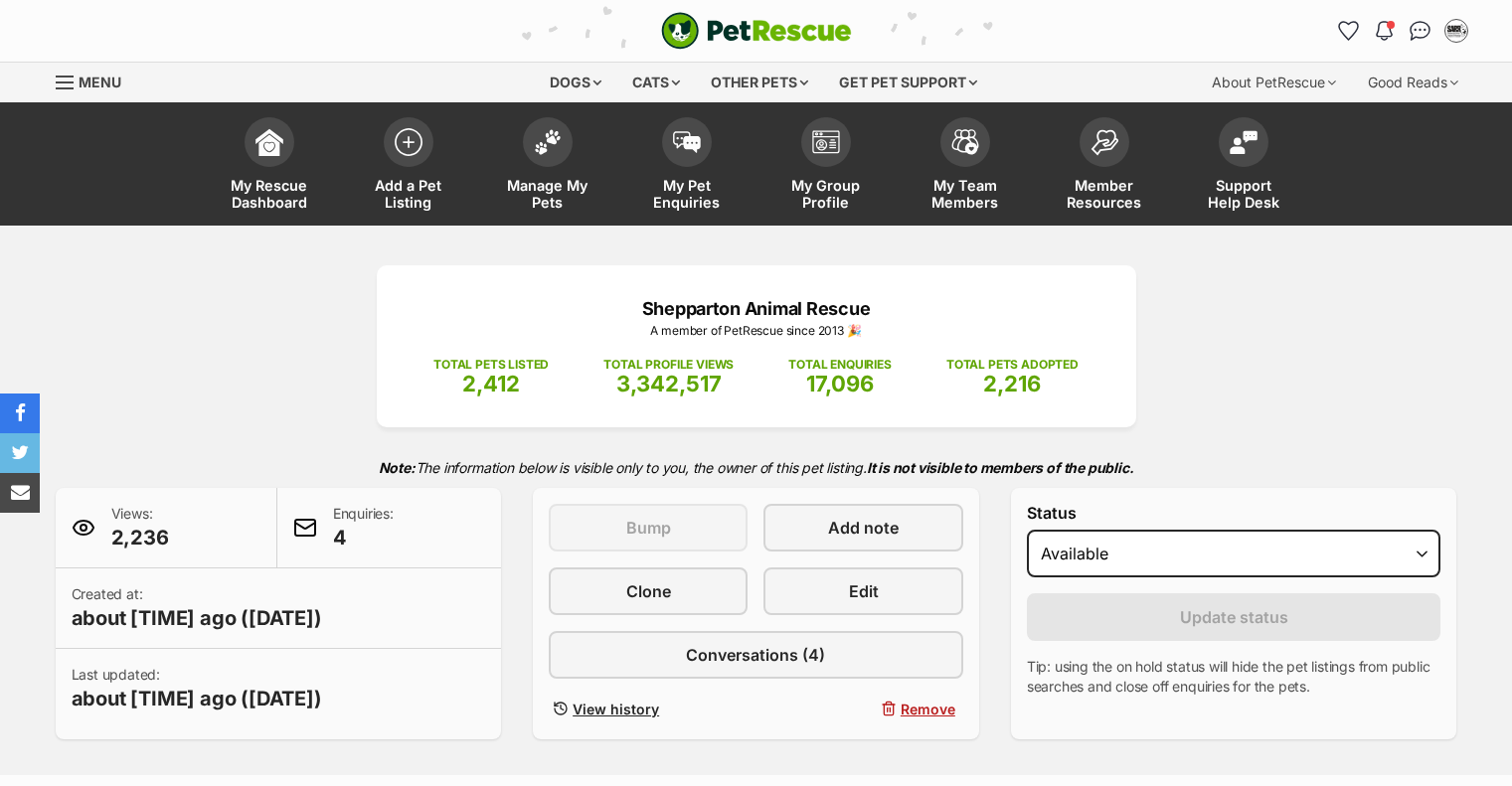 scroll, scrollTop: 0, scrollLeft: 0, axis: both 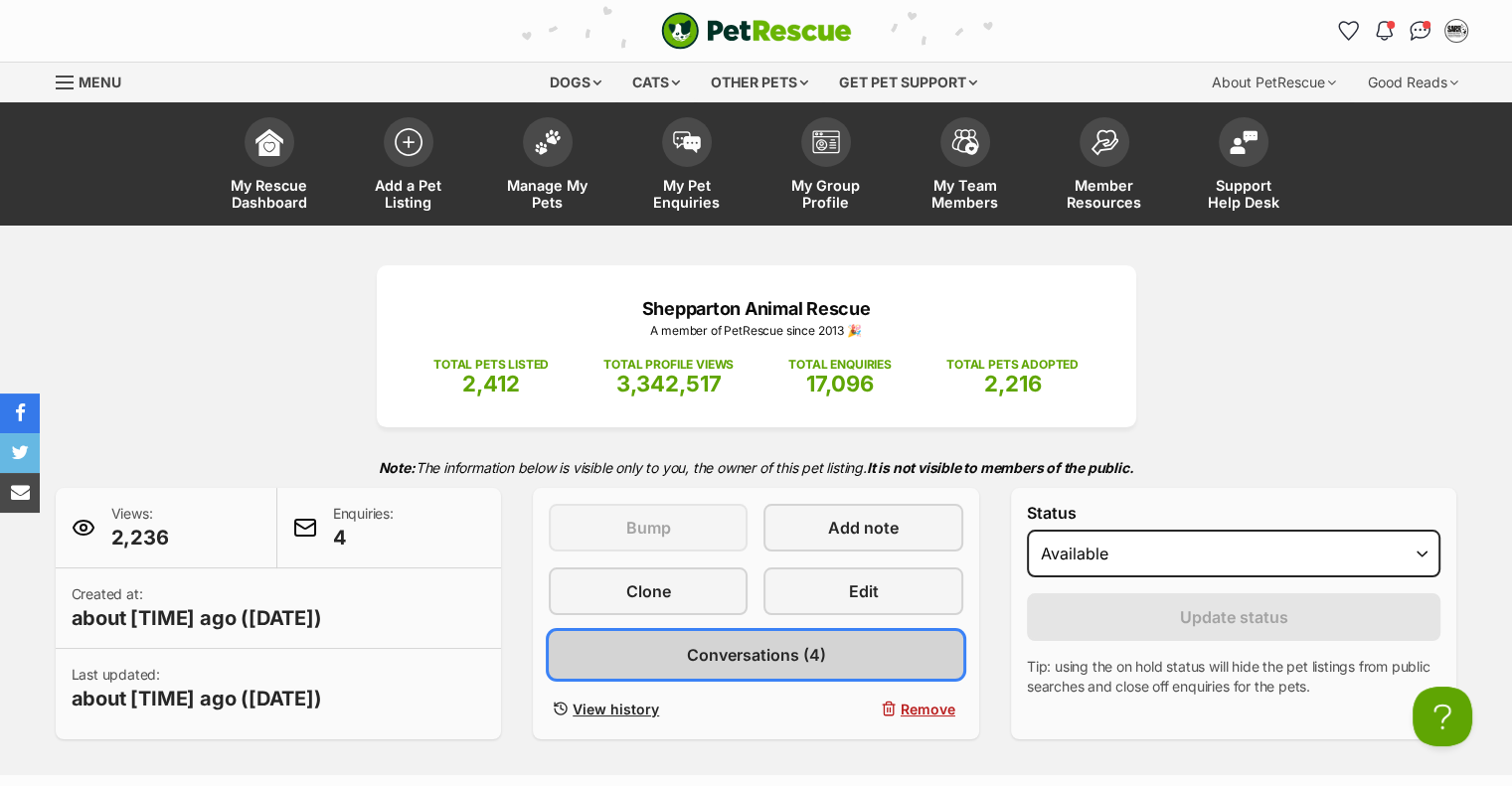 click on "Conversations (4)" at bounding box center (756, 655) 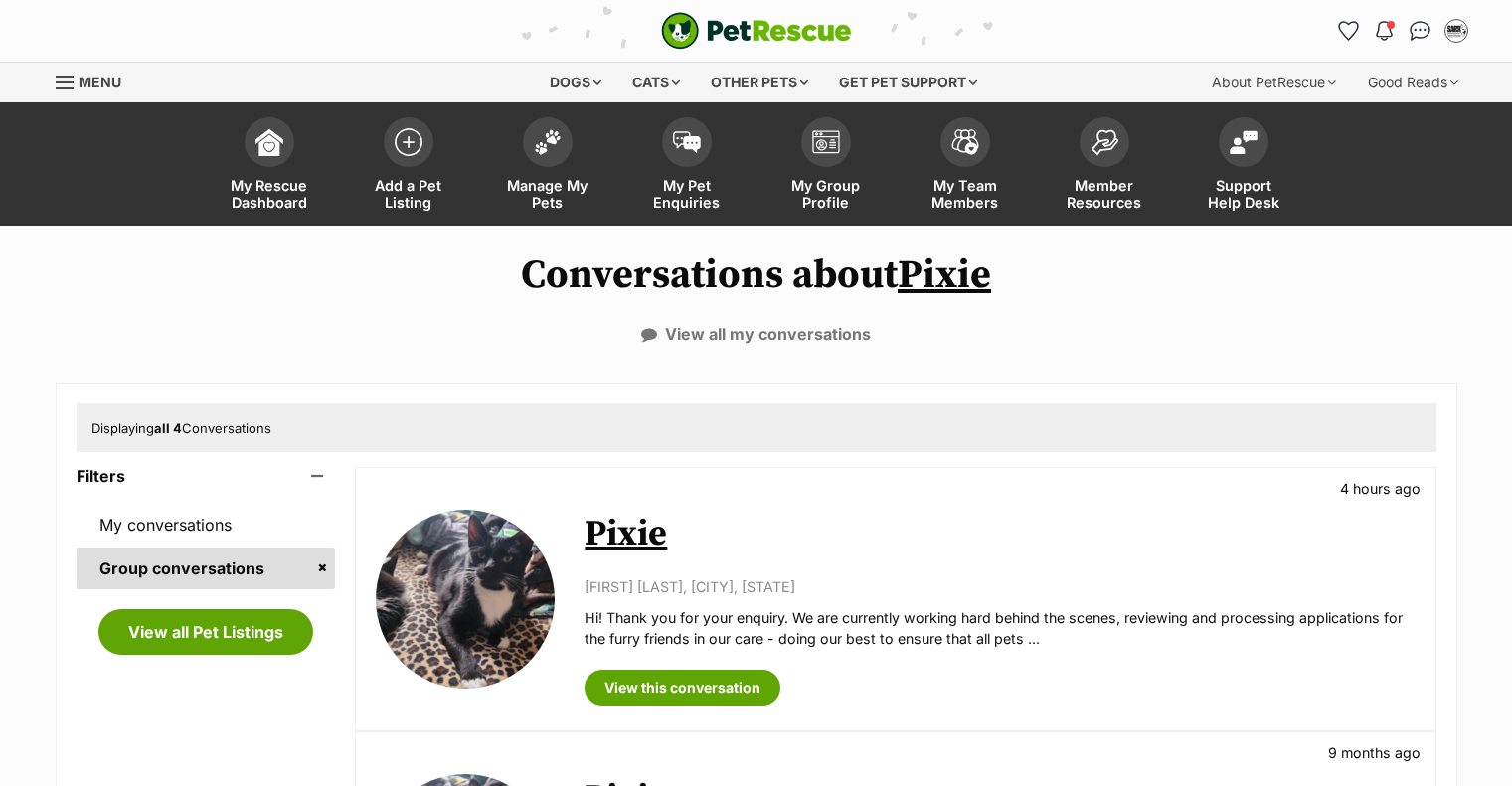 scroll, scrollTop: 0, scrollLeft: 0, axis: both 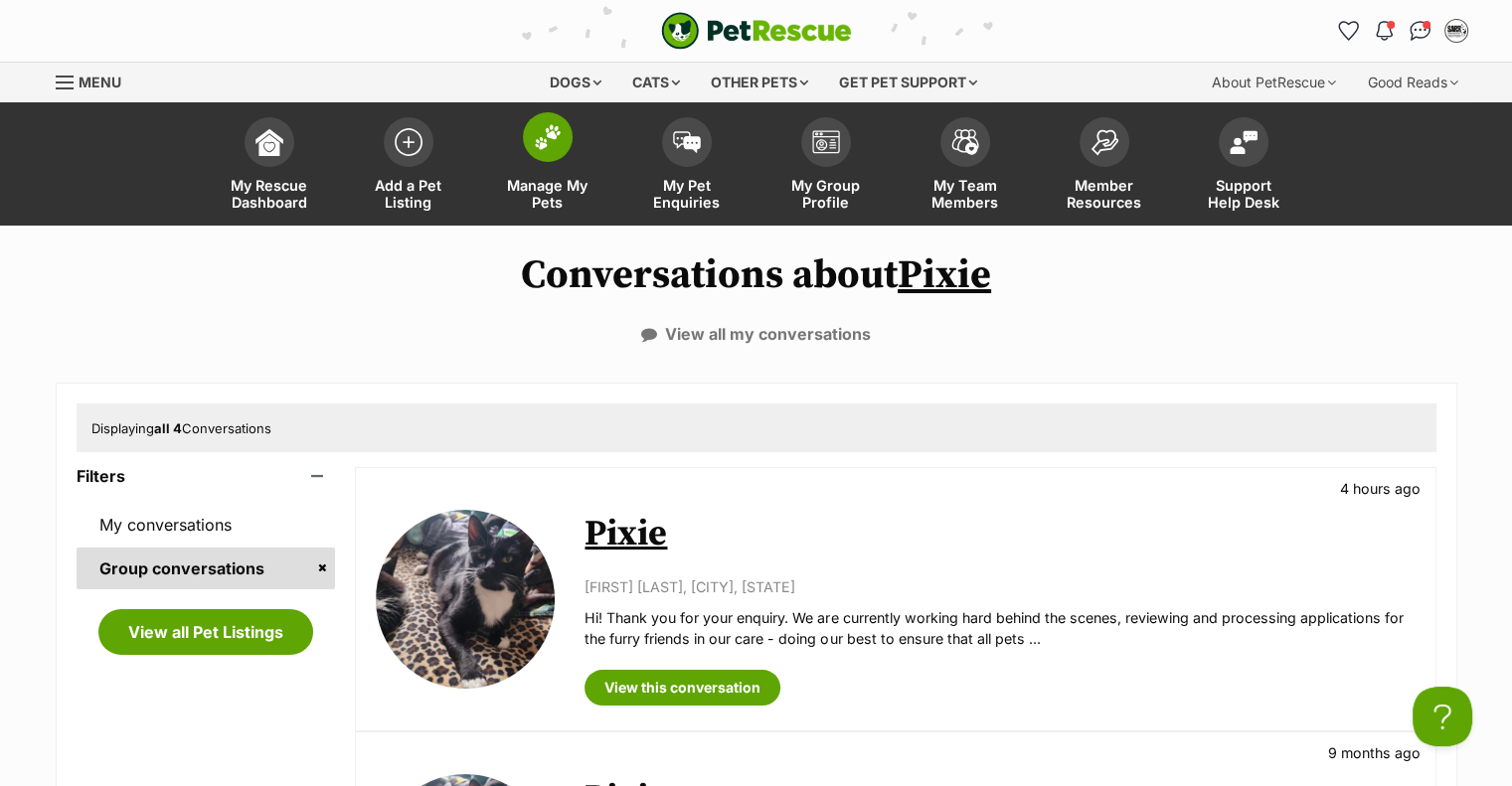 click on "Manage My Pets" at bounding box center [548, 194] 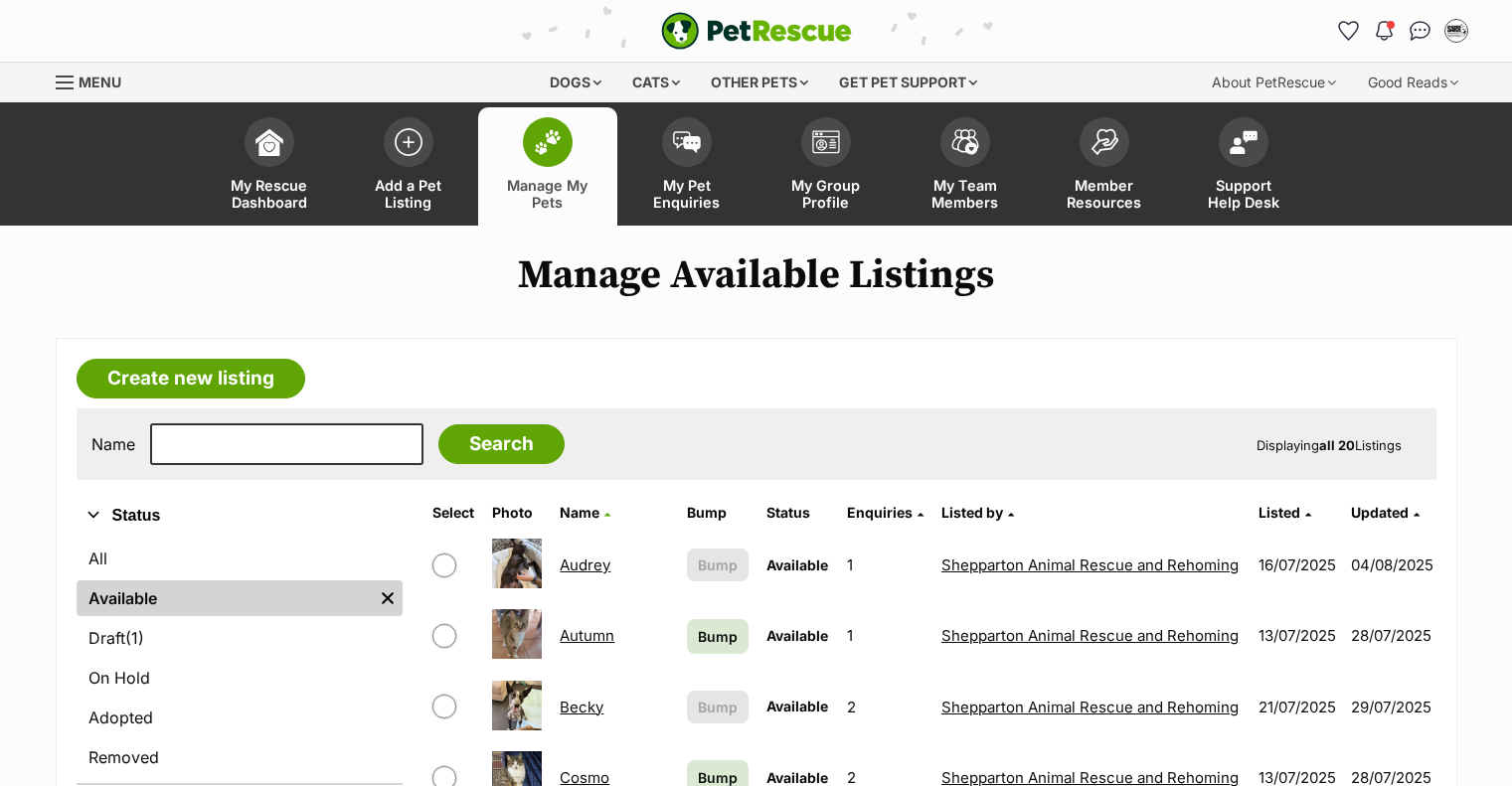 scroll, scrollTop: 241, scrollLeft: 0, axis: vertical 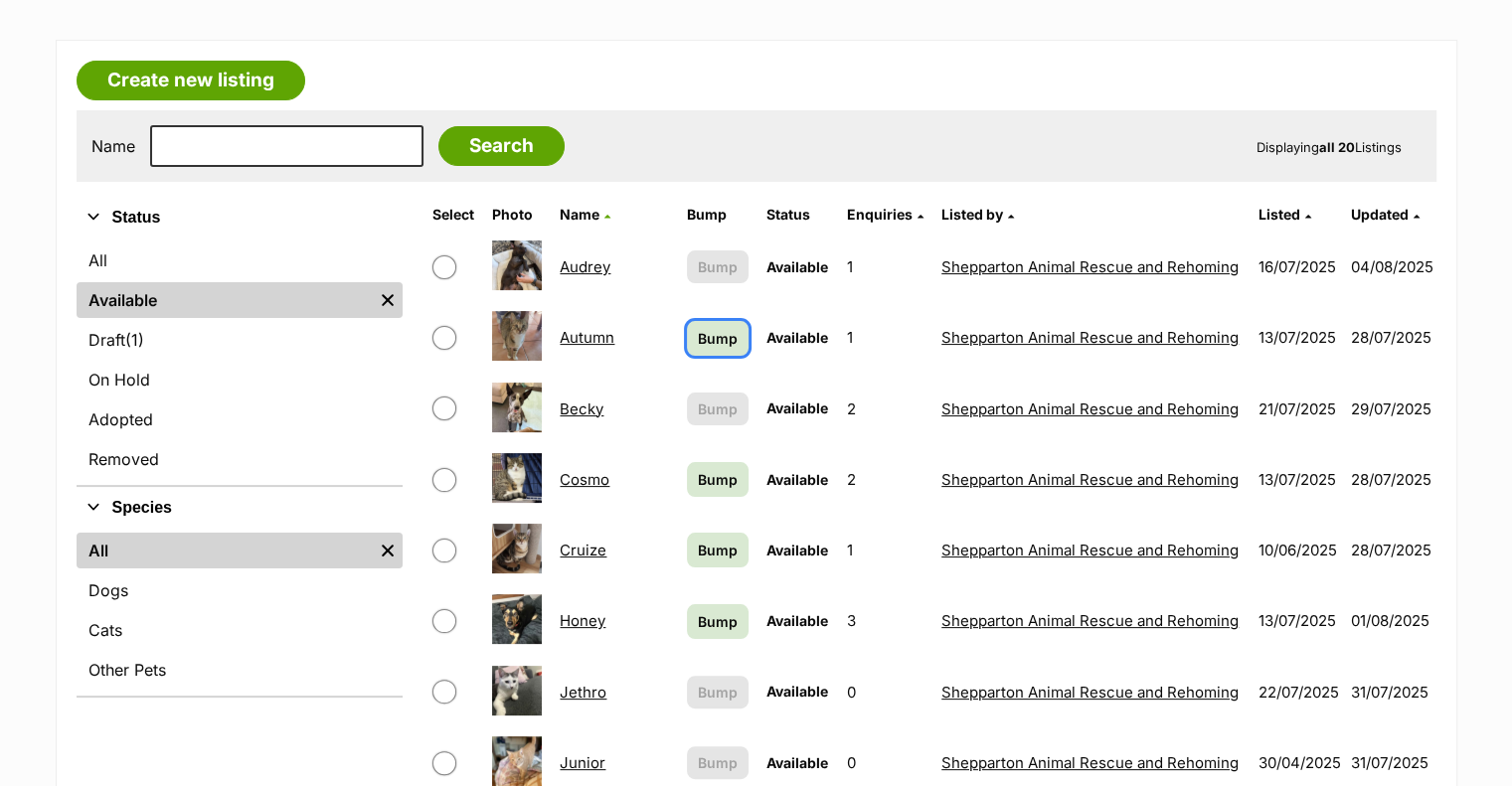 click on "Bump" at bounding box center [718, 338] 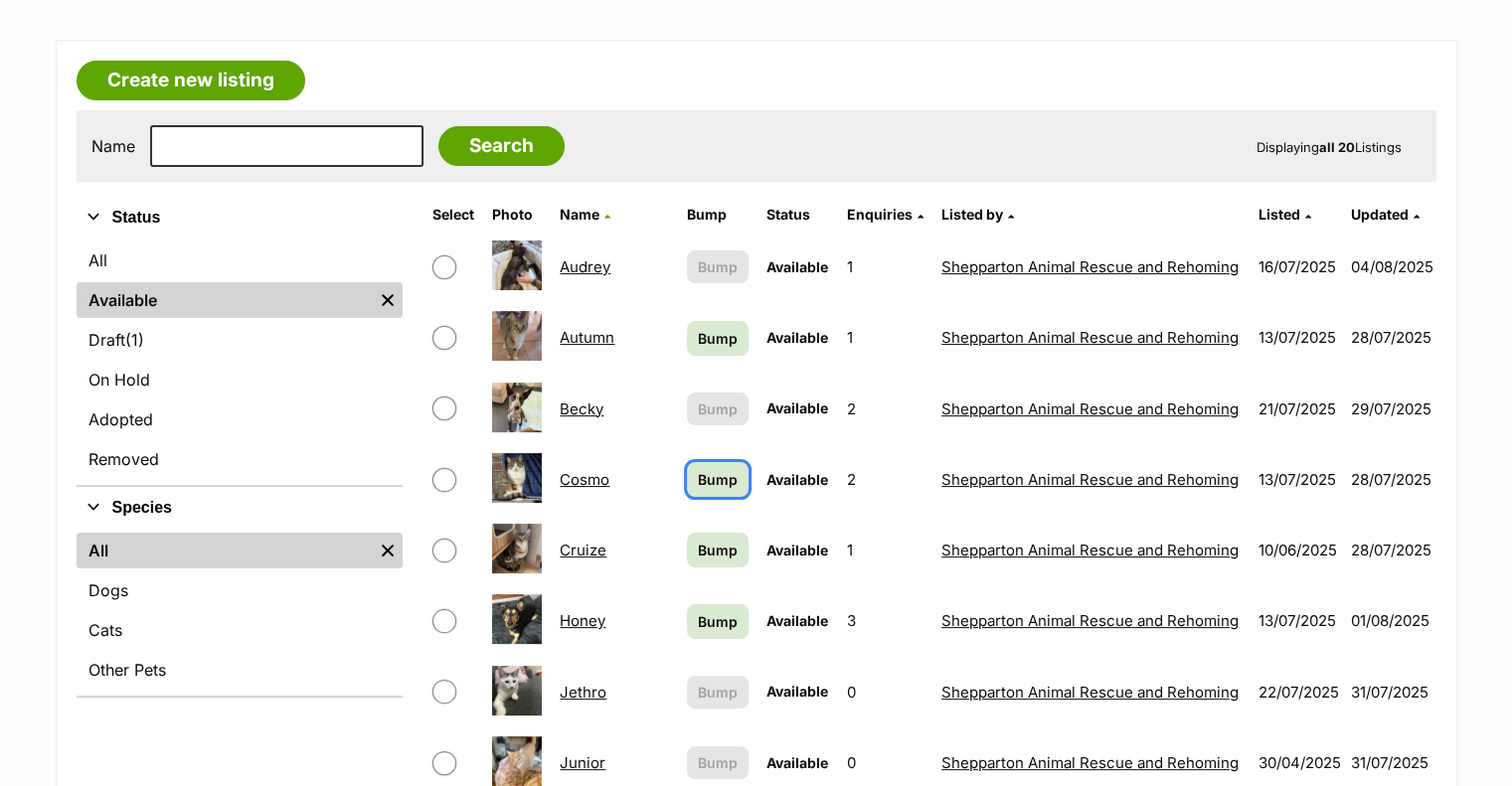 click on "Bump" at bounding box center (718, 479) 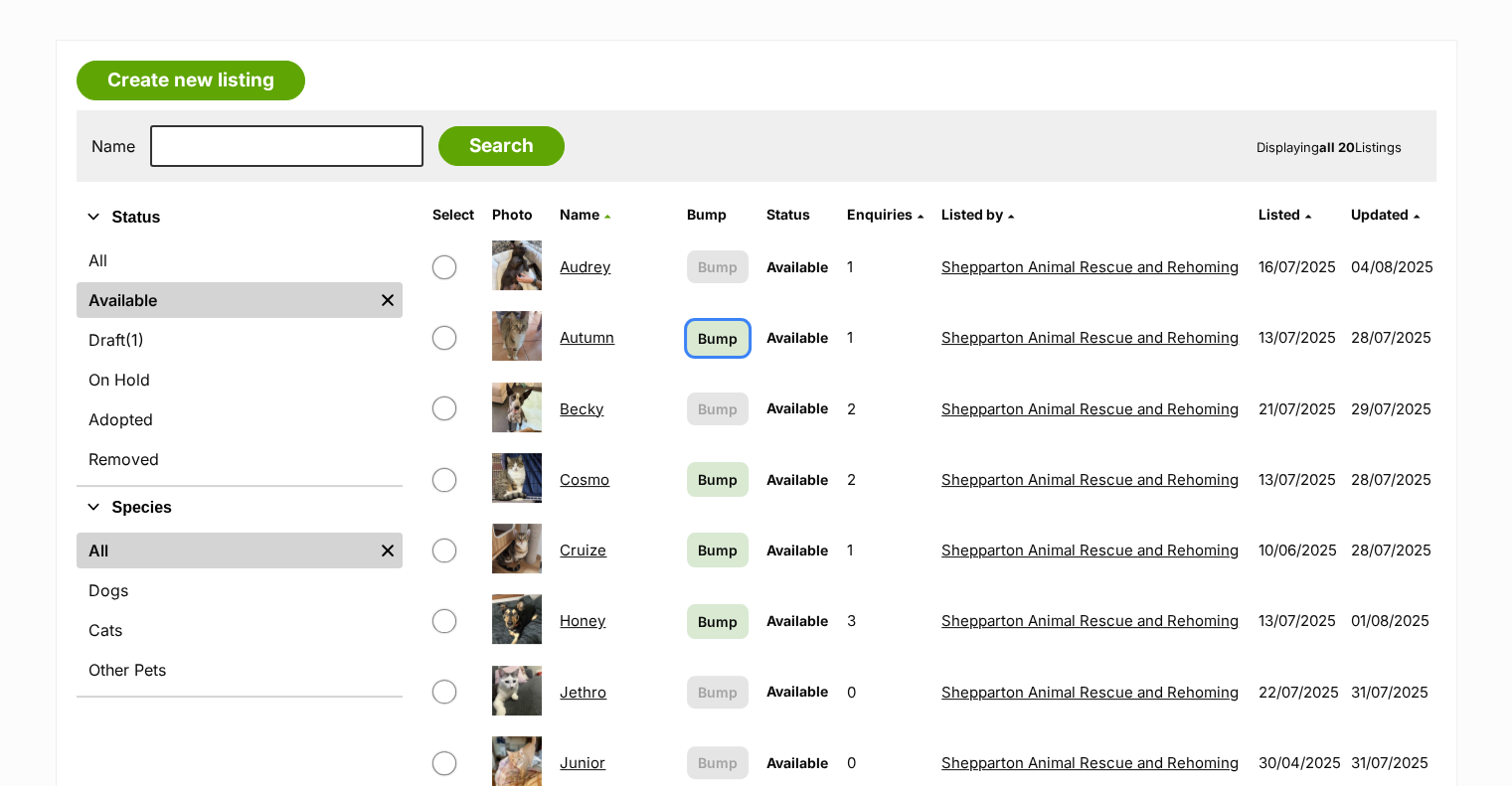click on "Bump" at bounding box center [718, 338] 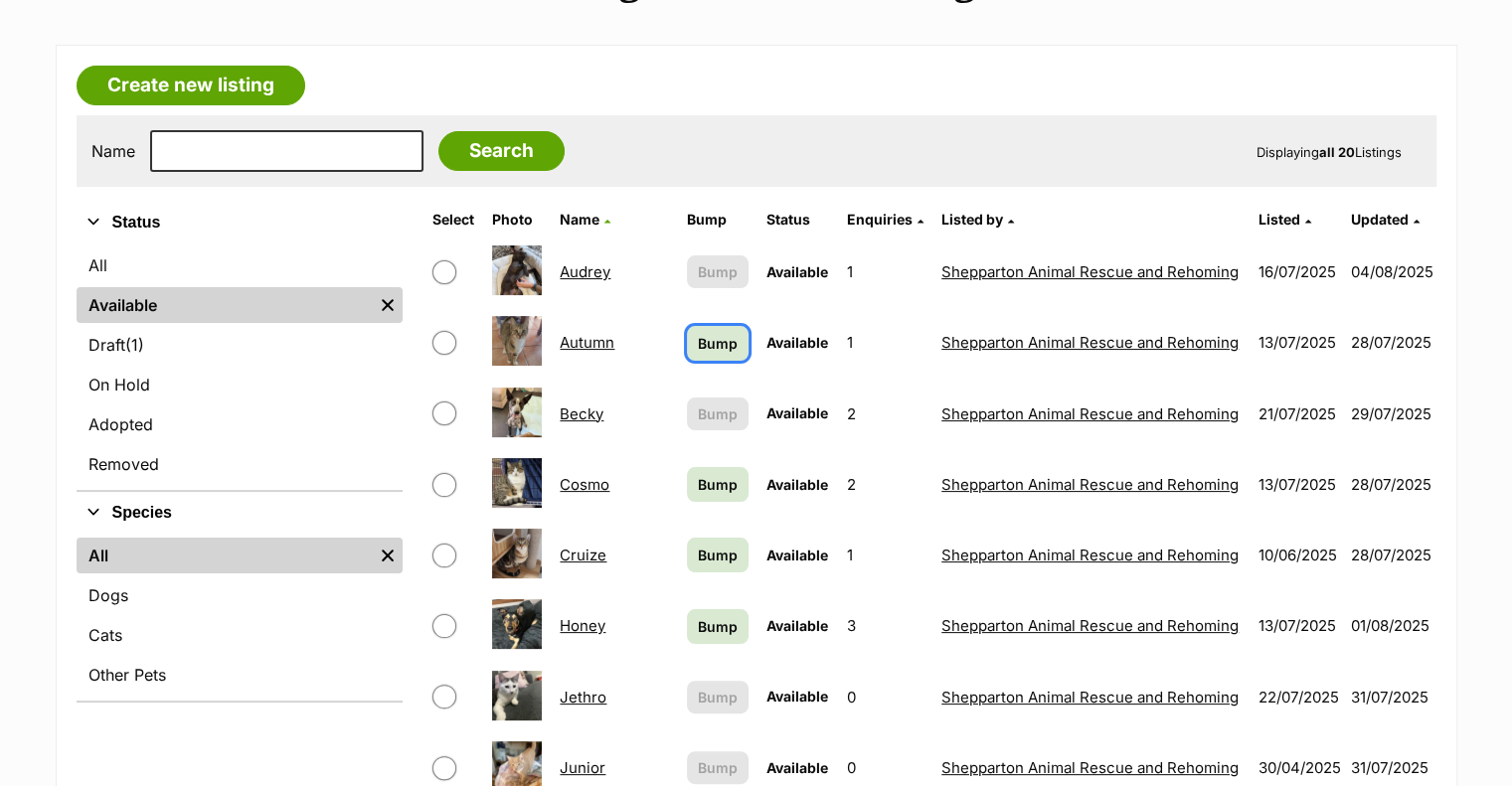 scroll, scrollTop: 199, scrollLeft: 0, axis: vertical 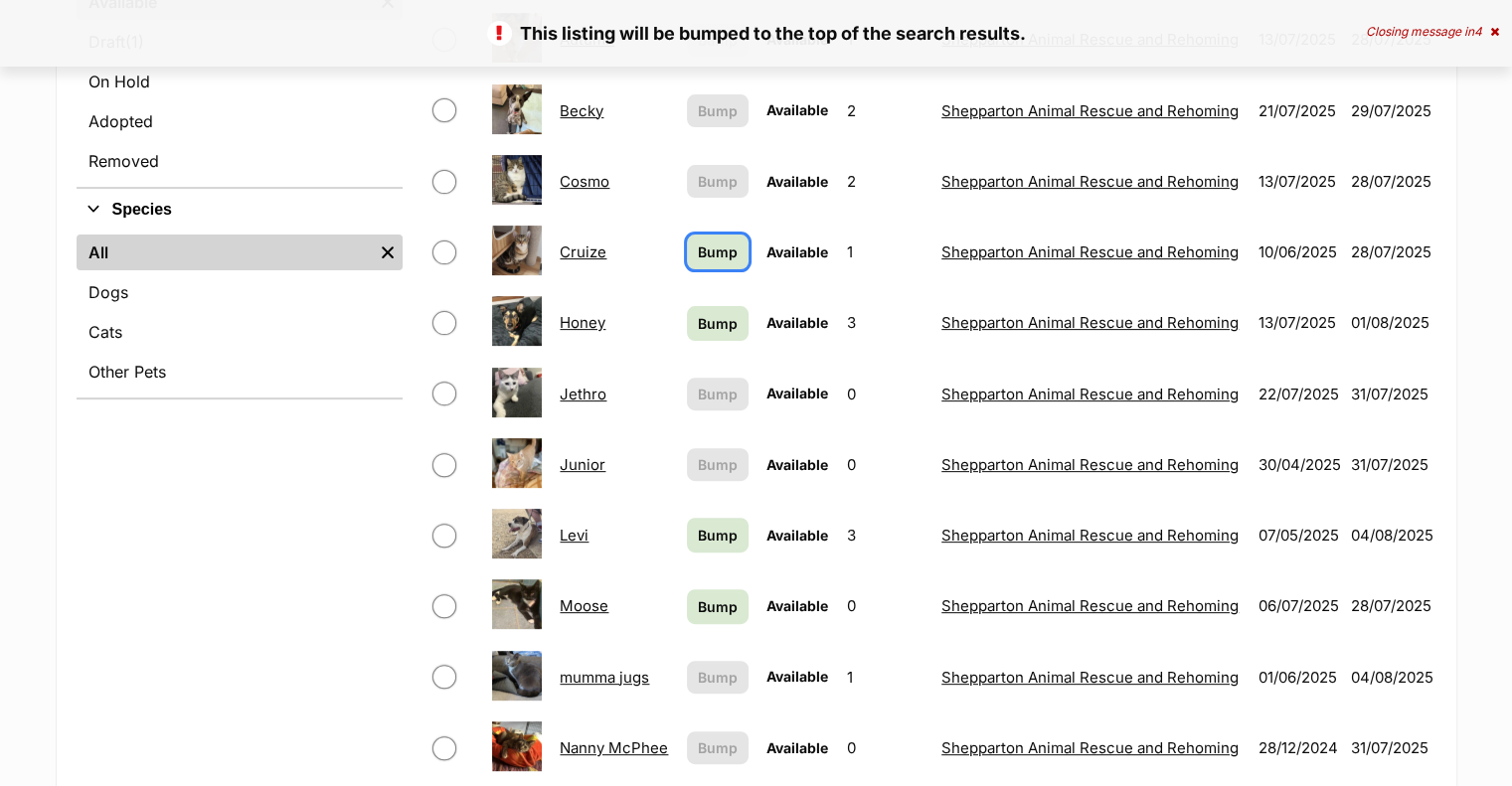 click on "Bump" at bounding box center [718, 251] 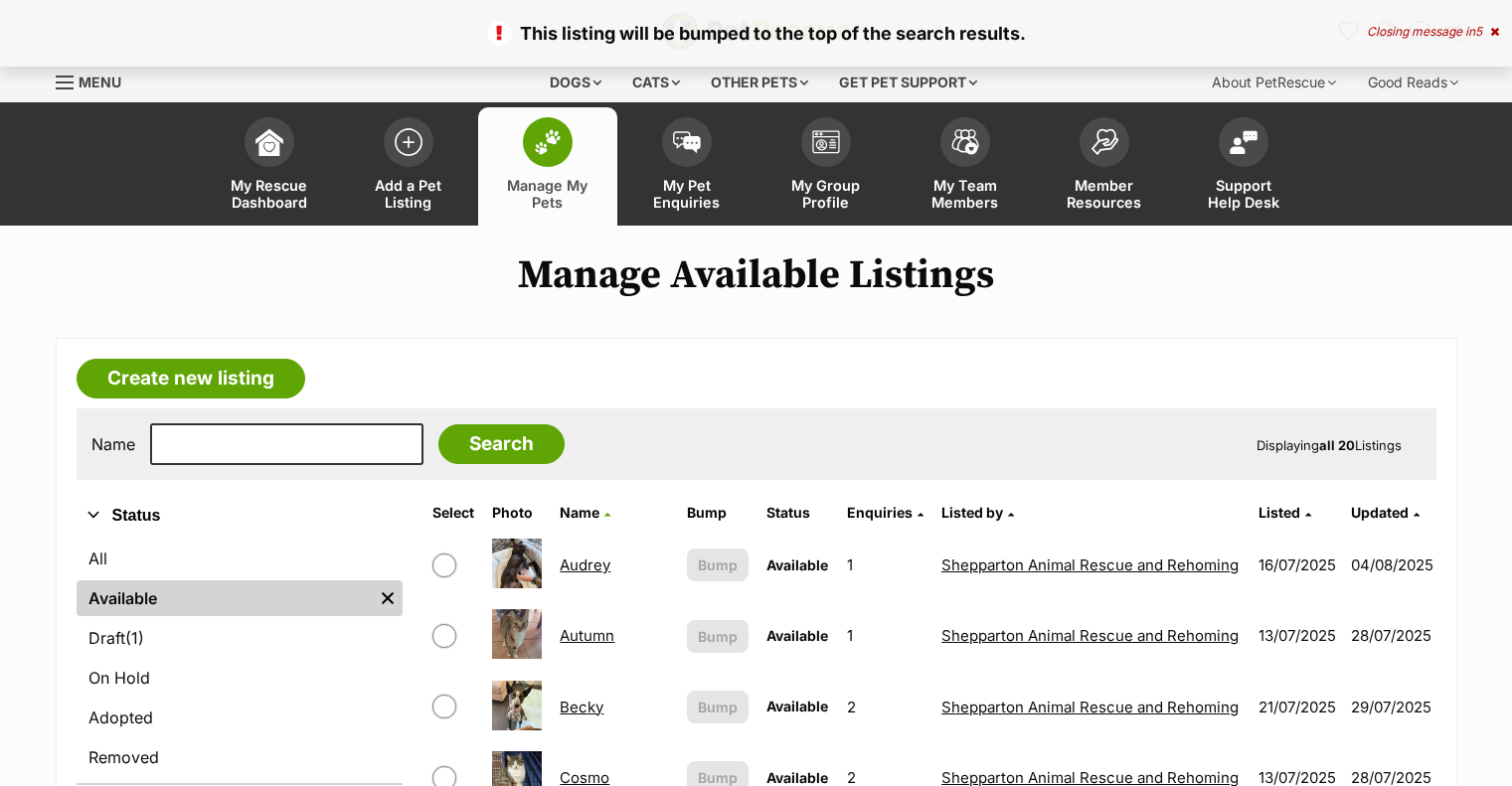 scroll, scrollTop: 0, scrollLeft: 0, axis: both 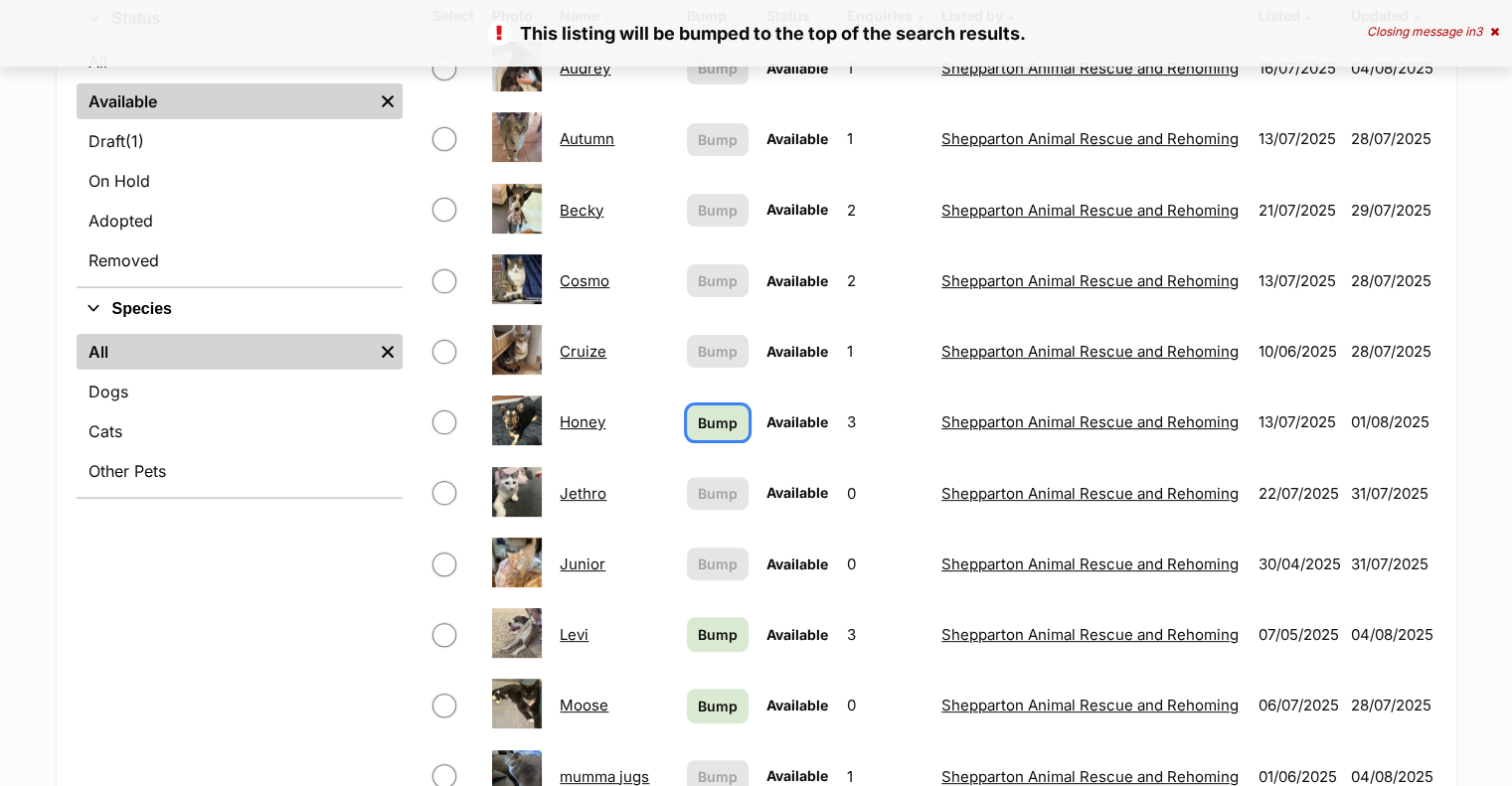 click on "Bump" at bounding box center [718, 422] 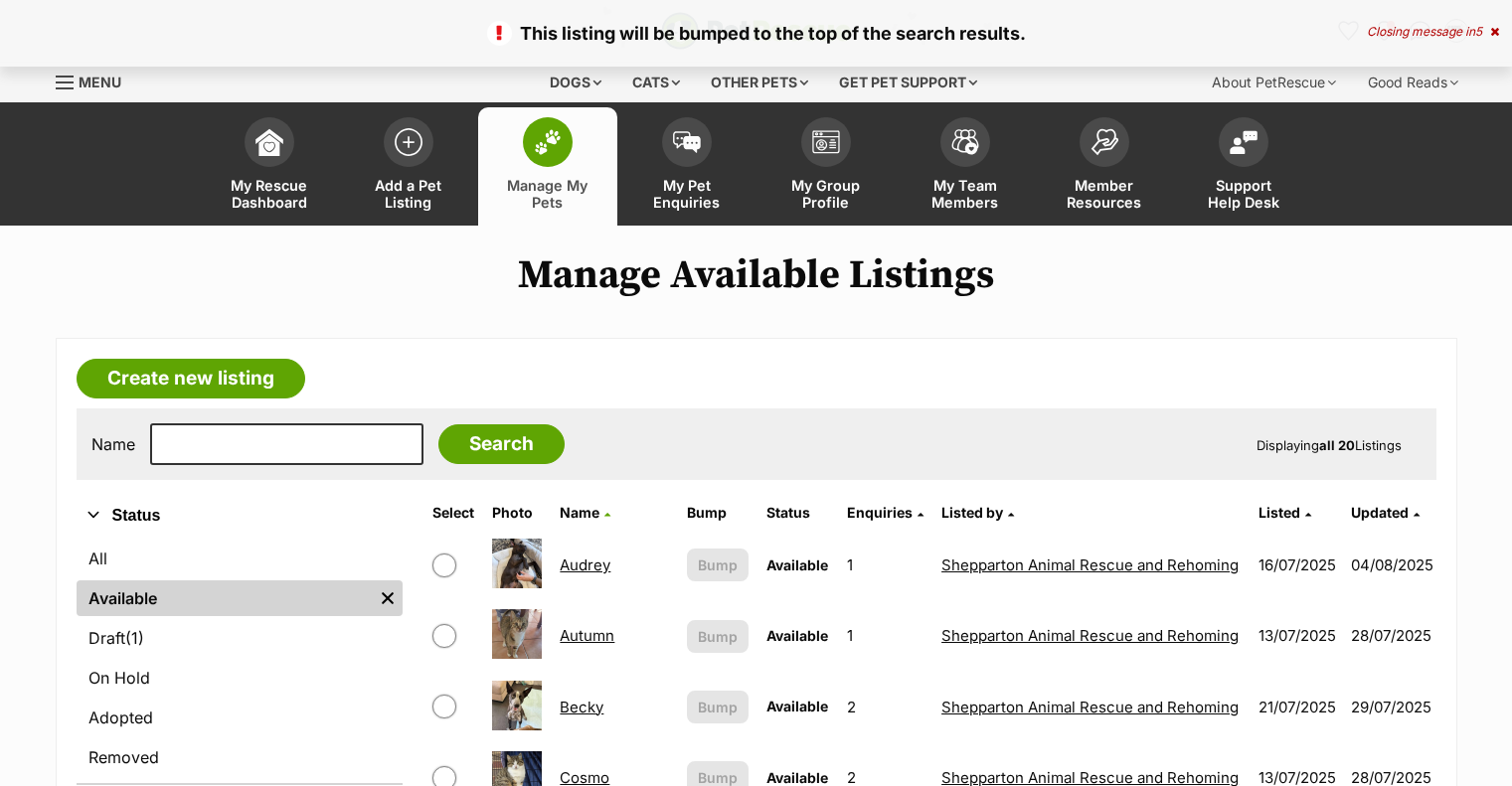 scroll, scrollTop: 0, scrollLeft: 0, axis: both 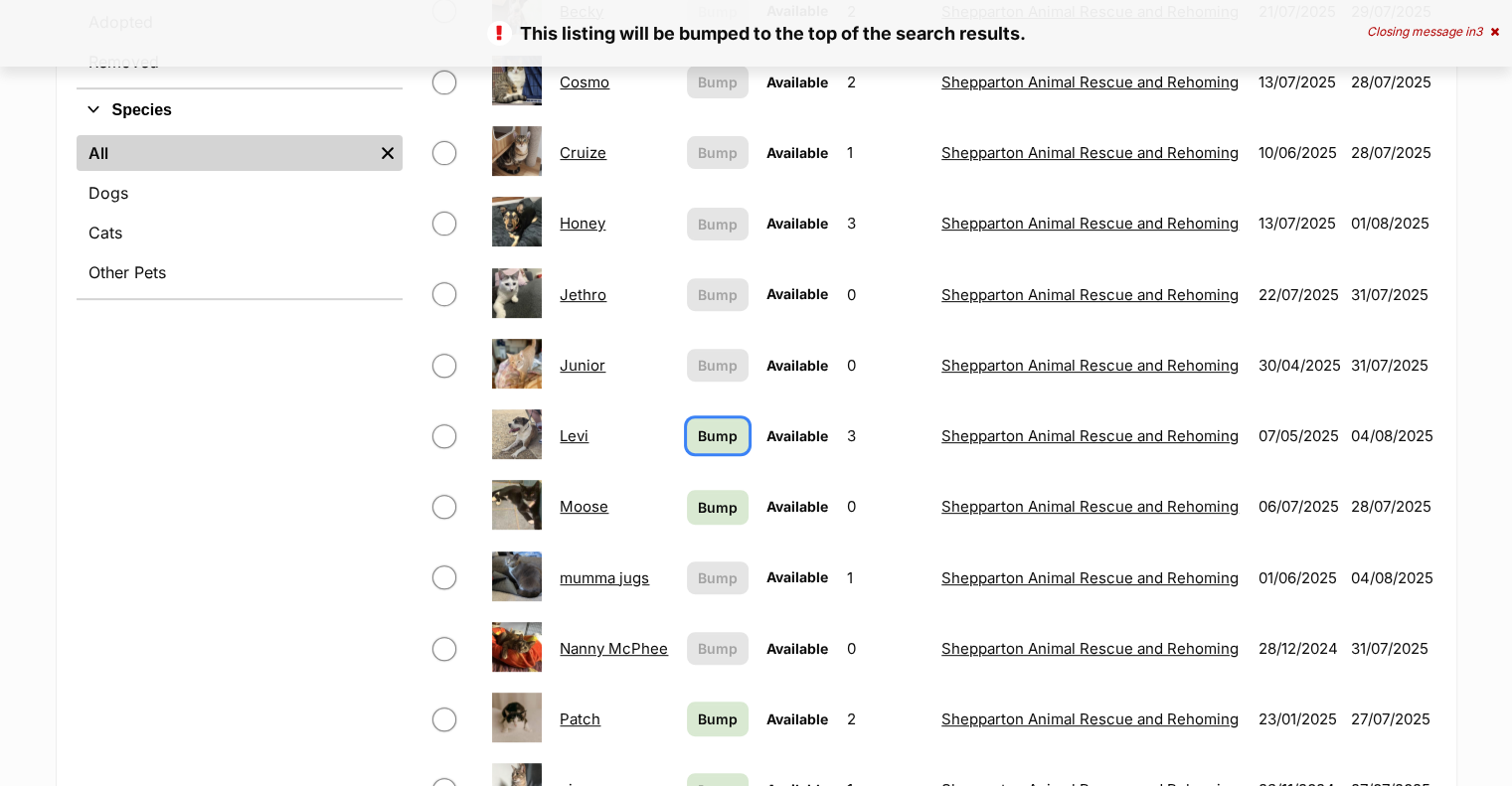 click on "Bump" at bounding box center (718, 435) 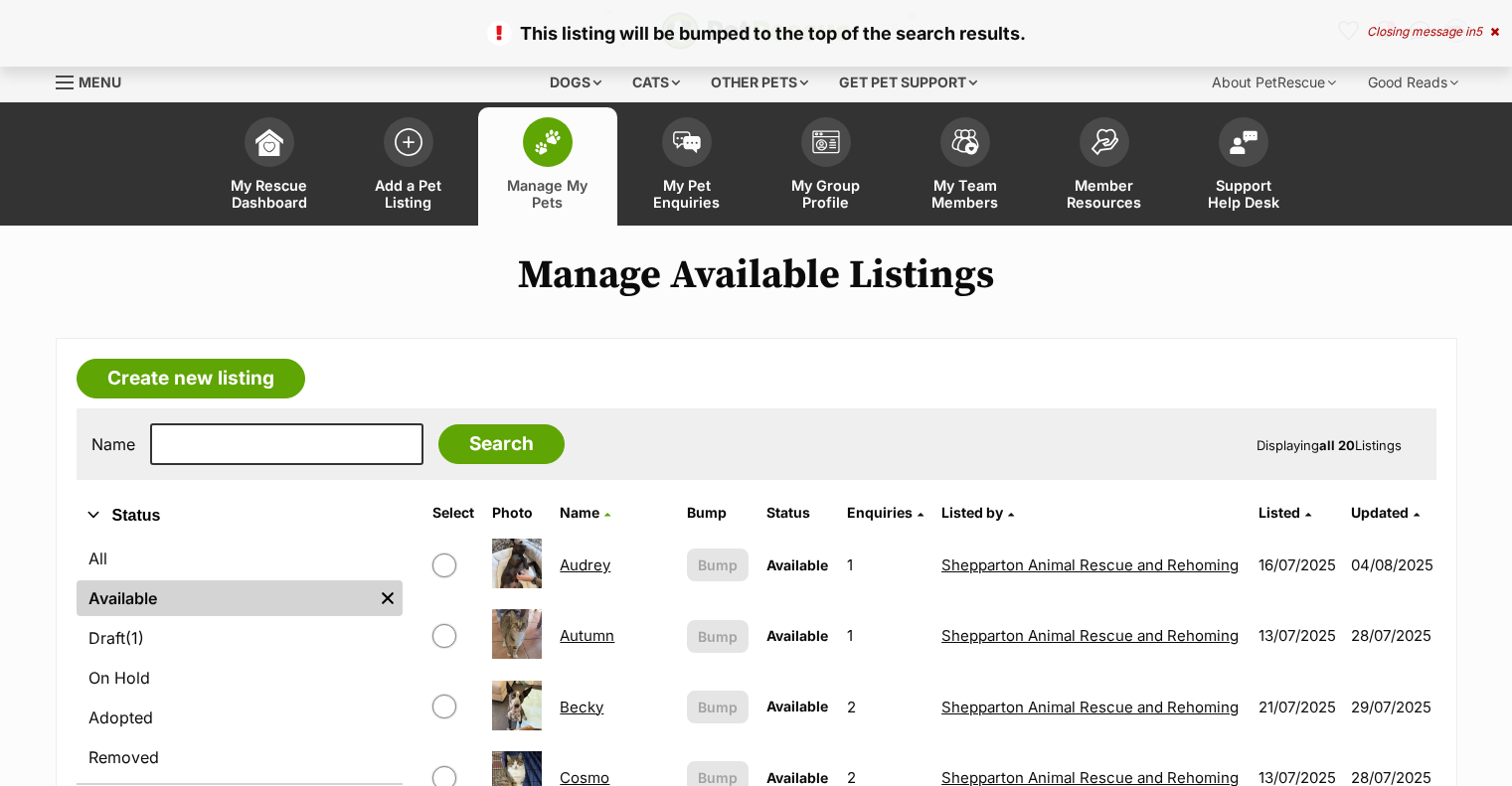 scroll, scrollTop: 0, scrollLeft: 0, axis: both 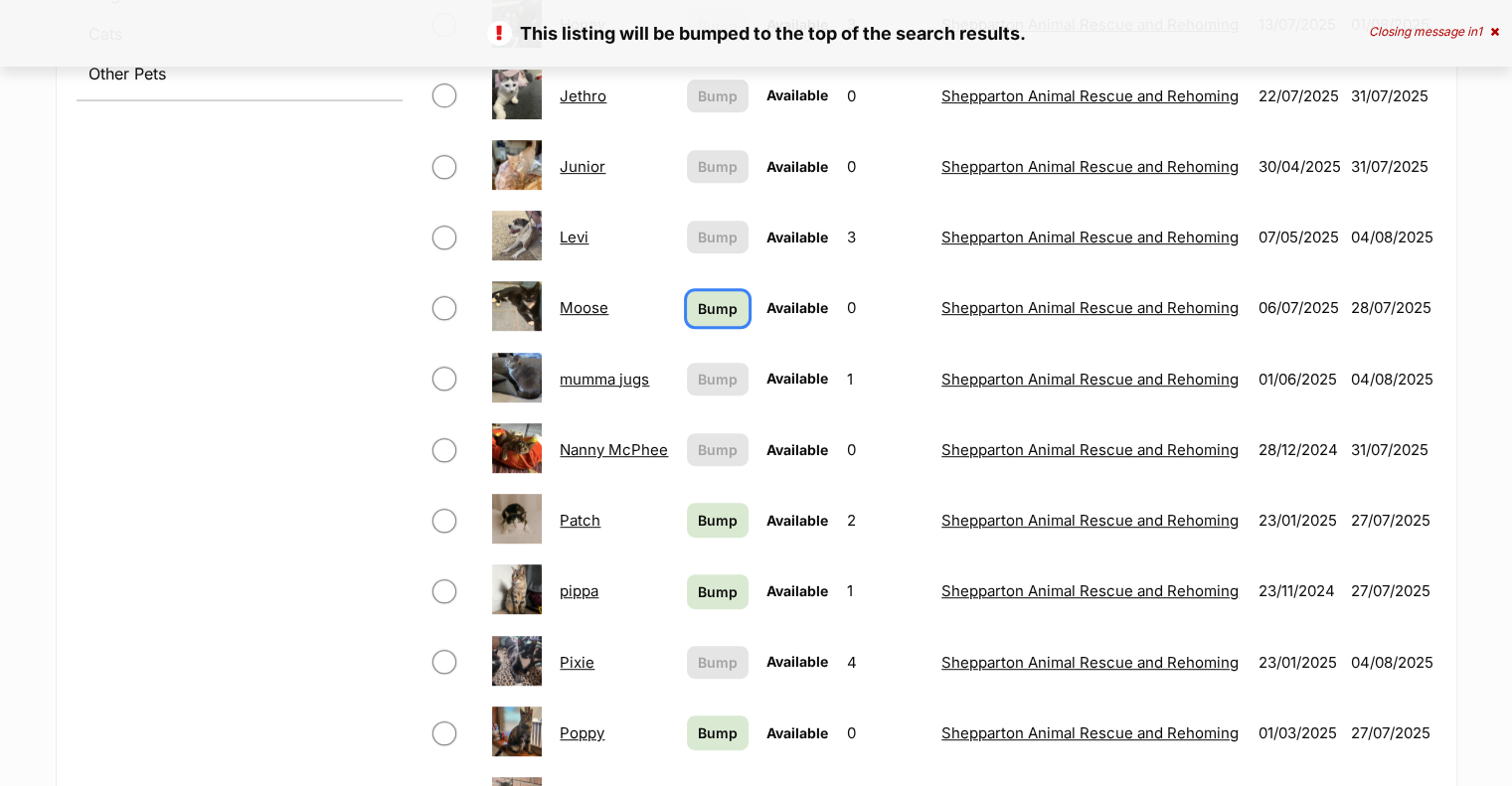 click on "Bump" at bounding box center (718, 308) 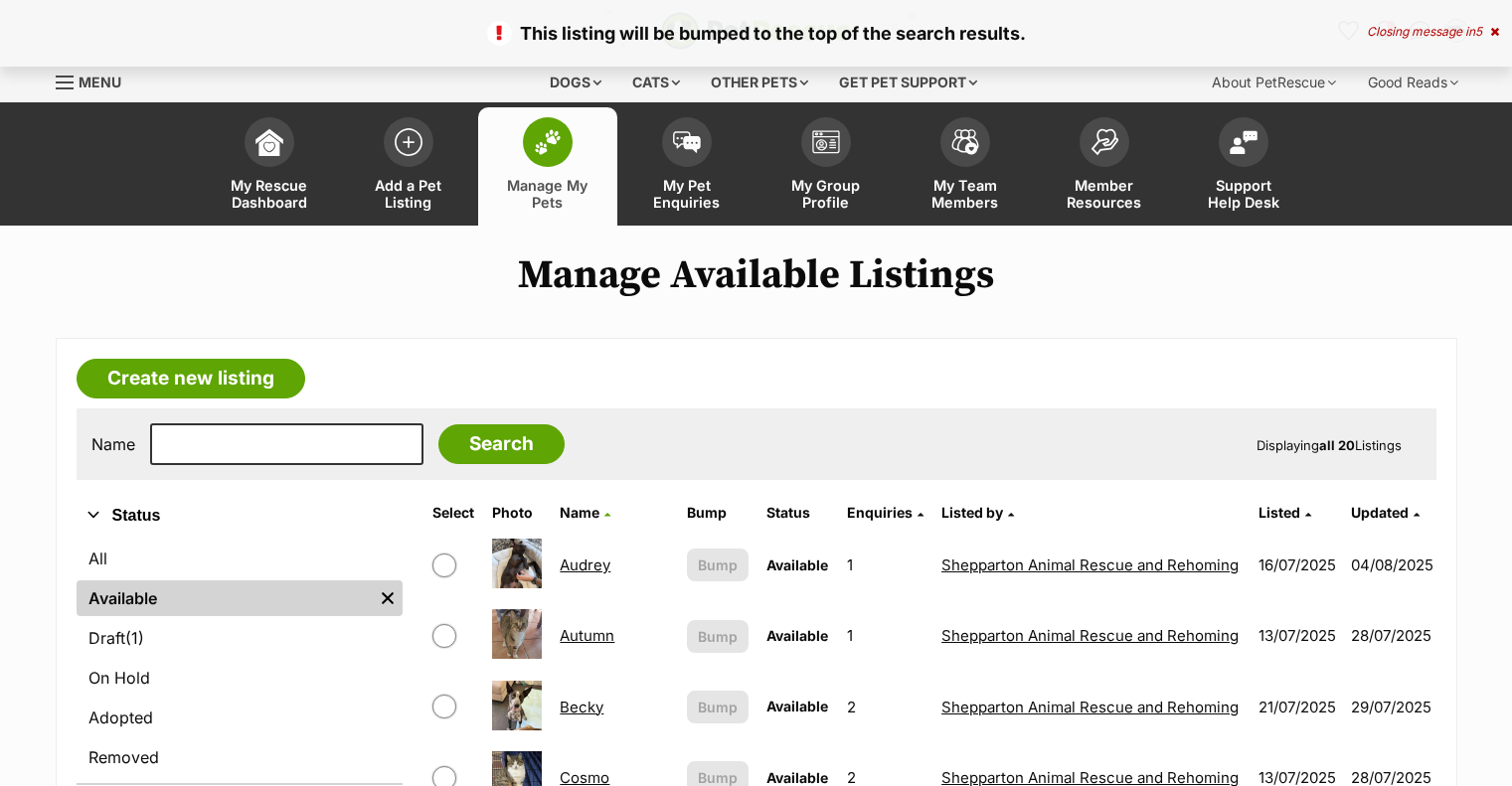 scroll, scrollTop: 0, scrollLeft: 0, axis: both 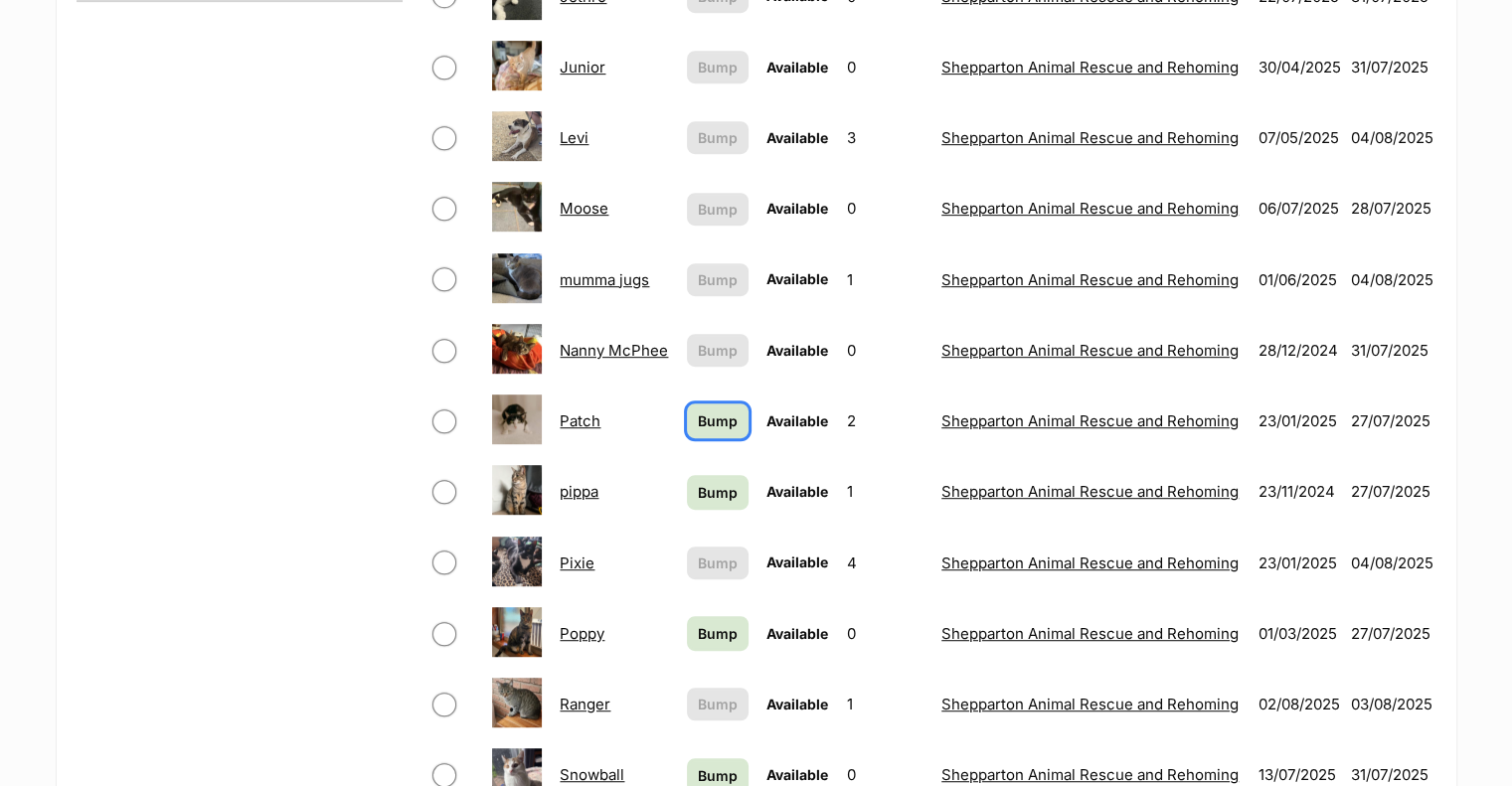click on "Bump" at bounding box center (718, 420) 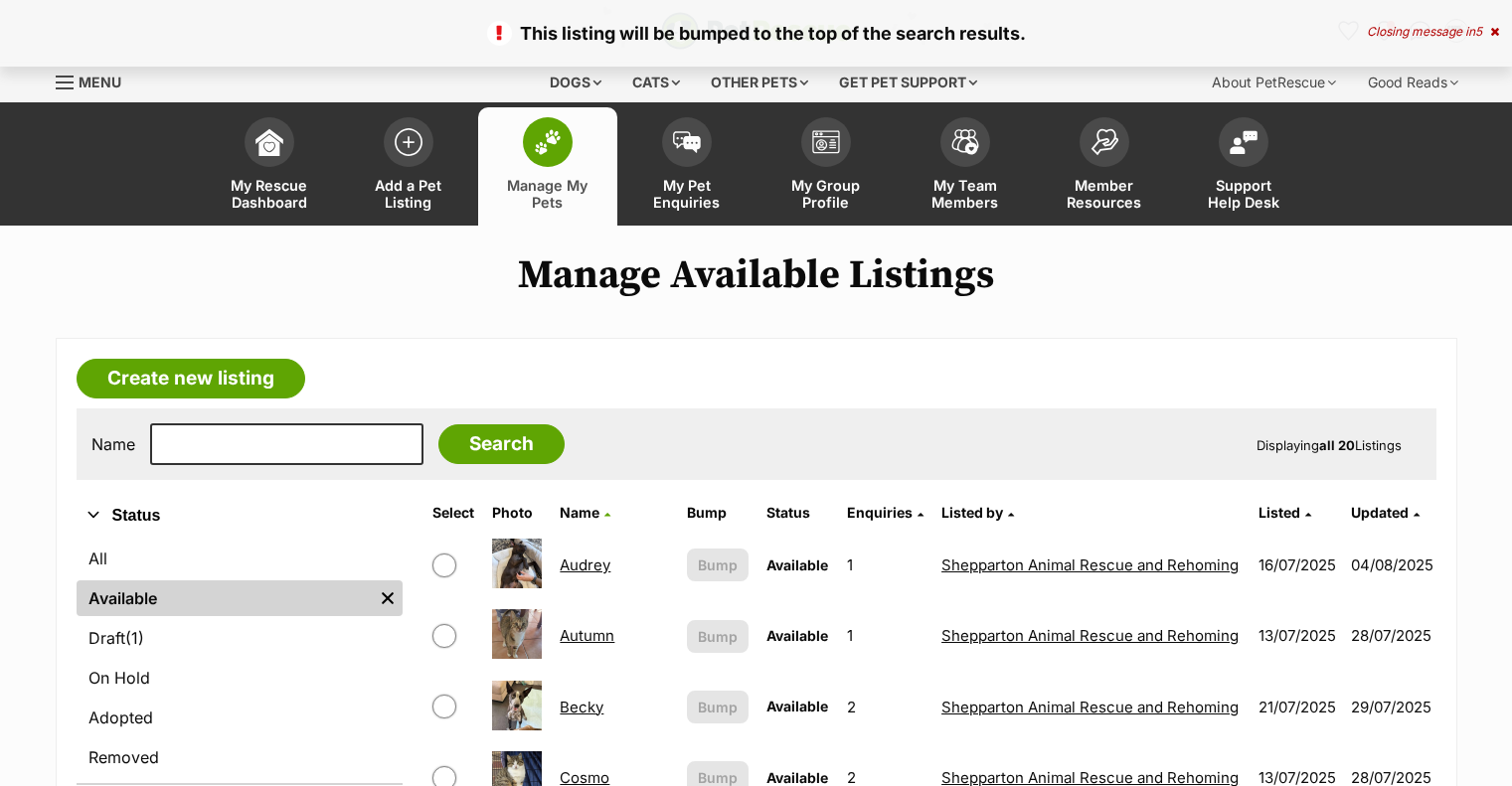 scroll, scrollTop: 0, scrollLeft: 0, axis: both 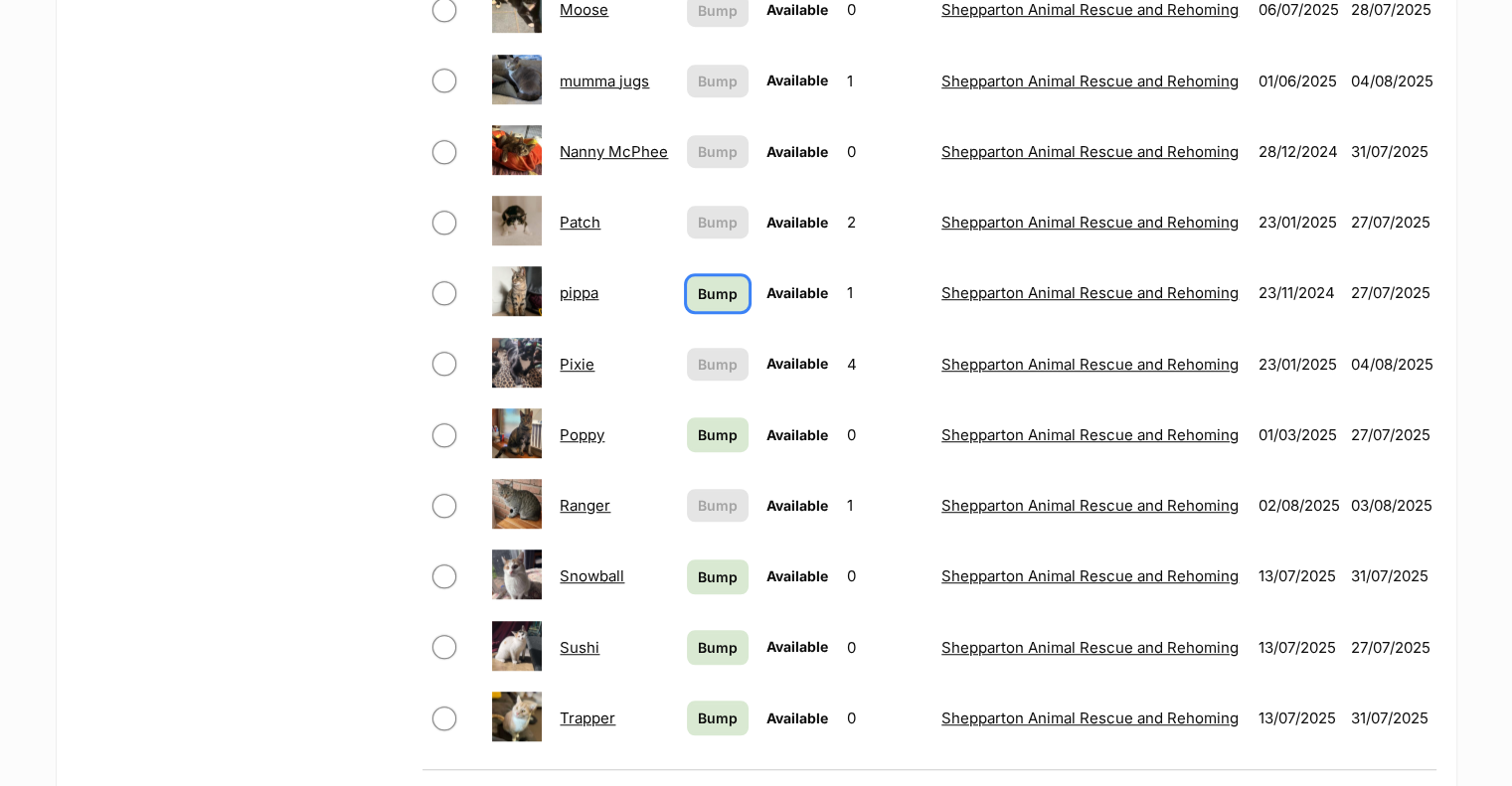 click on "Bump" at bounding box center (718, 293) 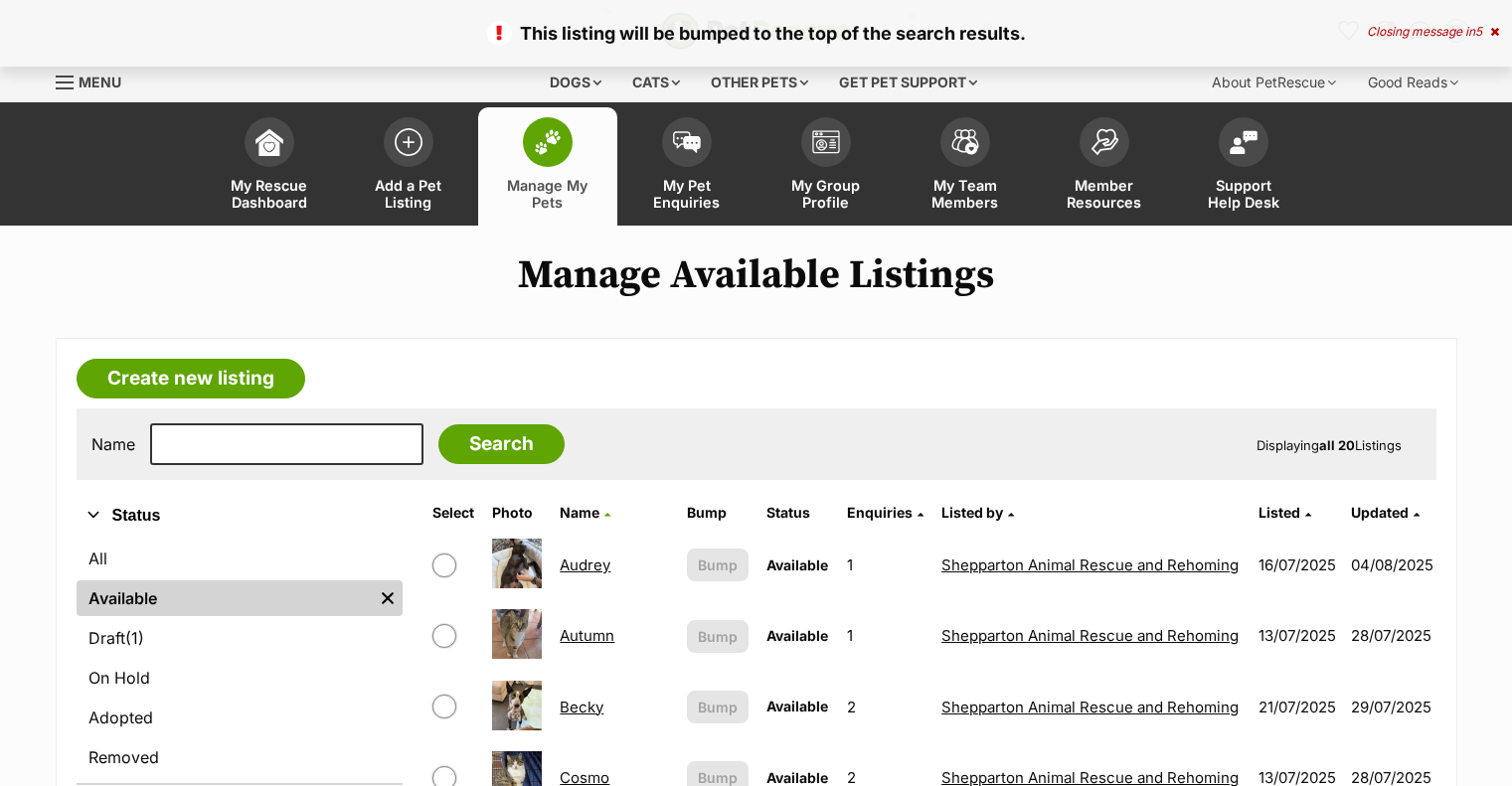 scroll, scrollTop: 0, scrollLeft: 0, axis: both 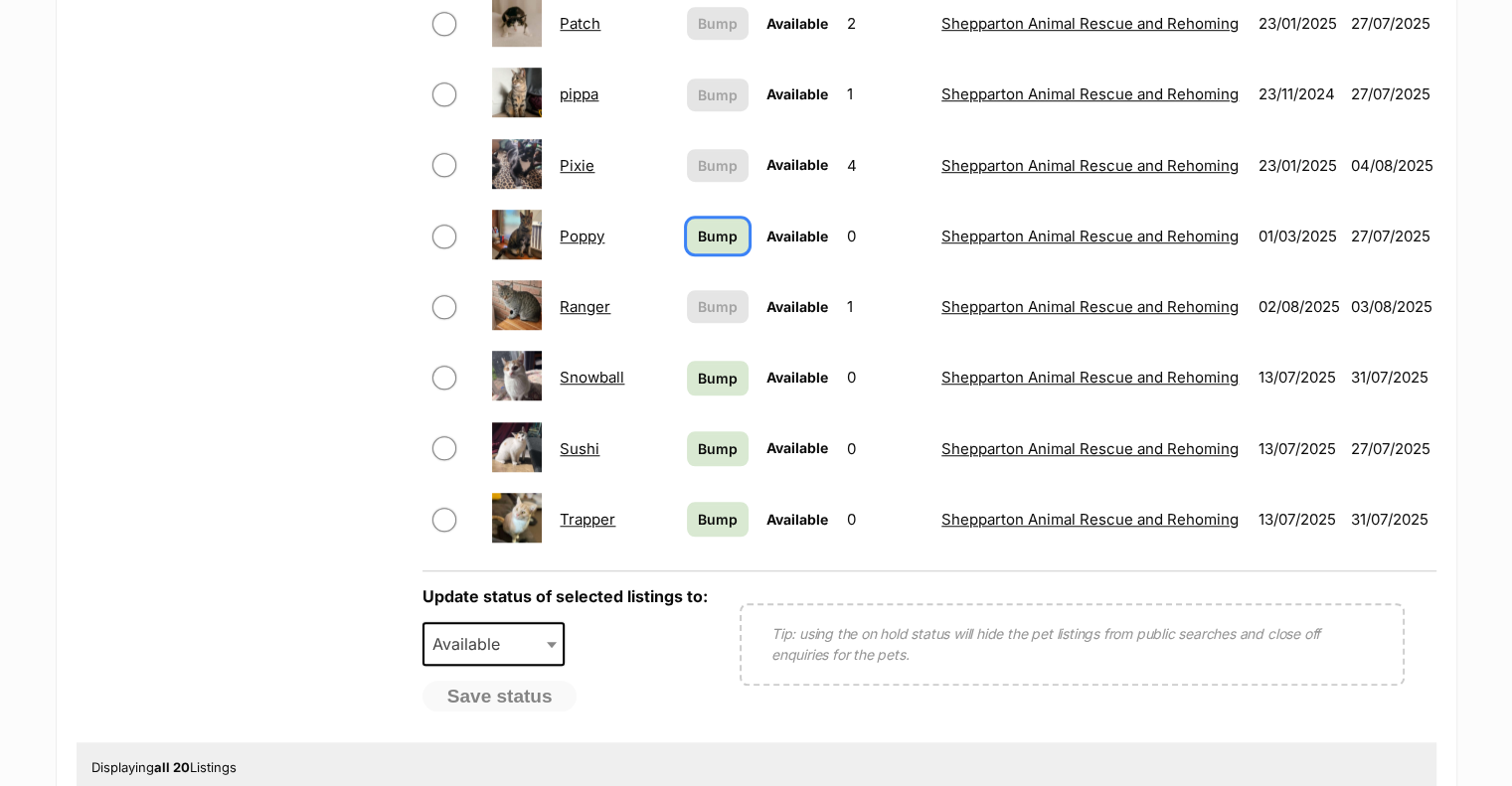click on "Bump" at bounding box center (718, 236) 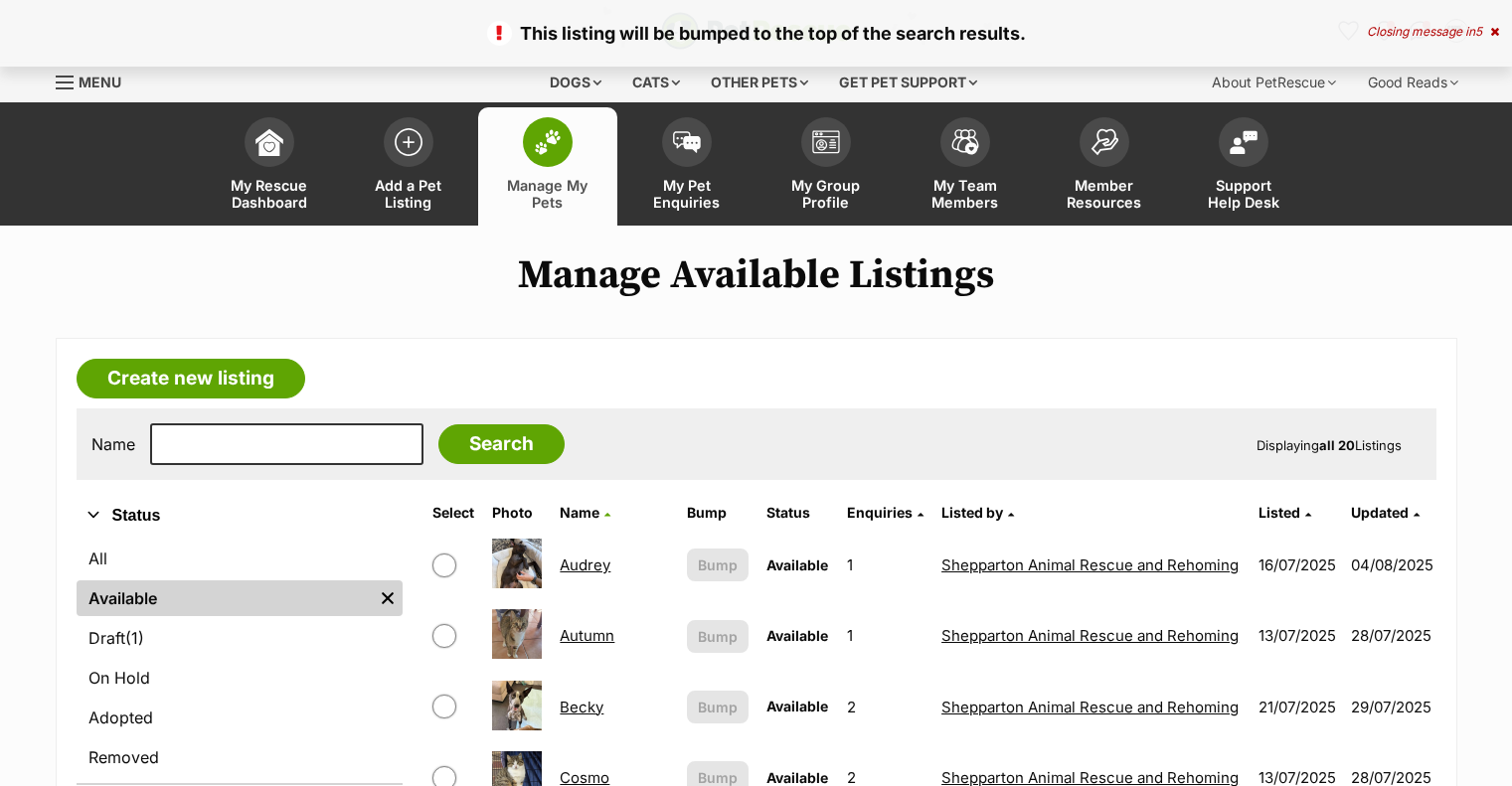 scroll, scrollTop: 0, scrollLeft: 0, axis: both 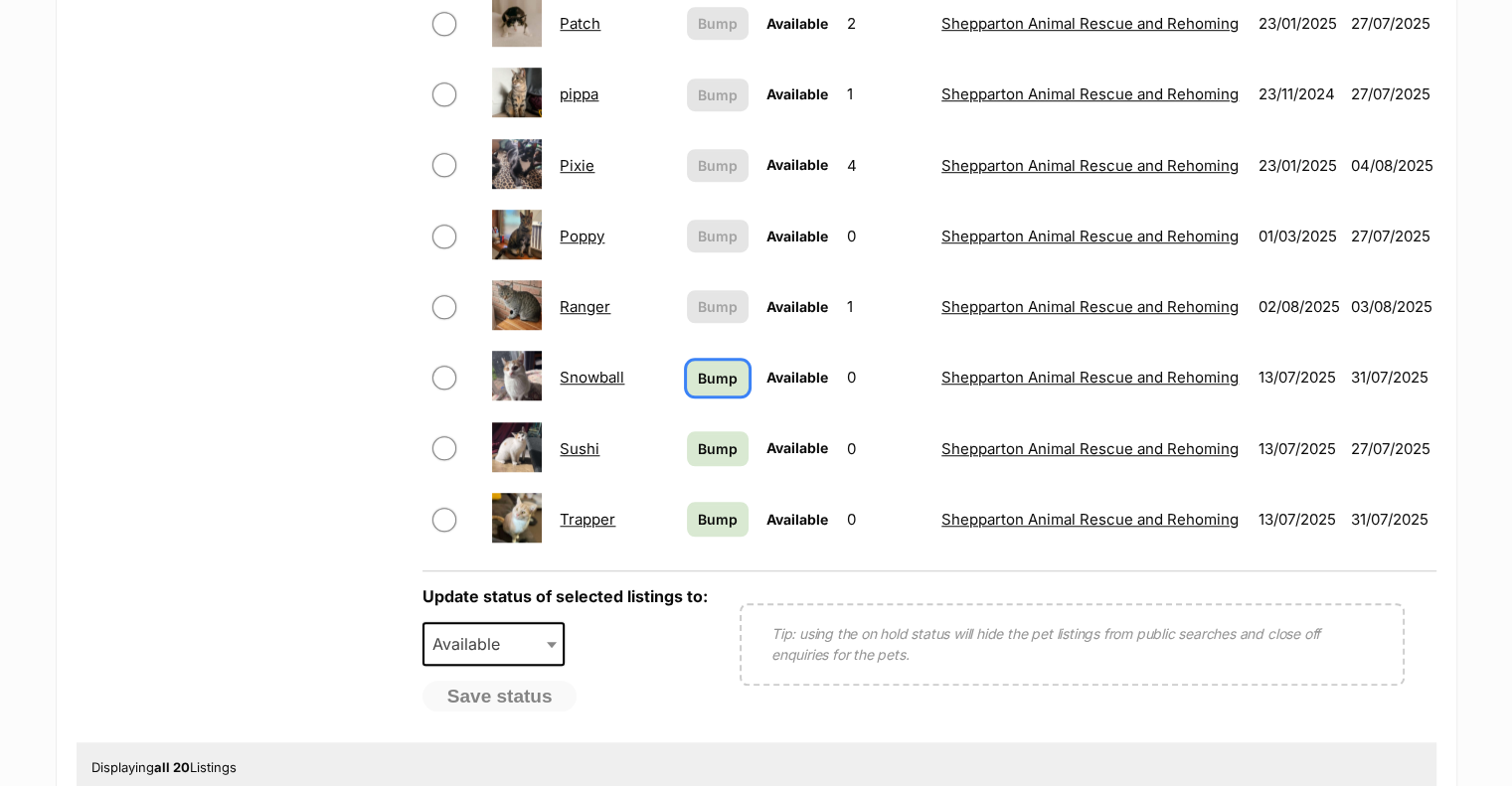 click on "Bump" at bounding box center (718, 378) 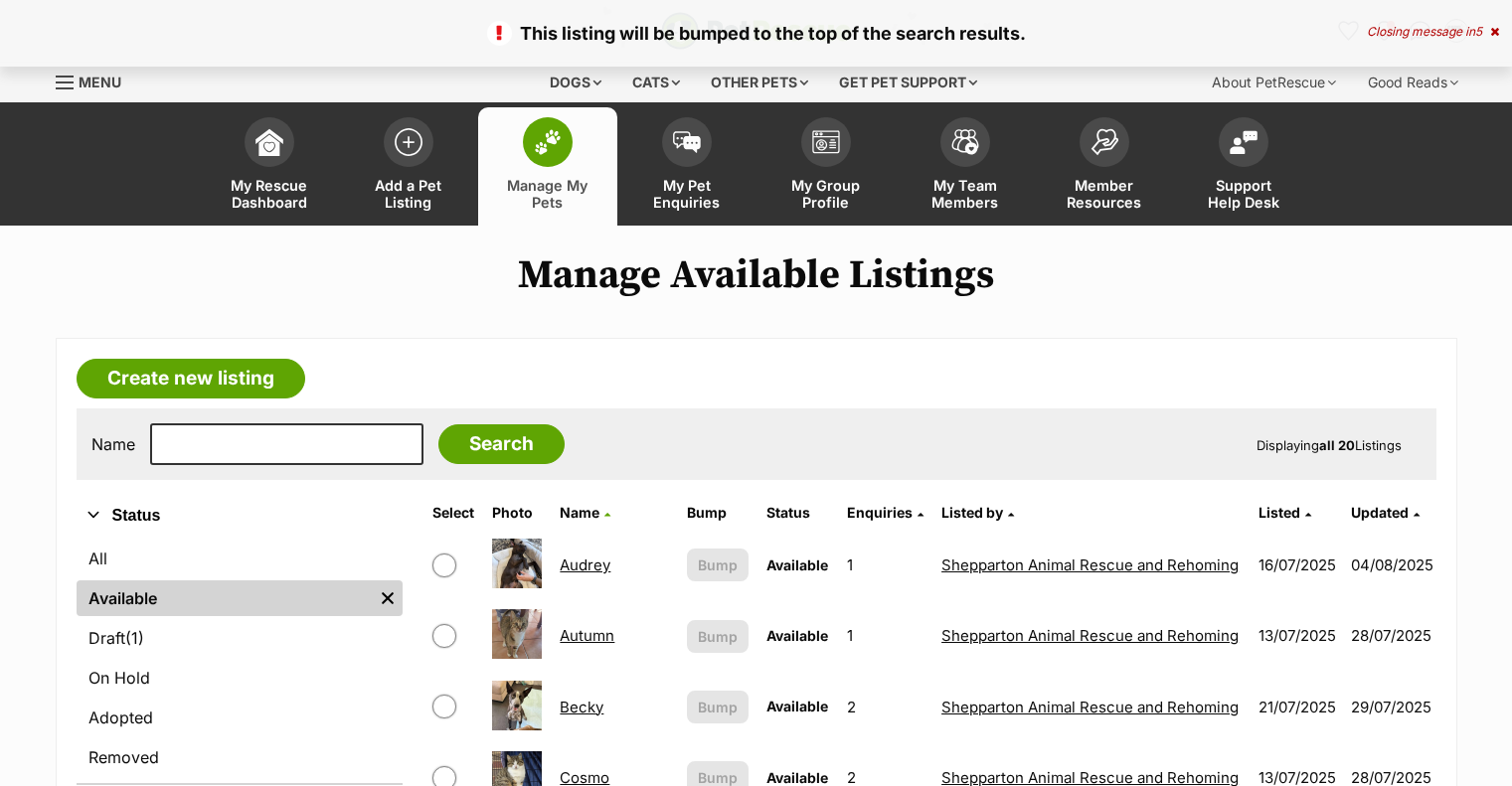 scroll, scrollTop: 0, scrollLeft: 0, axis: both 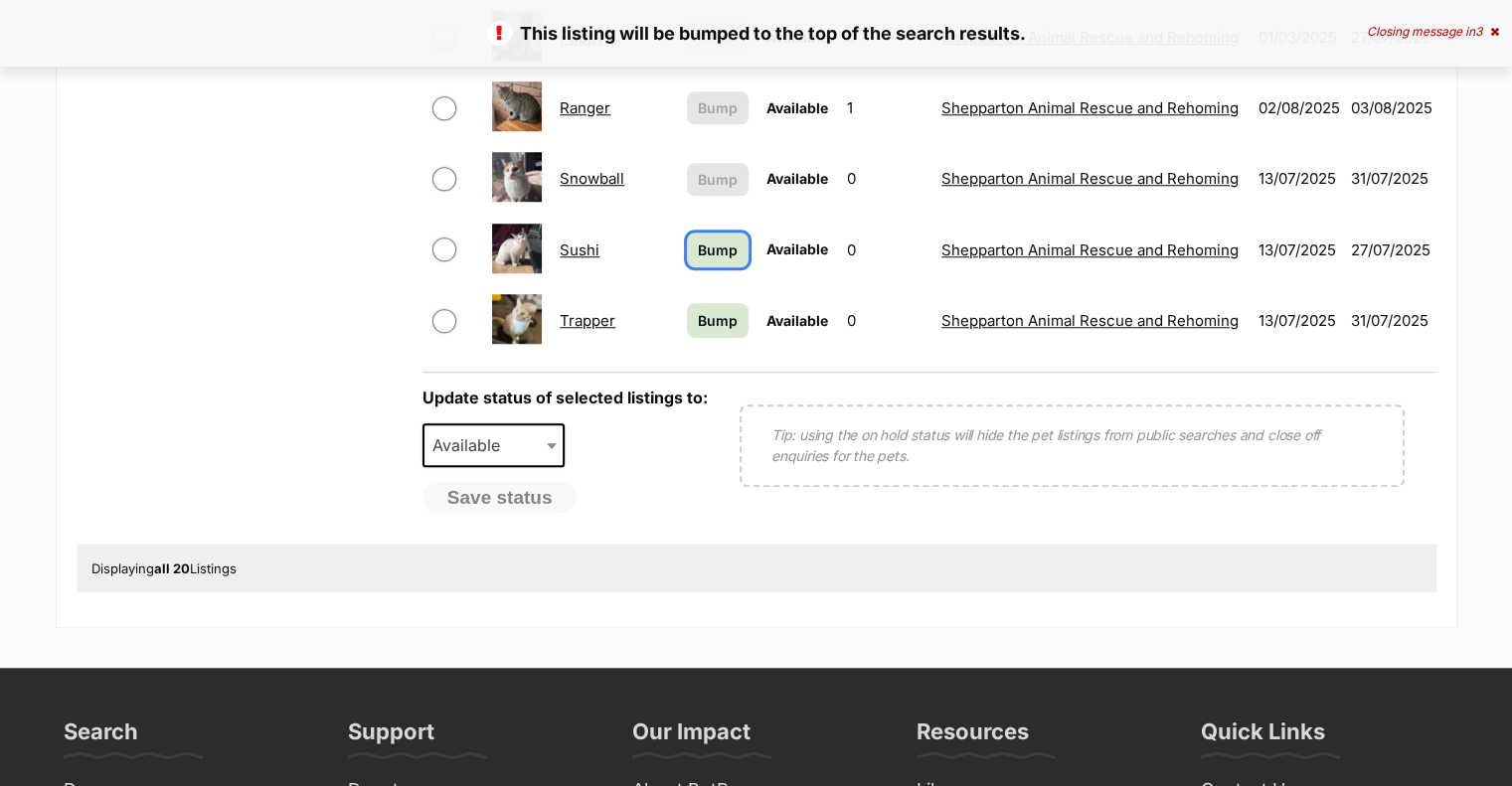 click on "Bump" at bounding box center (718, 249) 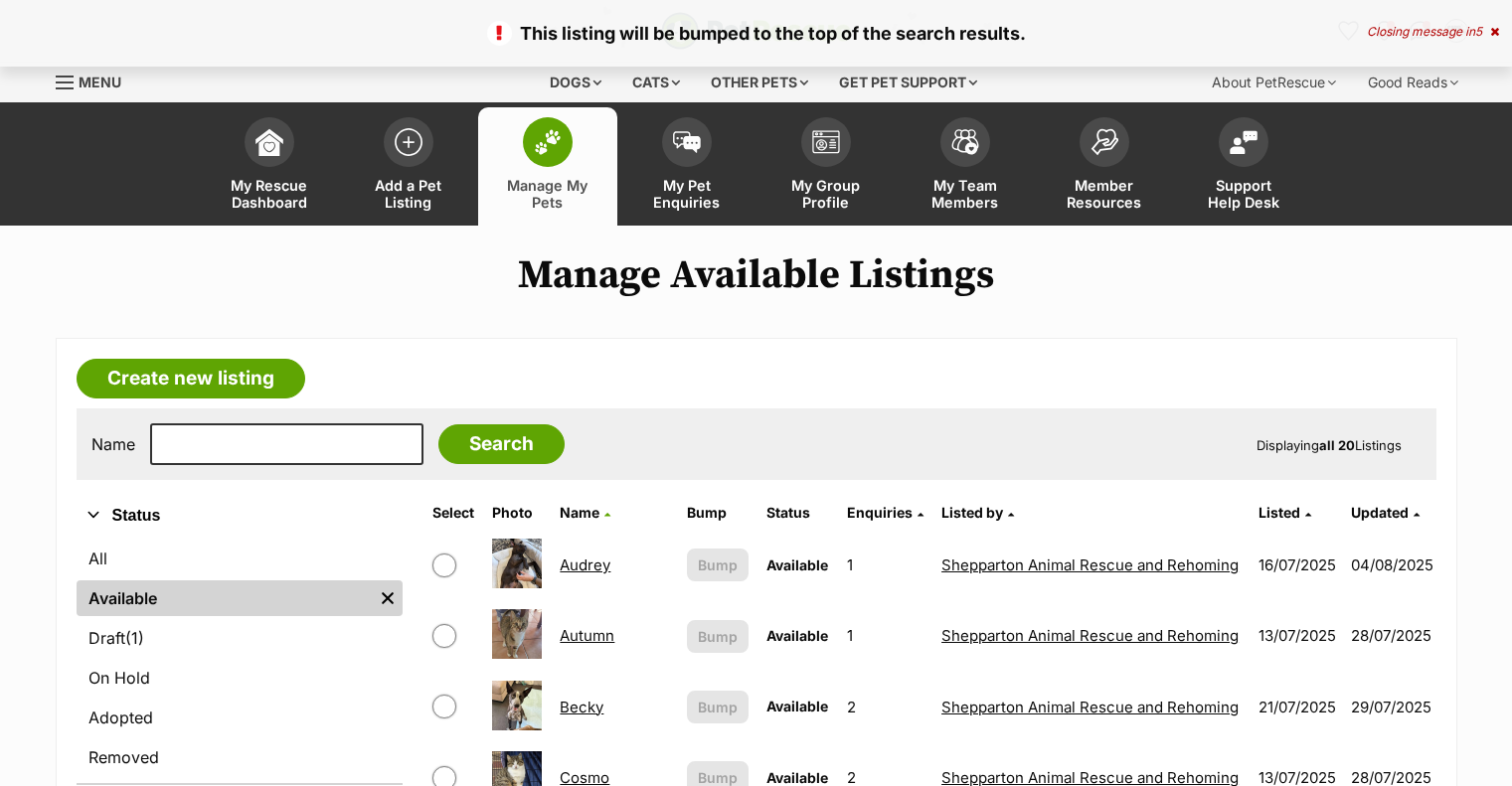 scroll, scrollTop: 0, scrollLeft: 0, axis: both 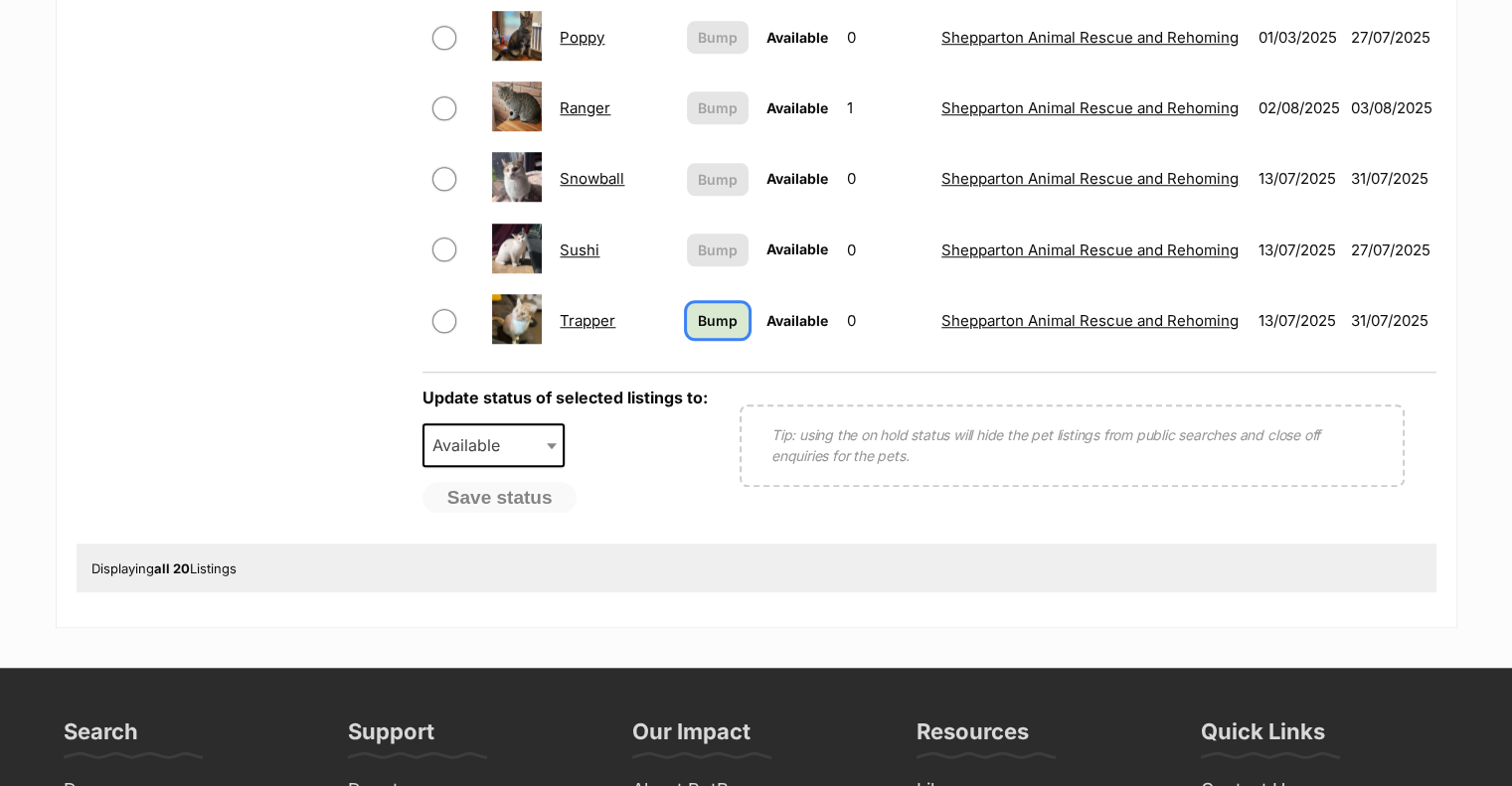 click on "Bump" at bounding box center [718, 320] 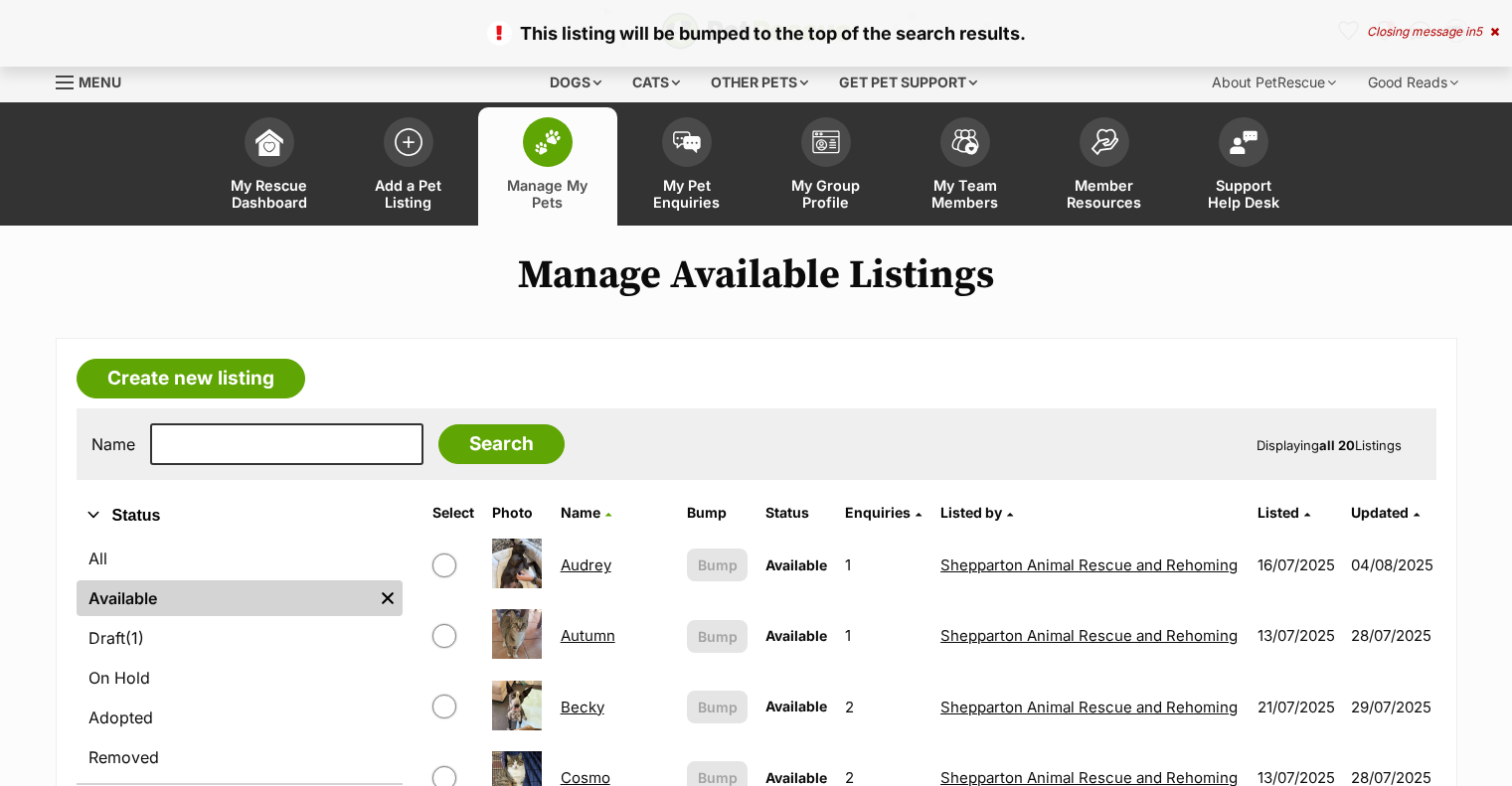 scroll, scrollTop: 696, scrollLeft: 0, axis: vertical 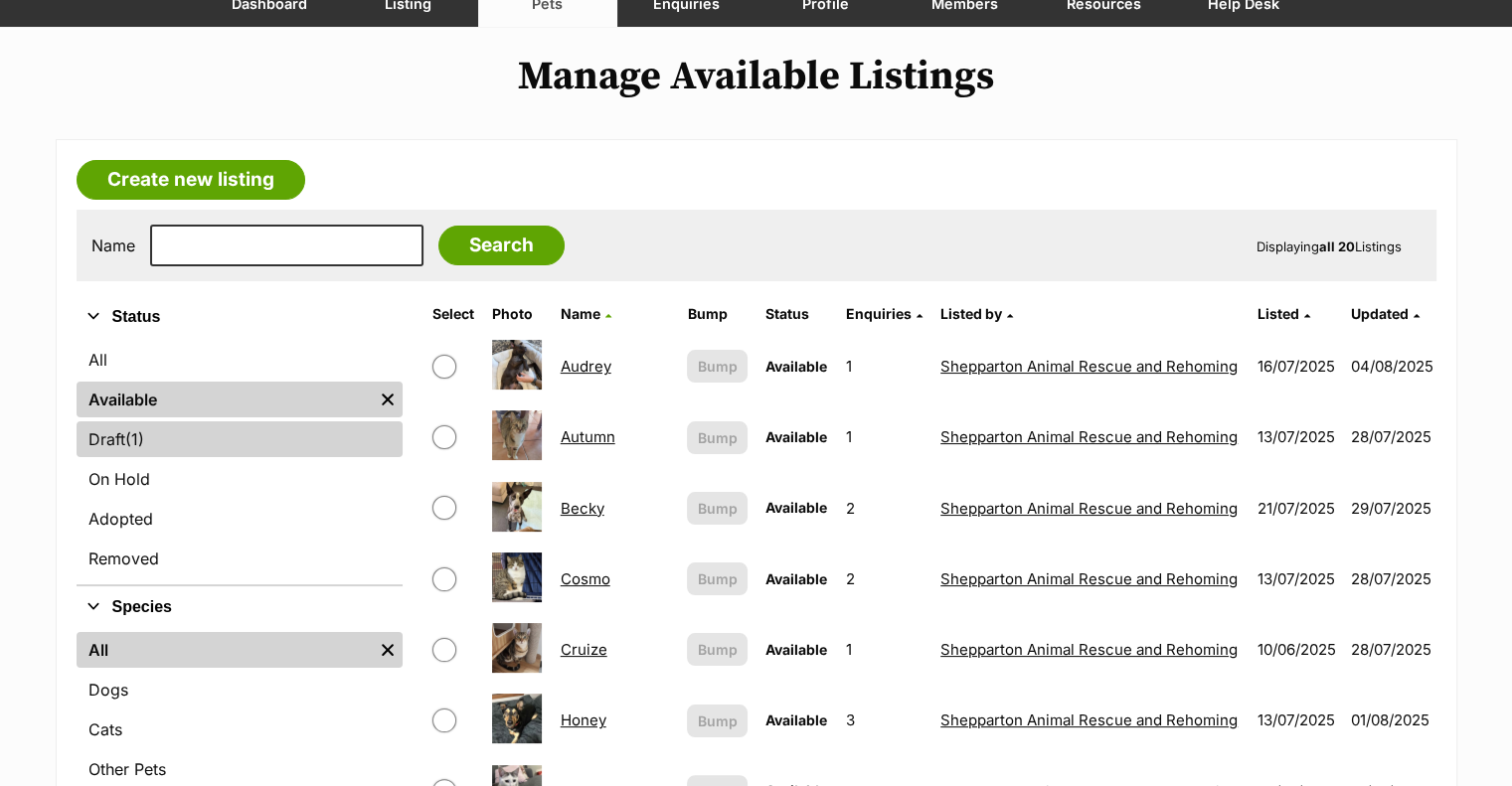 click on "Draft
(1)
Items" at bounding box center (240, 439) 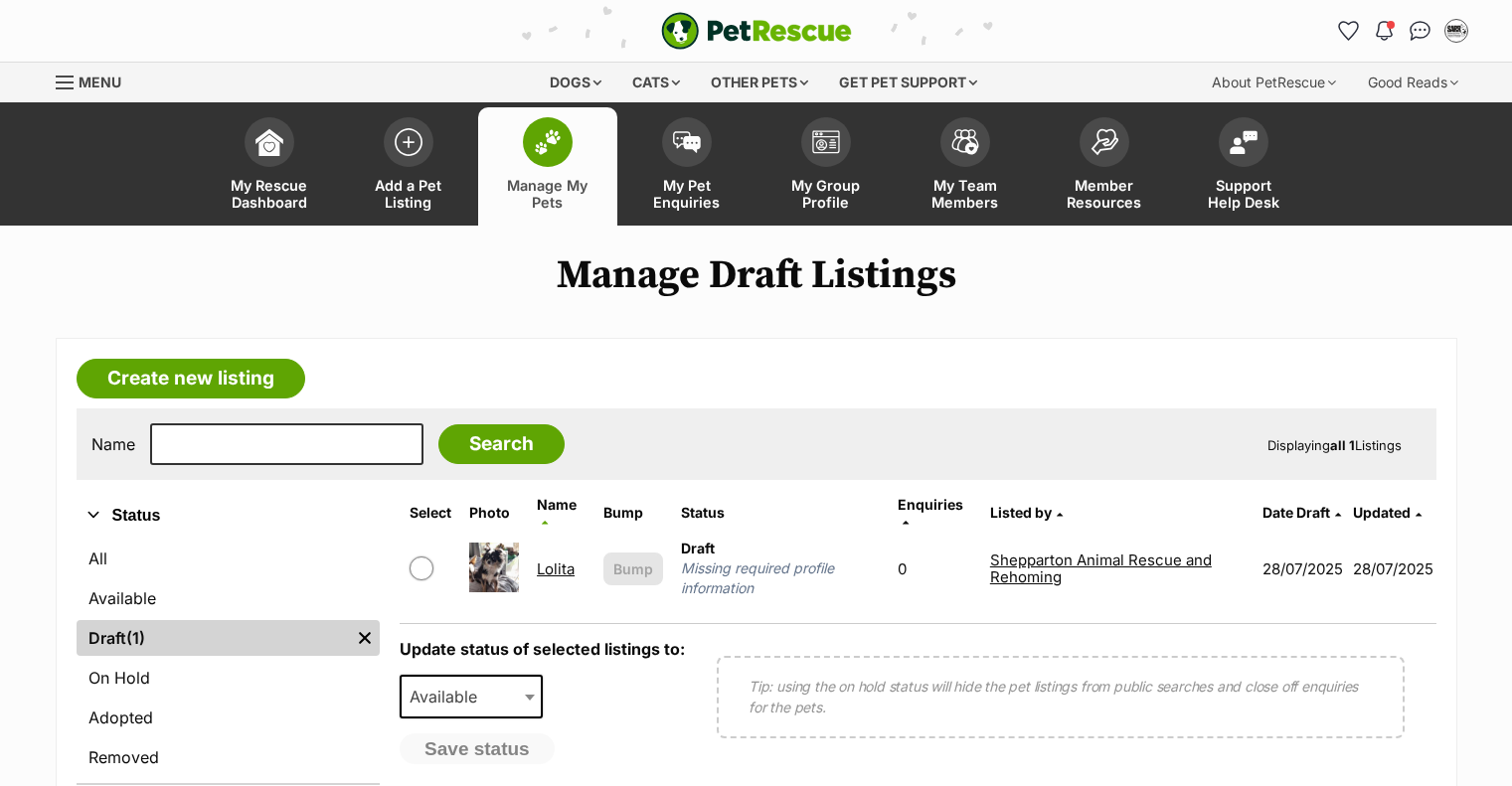 scroll, scrollTop: 0, scrollLeft: 0, axis: both 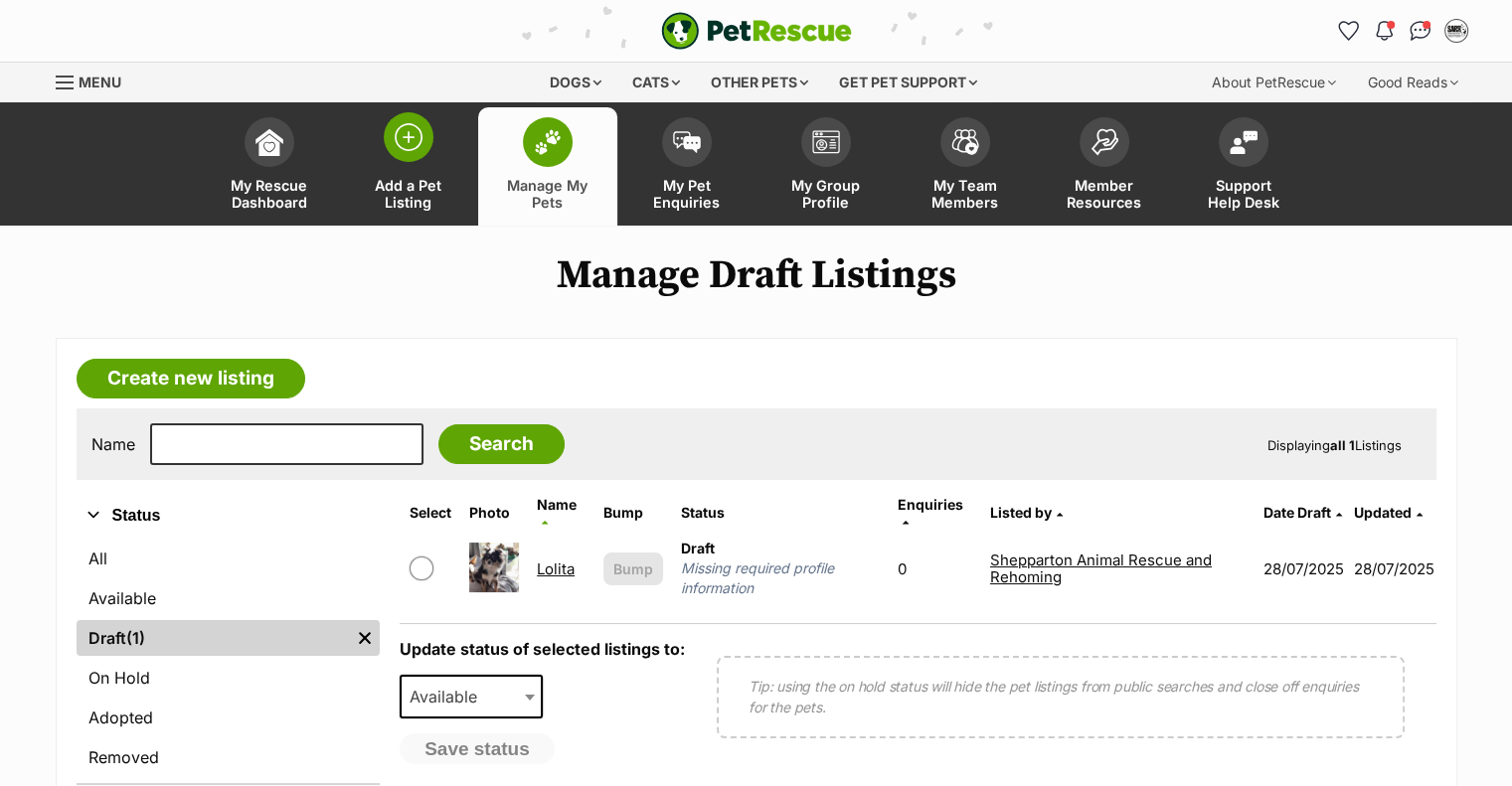 click on "Add a Pet Listing" at bounding box center (409, 194) 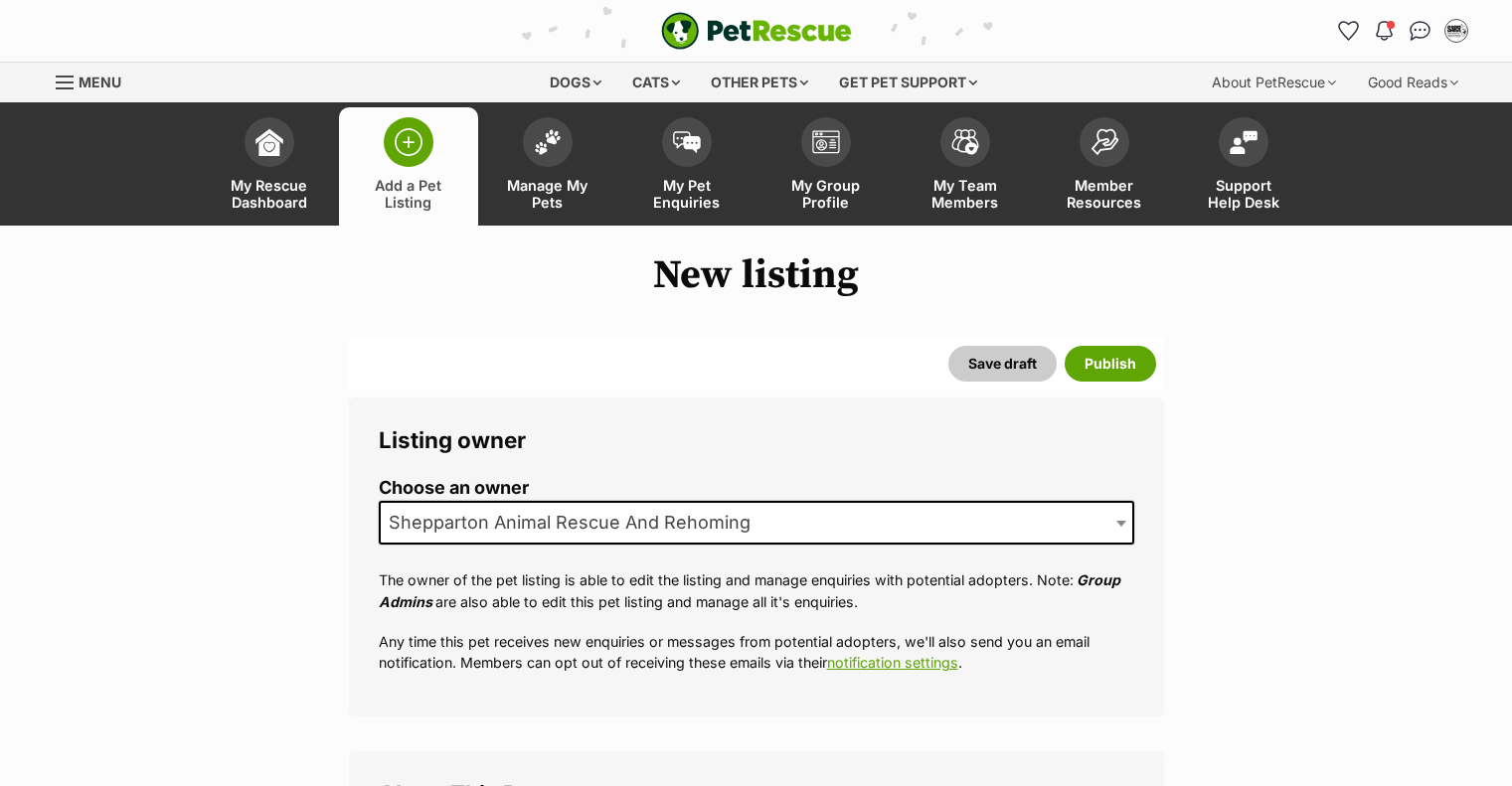 scroll, scrollTop: 0, scrollLeft: 0, axis: both 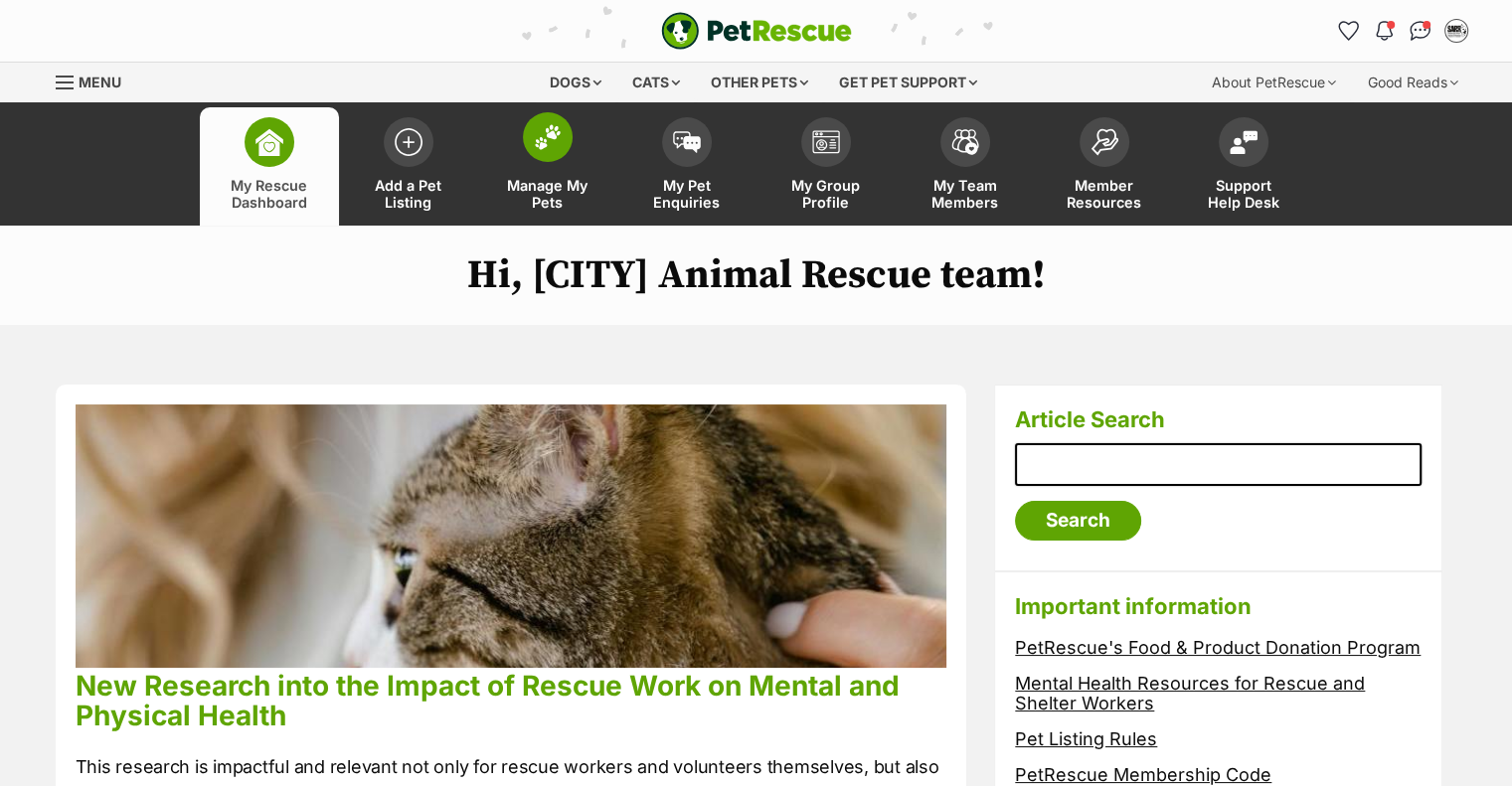 click on "Manage My Pets" at bounding box center (548, 194) 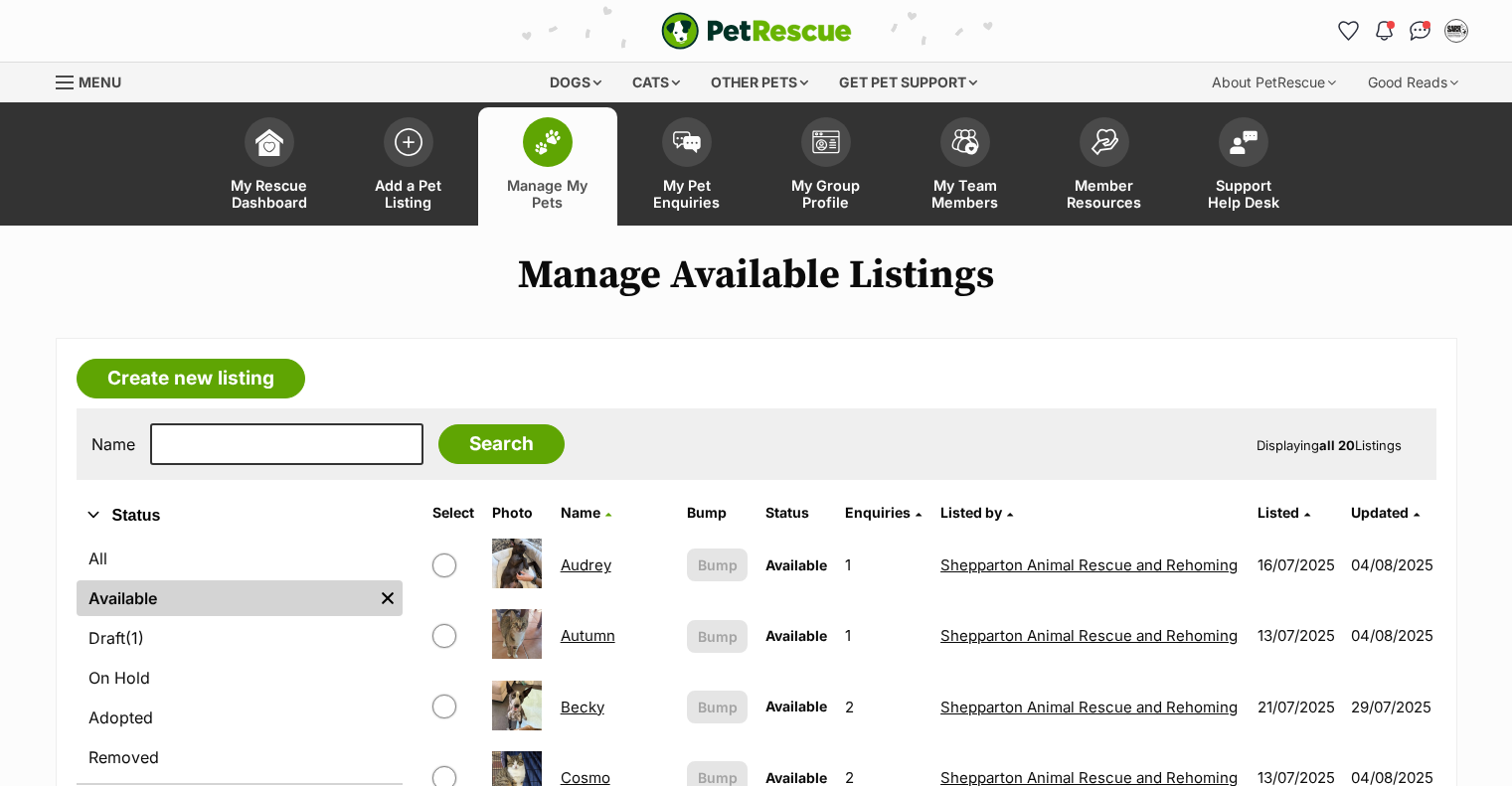 scroll, scrollTop: 0, scrollLeft: 0, axis: both 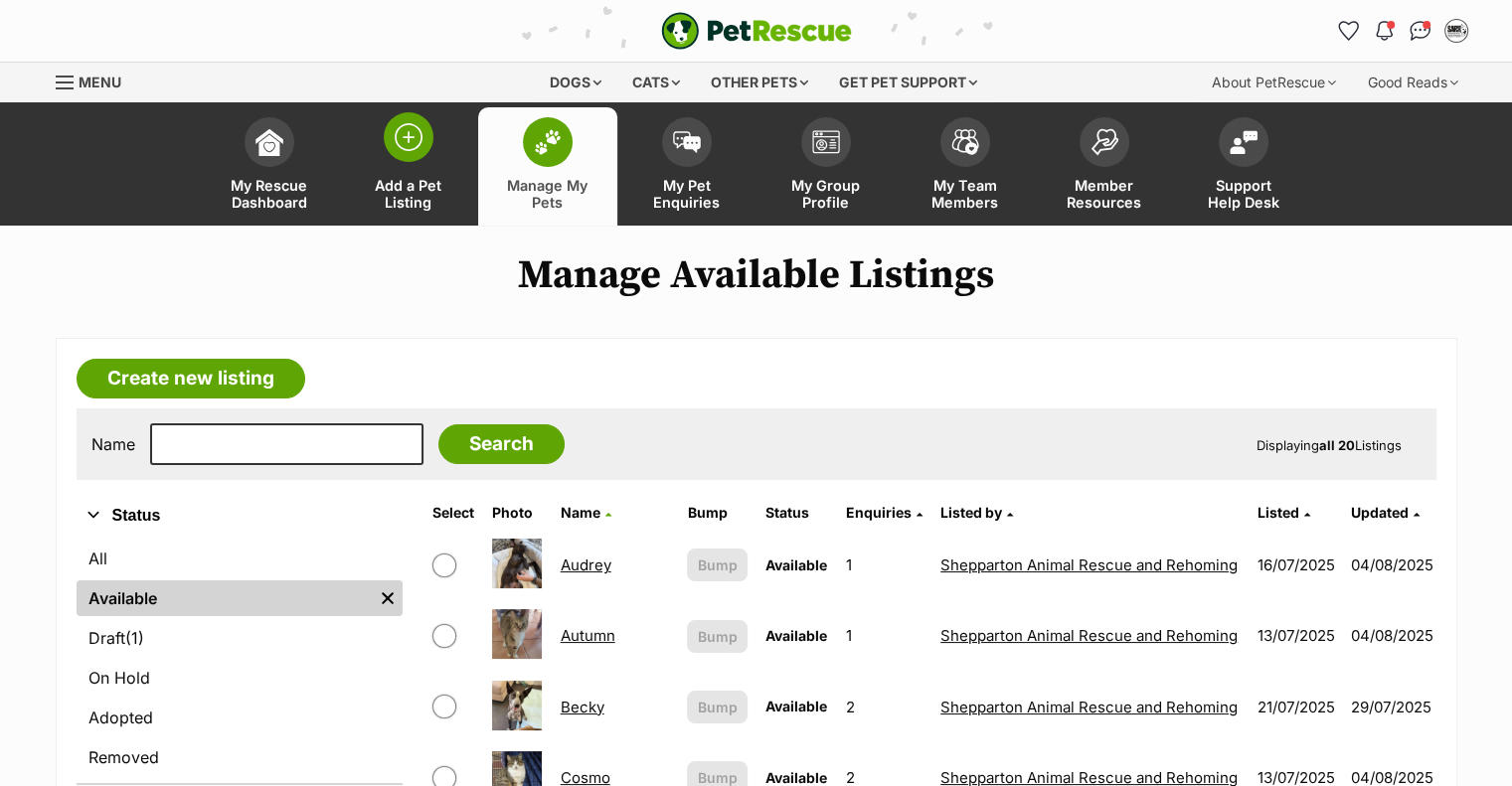 click on "Add a Pet Listing" at bounding box center [409, 194] 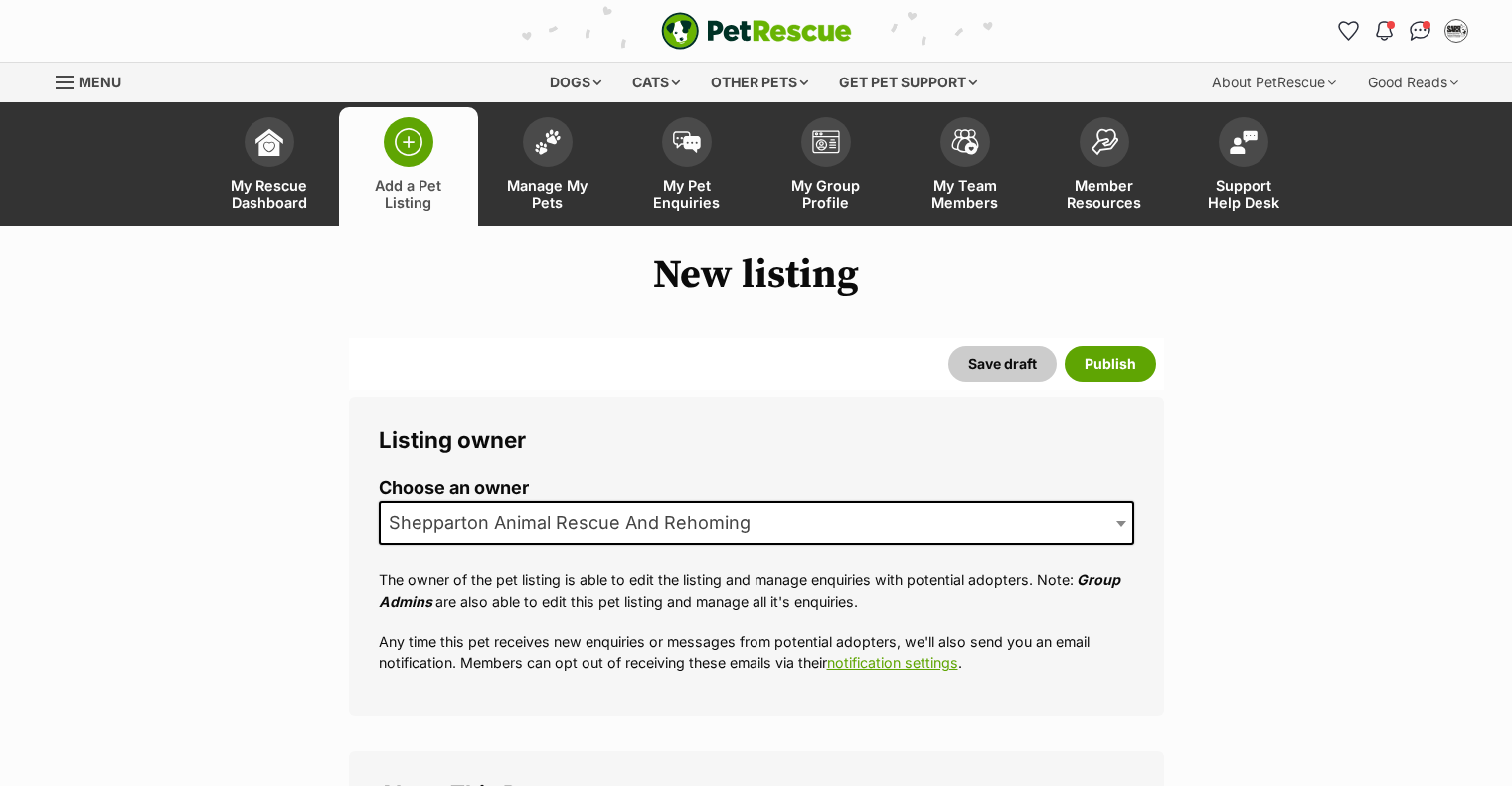 scroll, scrollTop: 0, scrollLeft: 0, axis: both 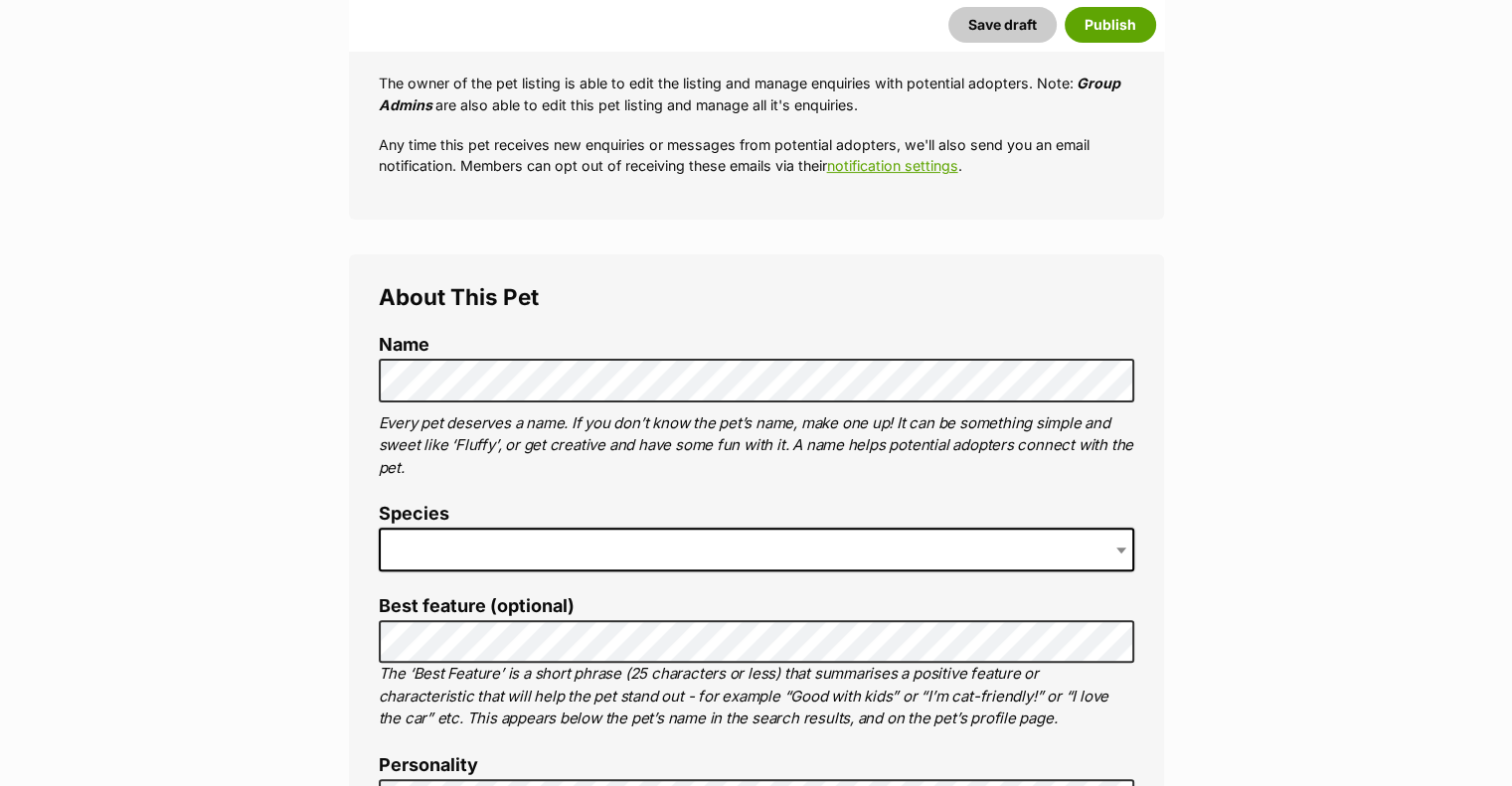 click at bounding box center [756, 550] 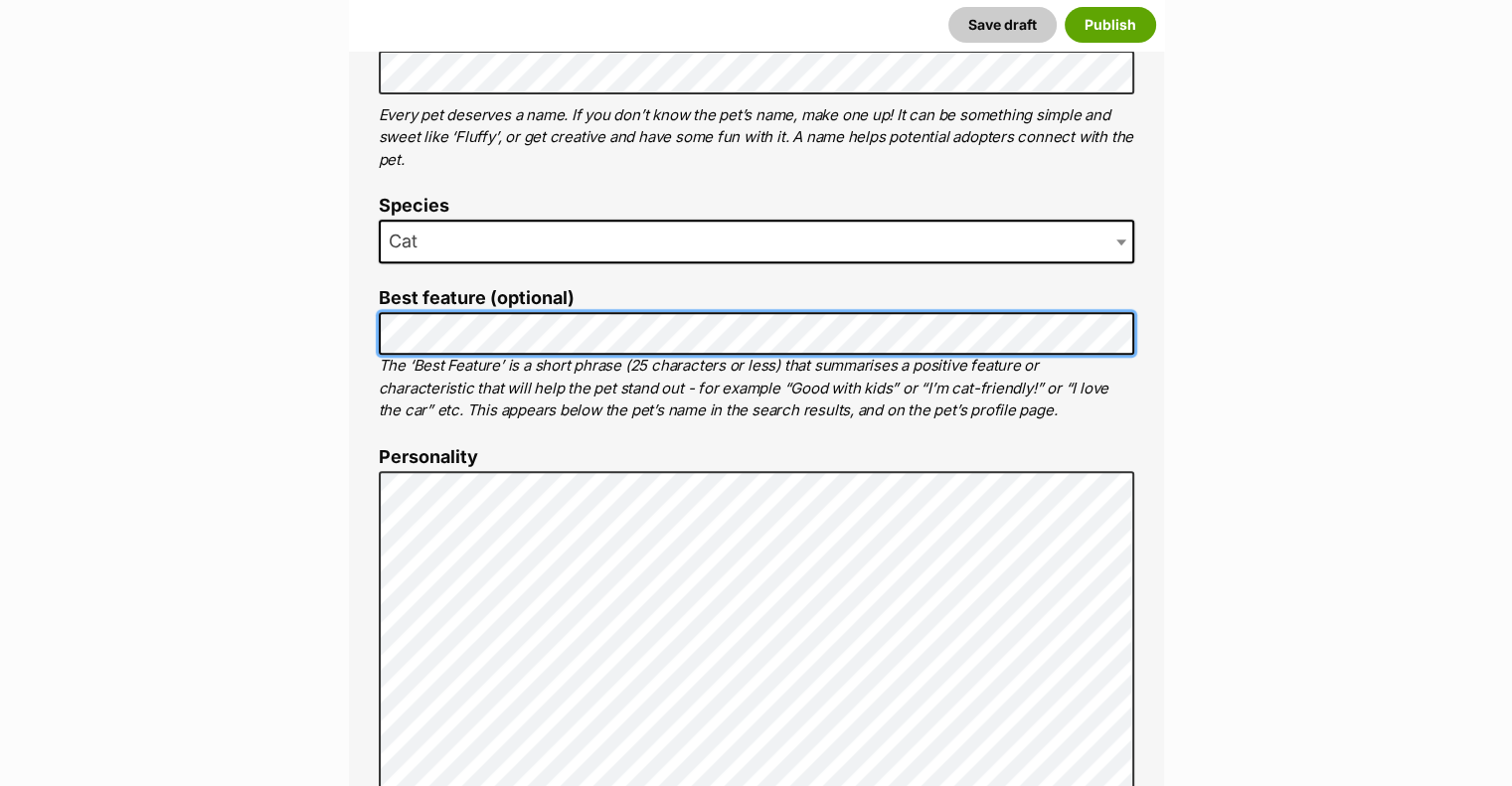 scroll, scrollTop: 894, scrollLeft: 0, axis: vertical 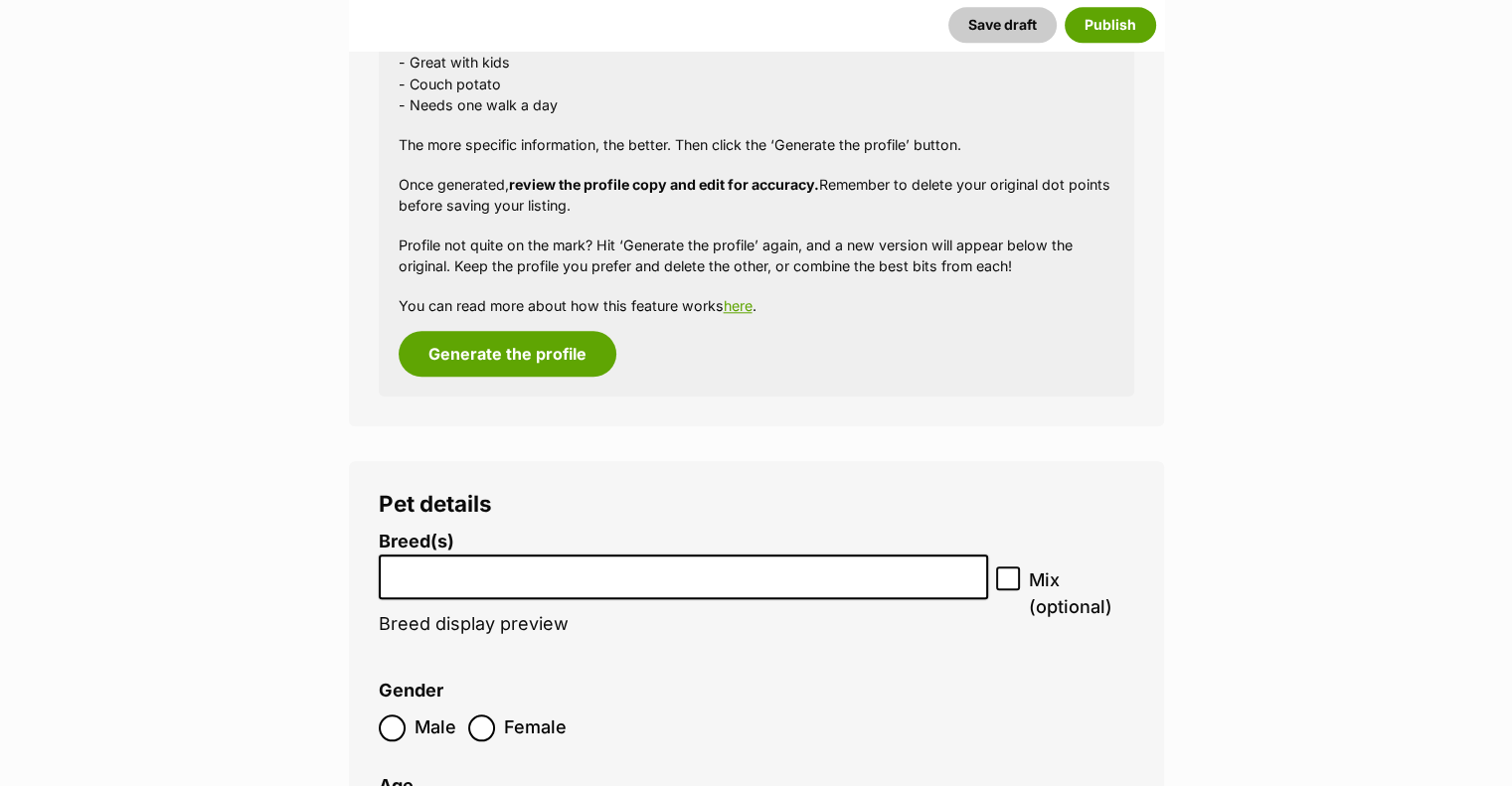 click at bounding box center (683, 571) 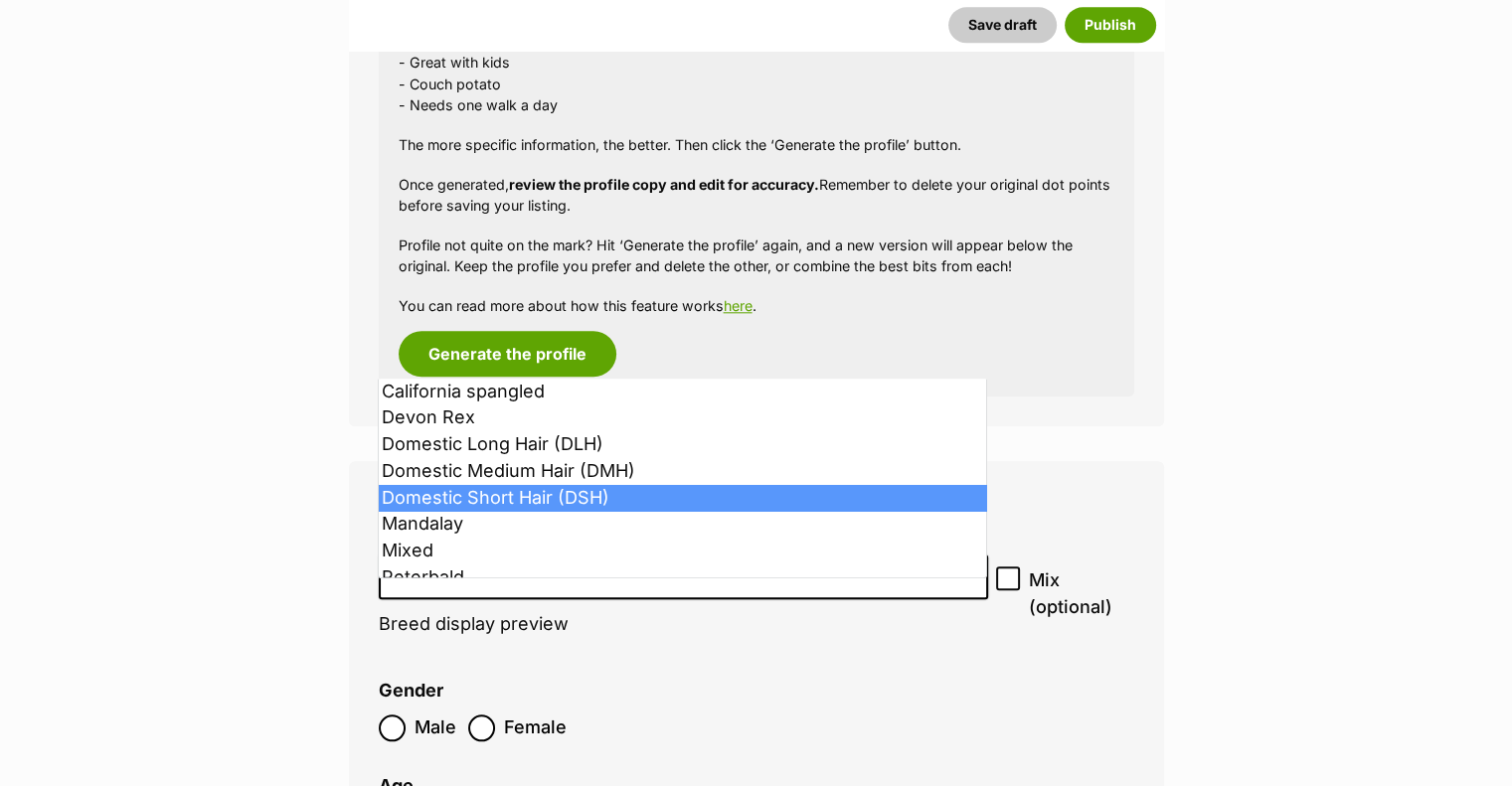type on "d" 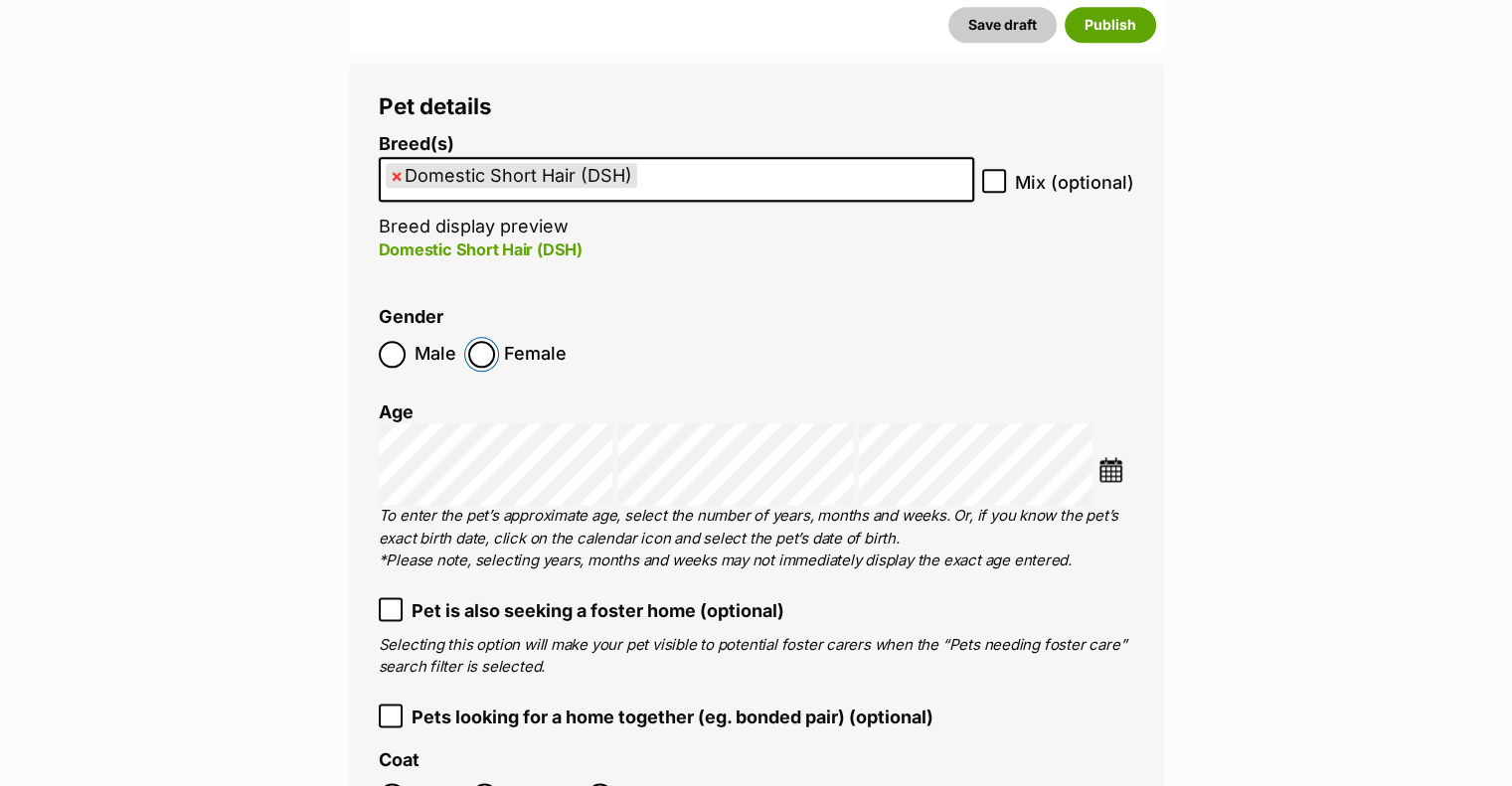 scroll, scrollTop: 2484, scrollLeft: 0, axis: vertical 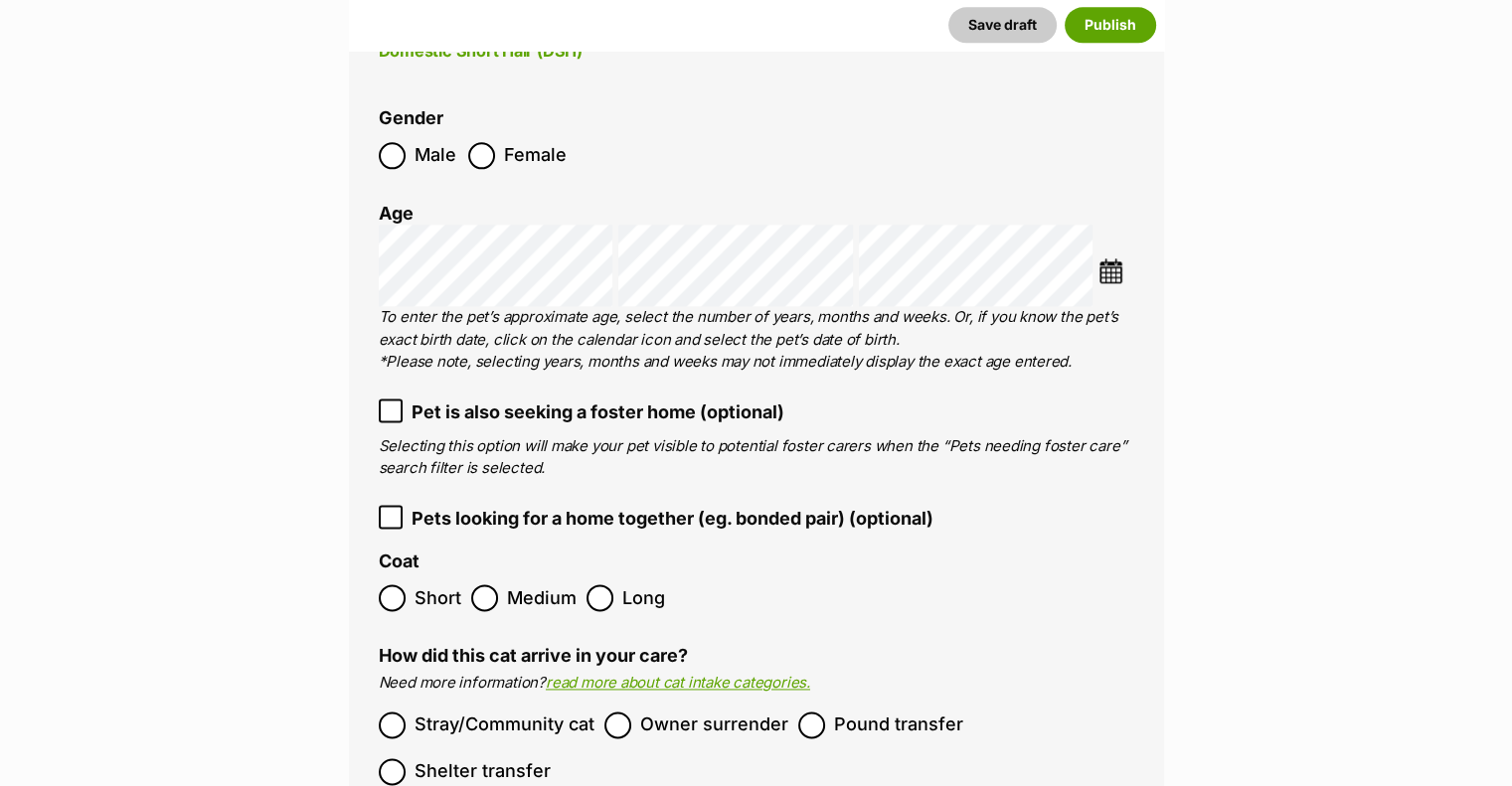 click on "Stray/Community cat
Owner surrender
Pound transfer
Shelter transfer" at bounding box center [756, 748] 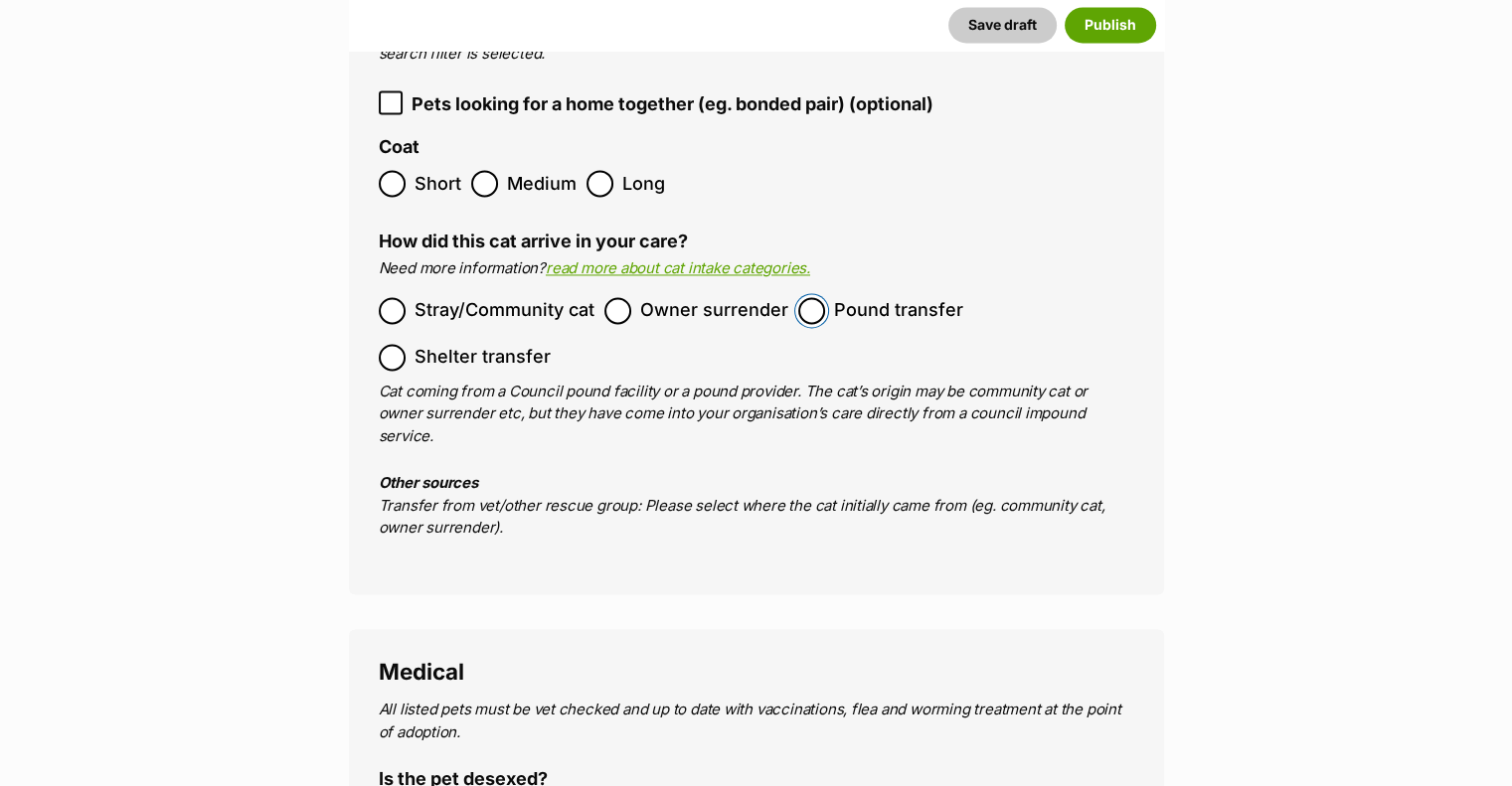 scroll, scrollTop: 3080, scrollLeft: 0, axis: vertical 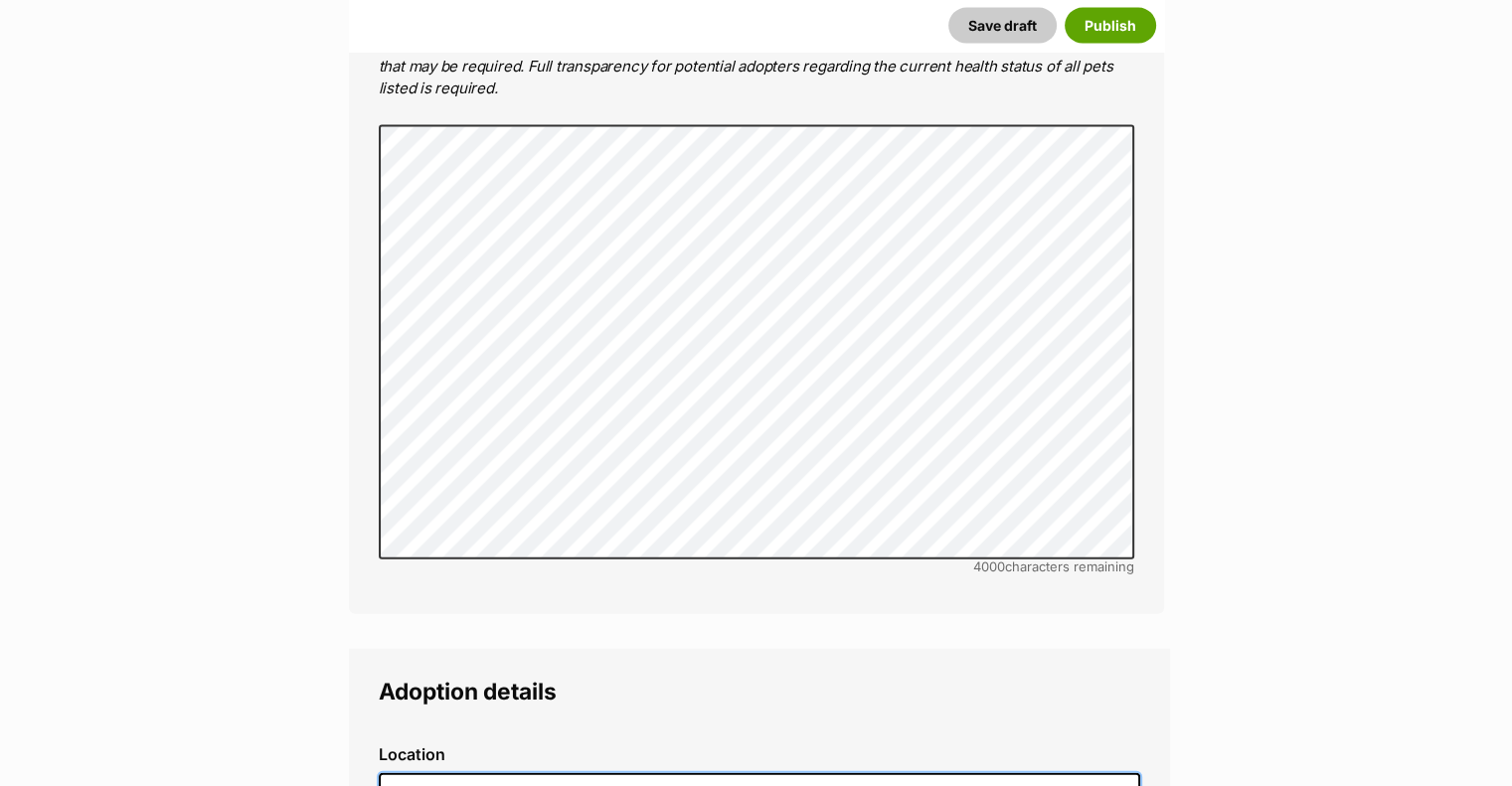 click at bounding box center (759, 795) 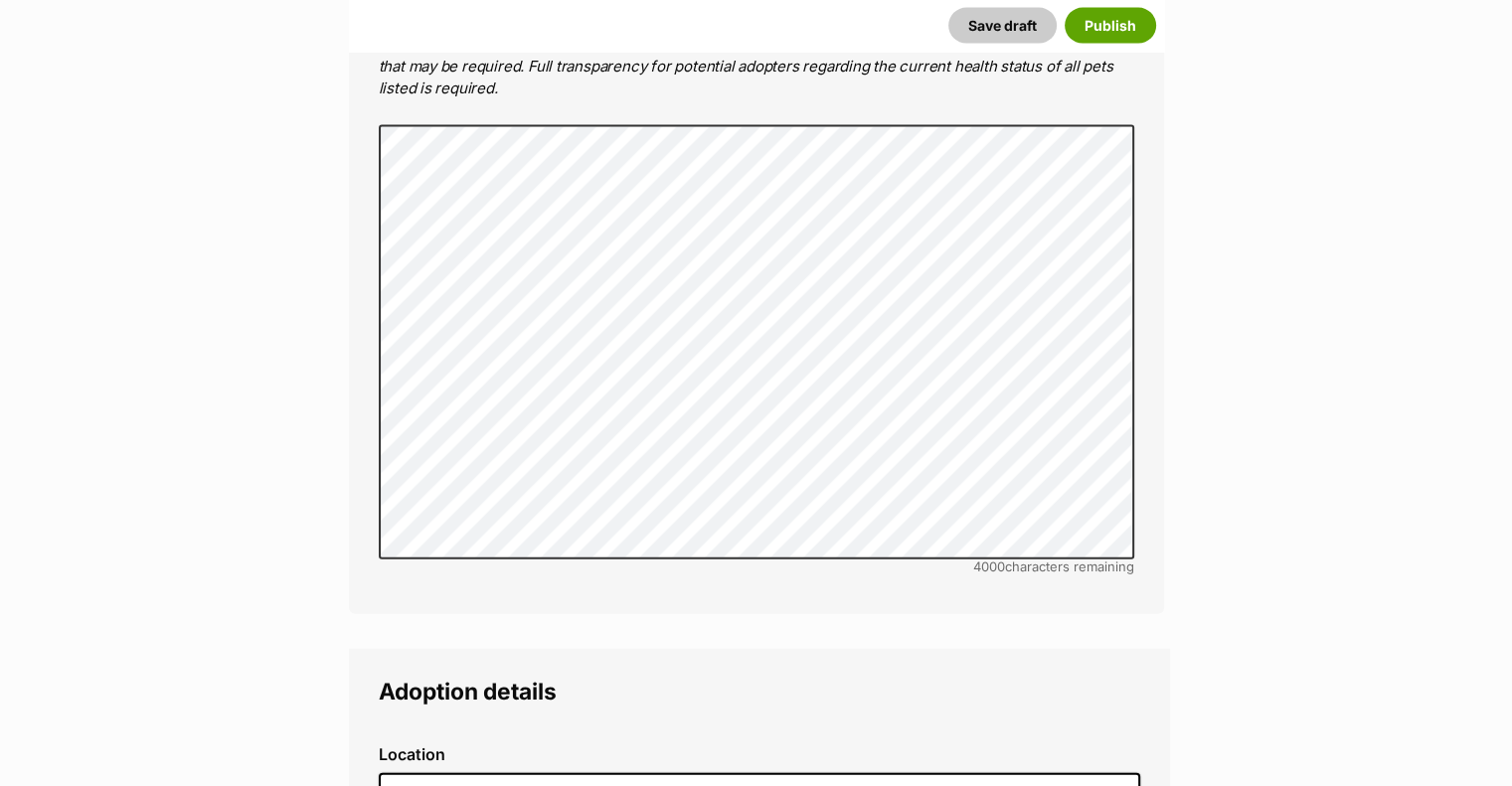 click on "Adoption details
Location
0 options available. Arrow down to browse or start typing to filter.
Enter the postcode, or start typing the suburb and select the relevant location. The location is displayed on the pet listing, and is used by our postcode search tool.
Traditional Country Name (optional)
What's this?
We recognise that Australia always was and always will be Aboriginal land. Our hope is that this addition continues the positive encouragement of our community to learn more about Indigenous culture, history and language. We recommend speaking to the Elders or lands council of a community for more information when confirming place names.
Get started with finding your traditional place name by referring to the  AIATSIS Map of Indigenous Australia.
Is the pet available for interstate adoption? (optional)
ACT
NSW
NT
QLD
SA" at bounding box center (759, 1664) 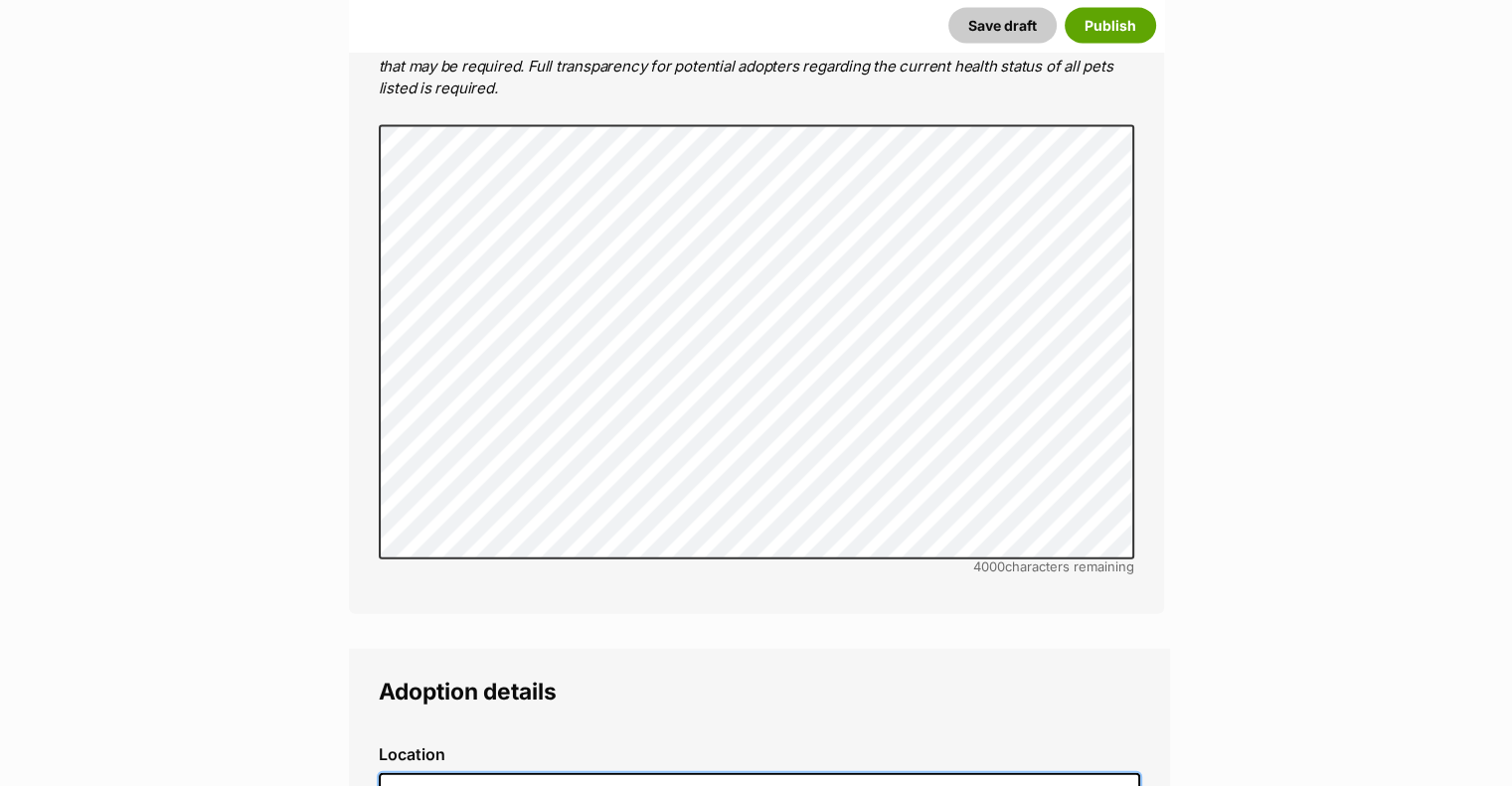 click at bounding box center [759, 795] 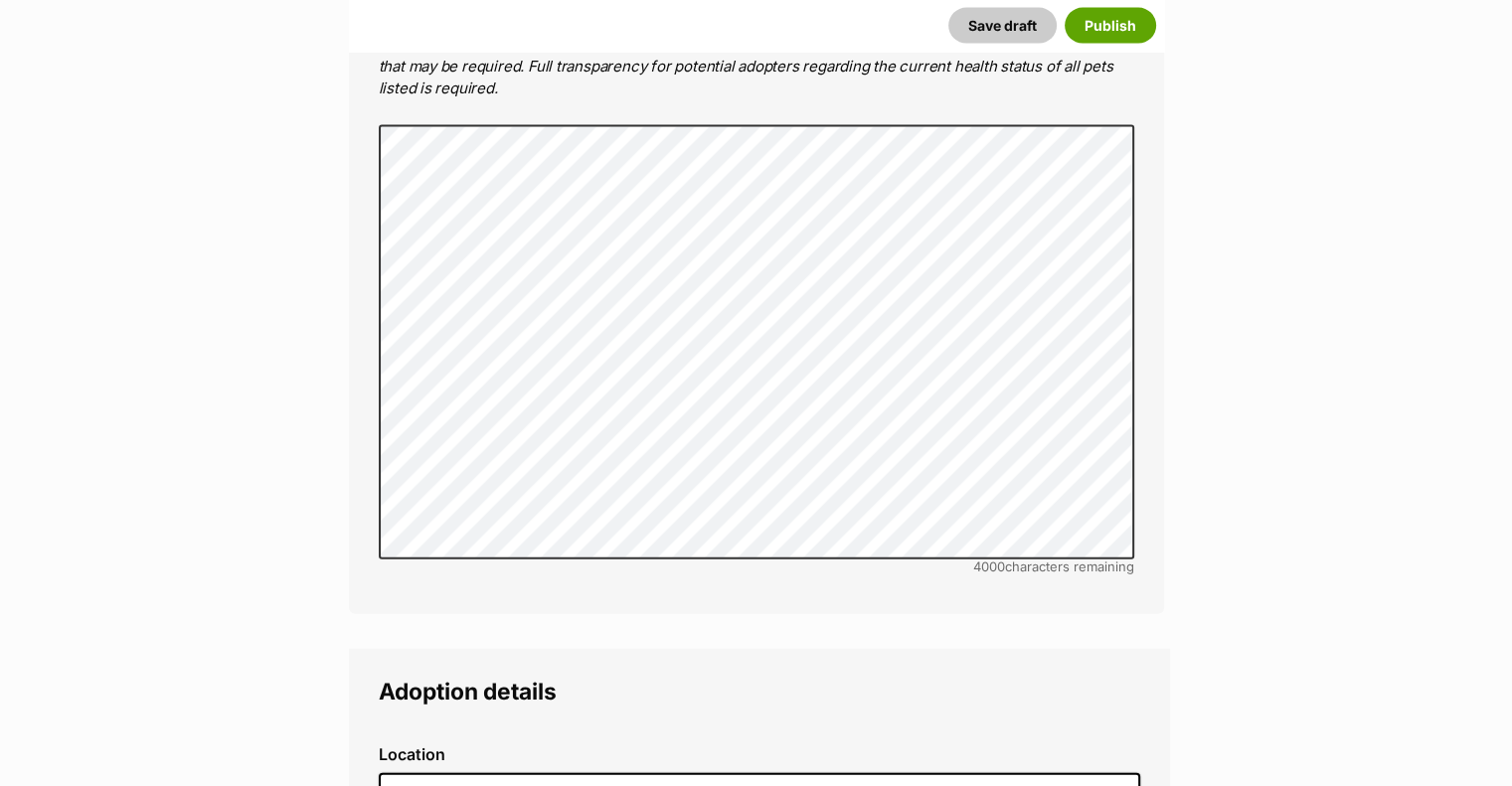 click on "Shepparton, Victoria, 3630" at bounding box center (758, 837) 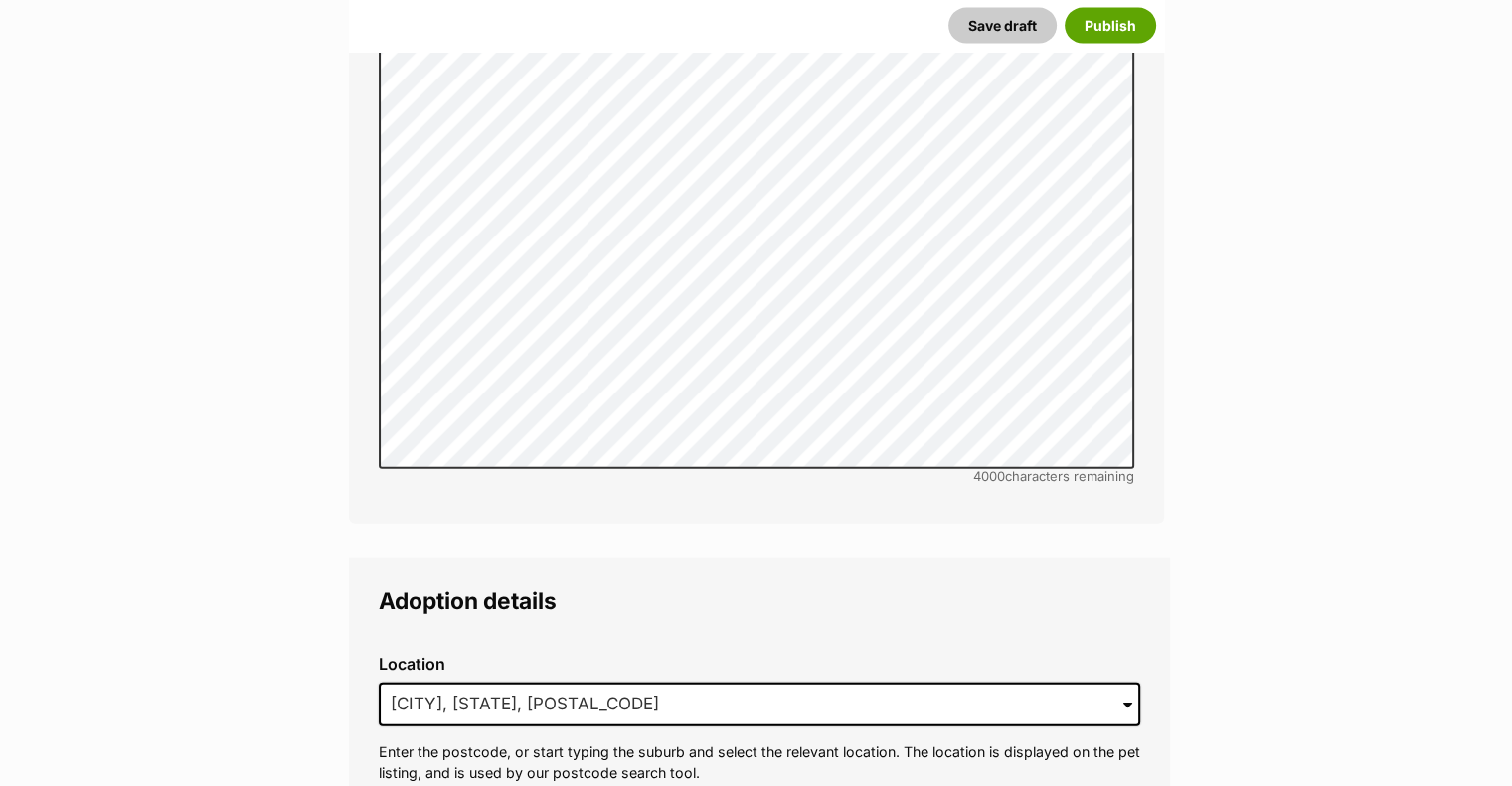 scroll, scrollTop: 4273, scrollLeft: 0, axis: vertical 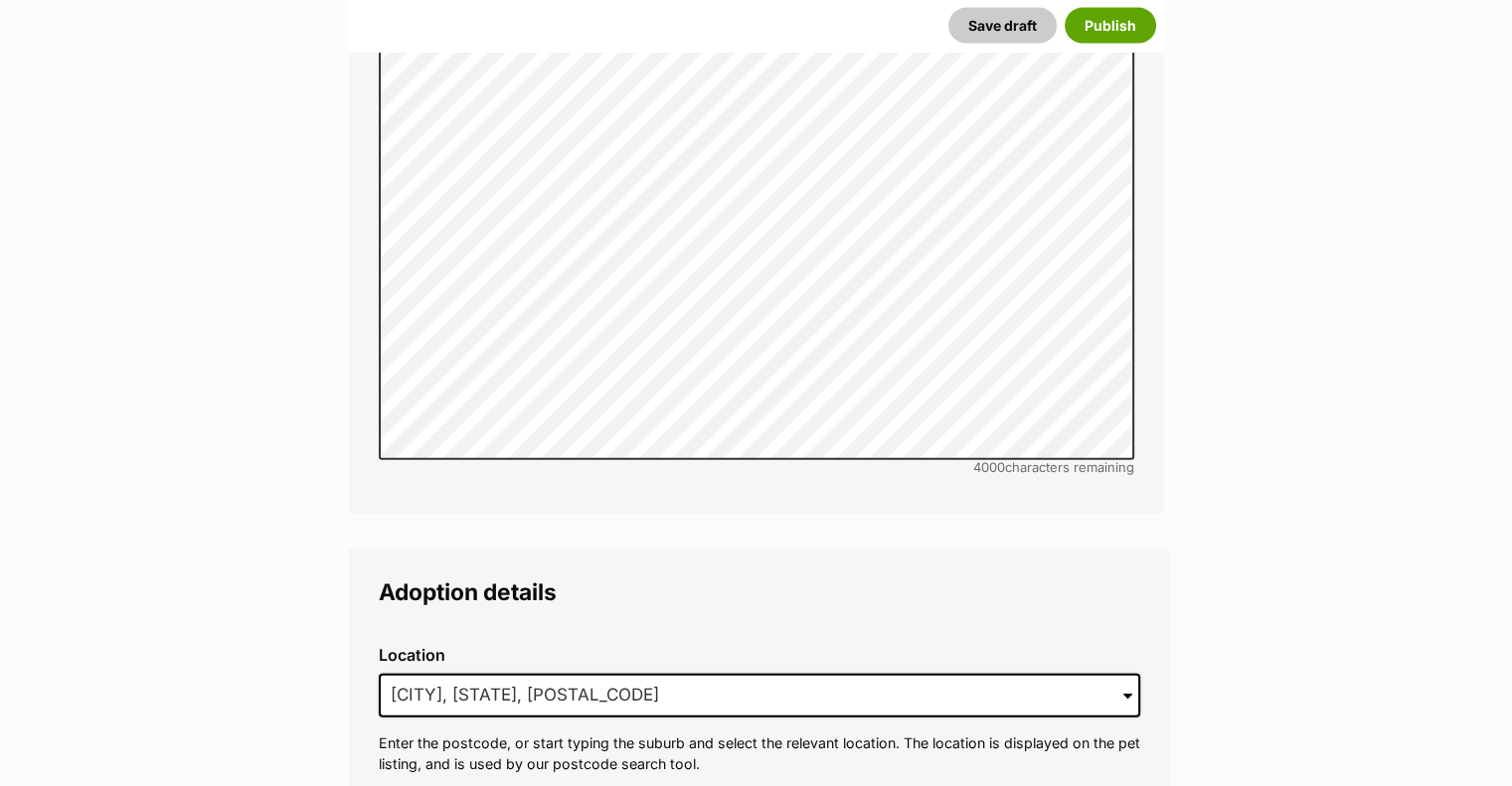 click 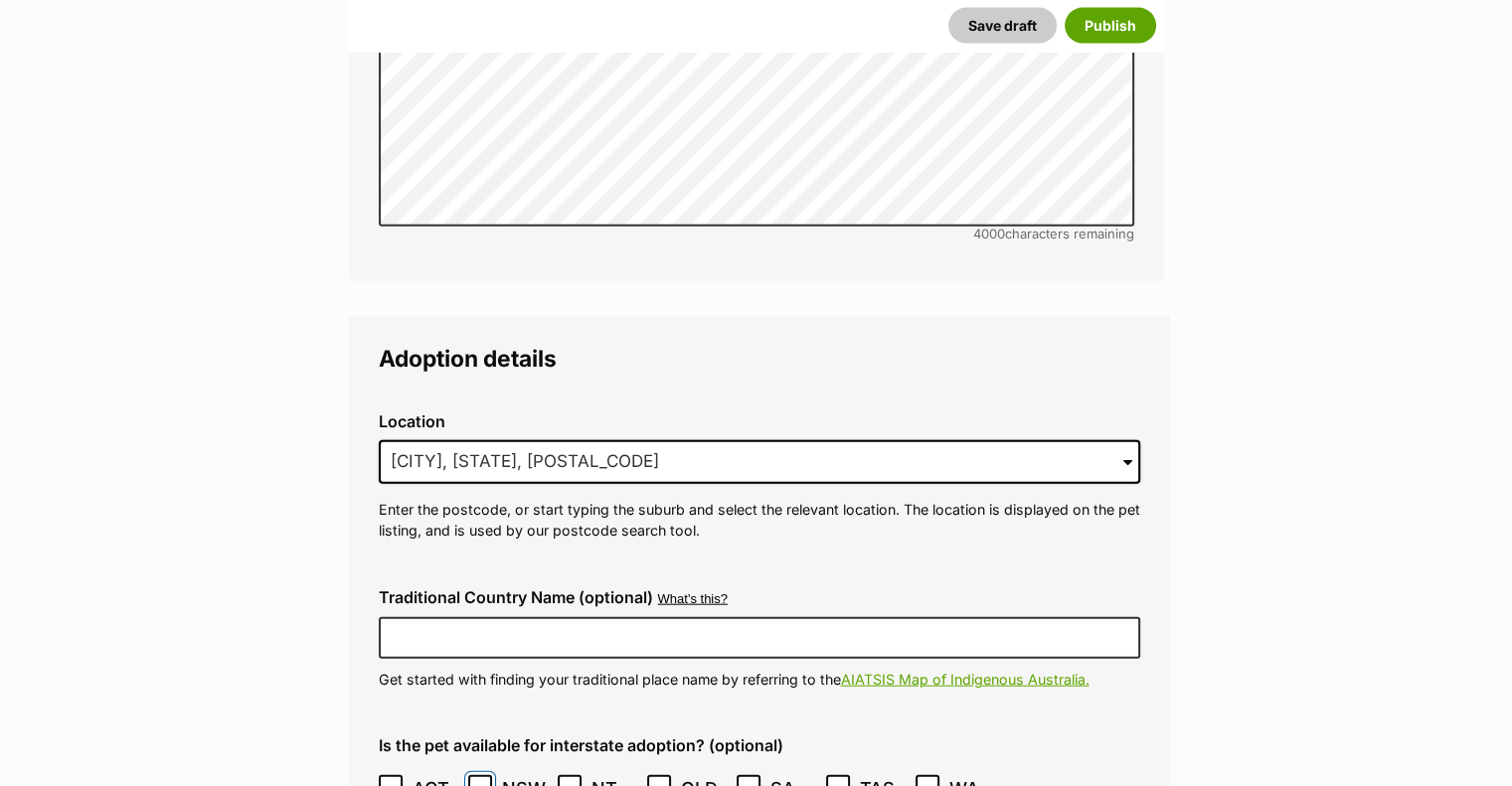 scroll, scrollTop: 4571, scrollLeft: 0, axis: vertical 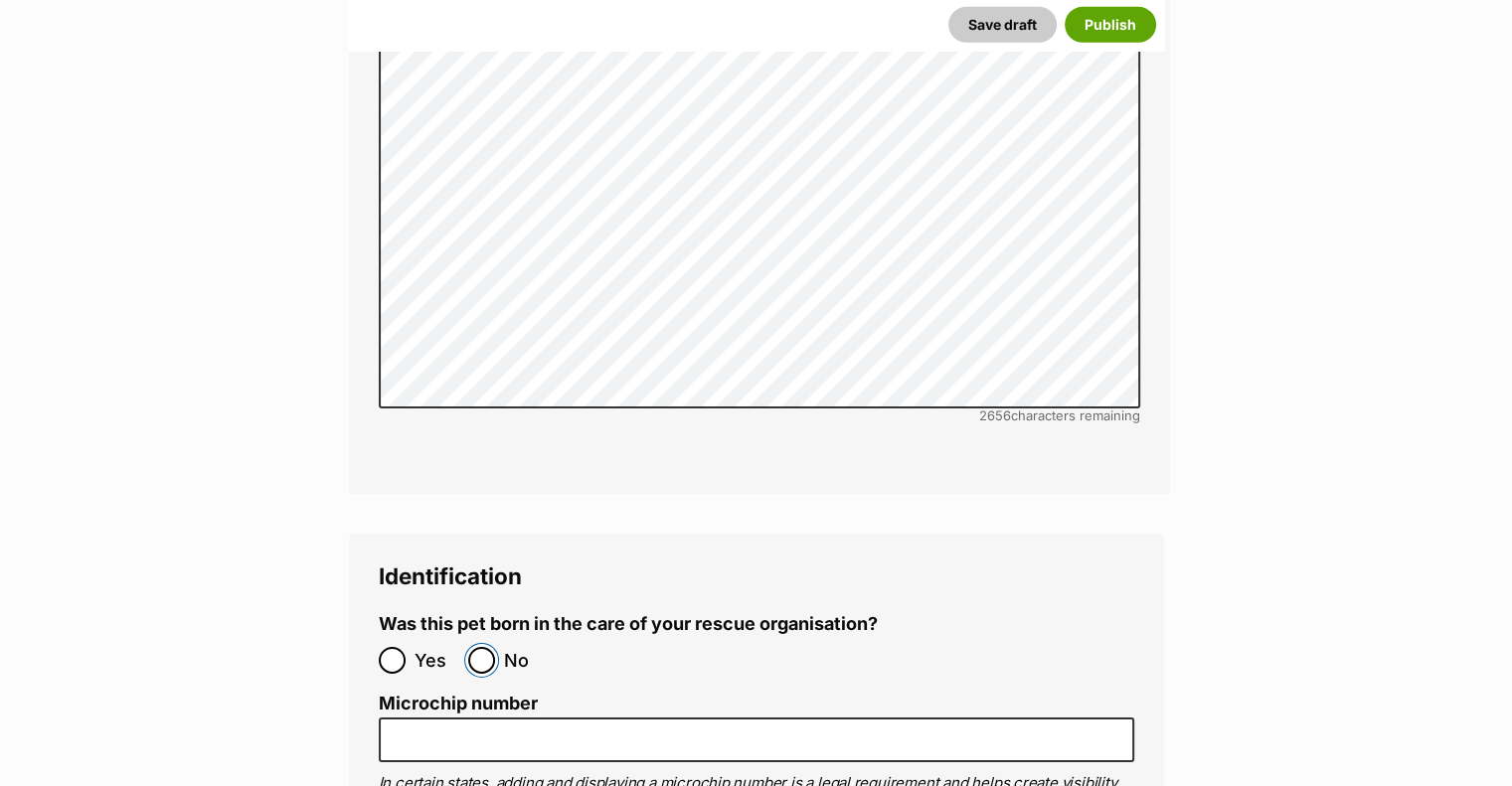 click on "No" at bounding box center (481, 660) 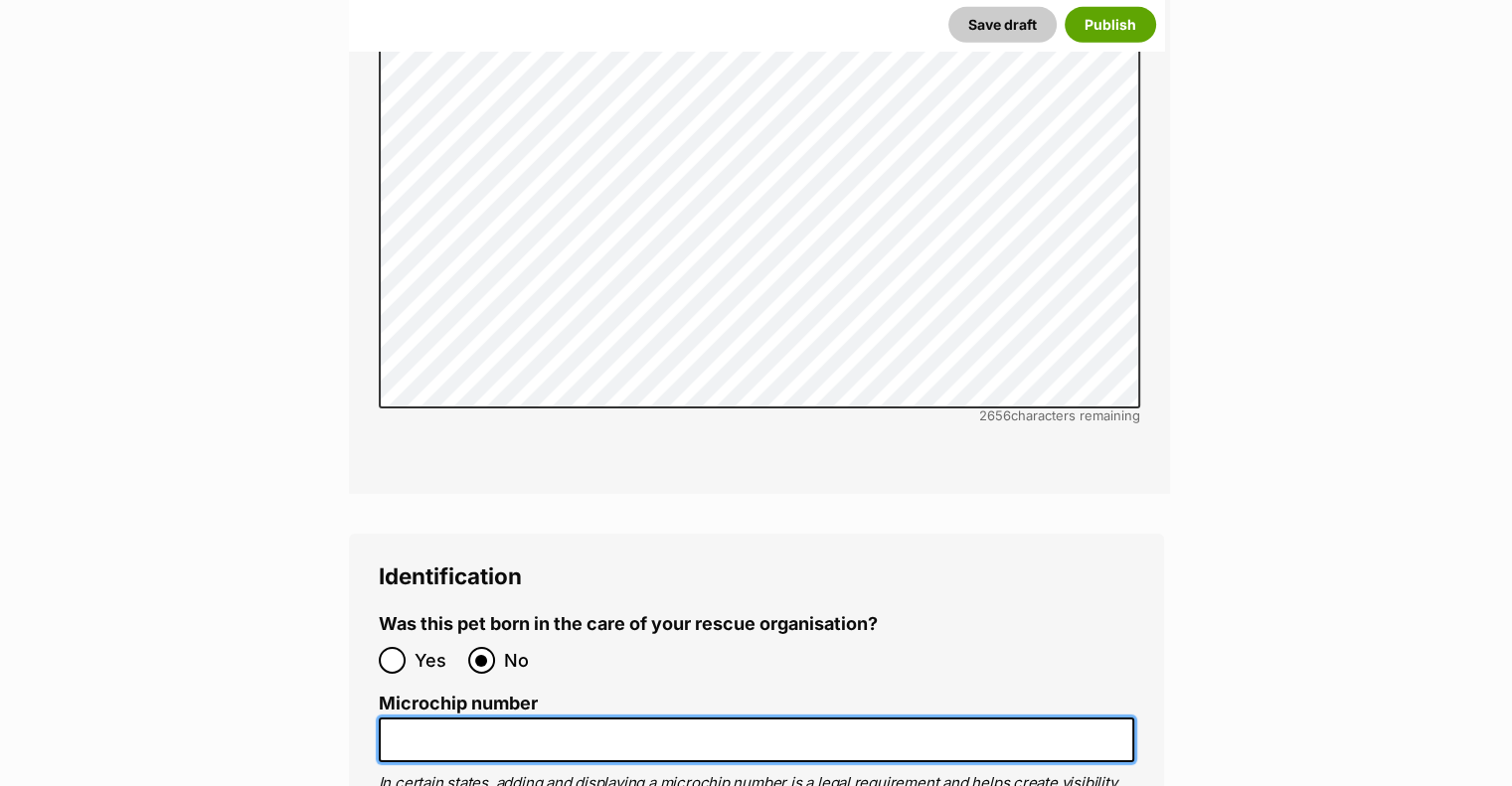 click on "Microchip number" at bounding box center [756, 739] 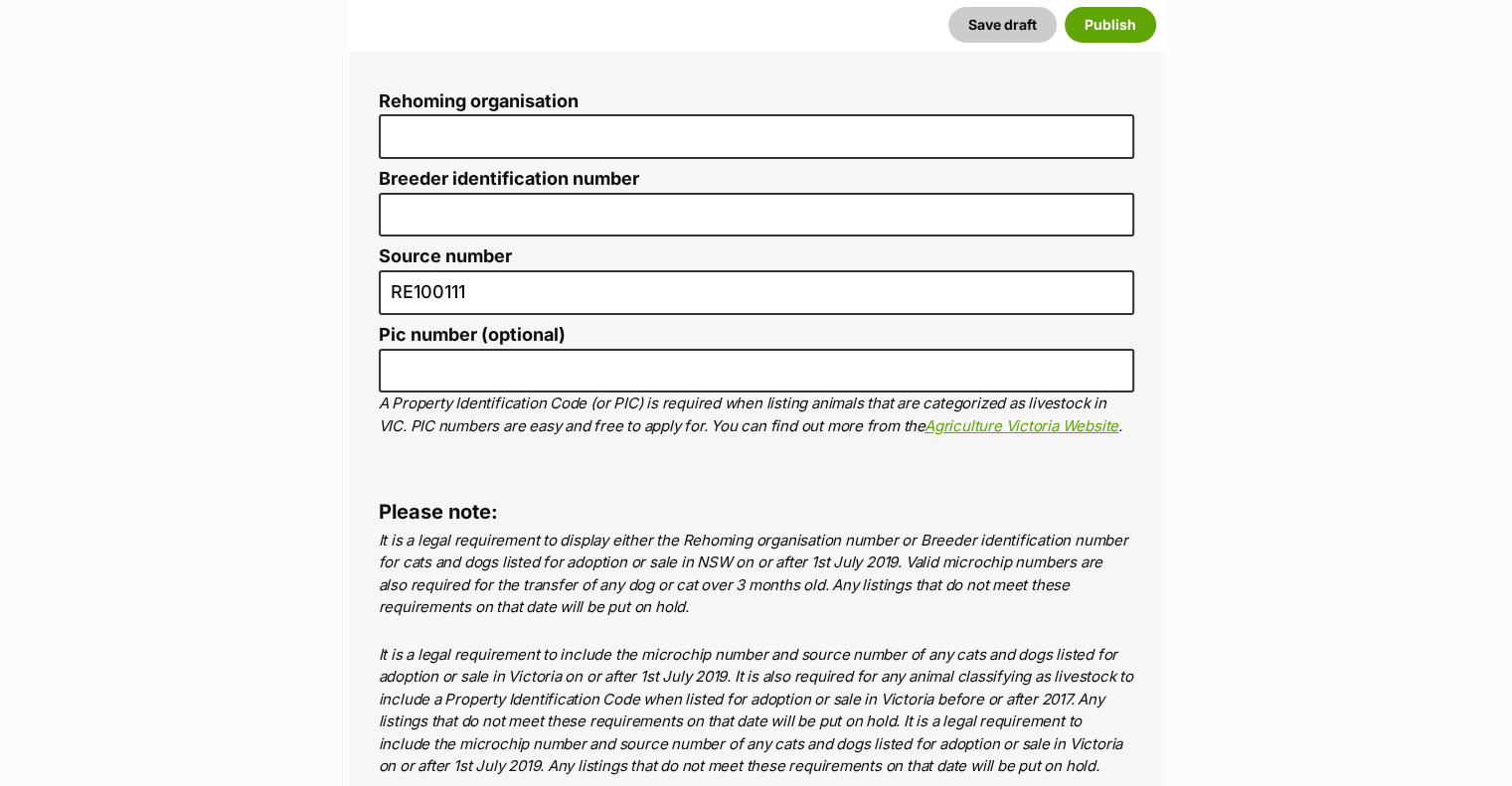 type on "956000018340874" 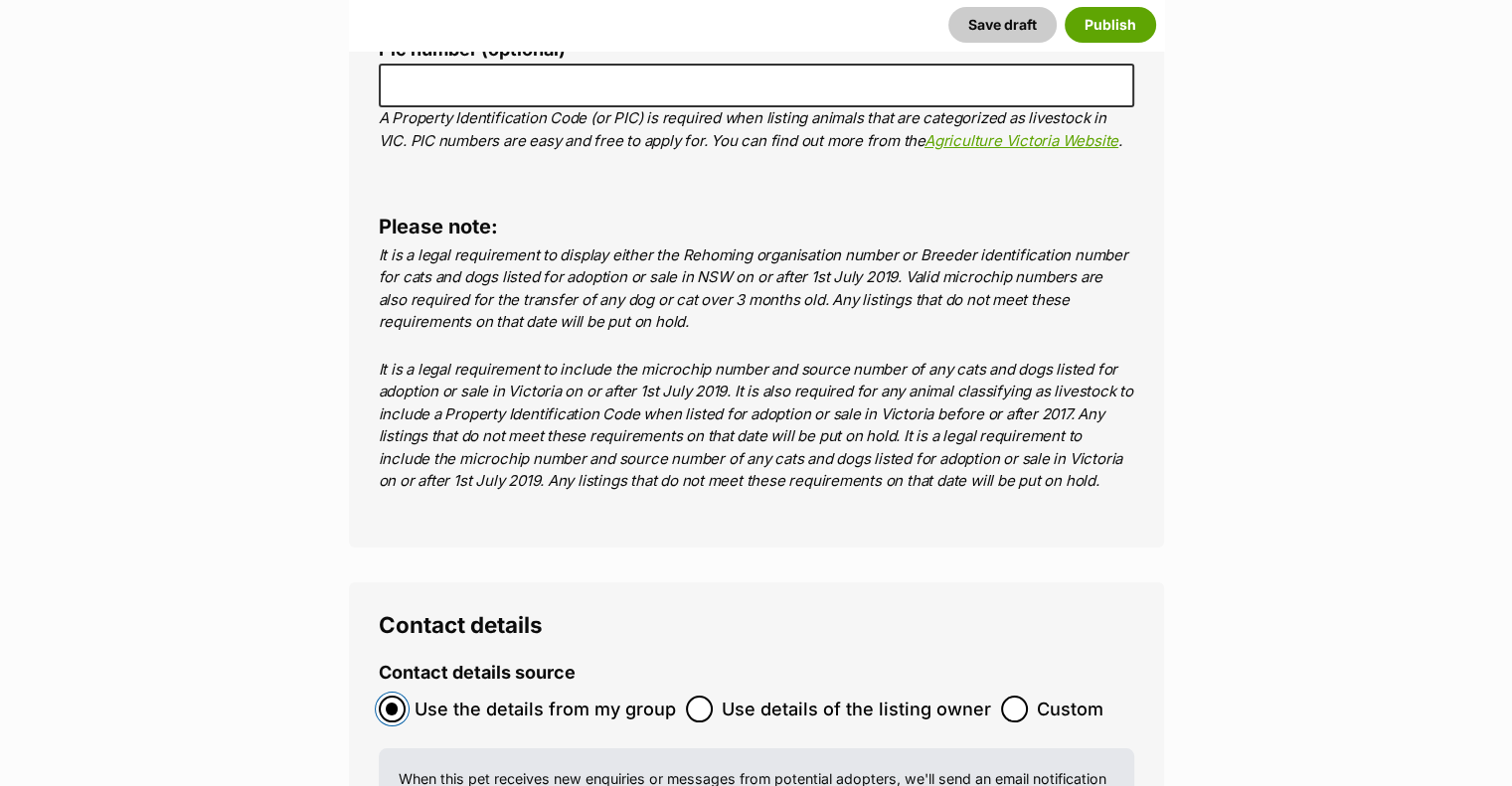 scroll, scrollTop: 7552, scrollLeft: 0, axis: vertical 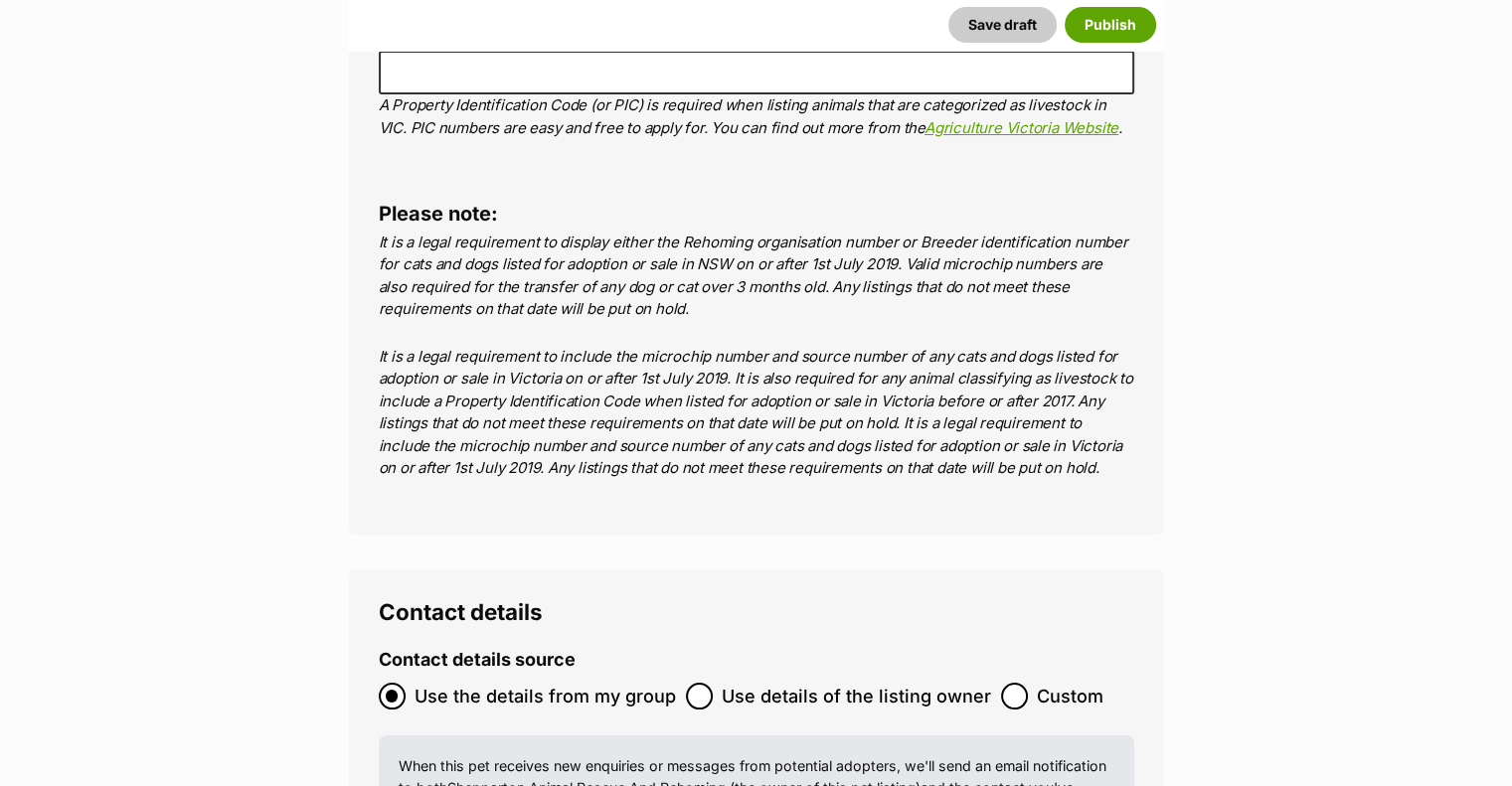 click 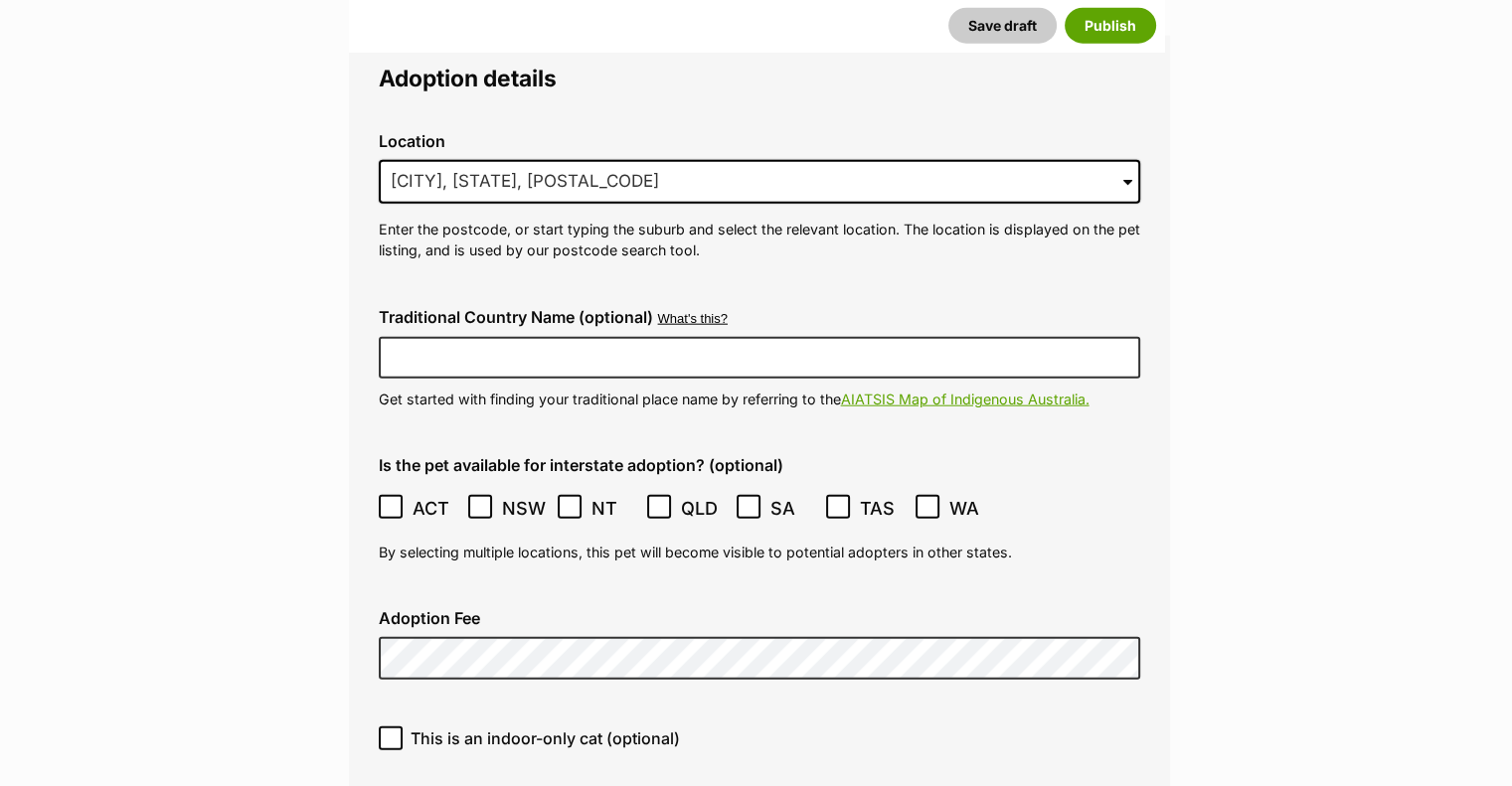 scroll, scrollTop: 4770, scrollLeft: 0, axis: vertical 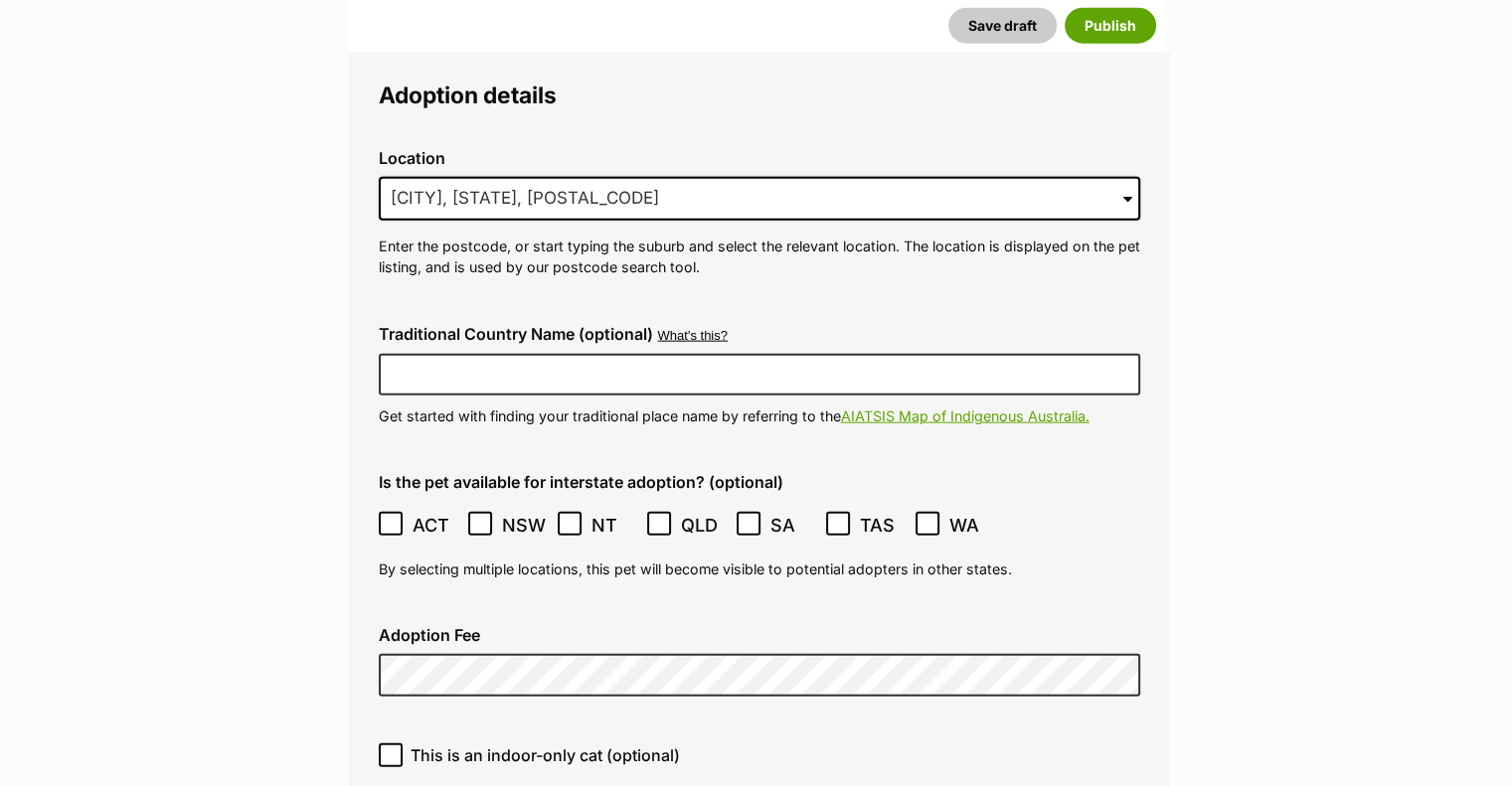click 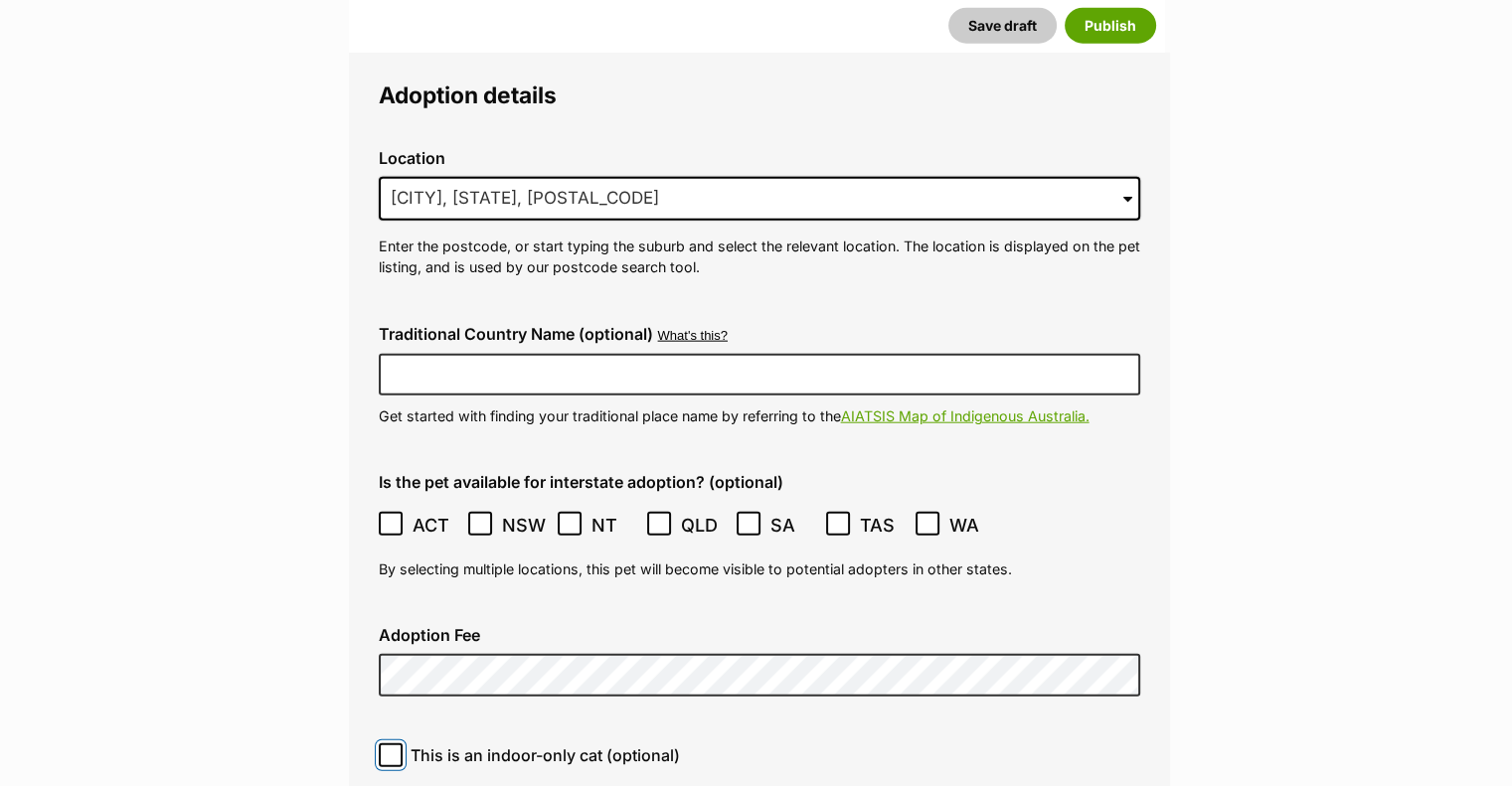 click on "This is an indoor-only cat (optional)" at bounding box center [391, 755] 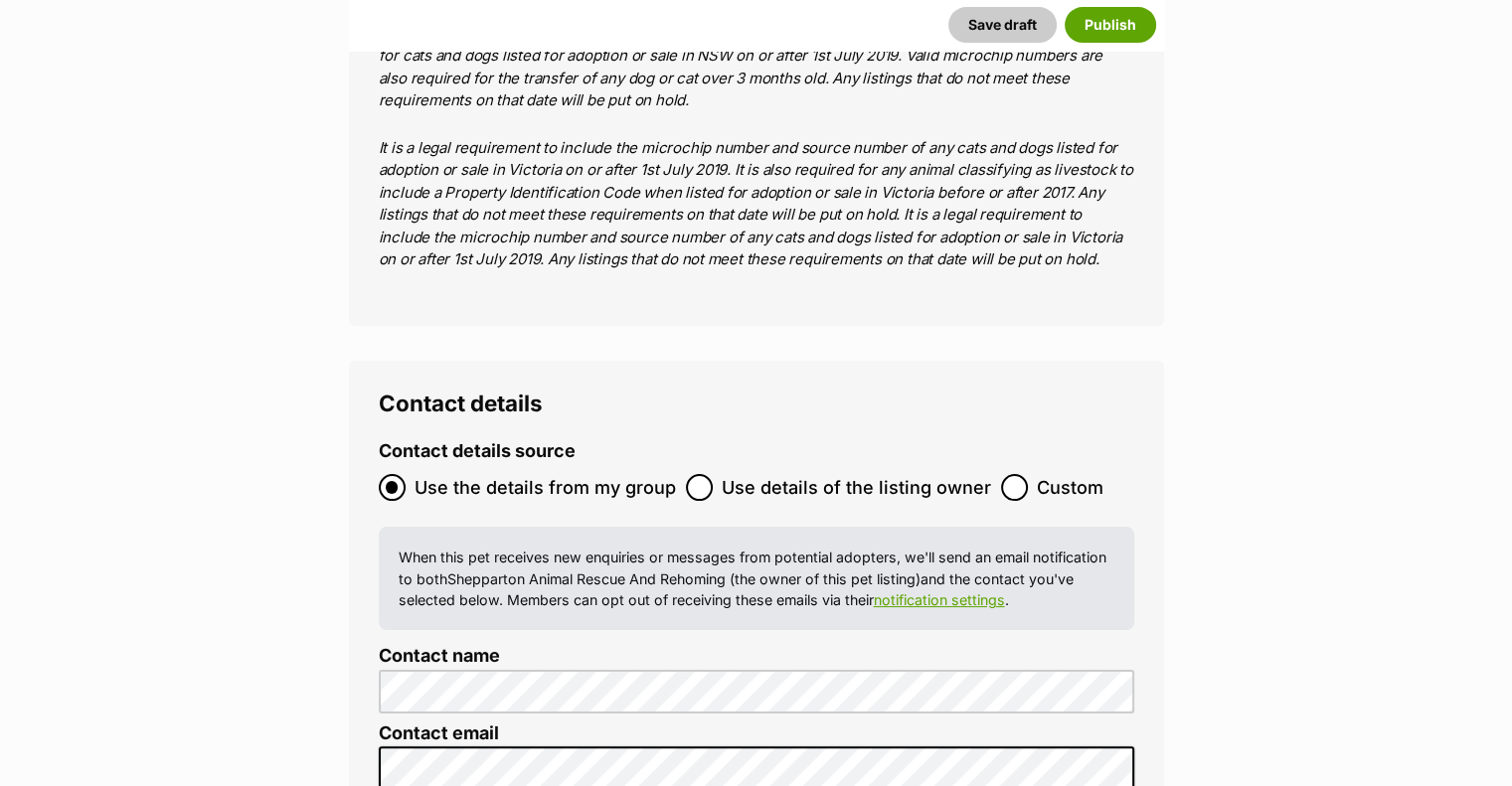 scroll, scrollTop: 7751, scrollLeft: 0, axis: vertical 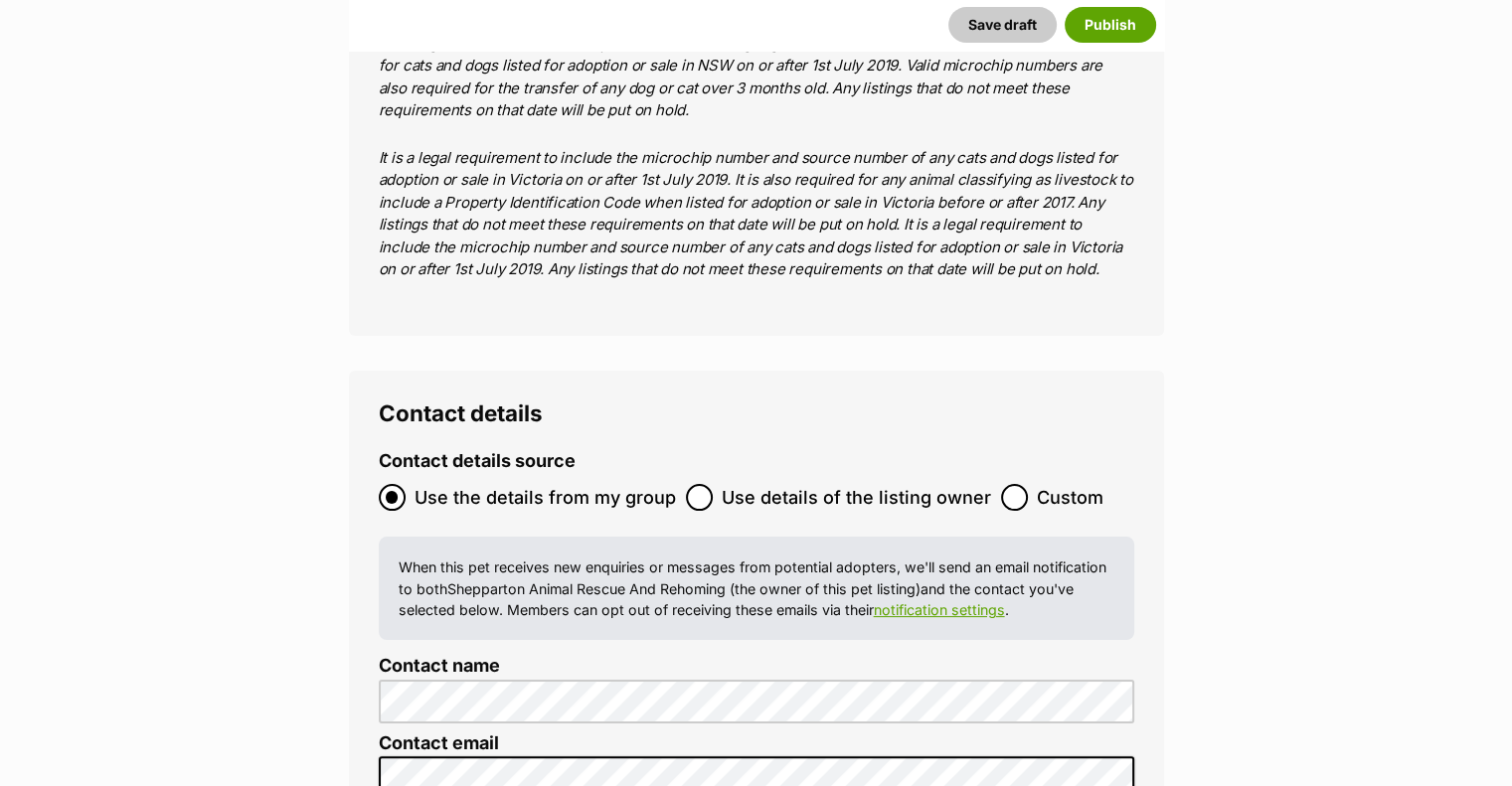 click on "Publish" at bounding box center (814, 1236) 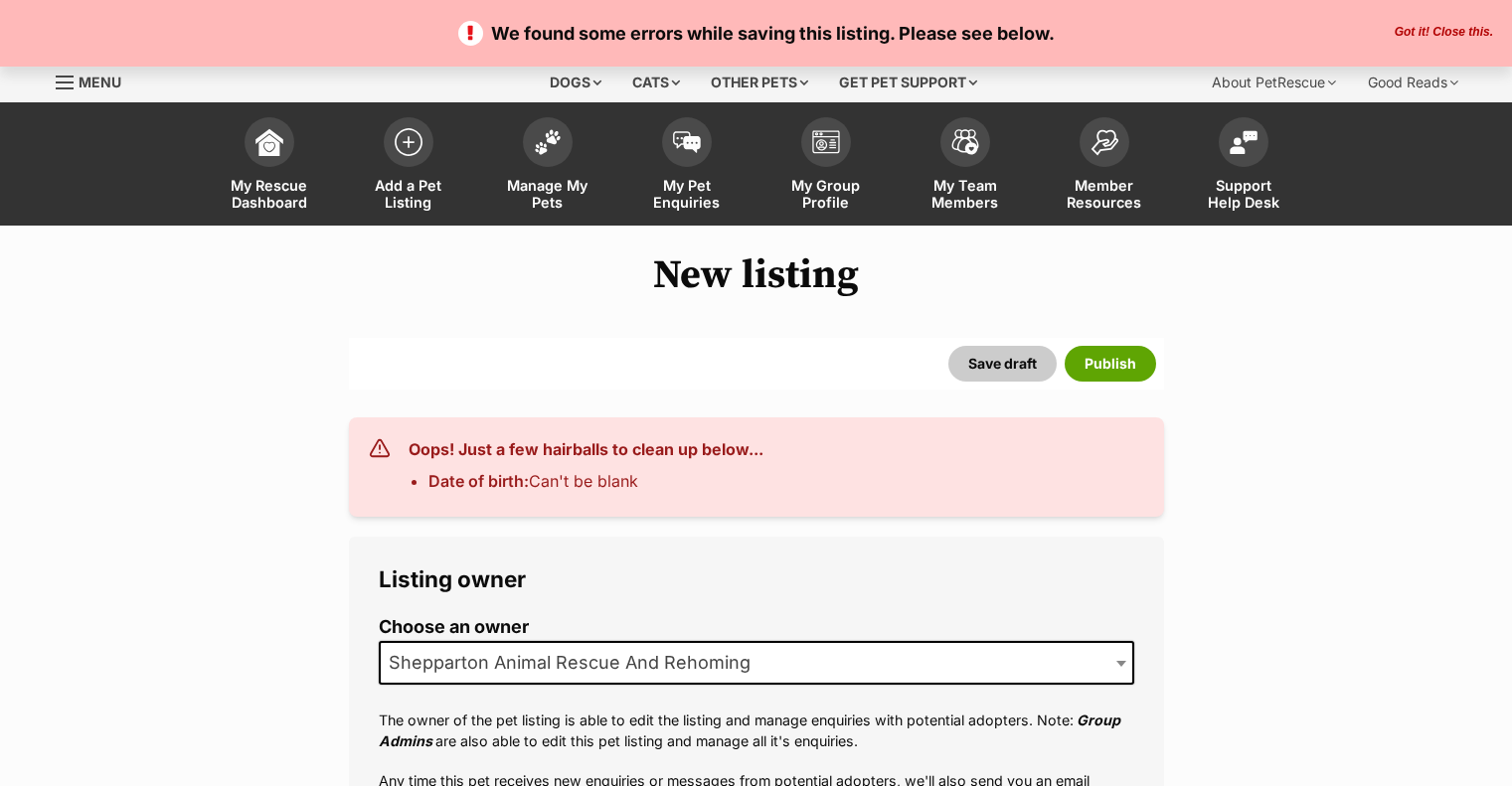 scroll, scrollTop: 0, scrollLeft: 0, axis: both 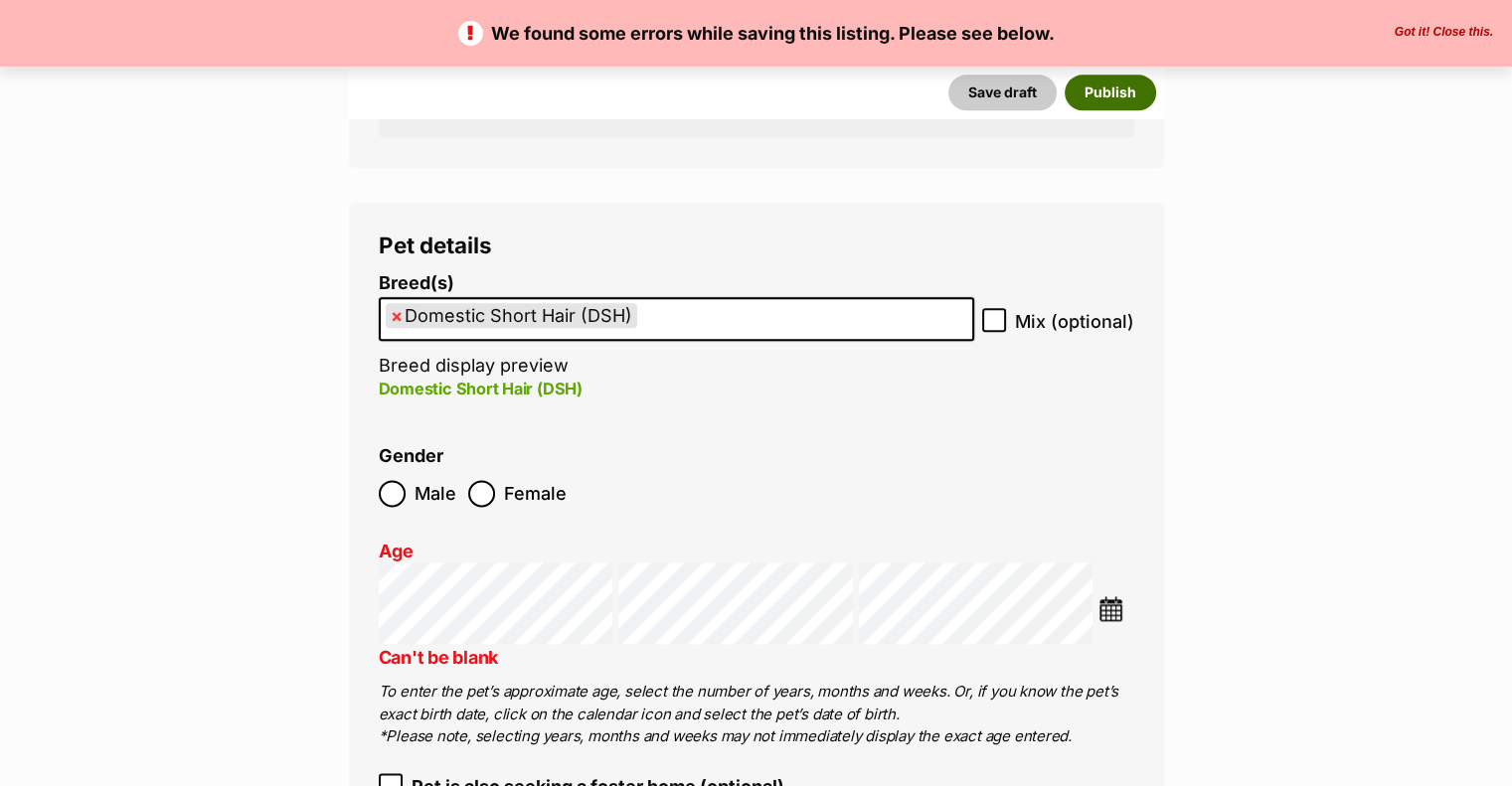 click on "Publish" at bounding box center (1110, 92) 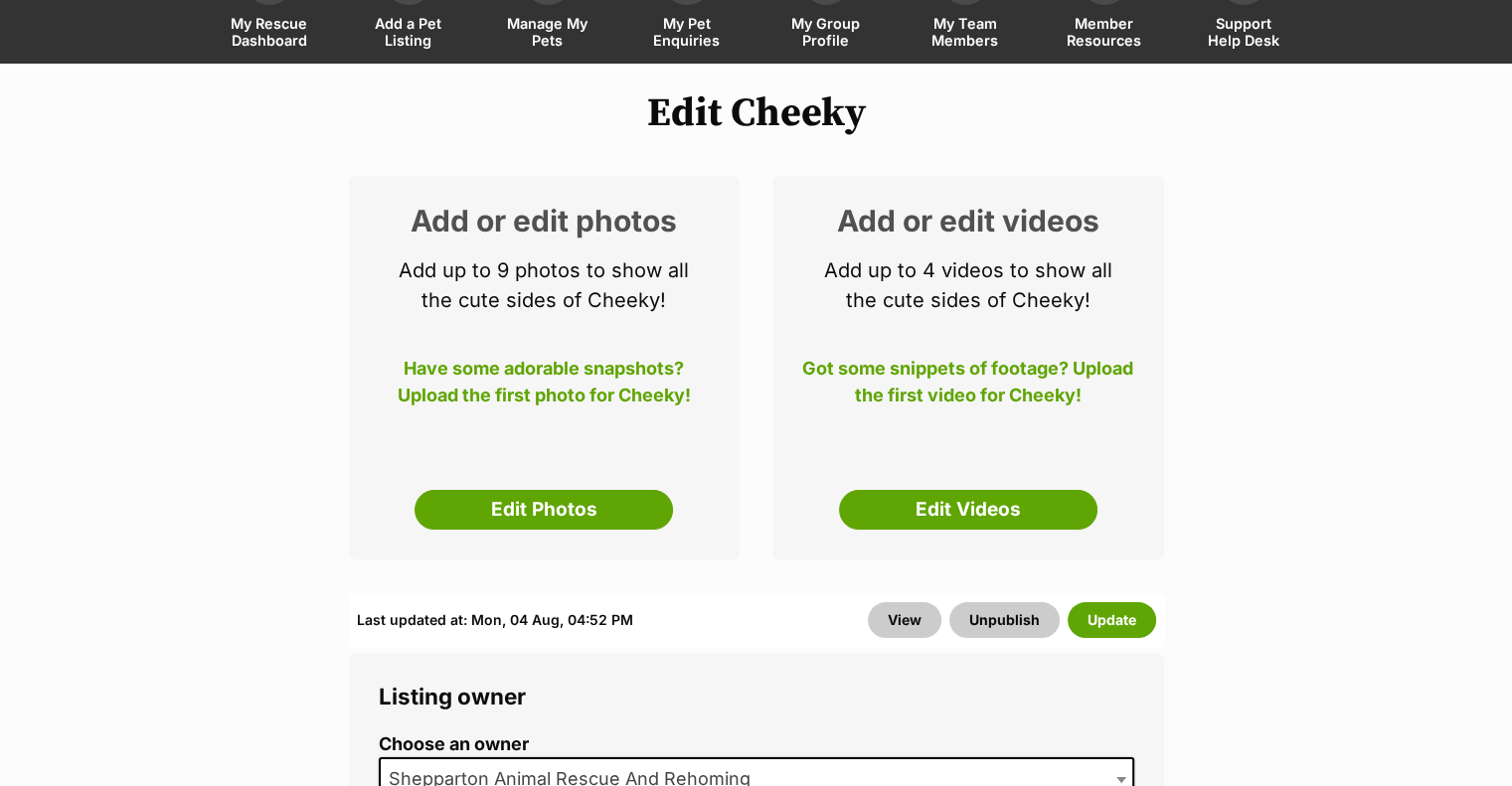 scroll, scrollTop: 0, scrollLeft: 0, axis: both 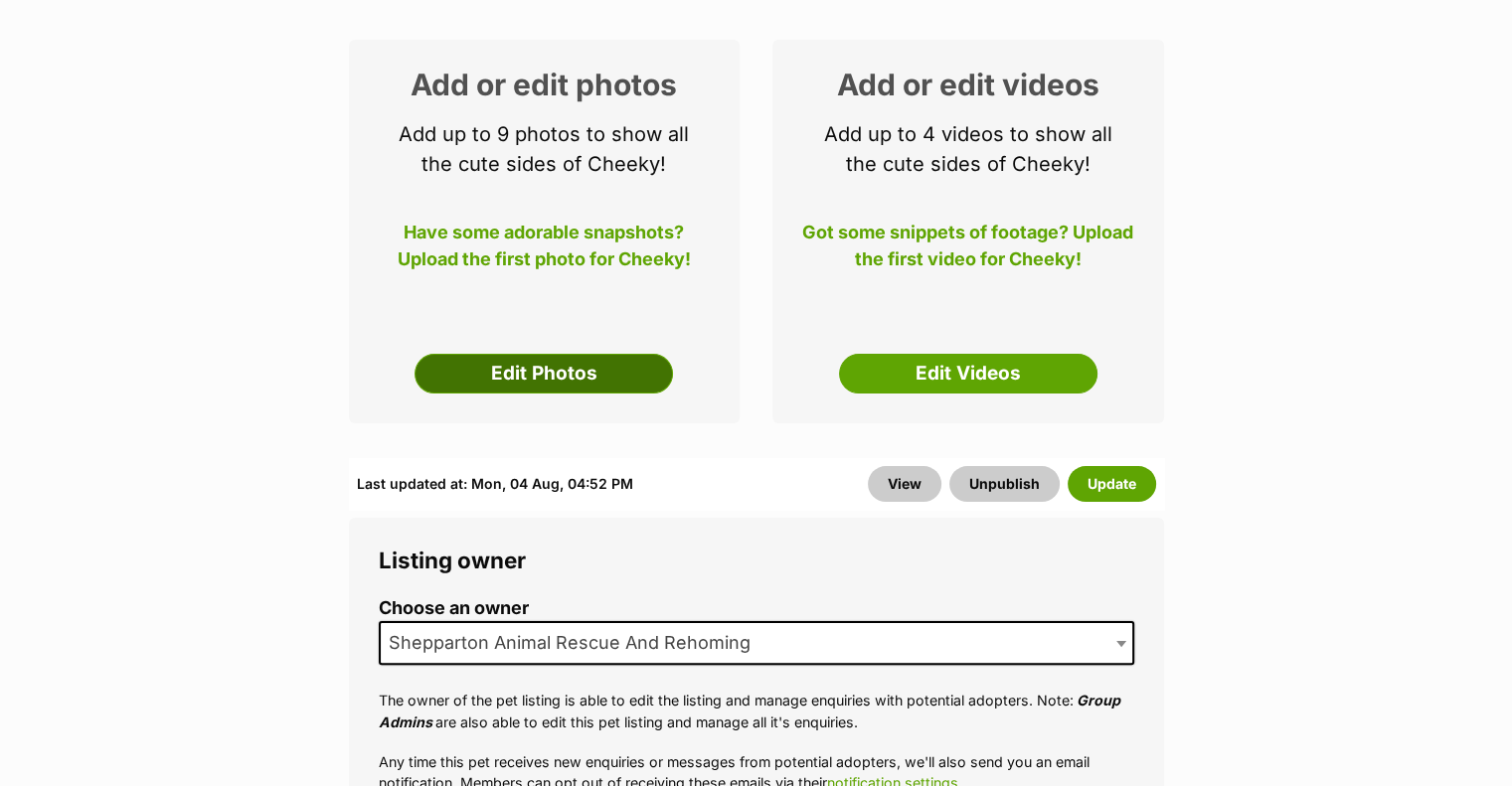 click on "Edit Photos" at bounding box center [544, 374] 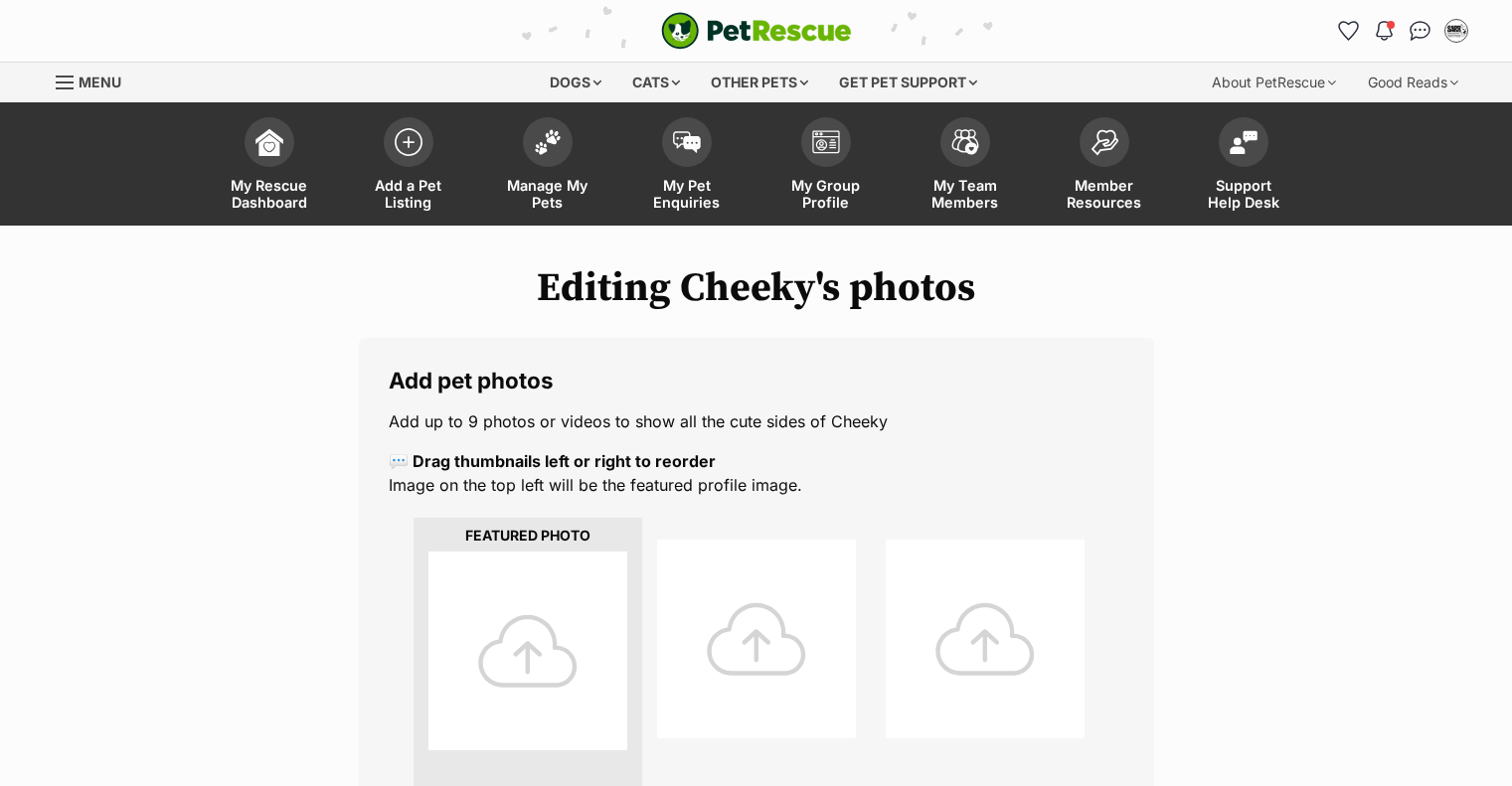 scroll, scrollTop: 0, scrollLeft: 0, axis: both 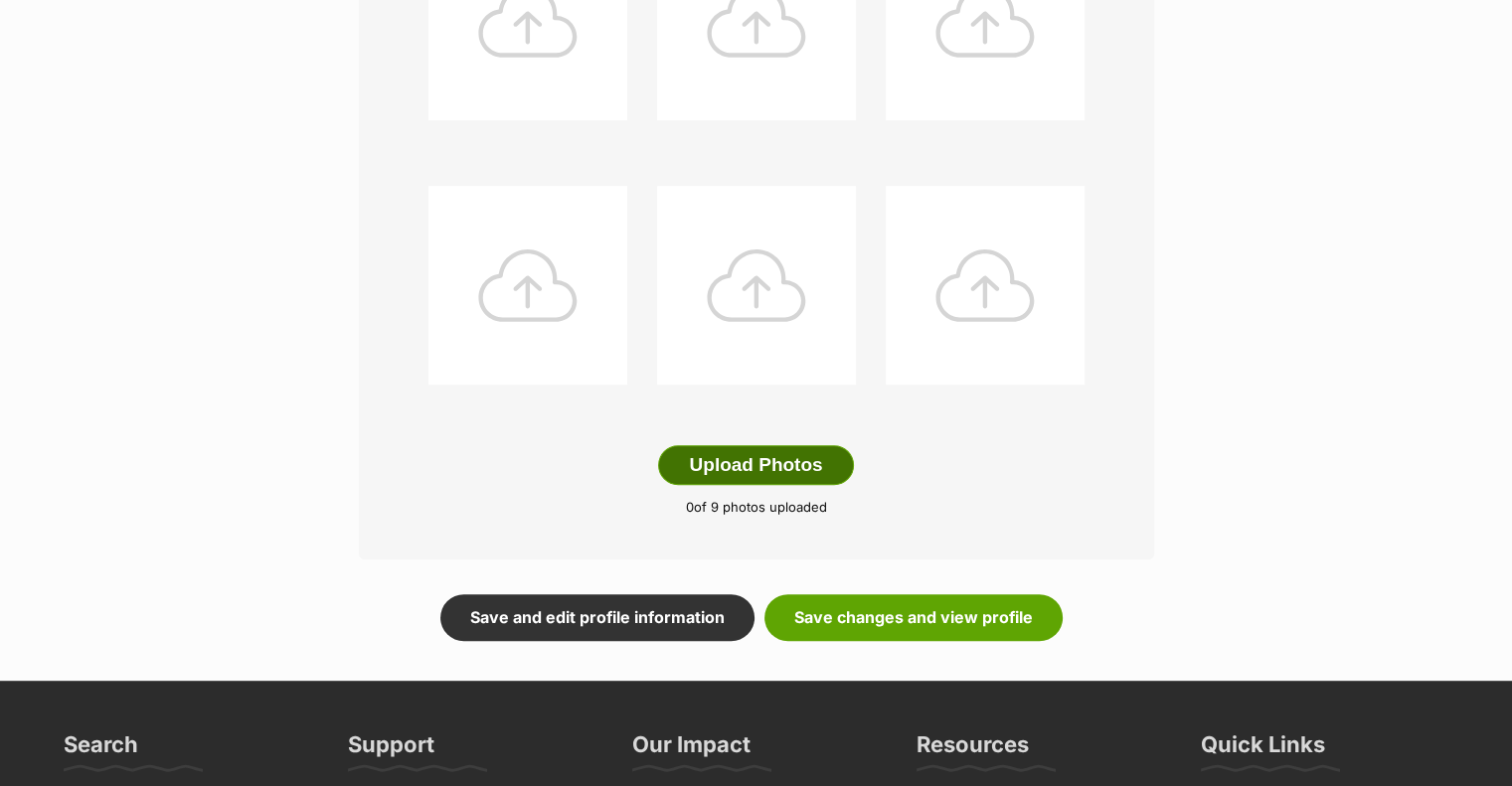 click on "Upload Photos" at bounding box center [756, 465] 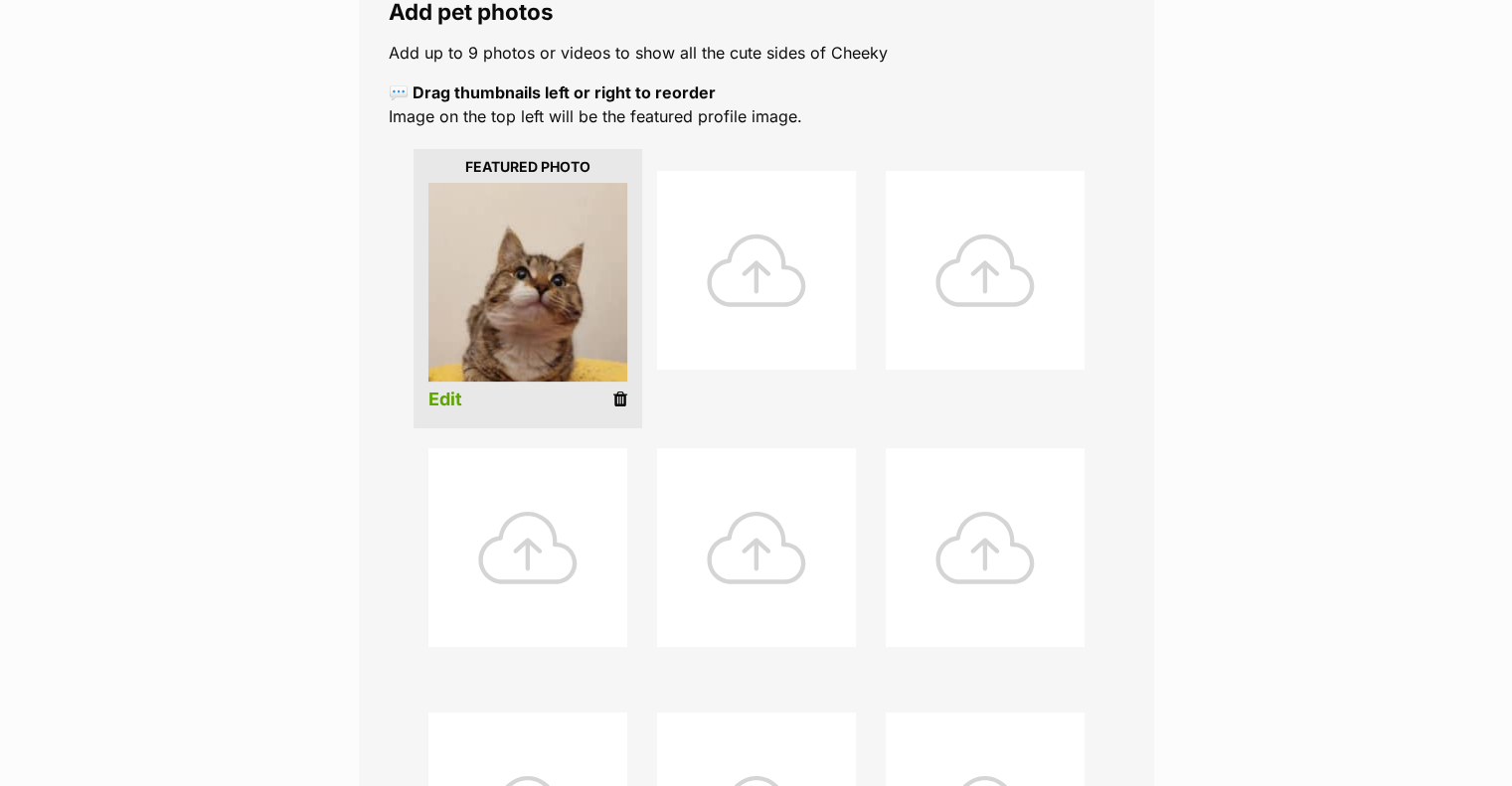 scroll, scrollTop: 397, scrollLeft: 0, axis: vertical 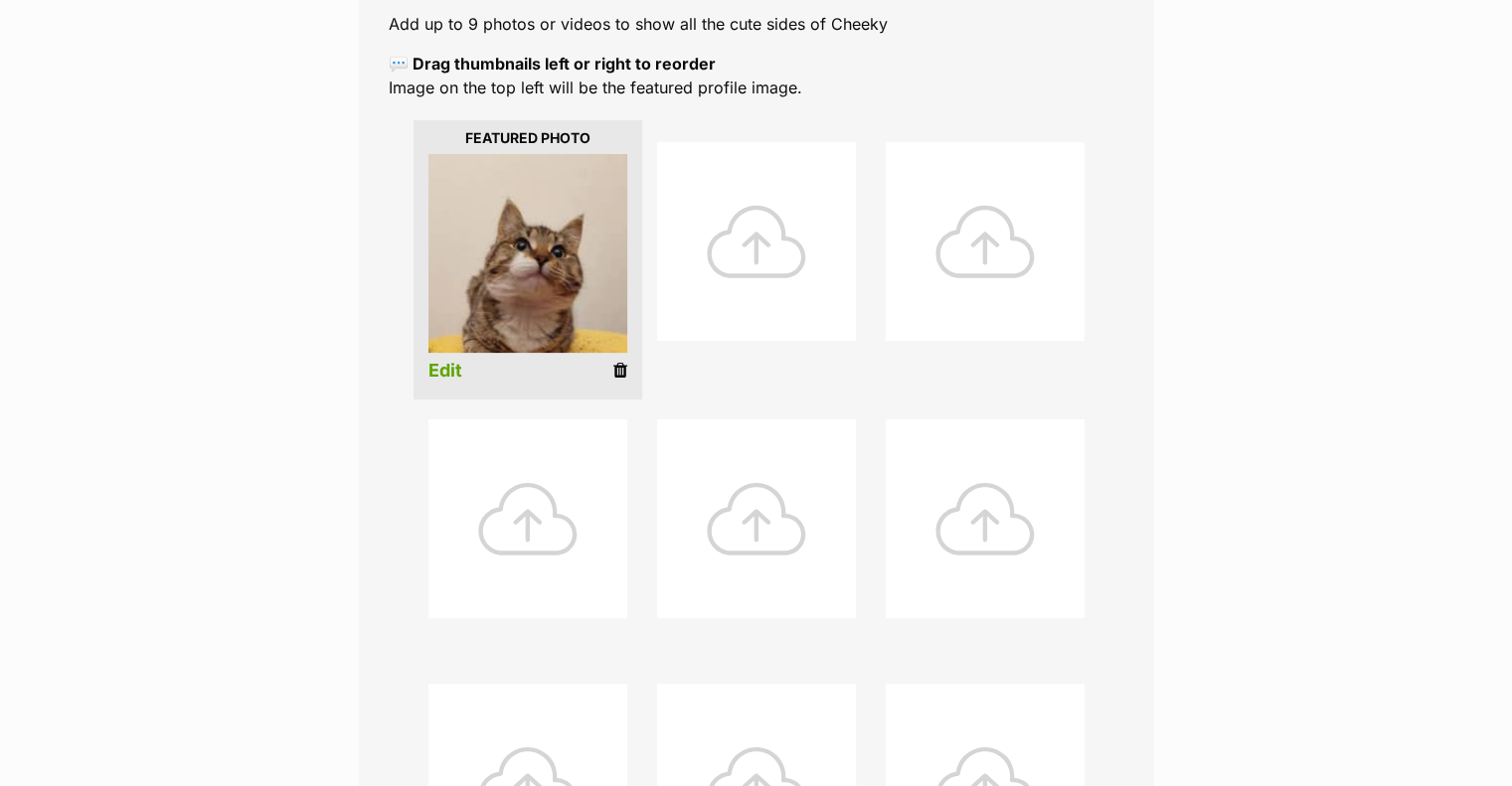 click on "Edit" at bounding box center (445, 371) 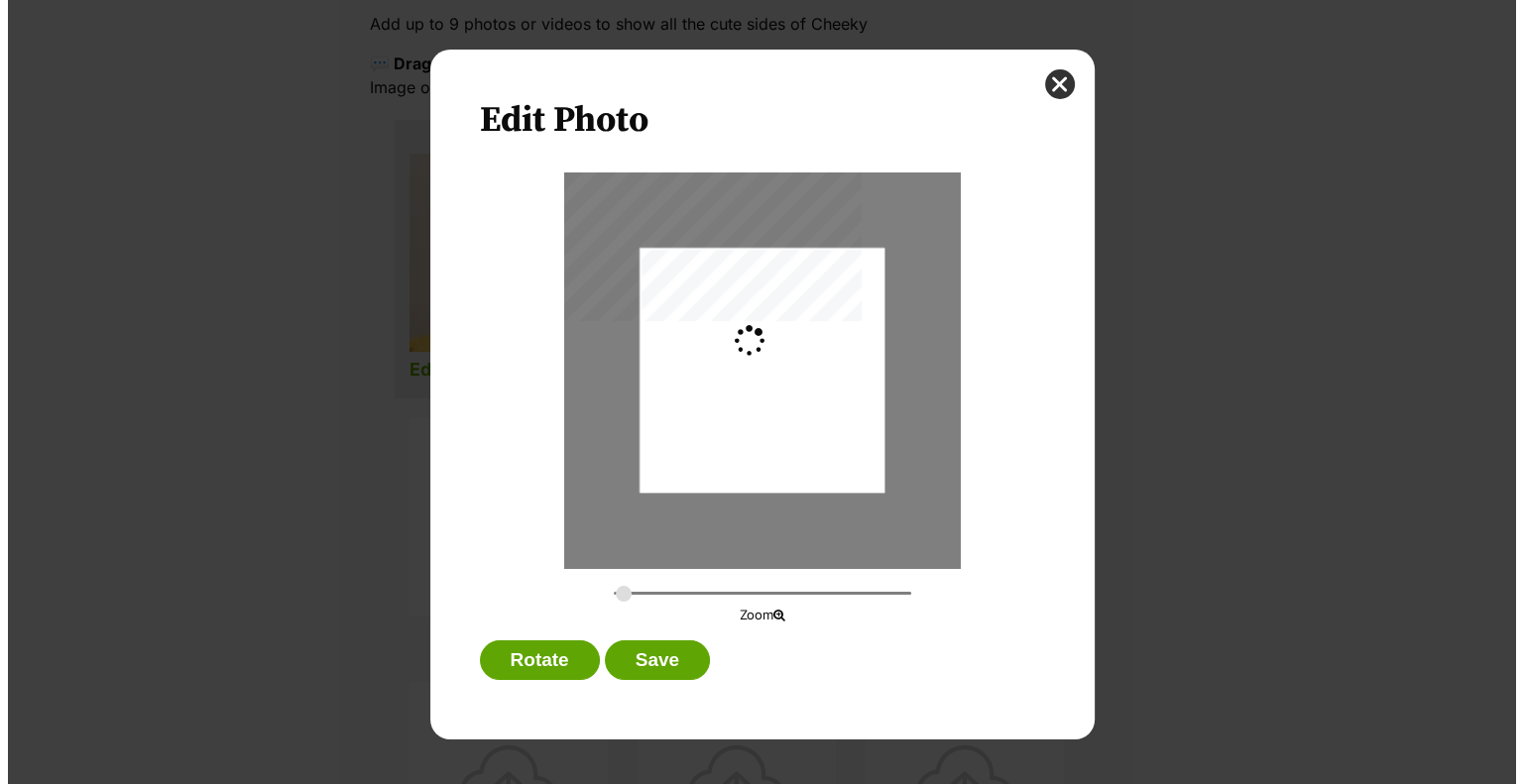 scroll, scrollTop: 0, scrollLeft: 0, axis: both 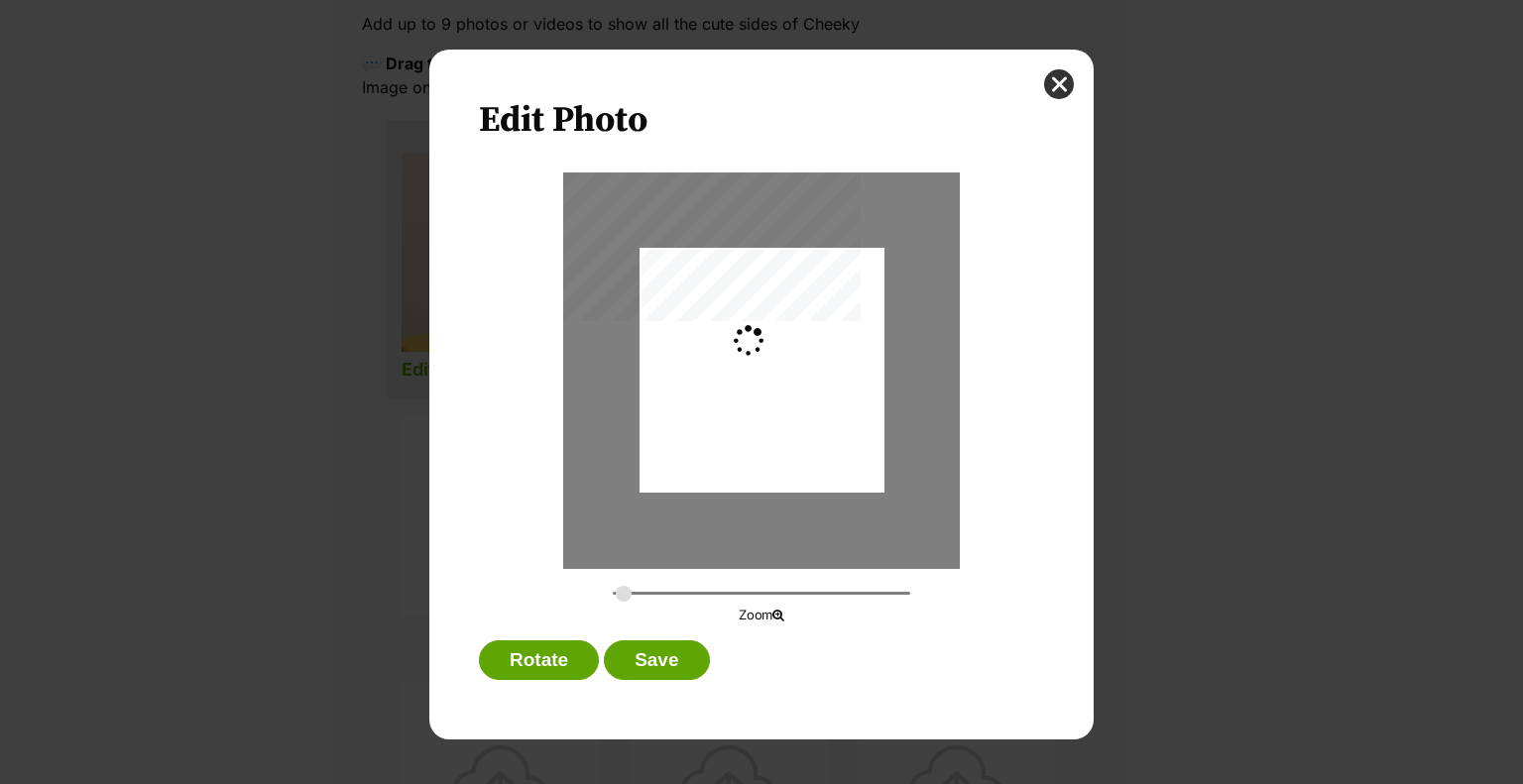 type on "0.2744" 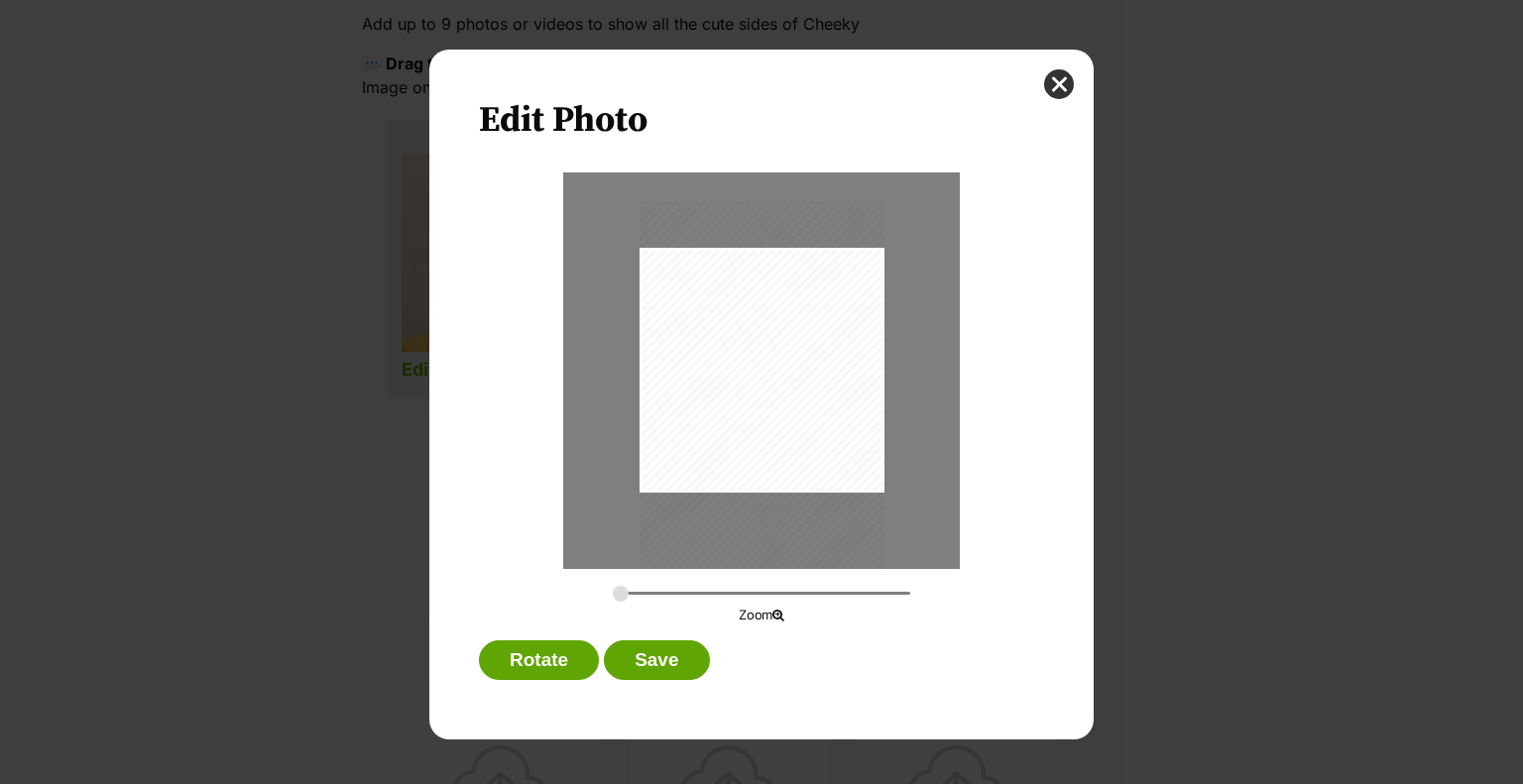 drag, startPoint x: 744, startPoint y: 371, endPoint x: 743, endPoint y: 424, distance: 53.00943 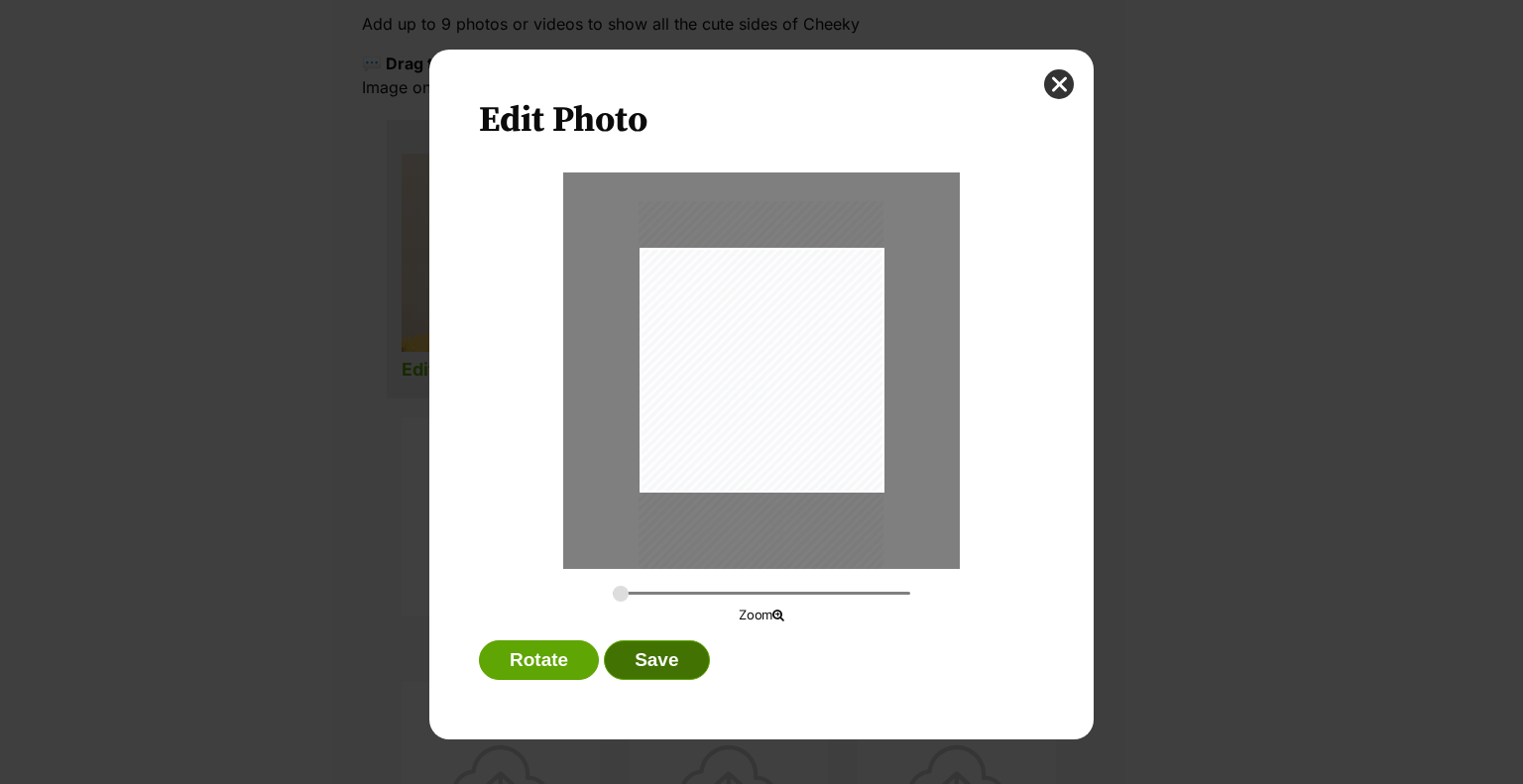 click on "Save" at bounding box center (656, 660) 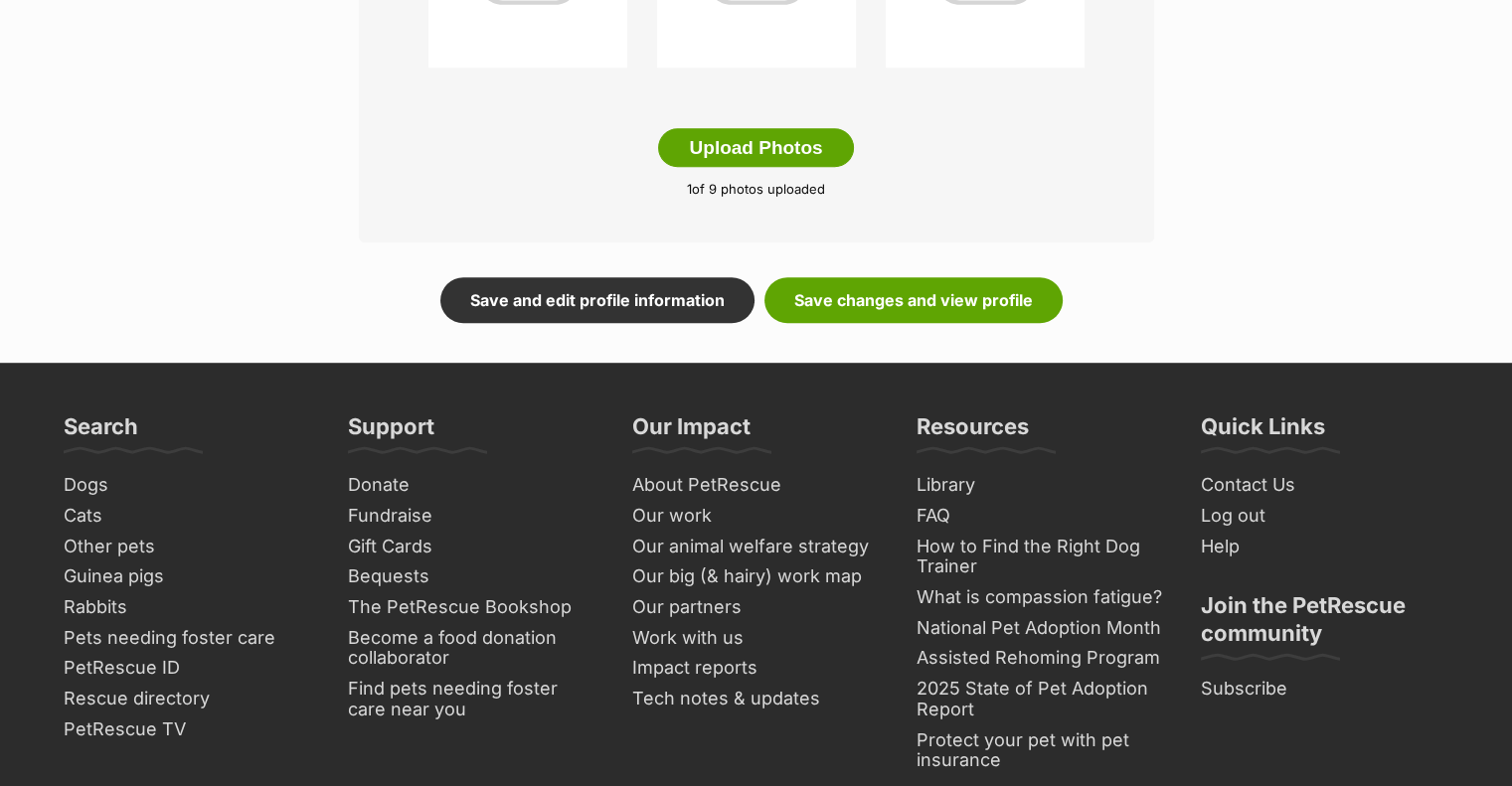 scroll, scrollTop: 1192, scrollLeft: 0, axis: vertical 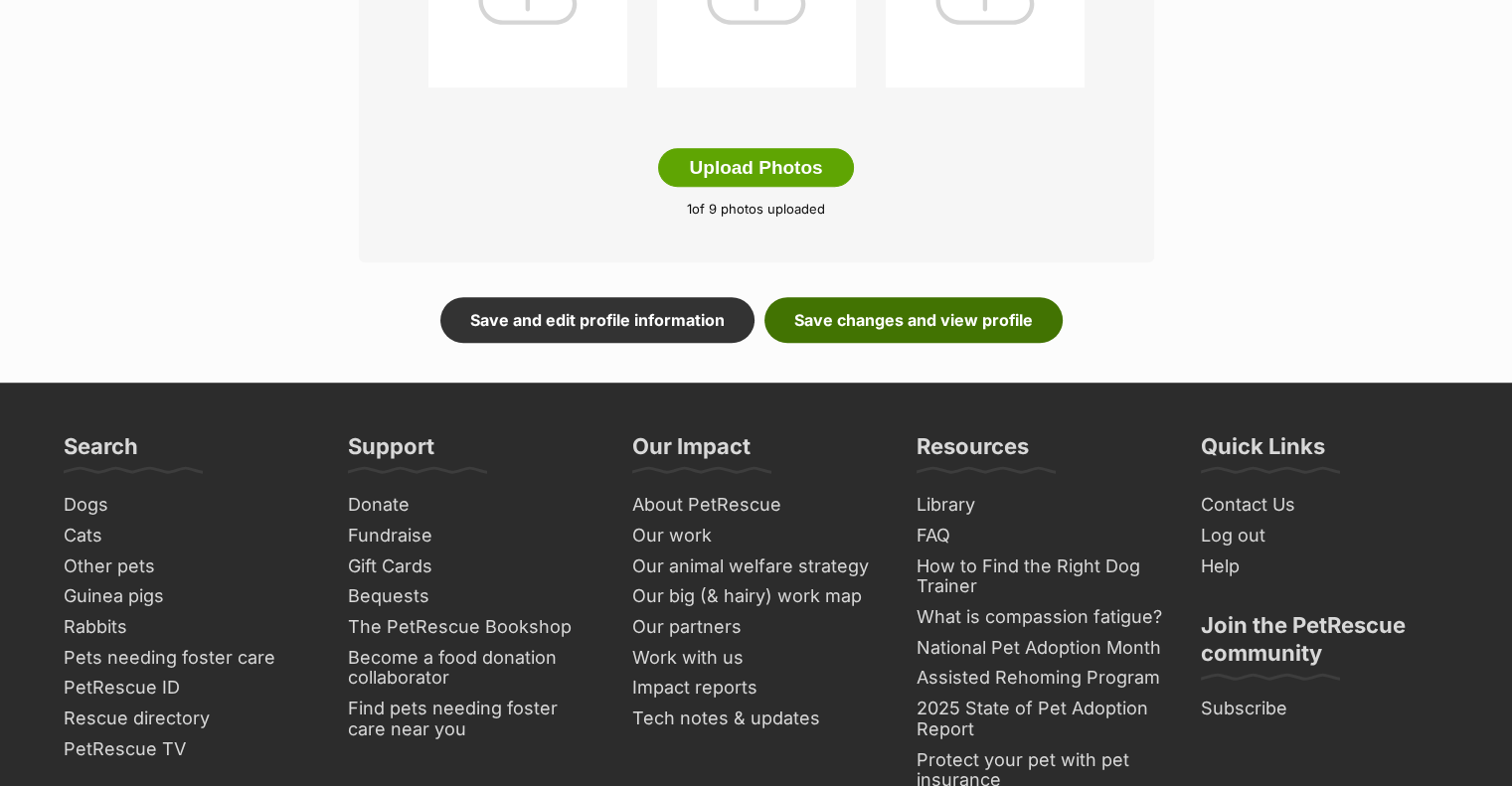 click on "Save changes and view profile" at bounding box center (914, 320) 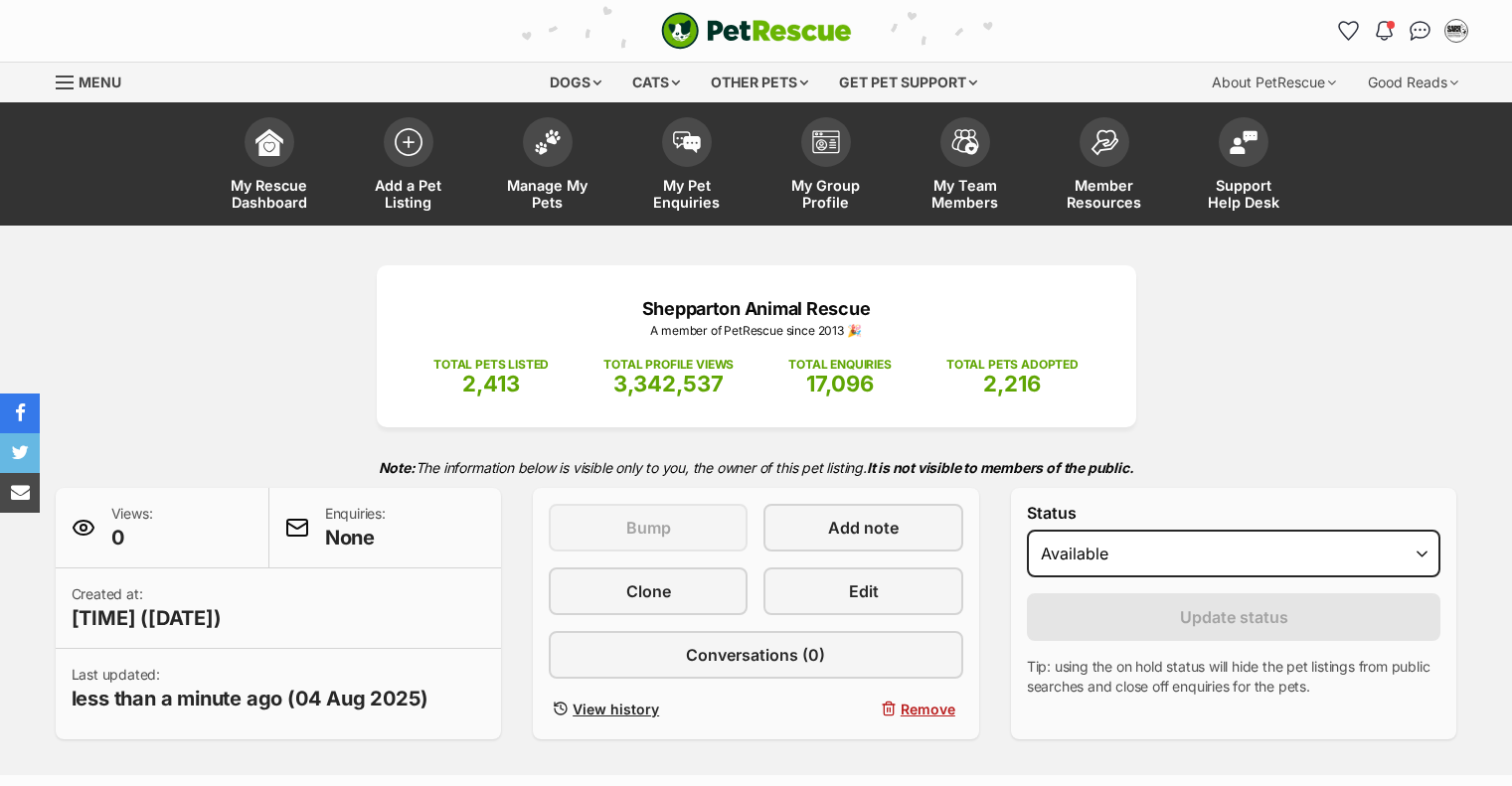 scroll, scrollTop: 0, scrollLeft: 0, axis: both 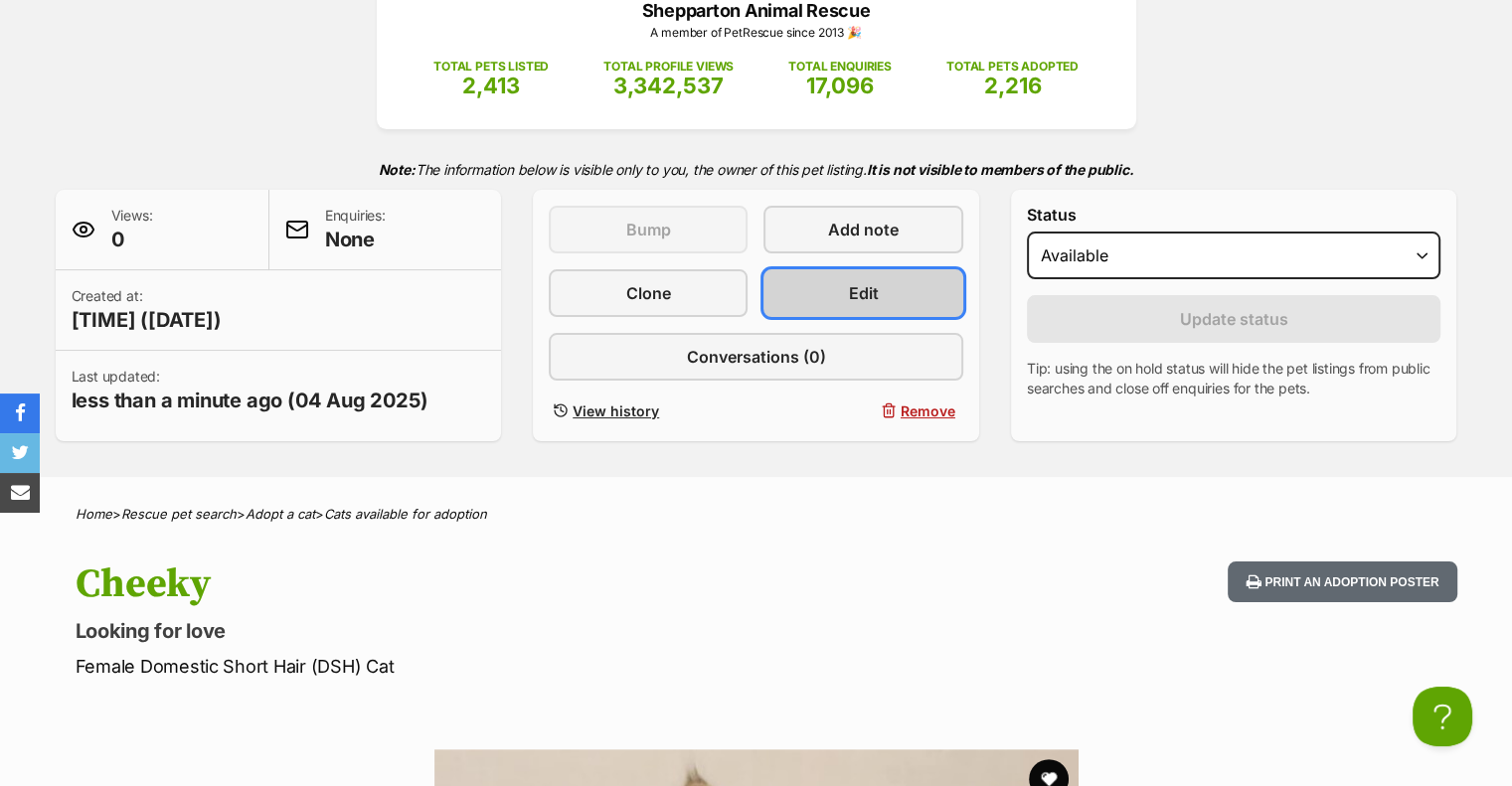 click on "Edit" at bounding box center [863, 293] 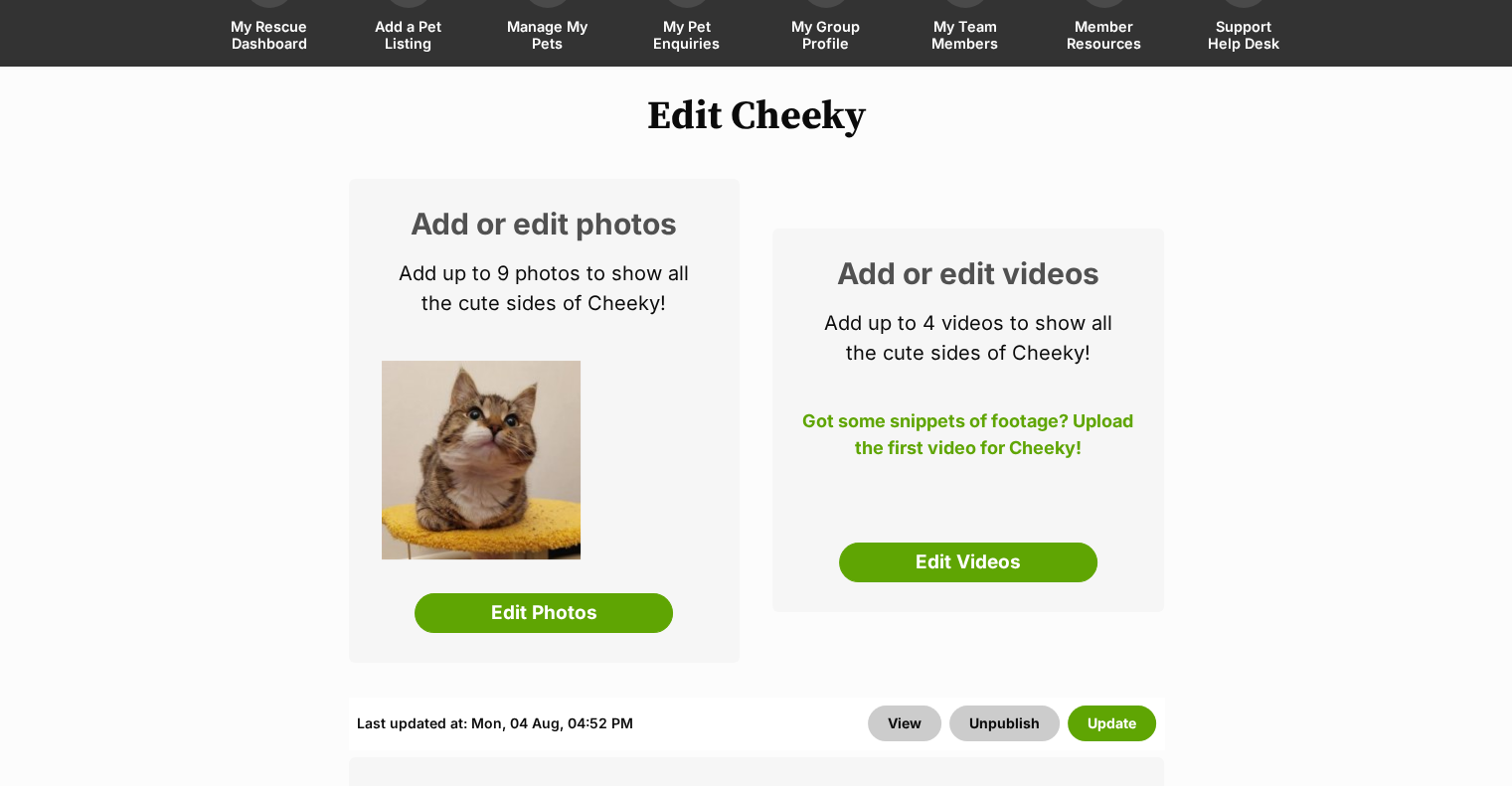 scroll, scrollTop: 199, scrollLeft: 0, axis: vertical 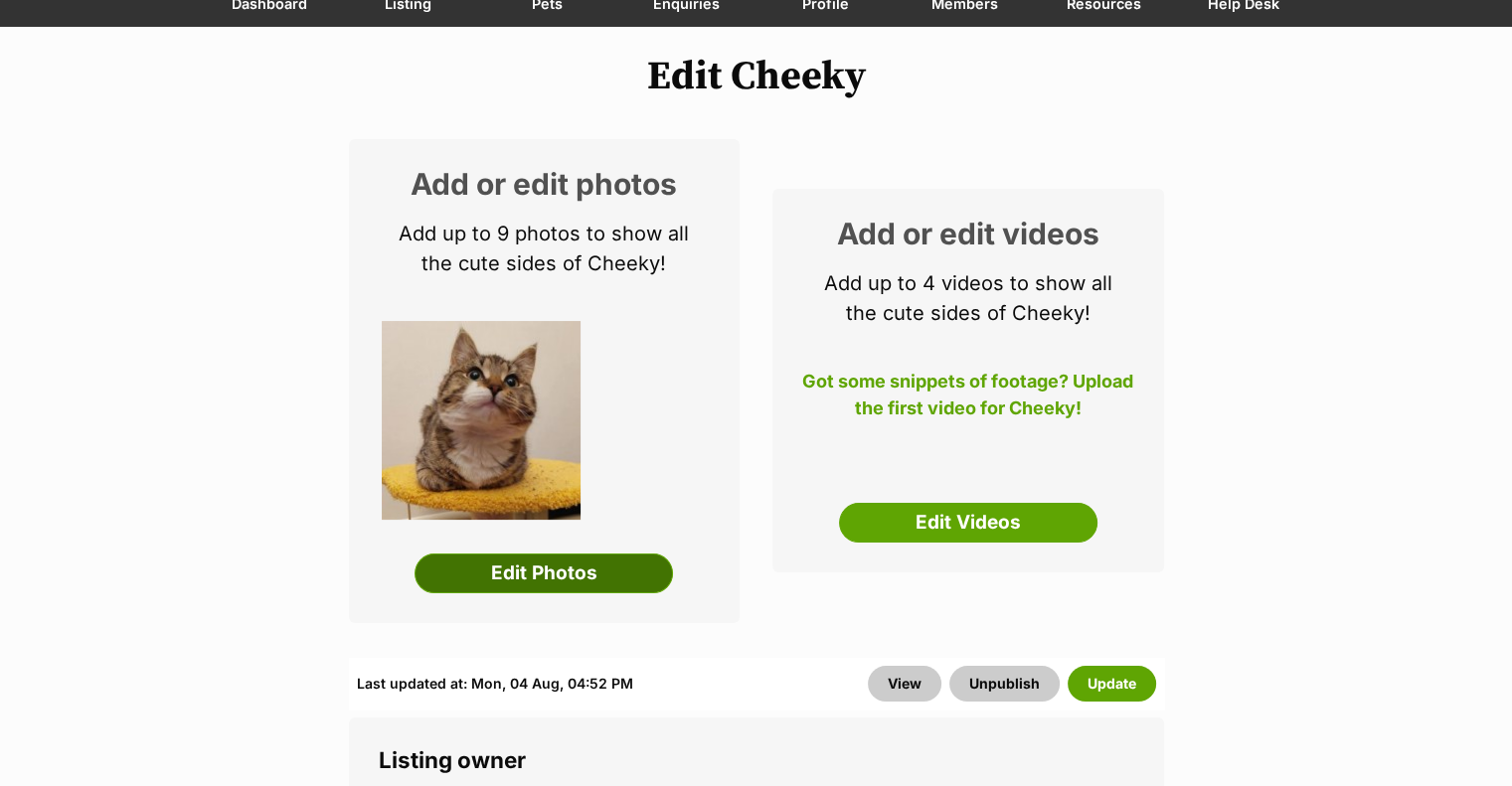 click on "Edit Photos" at bounding box center (544, 573) 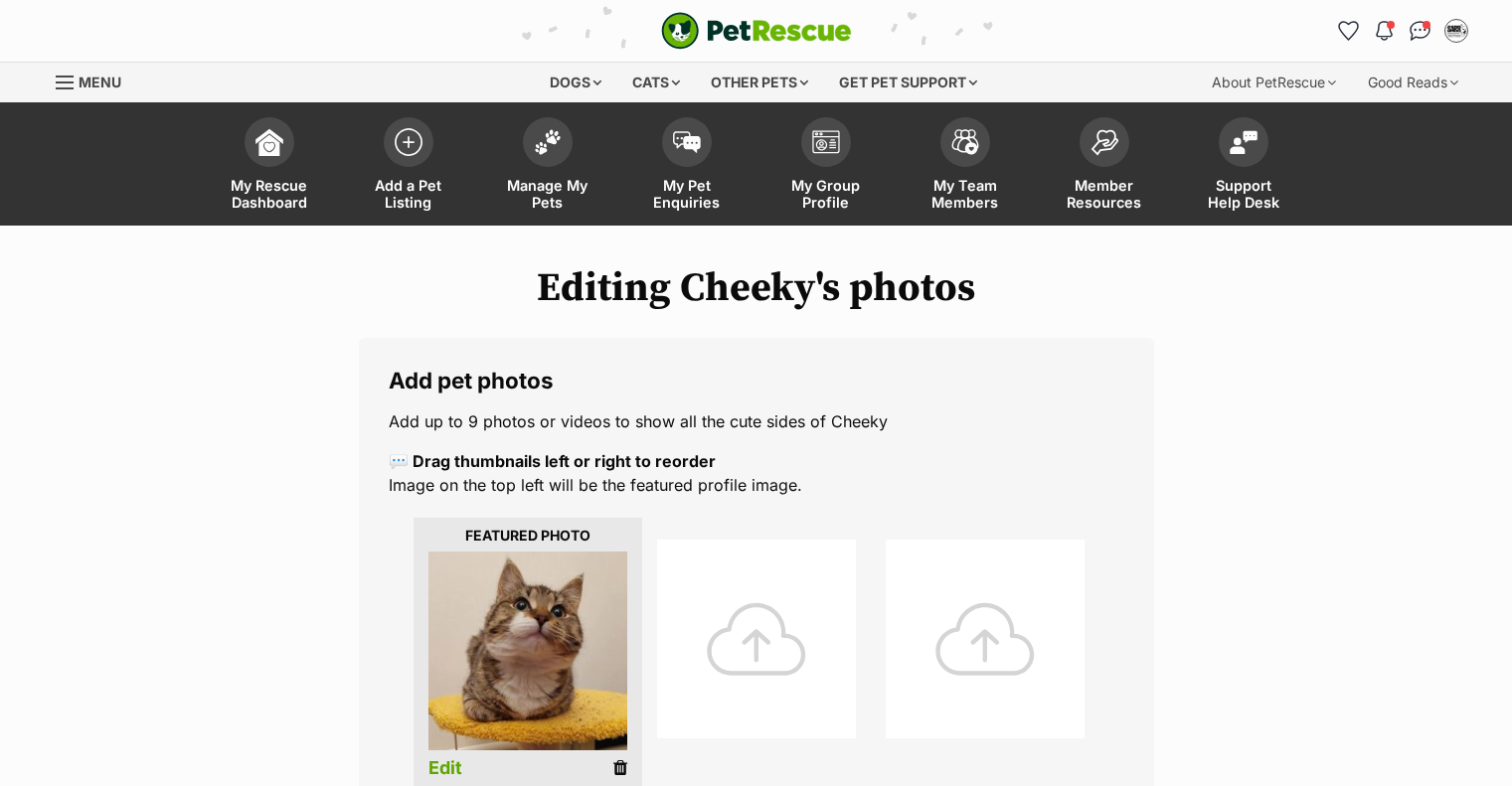 scroll, scrollTop: 397, scrollLeft: 0, axis: vertical 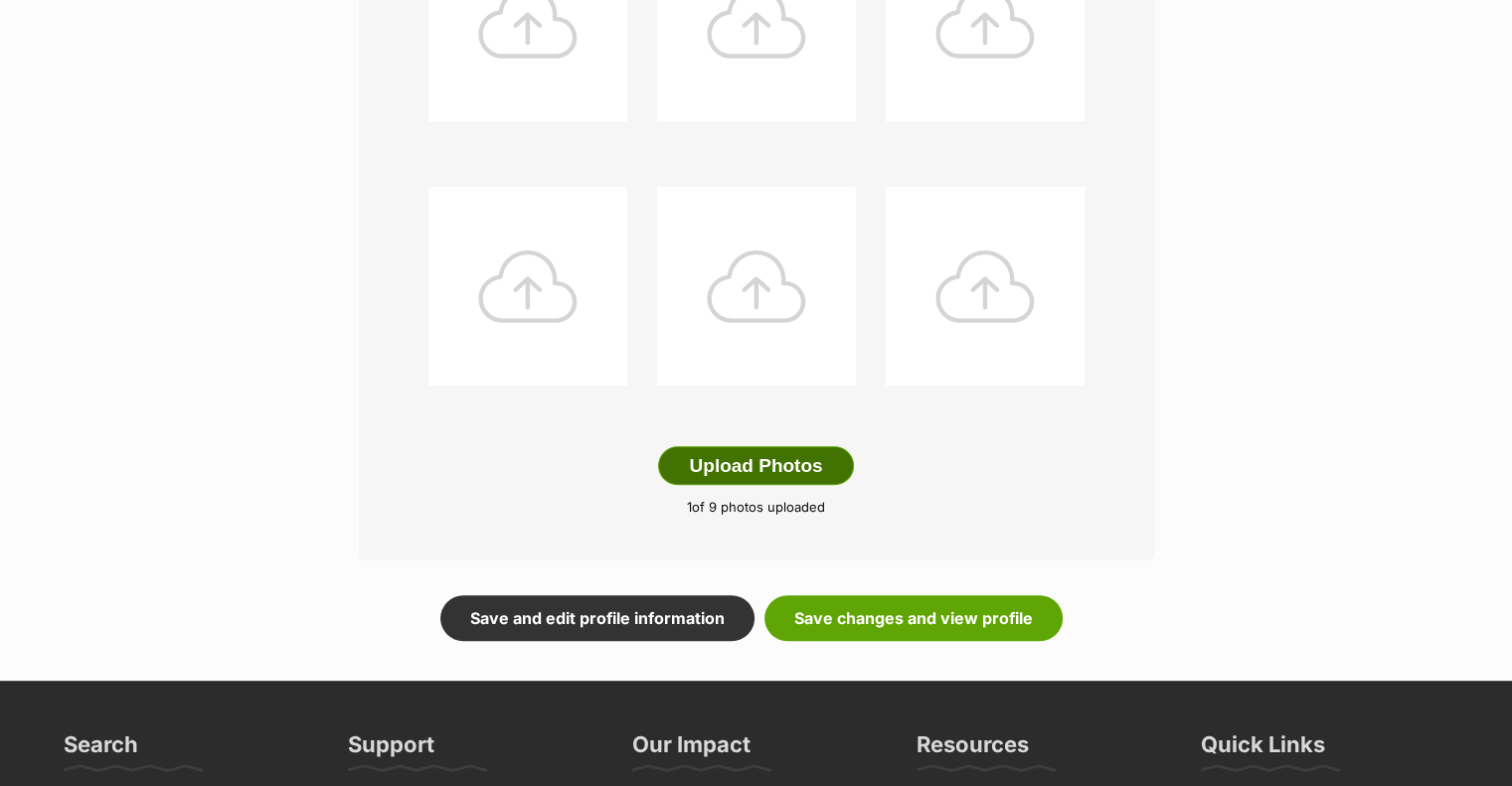 click on "Upload Photos" at bounding box center (756, 466) 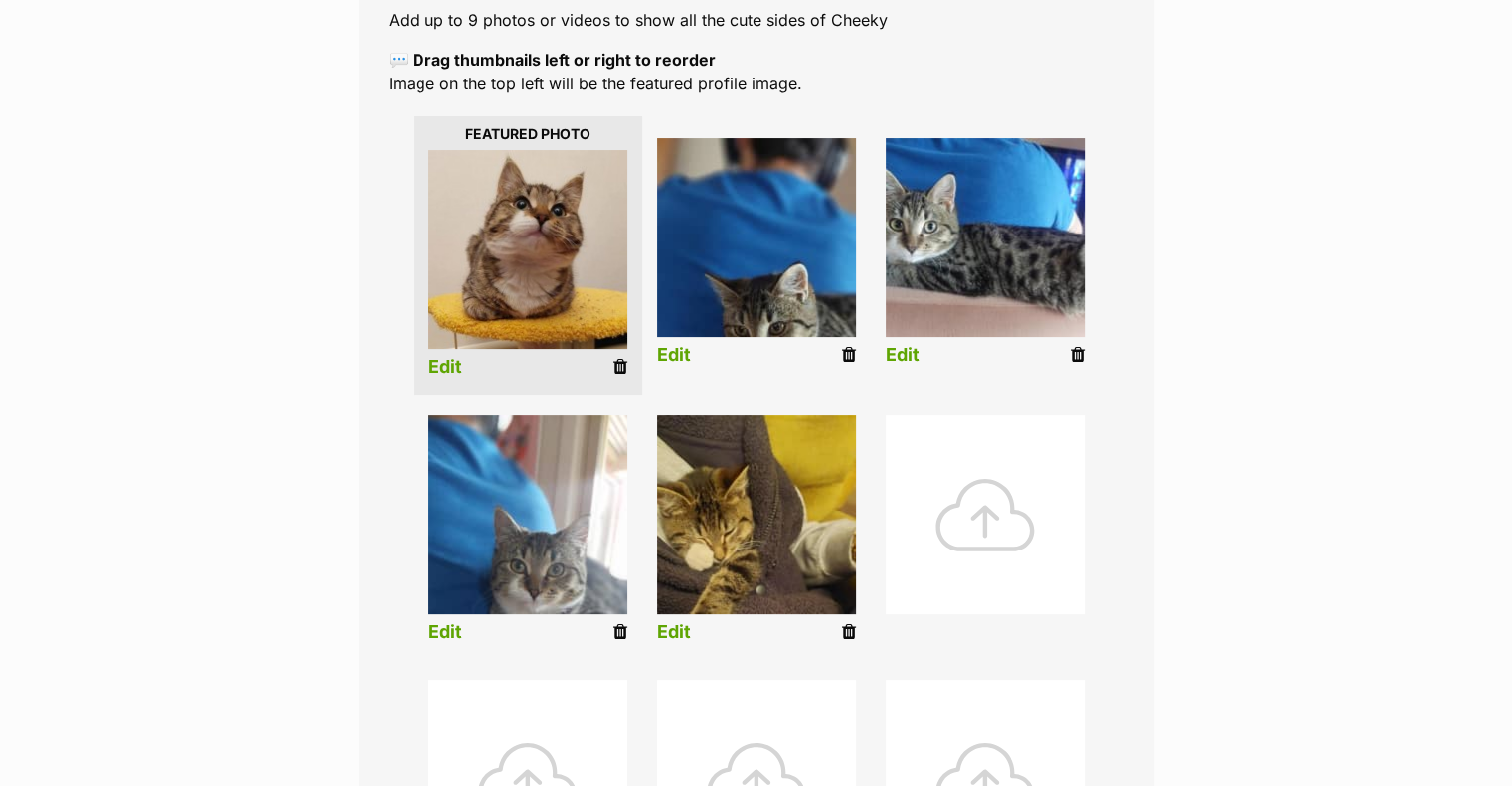 scroll, scrollTop: 397, scrollLeft: 0, axis: vertical 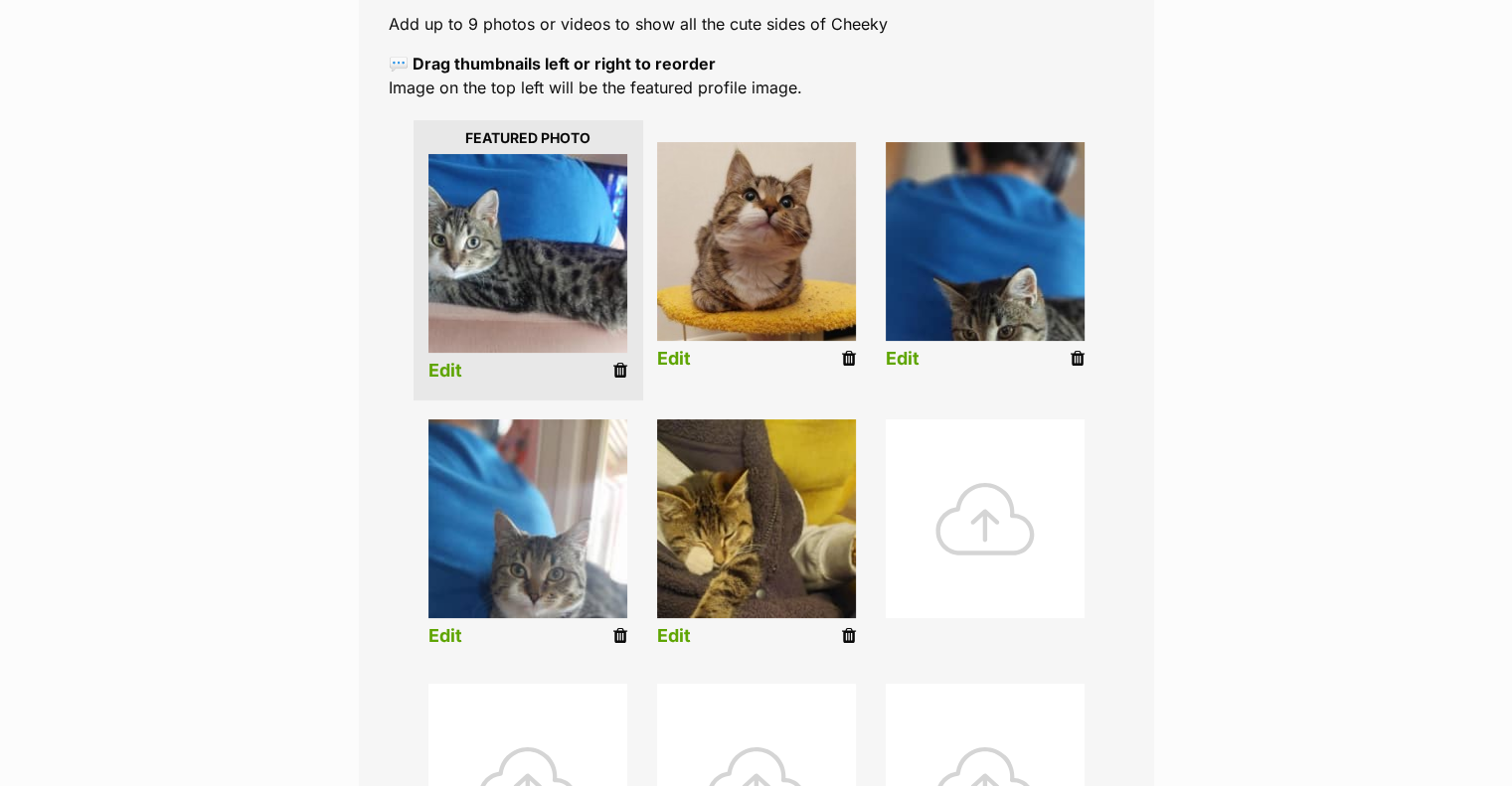 click on "Edit" at bounding box center [445, 371] 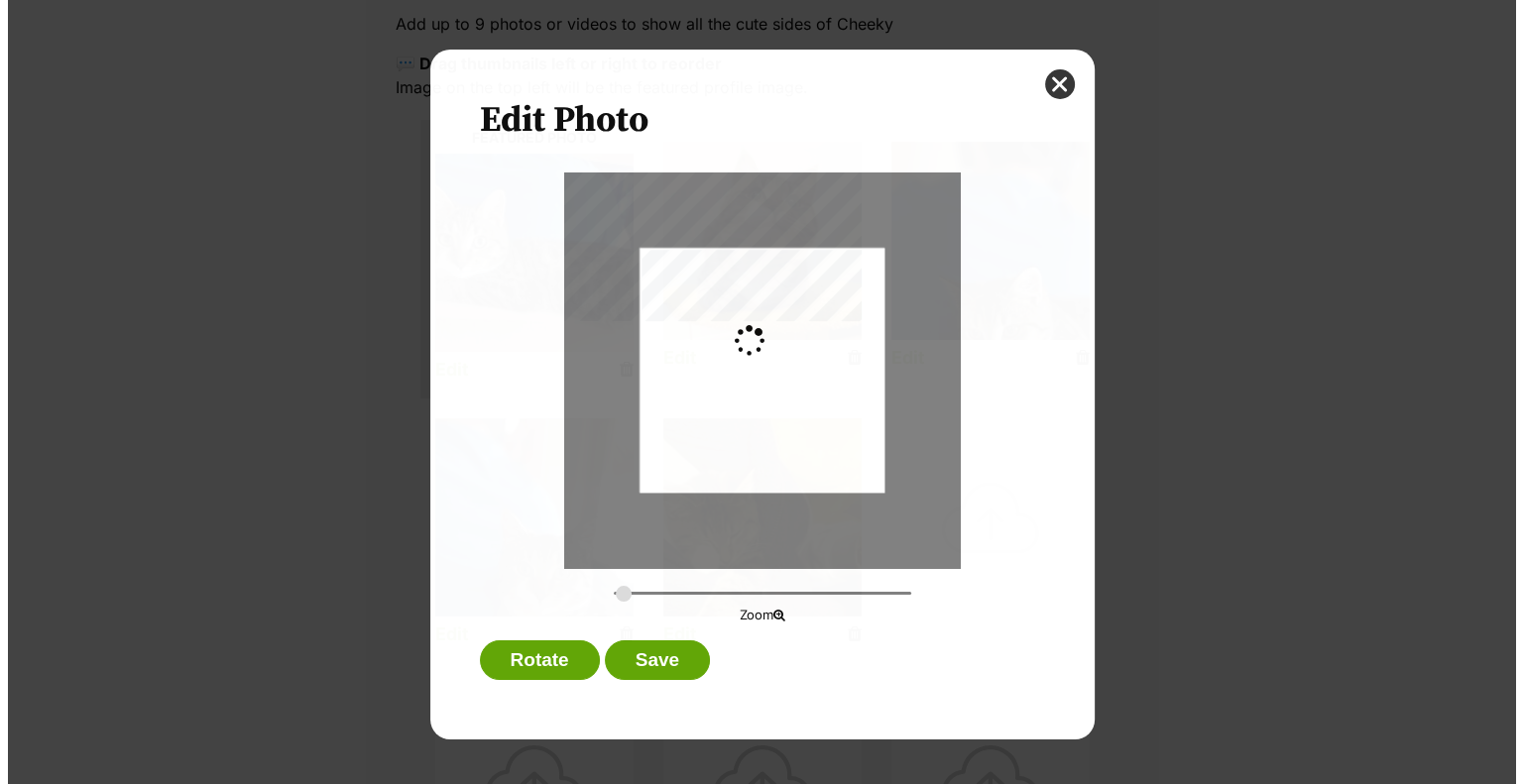 scroll, scrollTop: 0, scrollLeft: 0, axis: both 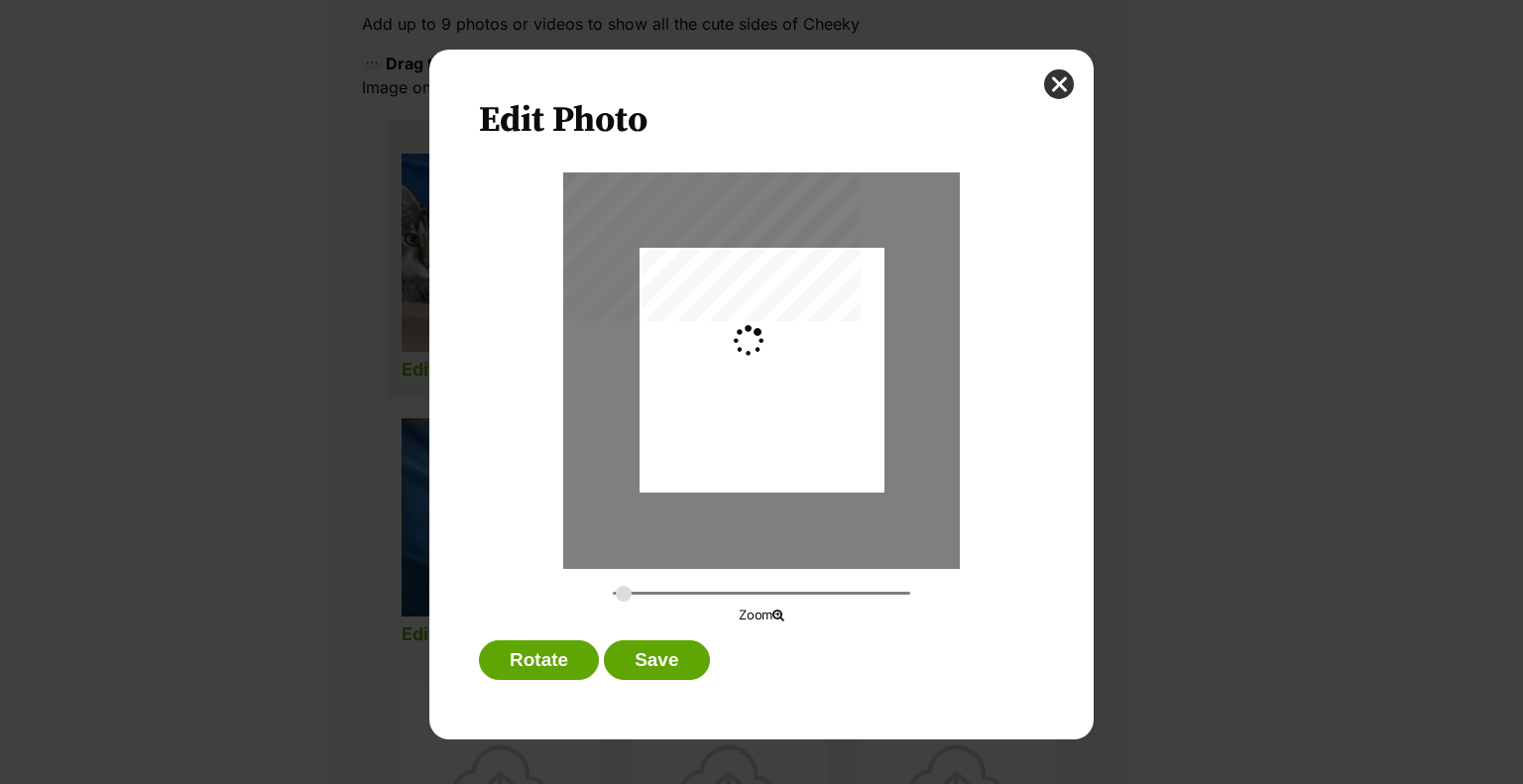 type on "0.4881" 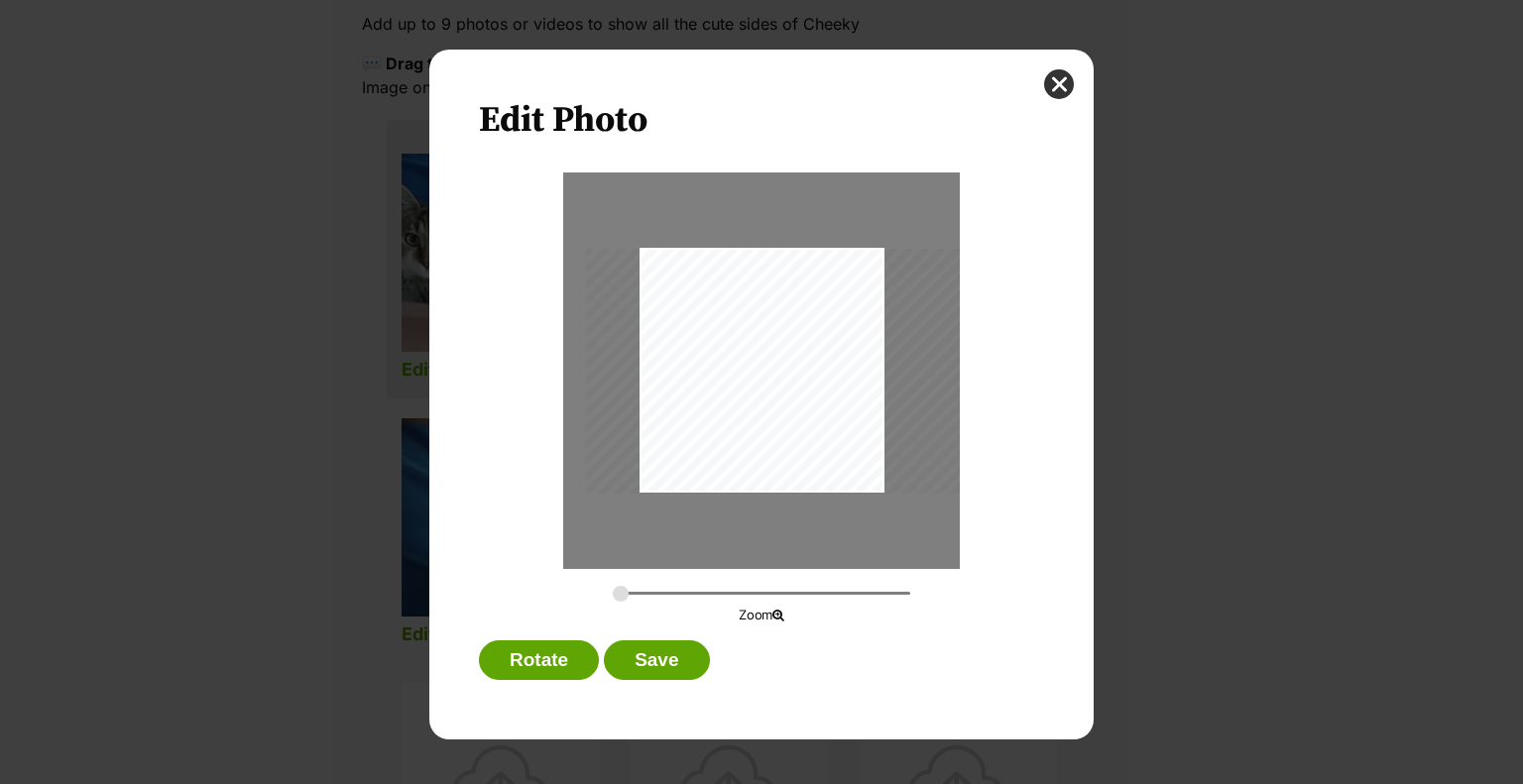 drag, startPoint x: 746, startPoint y: 364, endPoint x: 788, endPoint y: 363, distance: 42.011903 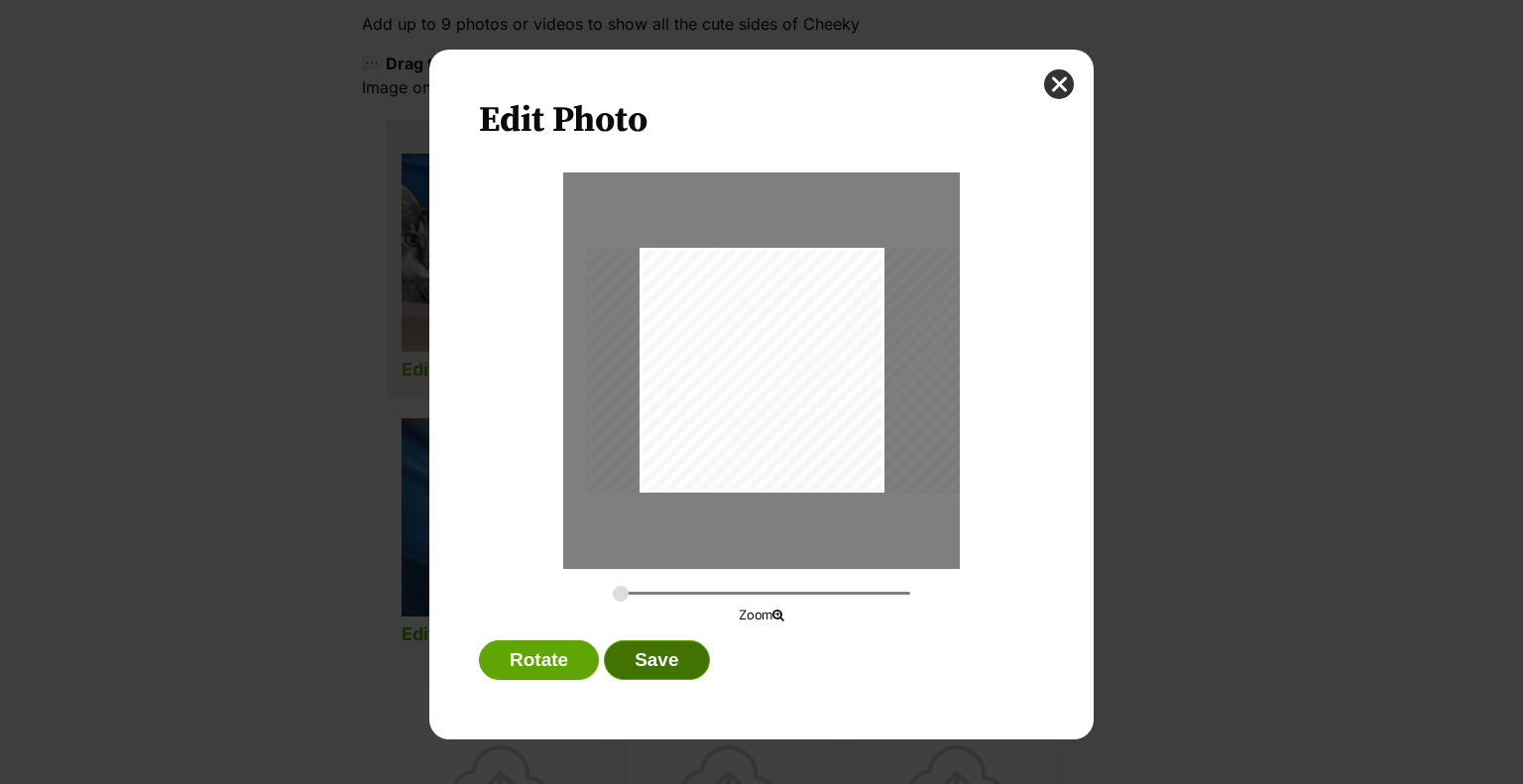click on "Save" at bounding box center (656, 660) 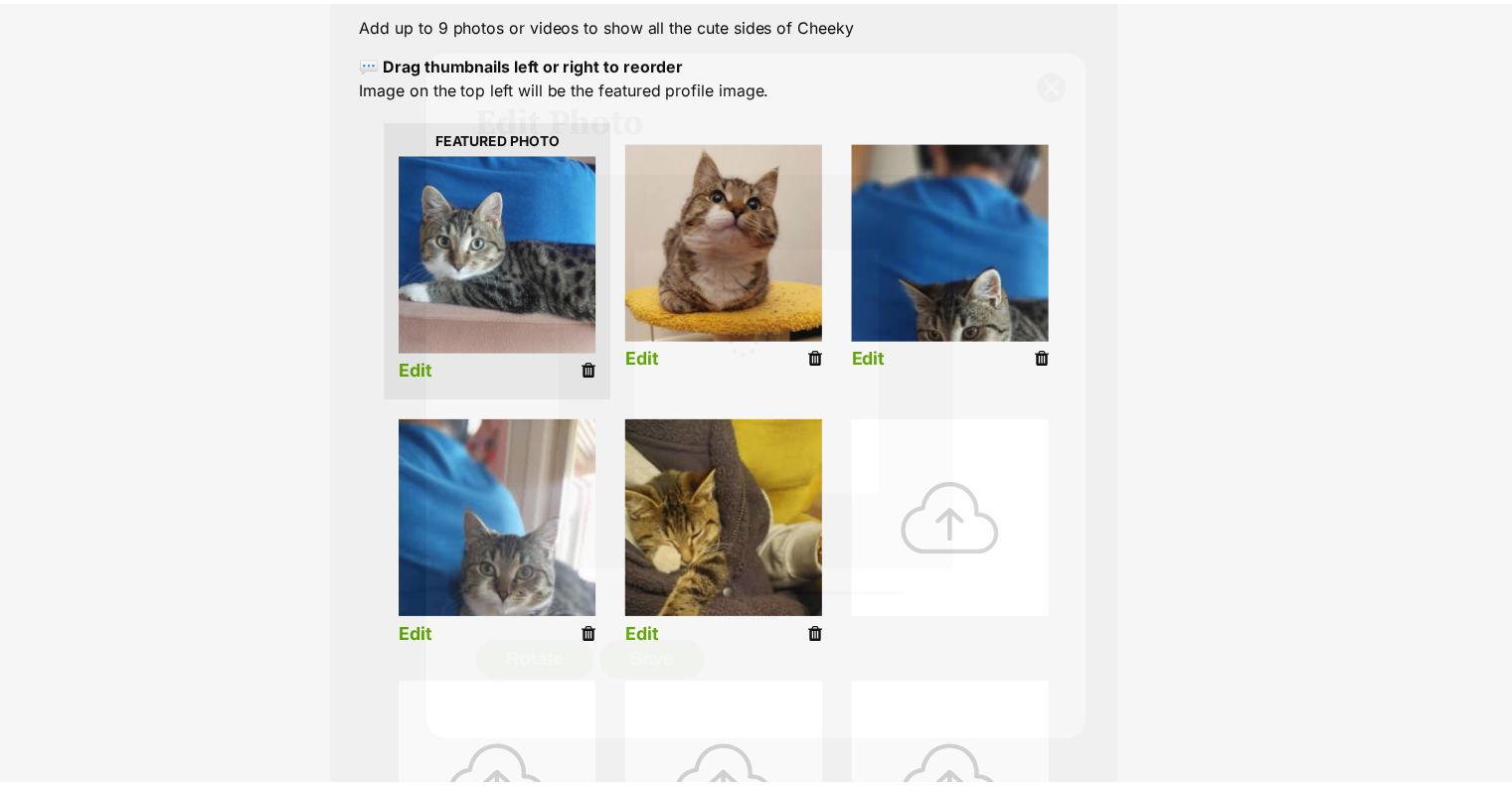 scroll, scrollTop: 397, scrollLeft: 0, axis: vertical 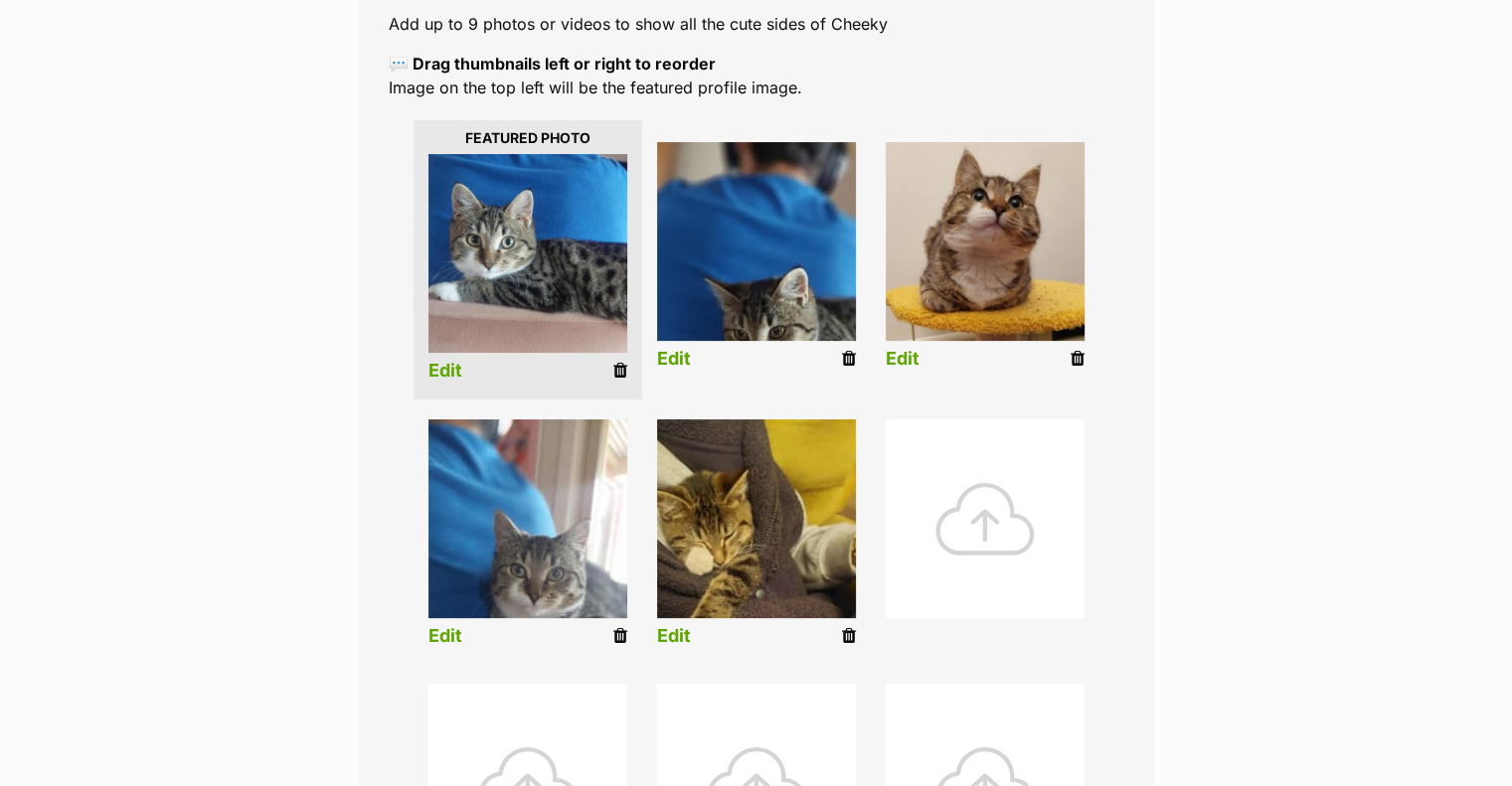 click on "Edit" at bounding box center (674, 359) 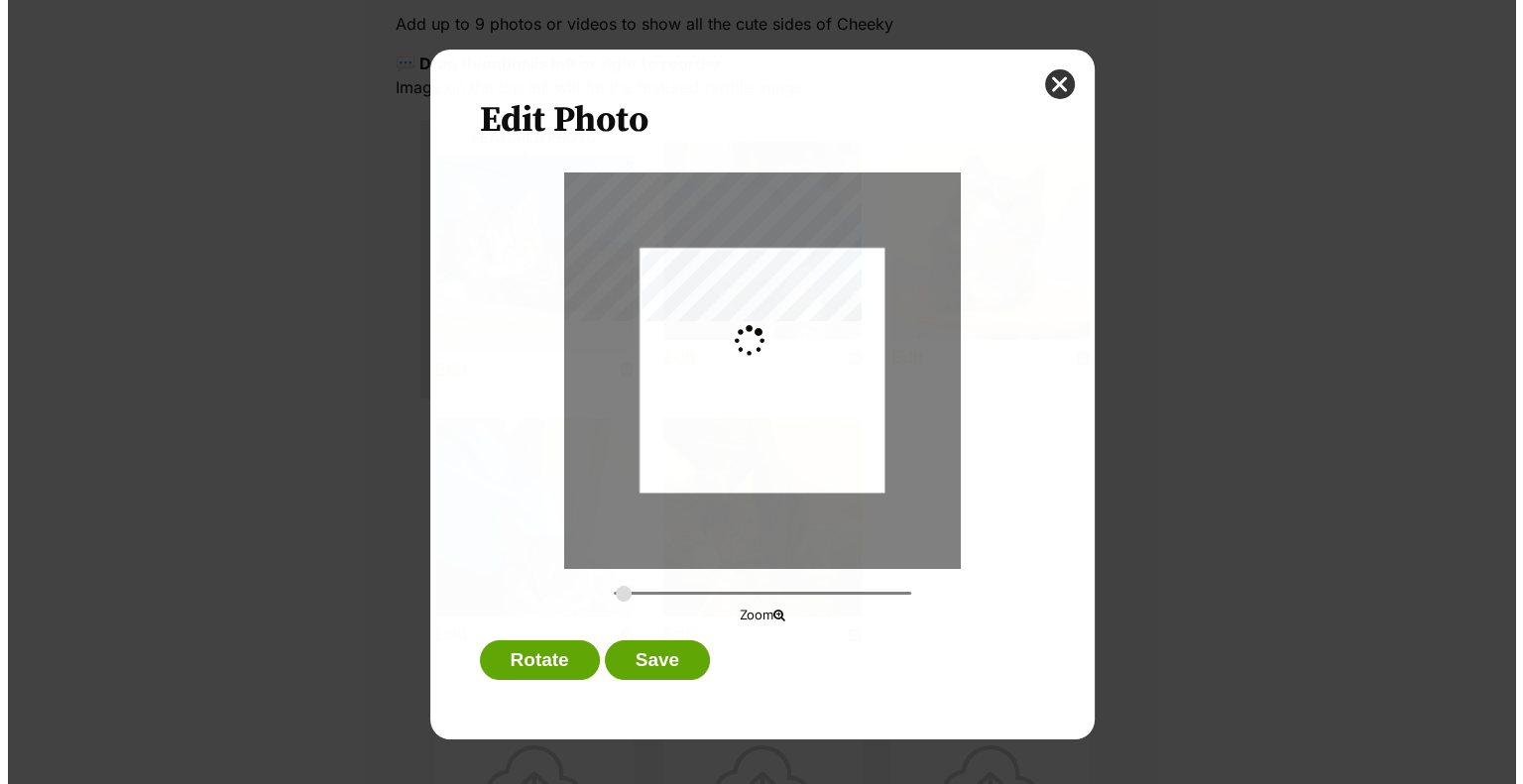 scroll, scrollTop: 0, scrollLeft: 0, axis: both 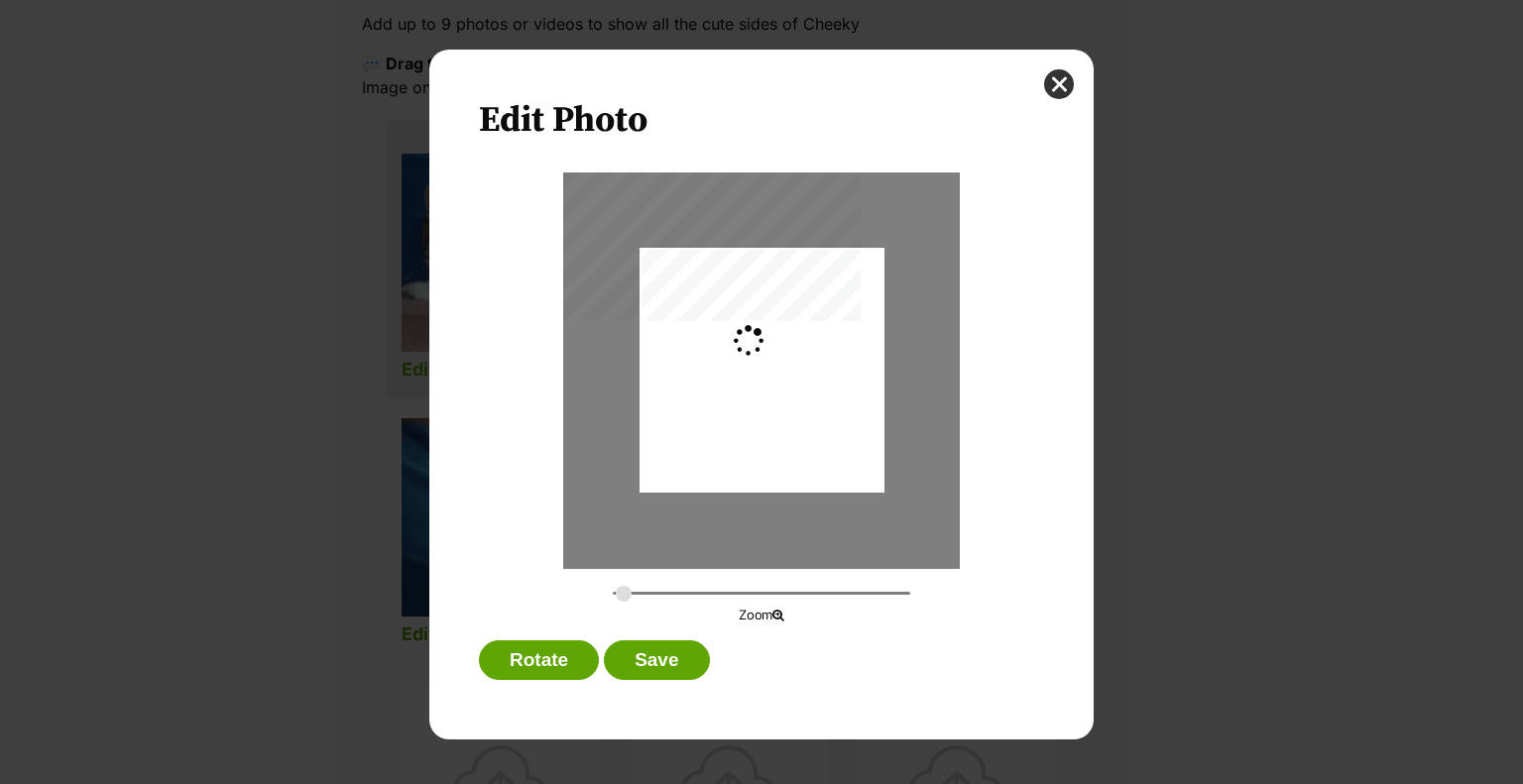 type on "0.2744" 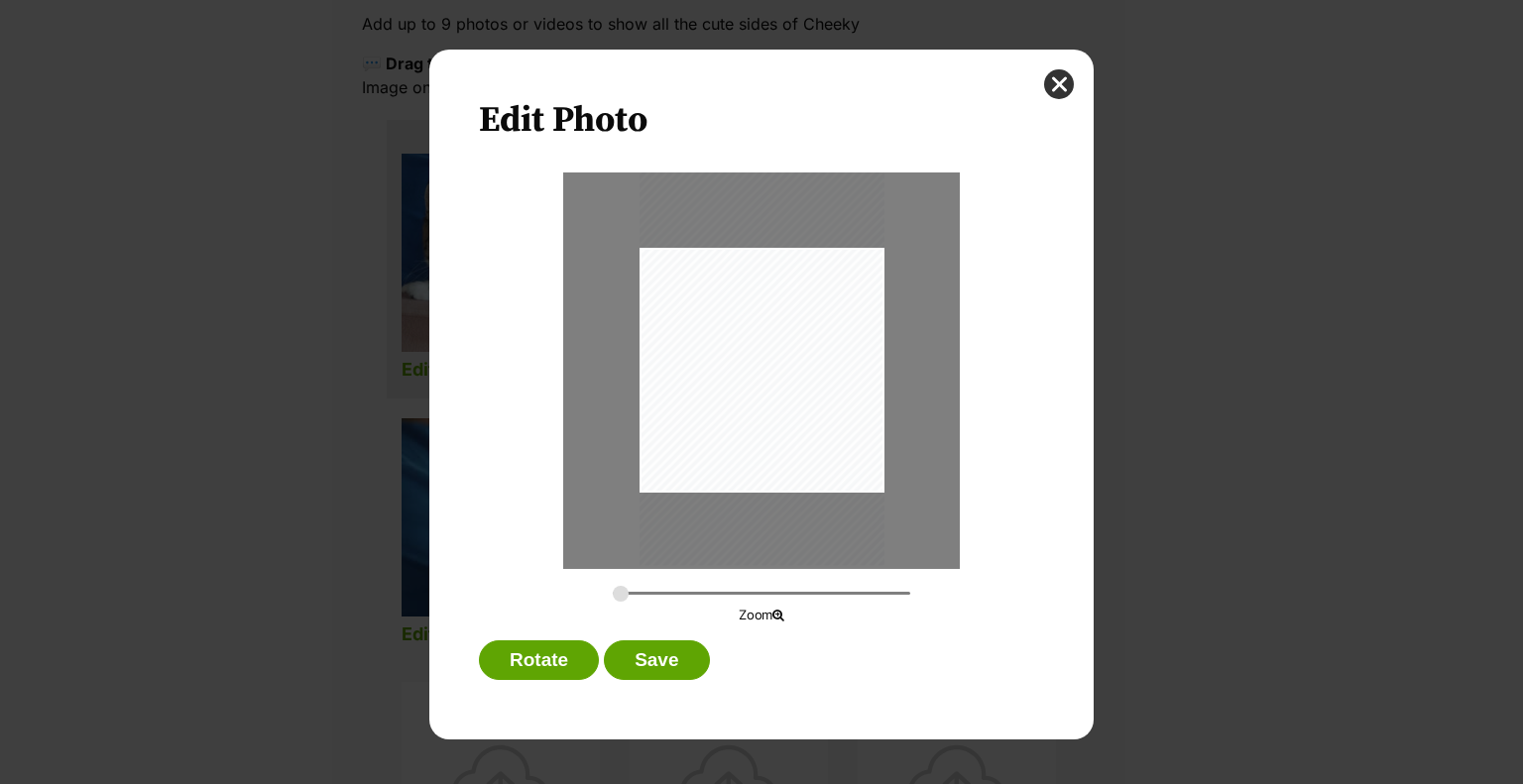 drag, startPoint x: 805, startPoint y: 334, endPoint x: 829, endPoint y: 312, distance: 32.55764 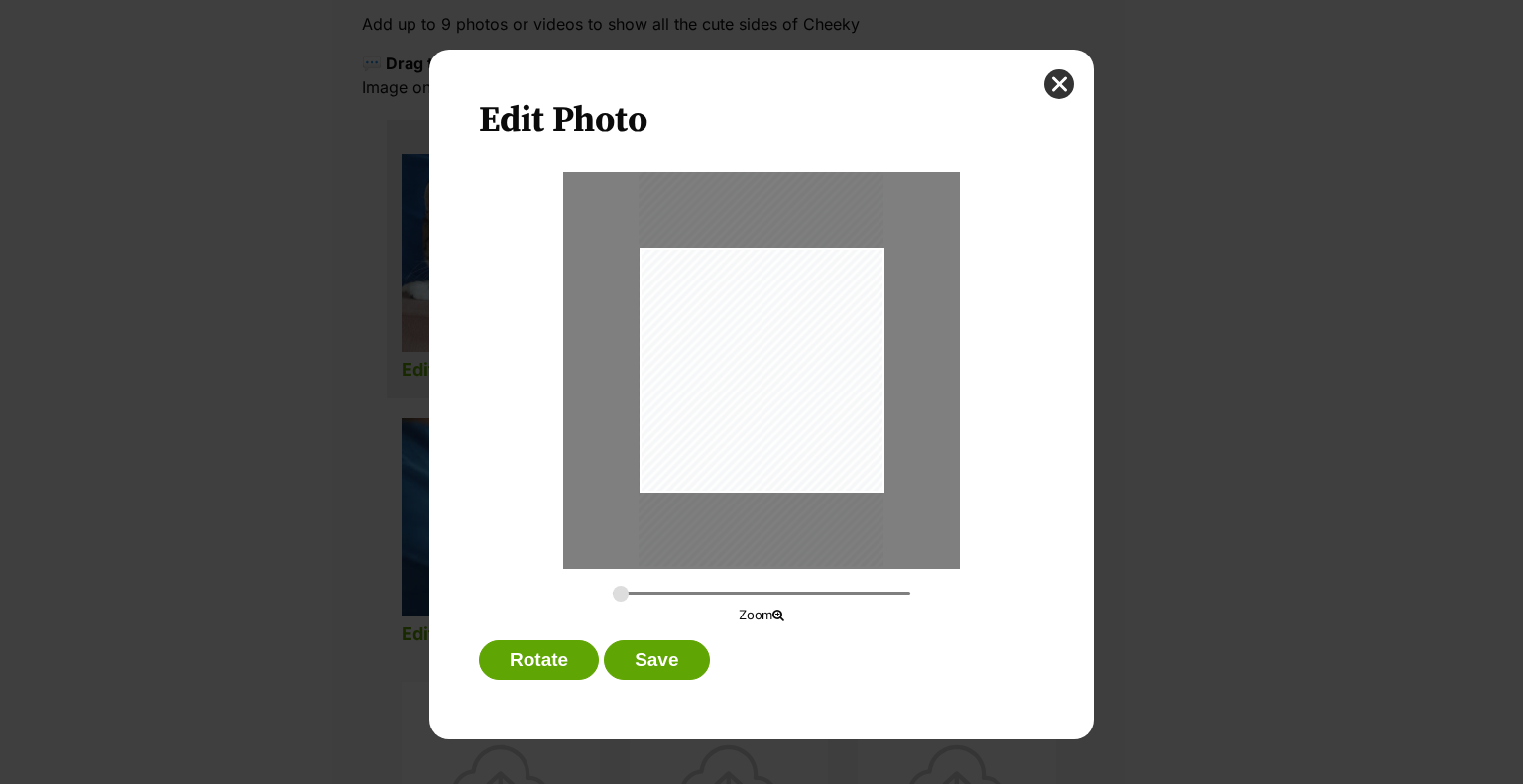 drag, startPoint x: 674, startPoint y: 646, endPoint x: 684, endPoint y: 629, distance: 19.723083 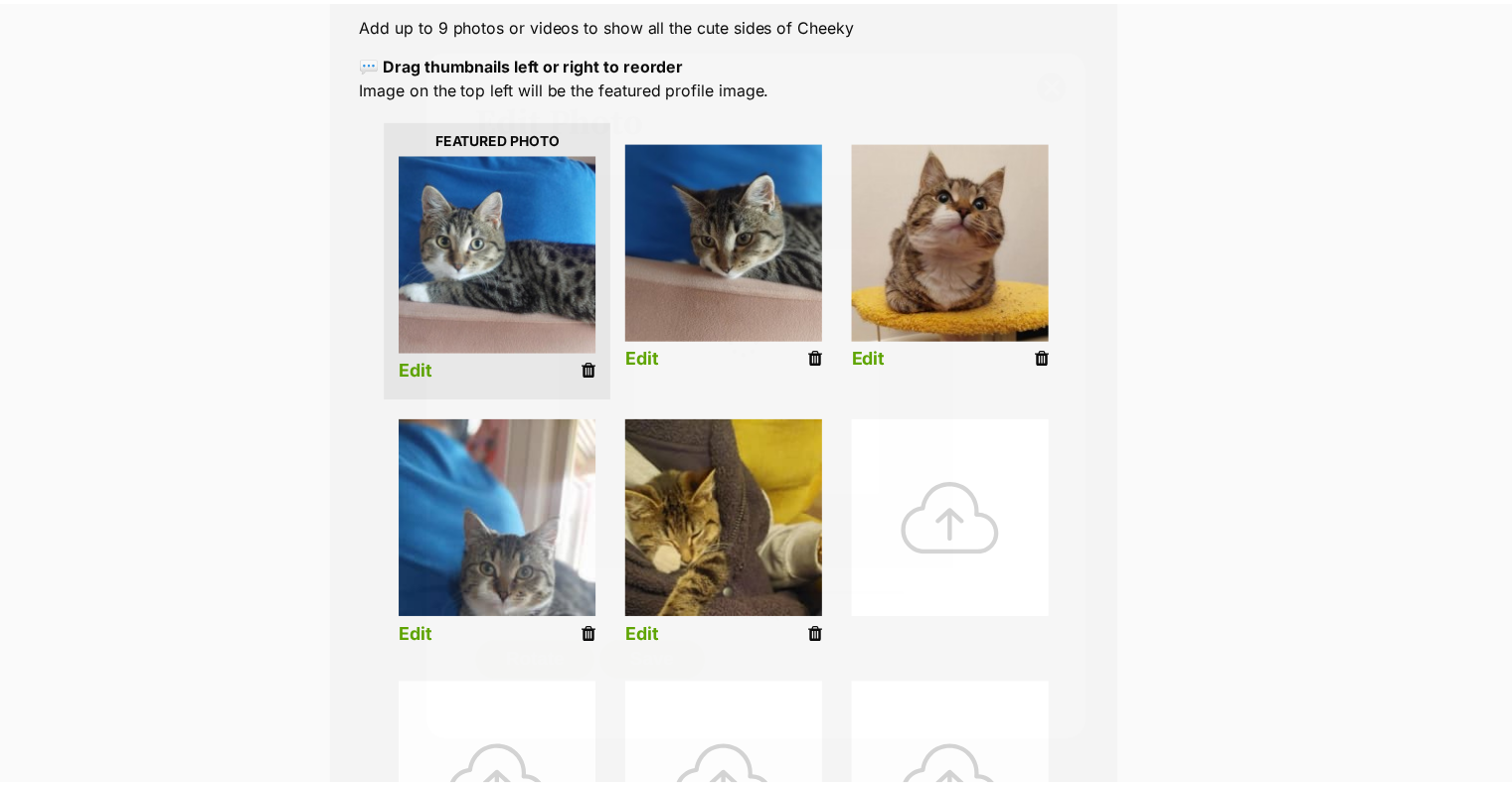 scroll, scrollTop: 397, scrollLeft: 0, axis: vertical 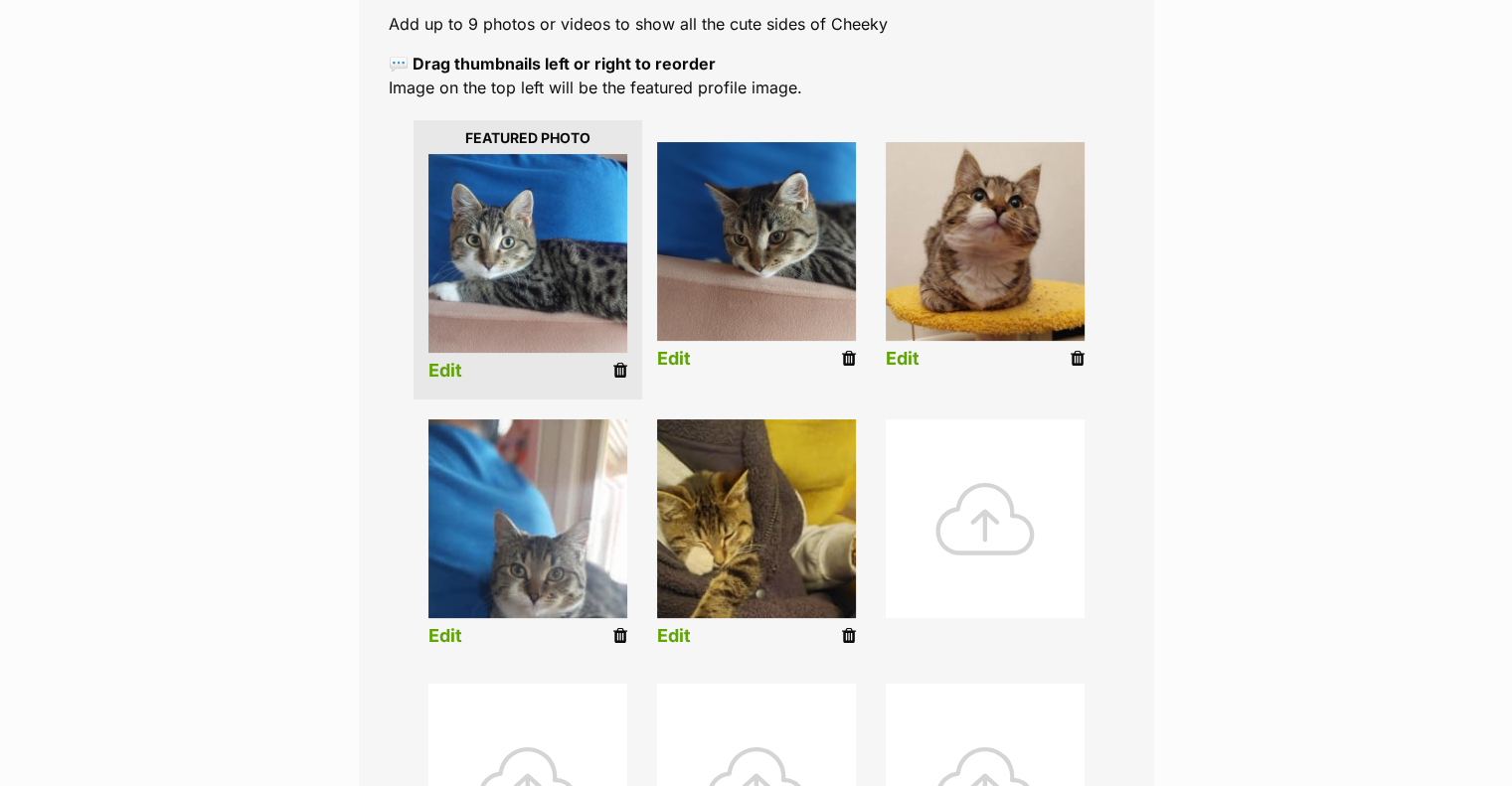 click on "Edit" at bounding box center [674, 636] 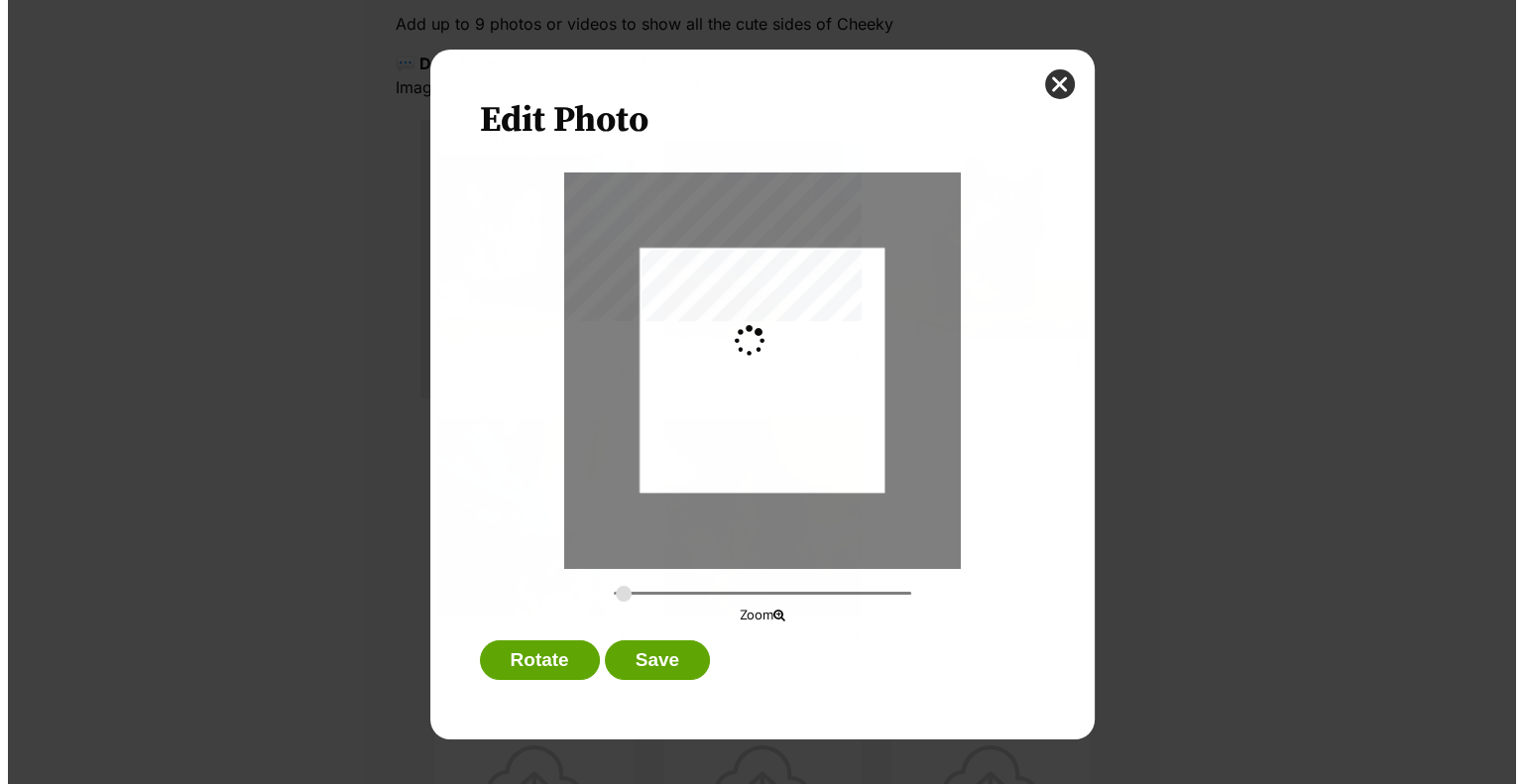 scroll, scrollTop: 0, scrollLeft: 0, axis: both 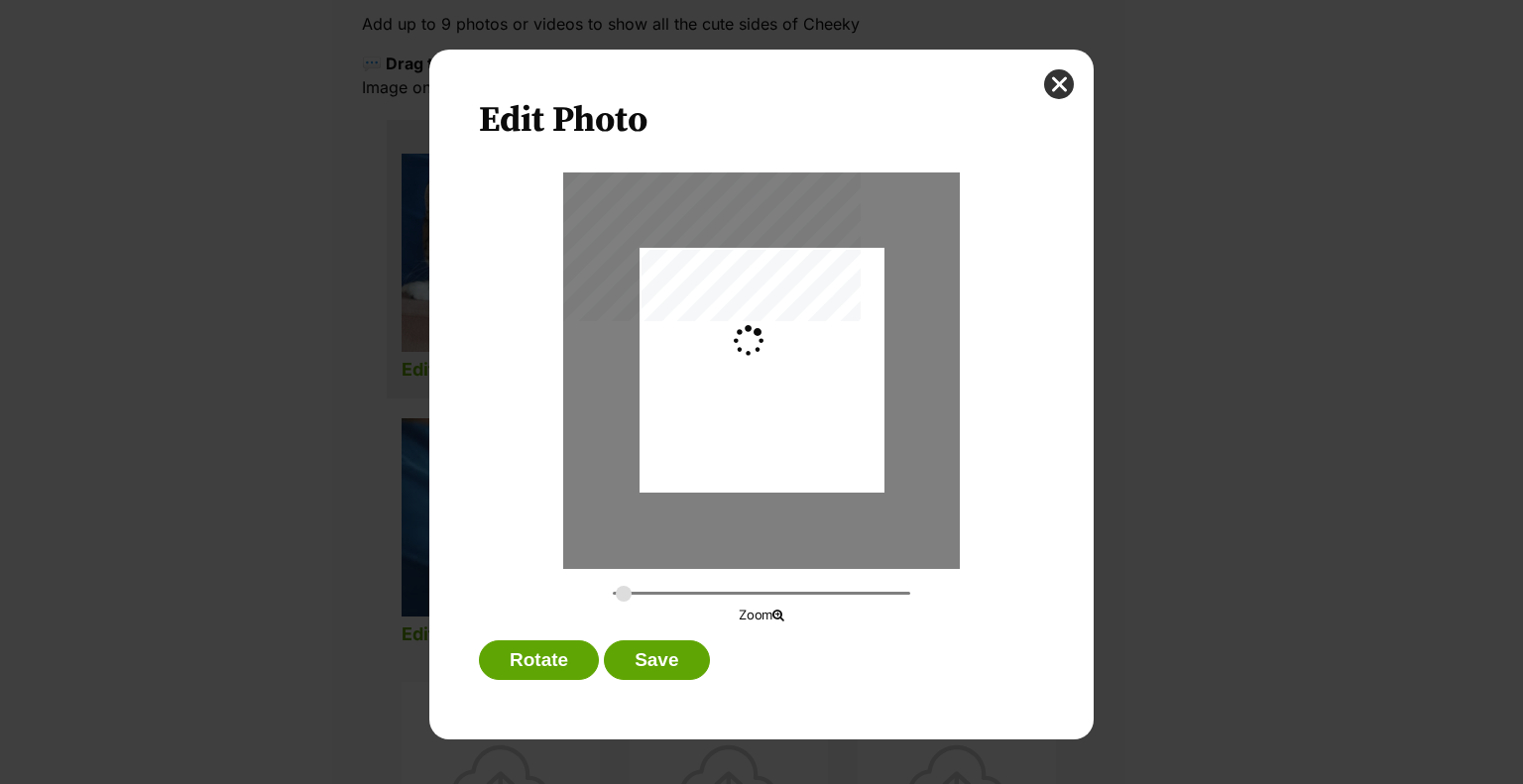 type on "0.2744" 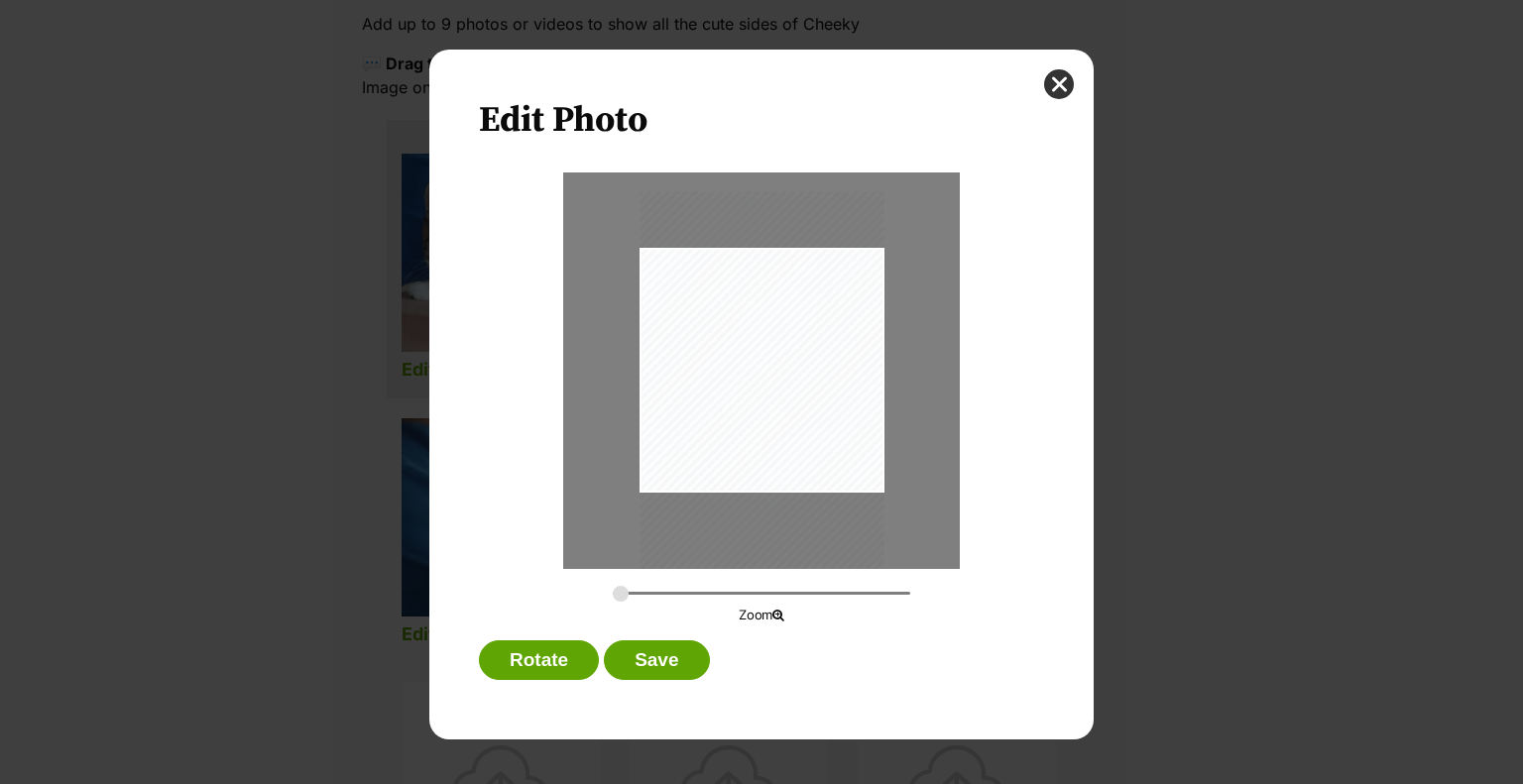 drag, startPoint x: 805, startPoint y: 434, endPoint x: 815, endPoint y: 469, distance: 36.40055 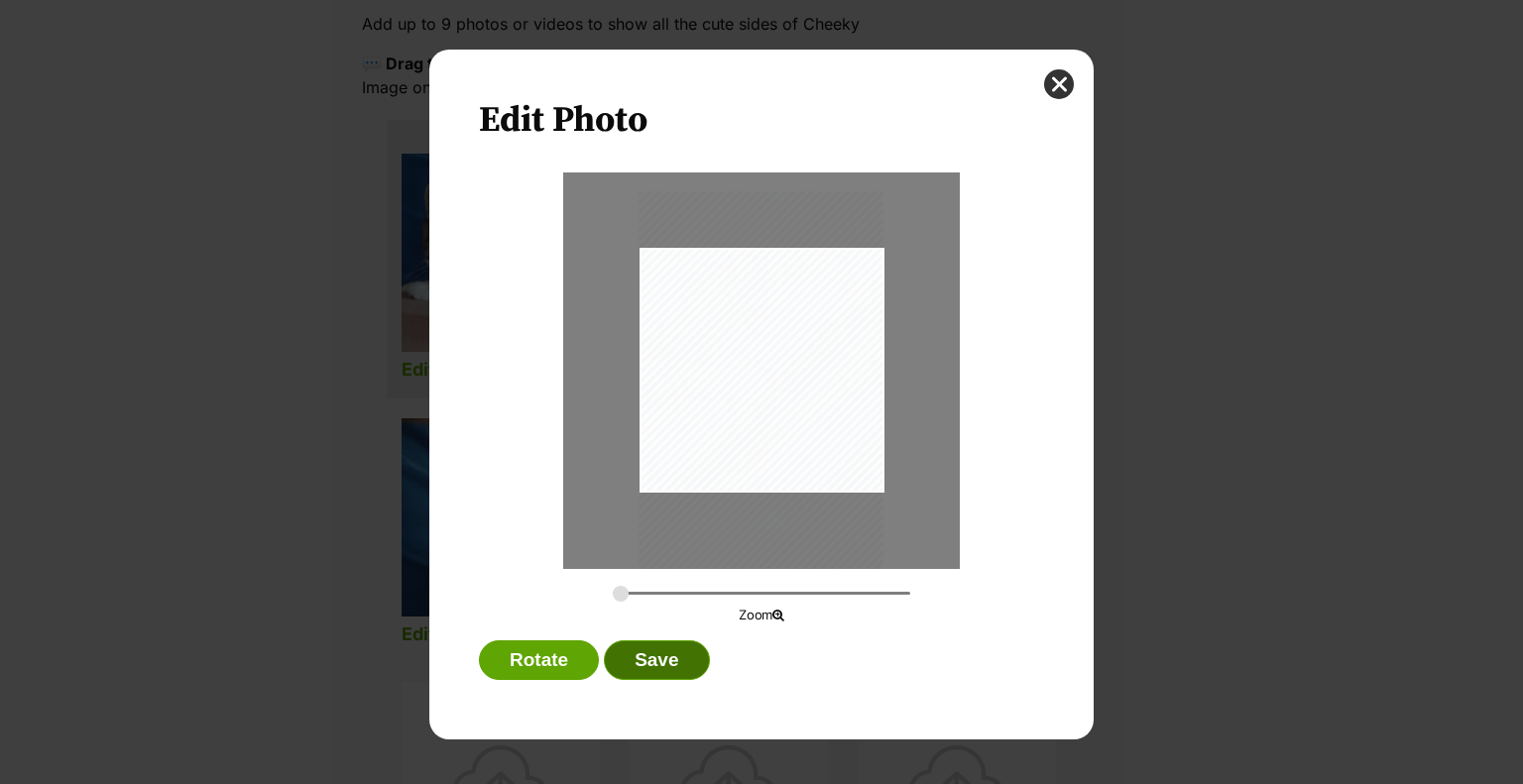 click on "Save" at bounding box center (656, 660) 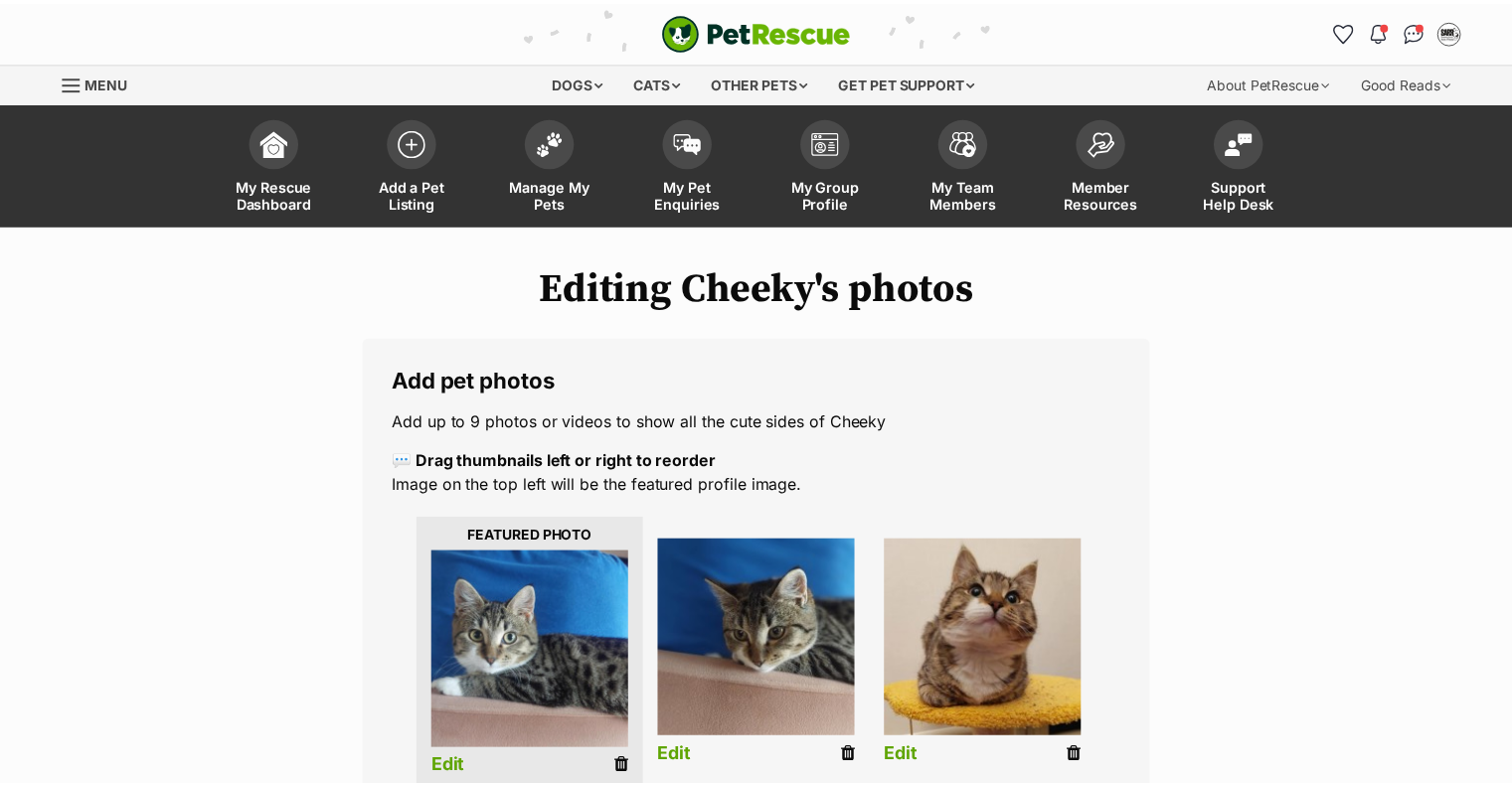 scroll, scrollTop: 397, scrollLeft: 0, axis: vertical 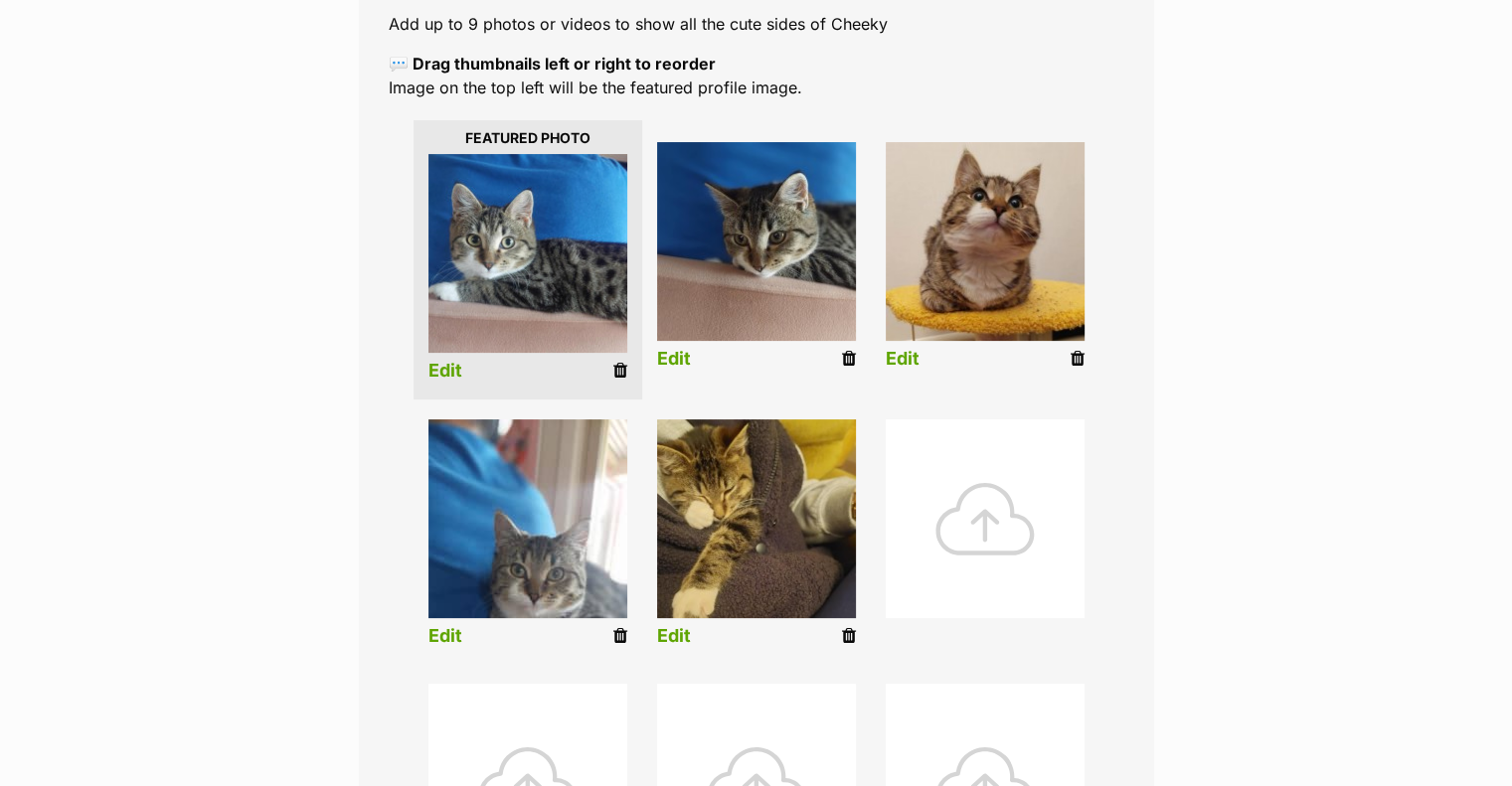 click on "Edit" at bounding box center (445, 636) 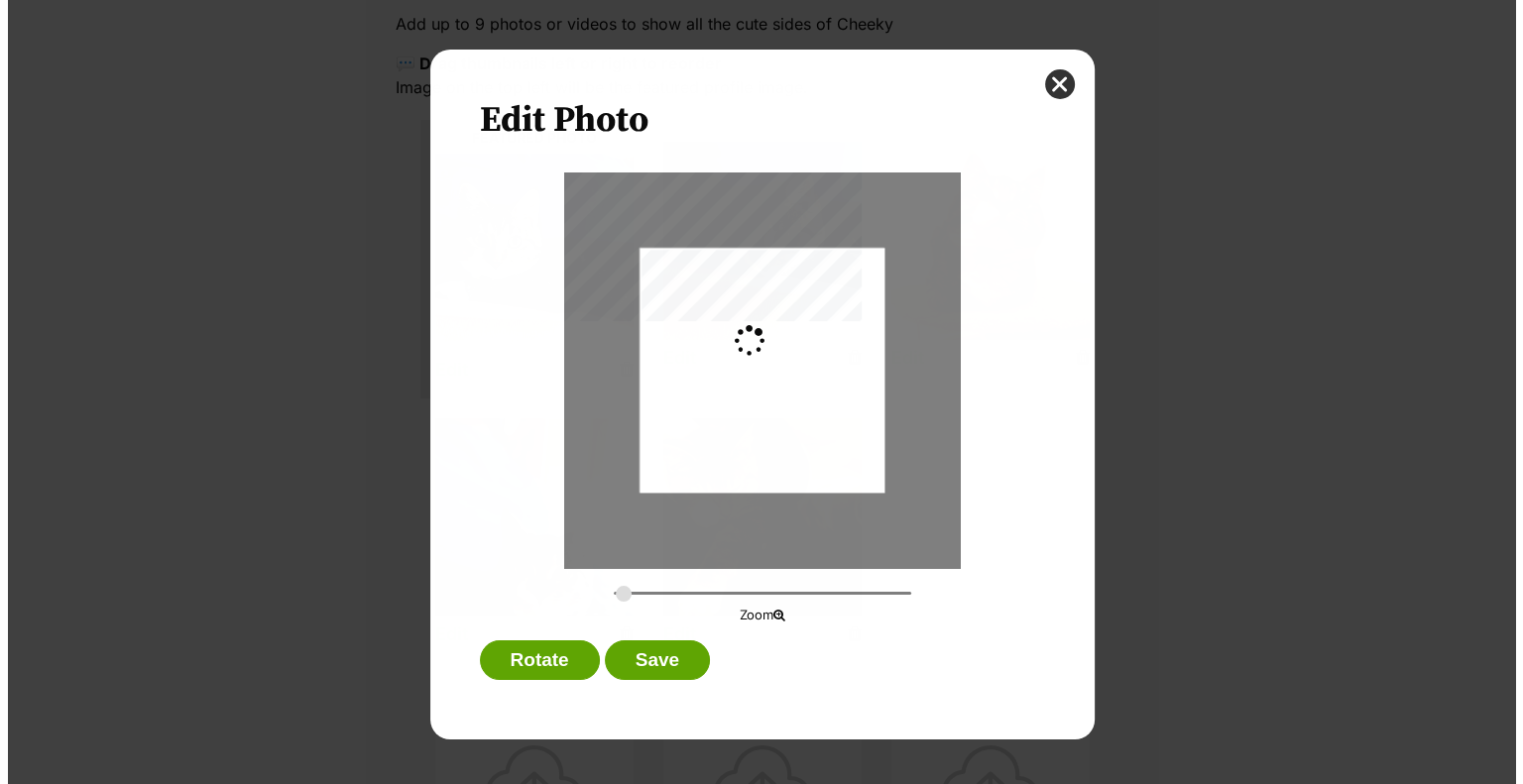 scroll, scrollTop: 0, scrollLeft: 0, axis: both 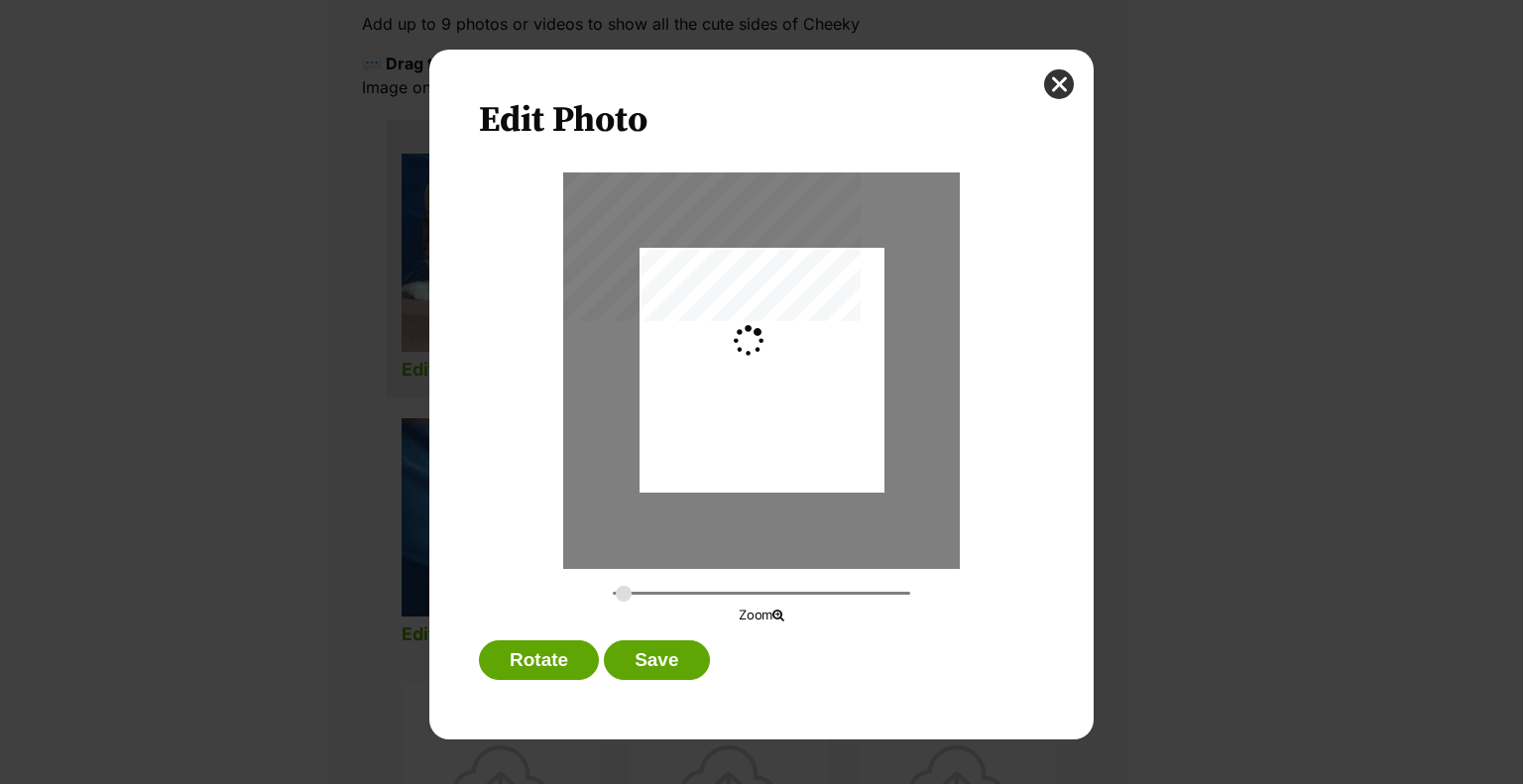 type on "0.2744" 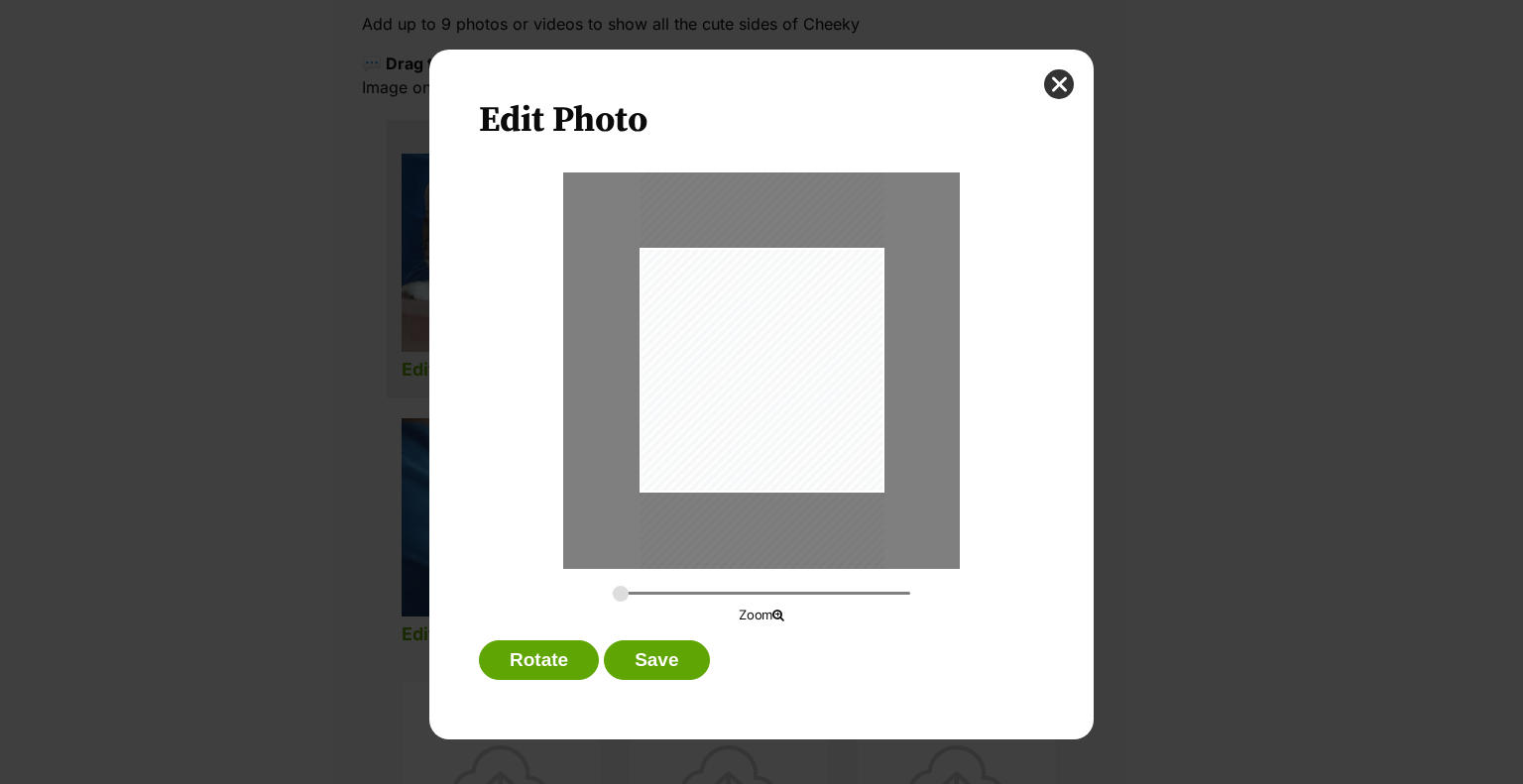click at bounding box center (762, 361) 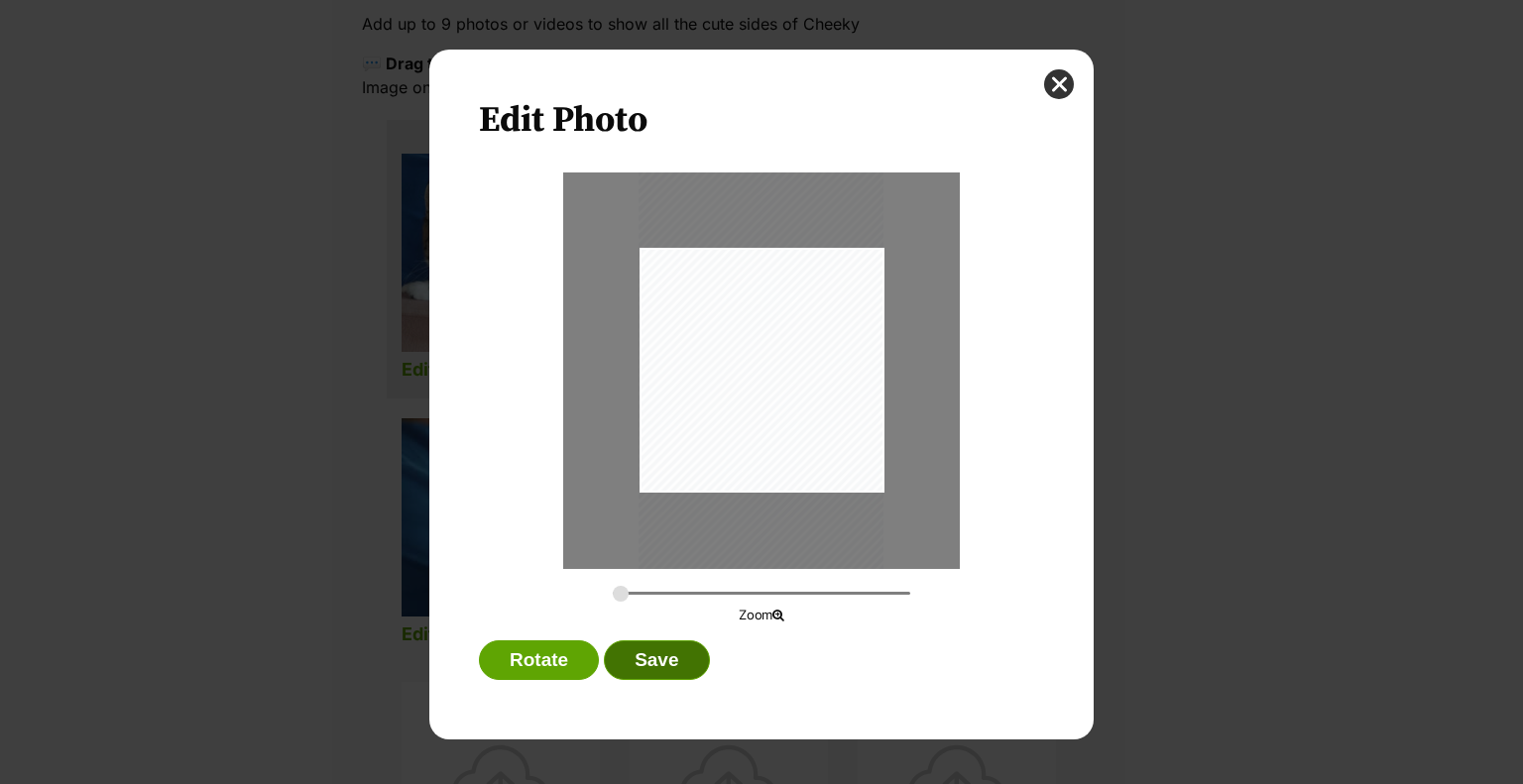 click on "Save" at bounding box center (656, 660) 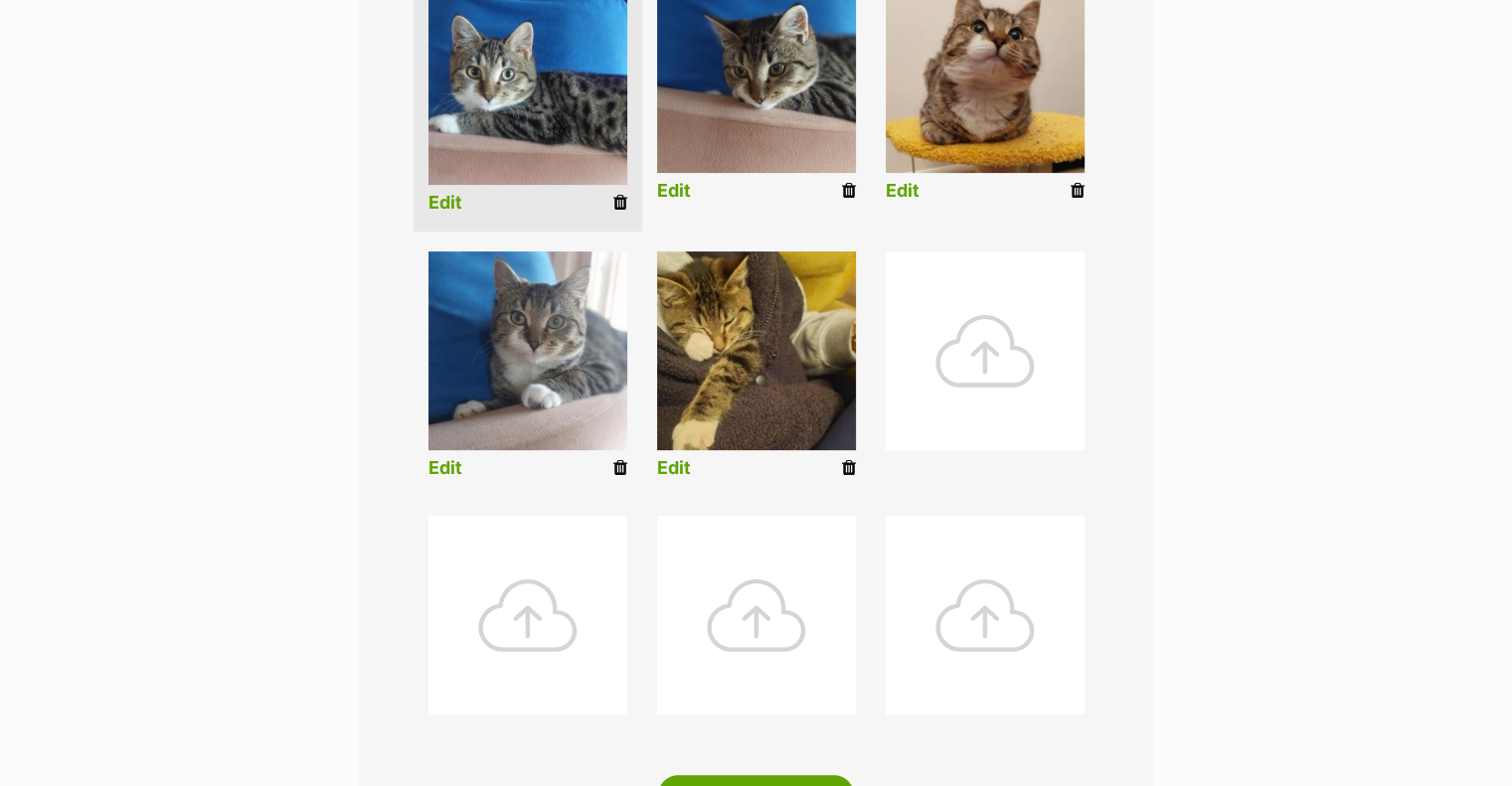 scroll, scrollTop: 894, scrollLeft: 0, axis: vertical 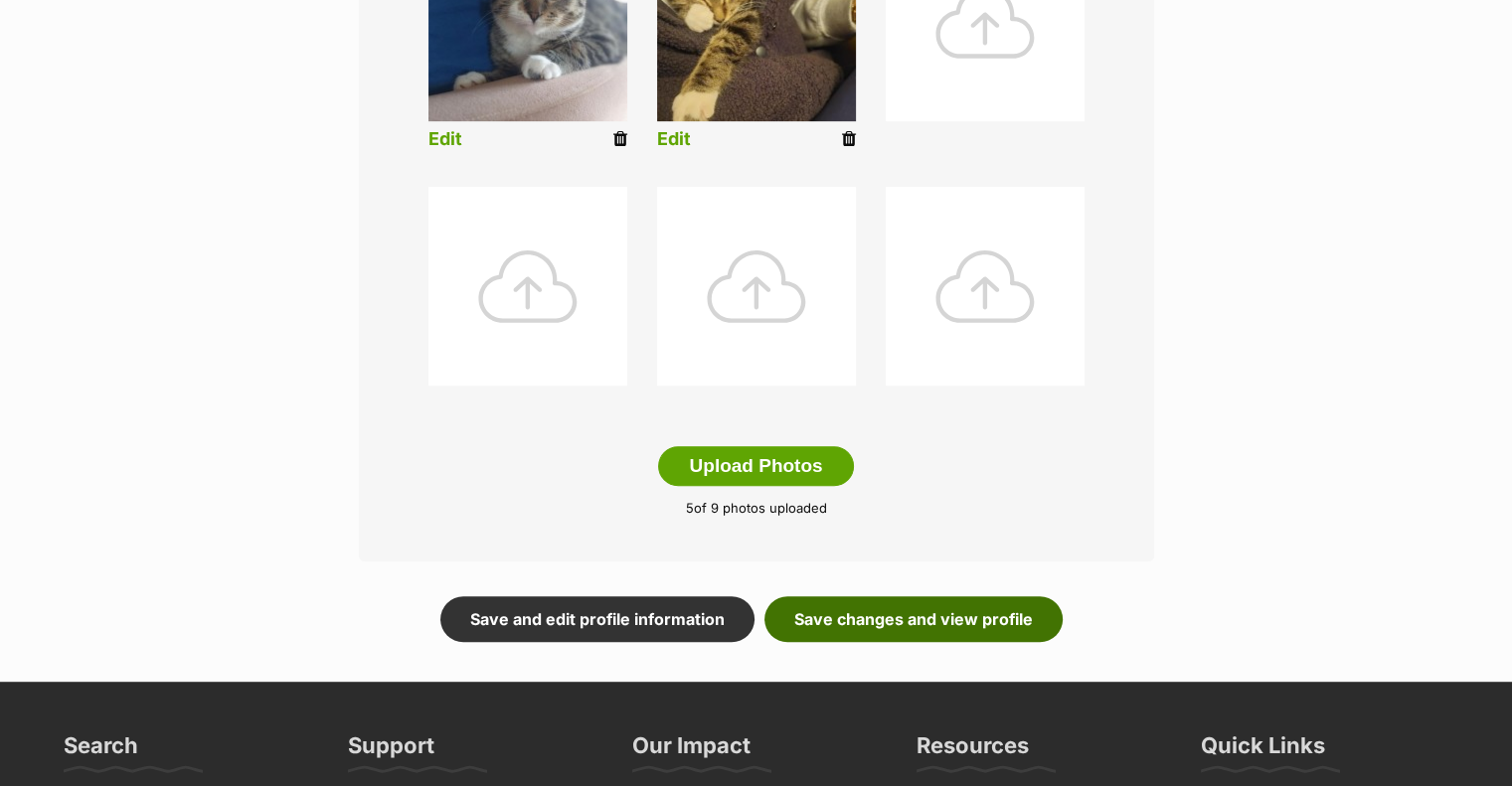click on "Save changes and view profile" at bounding box center (914, 619) 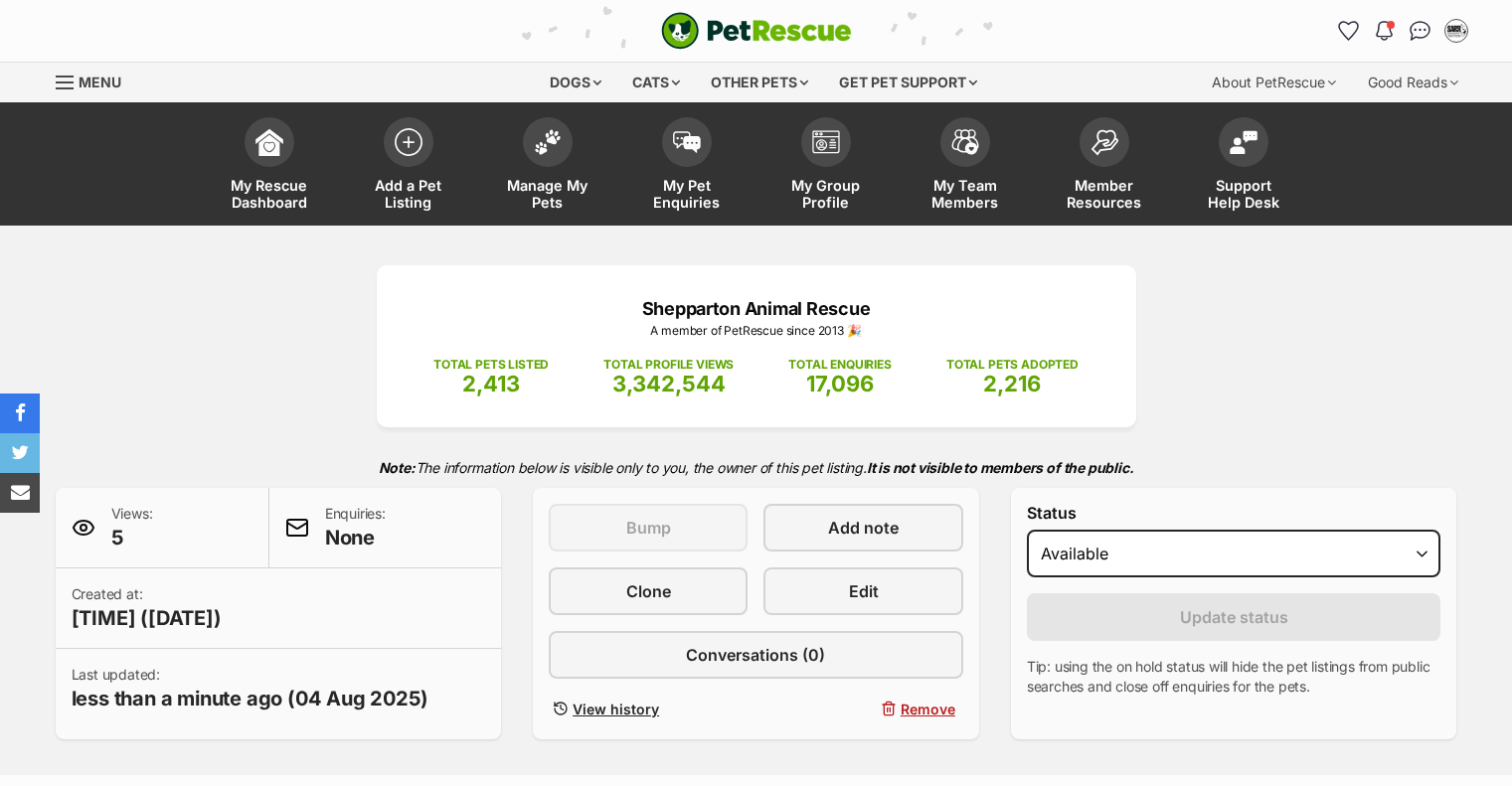 scroll, scrollTop: 0, scrollLeft: 0, axis: both 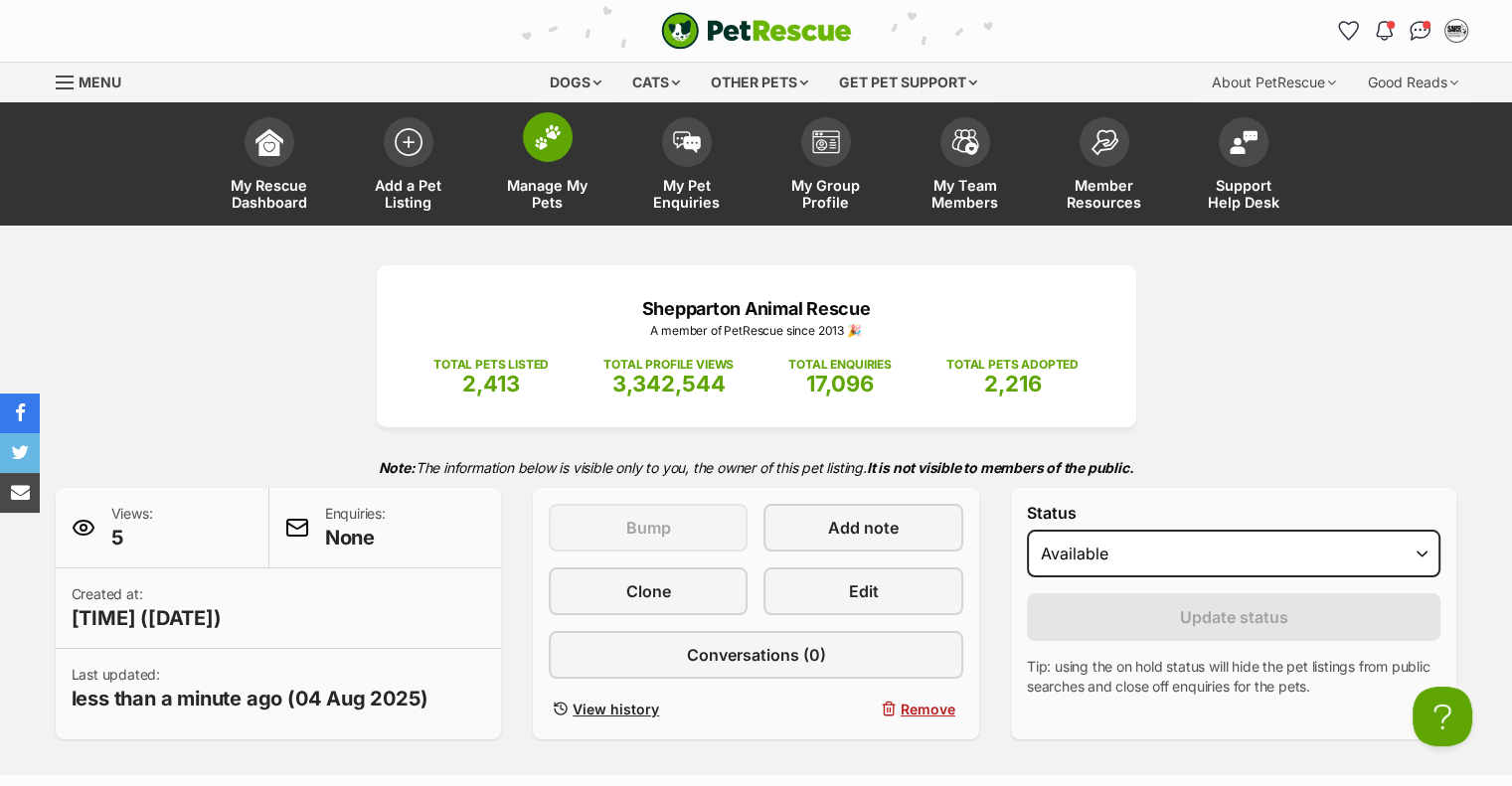 click on "Manage My Pets" at bounding box center [548, 194] 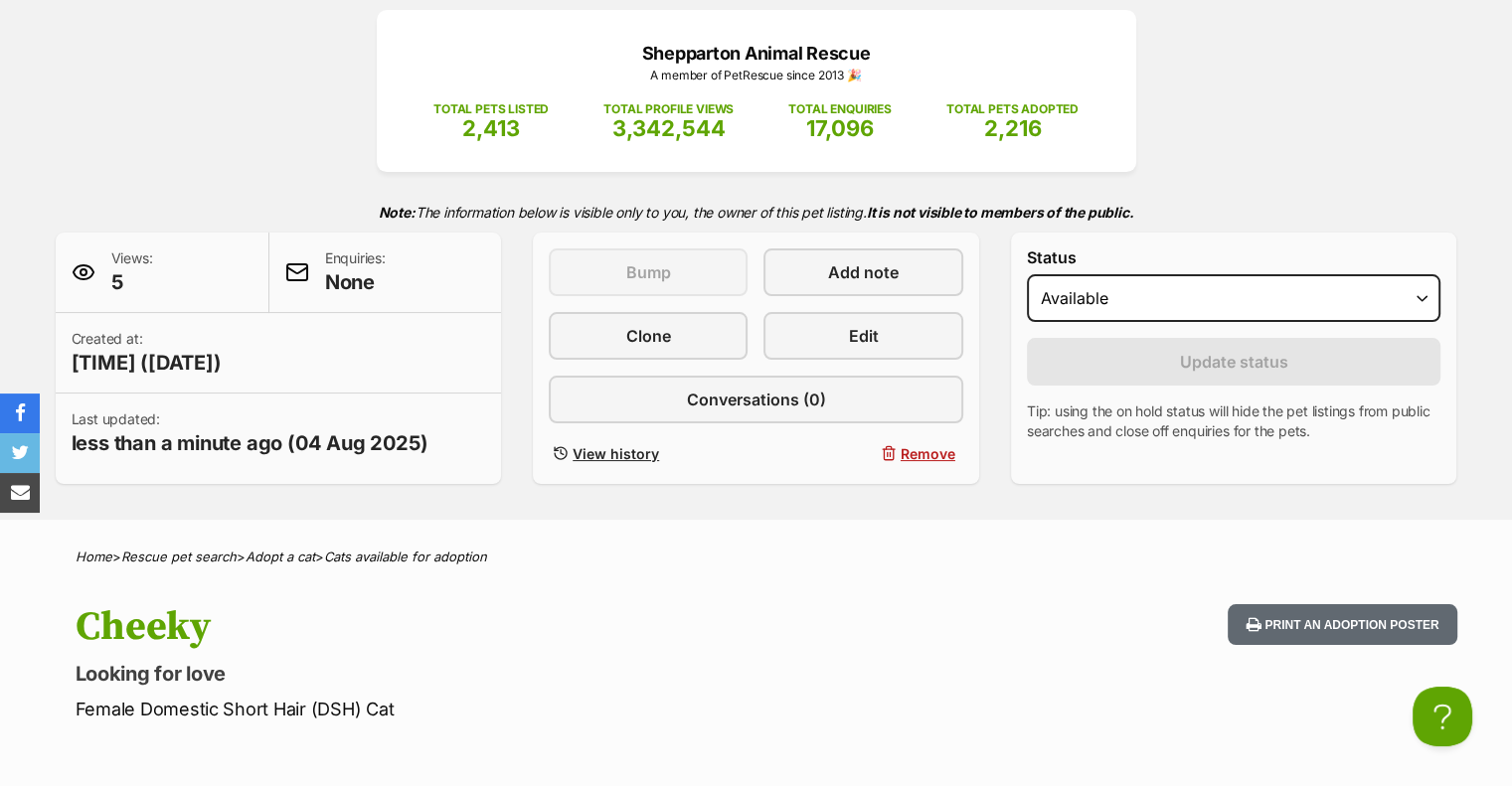 scroll, scrollTop: 199, scrollLeft: 0, axis: vertical 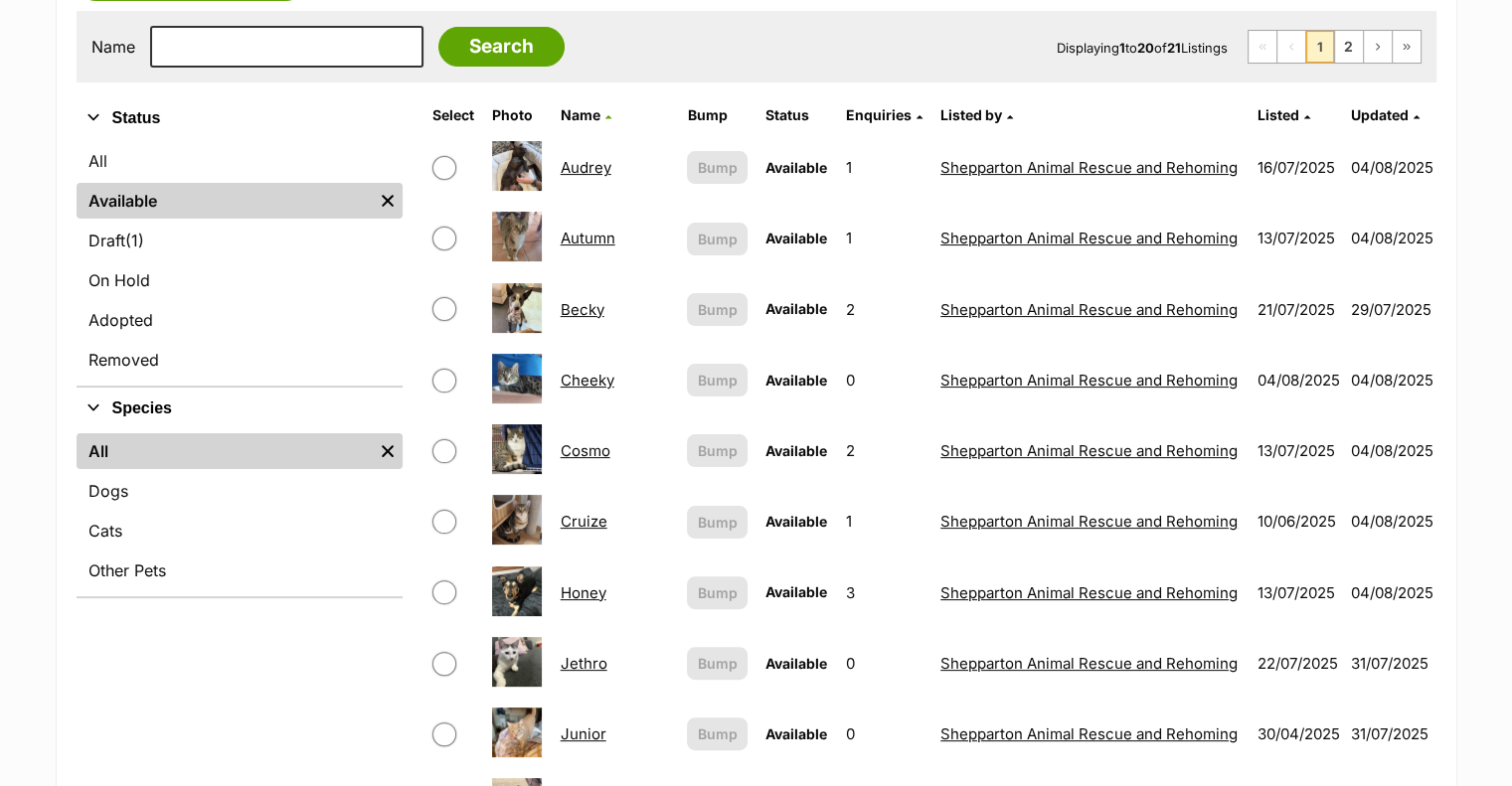 click on "Becky" at bounding box center [583, 309] 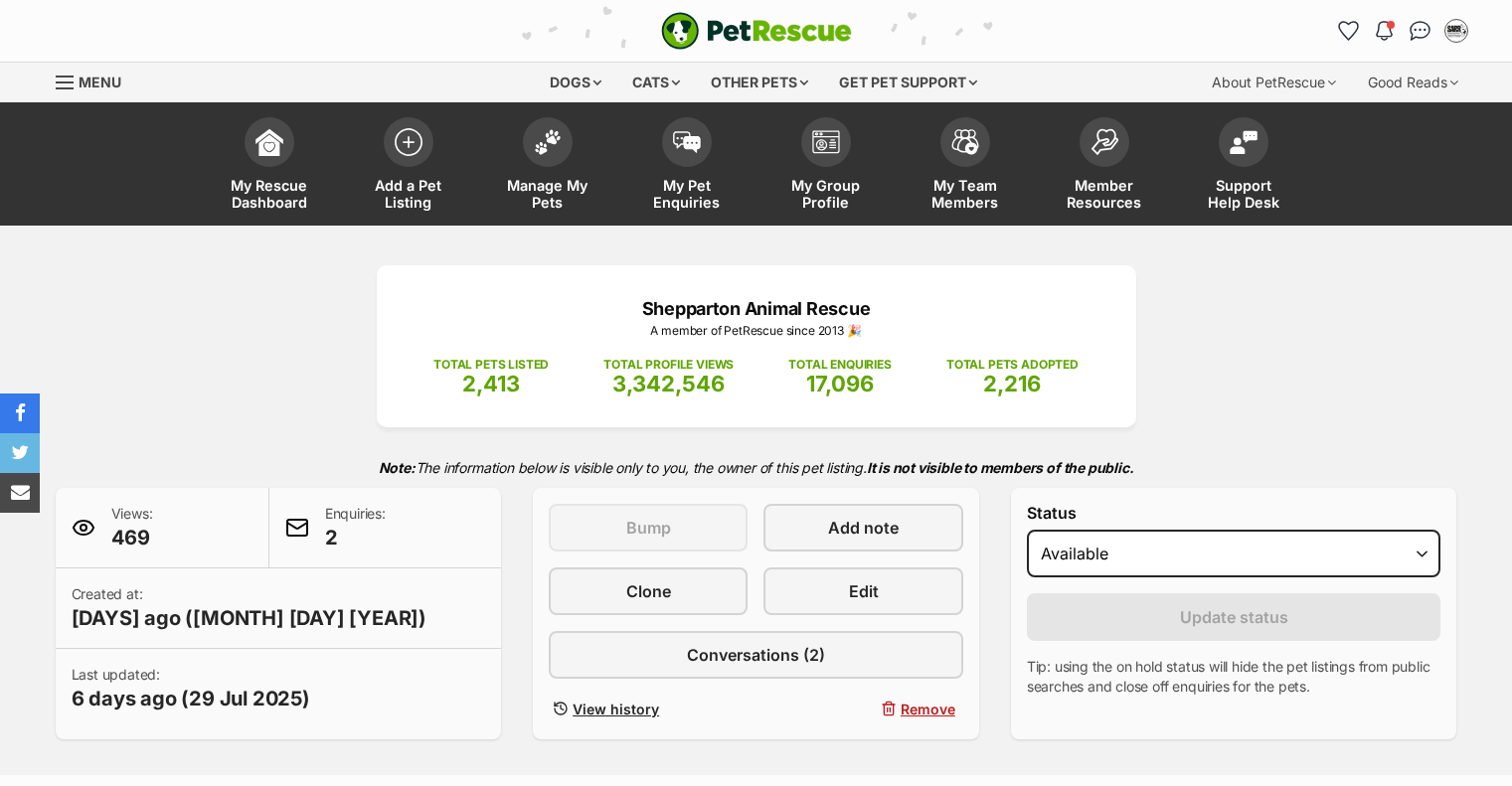 scroll, scrollTop: 199, scrollLeft: 0, axis: vertical 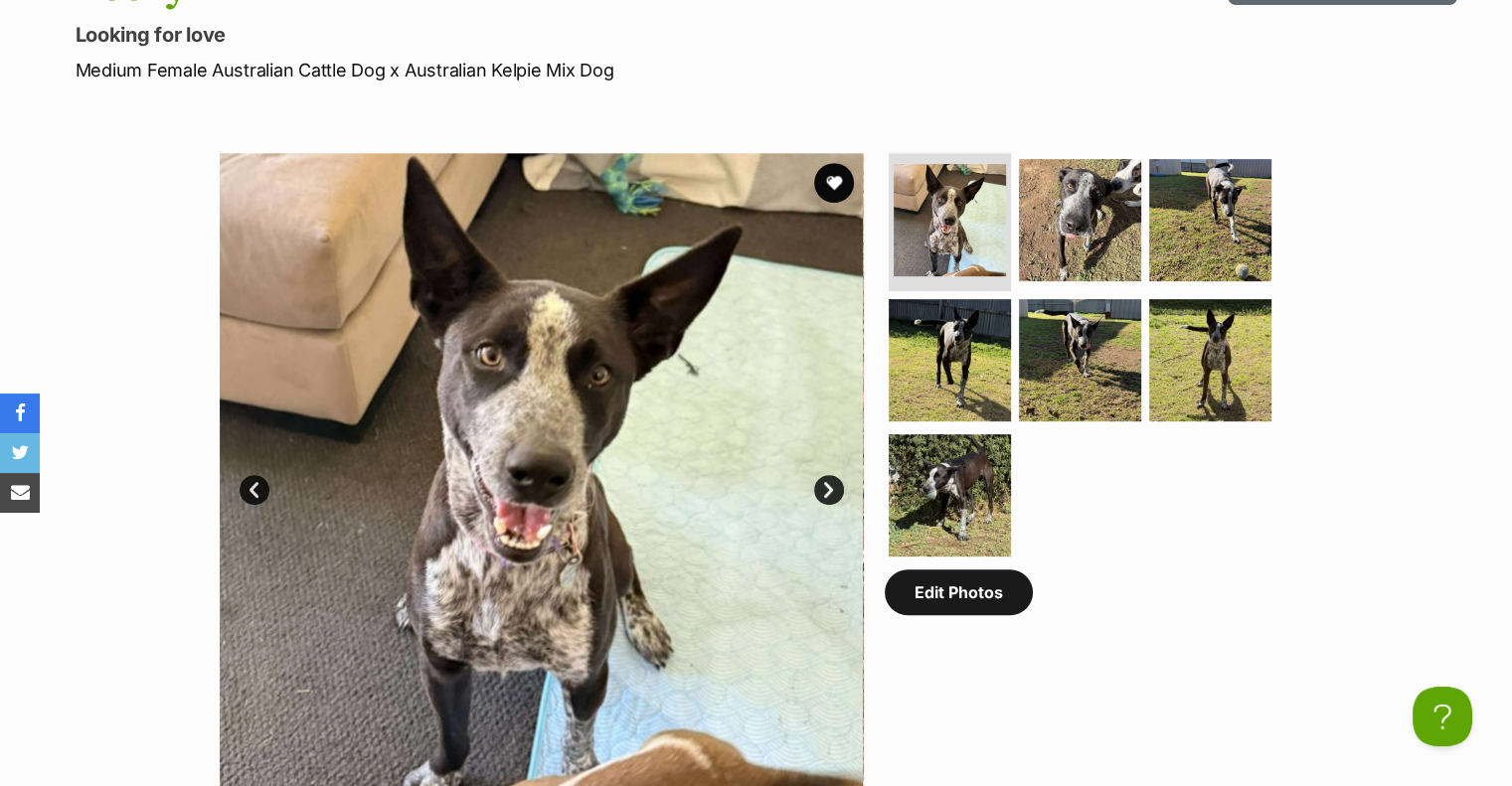 click on "Edit Photos" at bounding box center [958, 592] 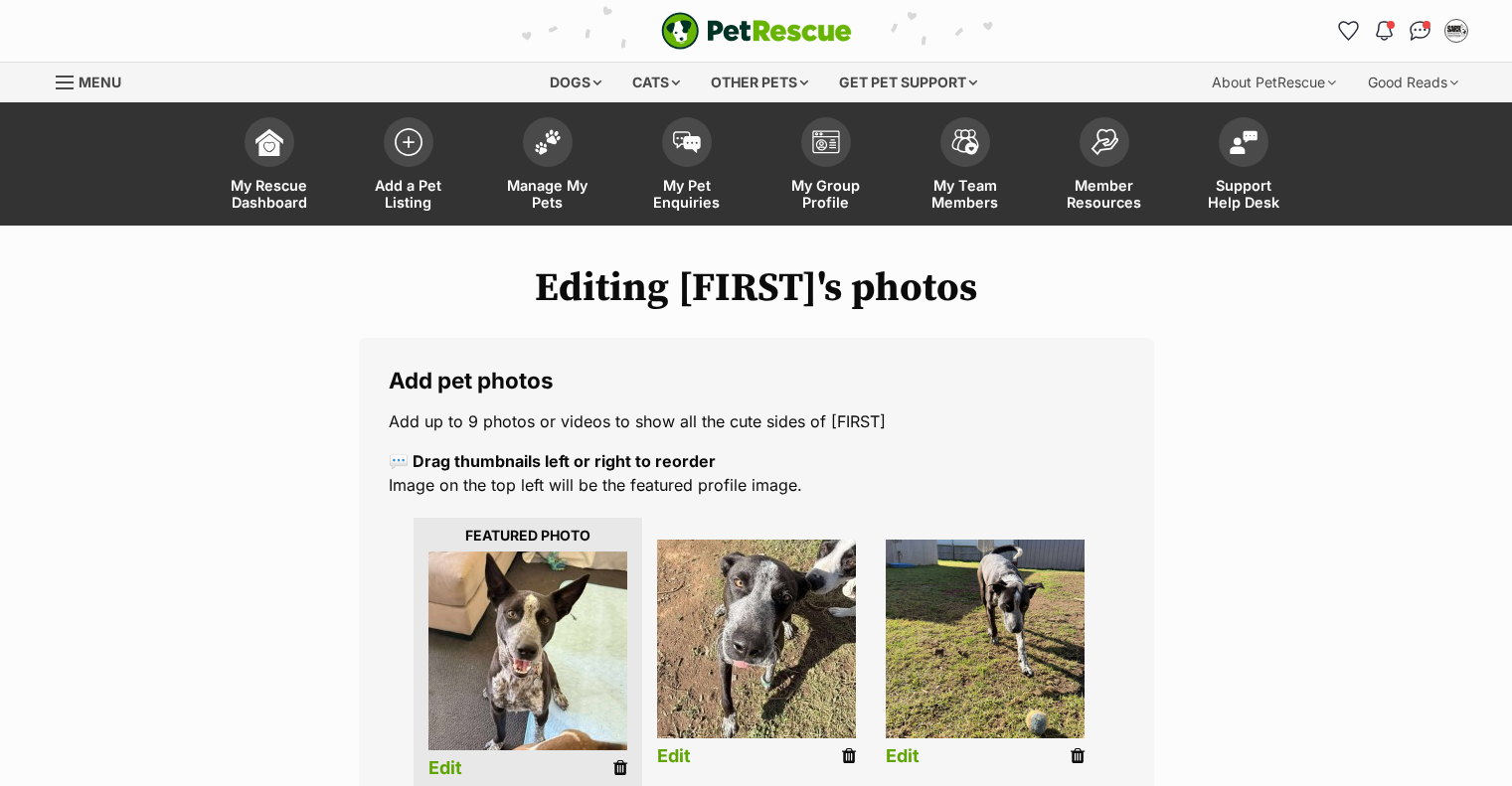 scroll, scrollTop: 497, scrollLeft: 0, axis: vertical 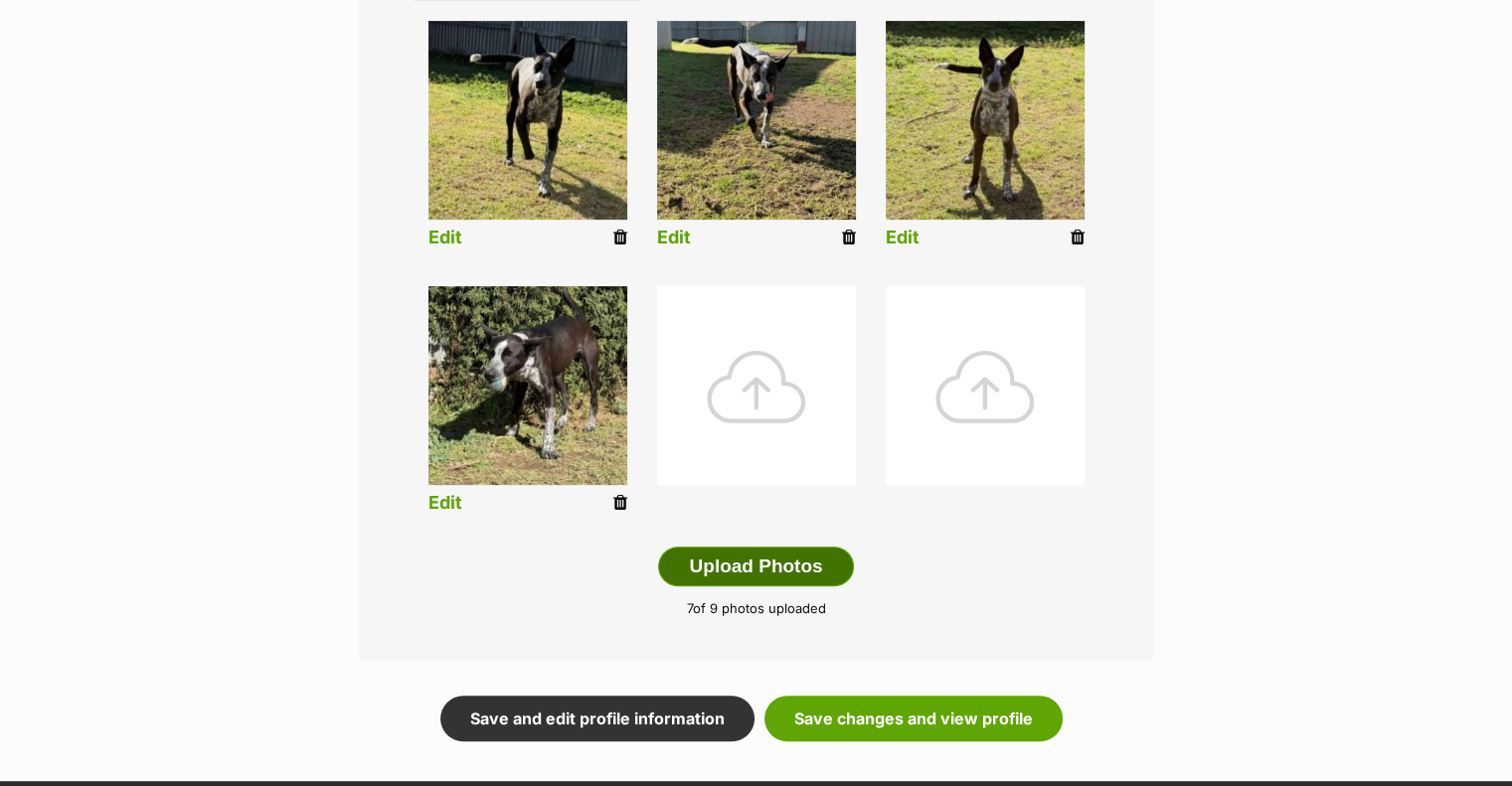 click on "Upload Photos" at bounding box center [756, 566] 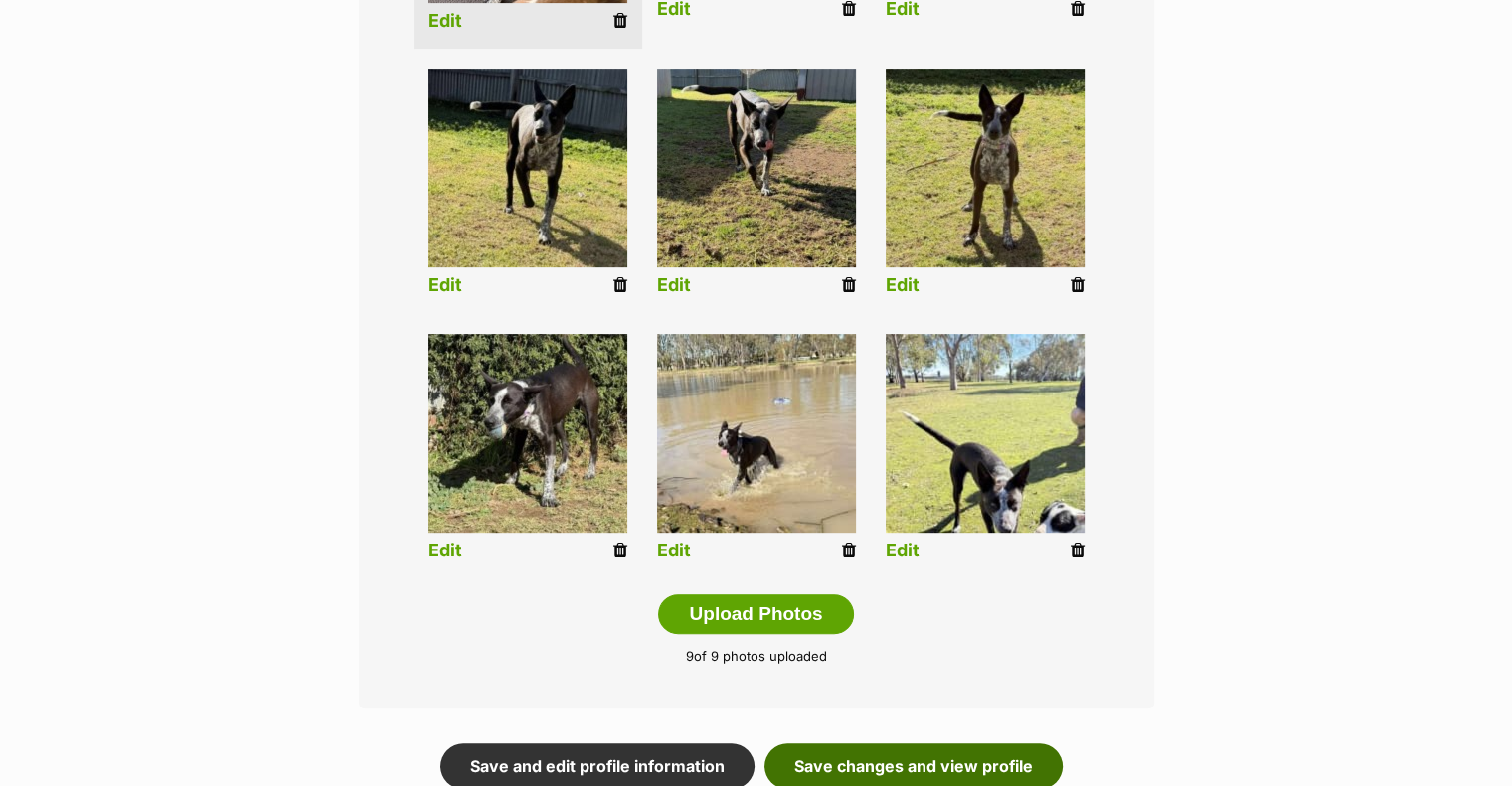 scroll, scrollTop: 994, scrollLeft: 0, axis: vertical 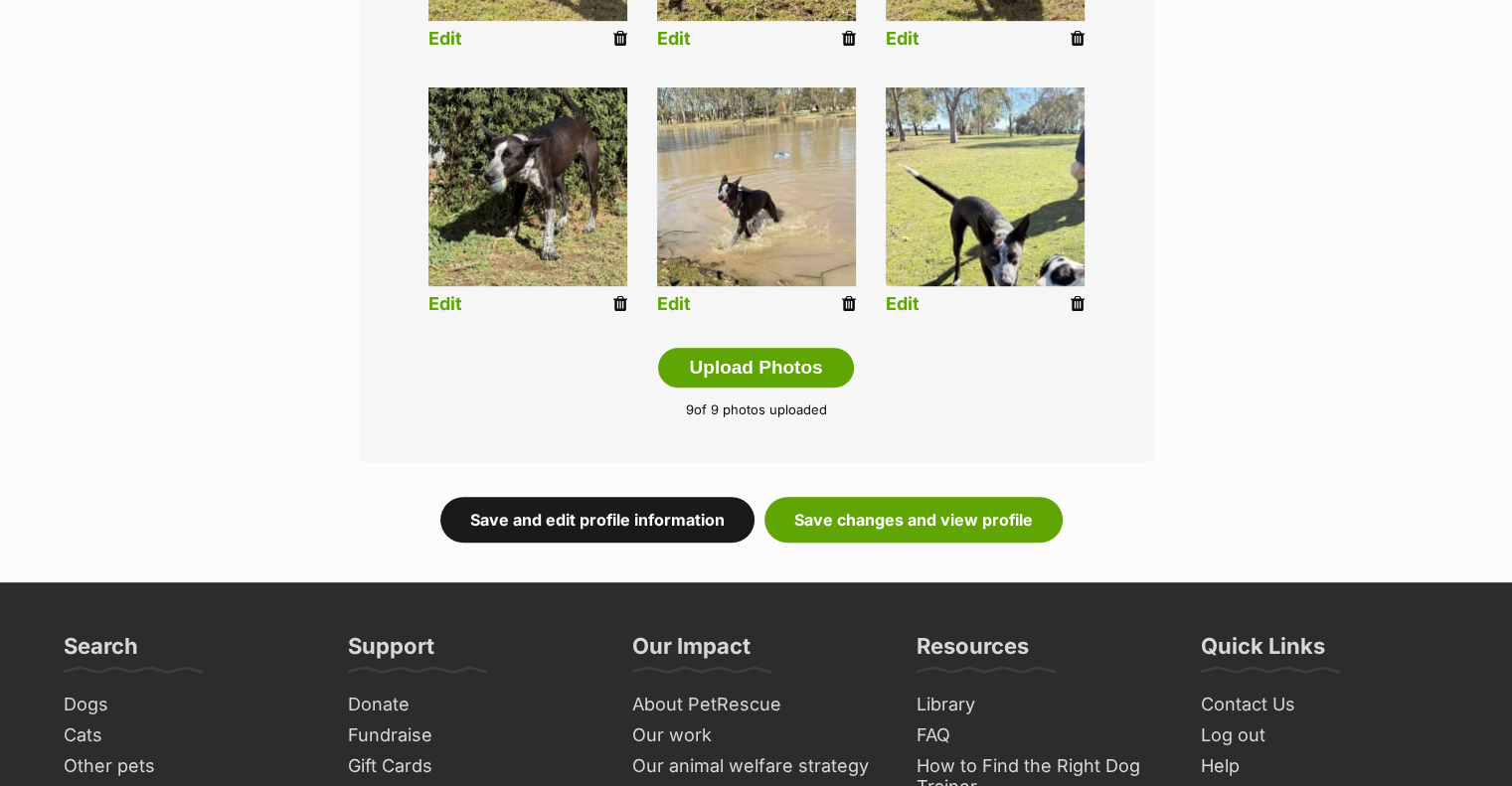 click on "Save and edit profile information" at bounding box center (597, 520) 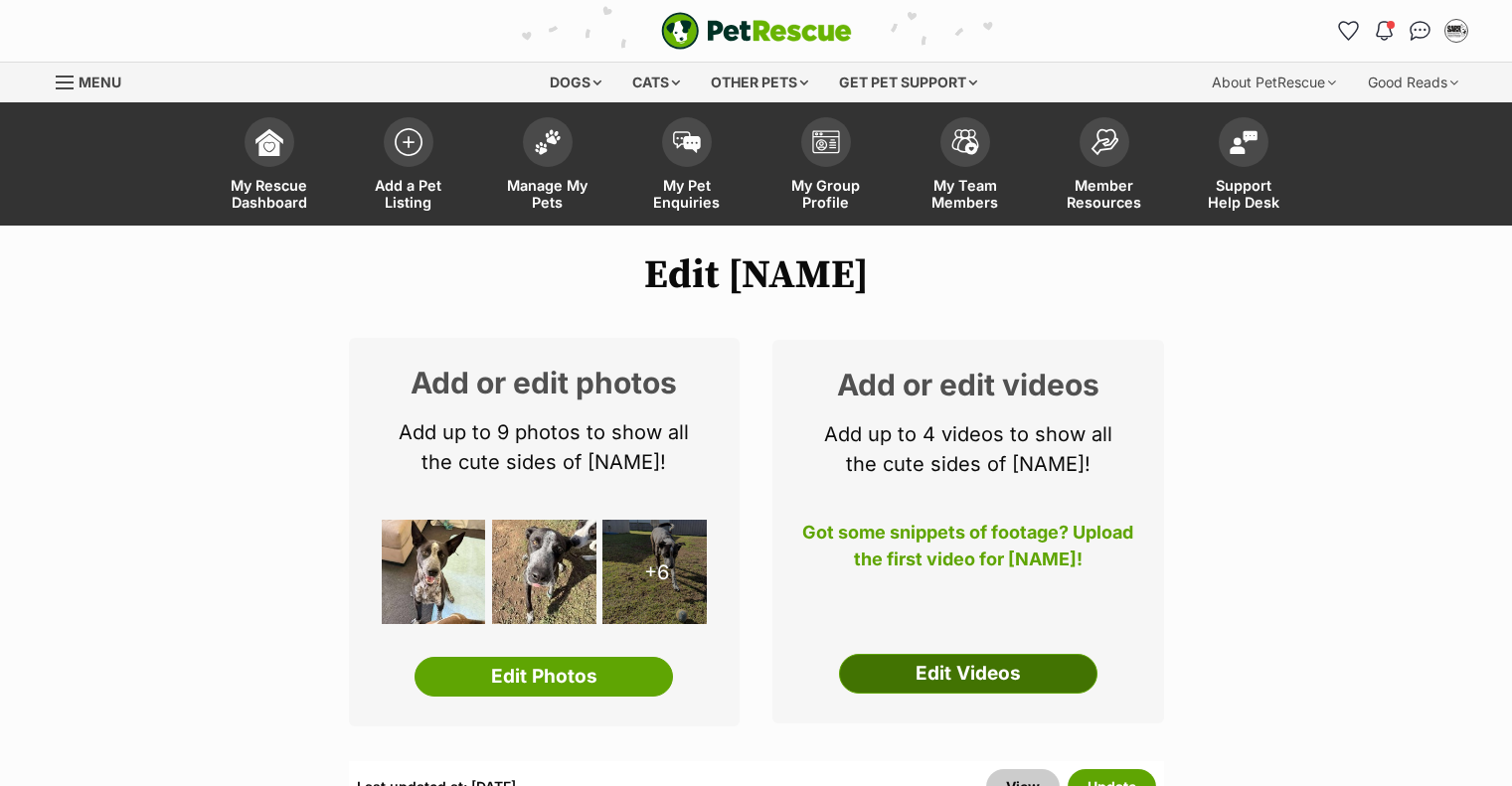 scroll, scrollTop: 199, scrollLeft: 0, axis: vertical 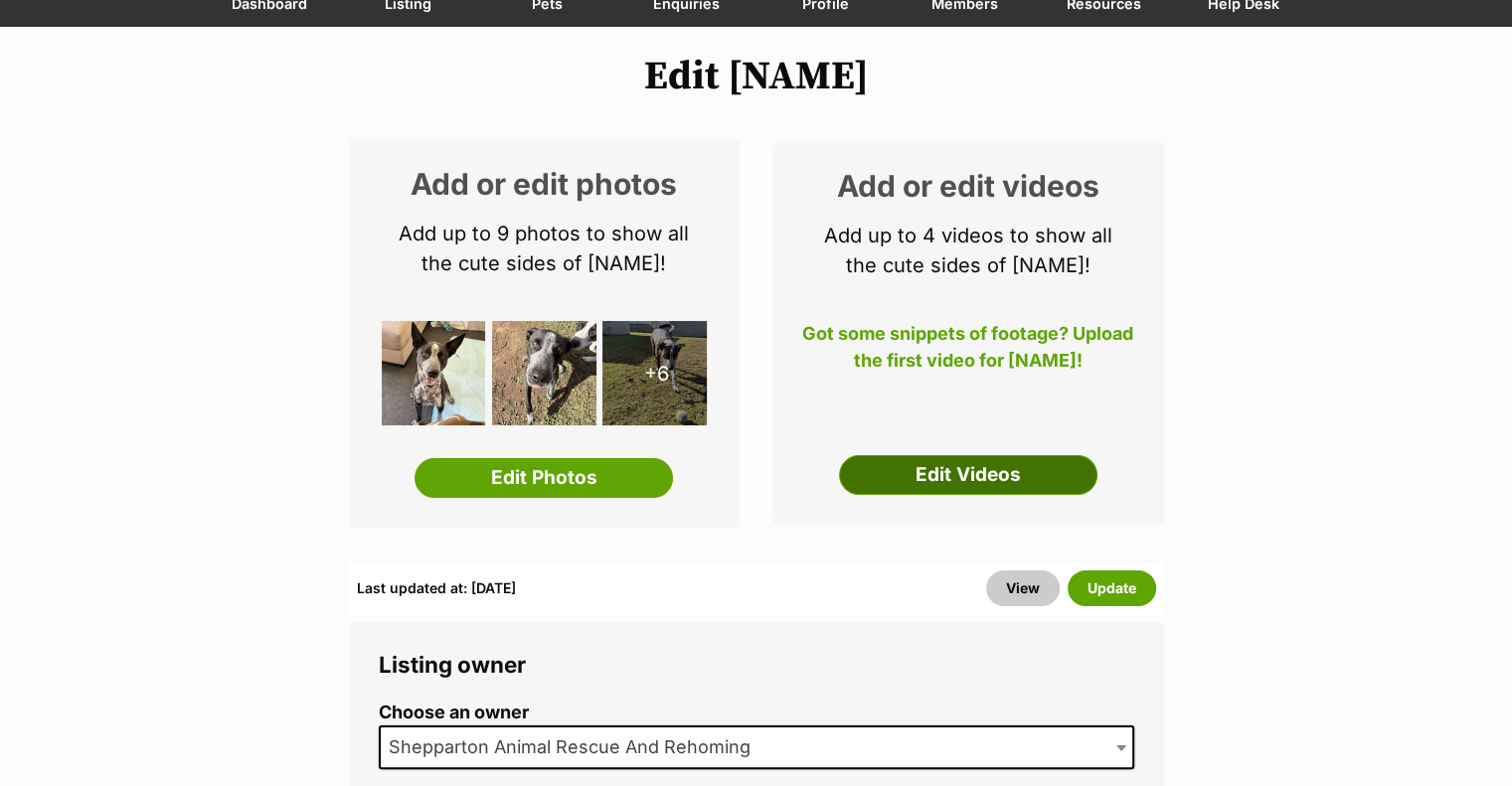 click on "Edit Videos" at bounding box center (968, 475) 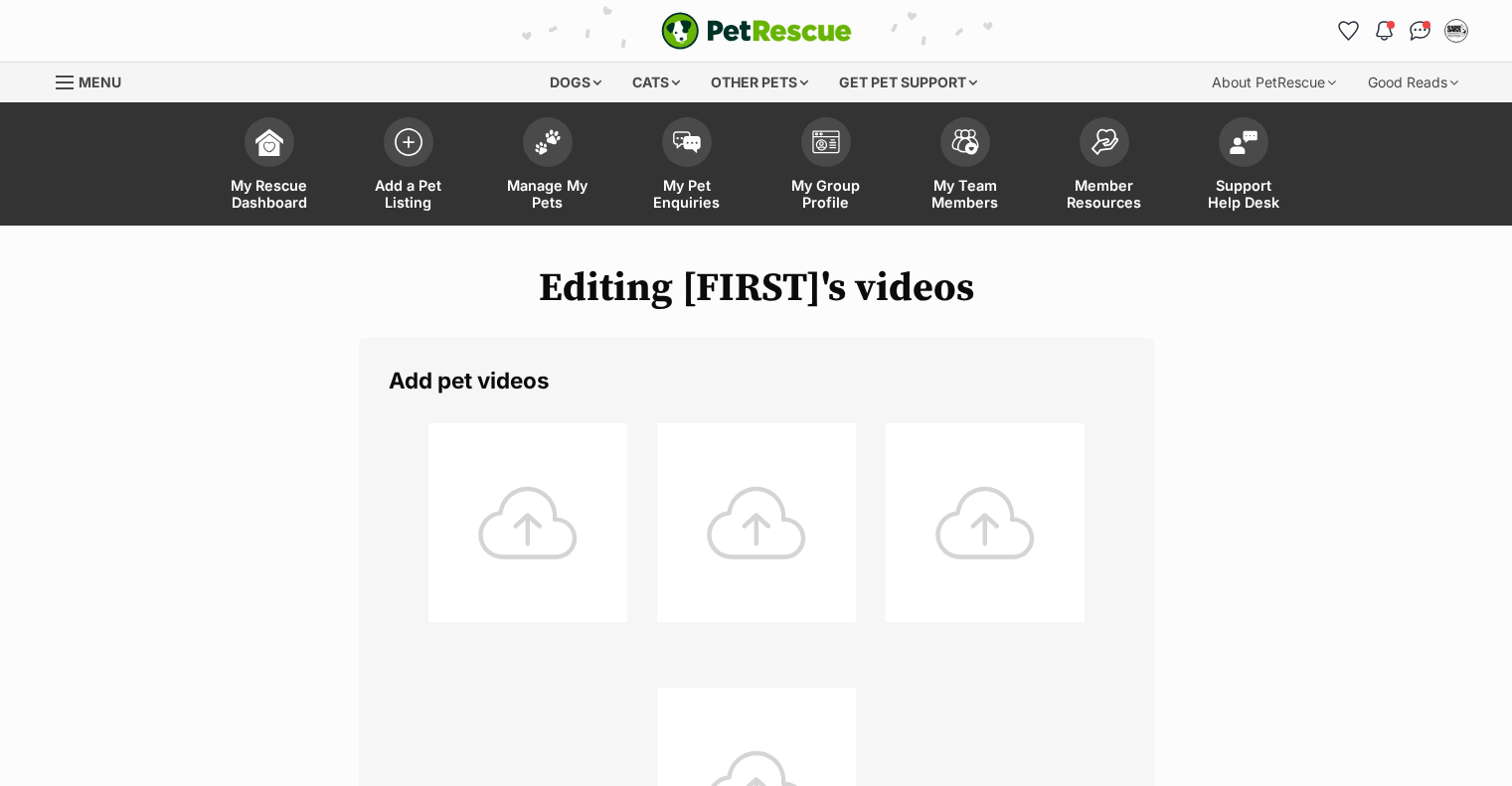 scroll, scrollTop: 0, scrollLeft: 0, axis: both 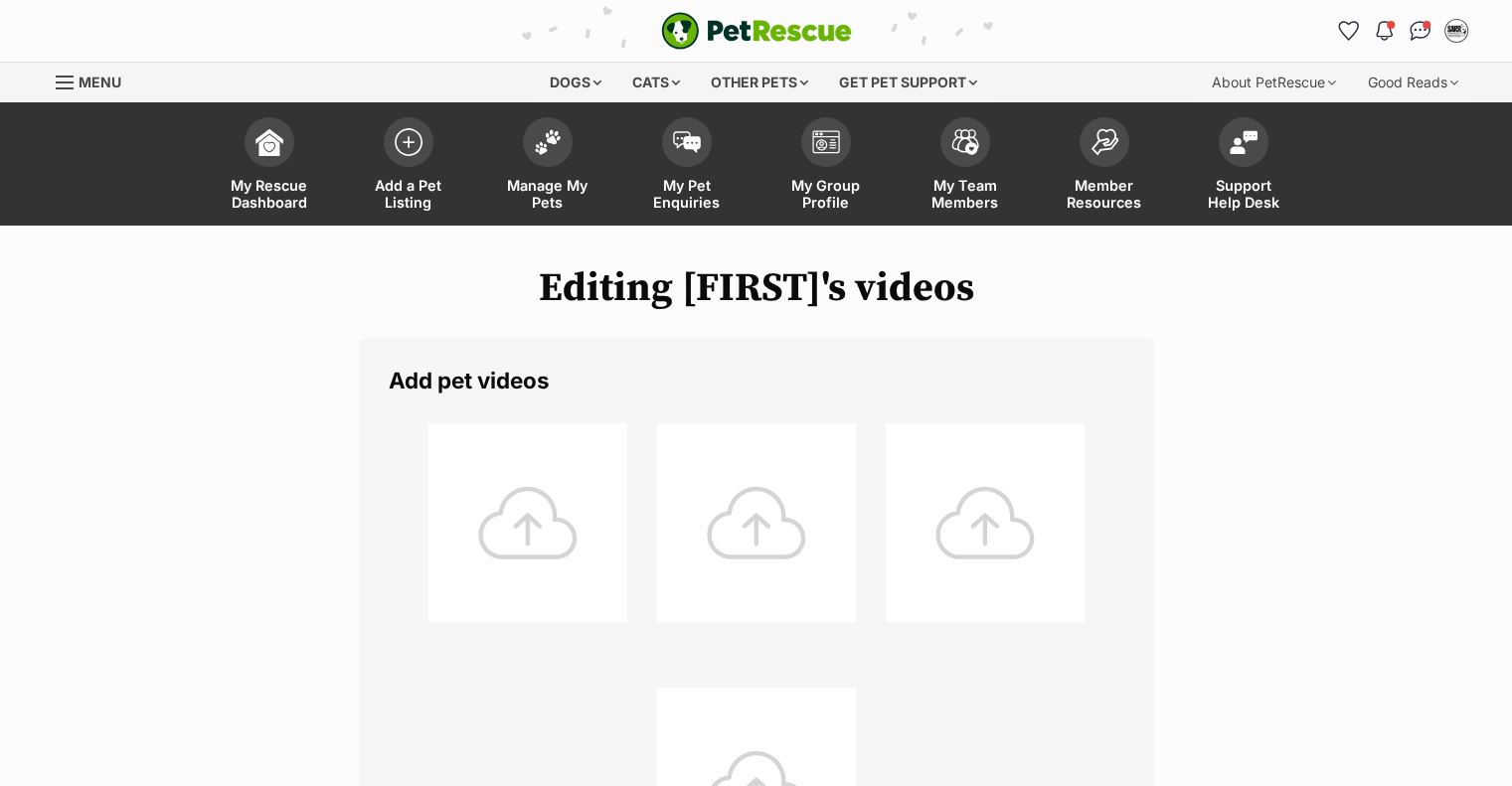 click at bounding box center [528, 523] 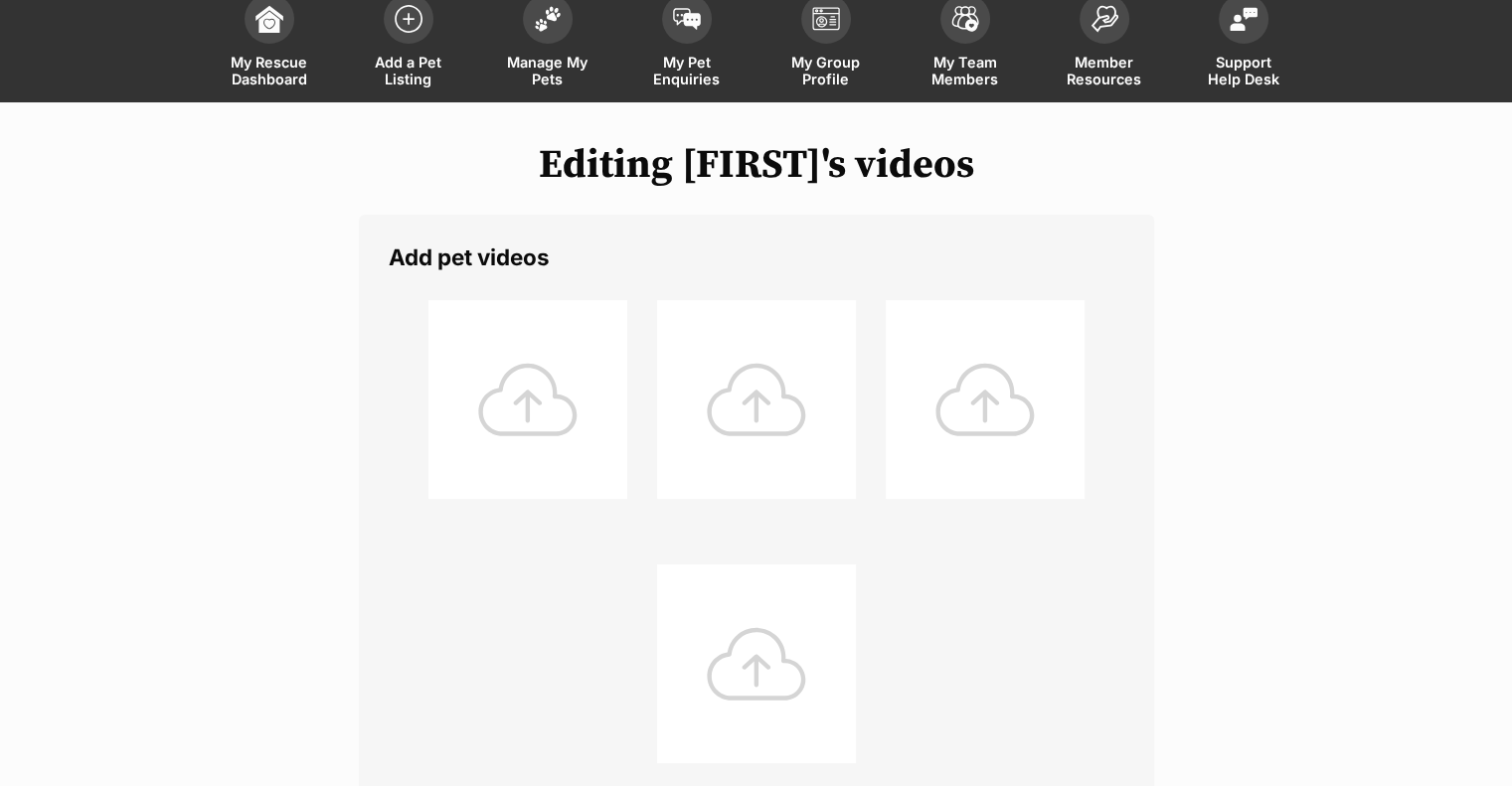 scroll, scrollTop: 596, scrollLeft: 0, axis: vertical 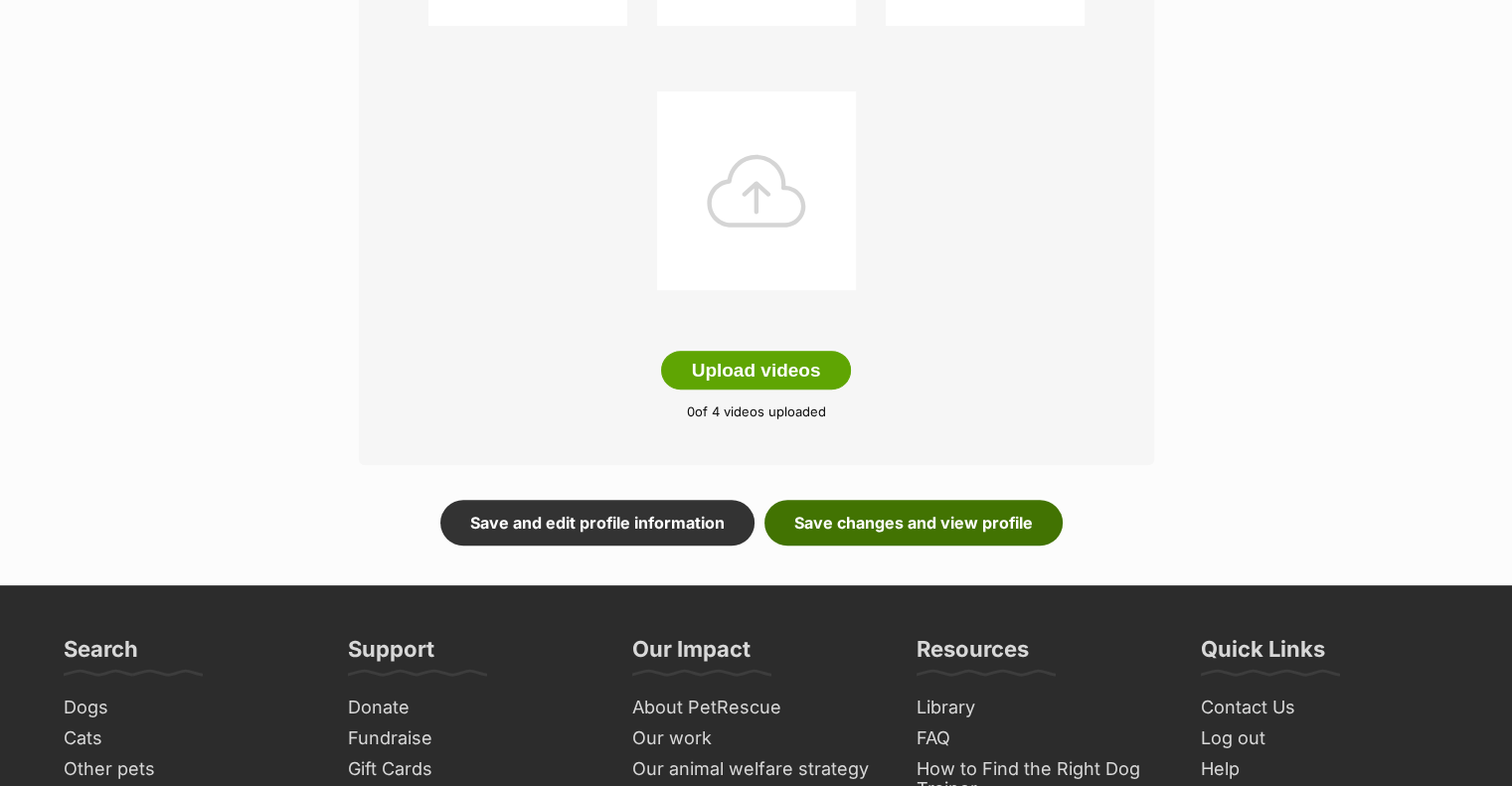 click on "Save changes and view profile" at bounding box center (914, 523) 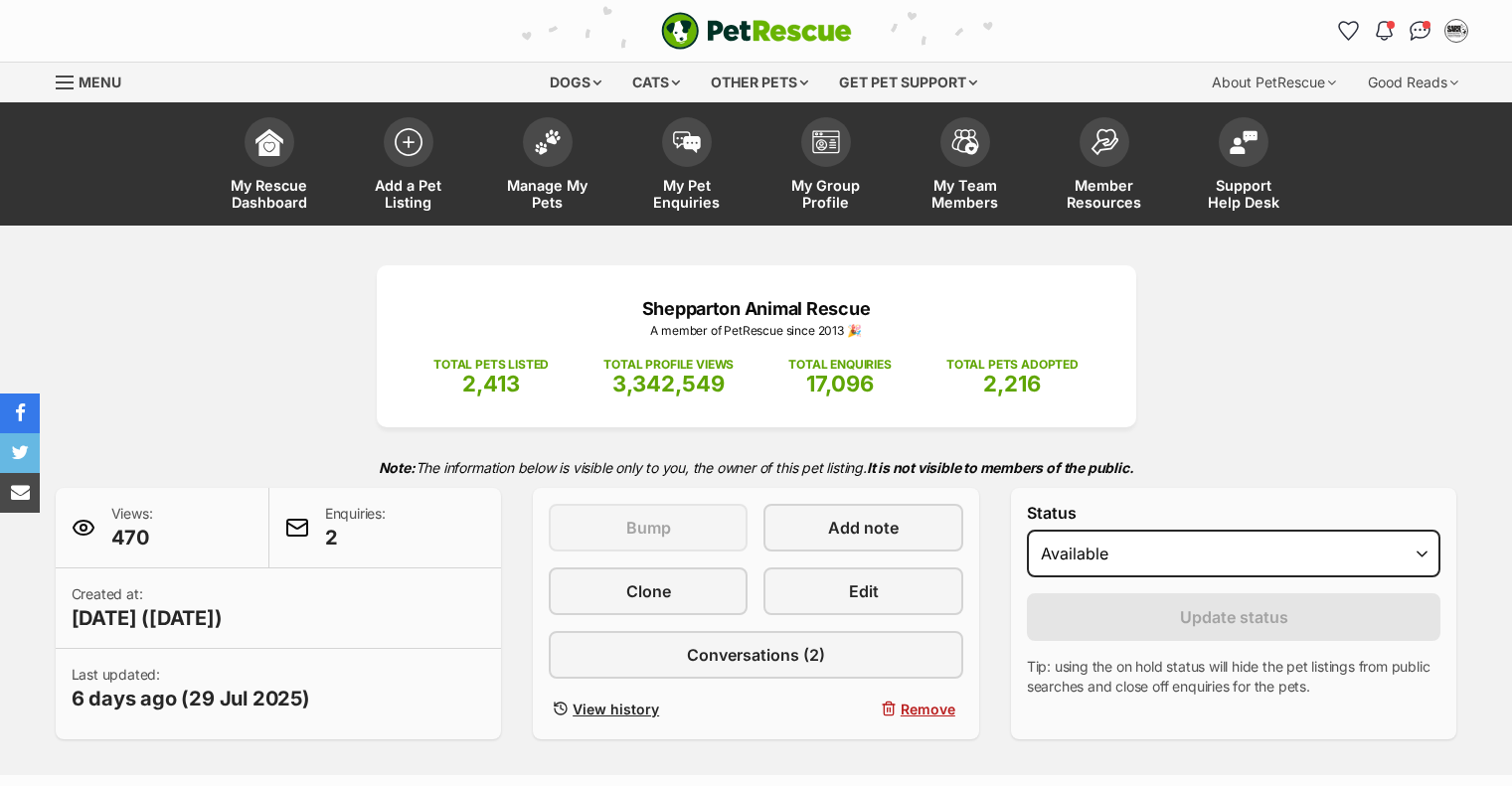 scroll, scrollTop: 0, scrollLeft: 0, axis: both 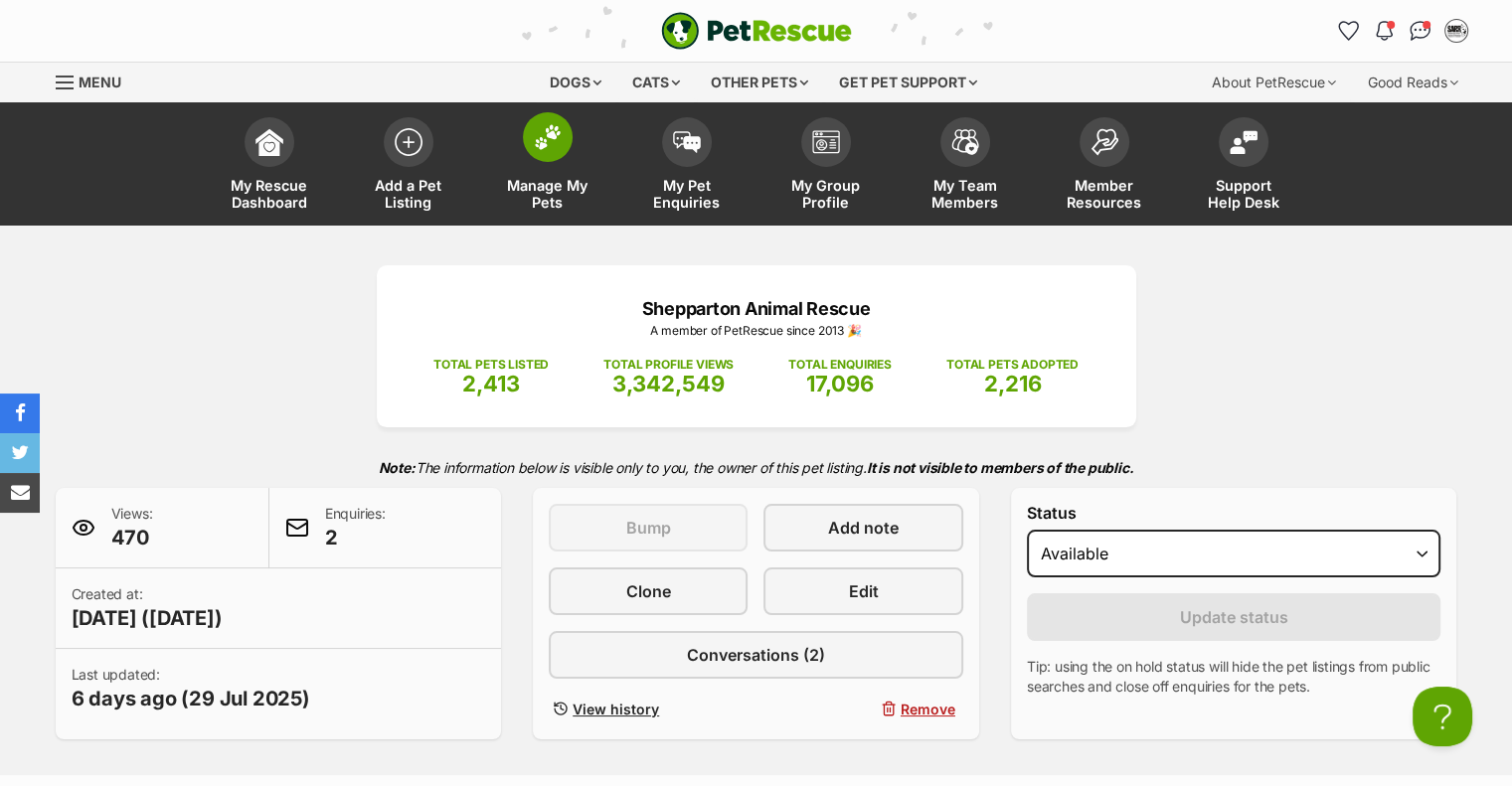 click on "Manage My Pets" at bounding box center [548, 194] 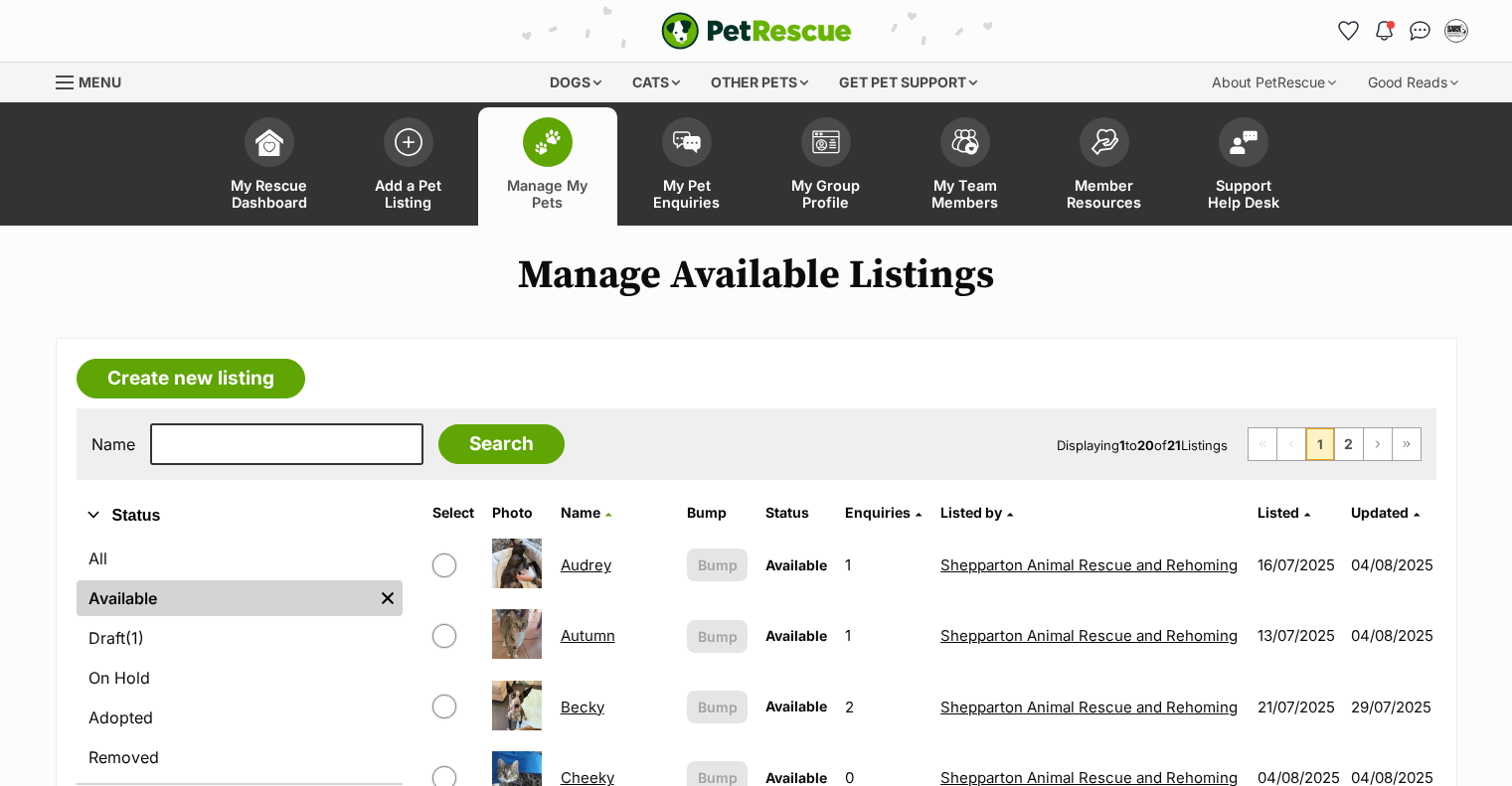 scroll, scrollTop: 596, scrollLeft: 0, axis: vertical 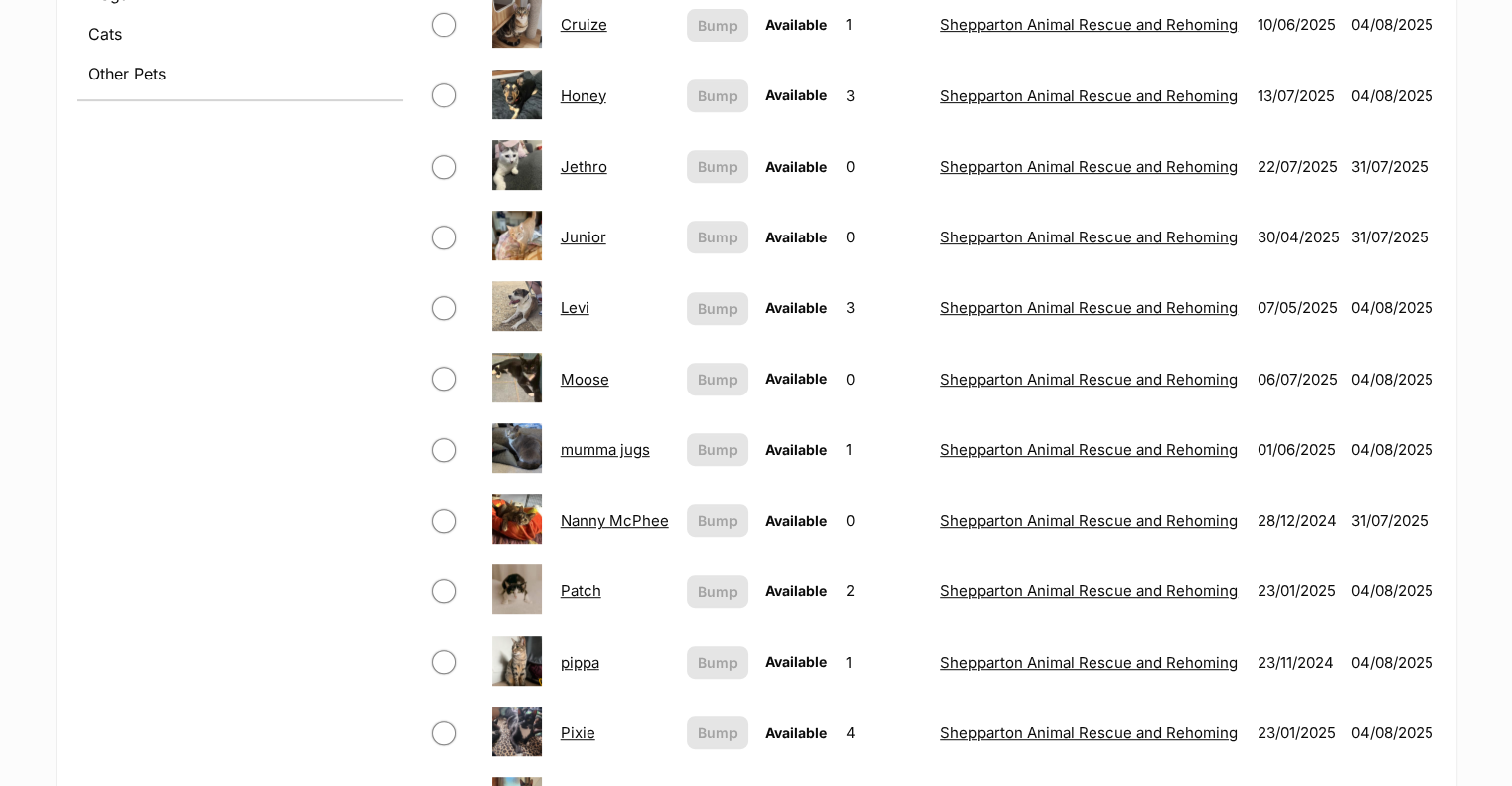 click on "mumma  jugs" at bounding box center (605, 449) 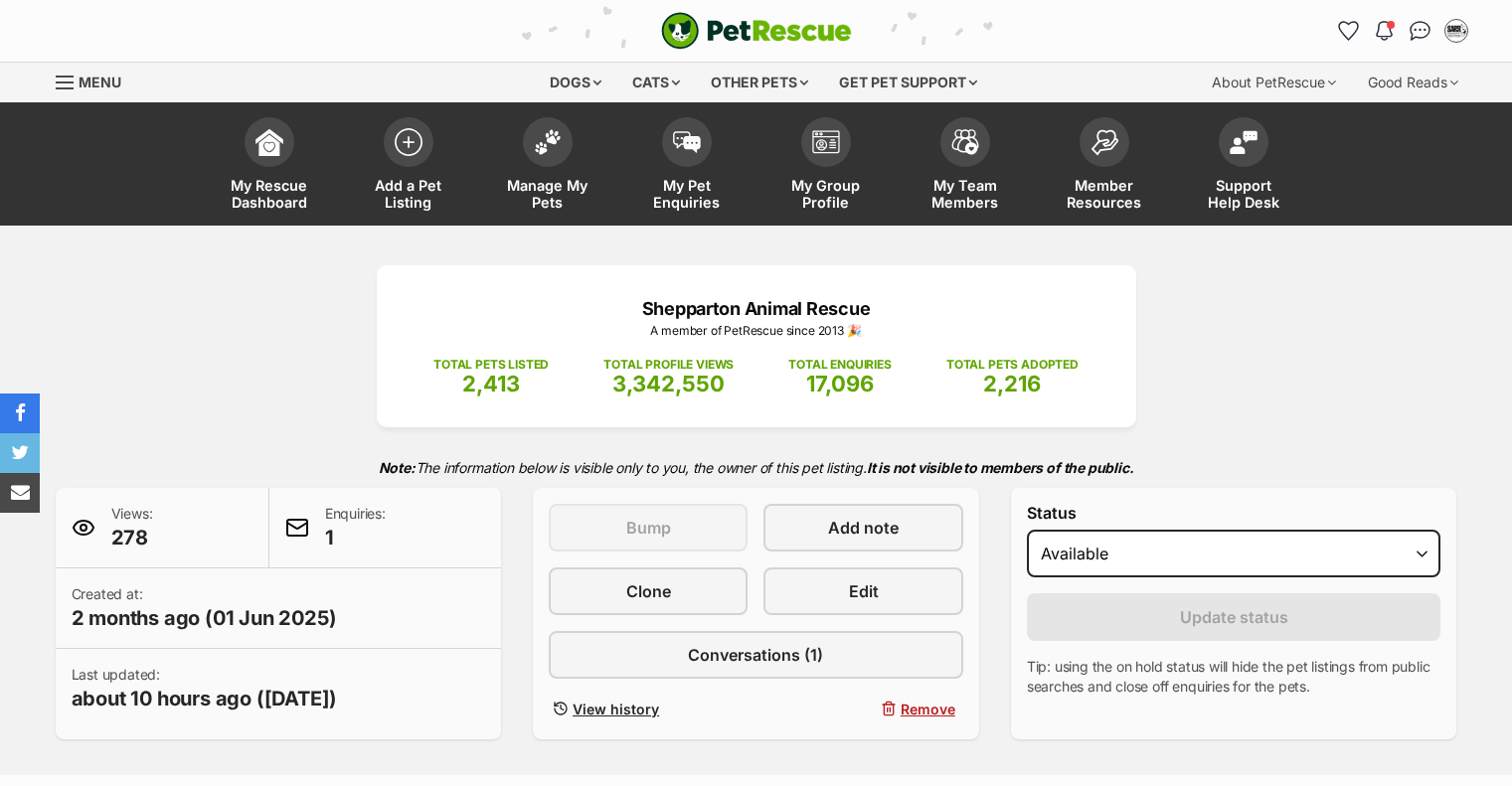 scroll, scrollTop: 0, scrollLeft: 0, axis: both 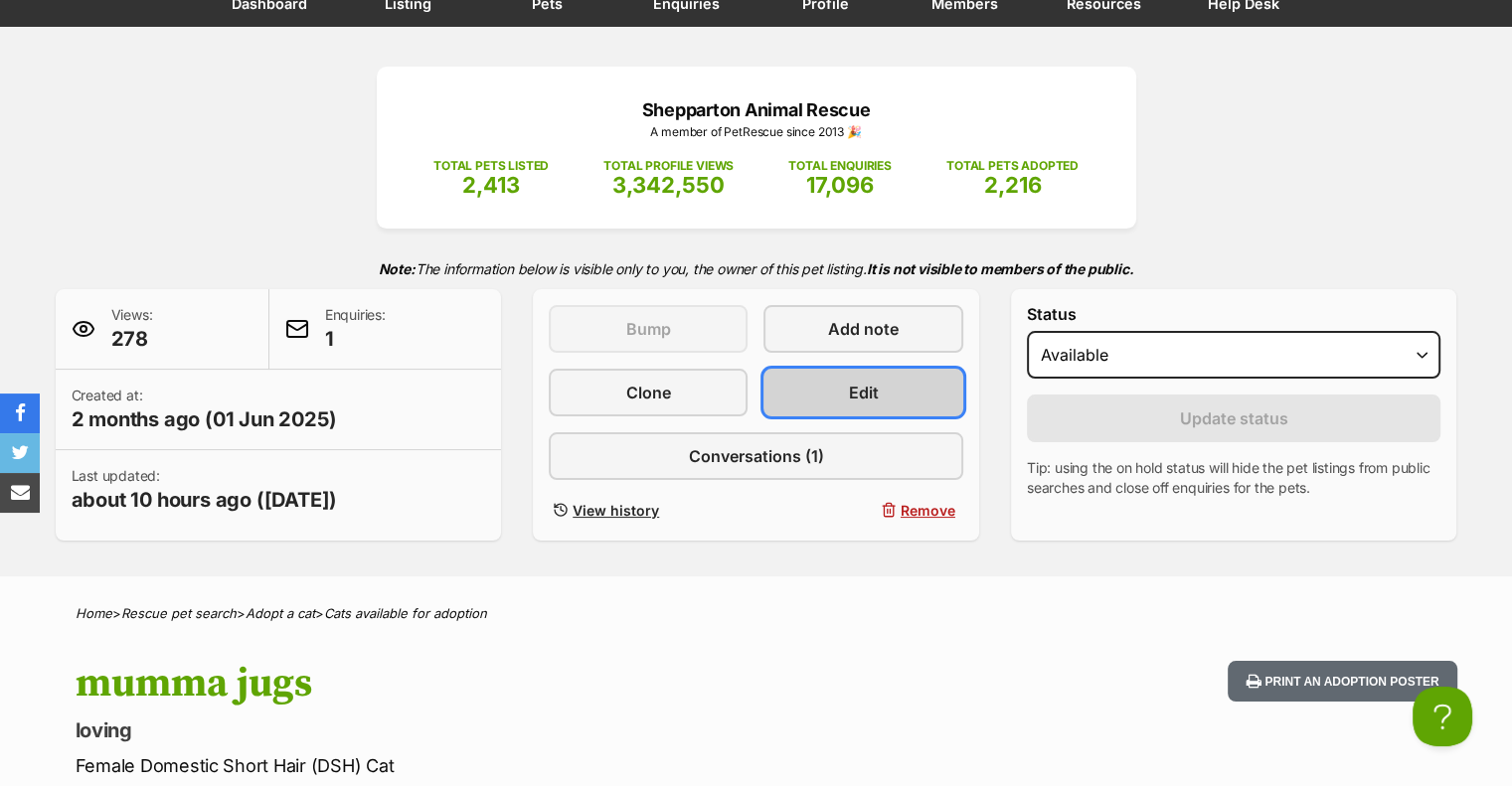 click on "Edit" at bounding box center (863, 393) 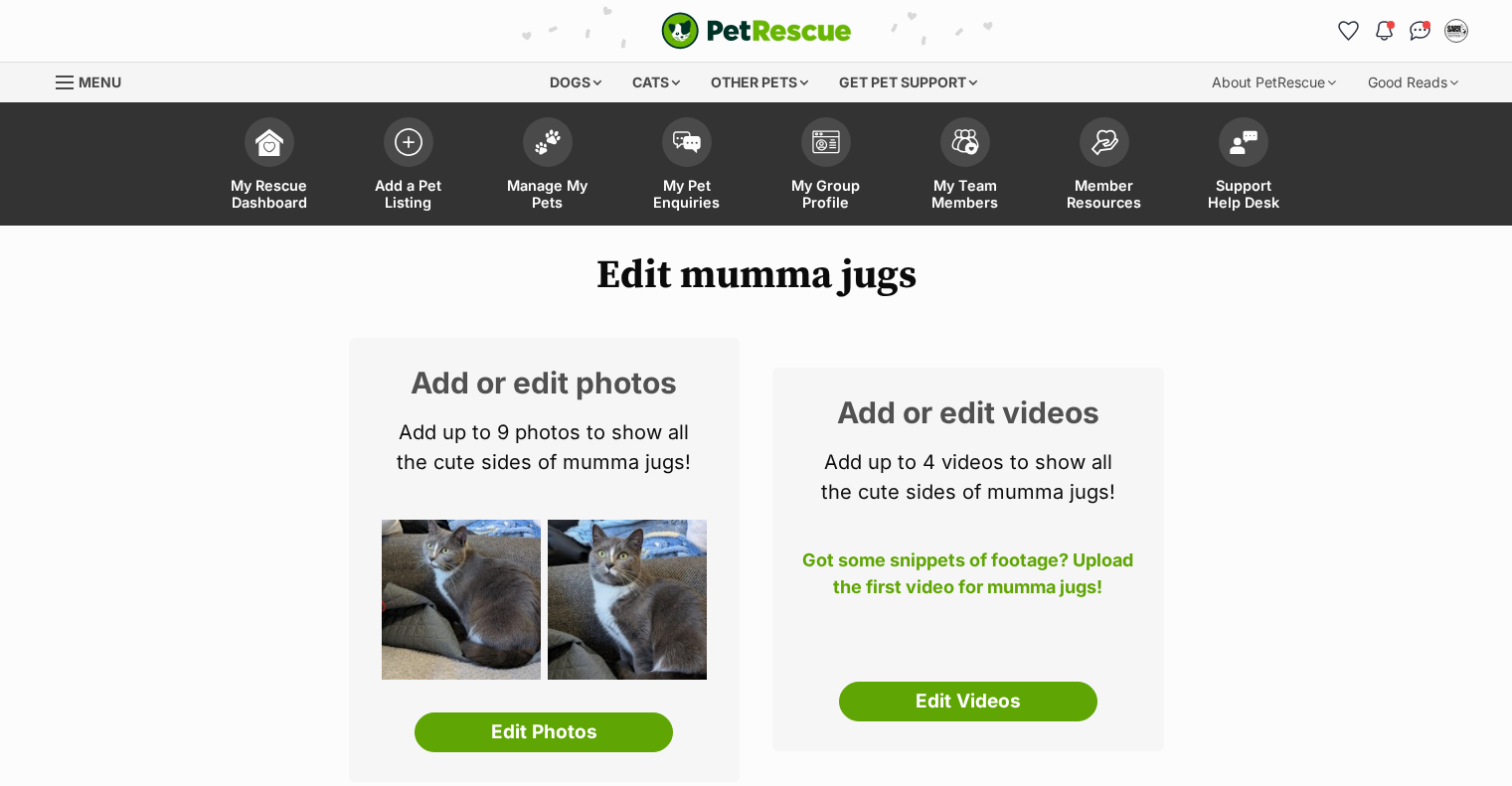 scroll, scrollTop: 0, scrollLeft: 0, axis: both 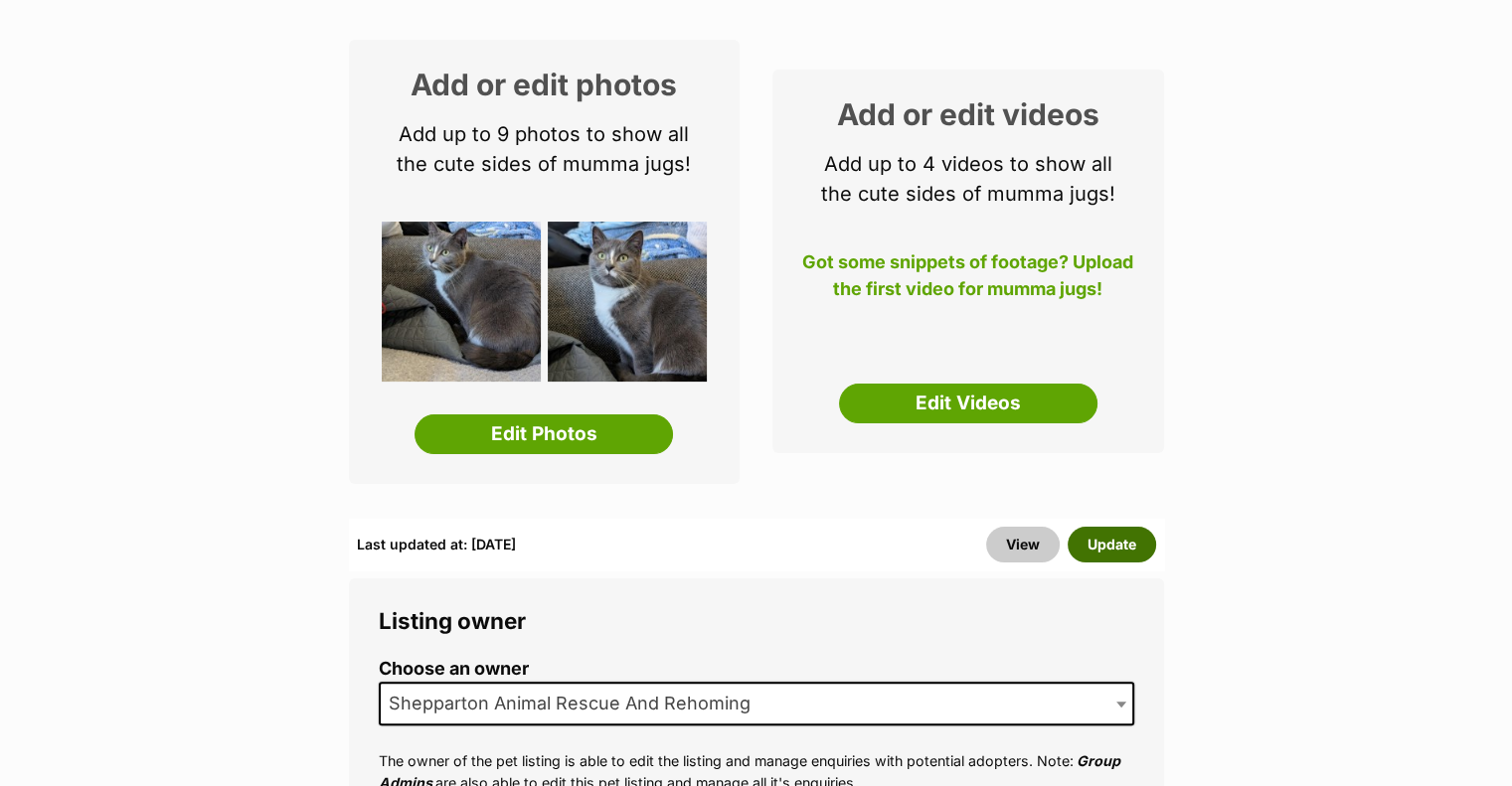 click on "Update" at bounding box center [1111, 545] 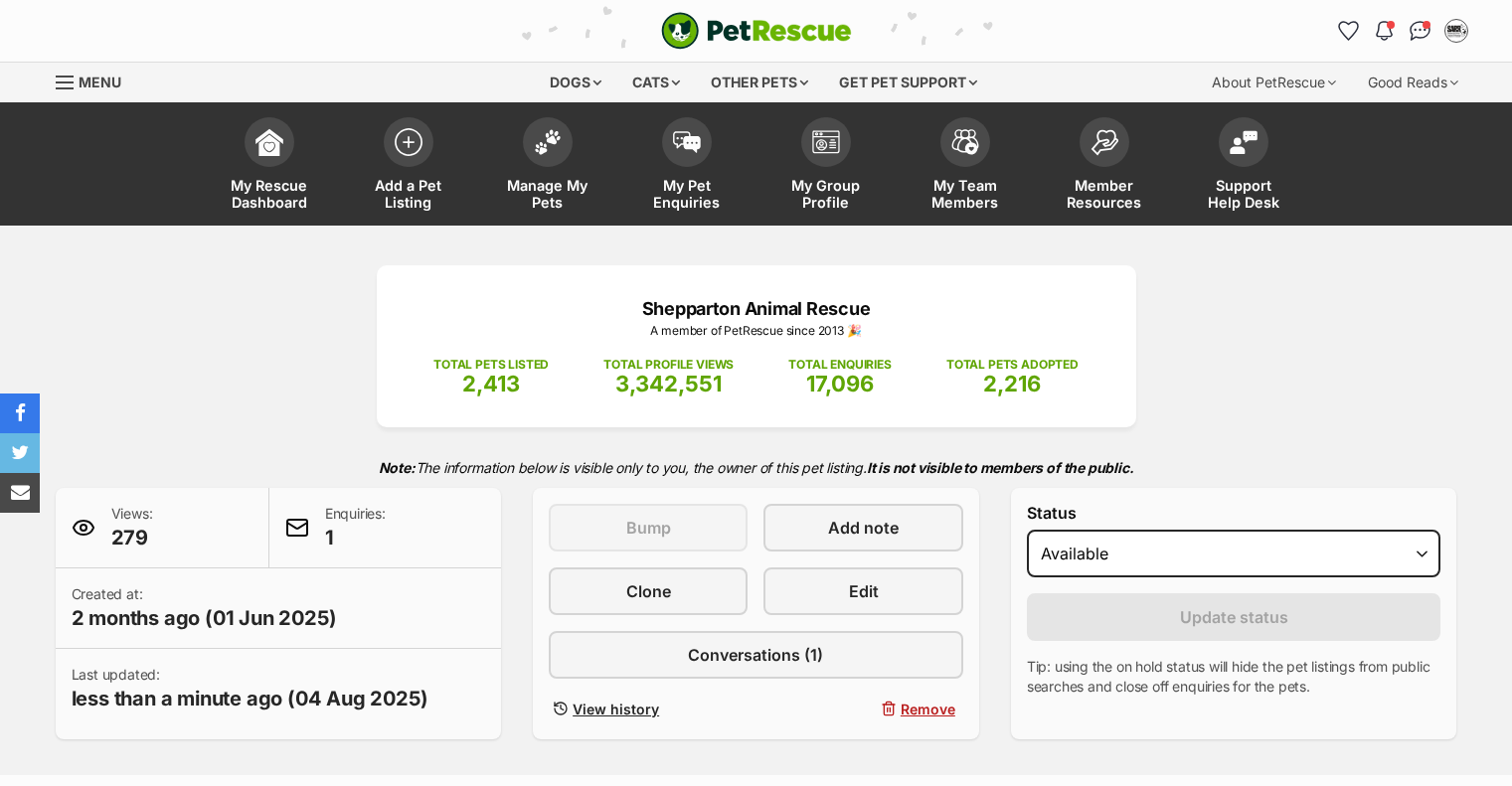 scroll, scrollTop: 298, scrollLeft: 0, axis: vertical 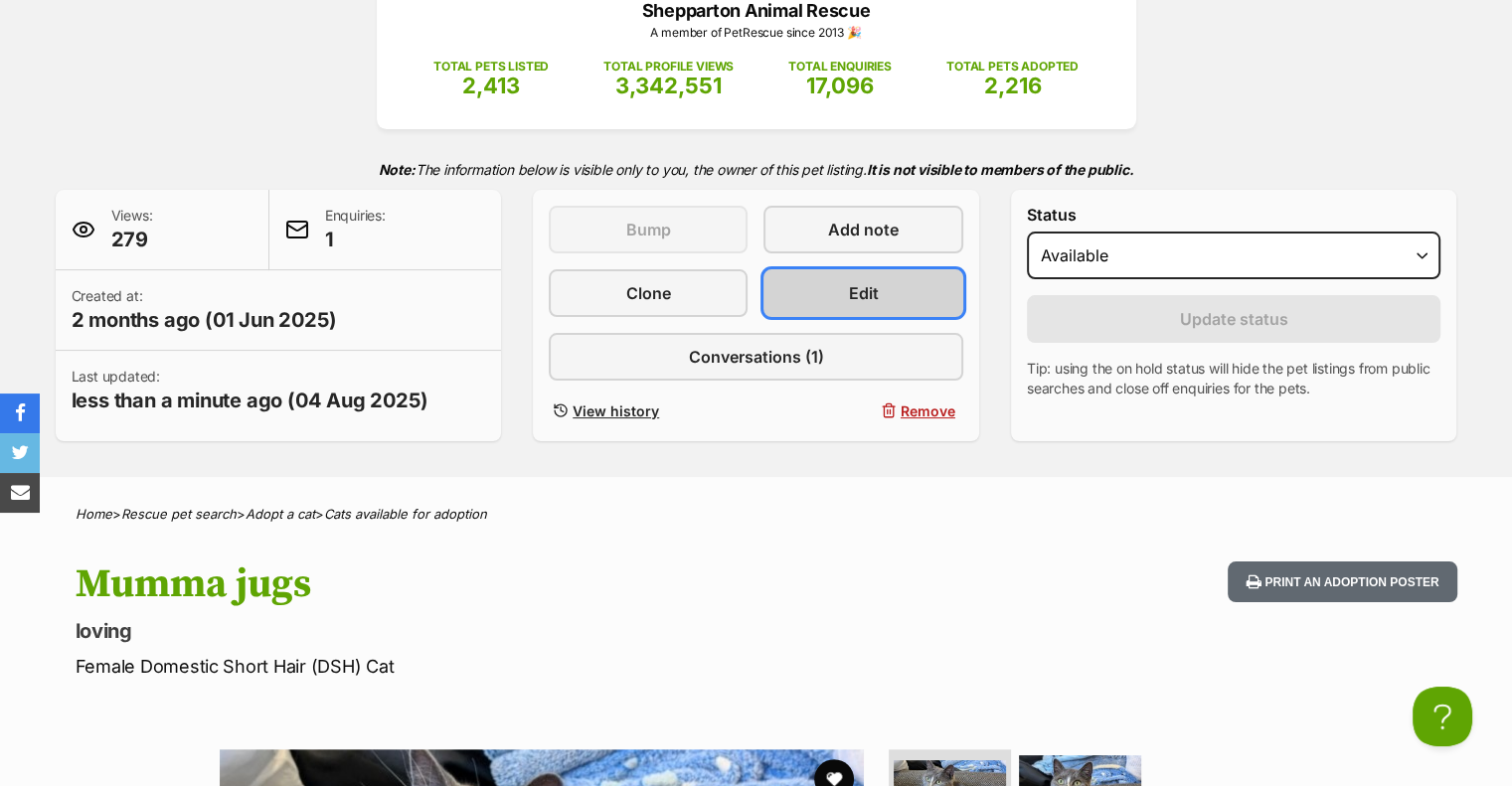 click on "Edit" at bounding box center [863, 293] 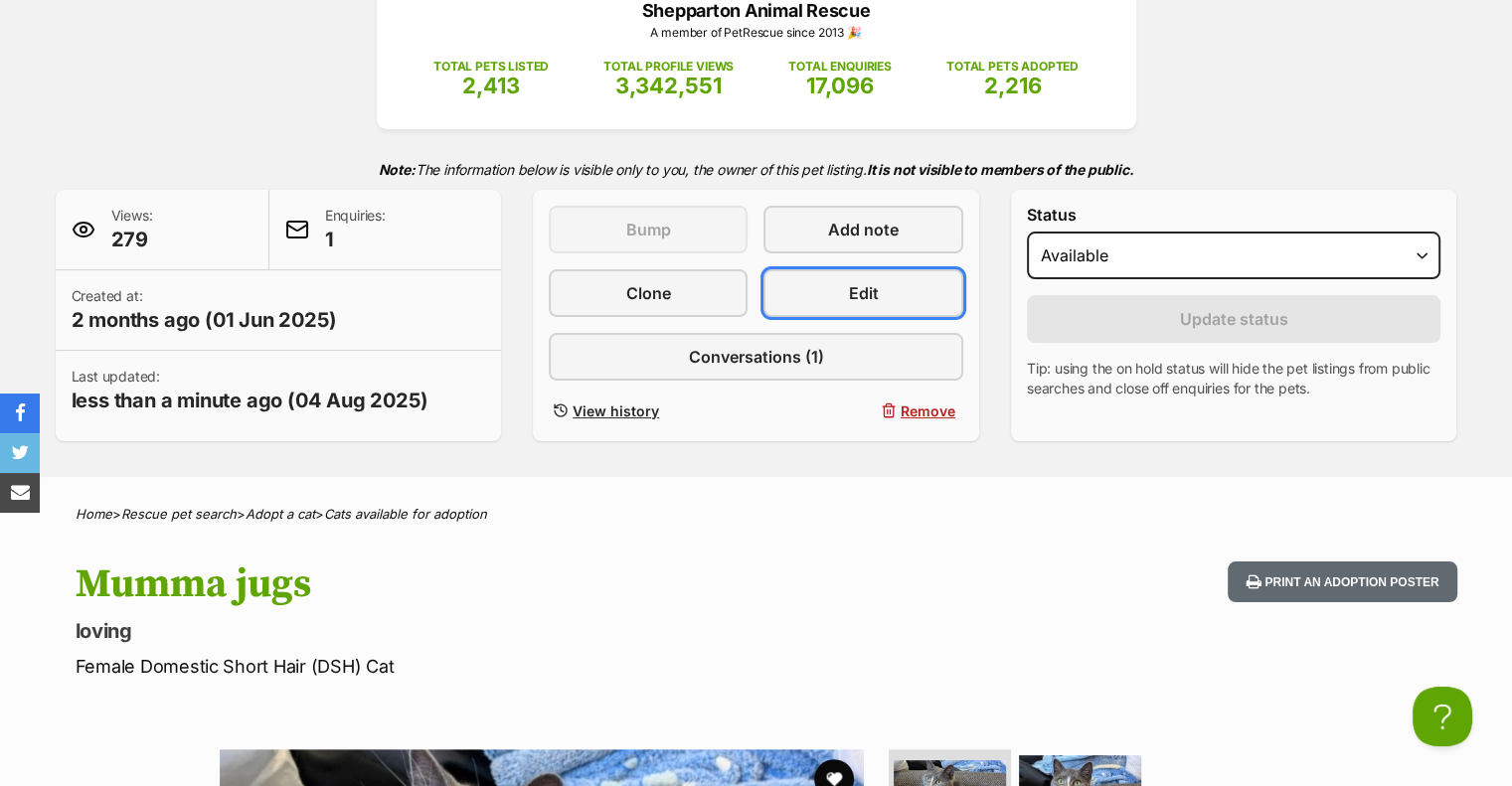 scroll, scrollTop: 0, scrollLeft: 0, axis: both 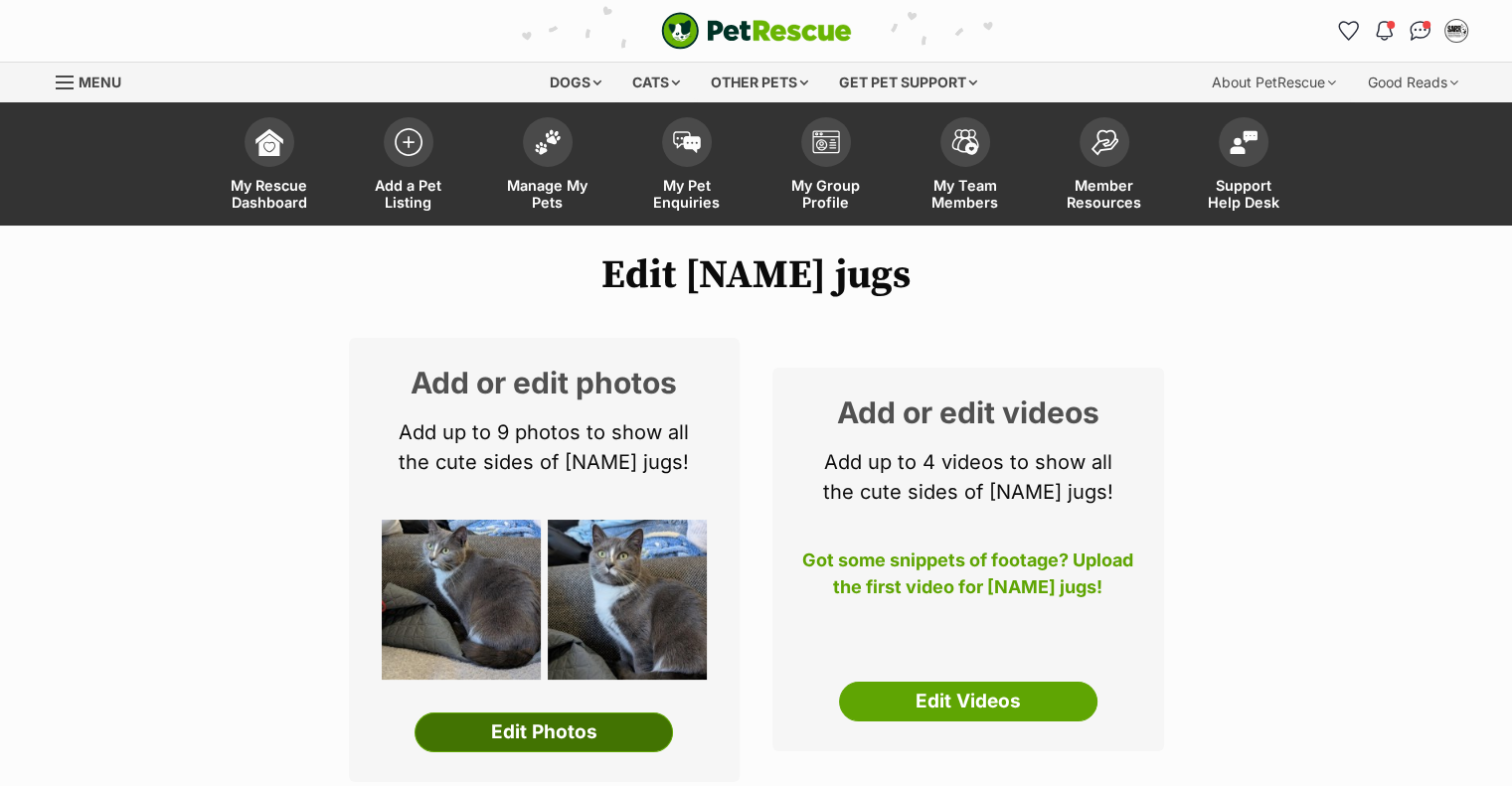click on "Edit Photos" at bounding box center (544, 732) 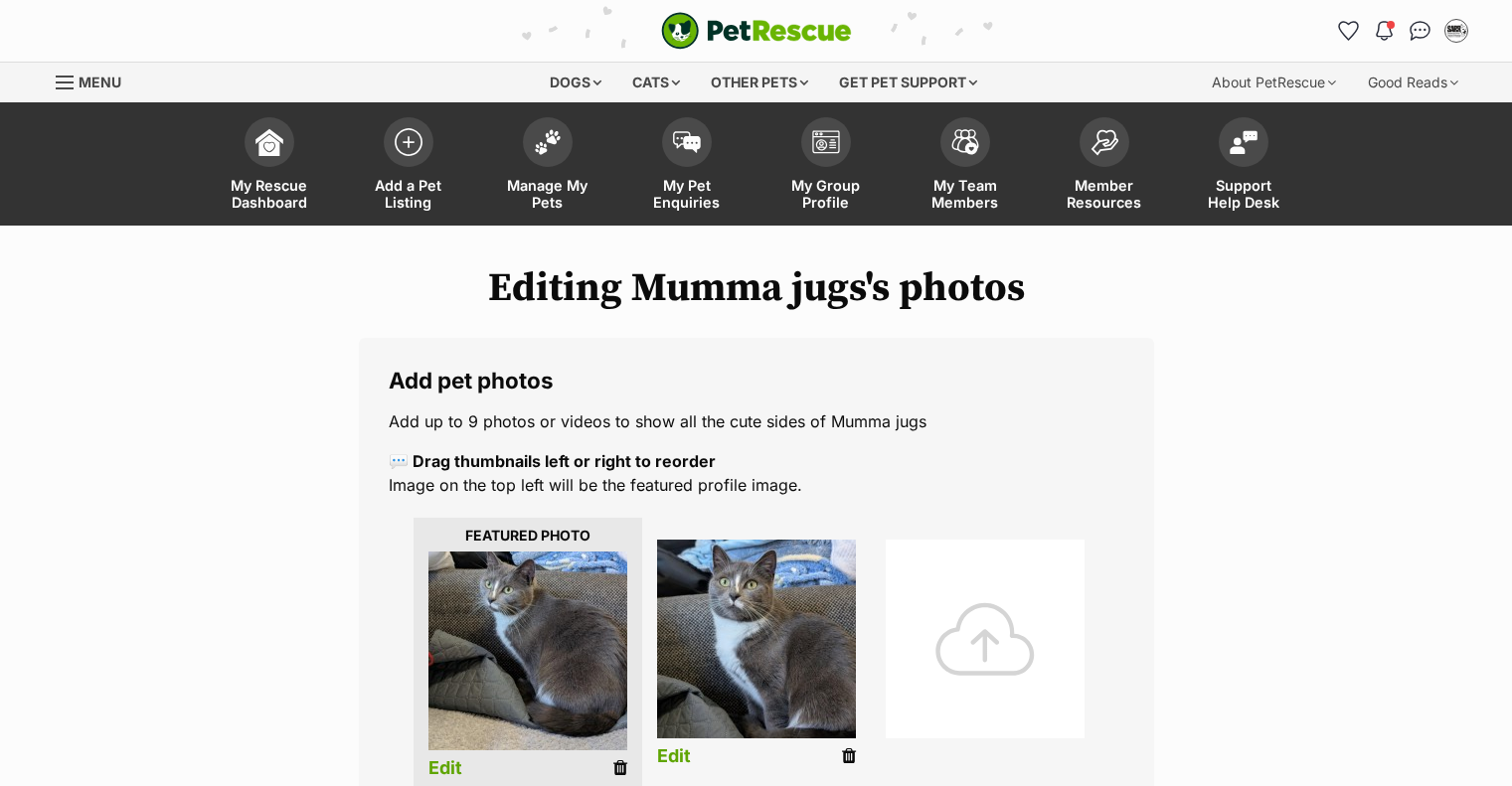 scroll, scrollTop: 0, scrollLeft: 0, axis: both 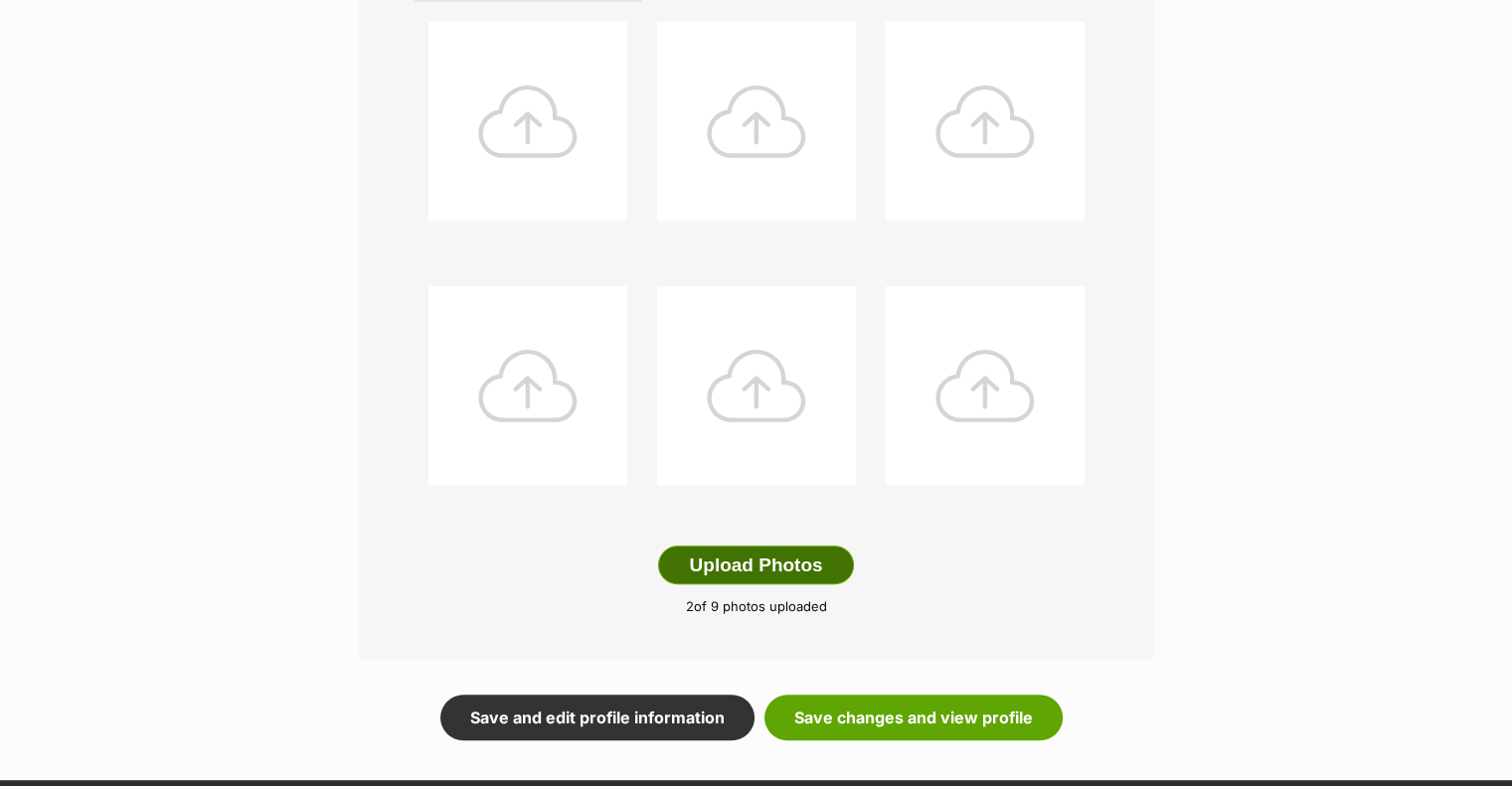 click on "Upload Photos" at bounding box center (756, 565) 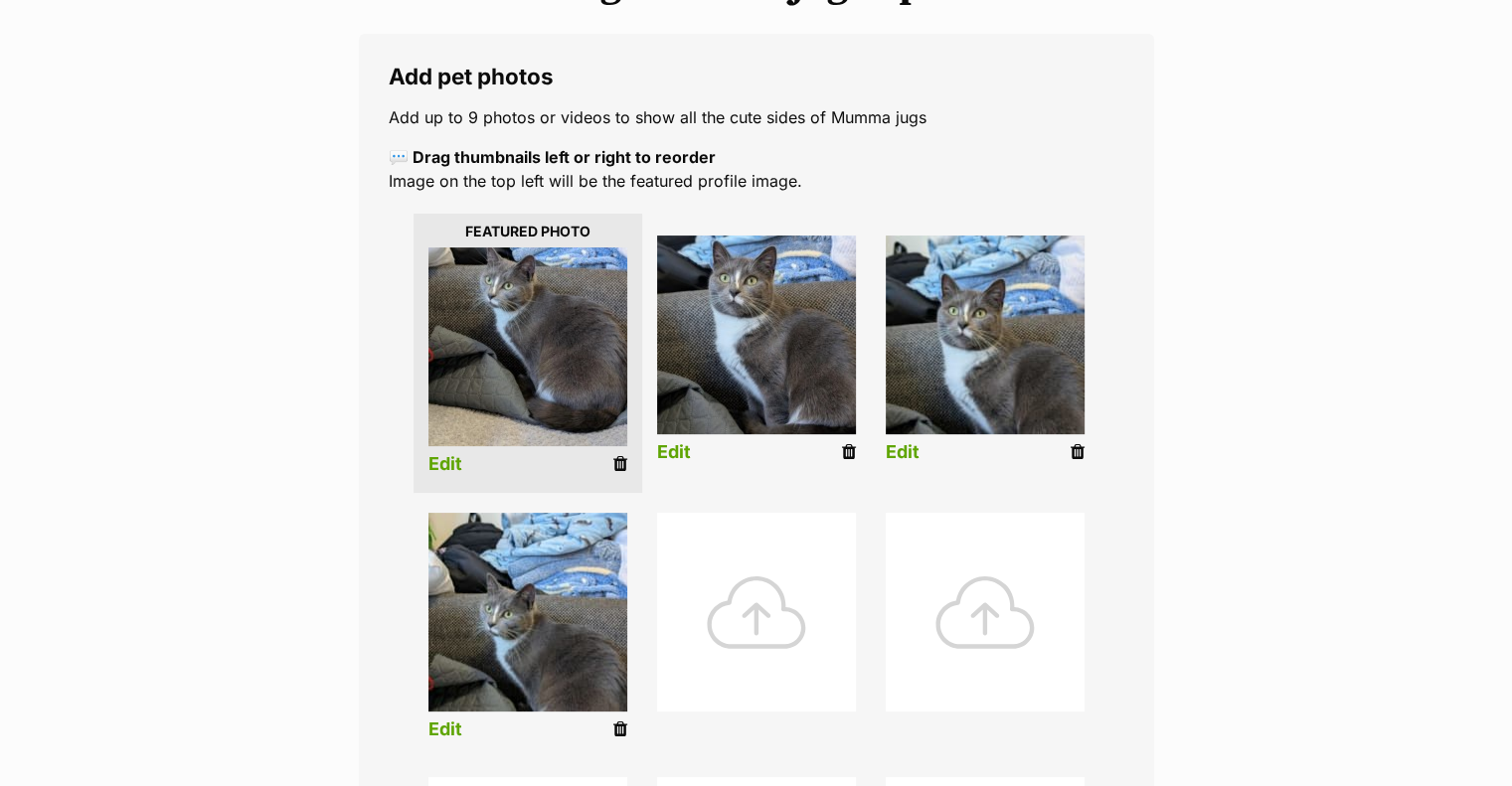 scroll, scrollTop: 298, scrollLeft: 0, axis: vertical 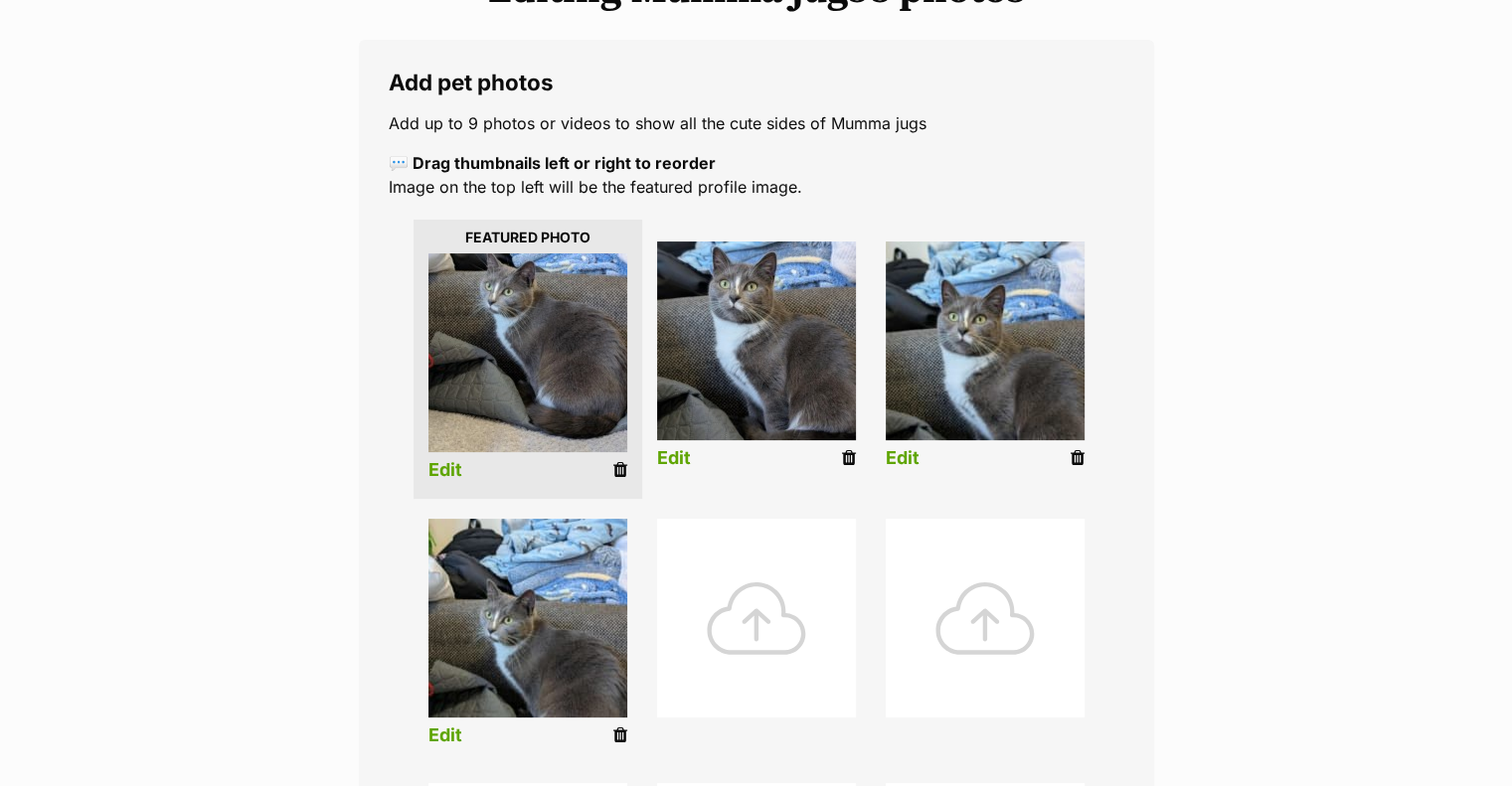 click at bounding box center (1078, 458) 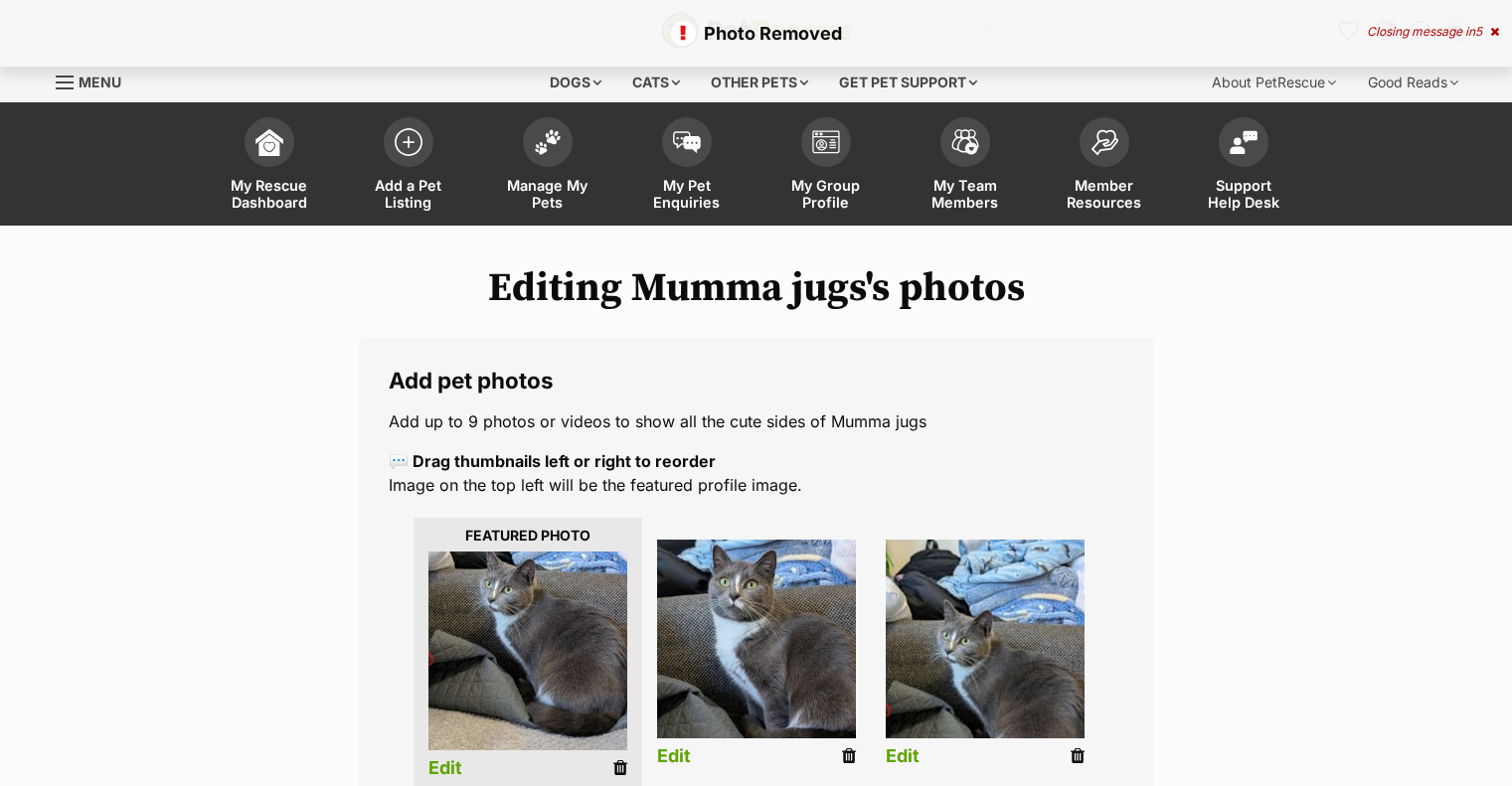 scroll, scrollTop: 199, scrollLeft: 0, axis: vertical 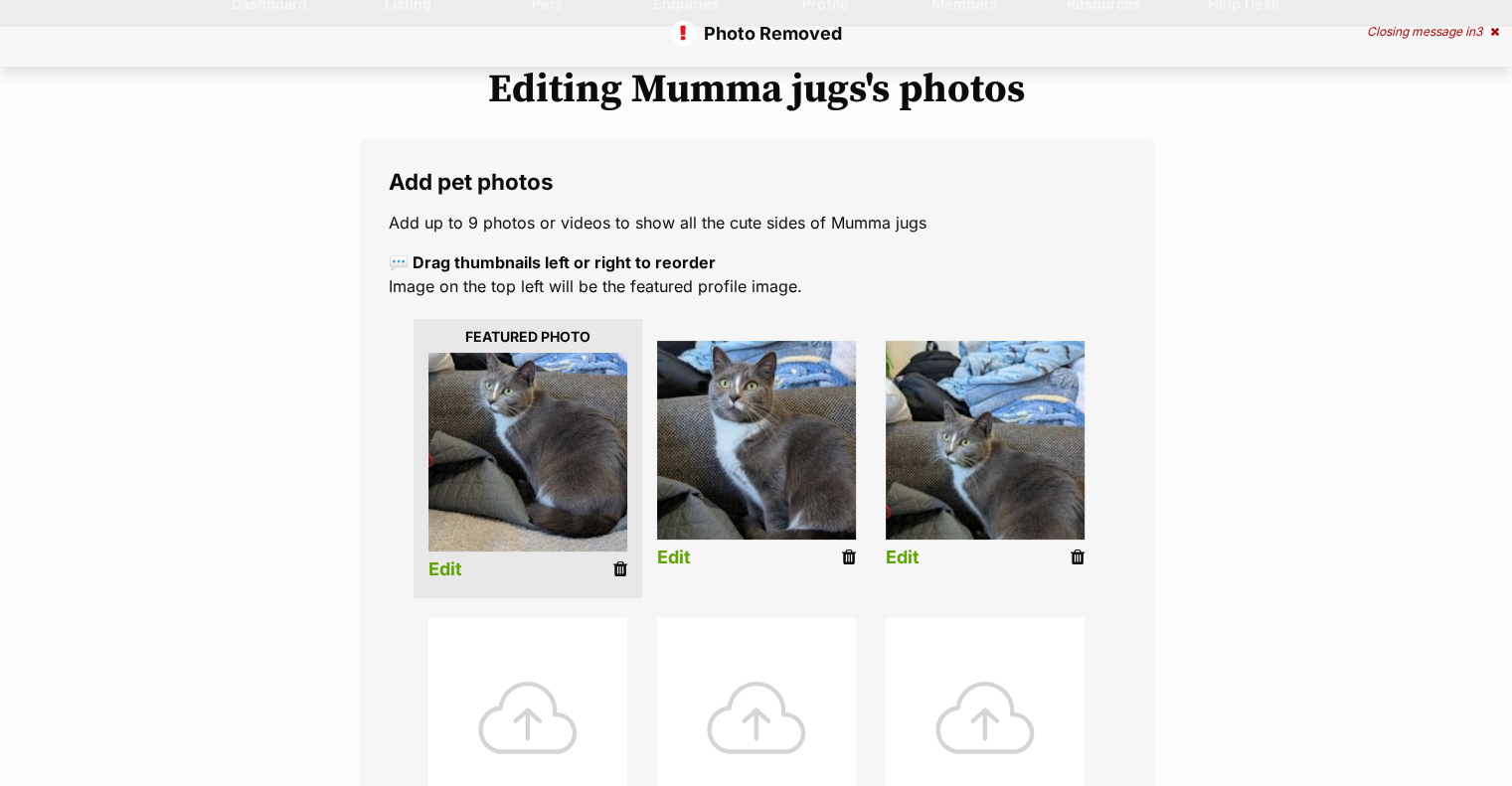 click at bounding box center (1078, 557) 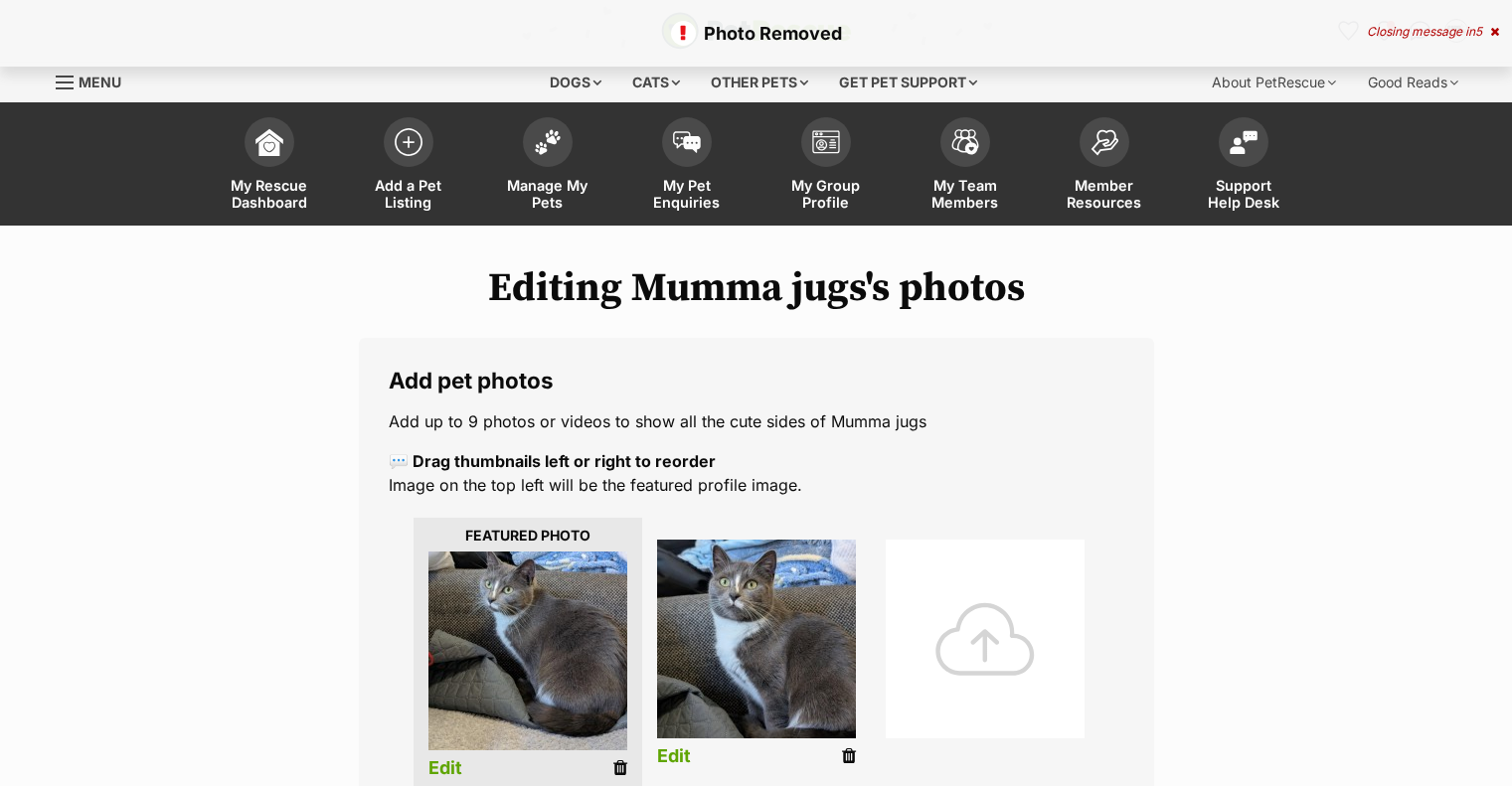 scroll, scrollTop: 0, scrollLeft: 0, axis: both 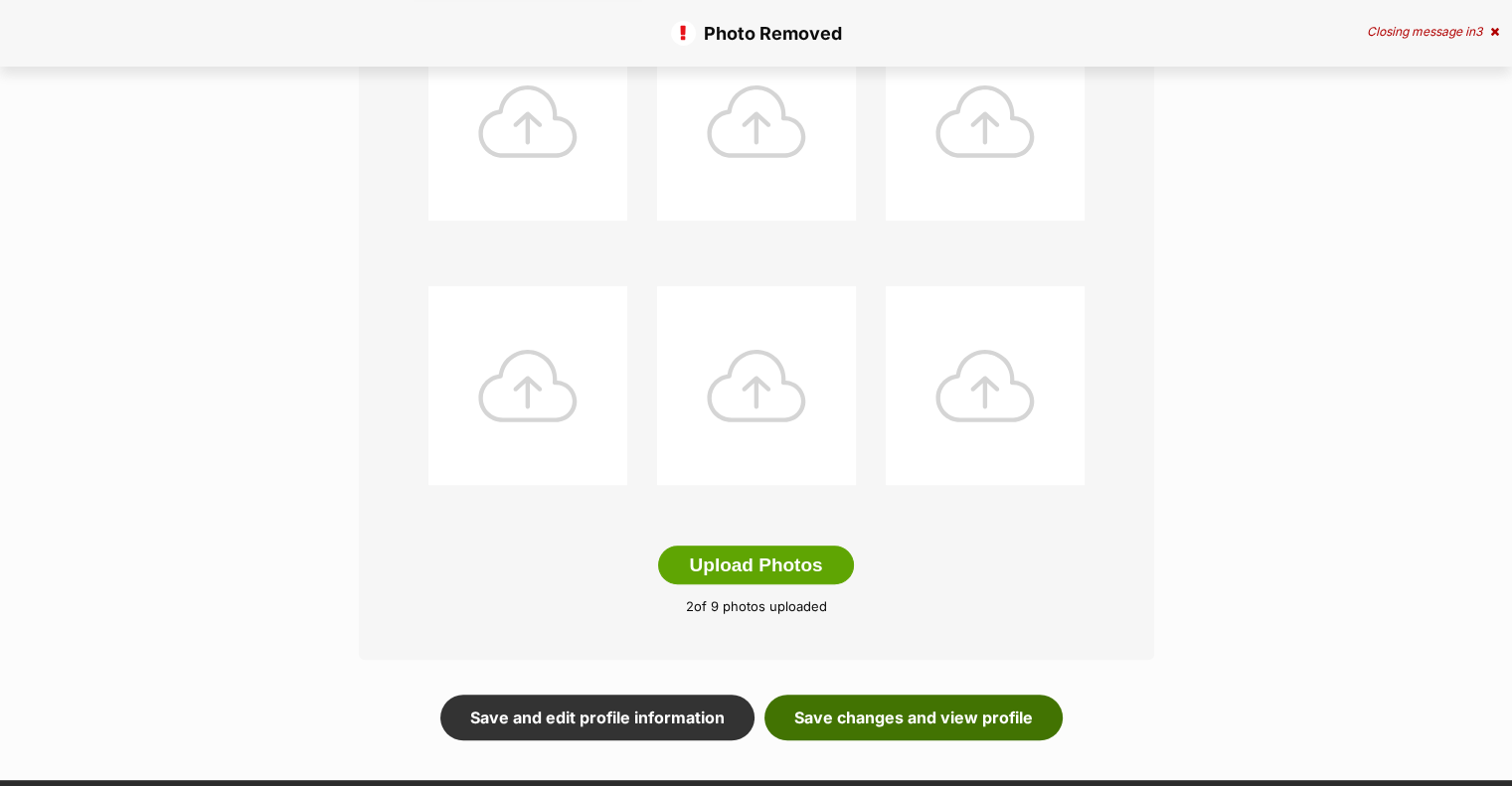 click on "Save changes and view profile" at bounding box center [914, 717] 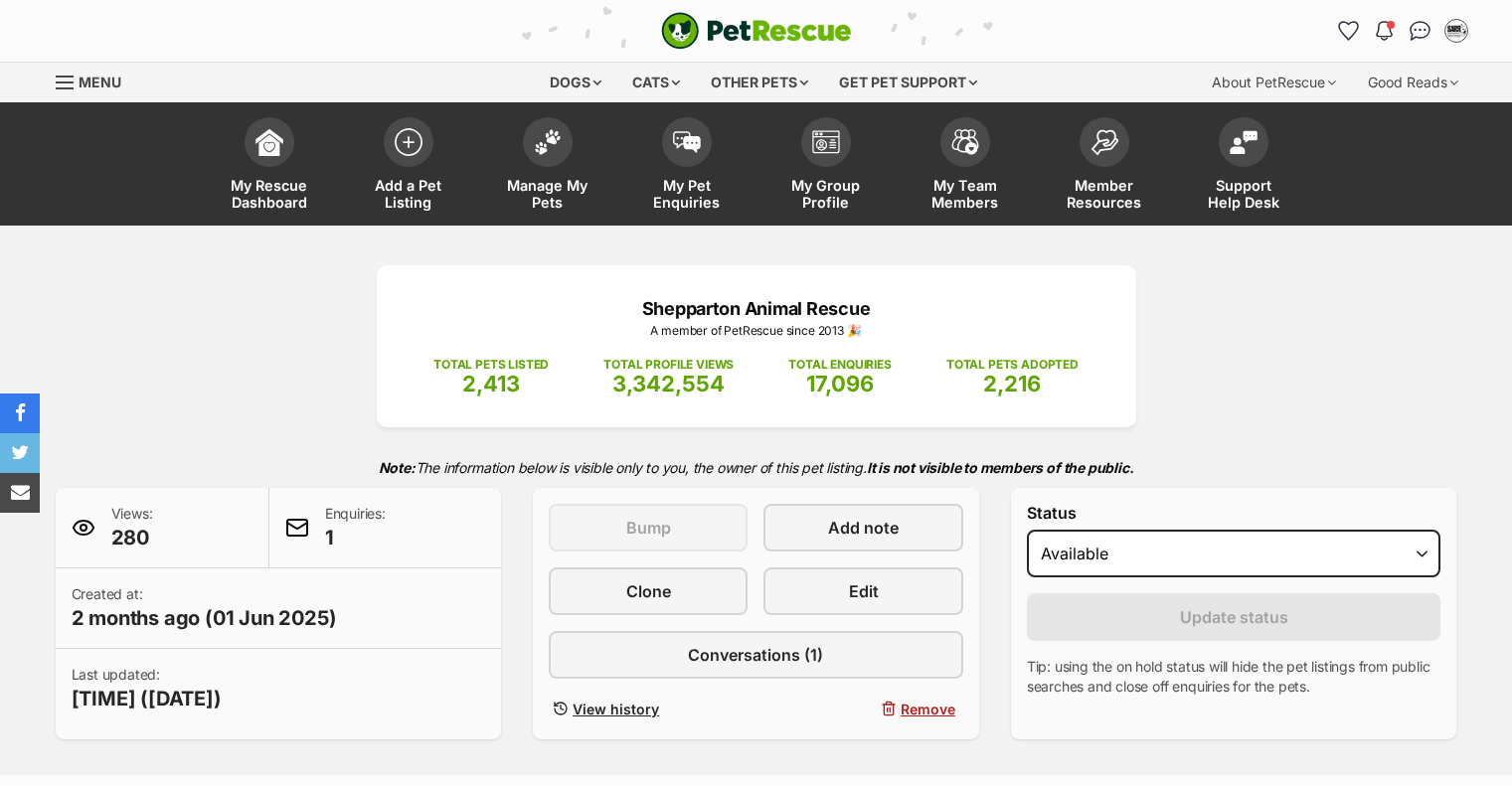 scroll, scrollTop: 0, scrollLeft: 0, axis: both 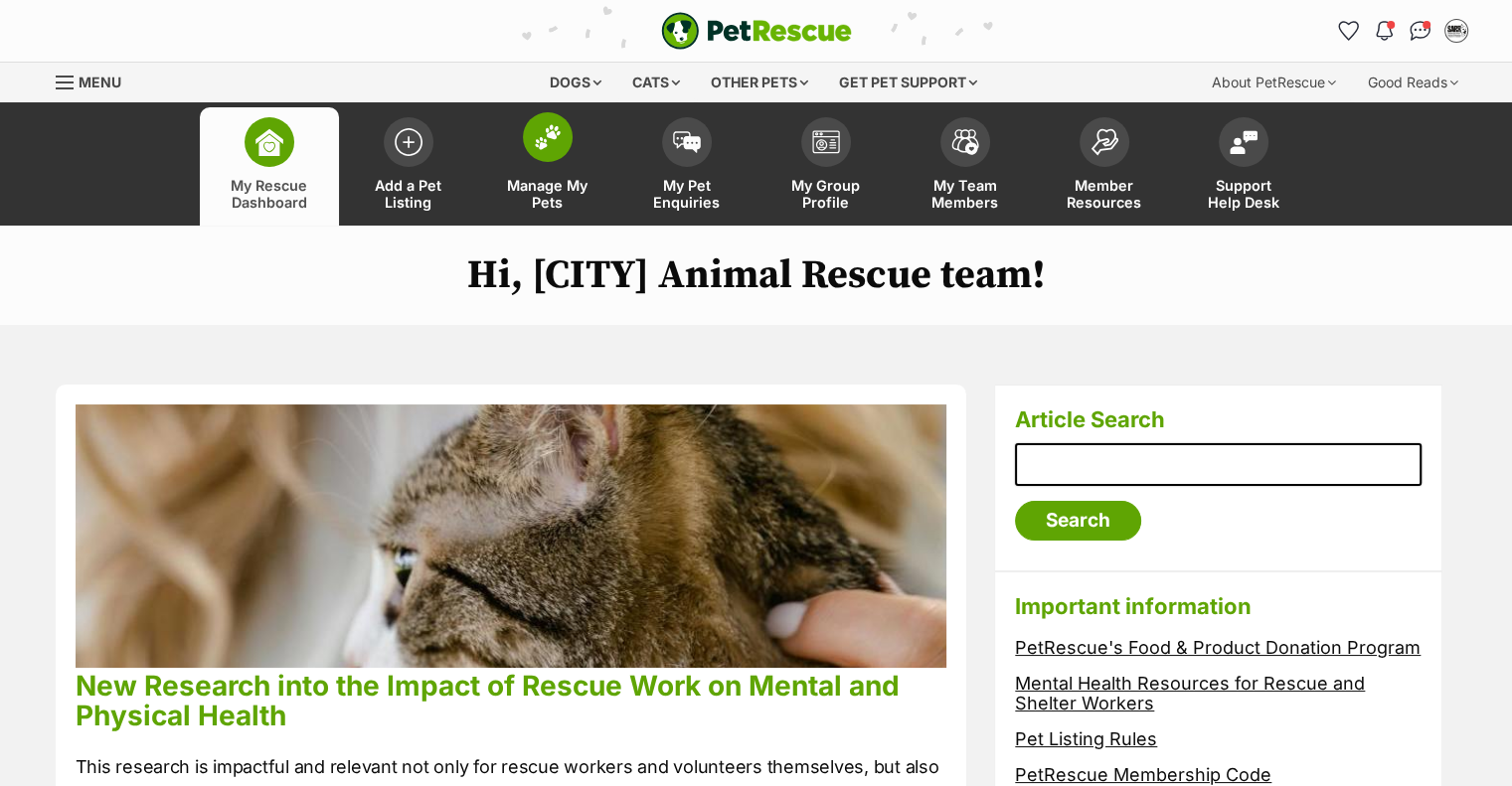 click on "Manage My Pets" at bounding box center (548, 194) 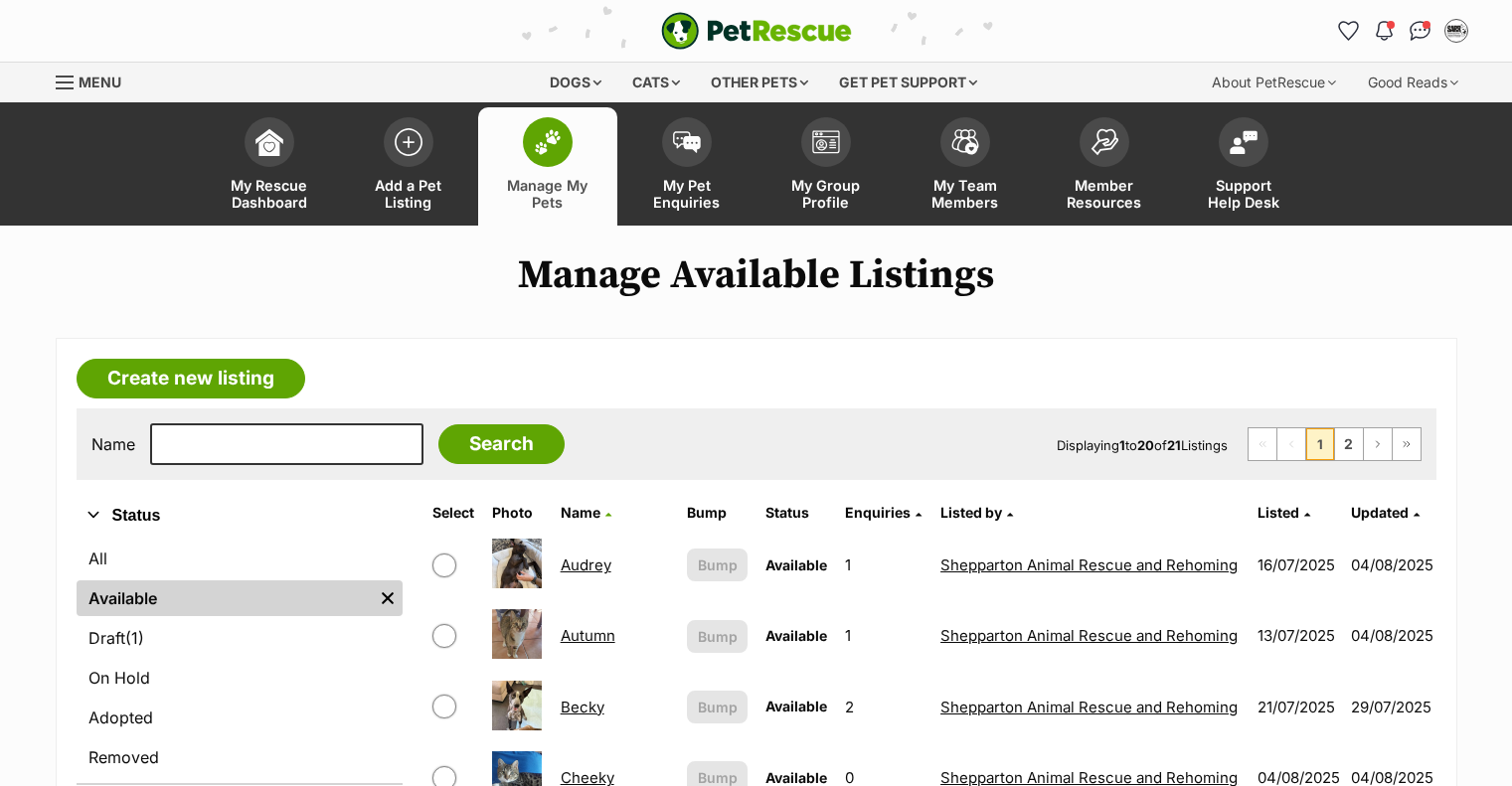 scroll, scrollTop: 0, scrollLeft: 0, axis: both 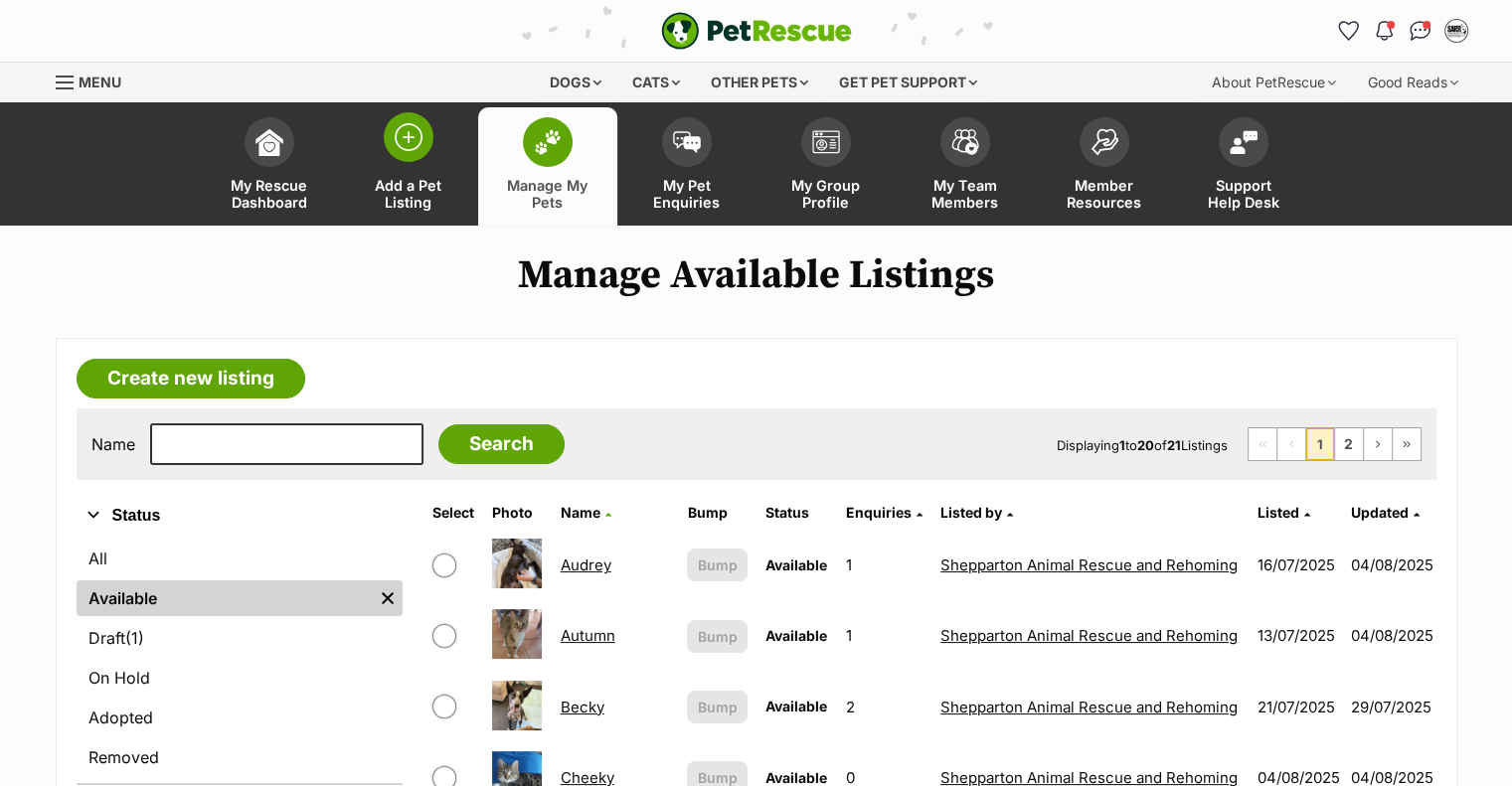 click on "Add a Pet Listing" at bounding box center [409, 194] 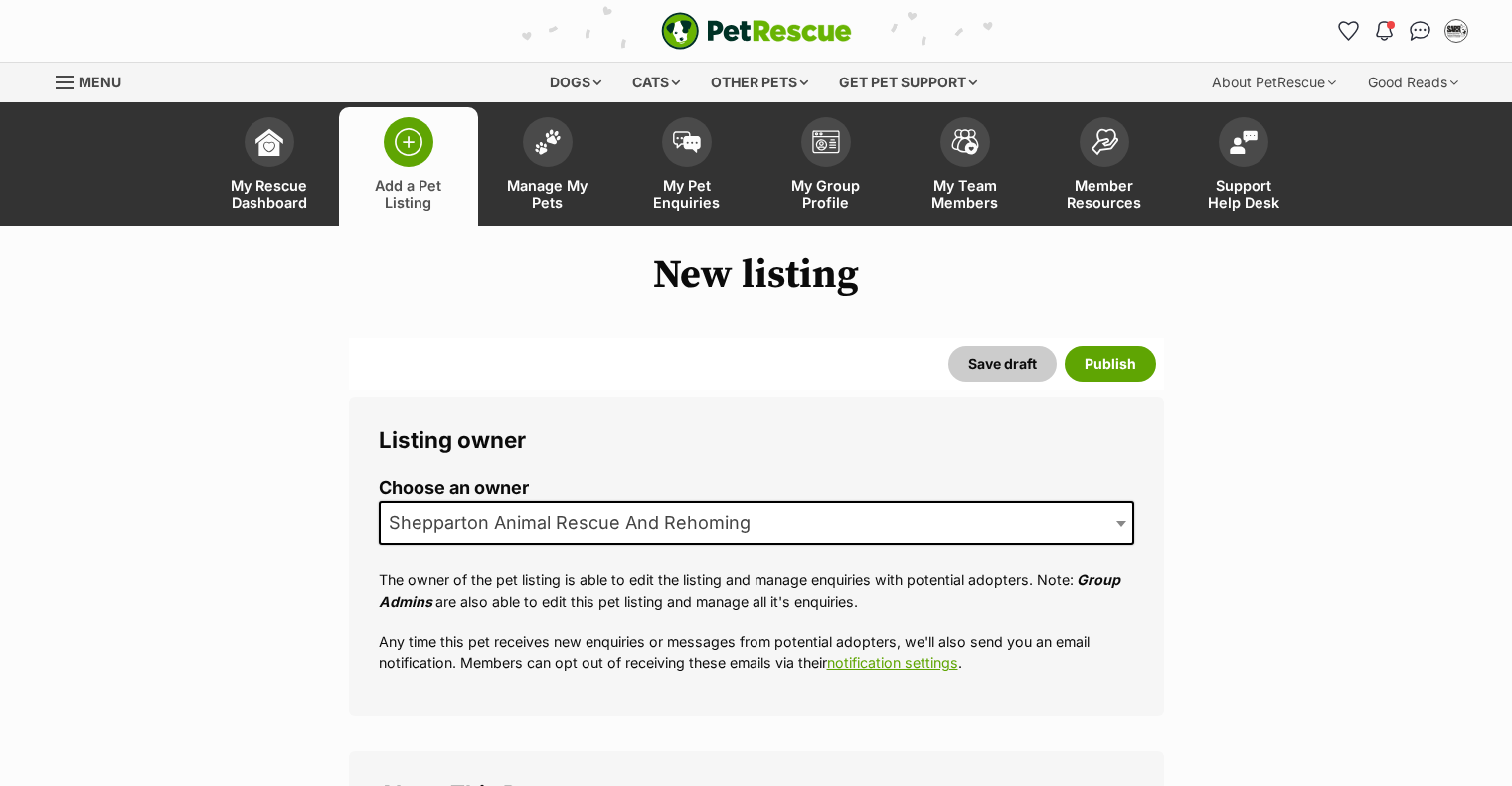 scroll, scrollTop: 0, scrollLeft: 0, axis: both 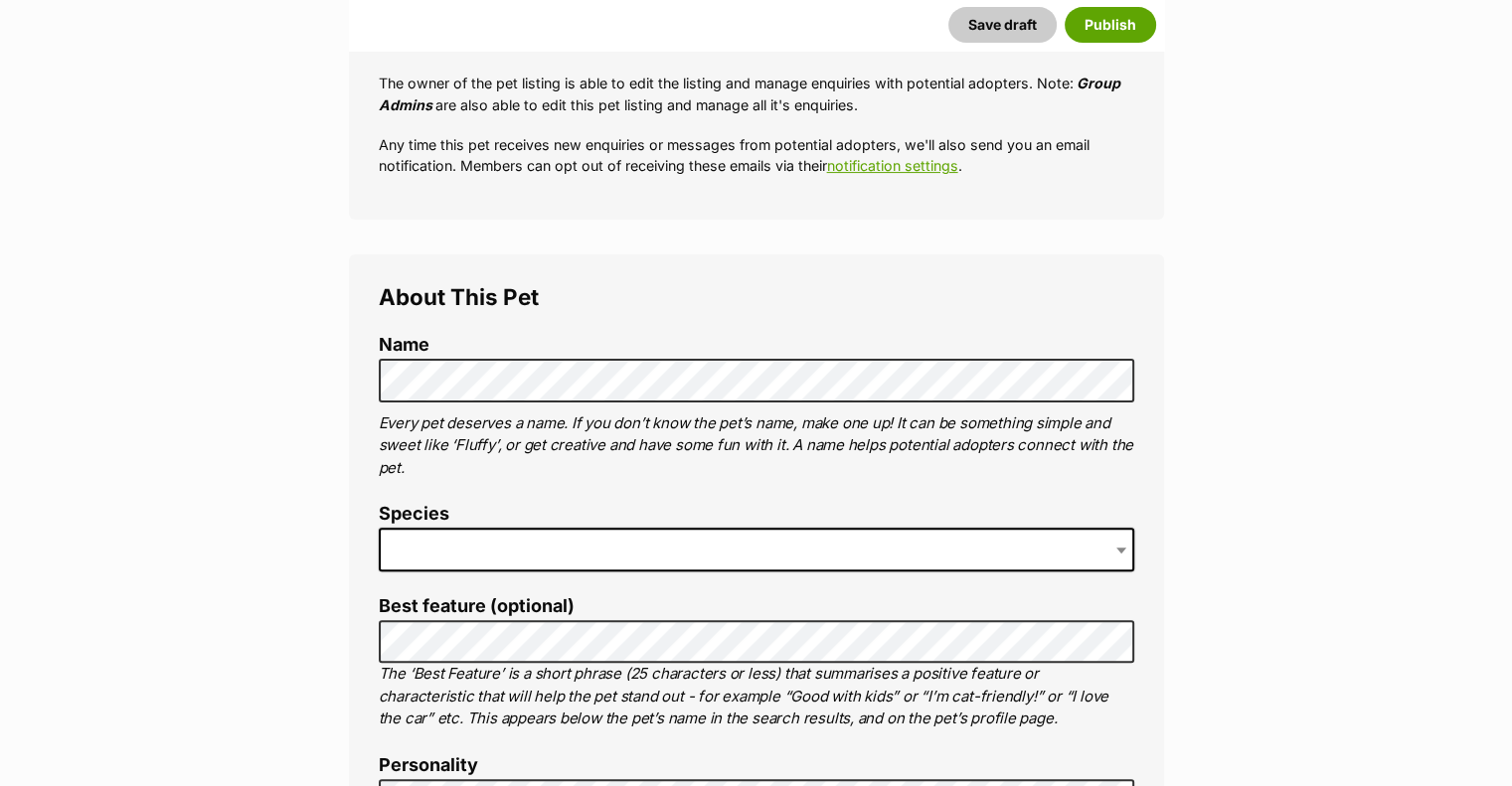 click at bounding box center [756, 550] 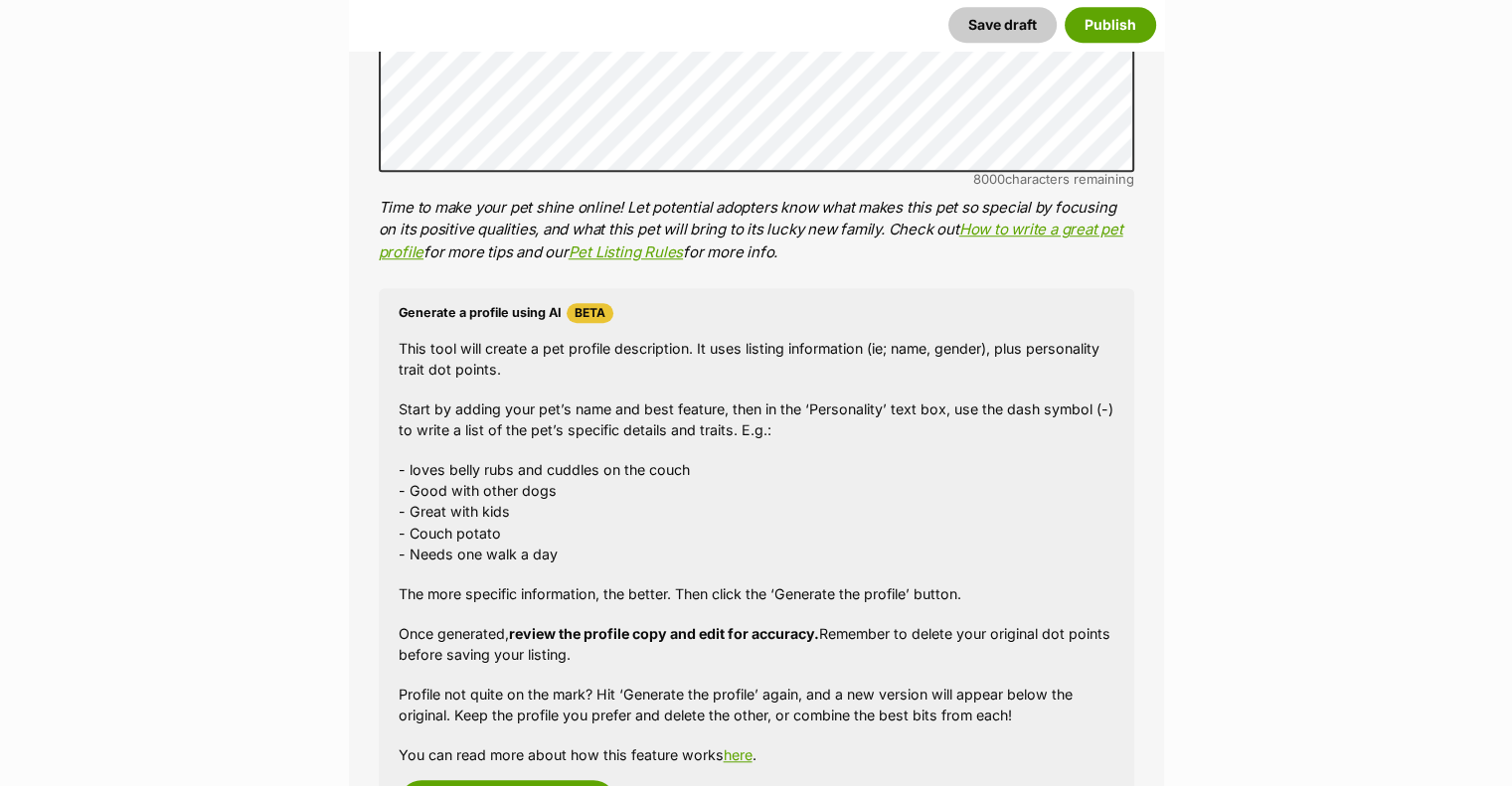 scroll, scrollTop: 1888, scrollLeft: 0, axis: vertical 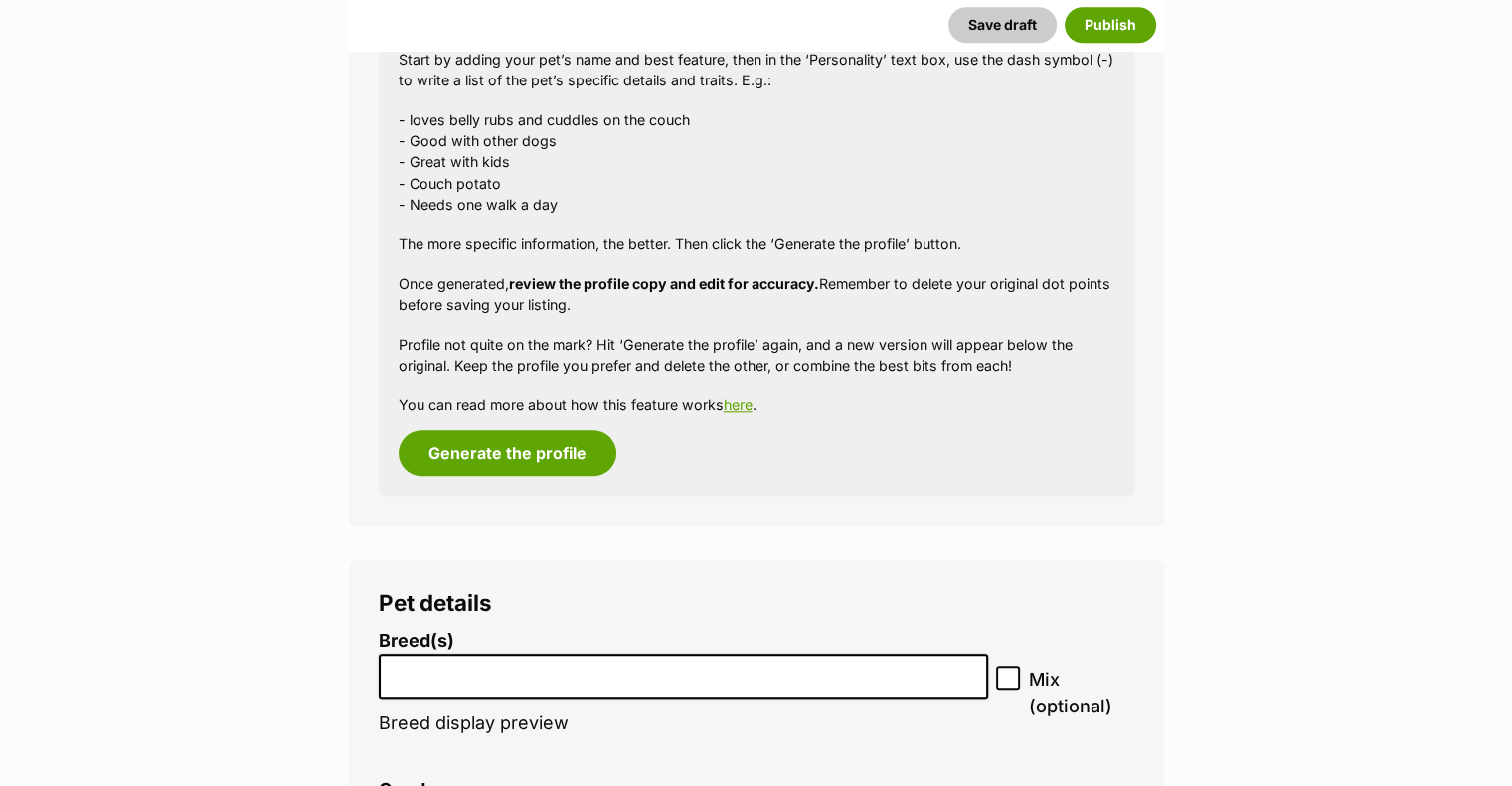 click at bounding box center (683, 671) 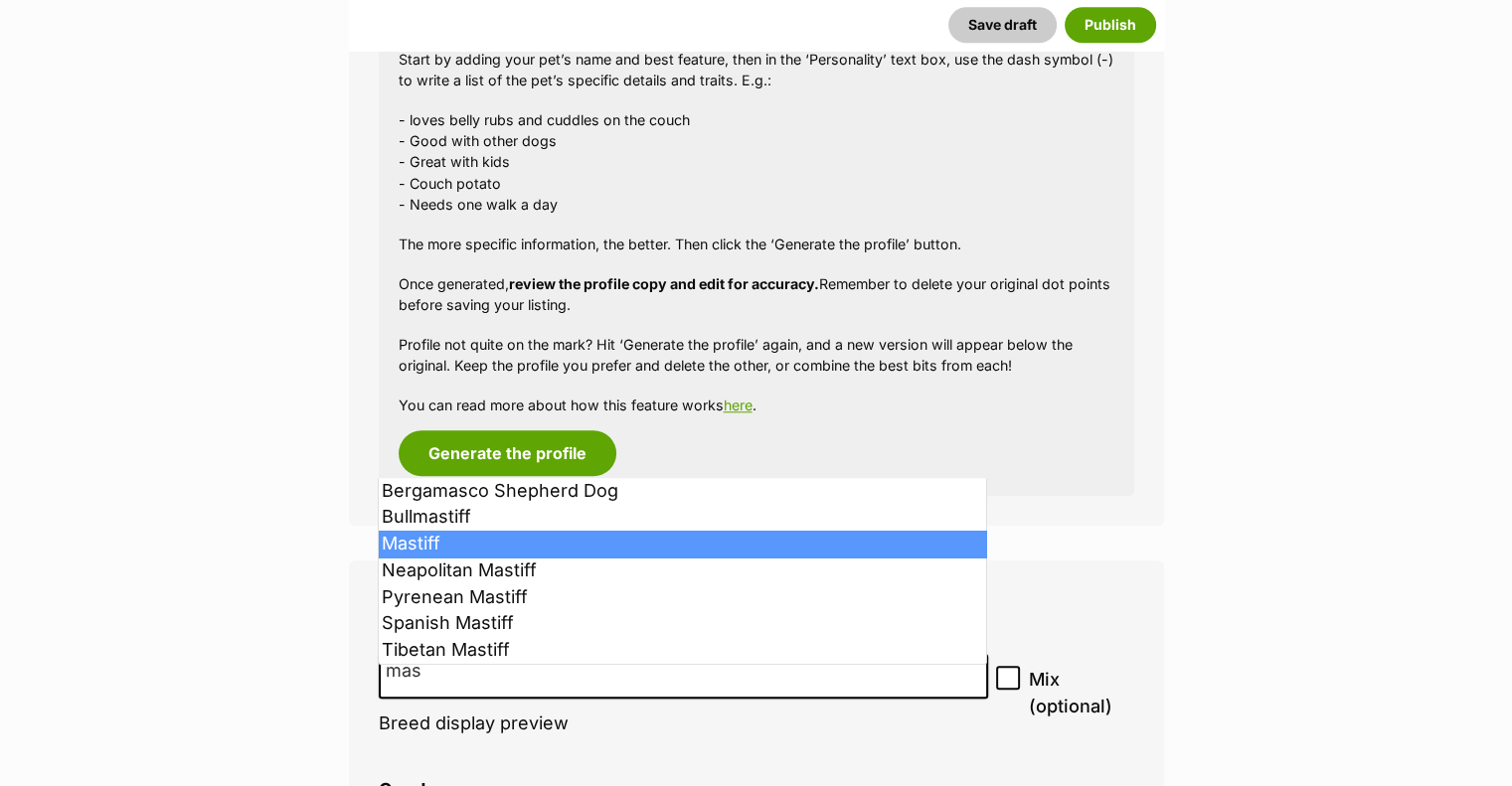 type on "mas" 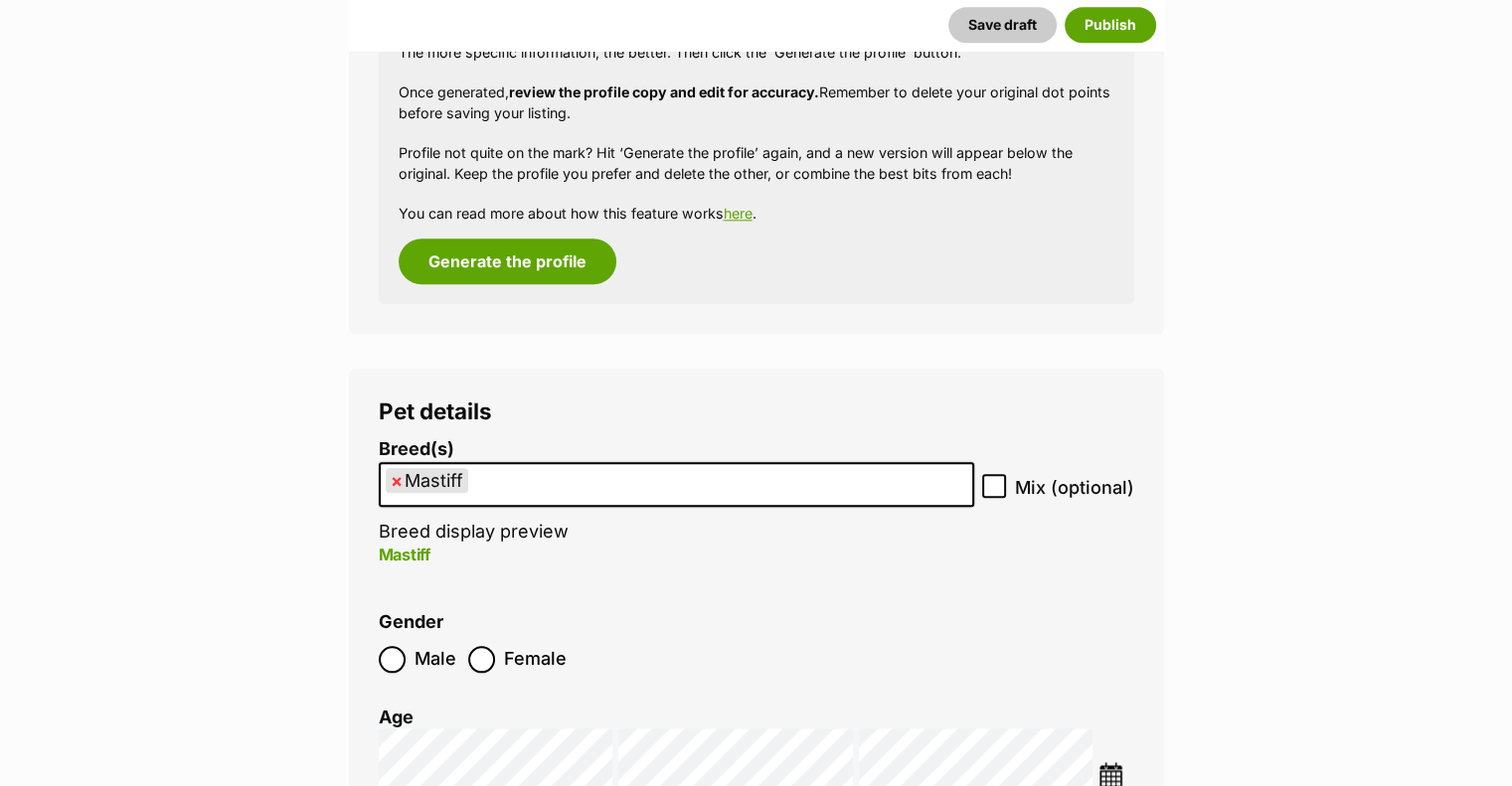 scroll, scrollTop: 2087, scrollLeft: 0, axis: vertical 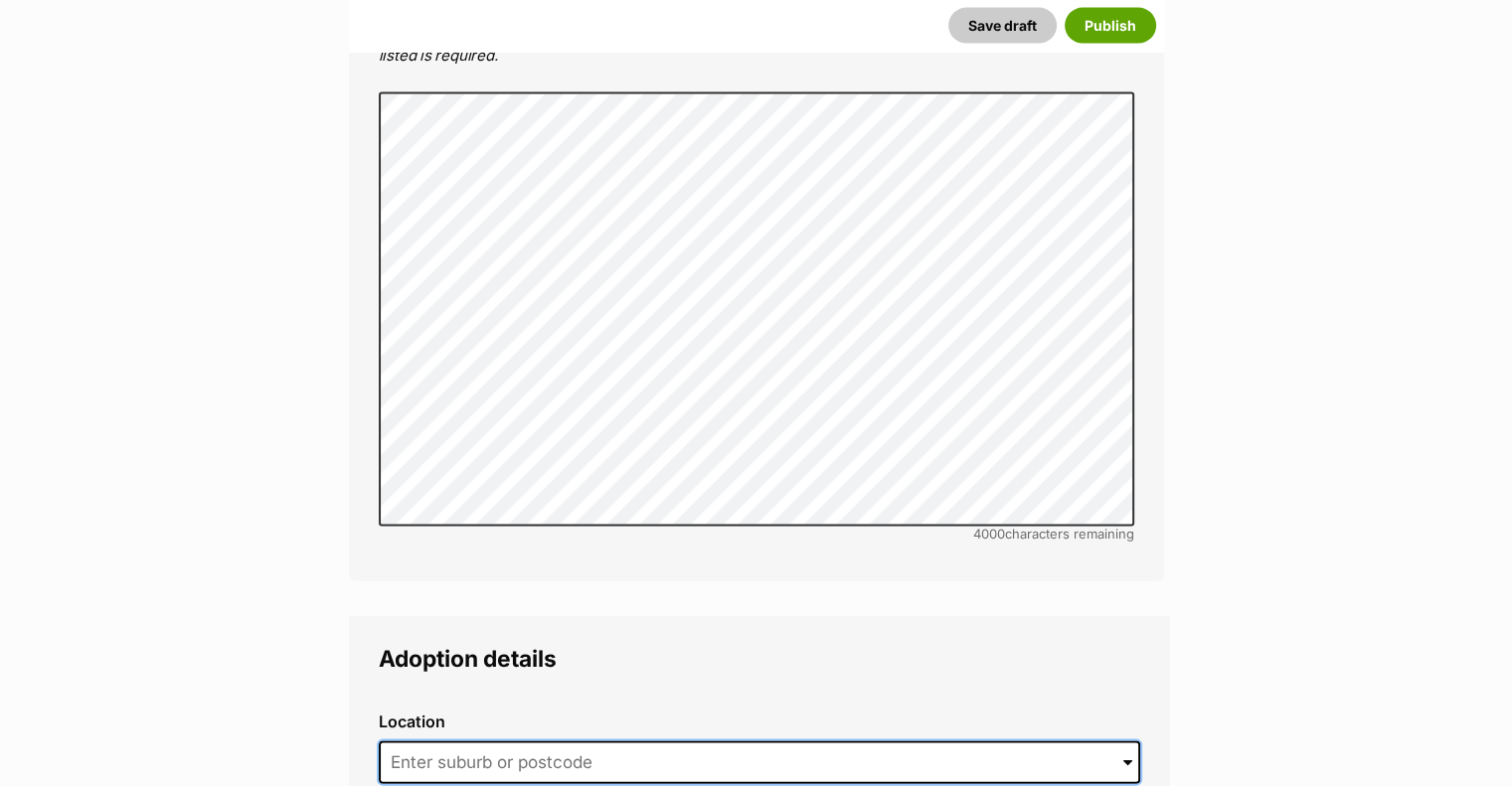 click at bounding box center (759, 763) 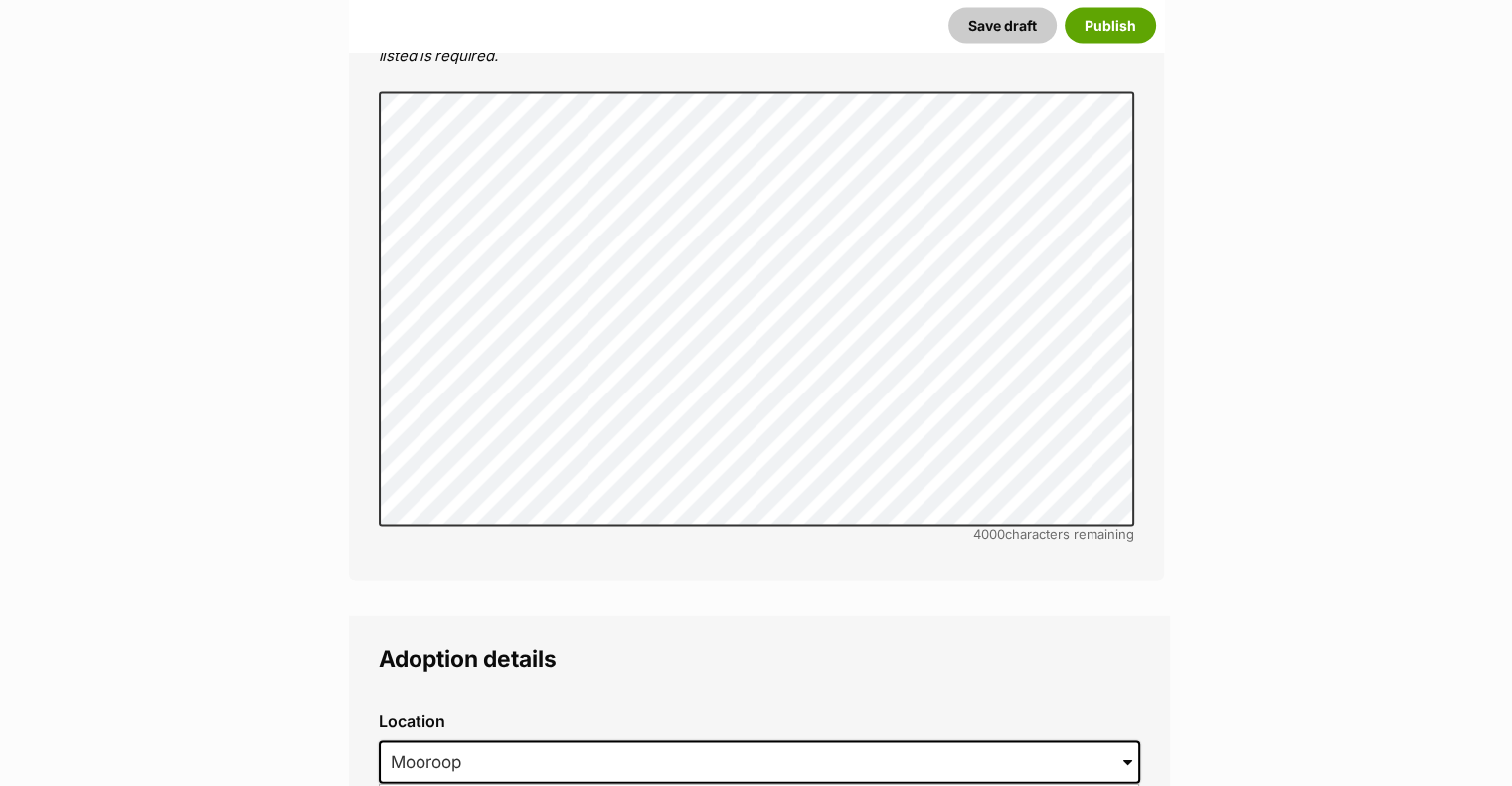 click on "Mooroopna, Victoria, 3629" at bounding box center (758, 843) 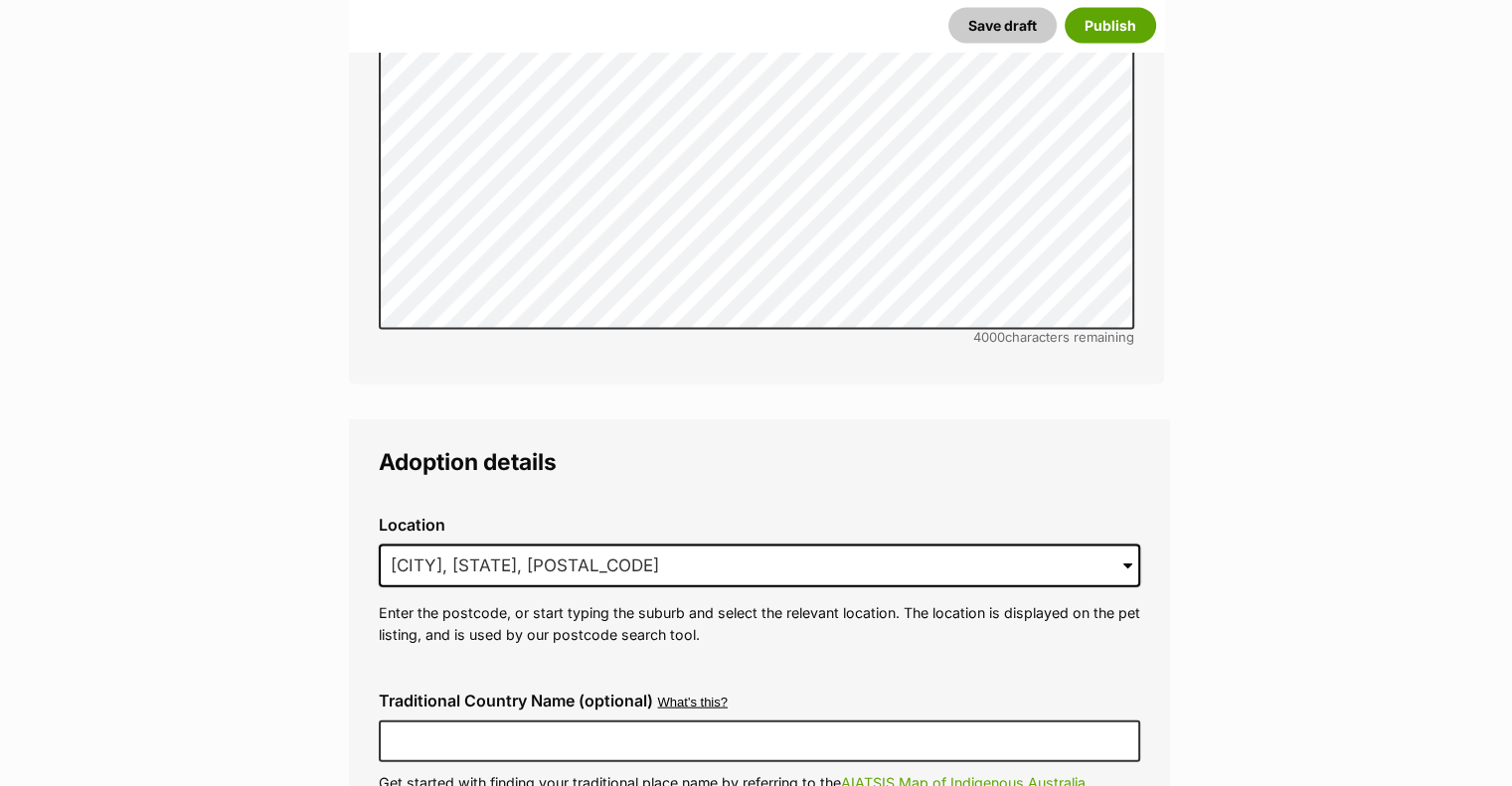 scroll, scrollTop: 4173, scrollLeft: 0, axis: vertical 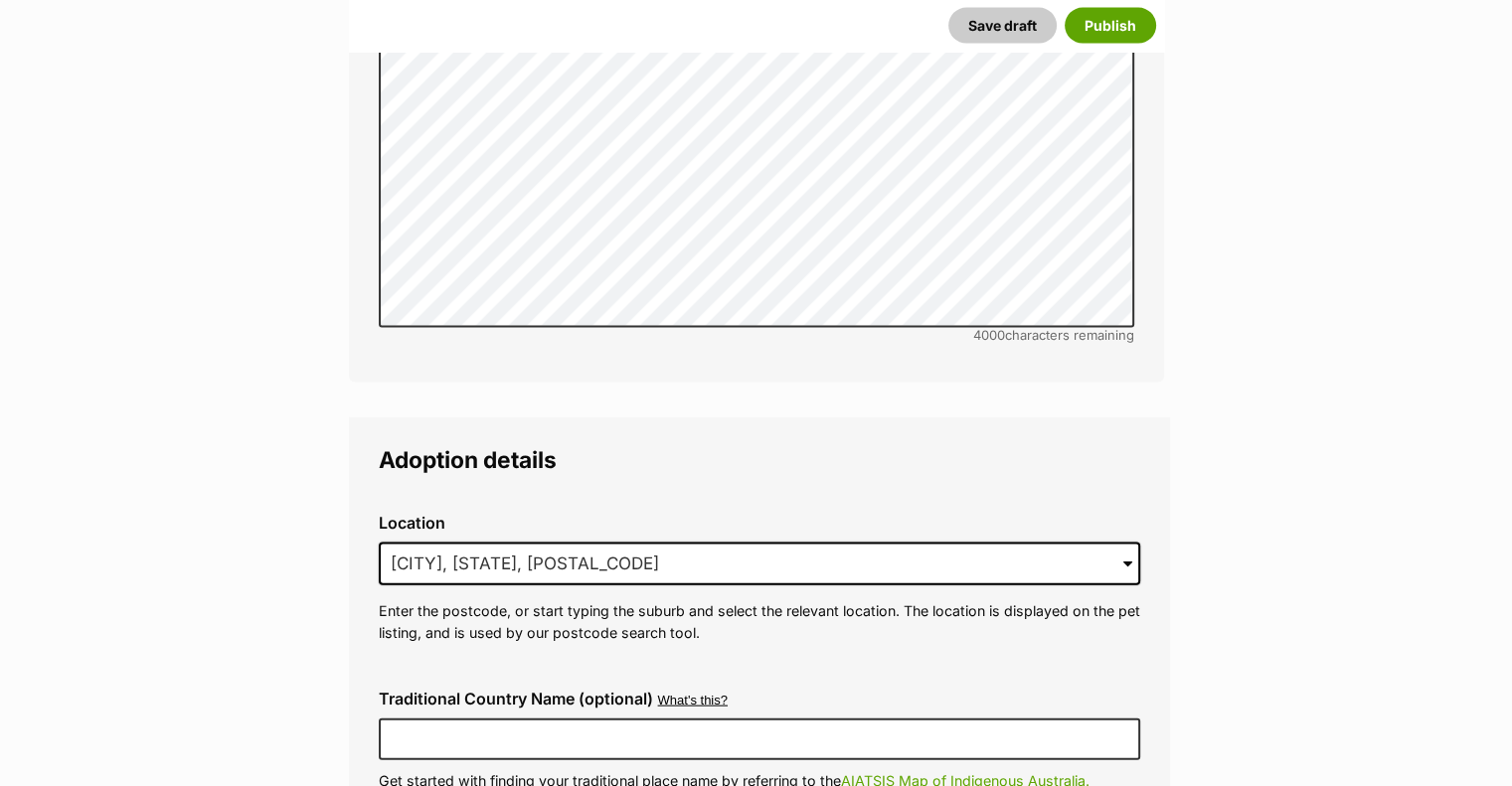 click 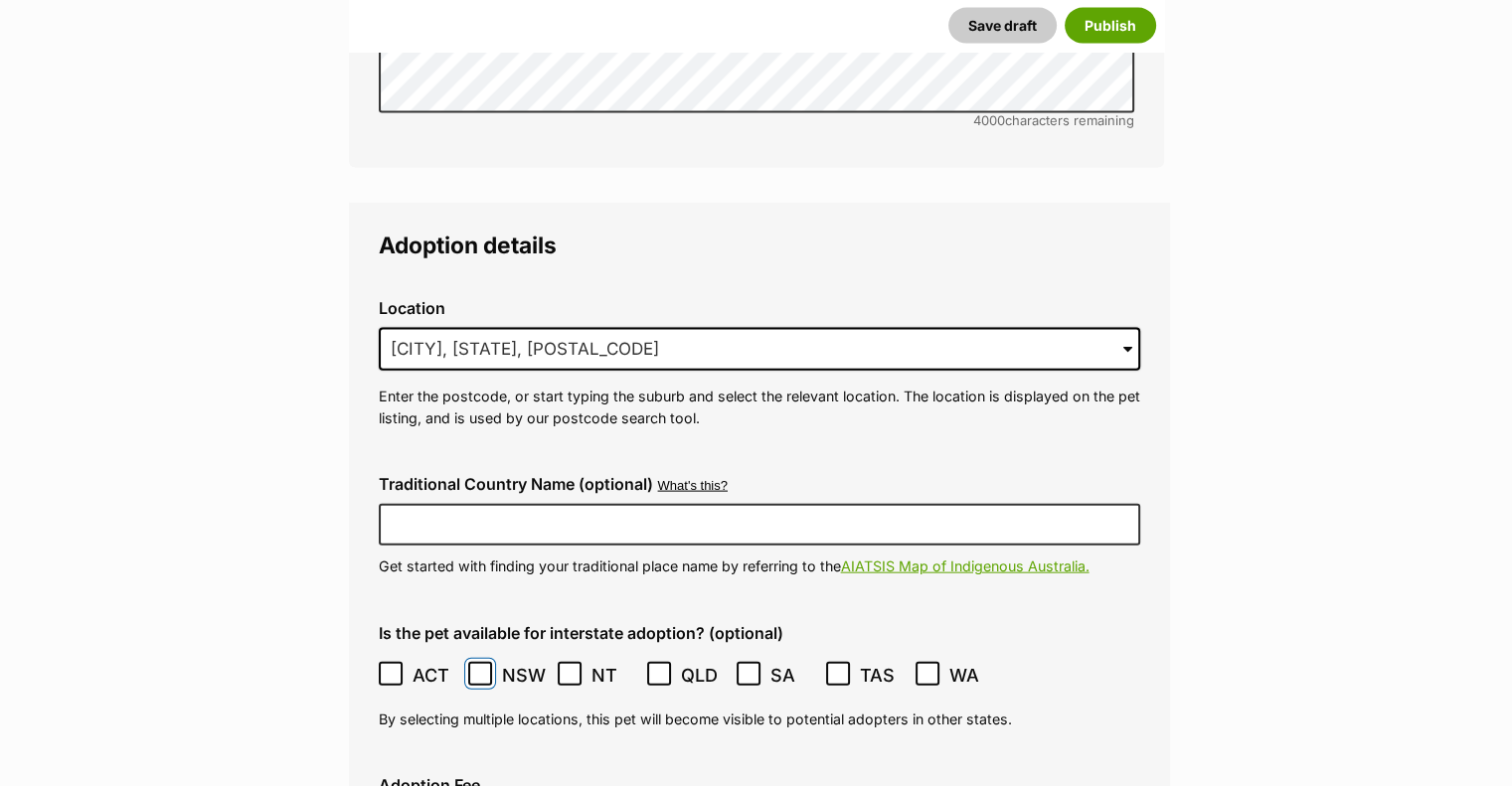 scroll, scrollTop: 4472, scrollLeft: 0, axis: vertical 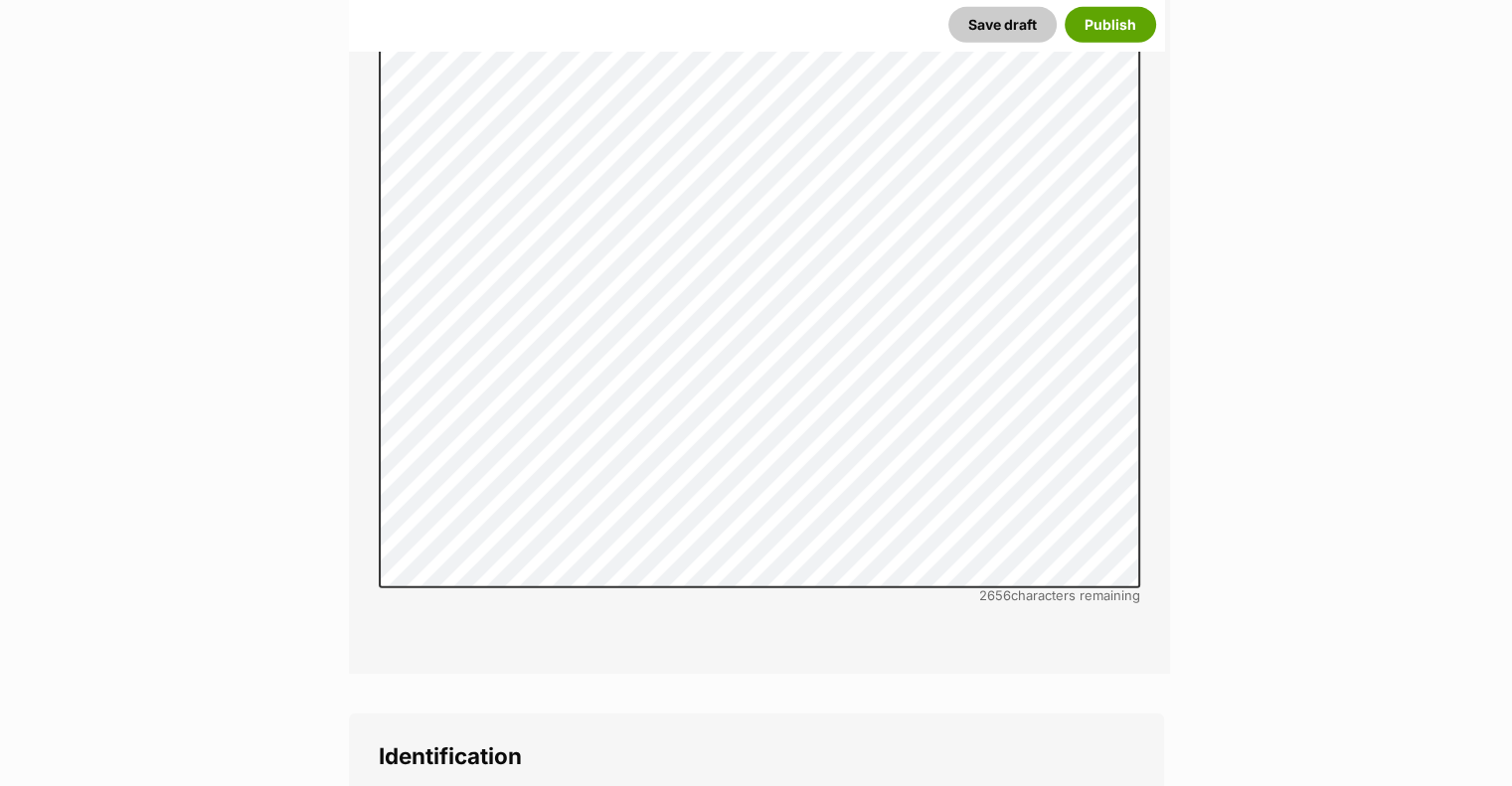click on "No" at bounding box center [481, 841] 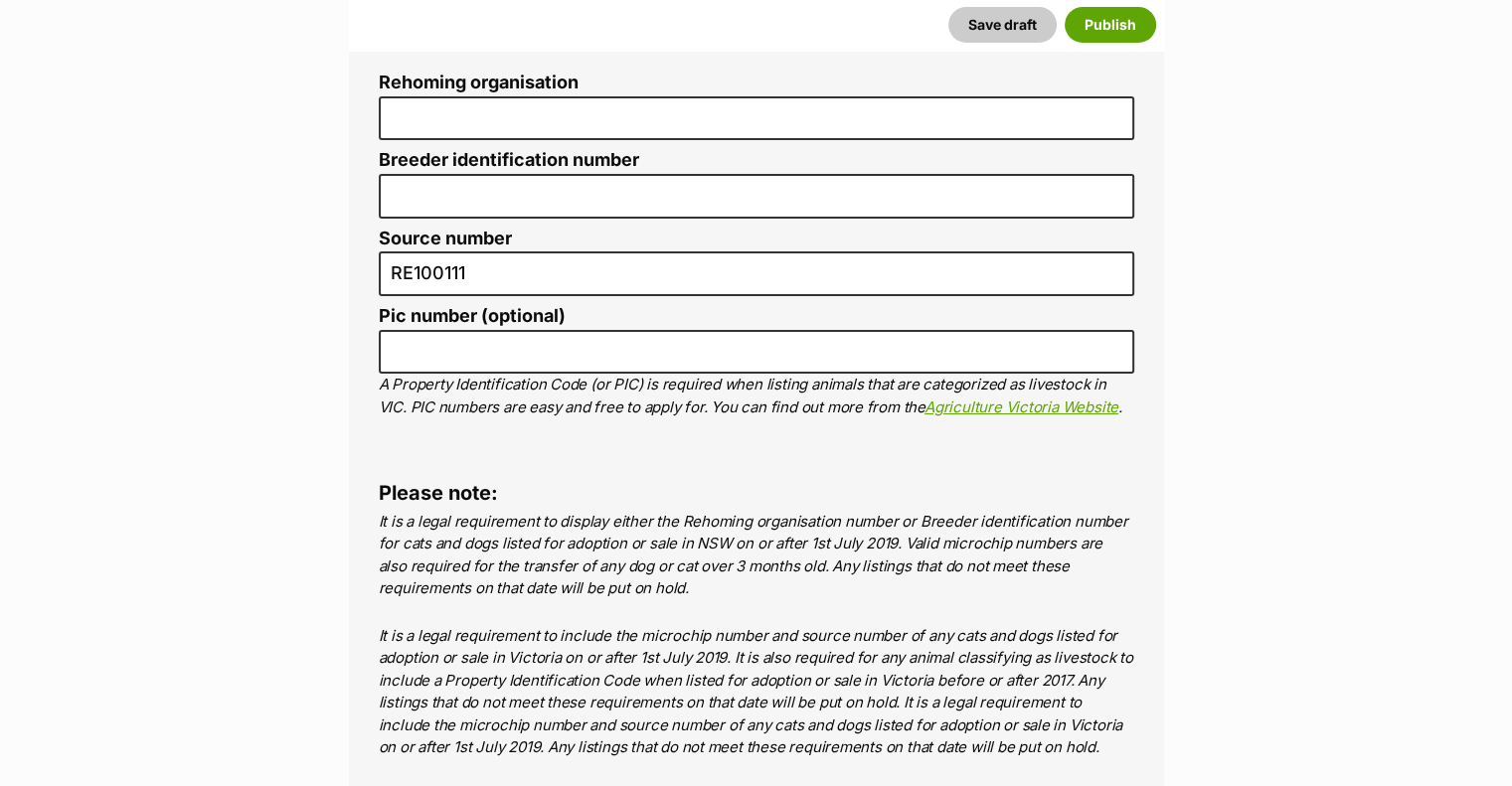 type on "956000018342224" 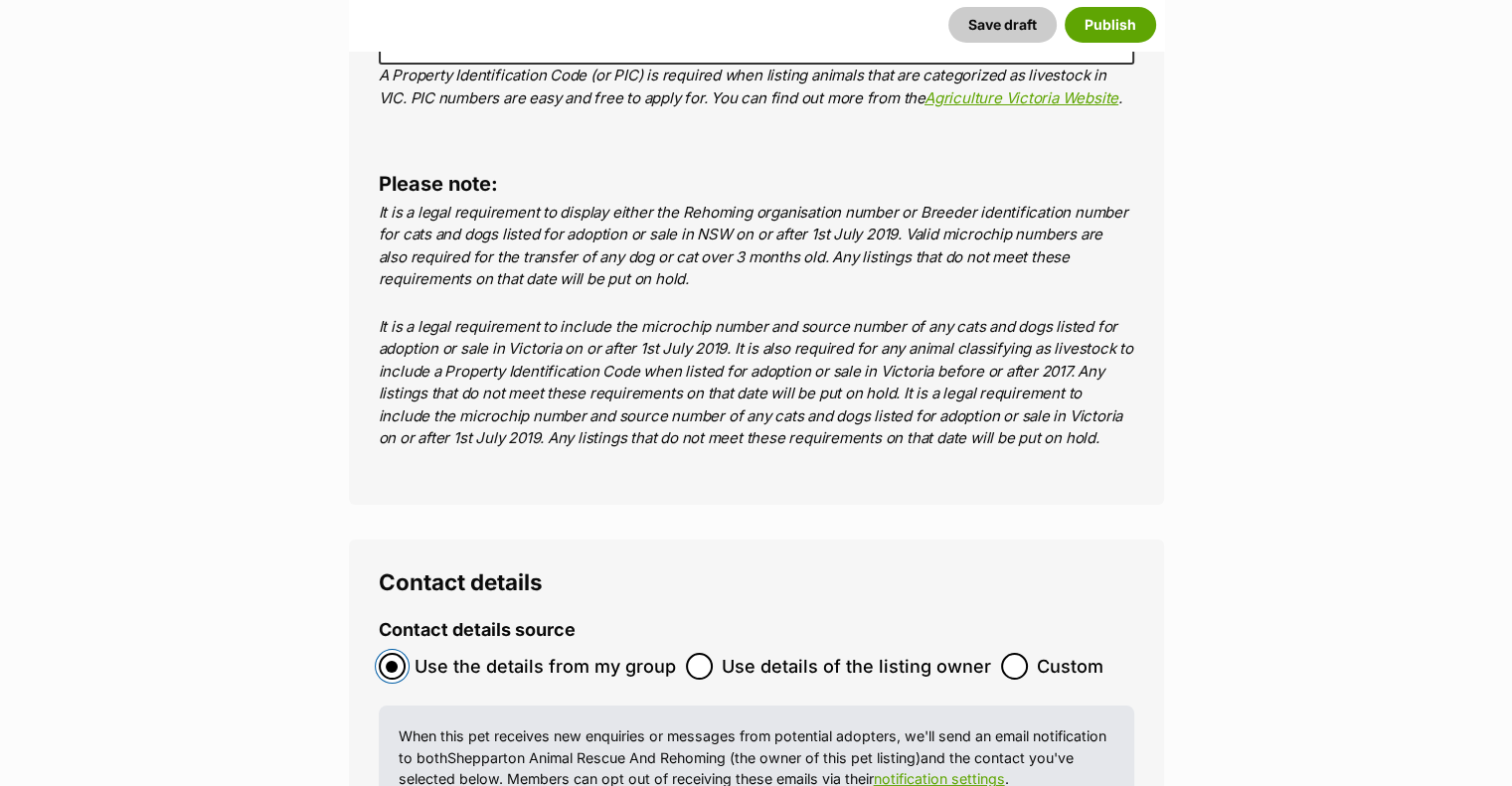 scroll, scrollTop: 7353, scrollLeft: 0, axis: vertical 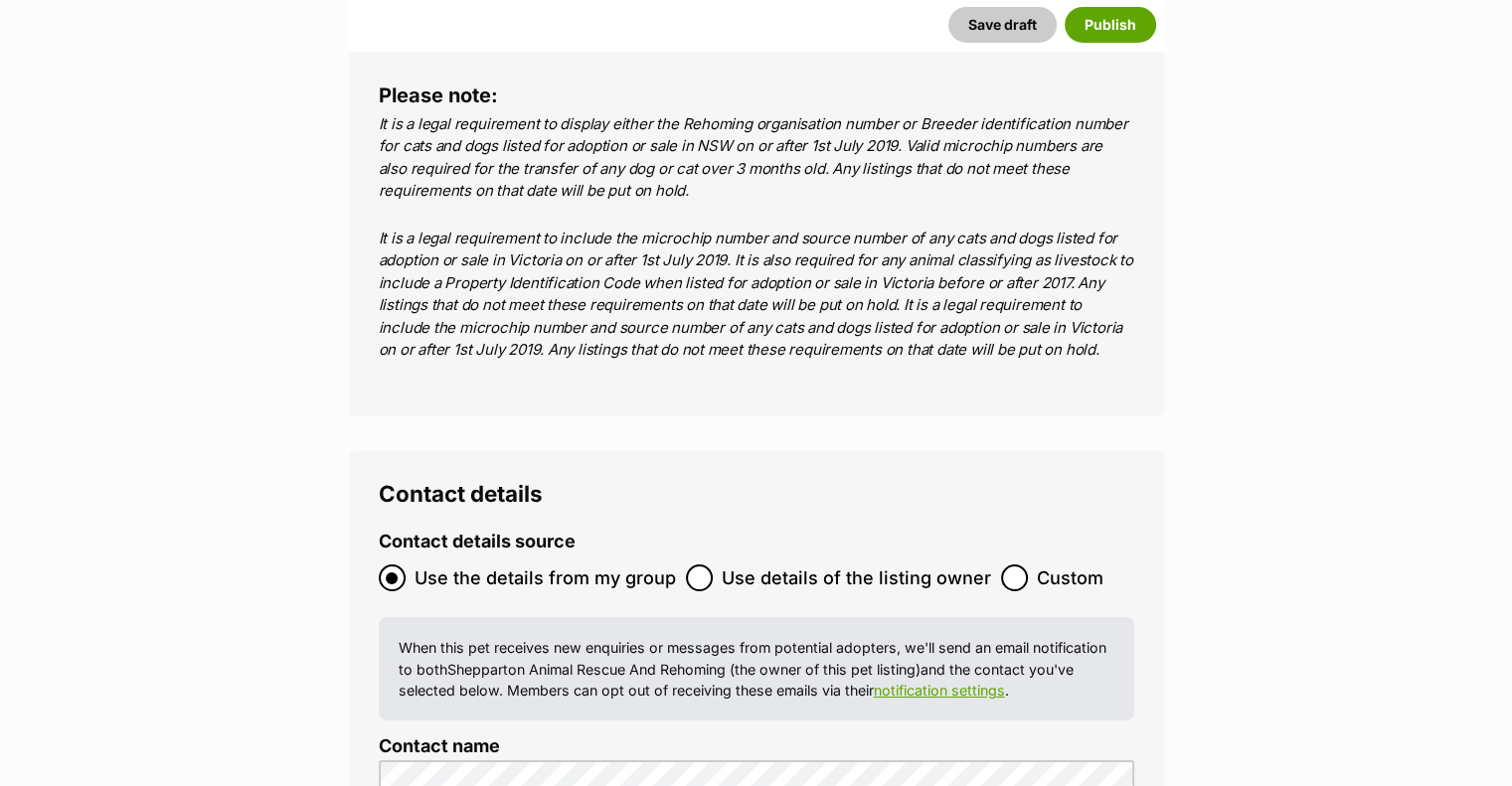 click on "Show preferred contact method only (optional)" at bounding box center (391, 1132) 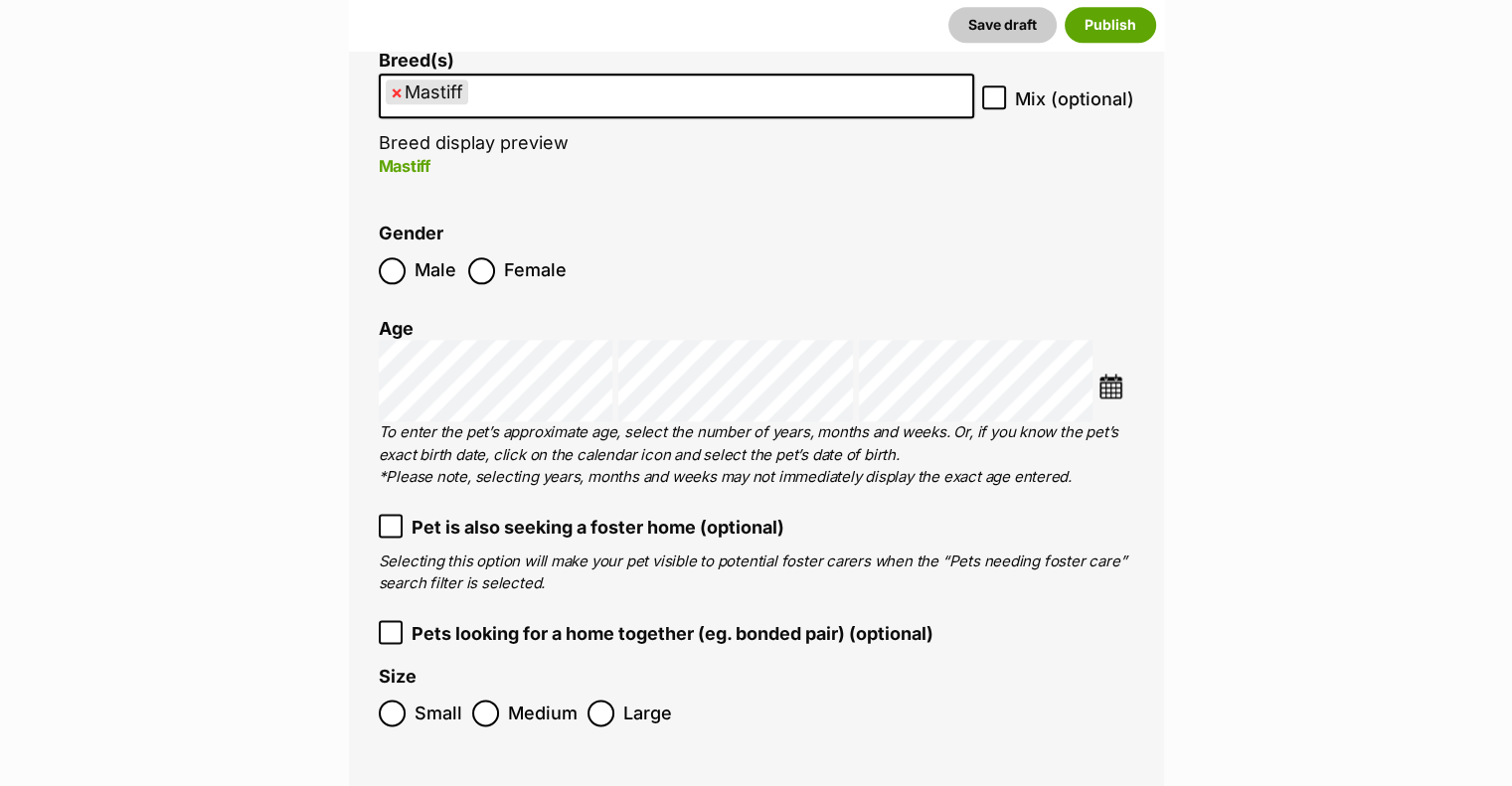 scroll, scrollTop: 2484, scrollLeft: 0, axis: vertical 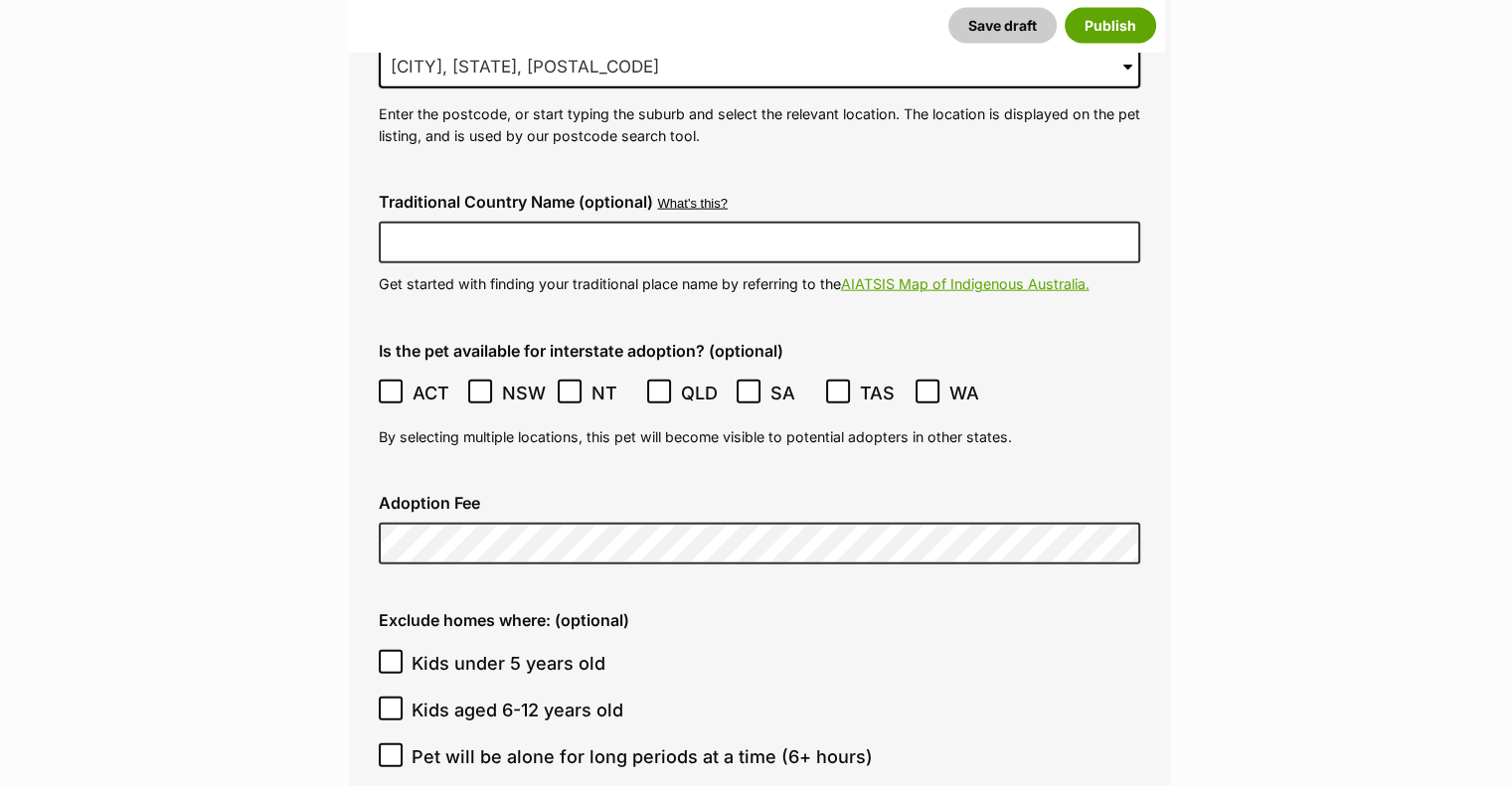 click 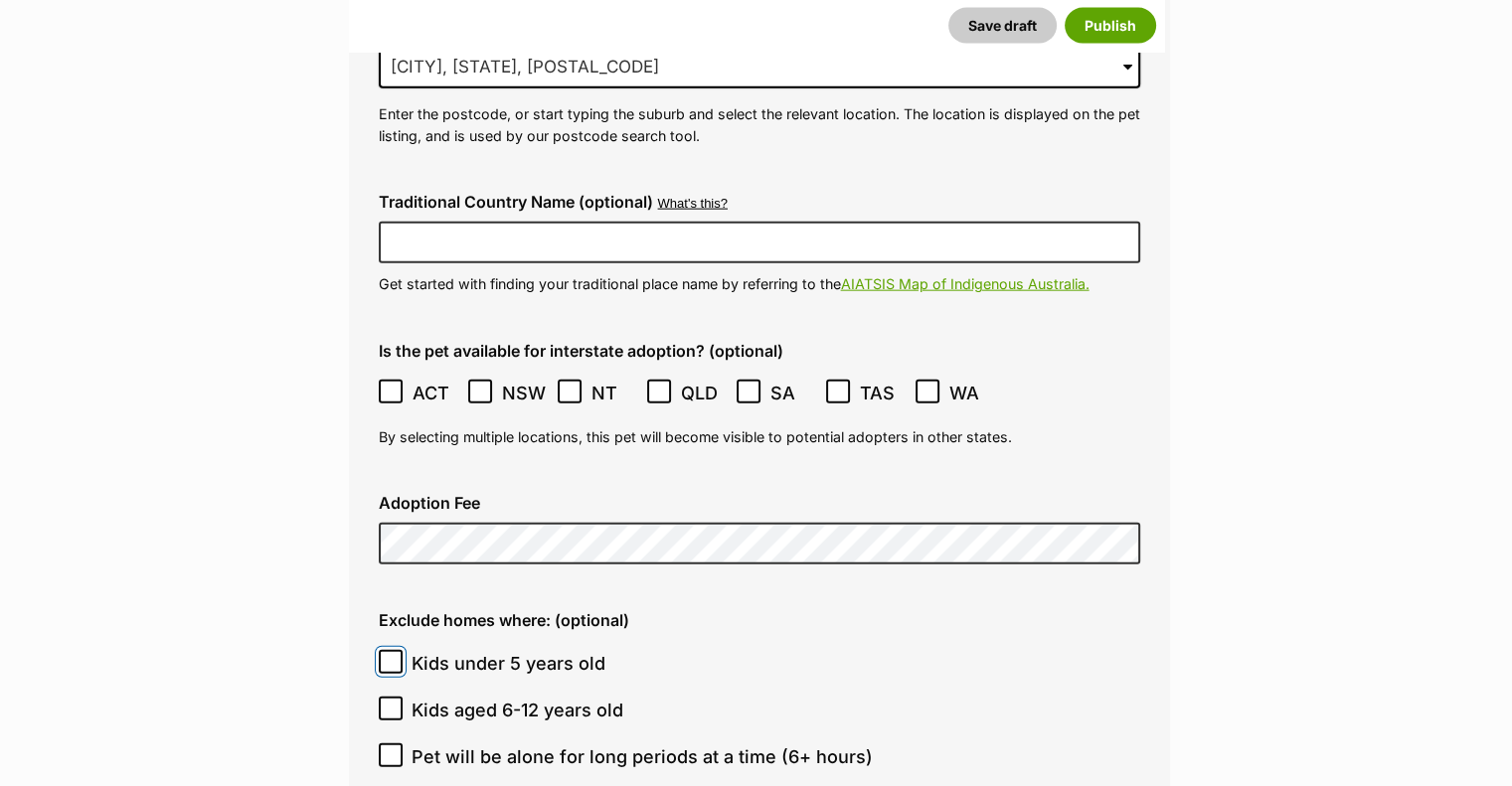 click on "Kids under 5 years old" at bounding box center [391, 662] 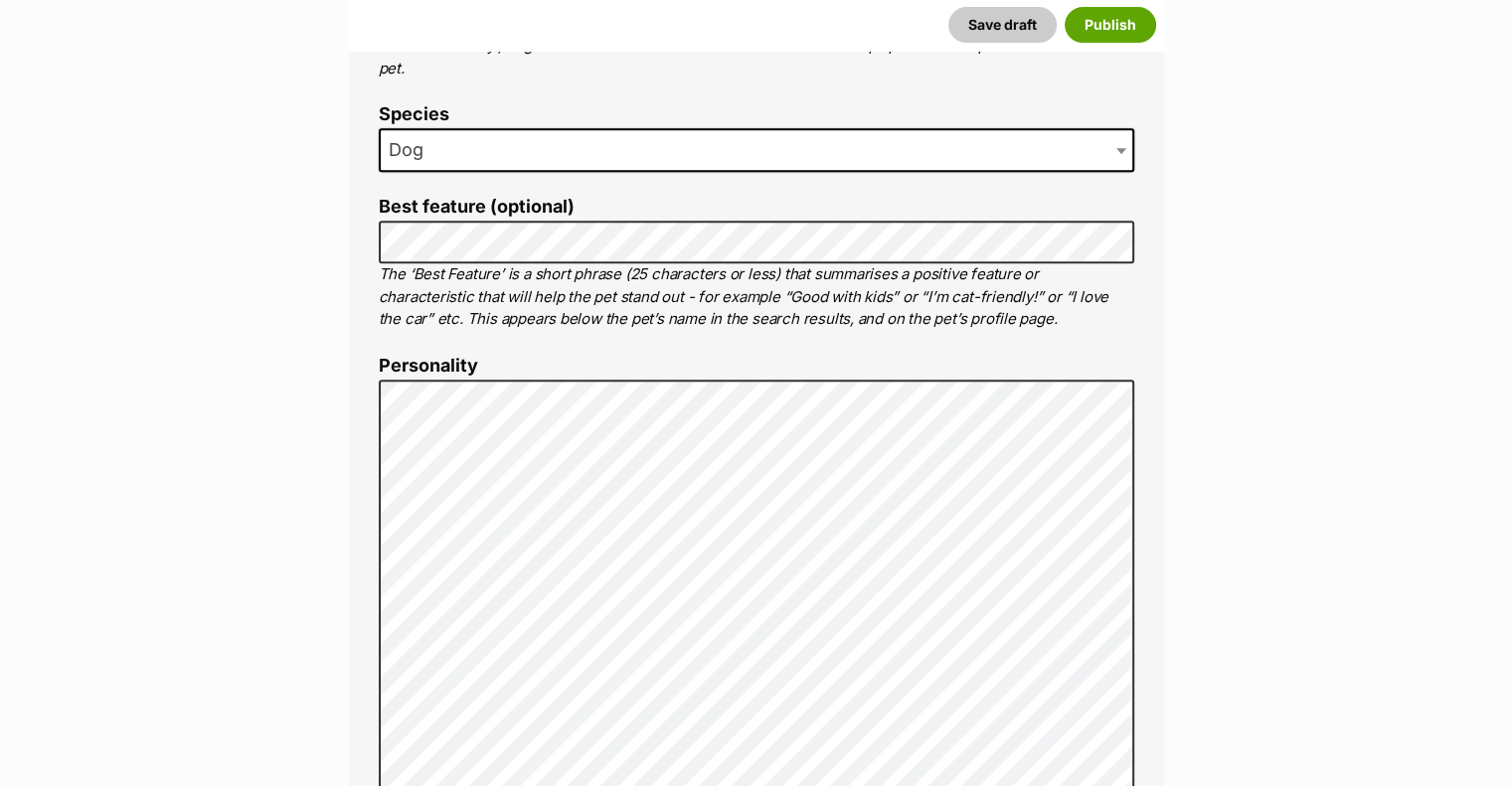 scroll, scrollTop: 894, scrollLeft: 0, axis: vertical 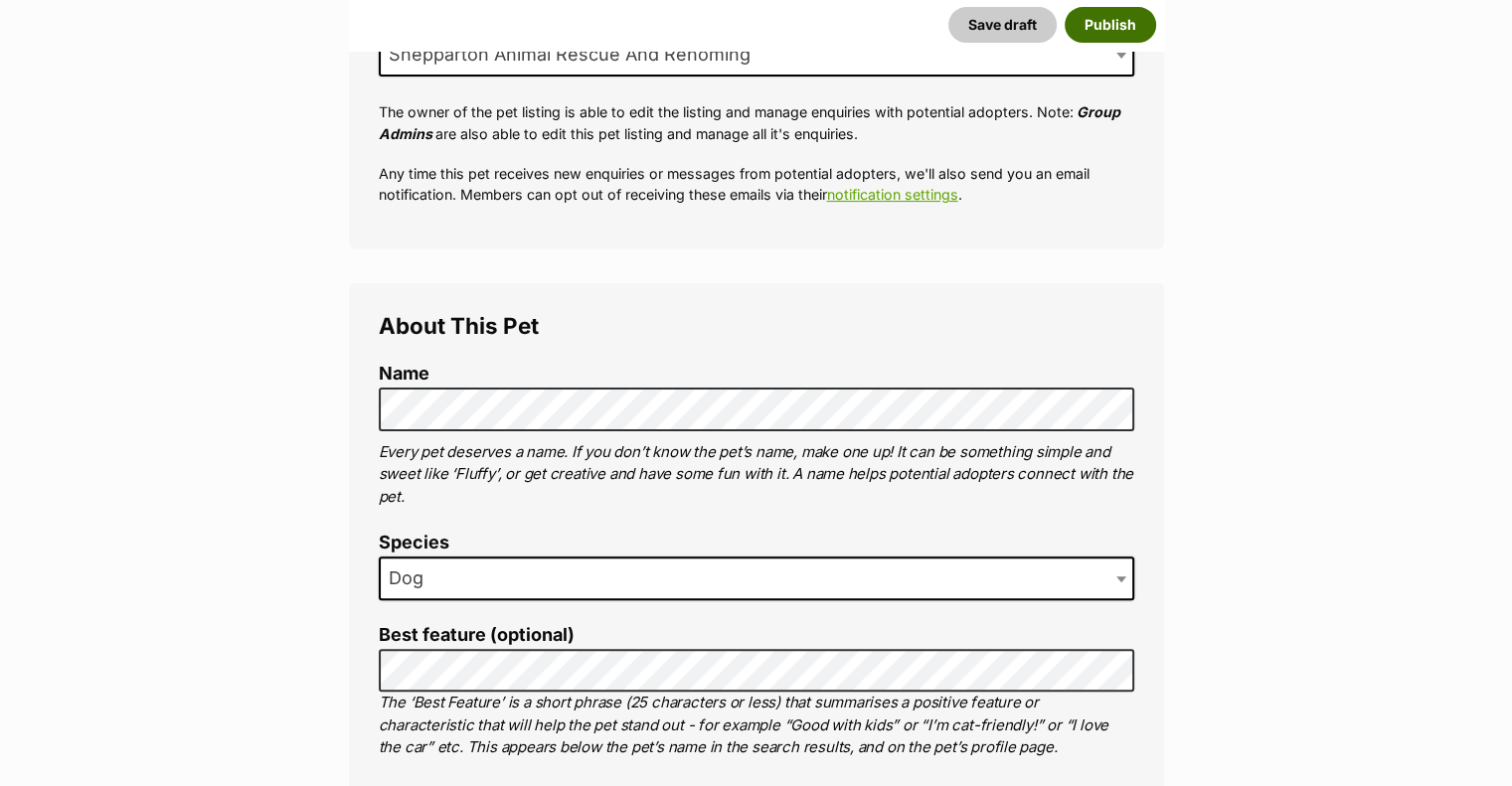 click on "Publish" at bounding box center (1110, 25) 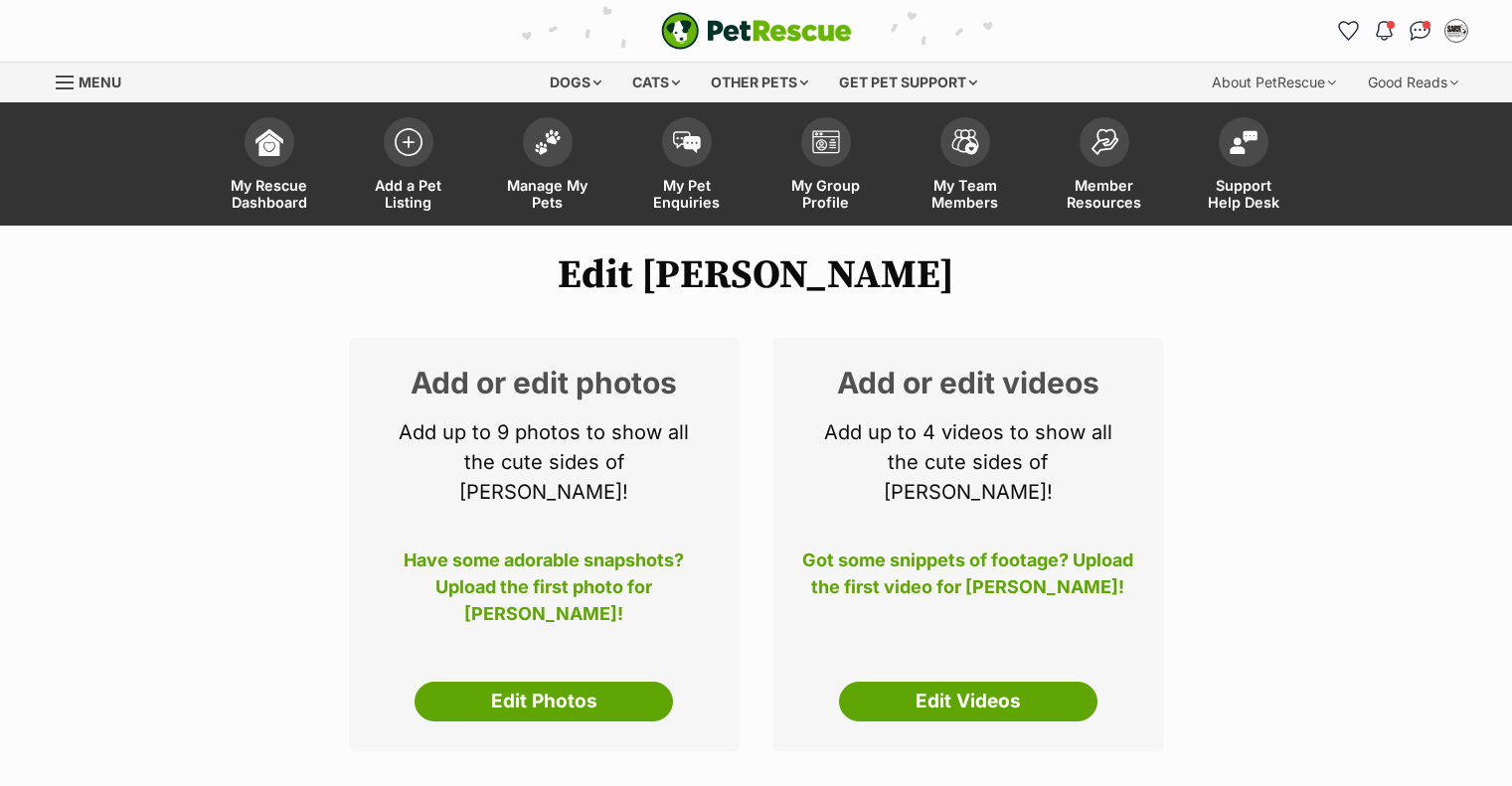 scroll, scrollTop: 0, scrollLeft: 0, axis: both 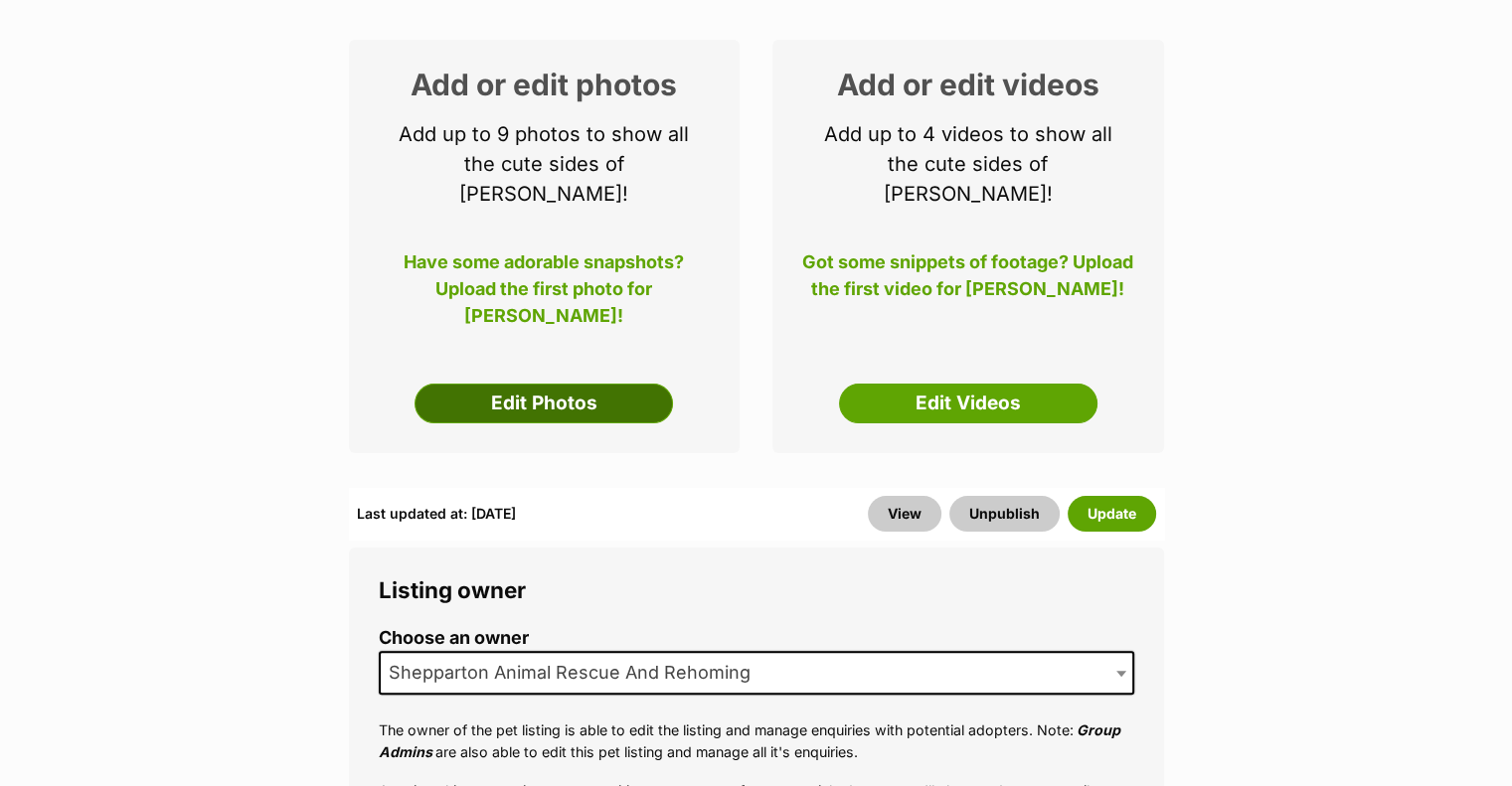 click on "Edit Photos" at bounding box center [544, 403] 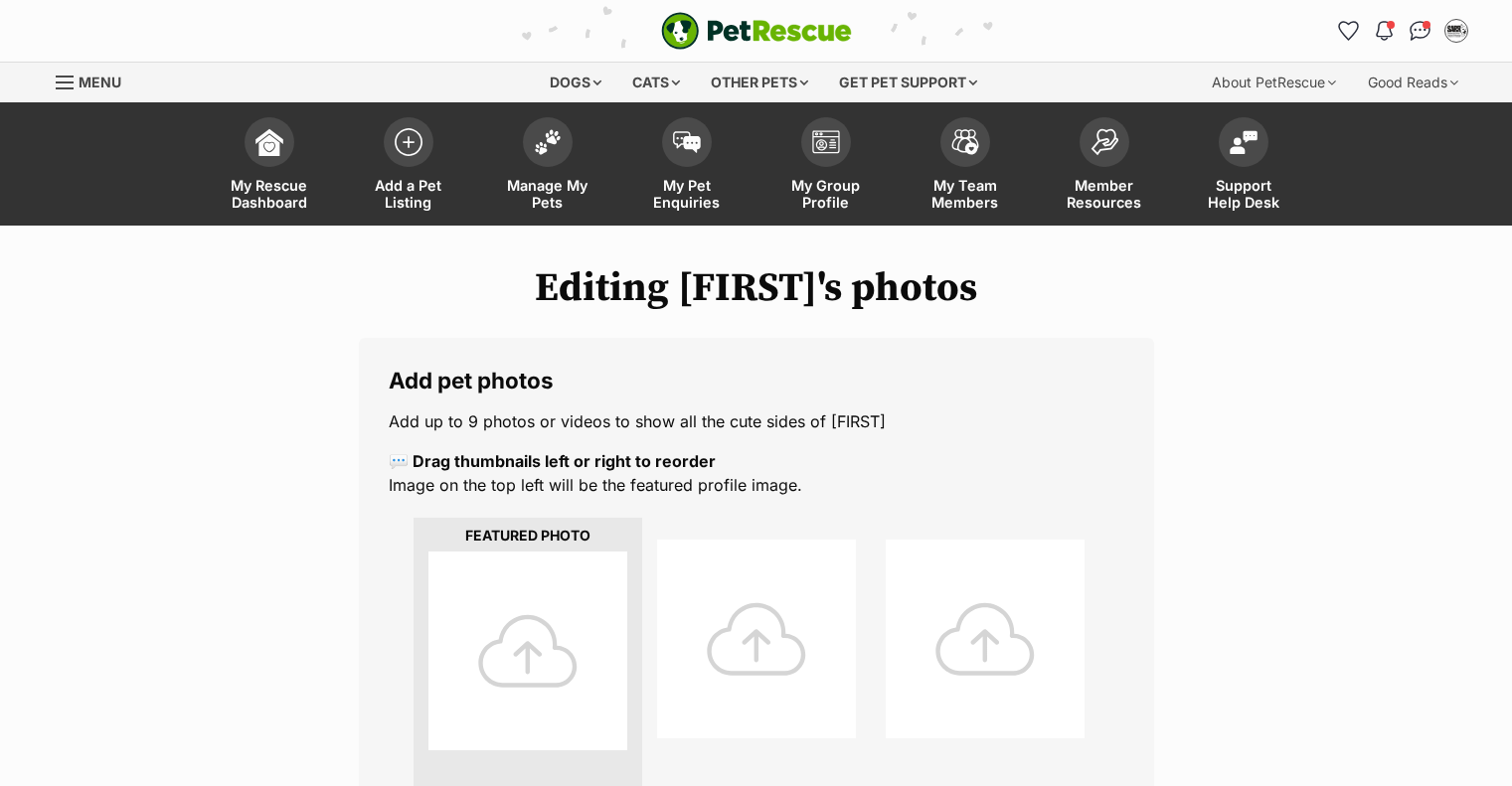 scroll, scrollTop: 0, scrollLeft: 0, axis: both 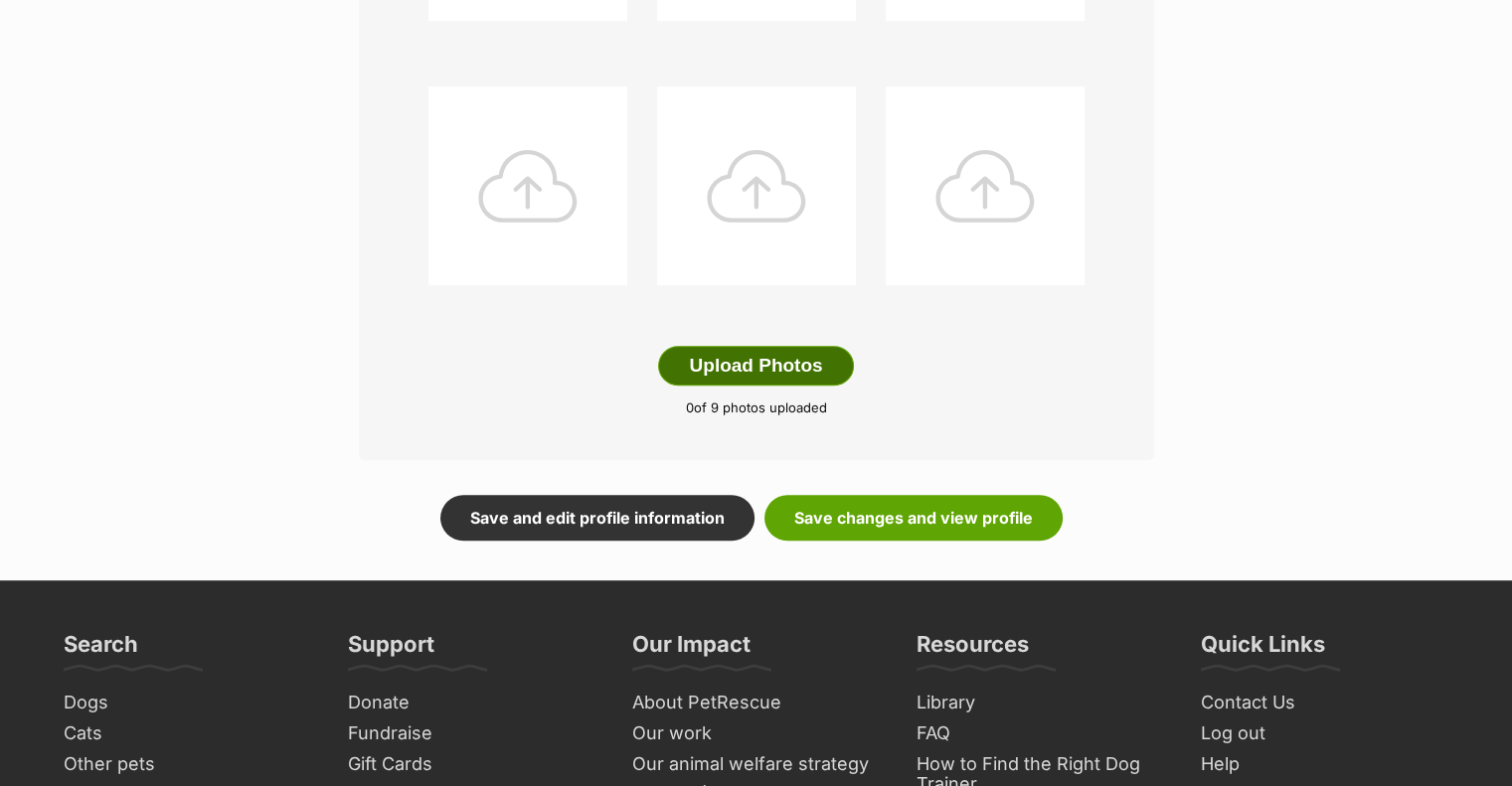 click on "Upload Photos" at bounding box center (756, 366) 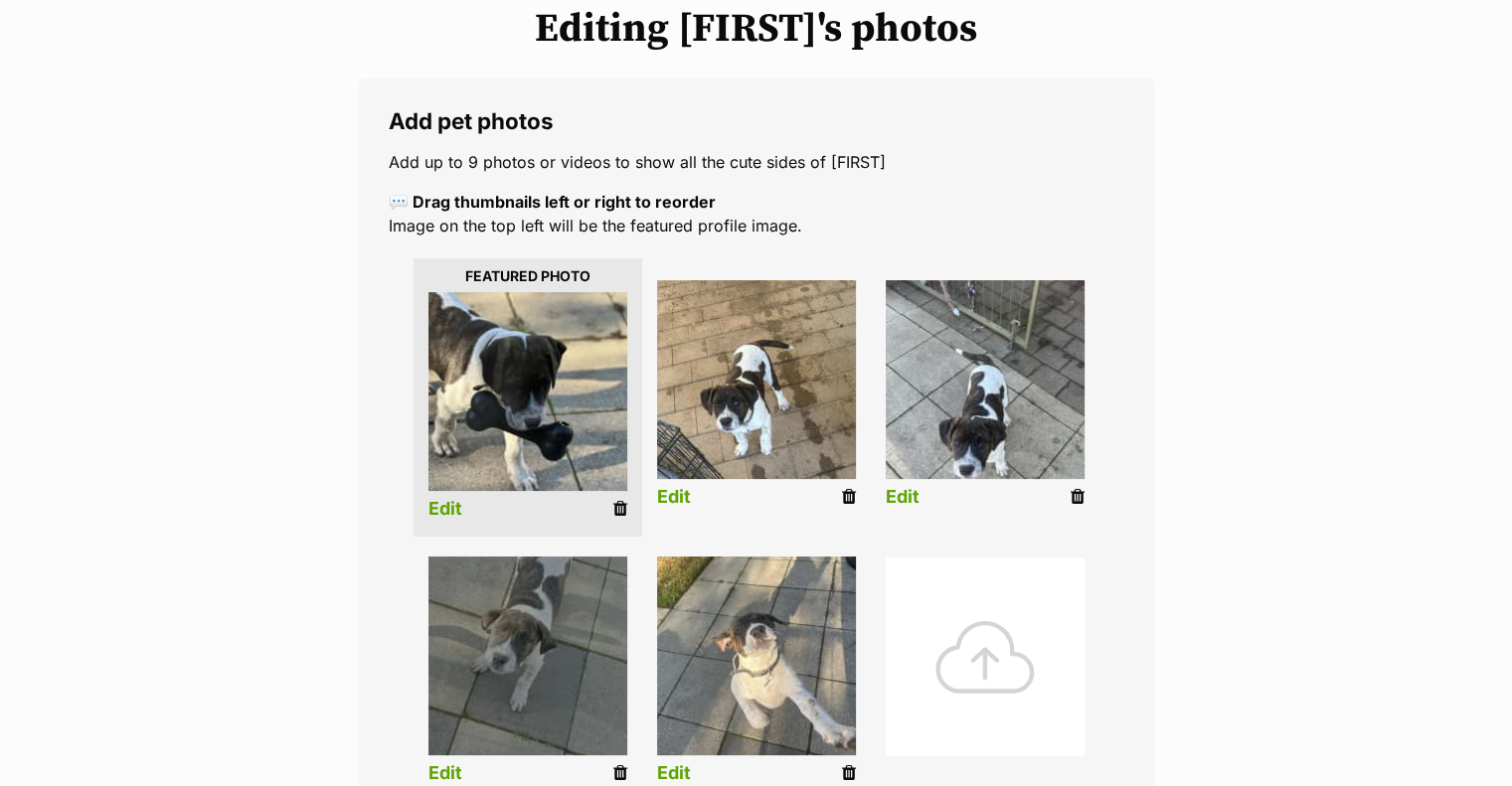 scroll, scrollTop: 307, scrollLeft: 0, axis: vertical 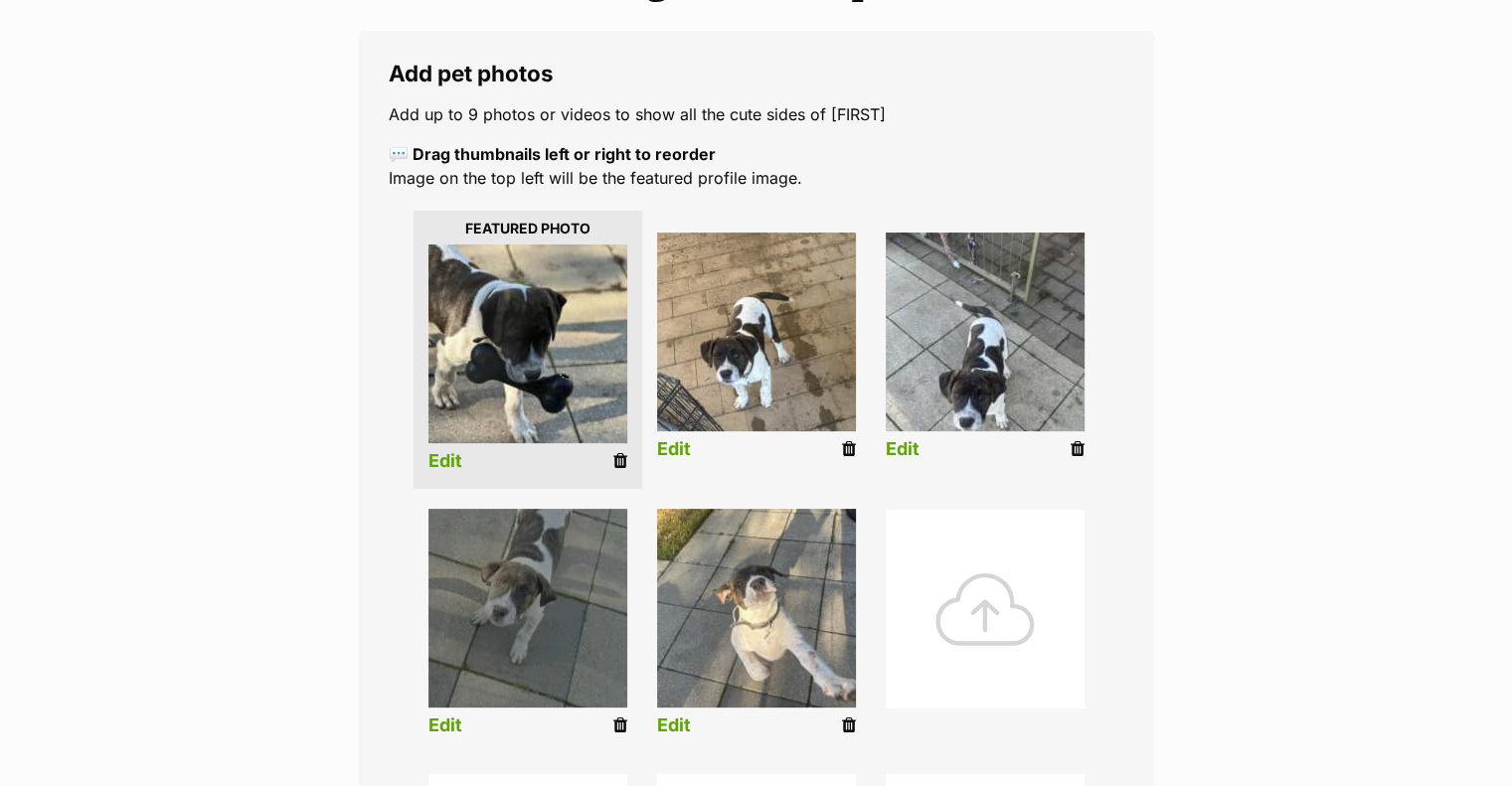 click on "Edit" at bounding box center (674, 449) 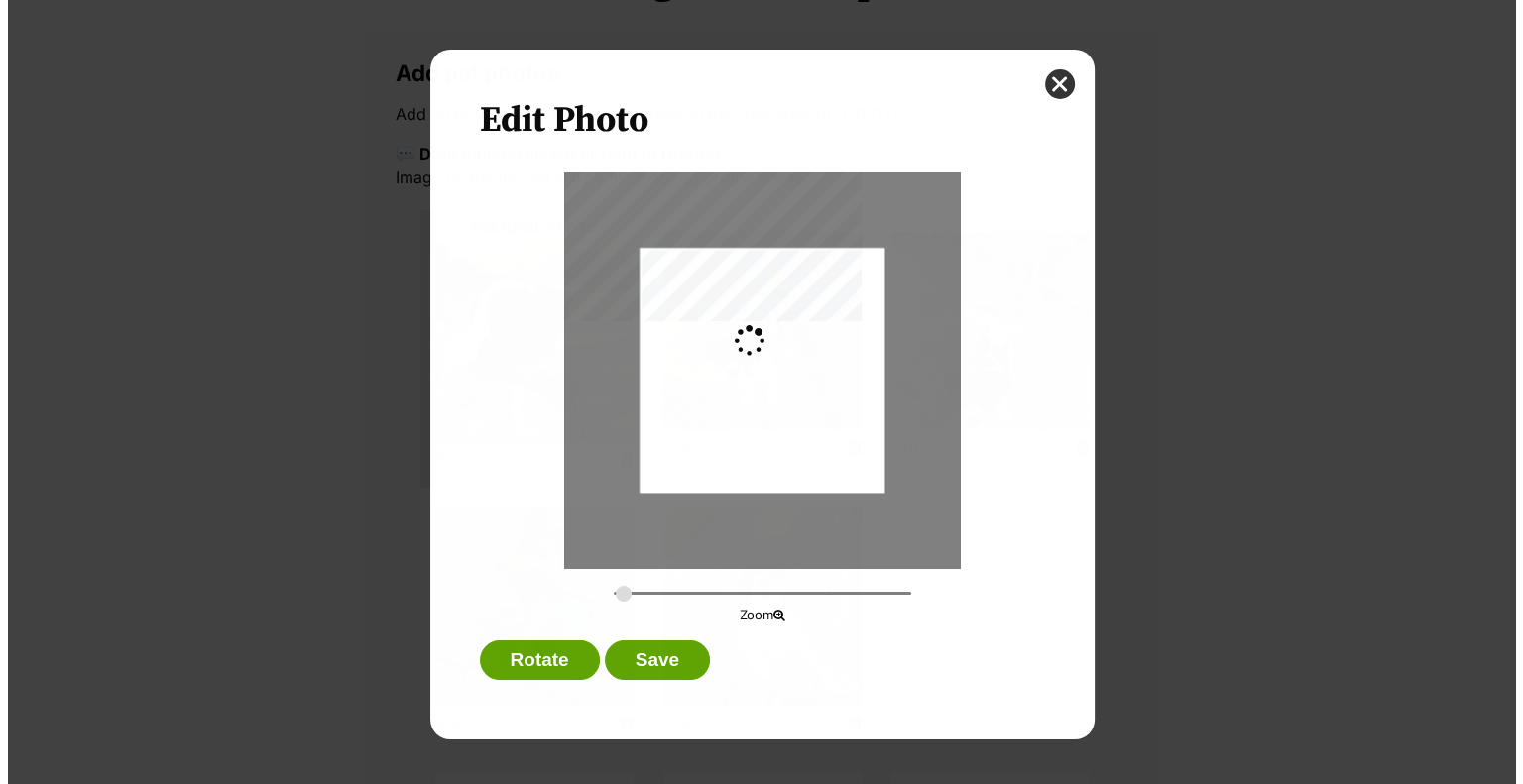 scroll, scrollTop: 0, scrollLeft: 0, axis: both 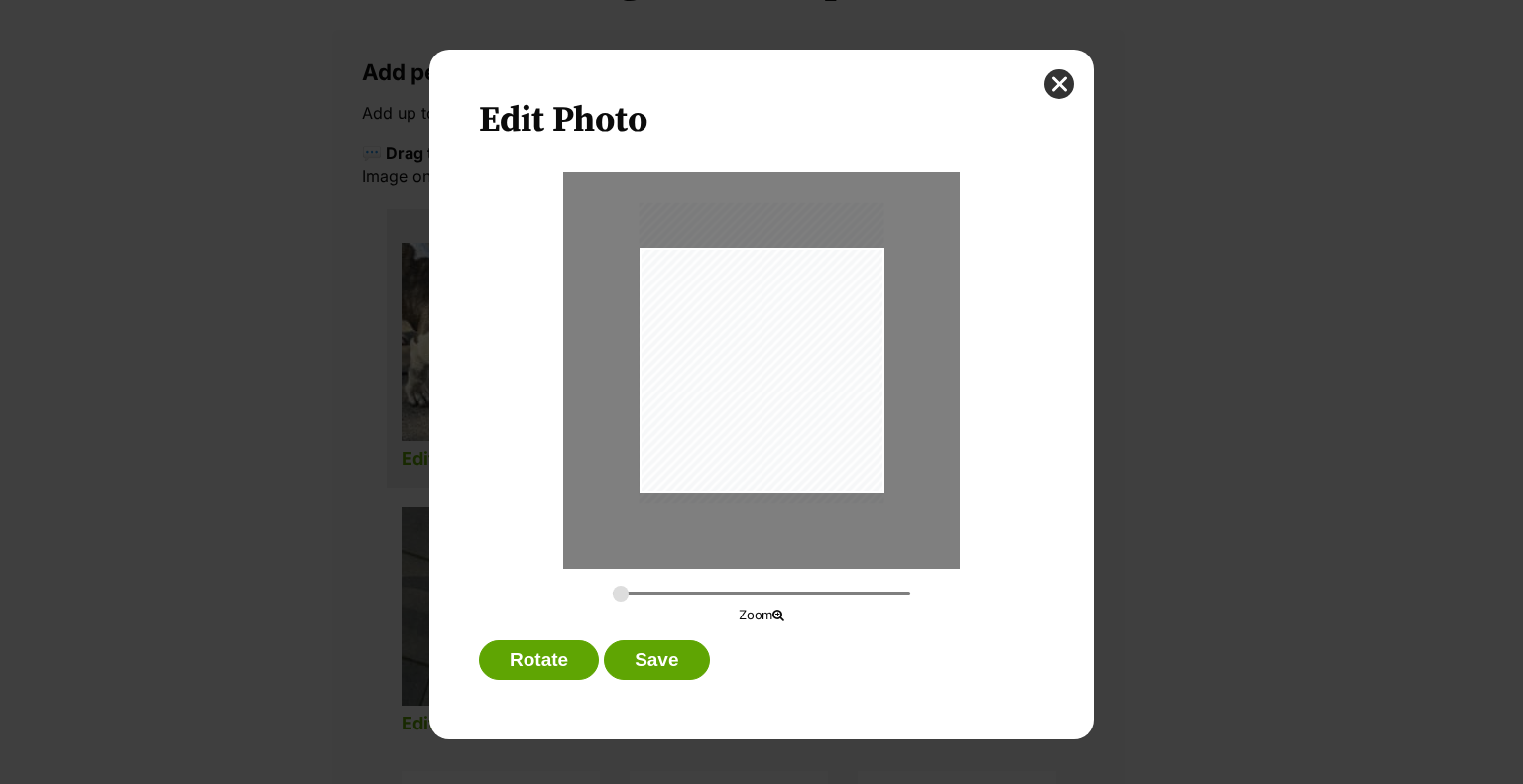 drag, startPoint x: 775, startPoint y: 356, endPoint x: 773, endPoint y: 338, distance: 18.11077 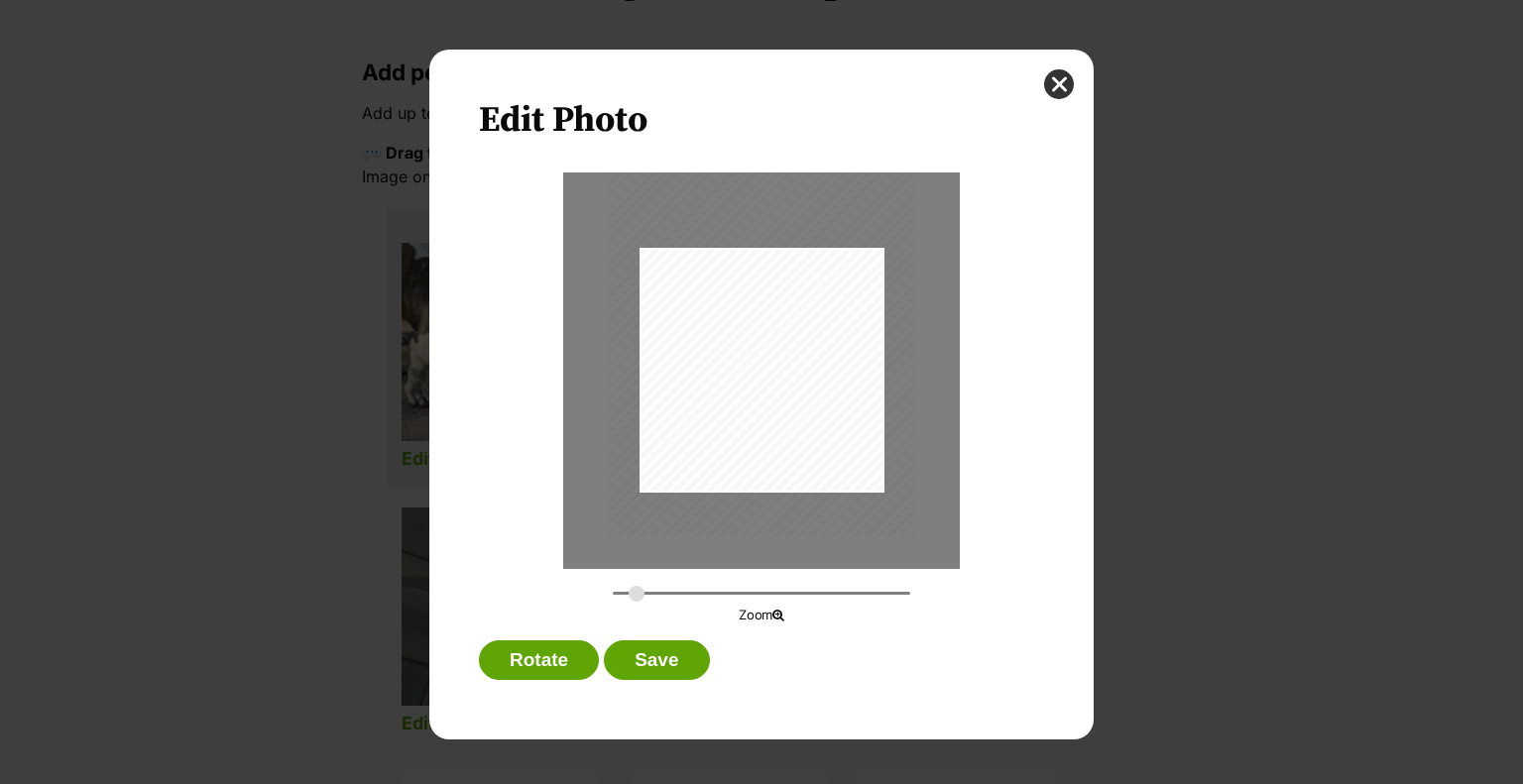 drag, startPoint x: 623, startPoint y: 594, endPoint x: 637, endPoint y: 593, distance: 14.035669 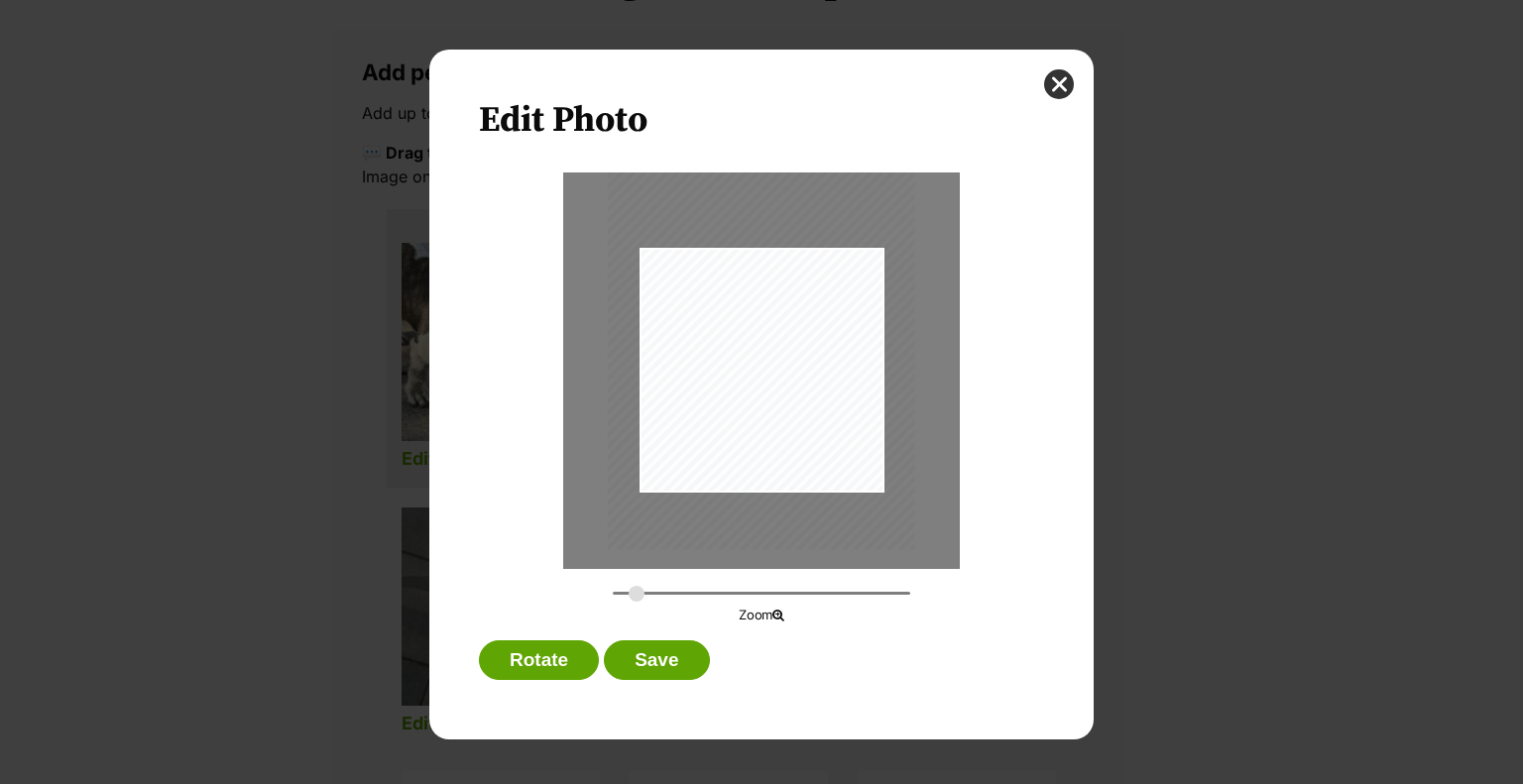 drag, startPoint x: 753, startPoint y: 407, endPoint x: 751, endPoint y: 423, distance: 16.124515 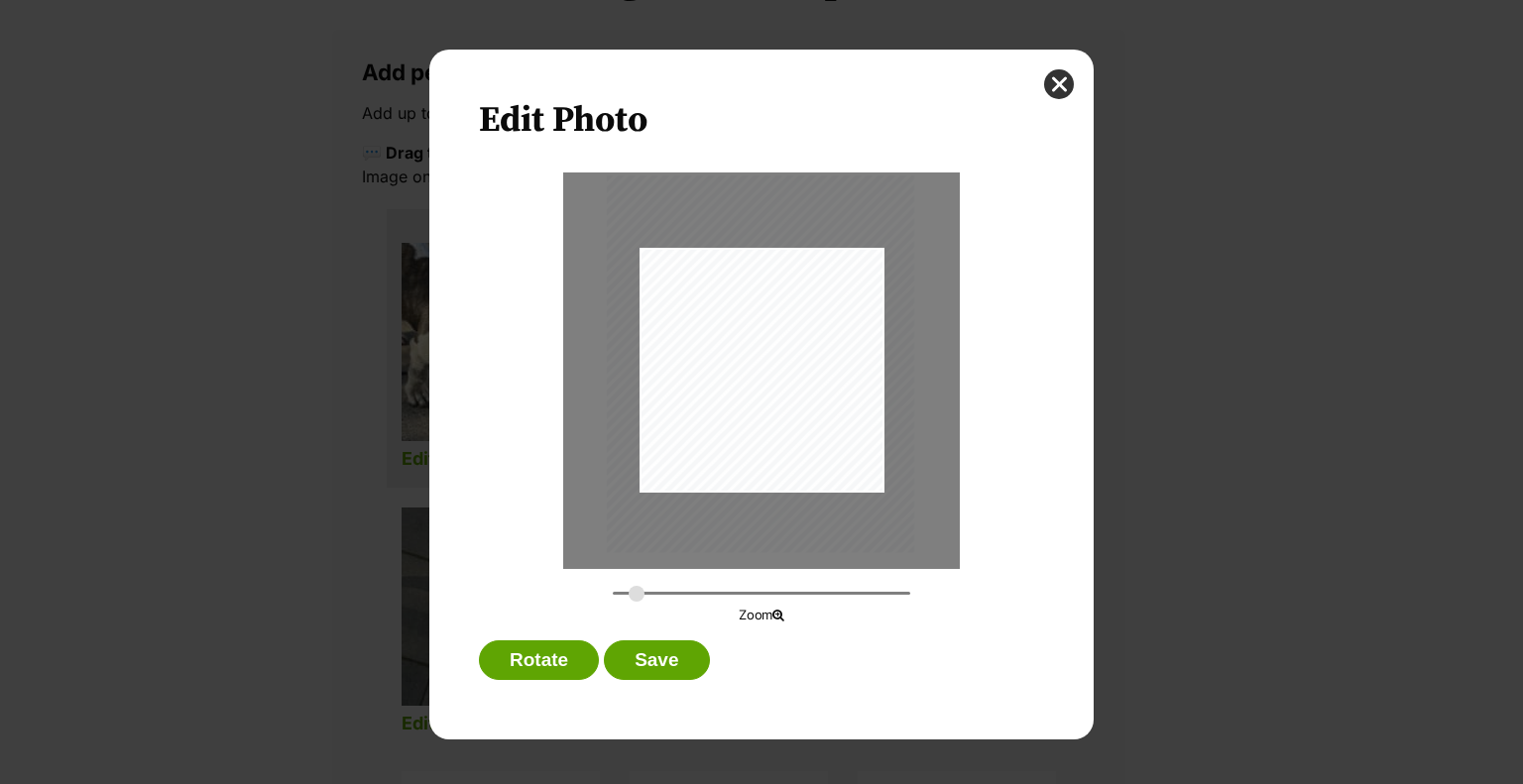 drag, startPoint x: 670, startPoint y: 652, endPoint x: 739, endPoint y: 553, distance: 120.67311 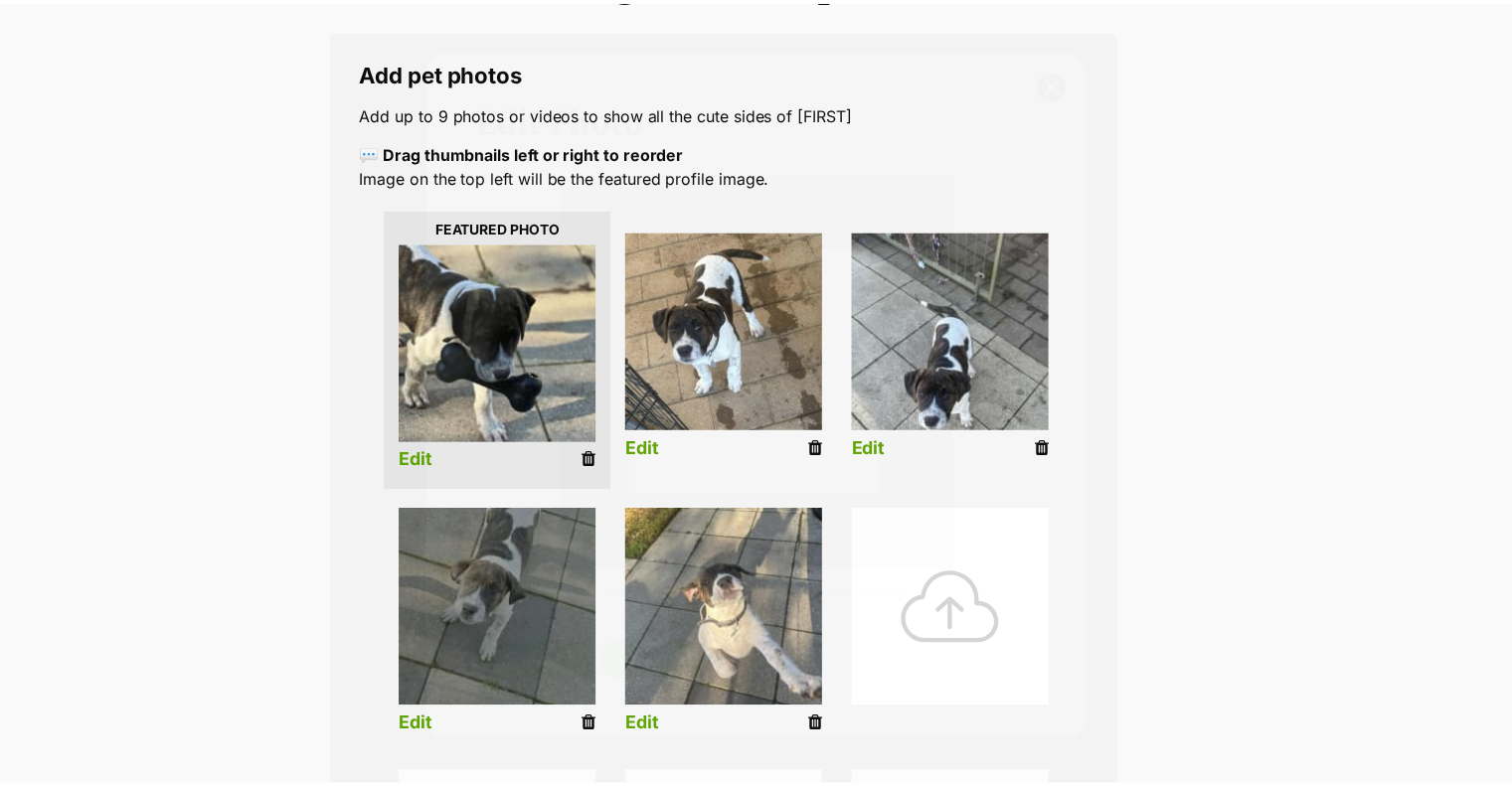 scroll, scrollTop: 306, scrollLeft: 0, axis: vertical 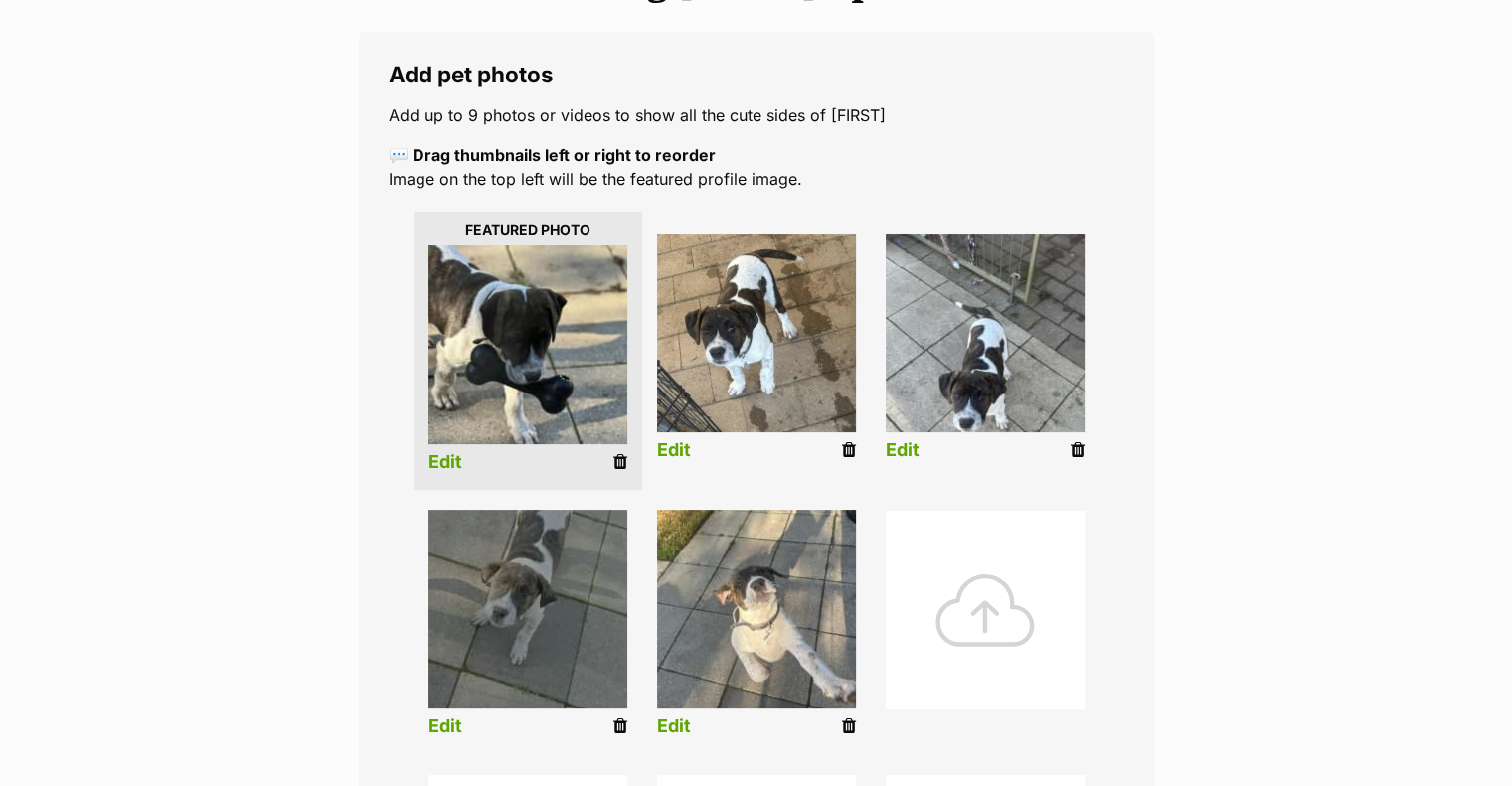 click on "Edit" at bounding box center (903, 450) 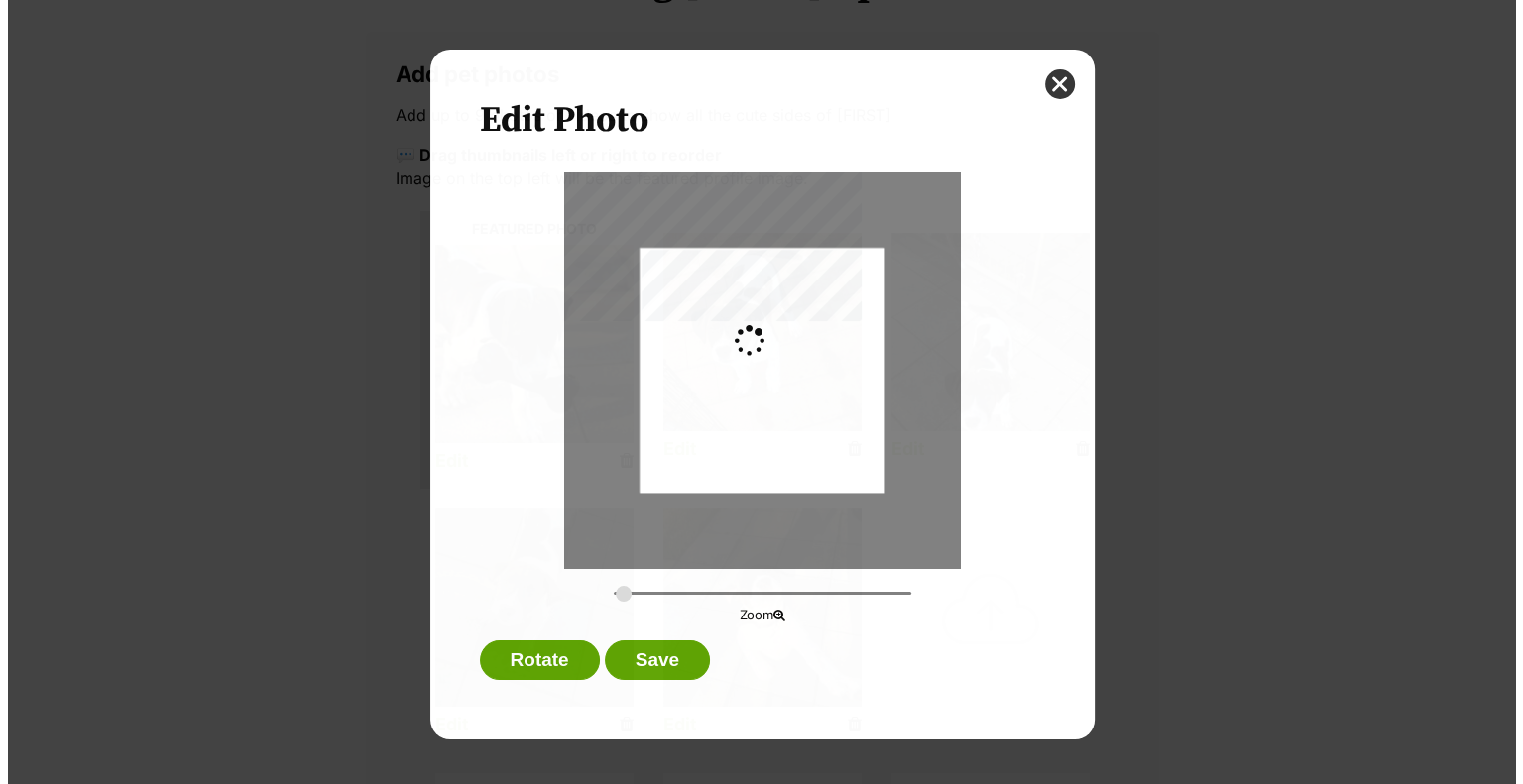scroll, scrollTop: 0, scrollLeft: 0, axis: both 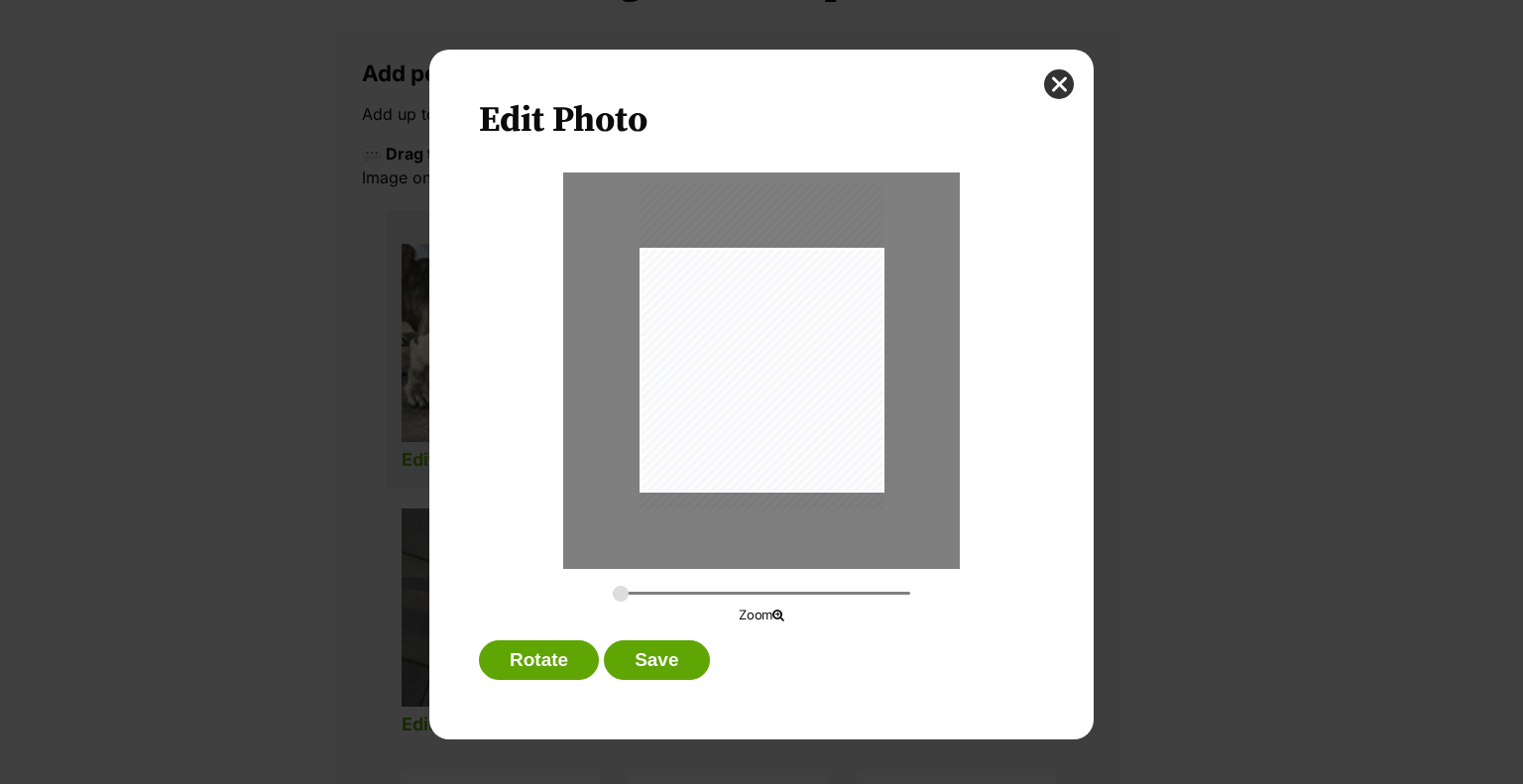 drag, startPoint x: 820, startPoint y: 373, endPoint x: 821, endPoint y: 344, distance: 29.017236 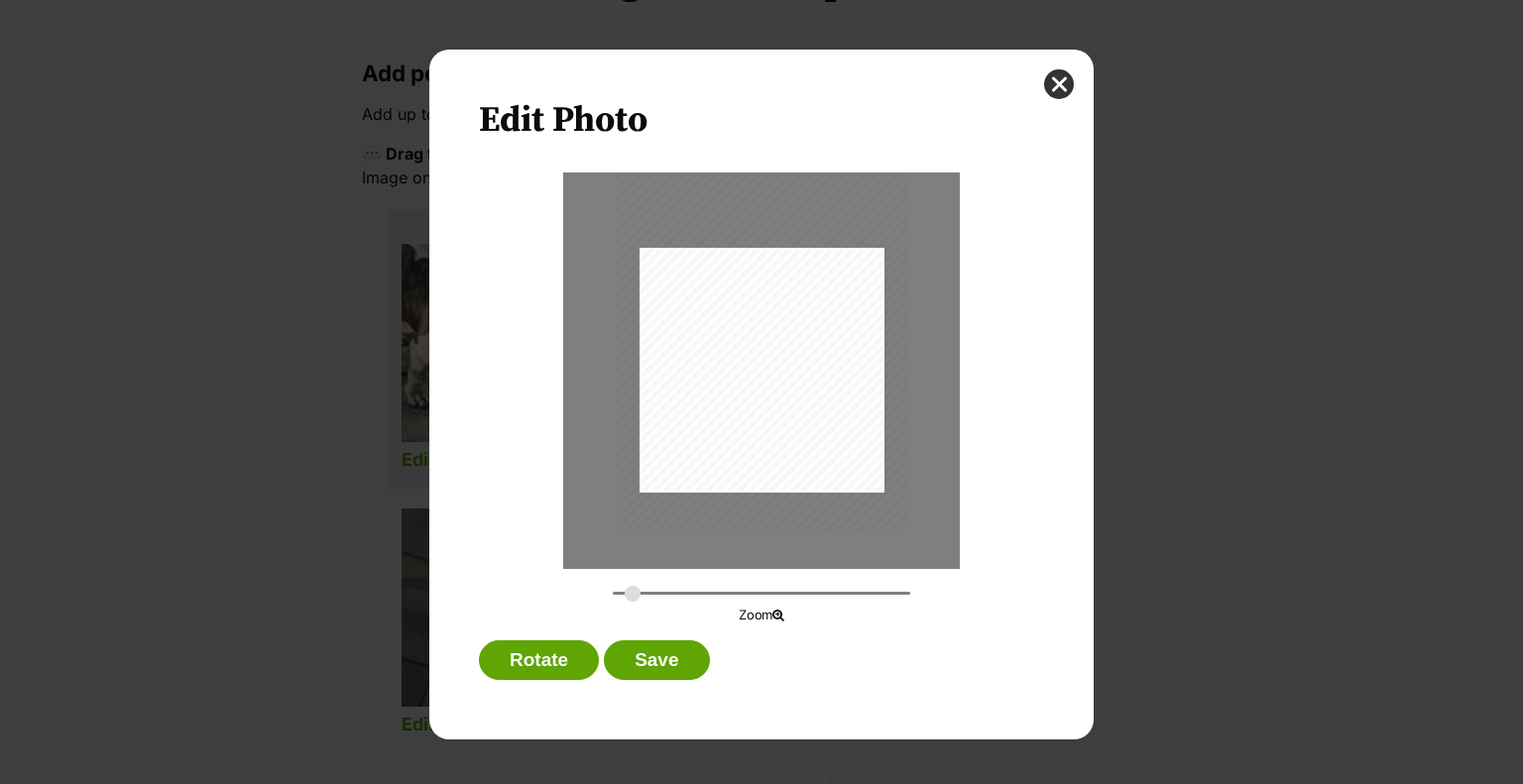 drag, startPoint x: 619, startPoint y: 589, endPoint x: 632, endPoint y: 582, distance: 14.764823 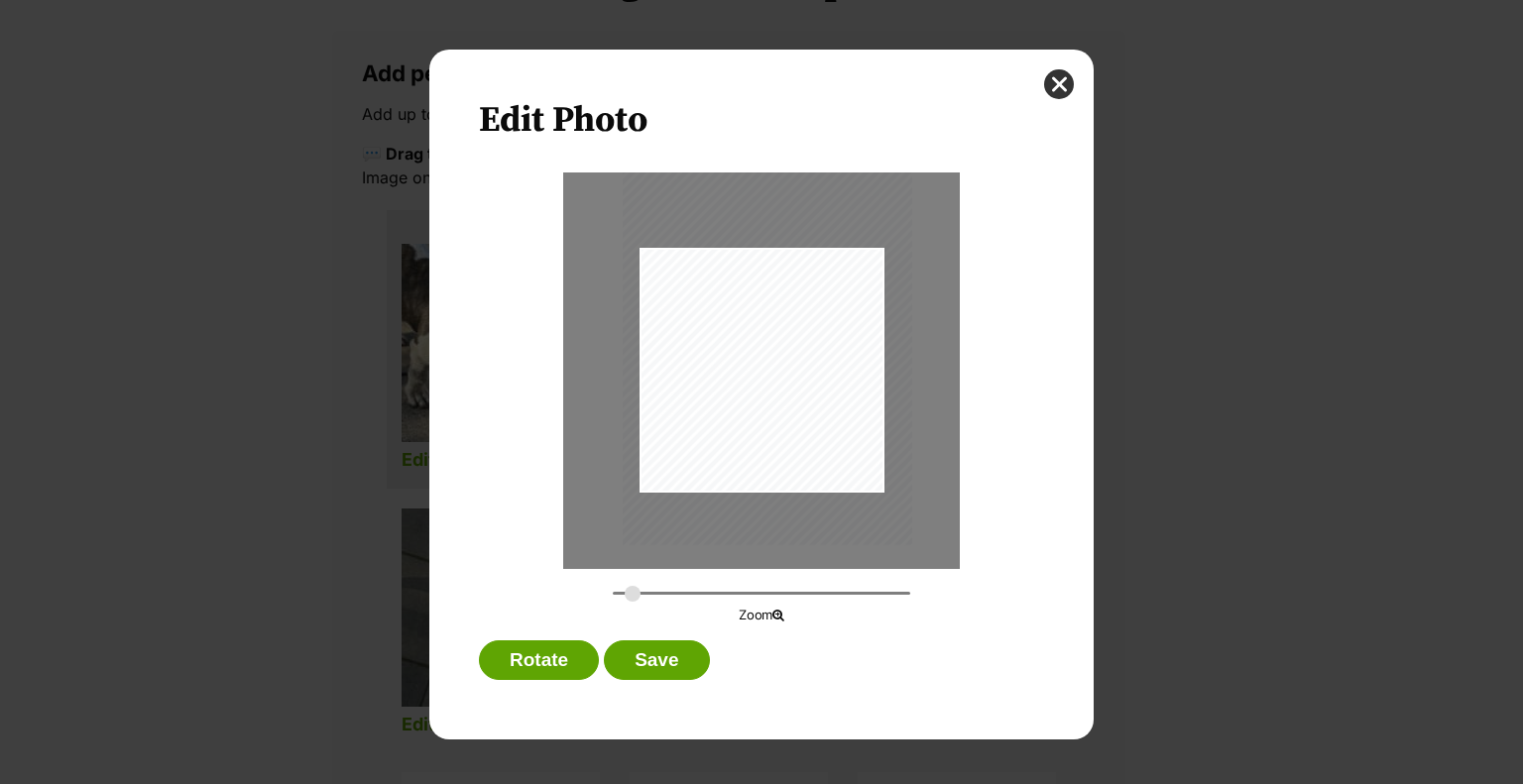 drag, startPoint x: 732, startPoint y: 410, endPoint x: 731, endPoint y: 427, distance: 17.029386 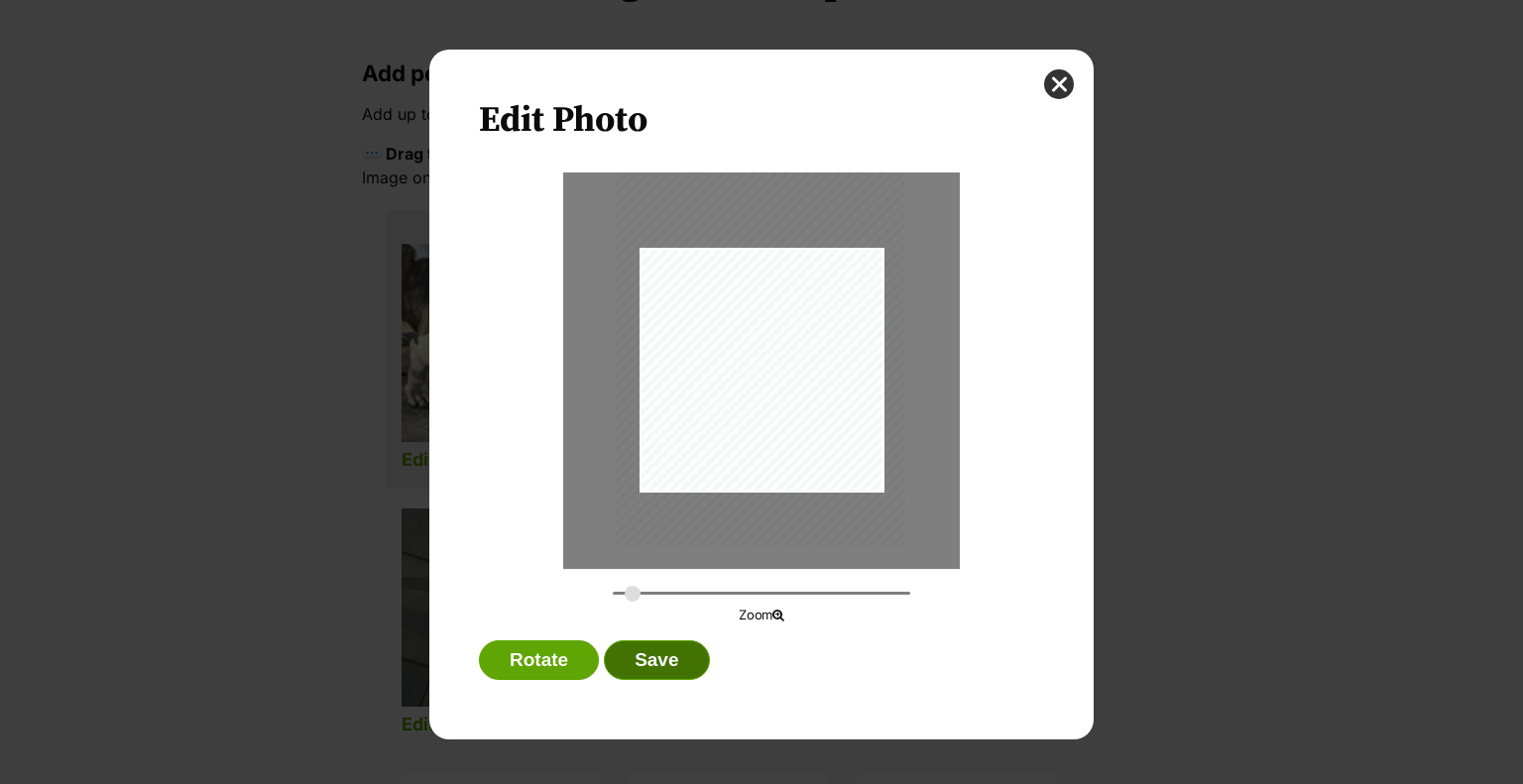 click on "Save" at bounding box center [656, 660] 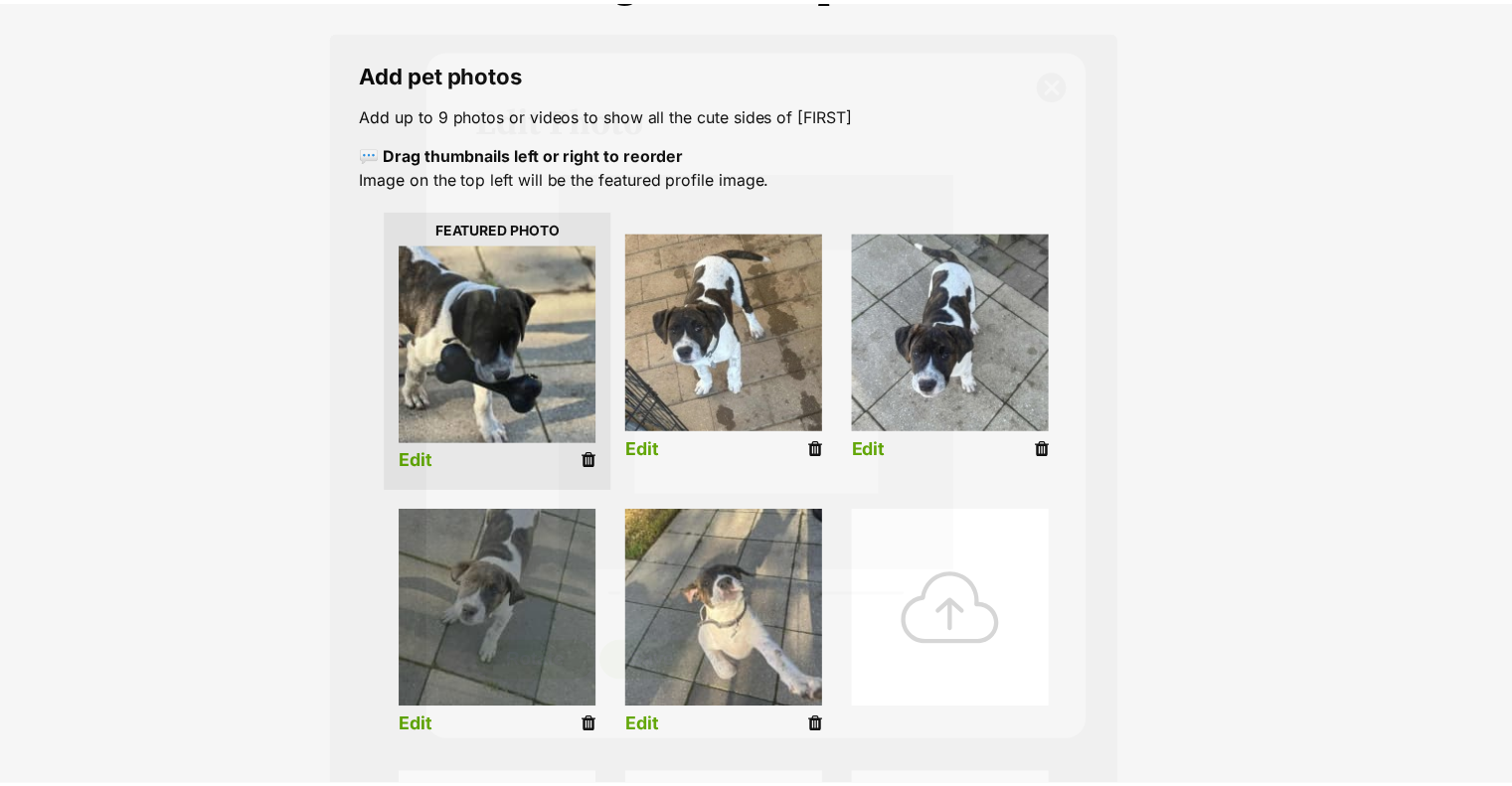 scroll, scrollTop: 306, scrollLeft: 0, axis: vertical 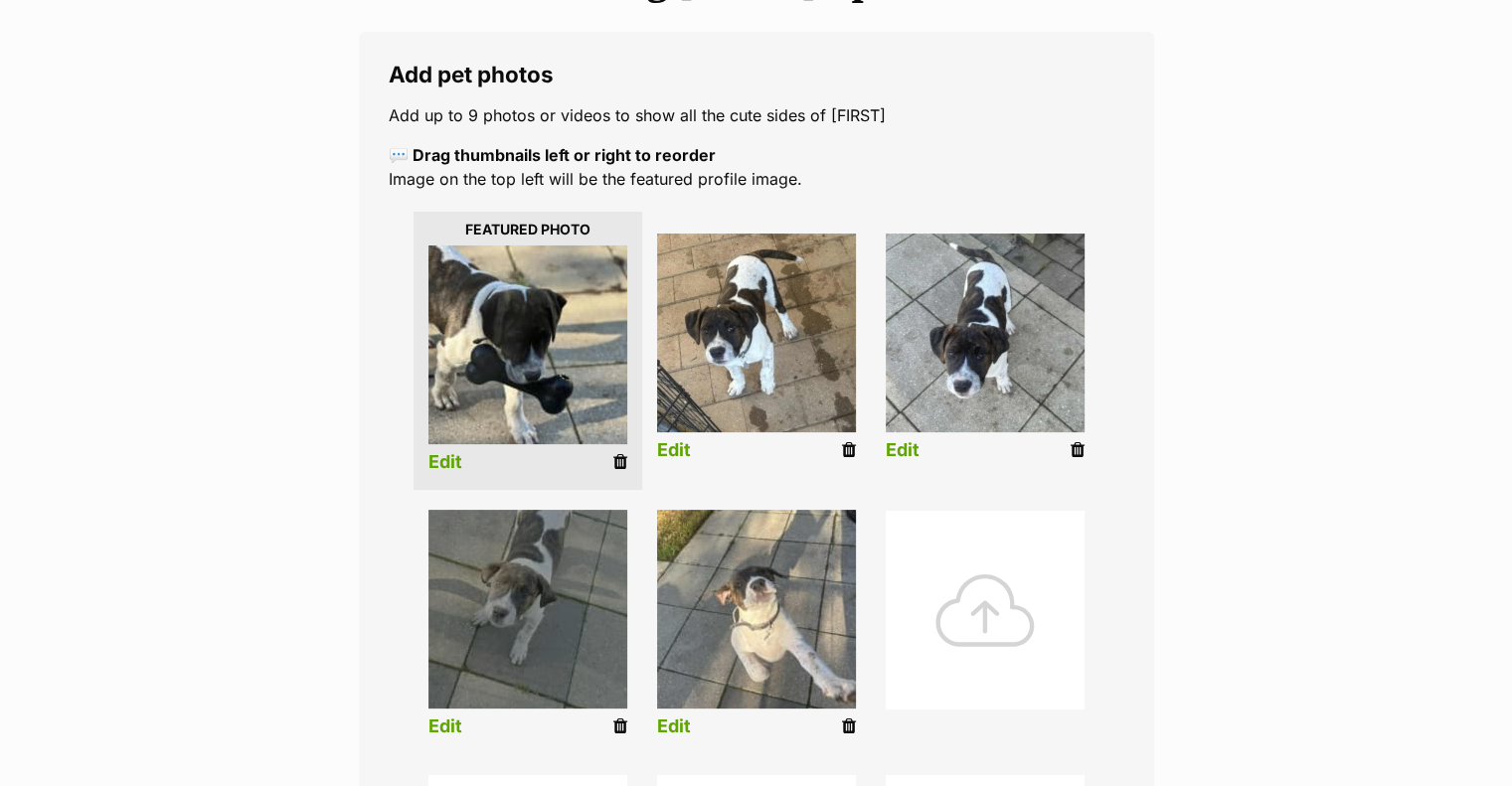 click on "Edit" at bounding box center [445, 726] 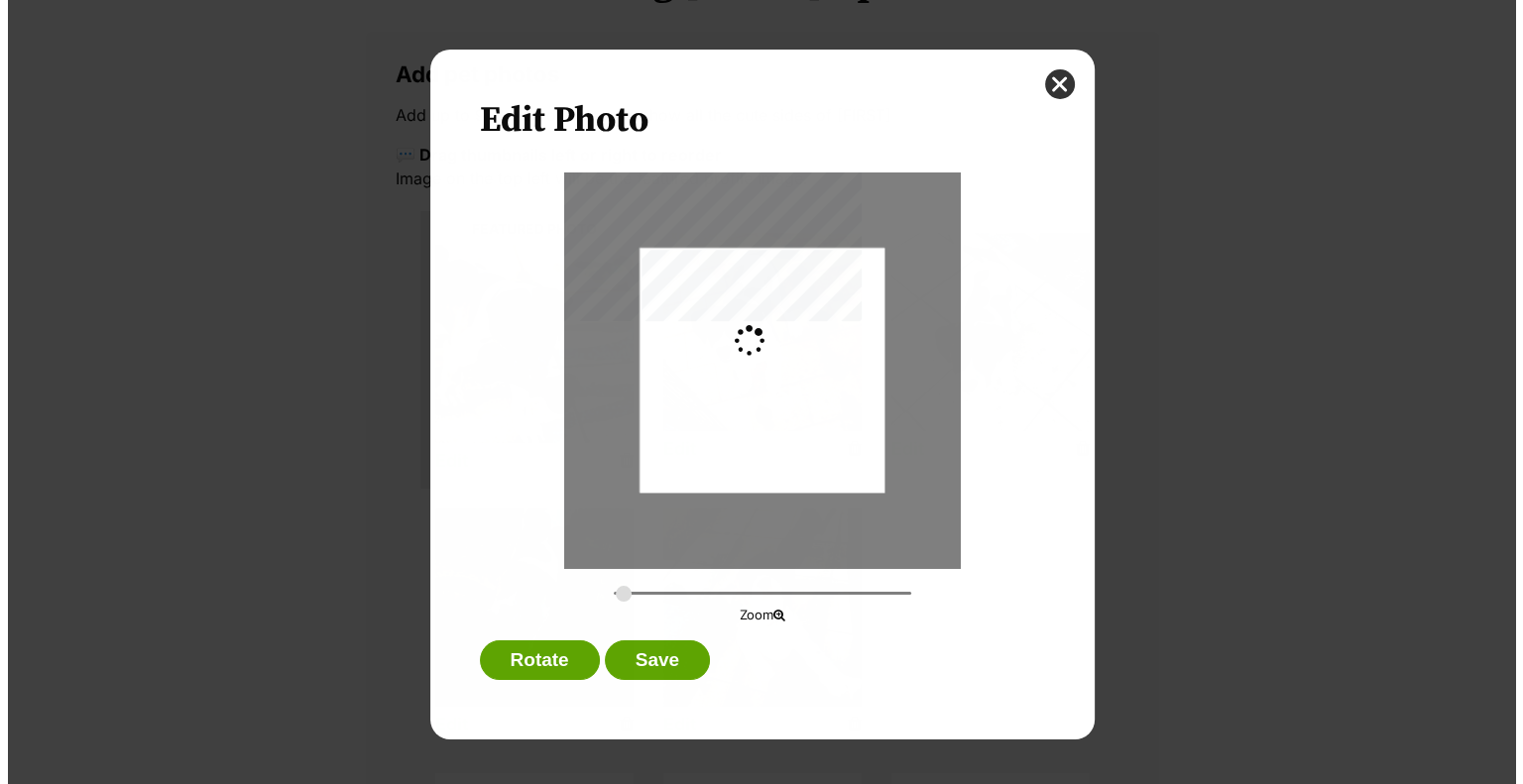 scroll, scrollTop: 0, scrollLeft: 0, axis: both 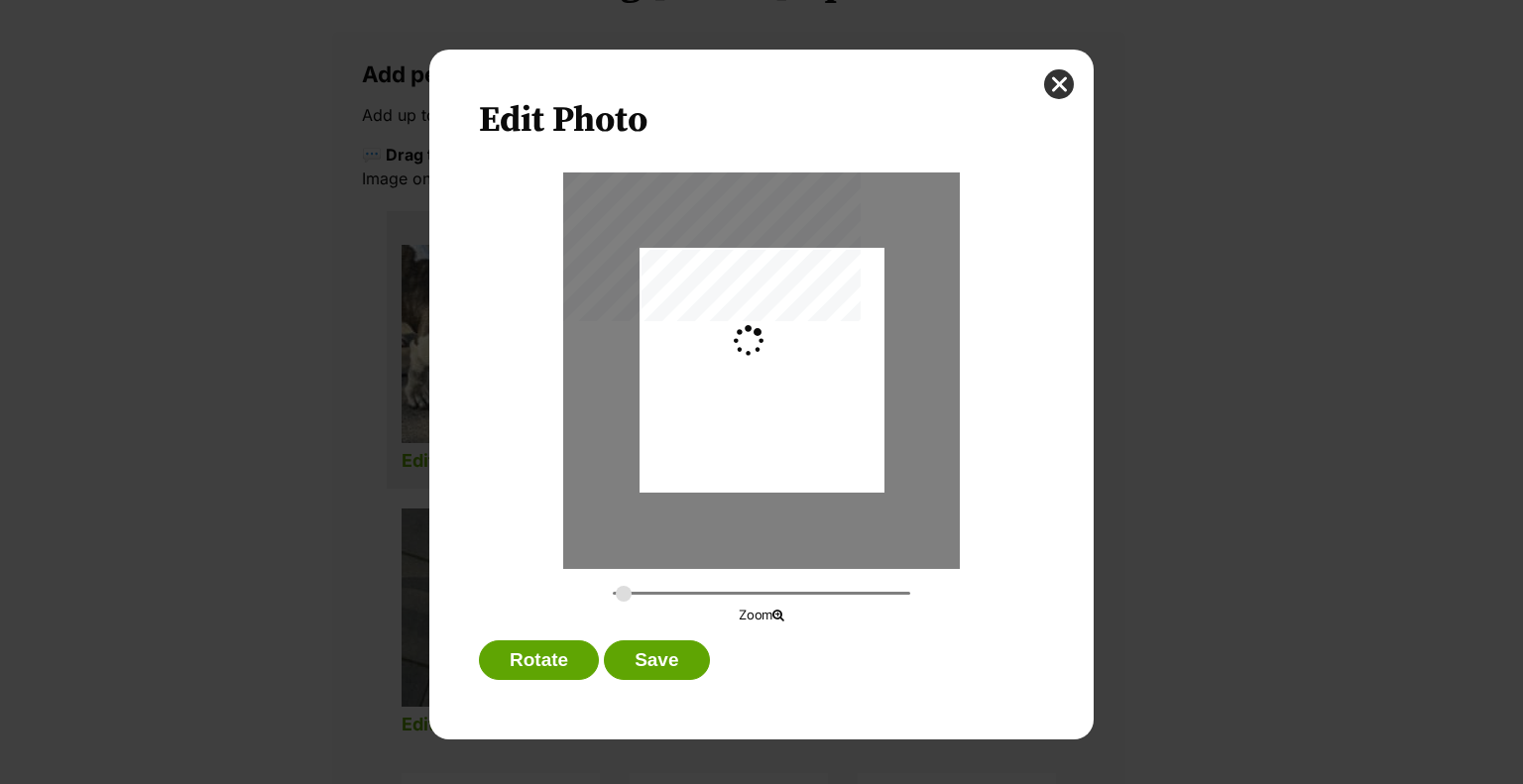 type on "0.2744" 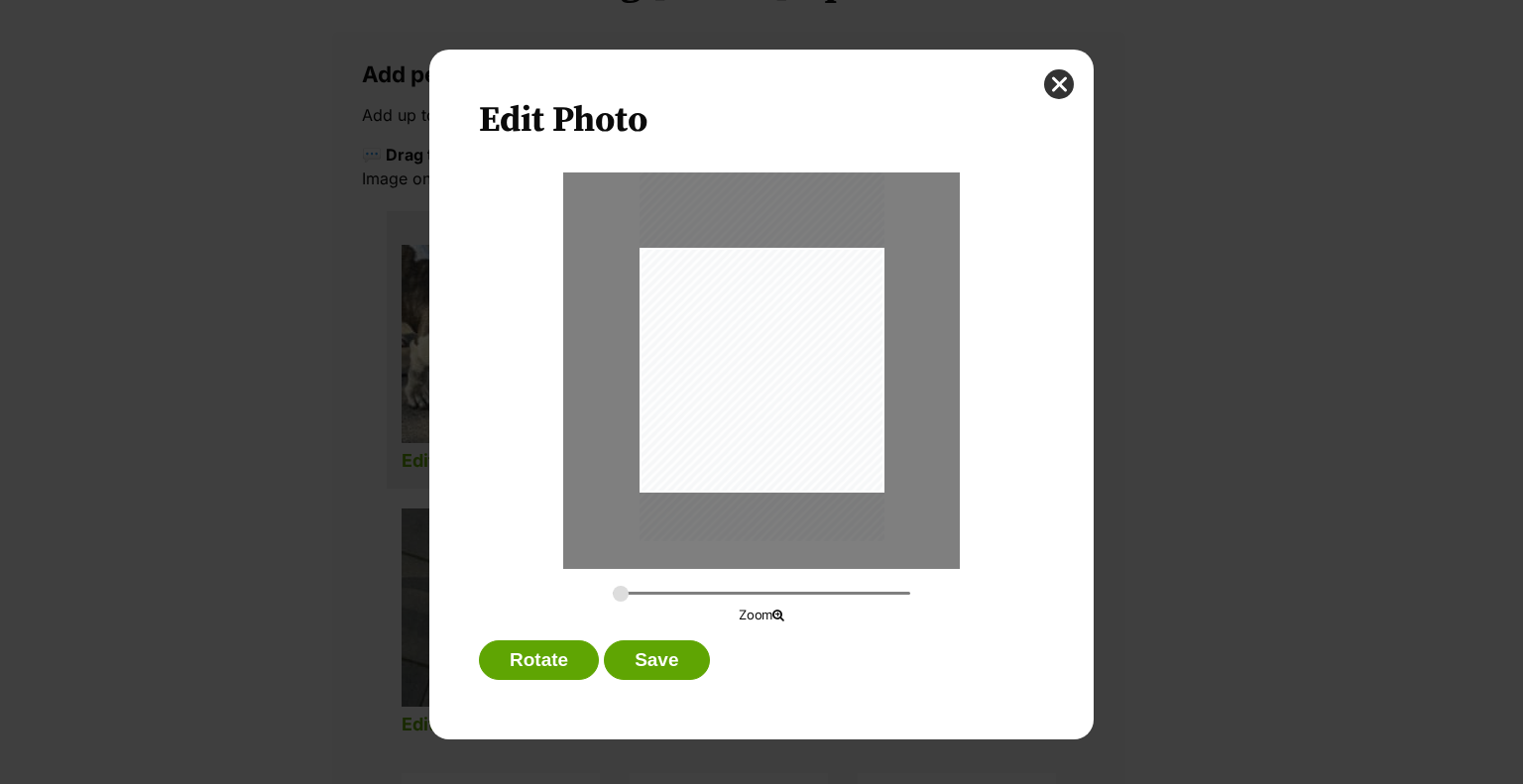 drag, startPoint x: 778, startPoint y: 339, endPoint x: 782, endPoint y: 321, distance: 18.439089 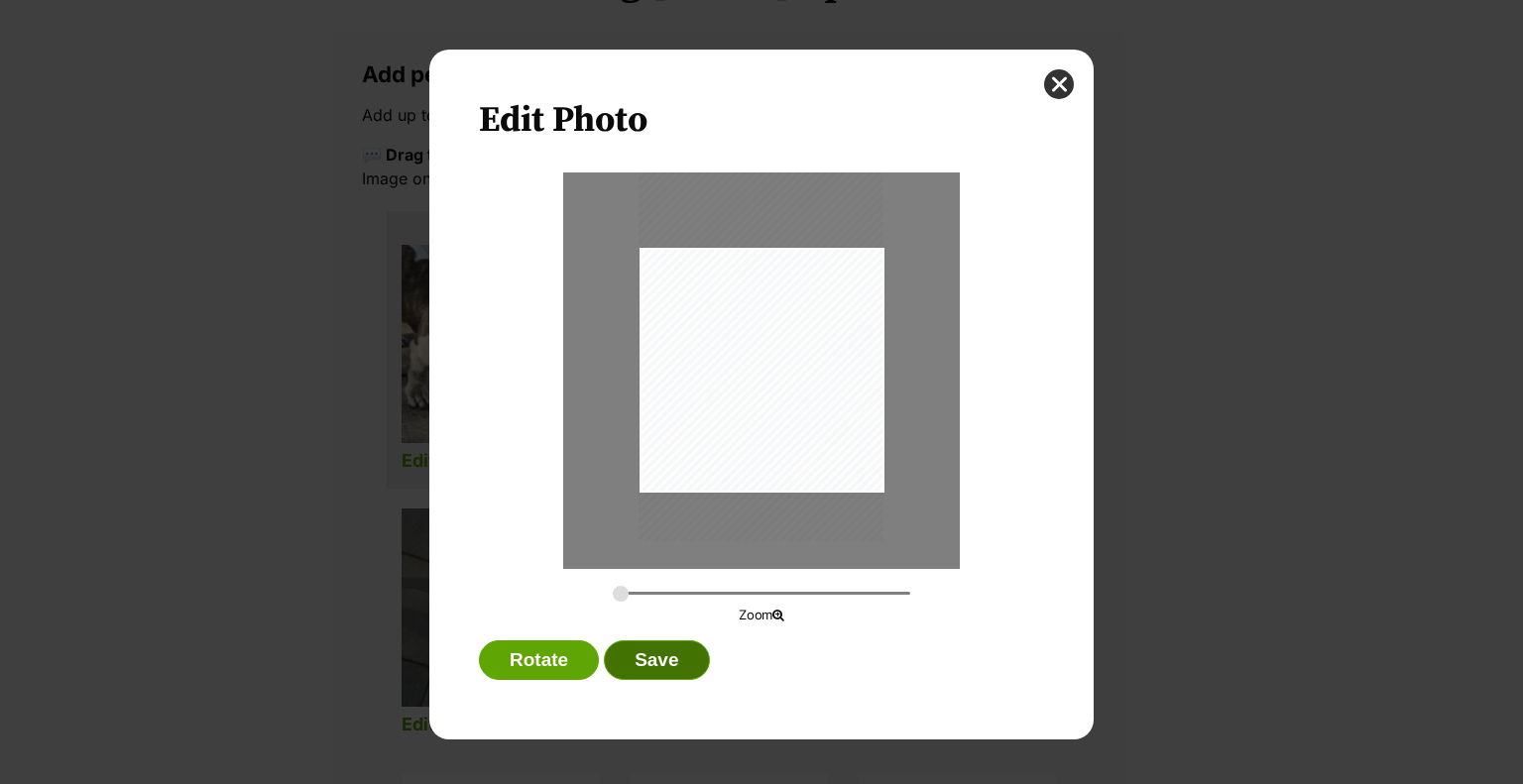 click on "Save" at bounding box center [656, 660] 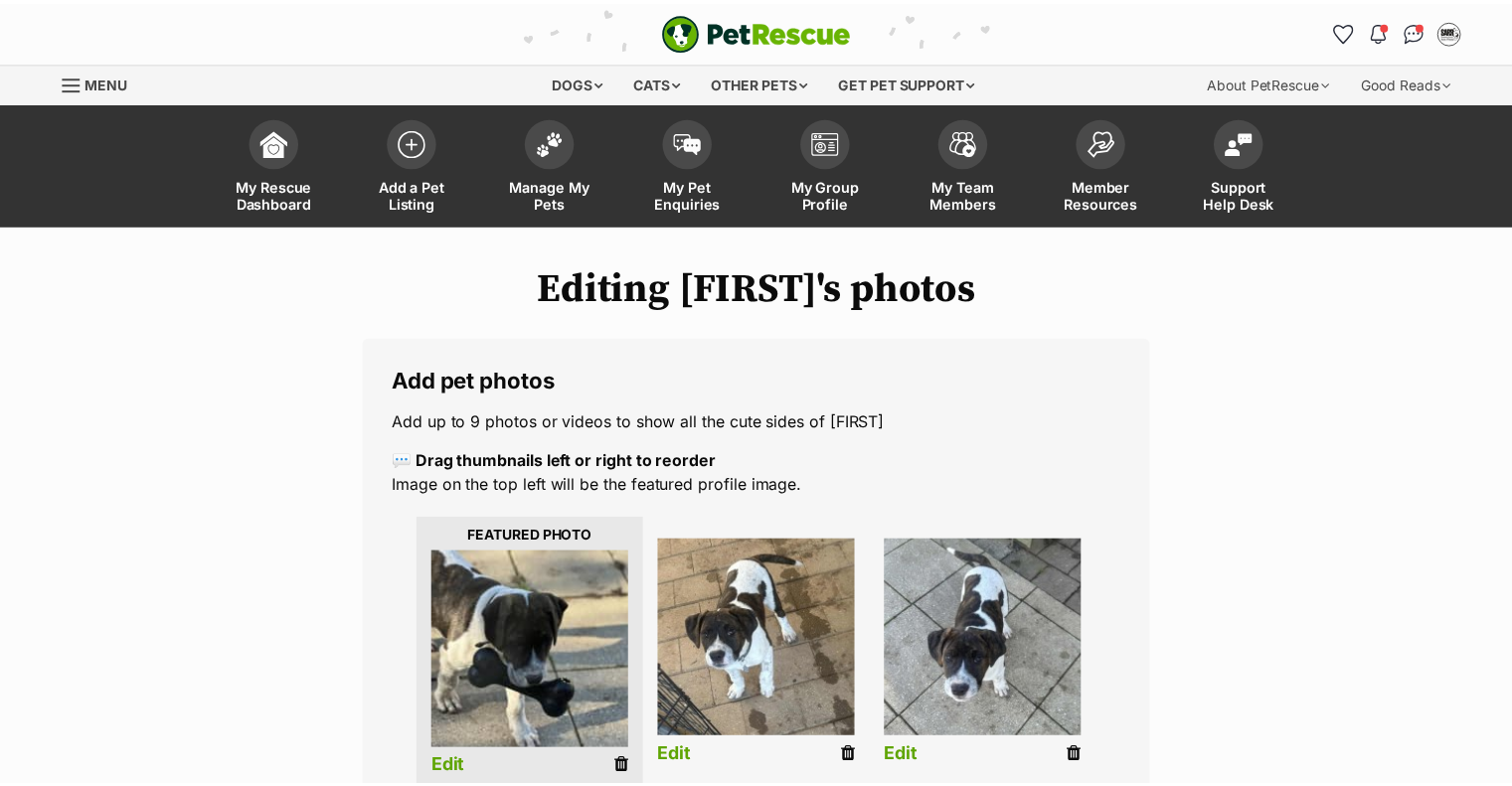 scroll, scrollTop: 306, scrollLeft: 0, axis: vertical 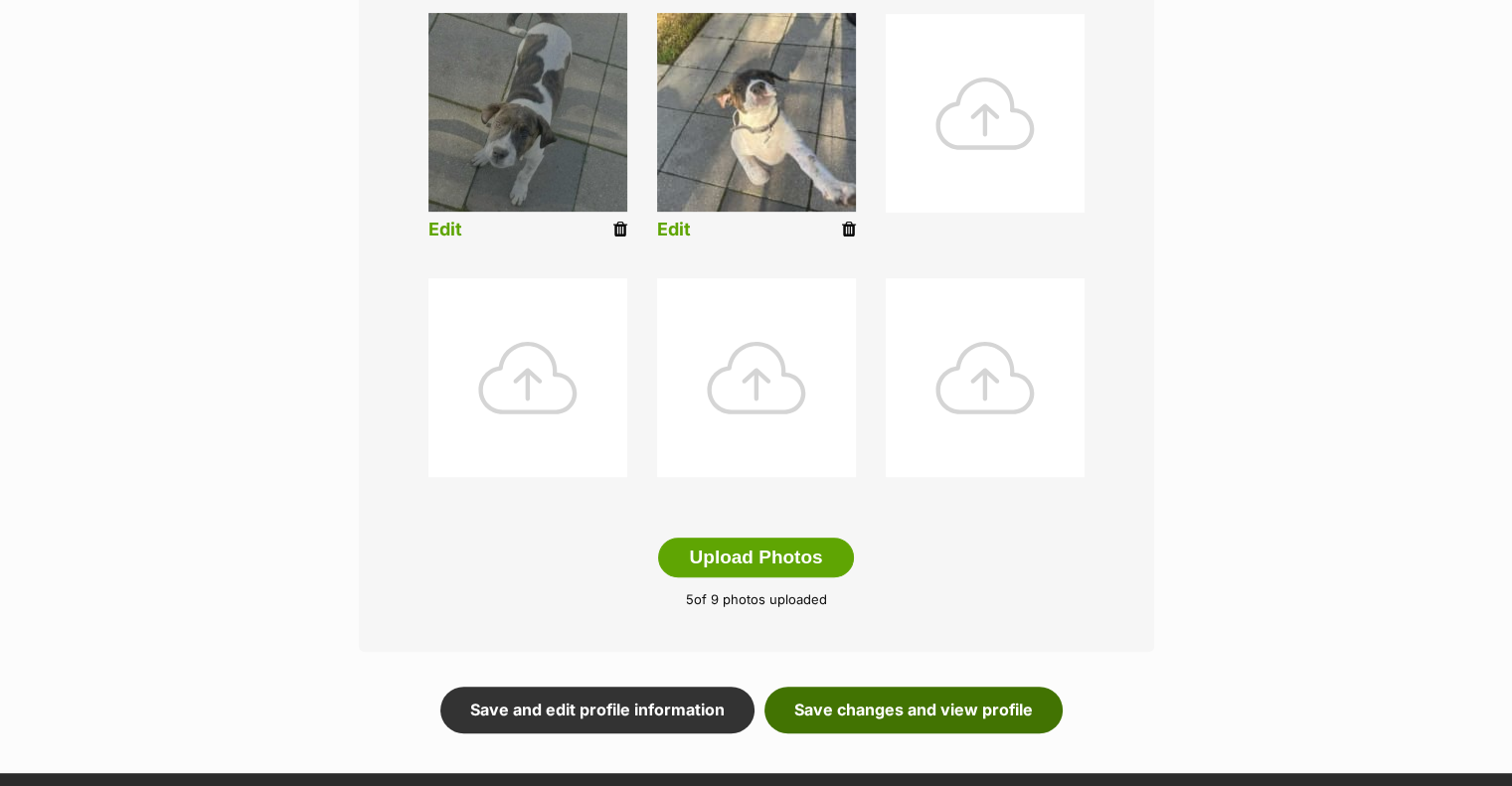 click on "Save changes and view profile" at bounding box center (914, 709) 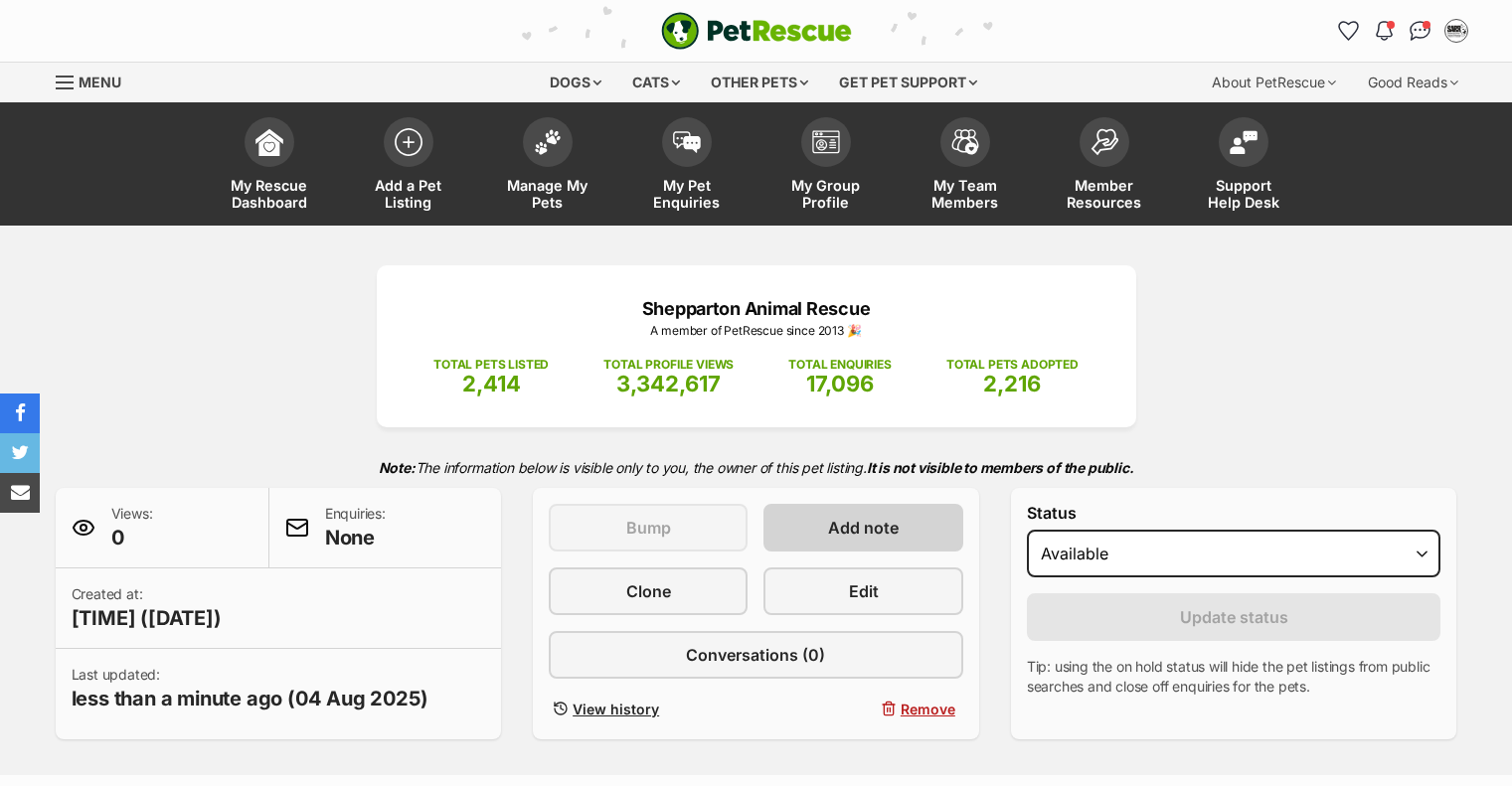 scroll, scrollTop: 0, scrollLeft: 0, axis: both 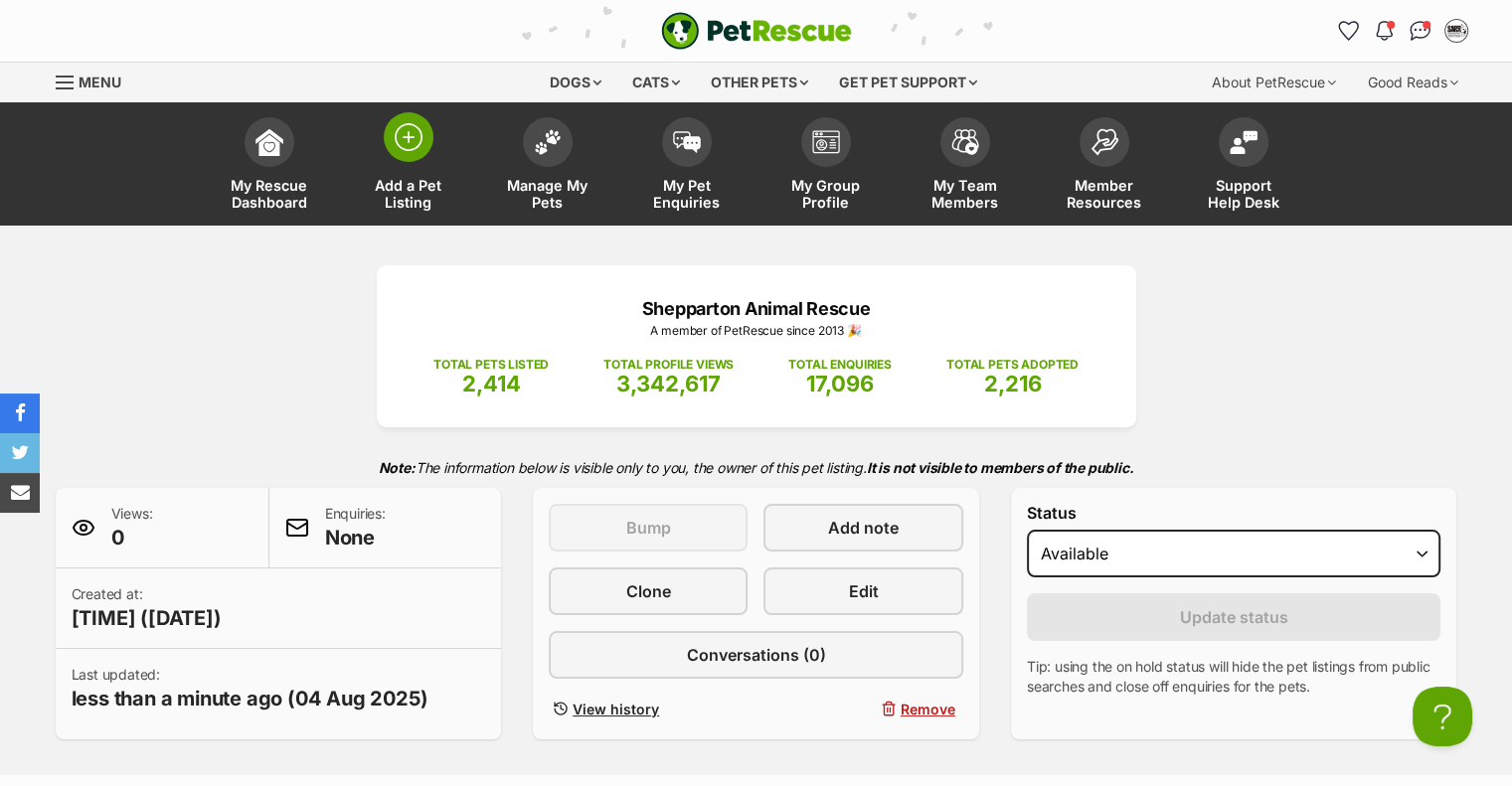 click on "Add a Pet Listing" at bounding box center [409, 194] 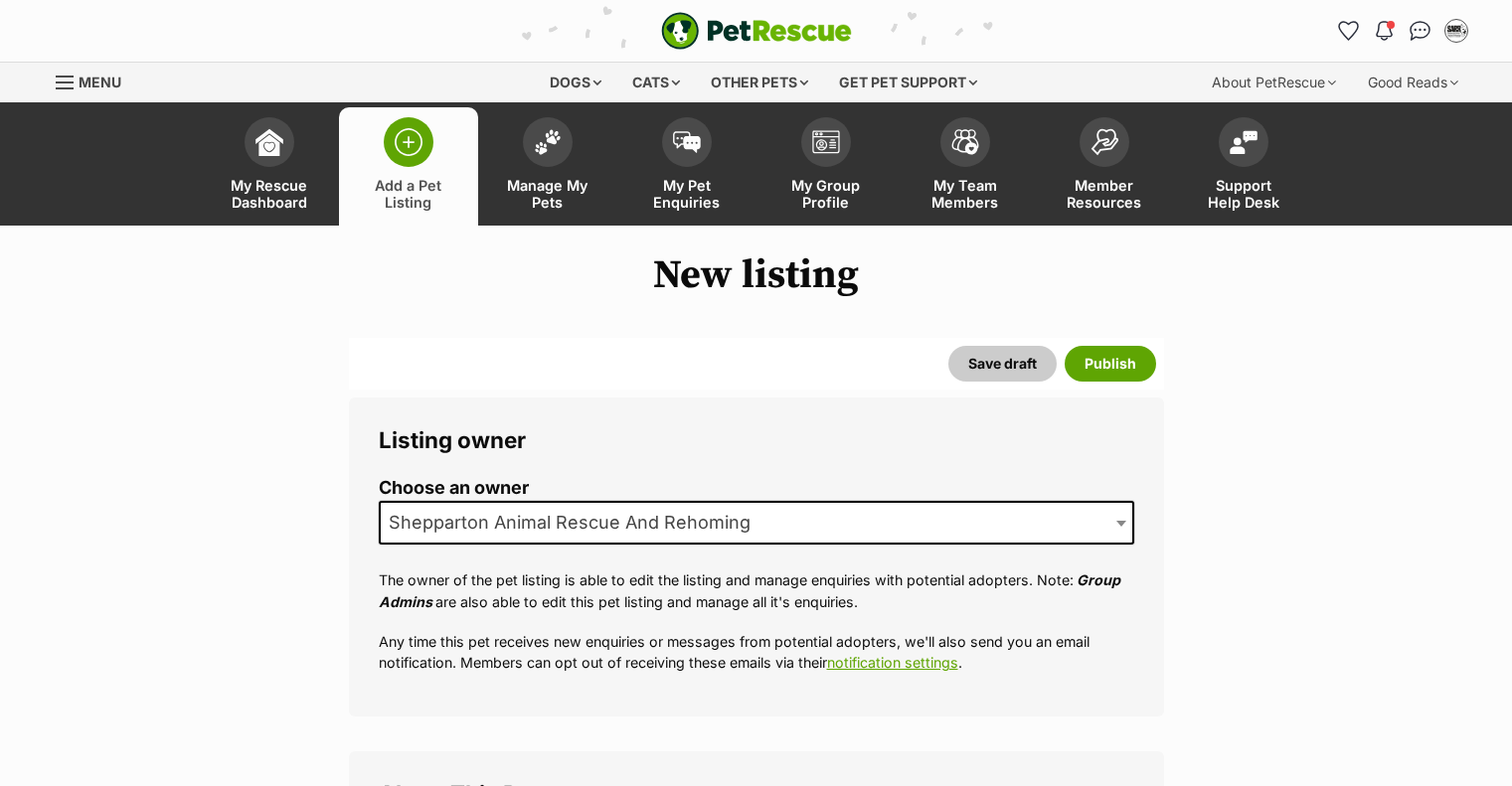 scroll, scrollTop: 0, scrollLeft: 0, axis: both 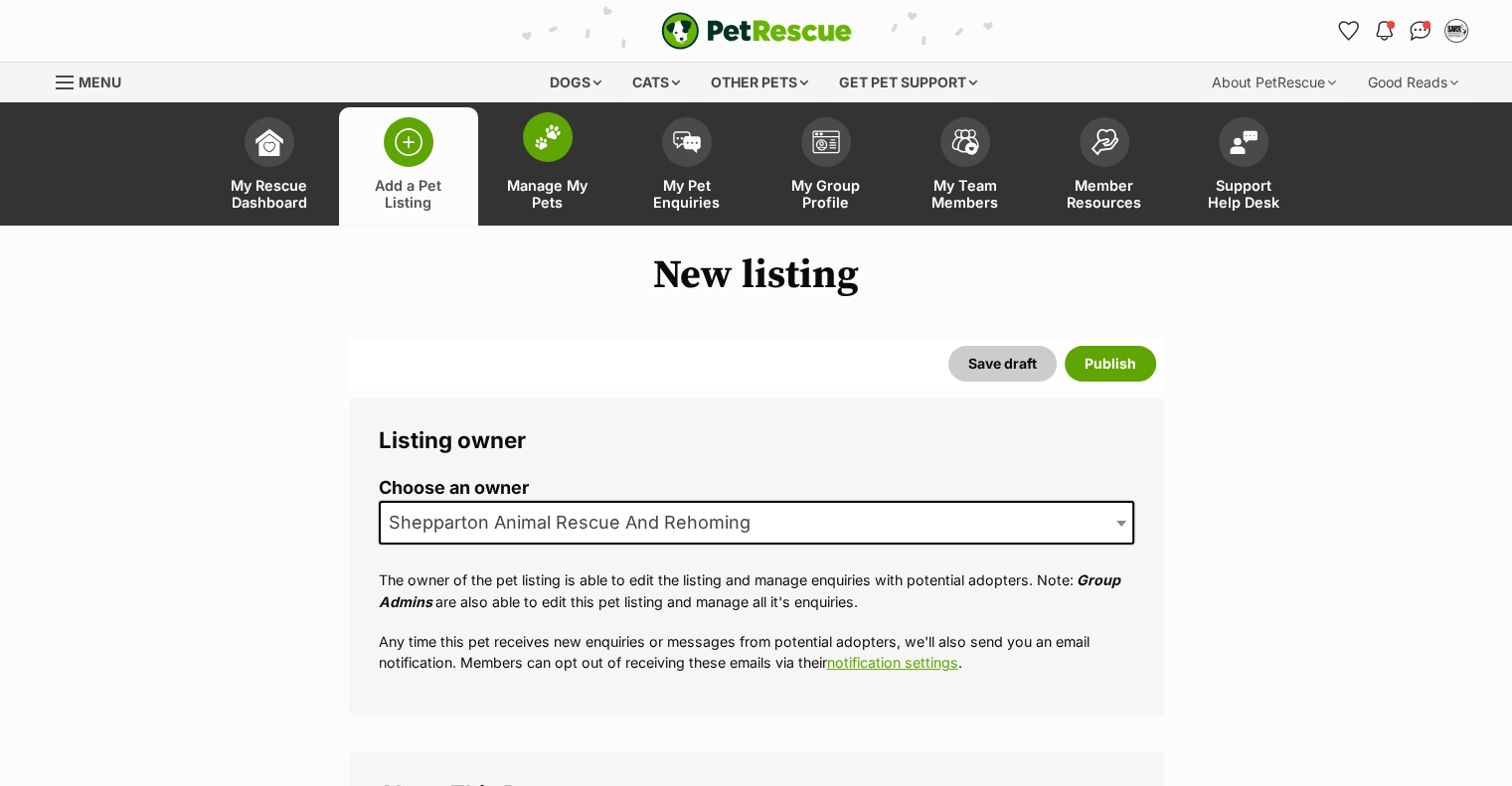 click on "Manage My Pets" at bounding box center (548, 194) 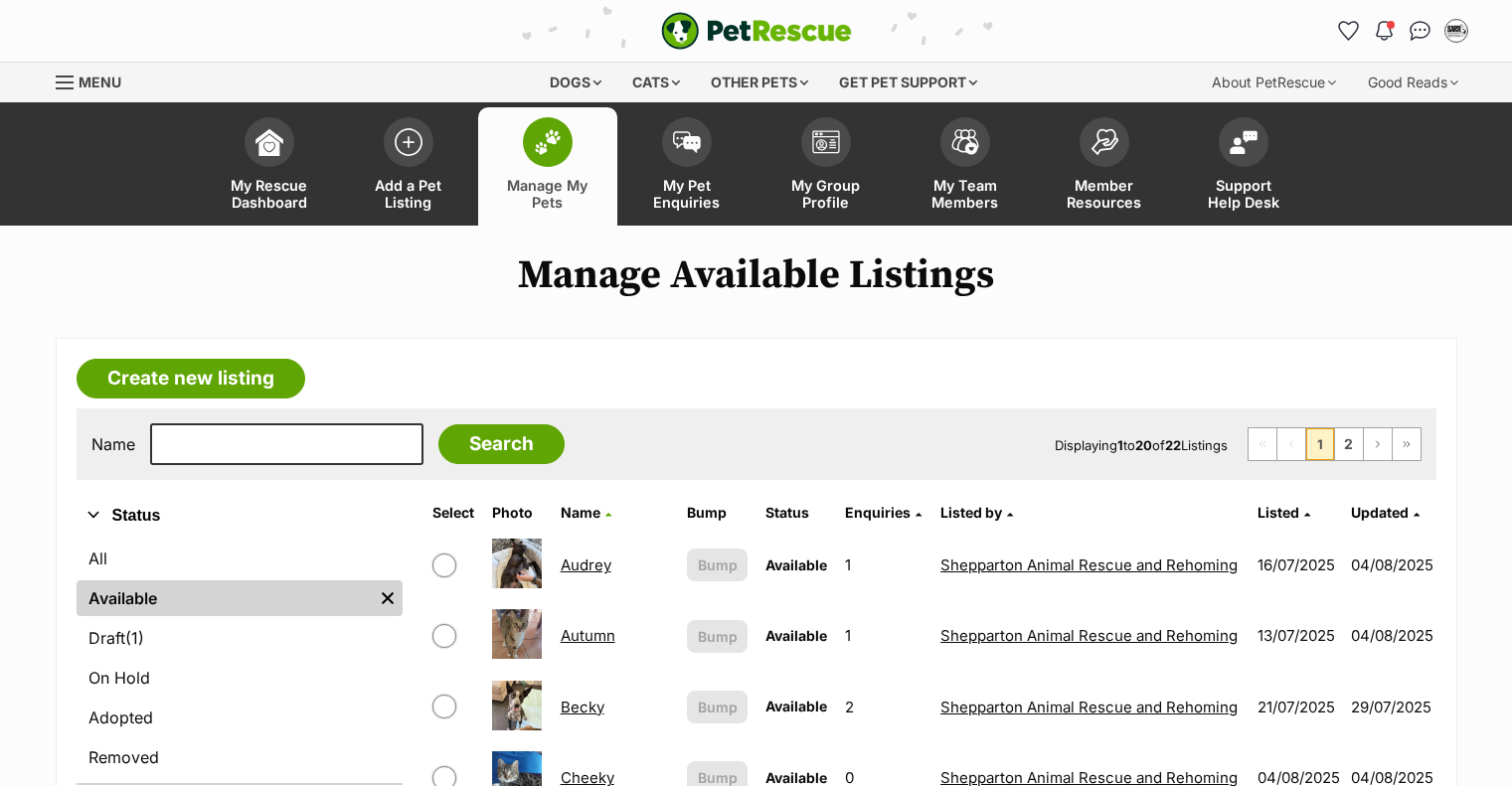 scroll, scrollTop: 0, scrollLeft: 0, axis: both 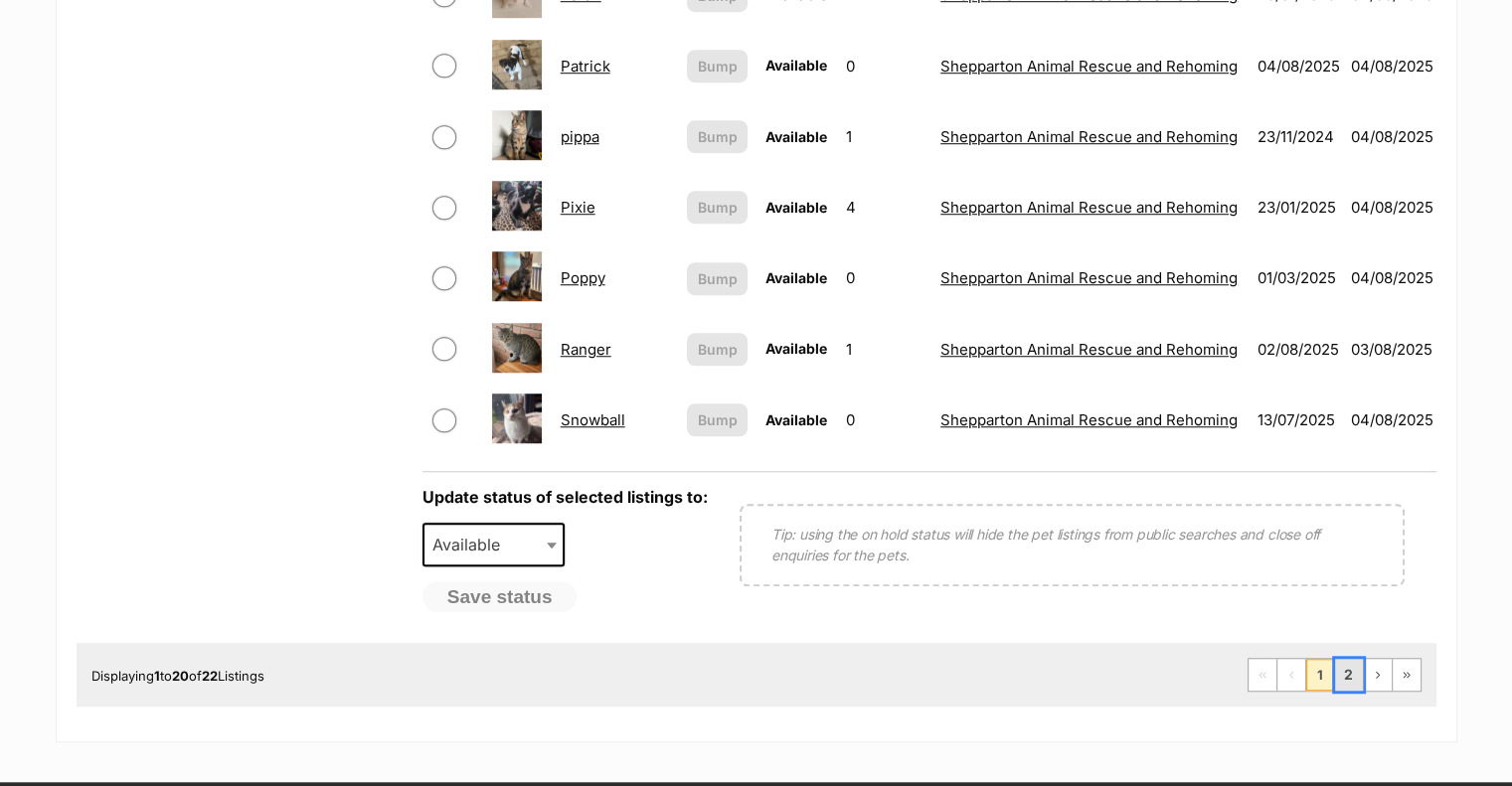 click on "2" at bounding box center (1349, 675) 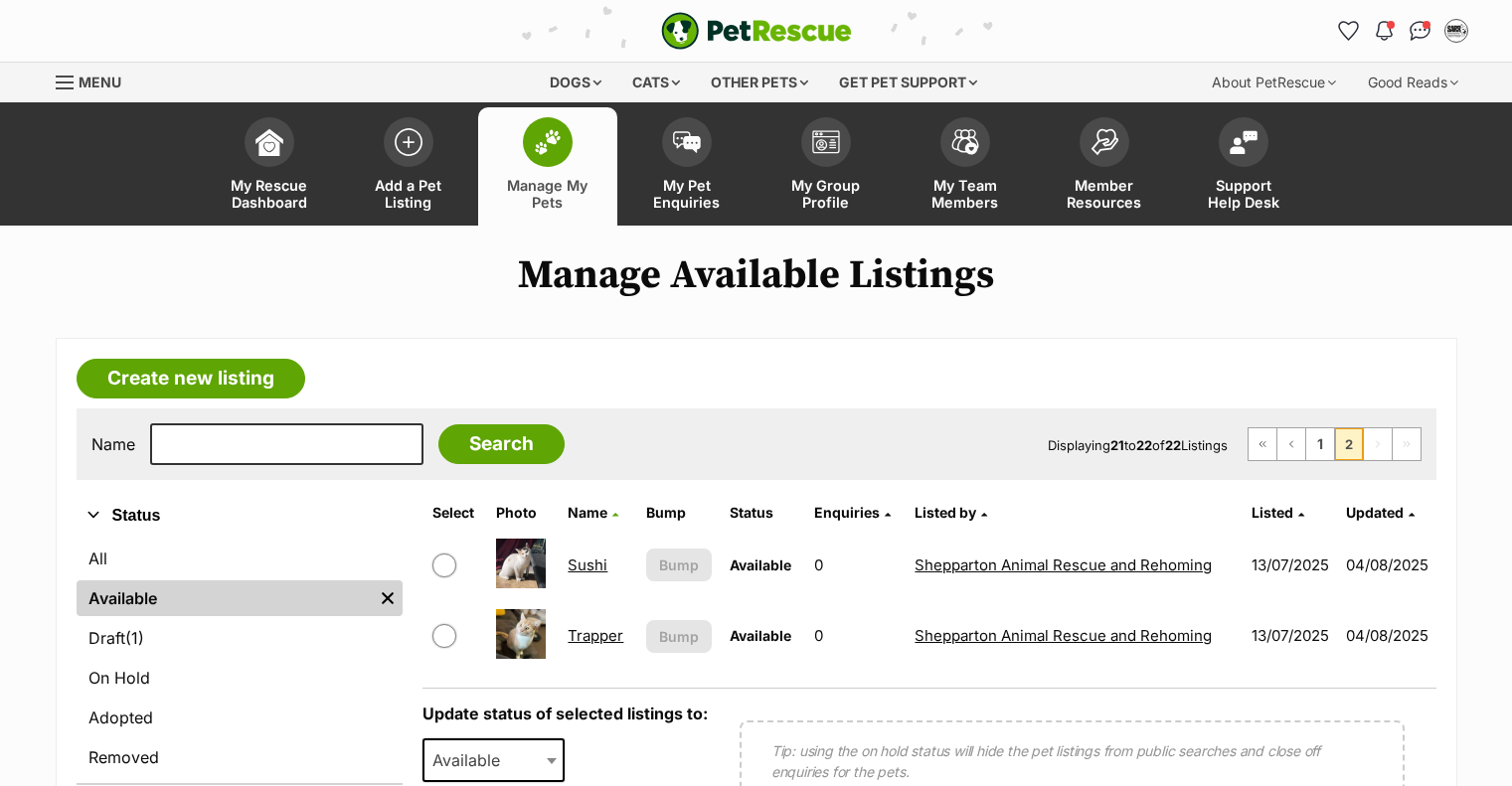scroll, scrollTop: 0, scrollLeft: 0, axis: both 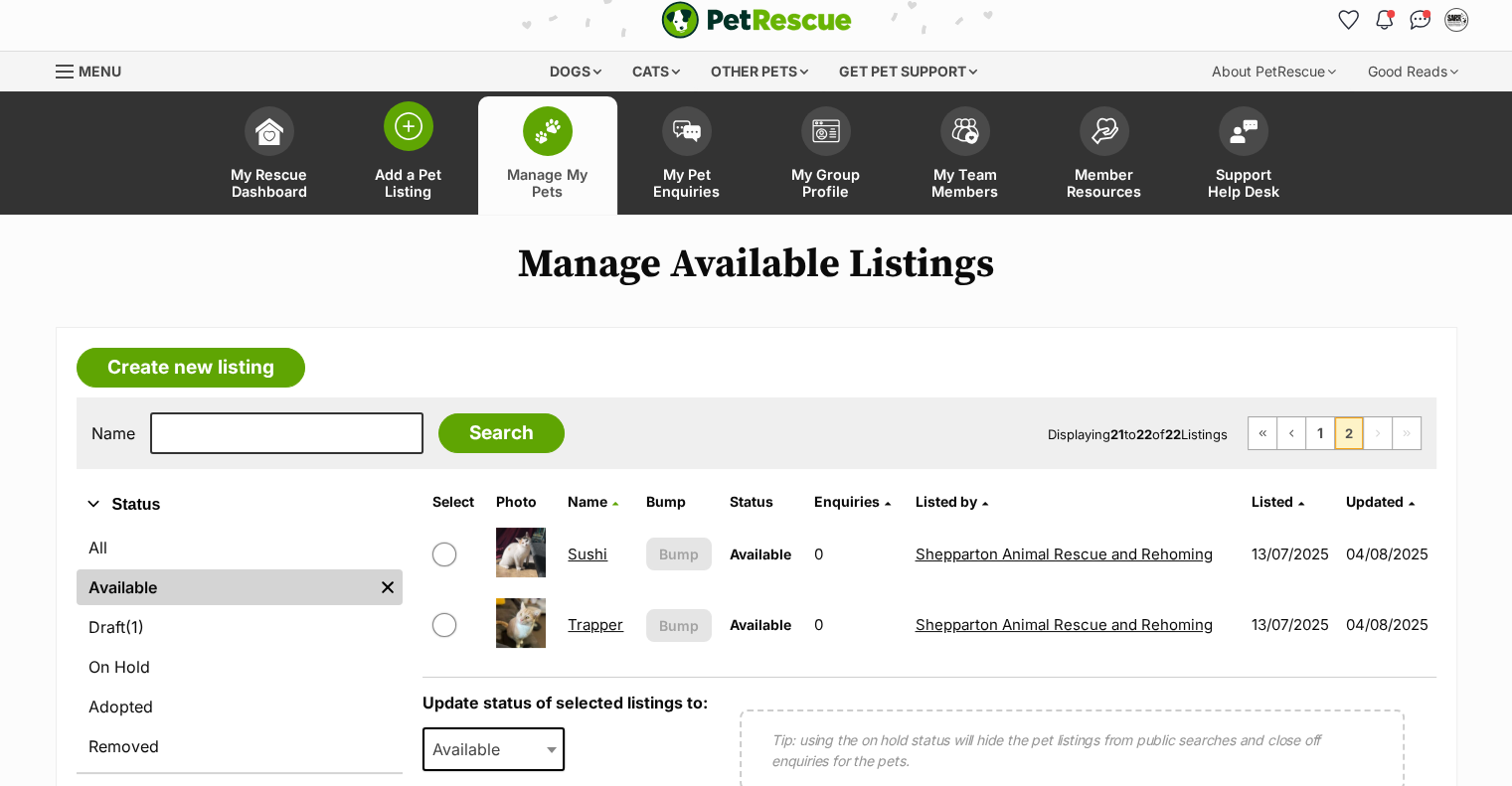 click on "Add a Pet Listing" at bounding box center [409, 183] 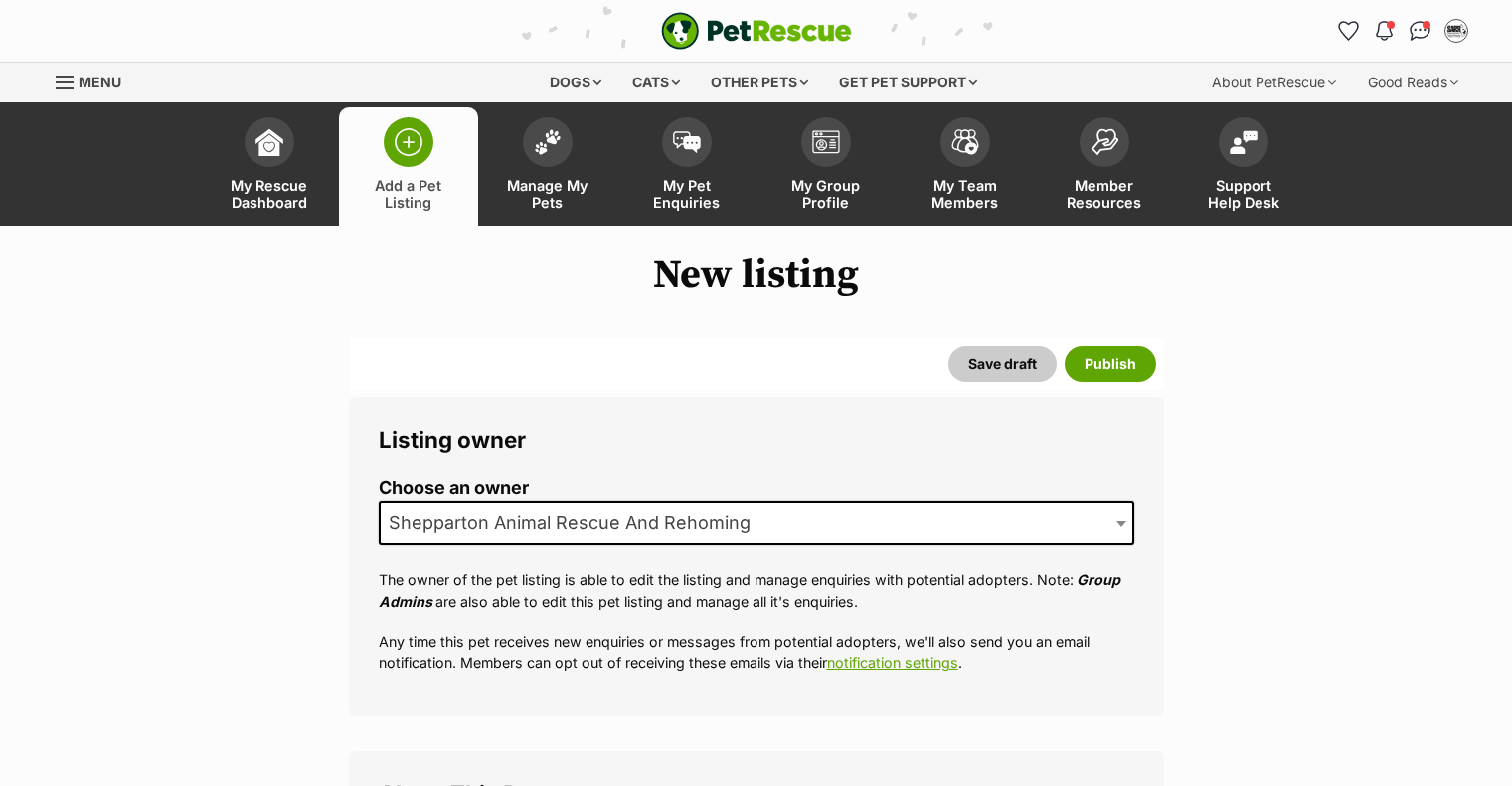 scroll, scrollTop: 0, scrollLeft: 0, axis: both 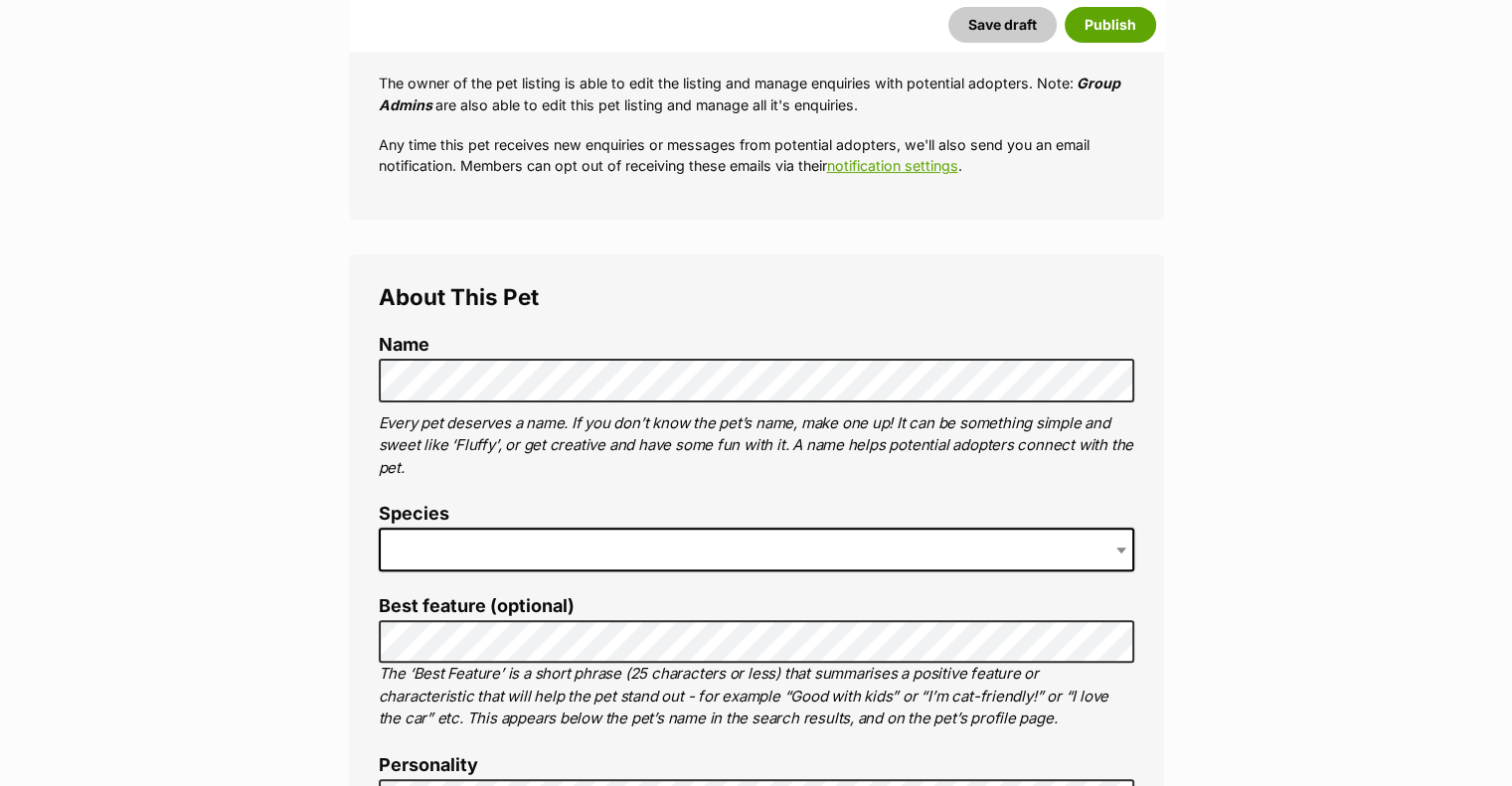 click at bounding box center (756, 550) 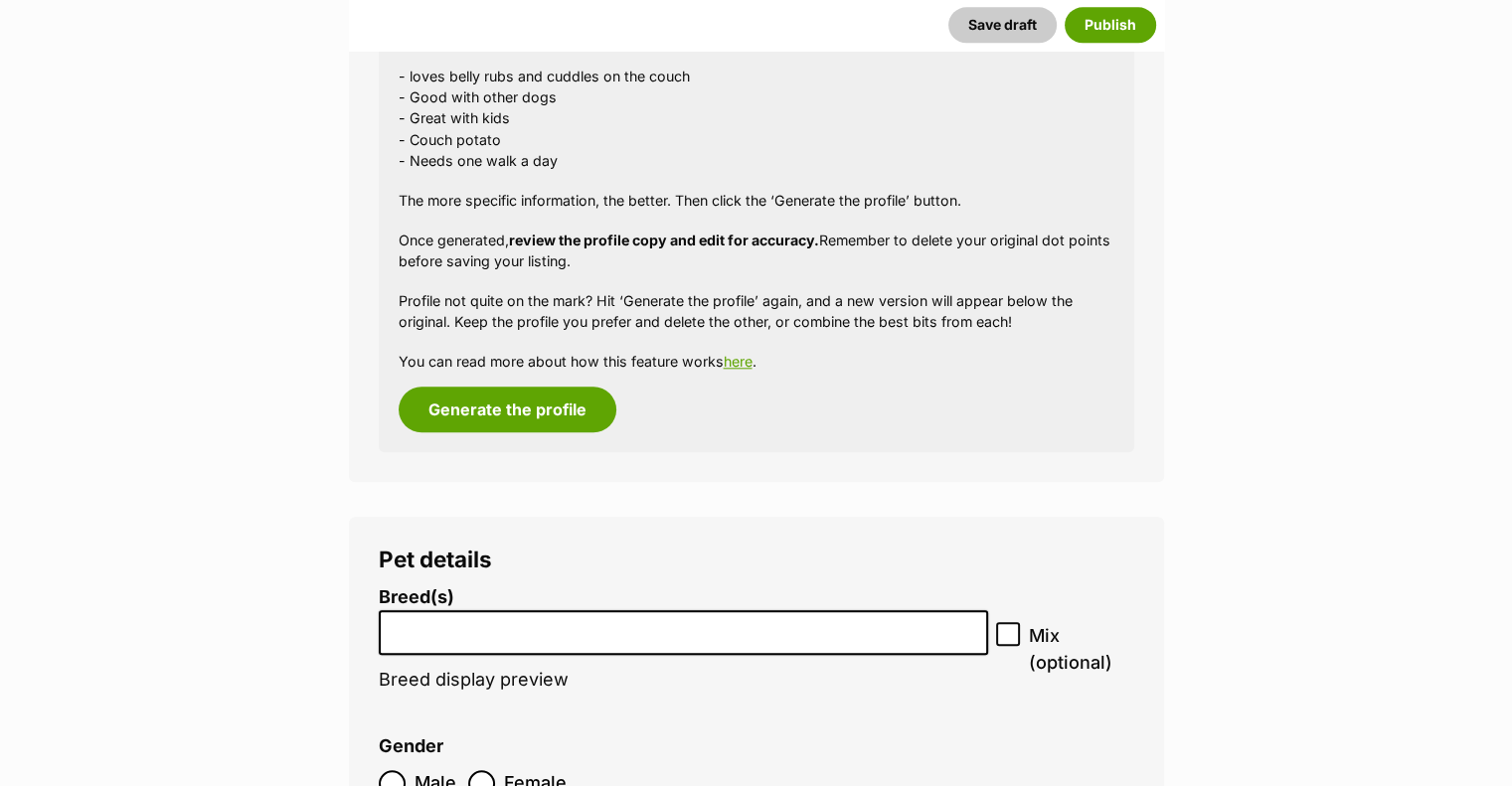 scroll, scrollTop: 1987, scrollLeft: 0, axis: vertical 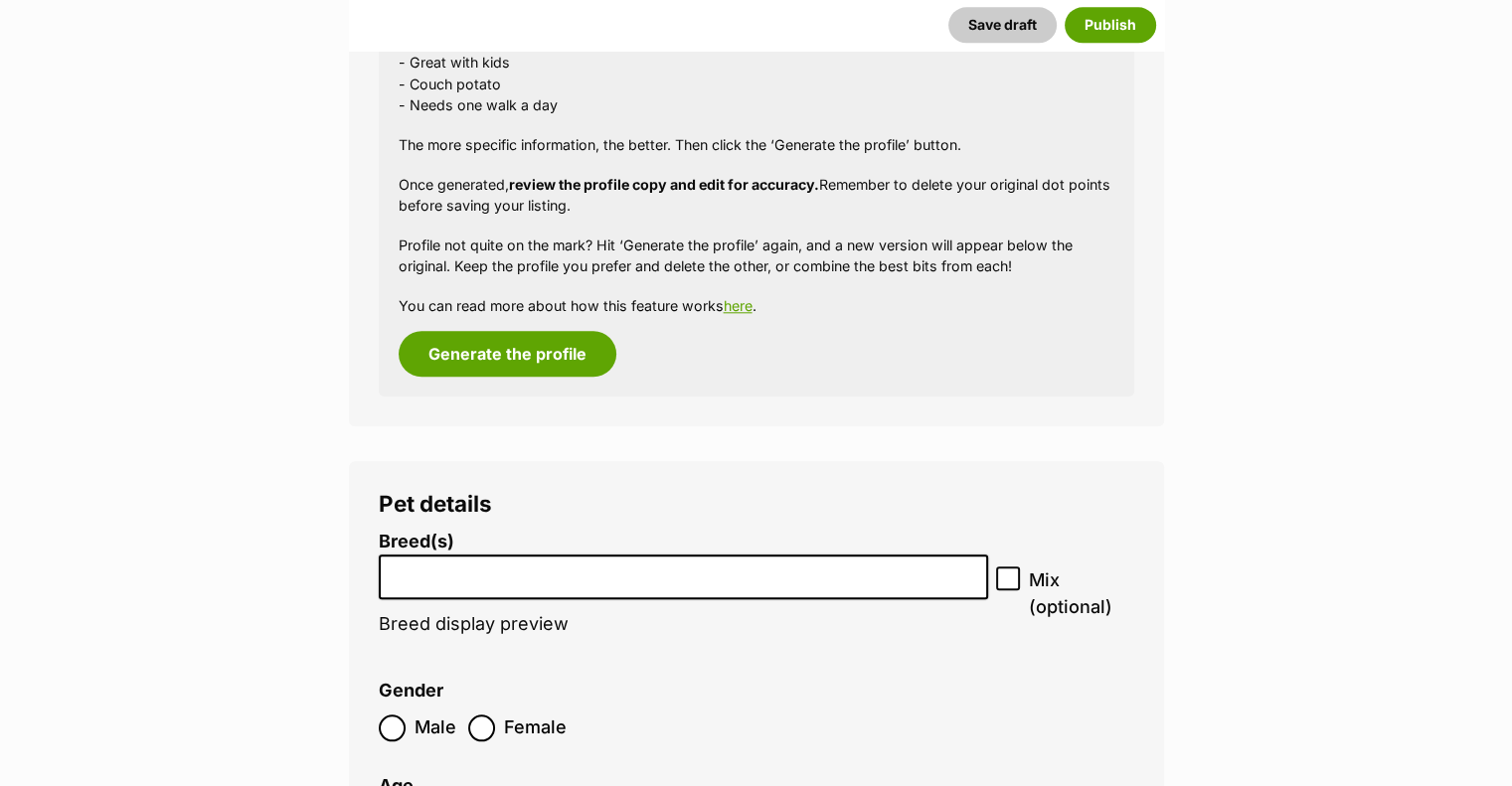 click at bounding box center (683, 571) 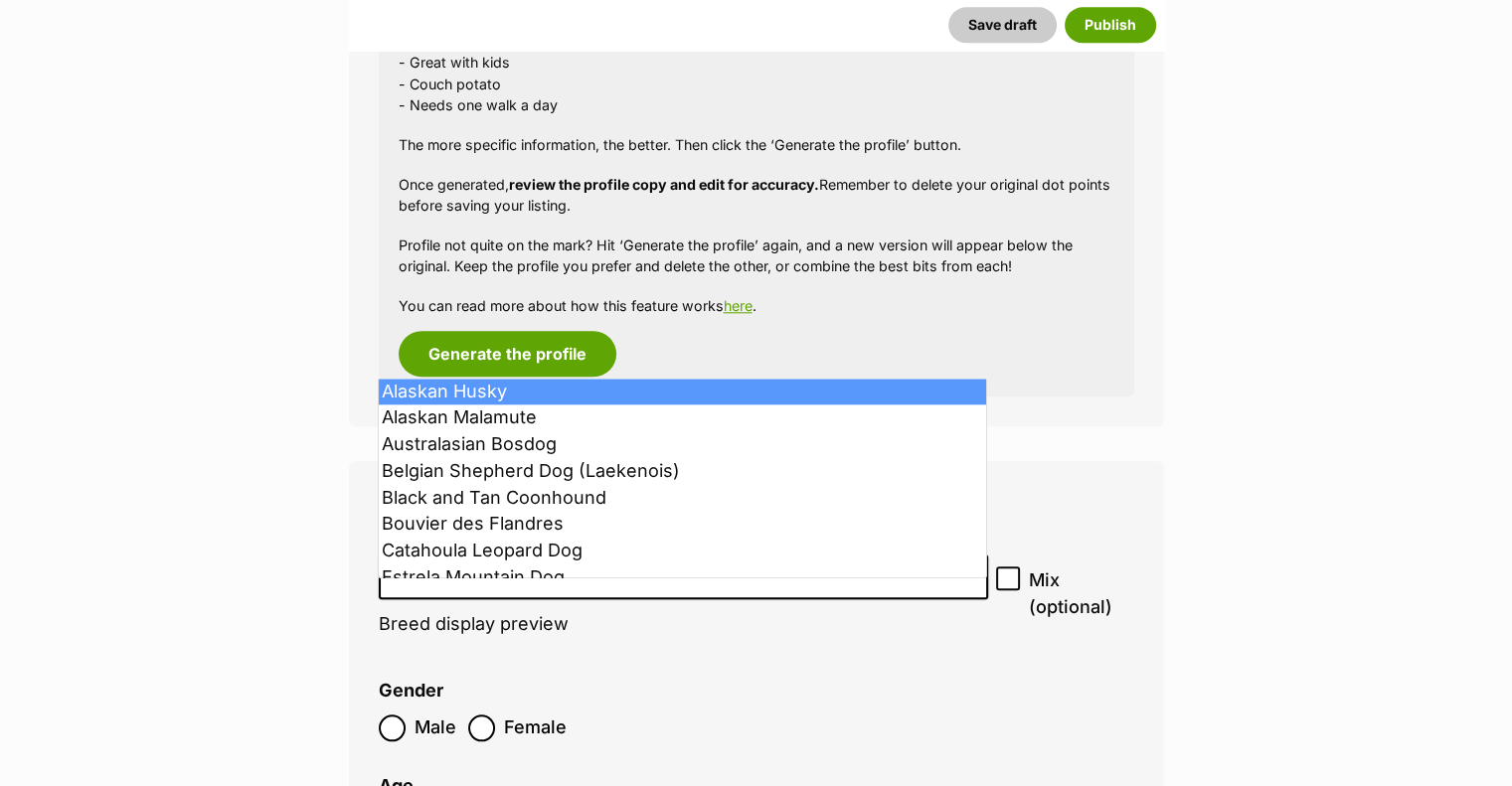 type on "l" 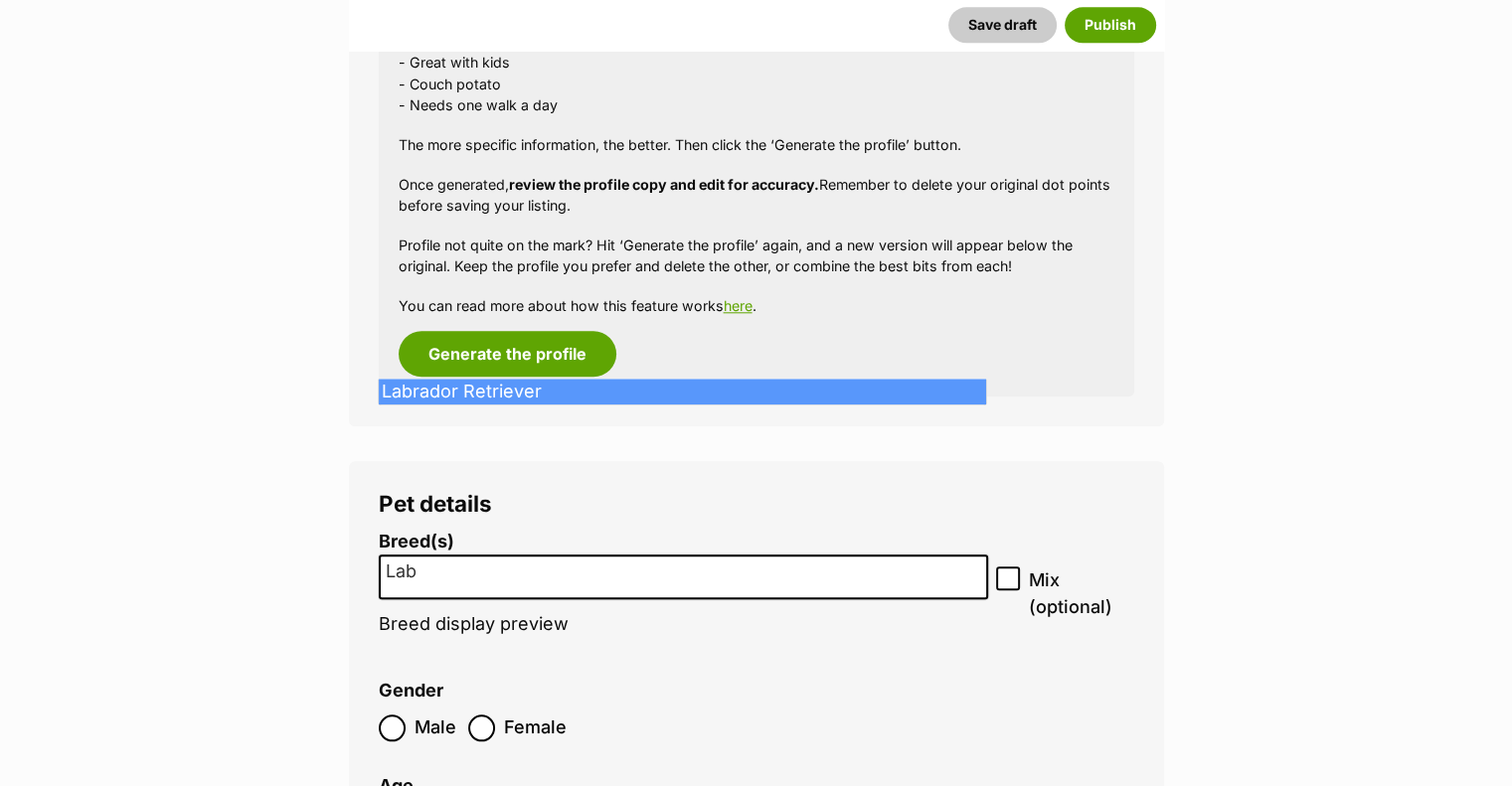 type on "Lab" 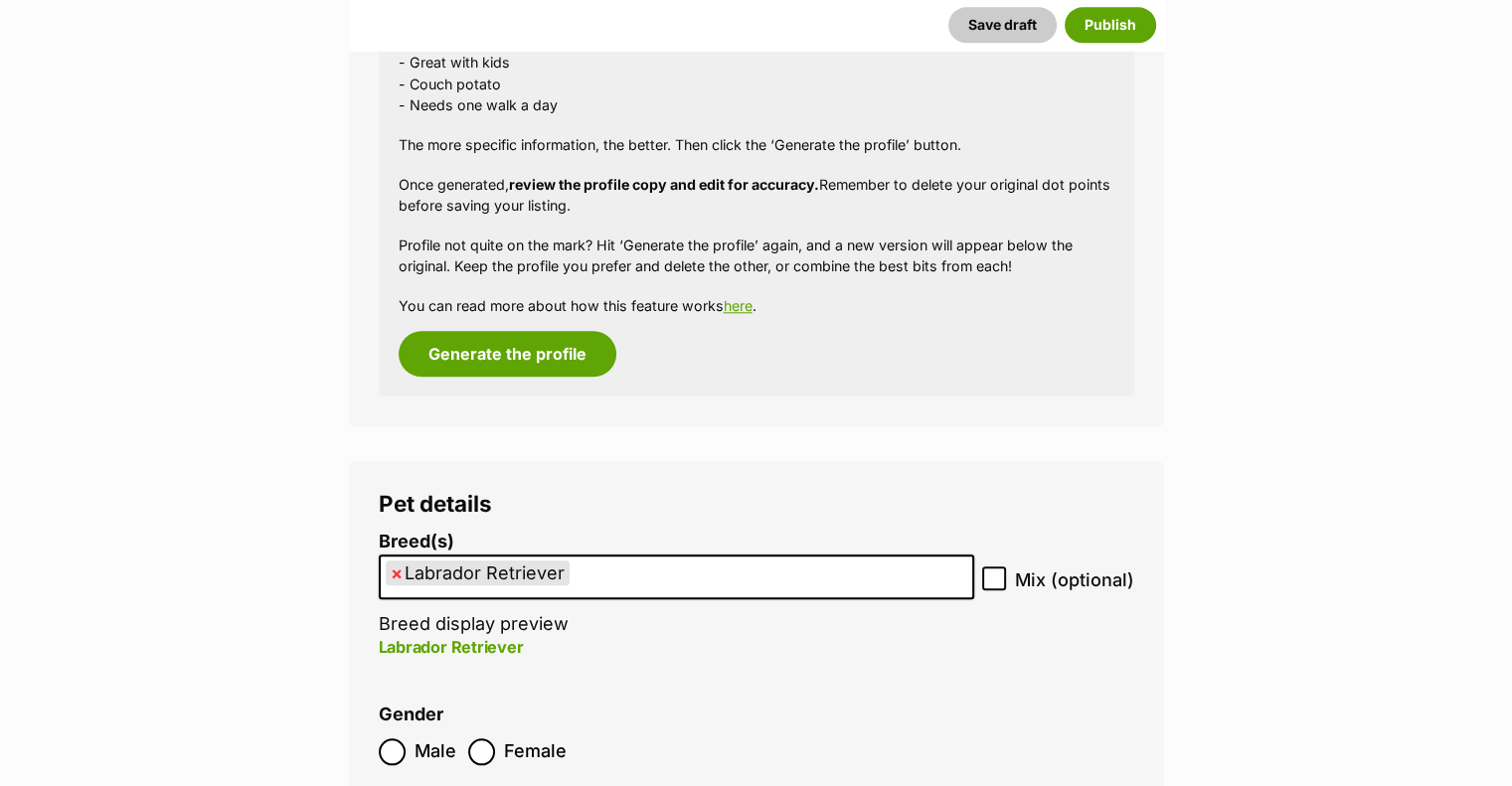 click 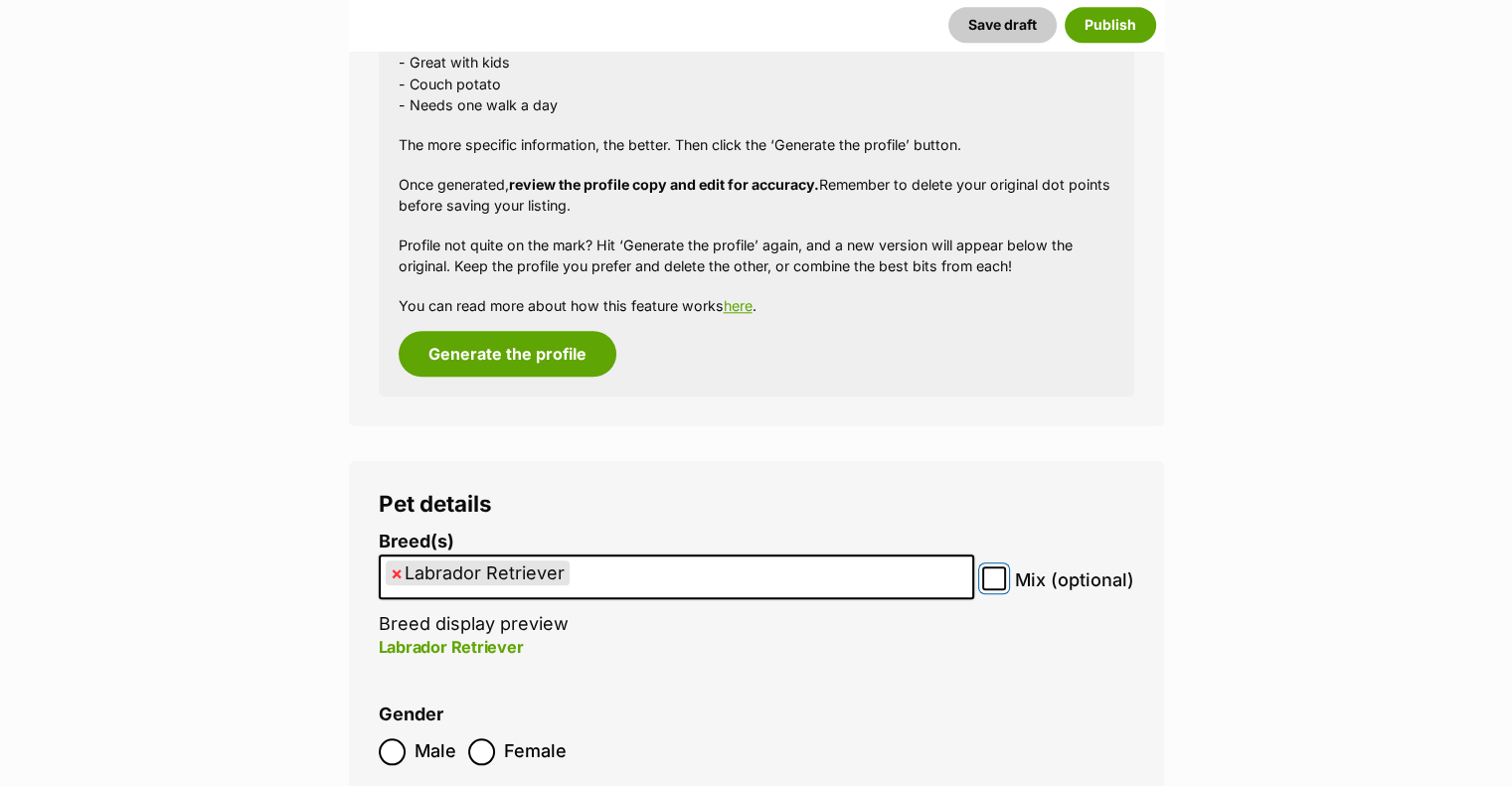click on "Mix (optional)" at bounding box center [994, 578] 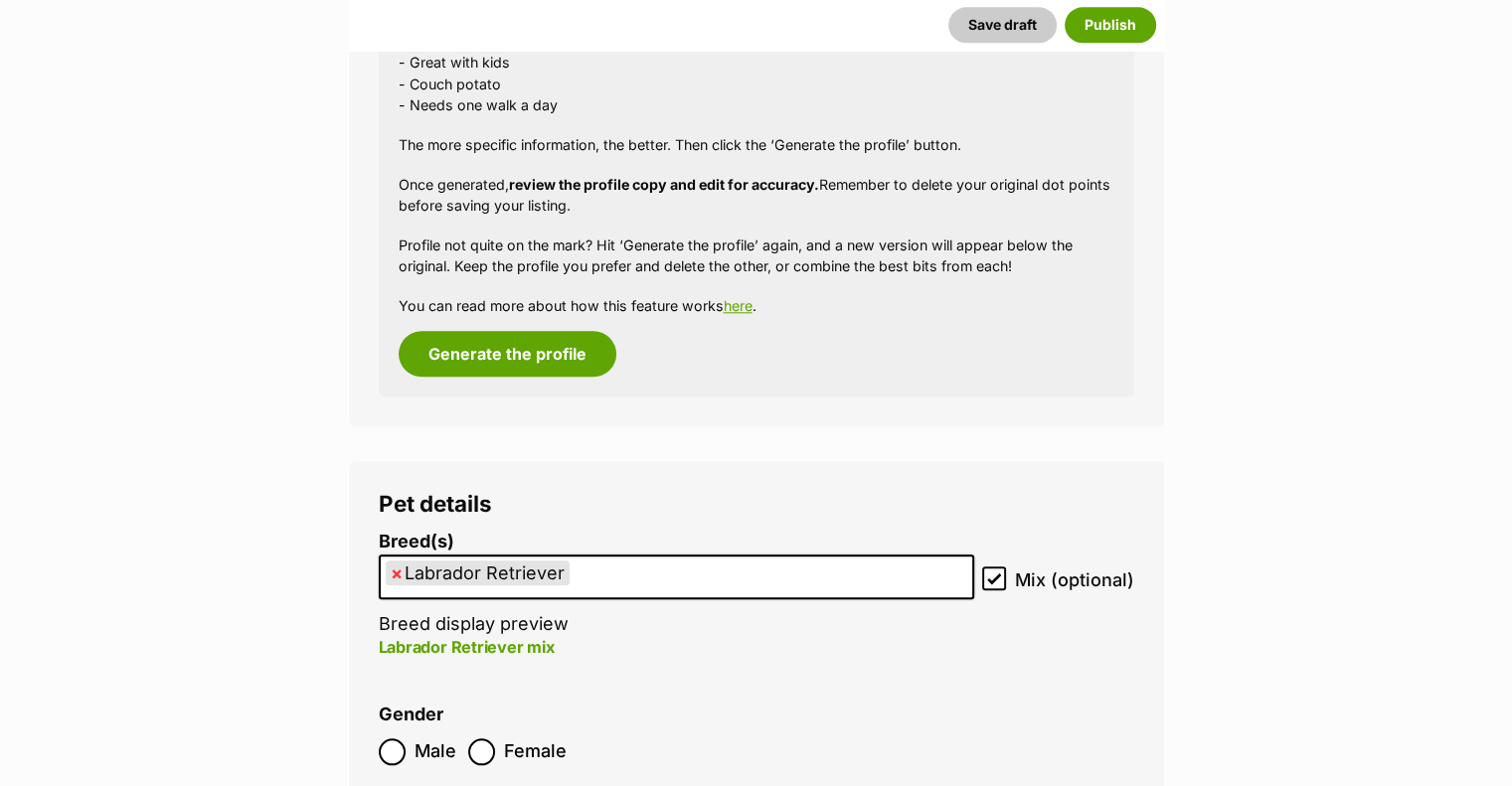 click on "× Labrador Retriever" at bounding box center (676, 576) 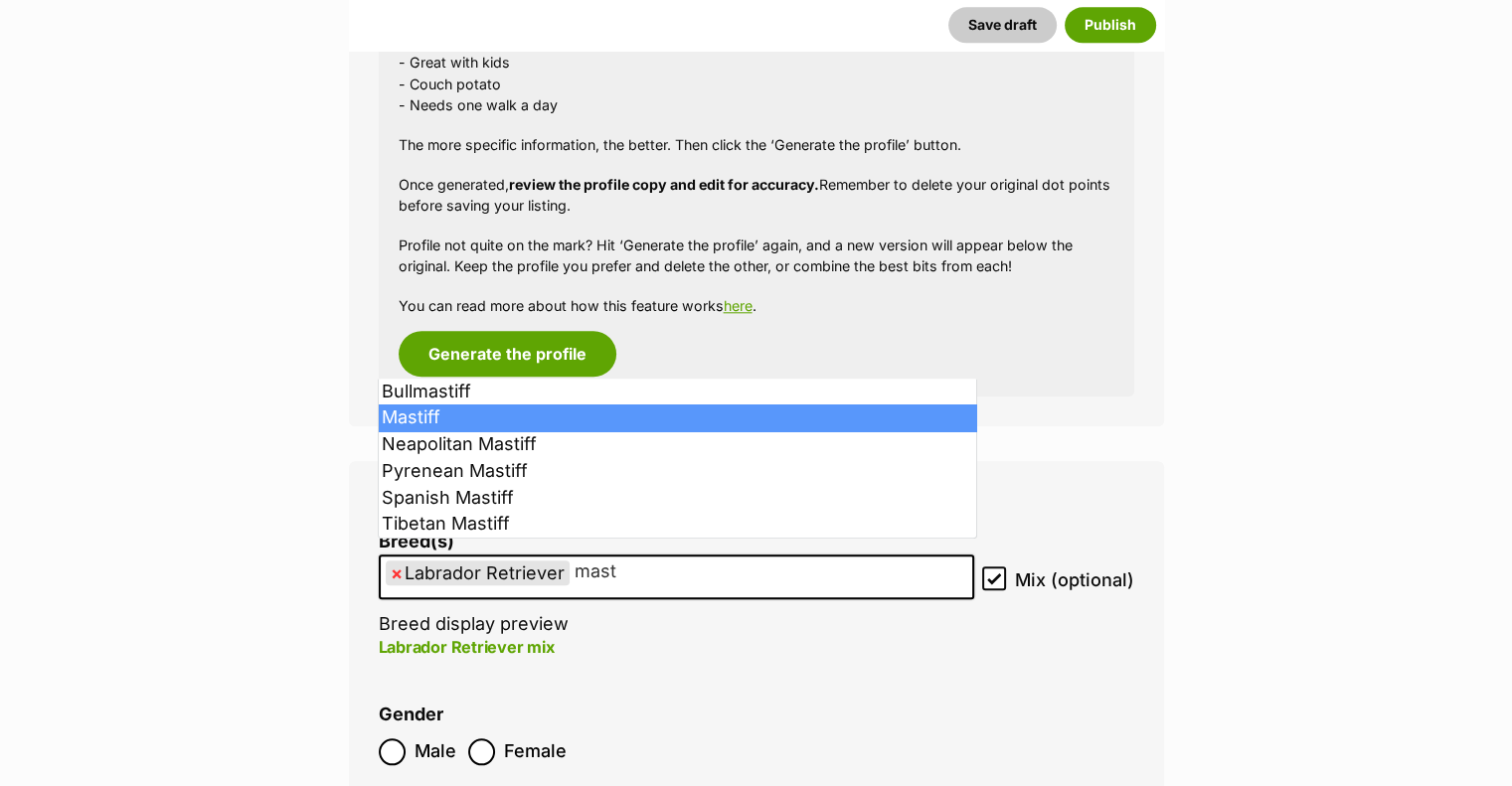 type on "mast" 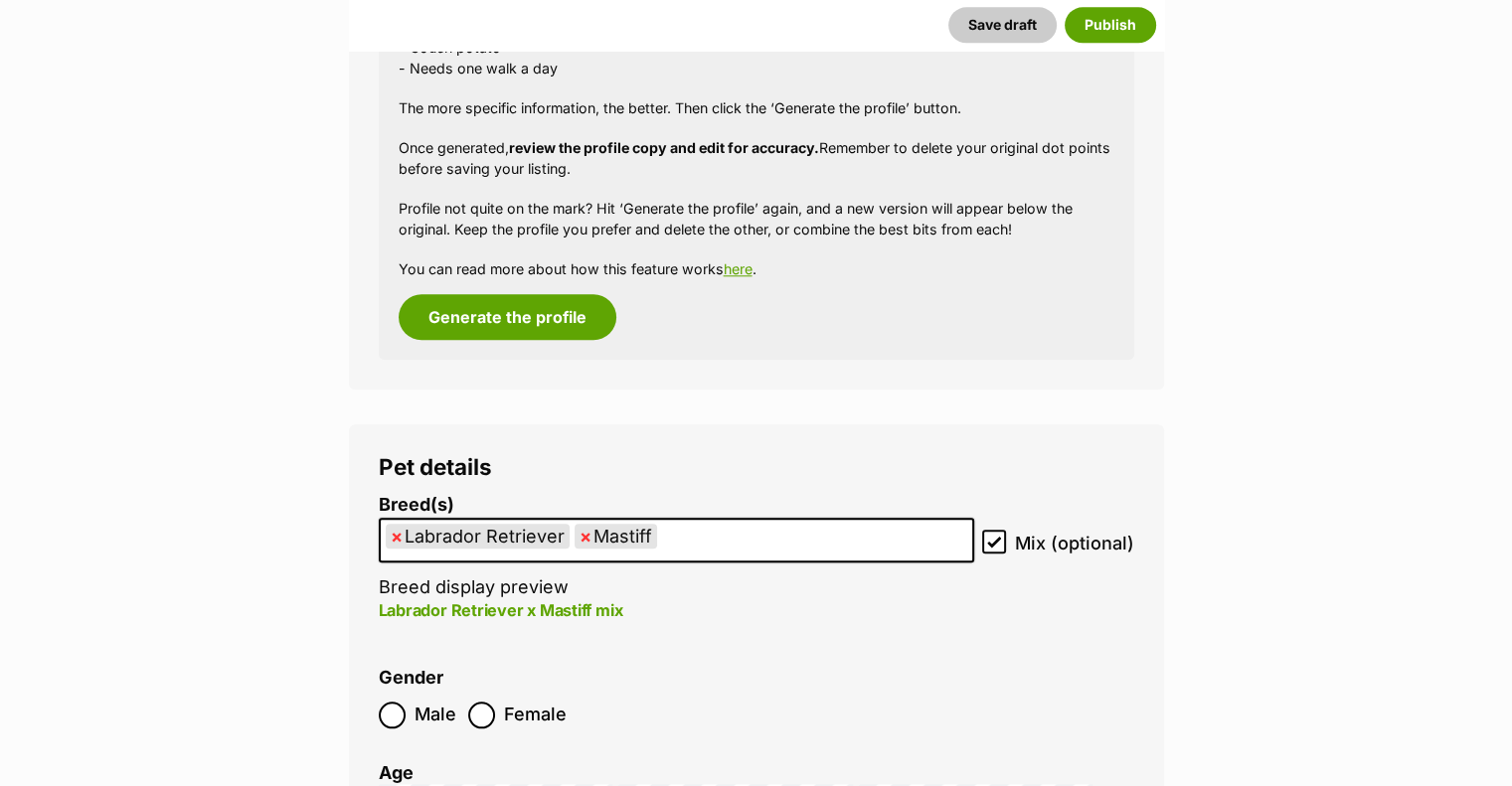 scroll, scrollTop: 2087, scrollLeft: 0, axis: vertical 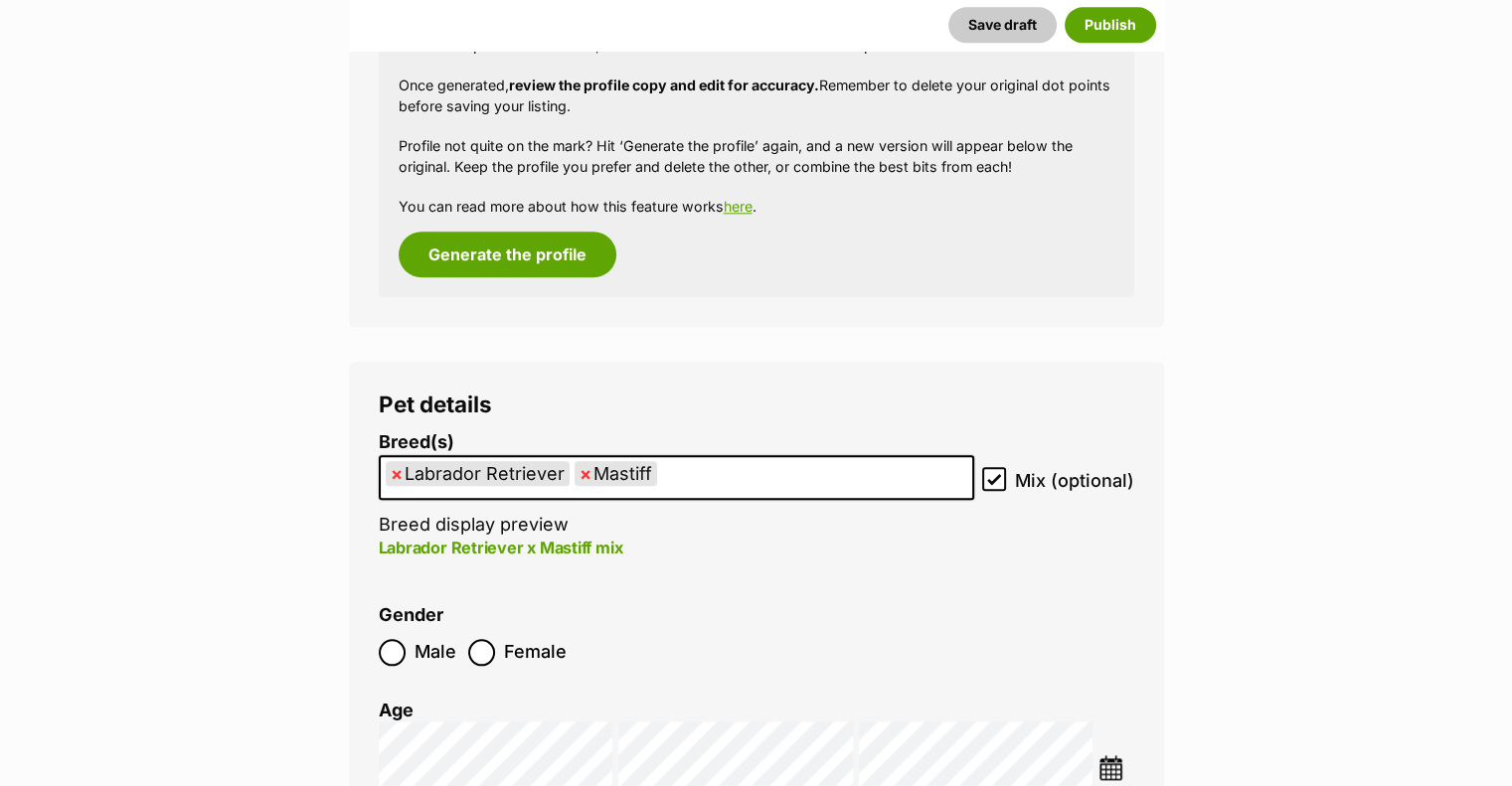 click on "Female" at bounding box center (517, 652) 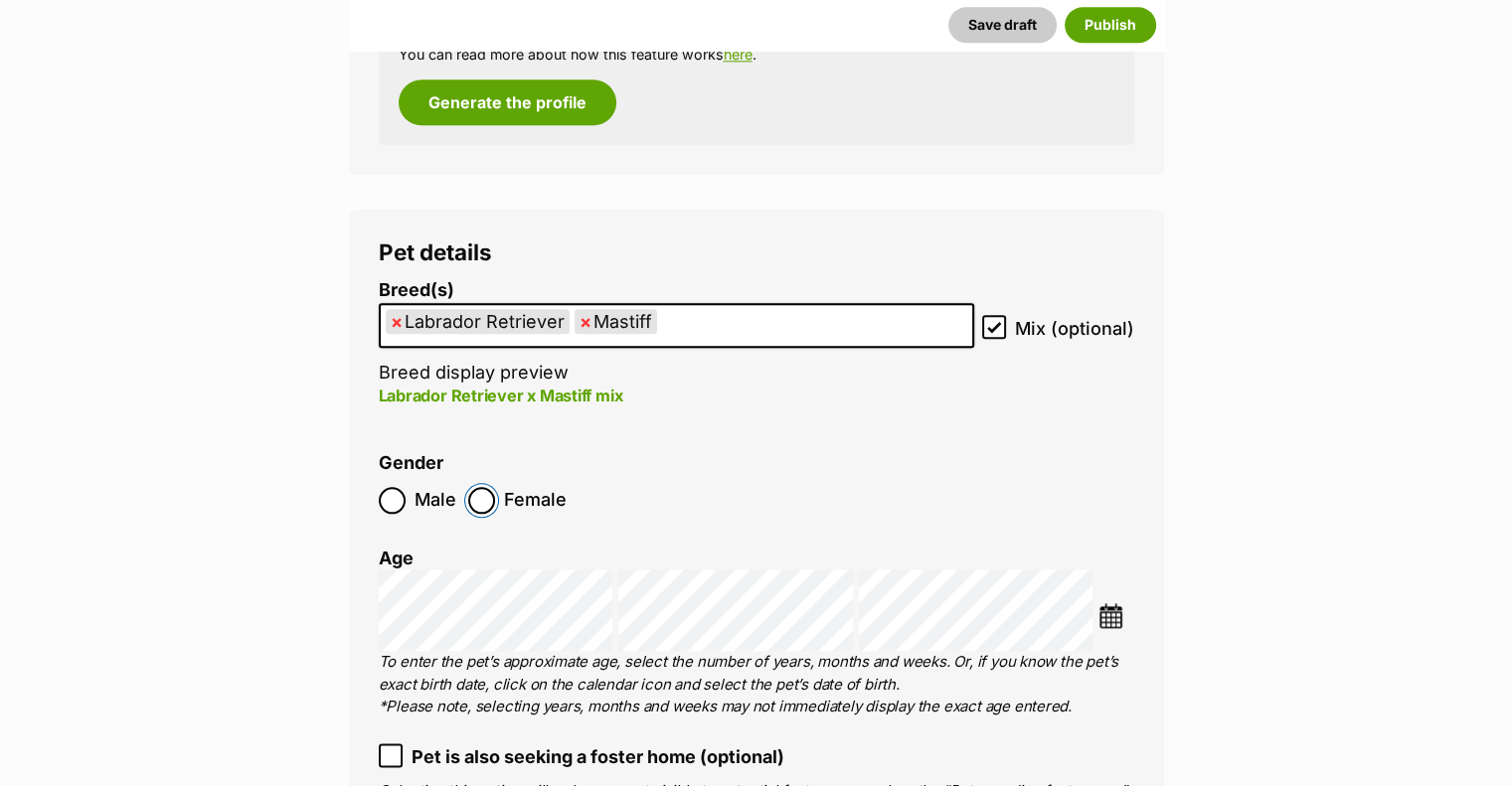 scroll, scrollTop: 2285, scrollLeft: 0, axis: vertical 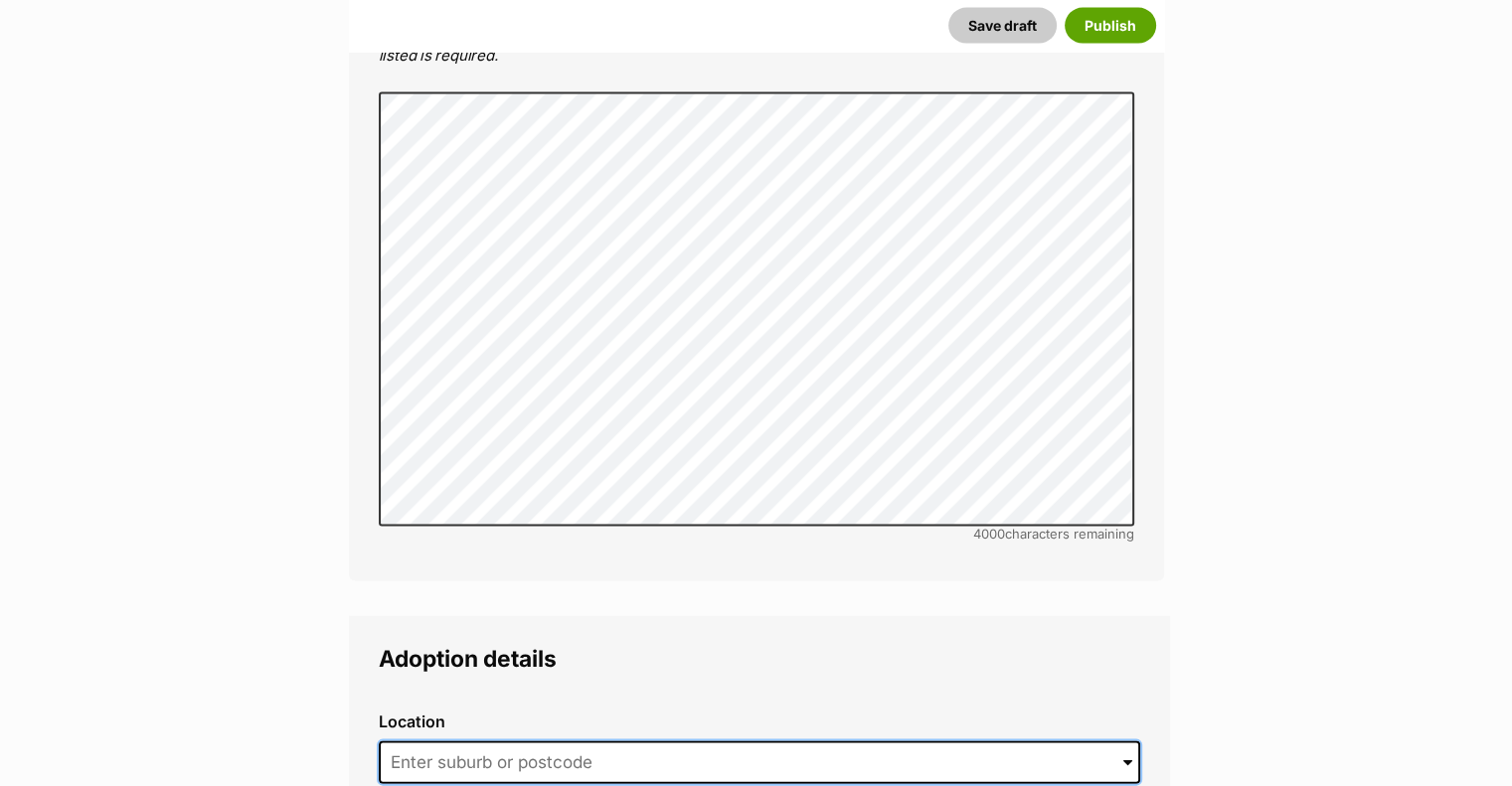 click at bounding box center [759, 763] 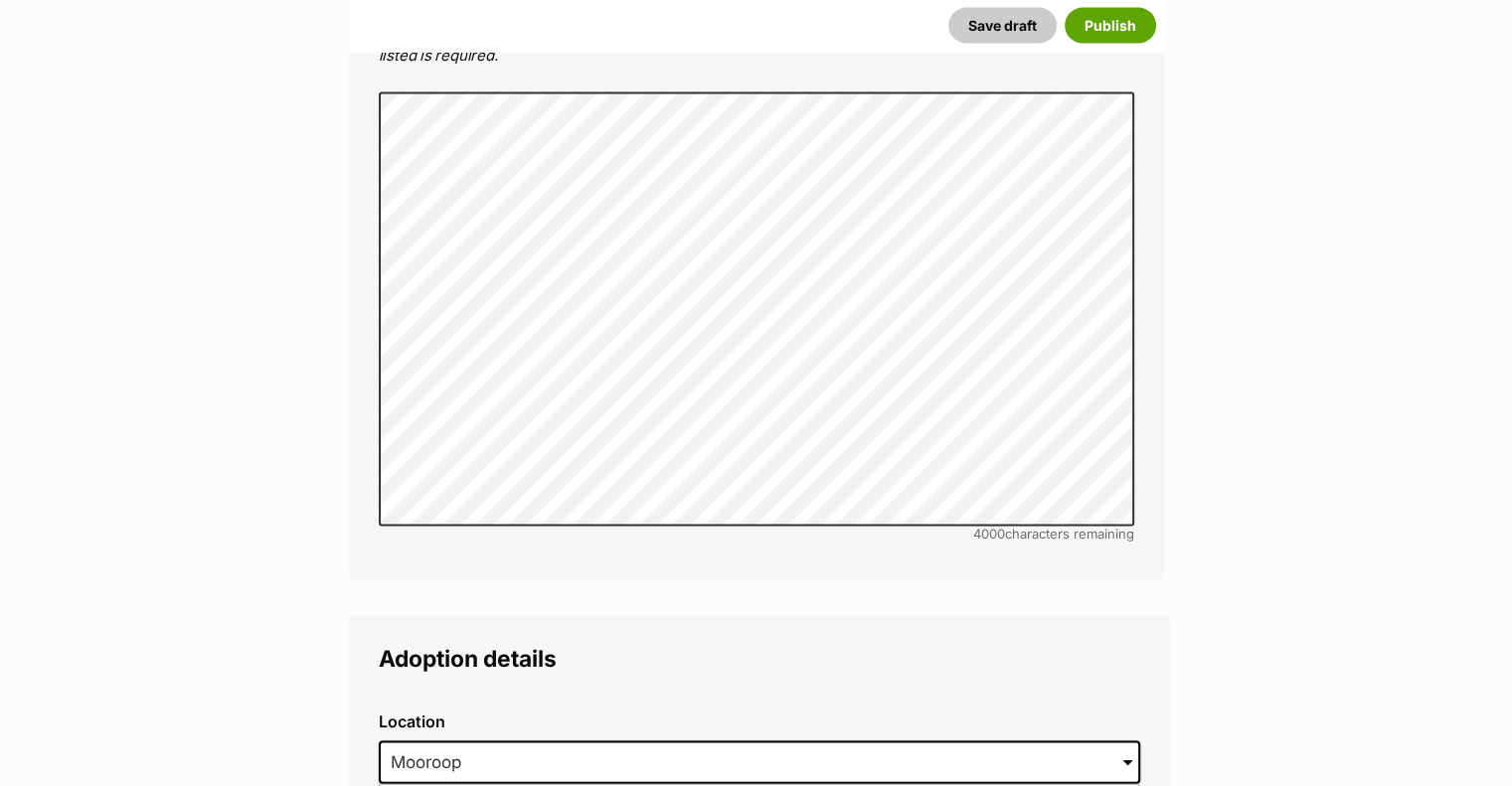 click on "Mooroopna, Victoria, 3629" at bounding box center (758, 843) 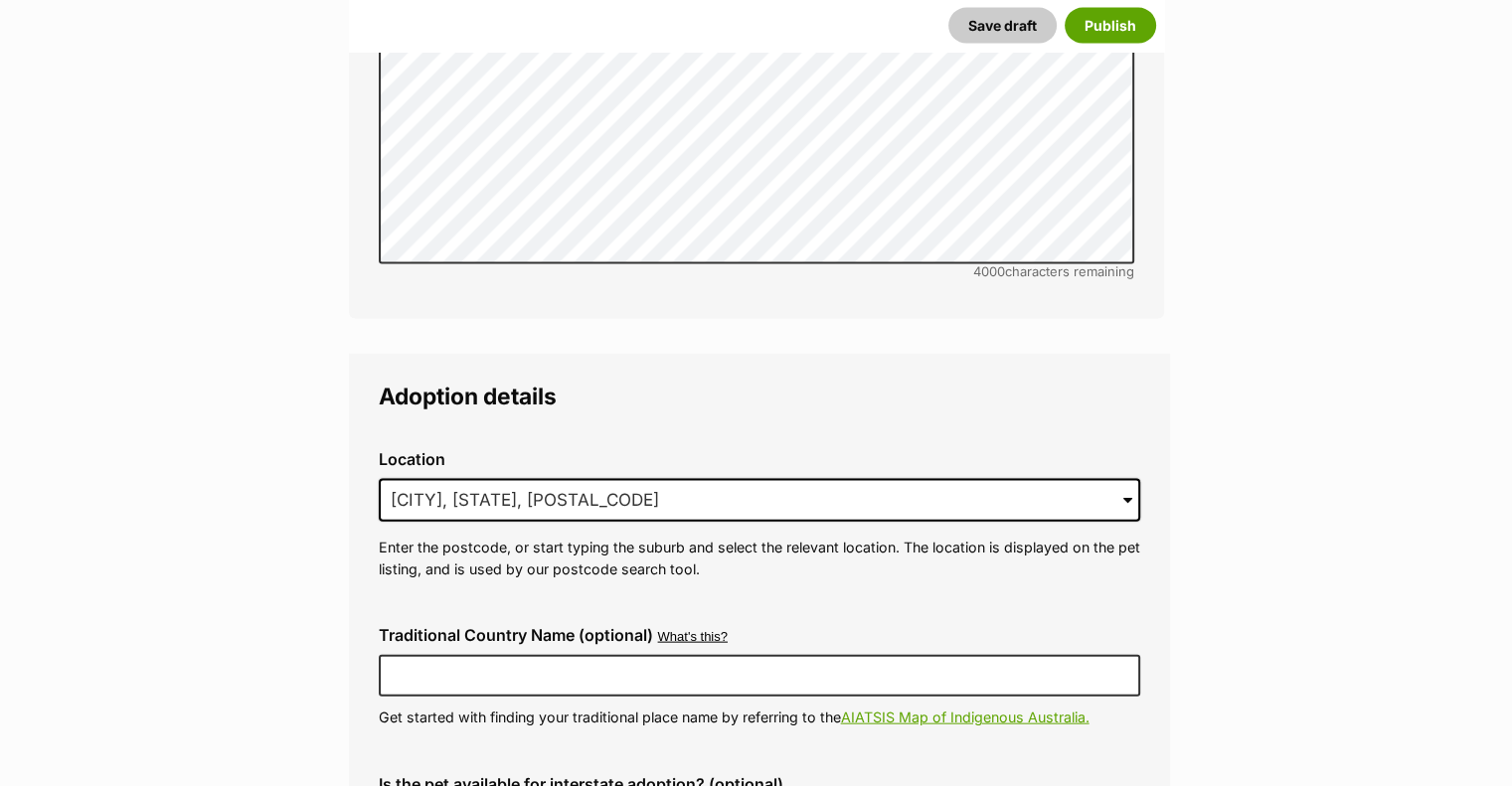 scroll, scrollTop: 4273, scrollLeft: 0, axis: vertical 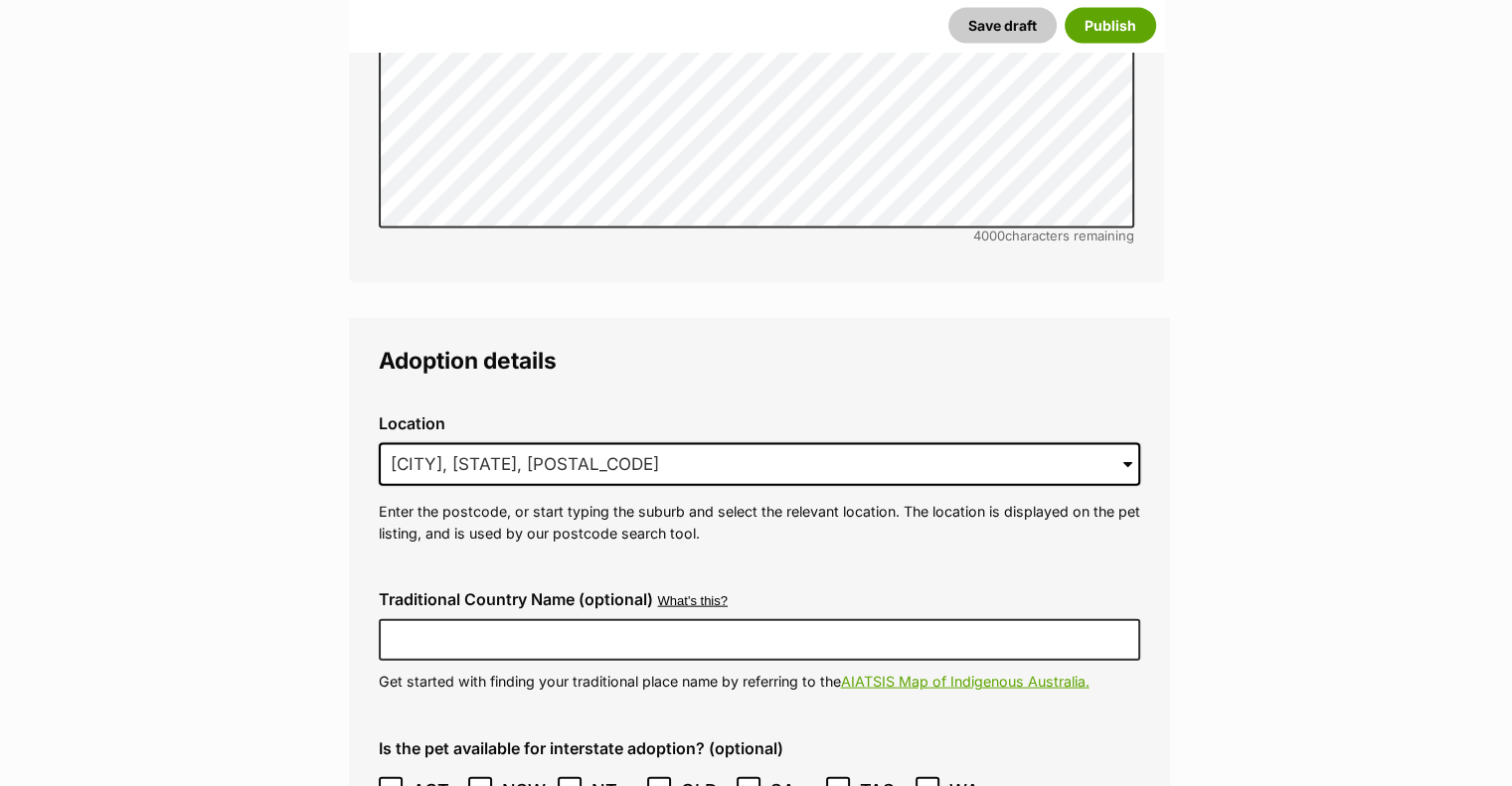 click 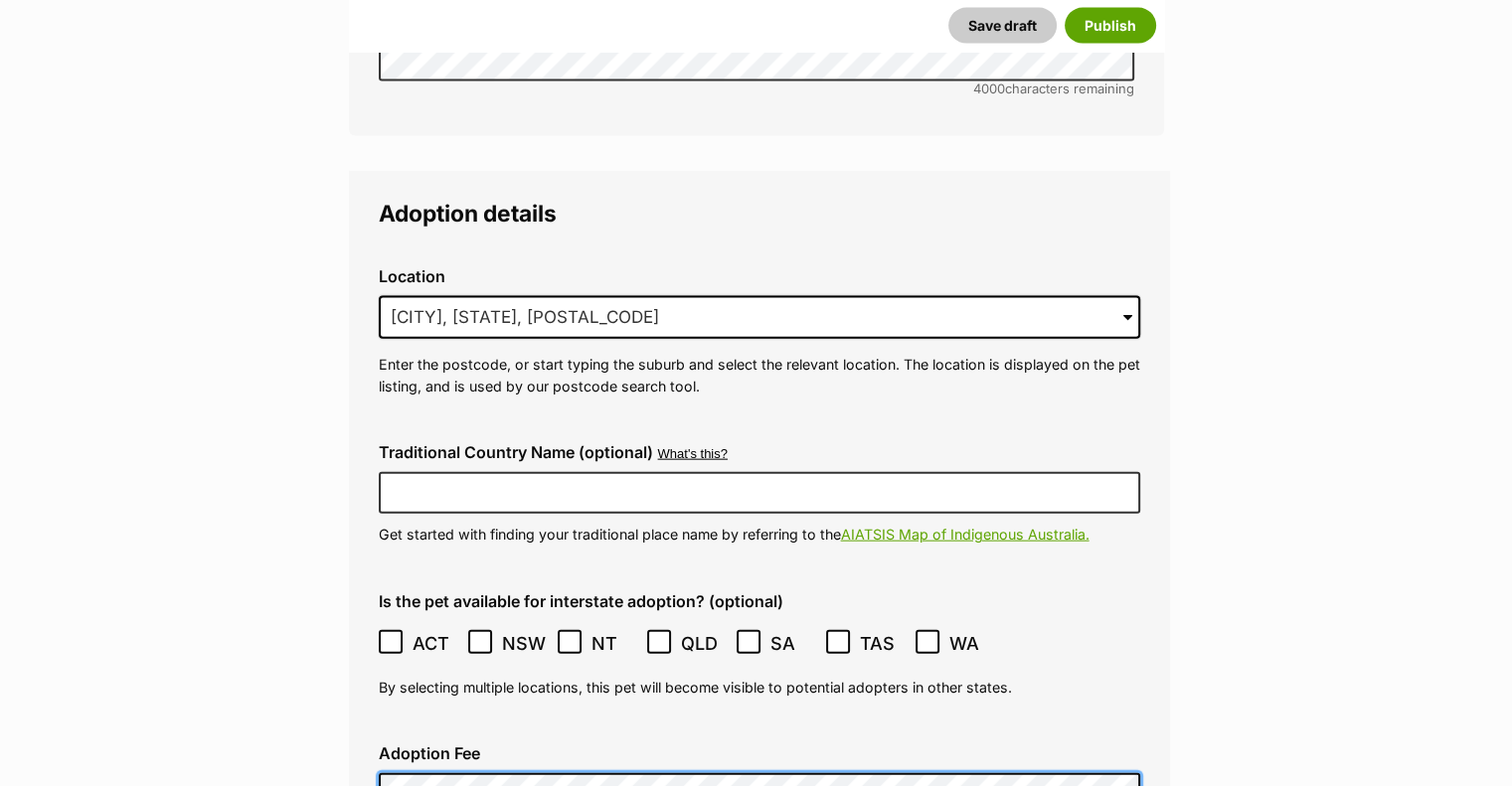 scroll, scrollTop: 4472, scrollLeft: 0, axis: vertical 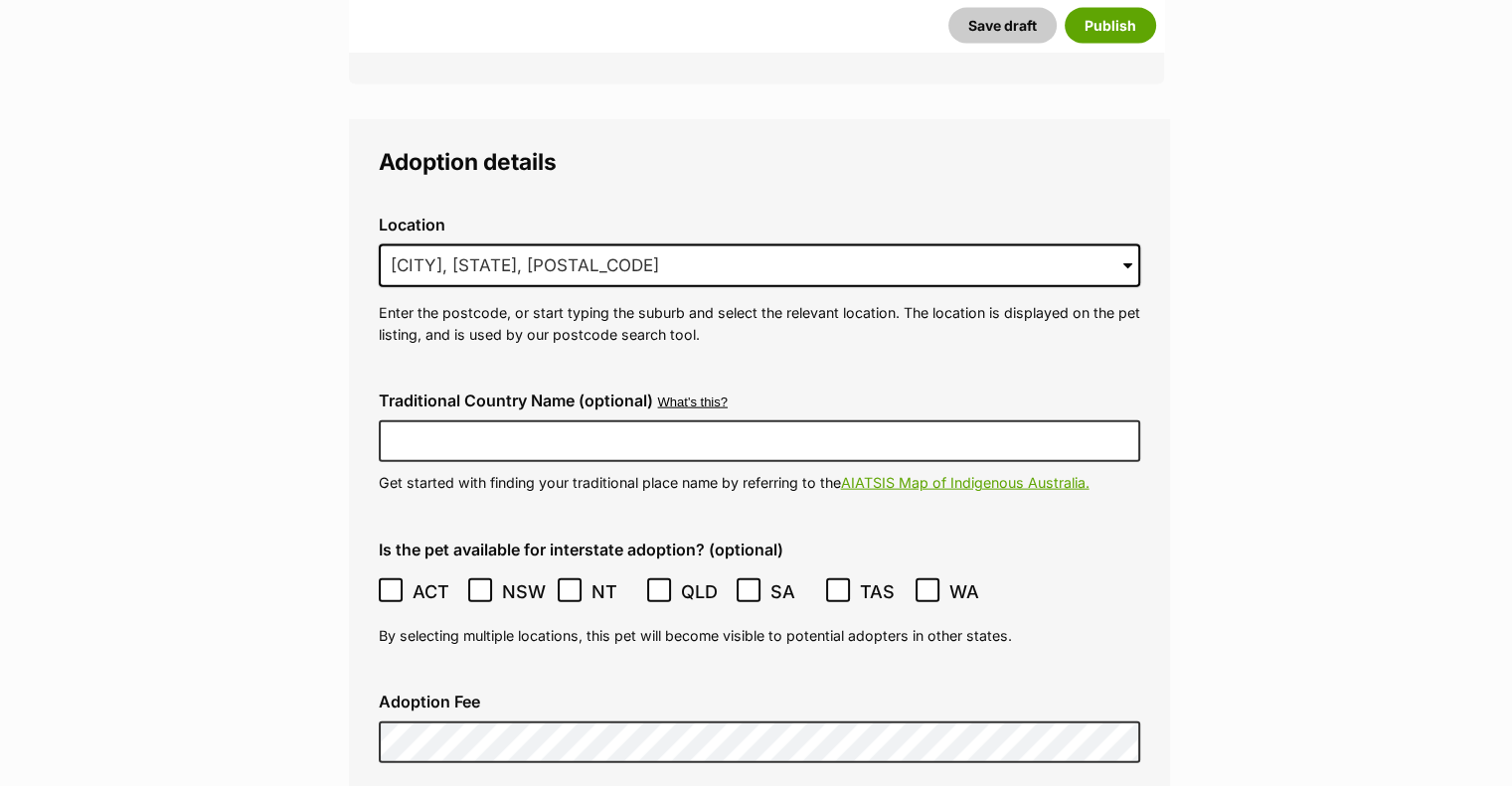 click on "Kids under 5 years old" at bounding box center [755, 862] 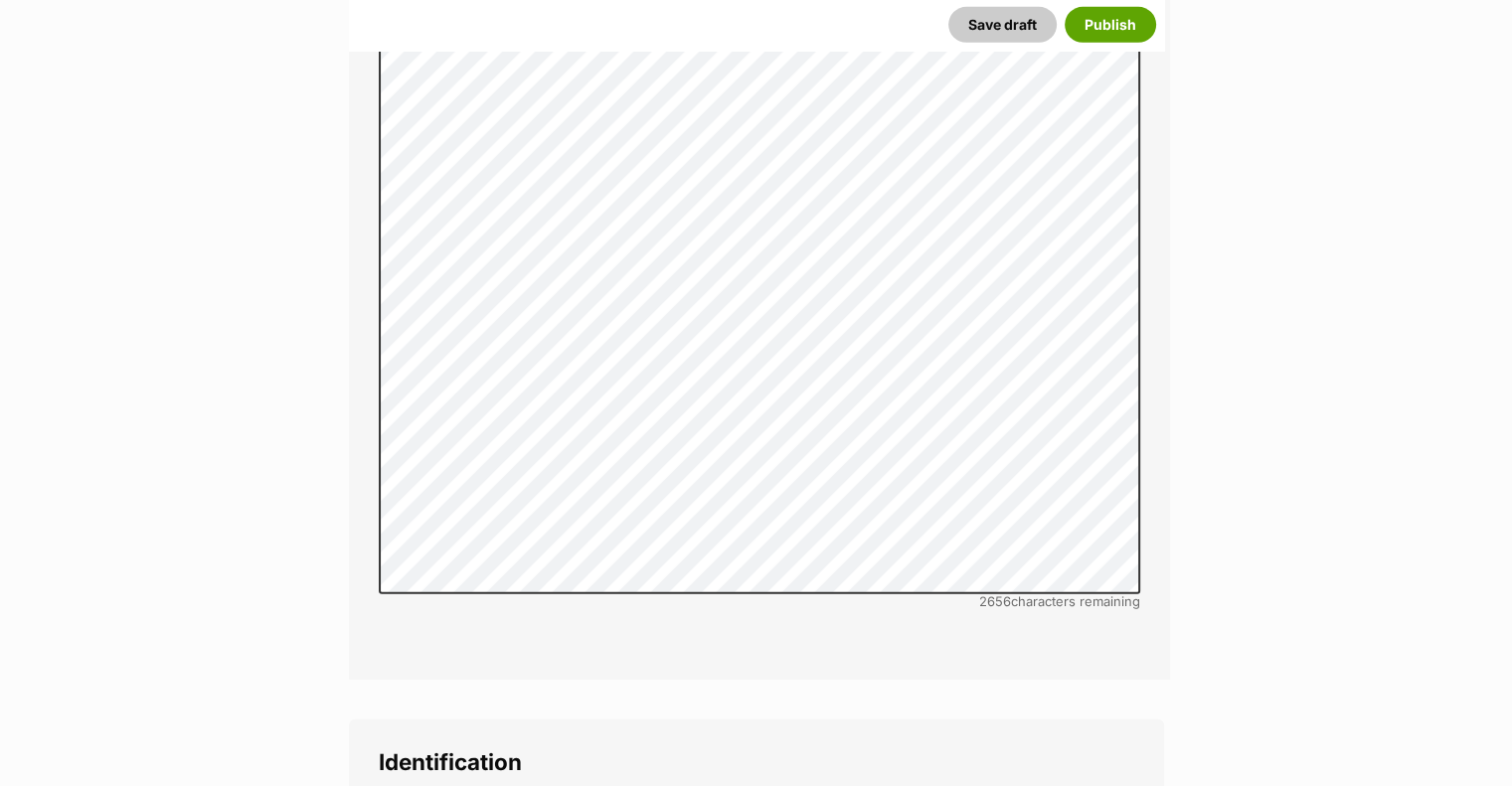 scroll, scrollTop: 5863, scrollLeft: 0, axis: vertical 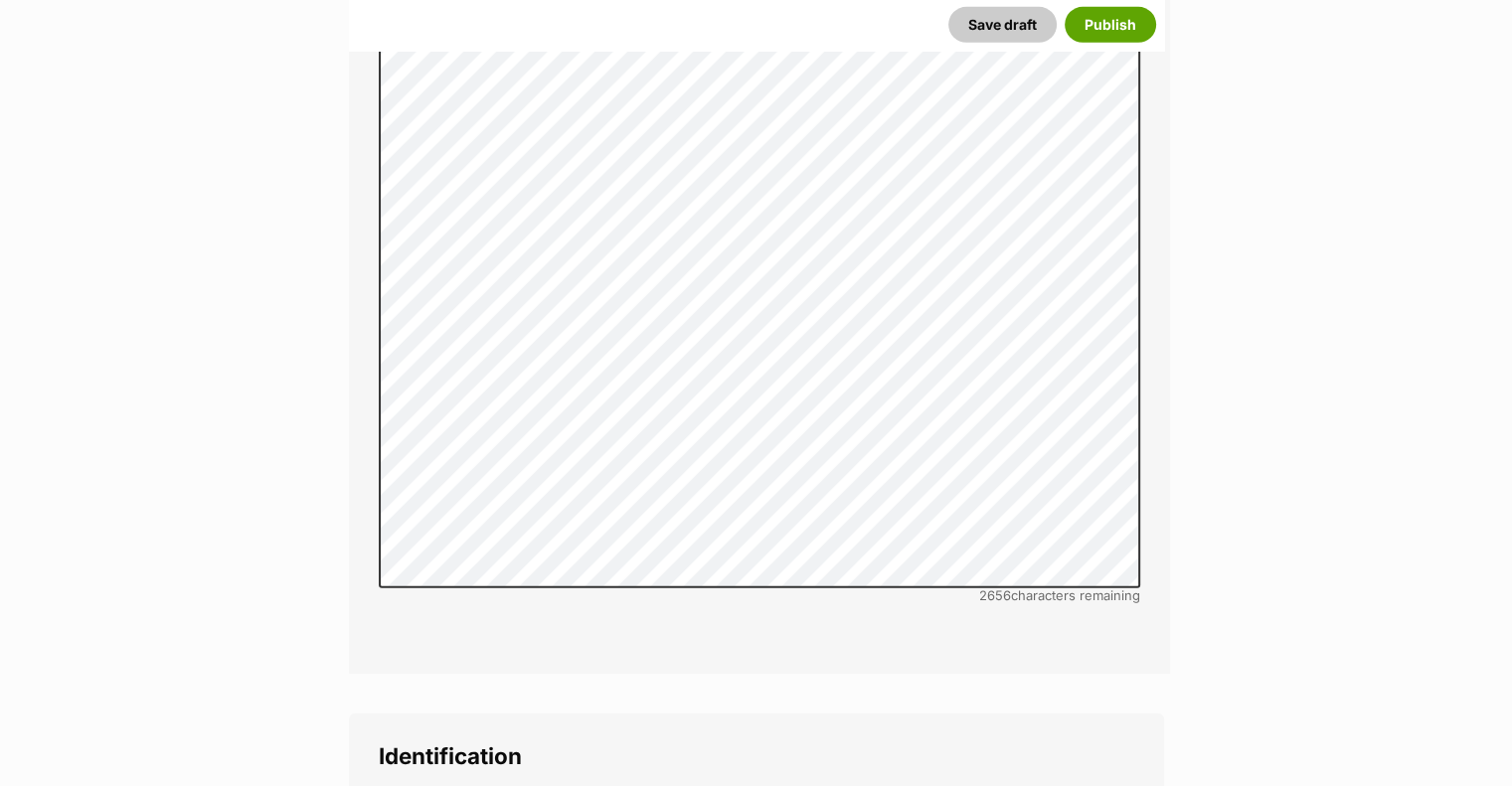 click on "No" at bounding box center [481, 841] 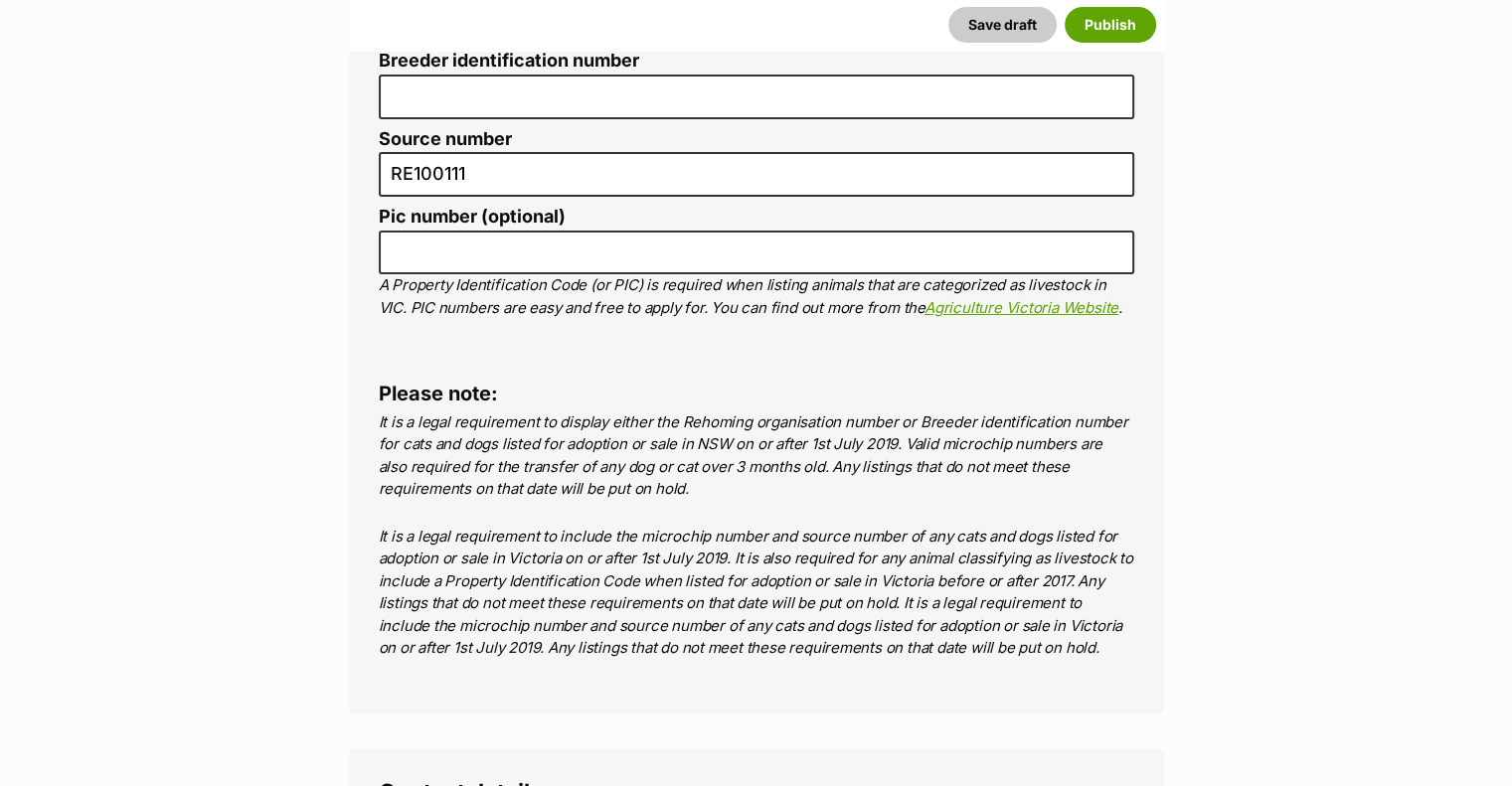 click on "Use the details from my group" at bounding box center (392, 875) 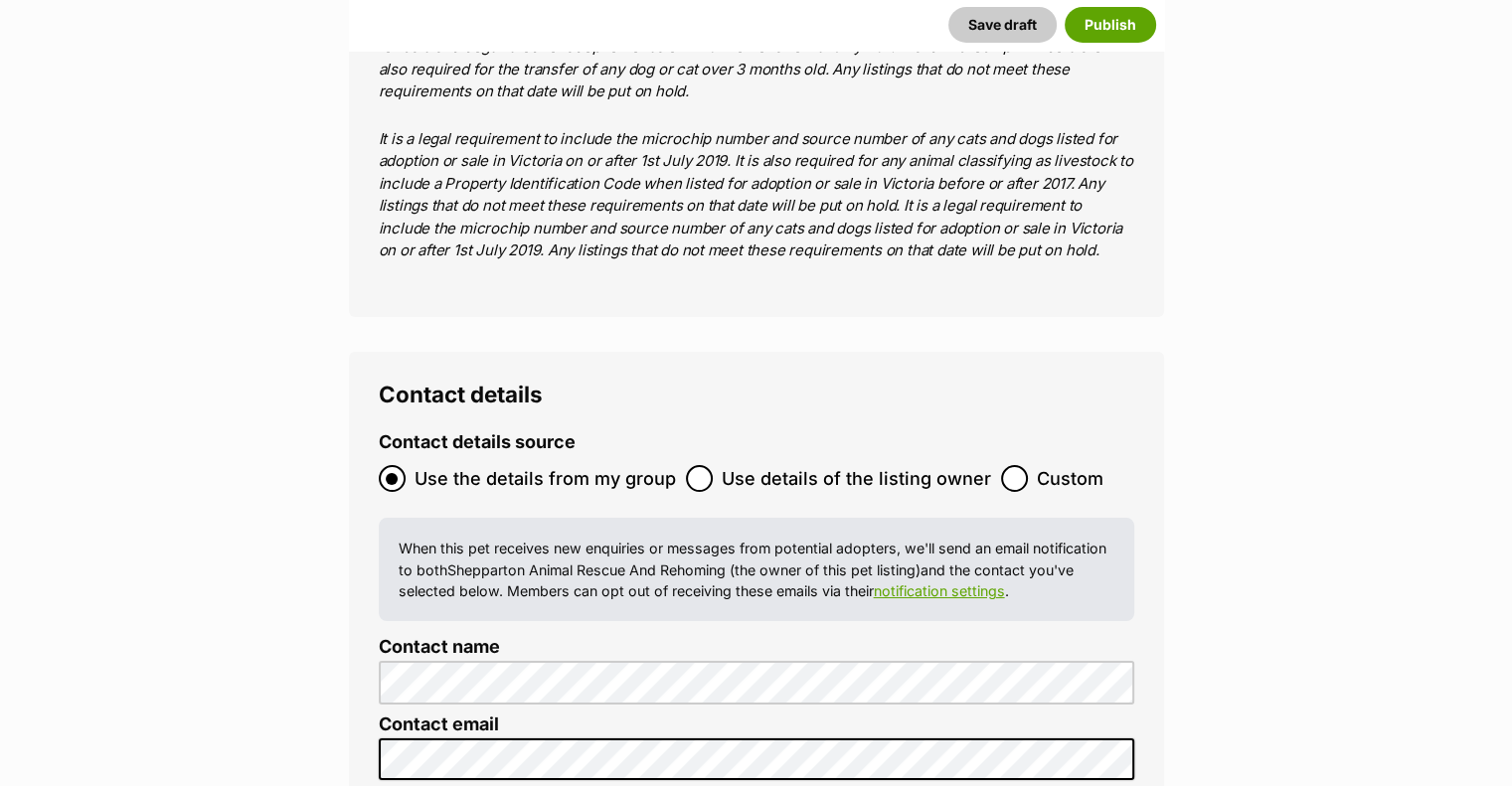 click 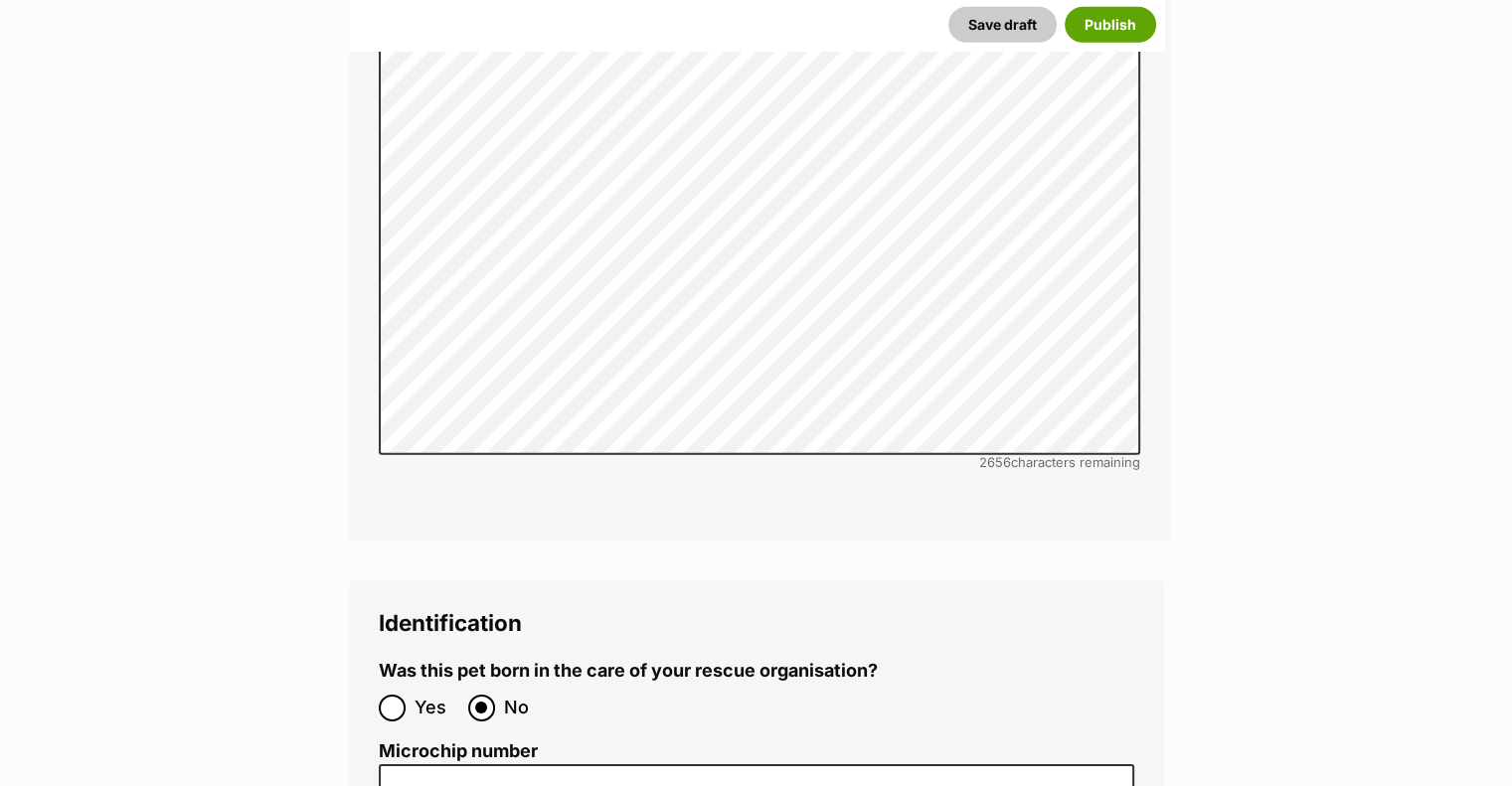 scroll, scrollTop: 5962, scrollLeft: 0, axis: vertical 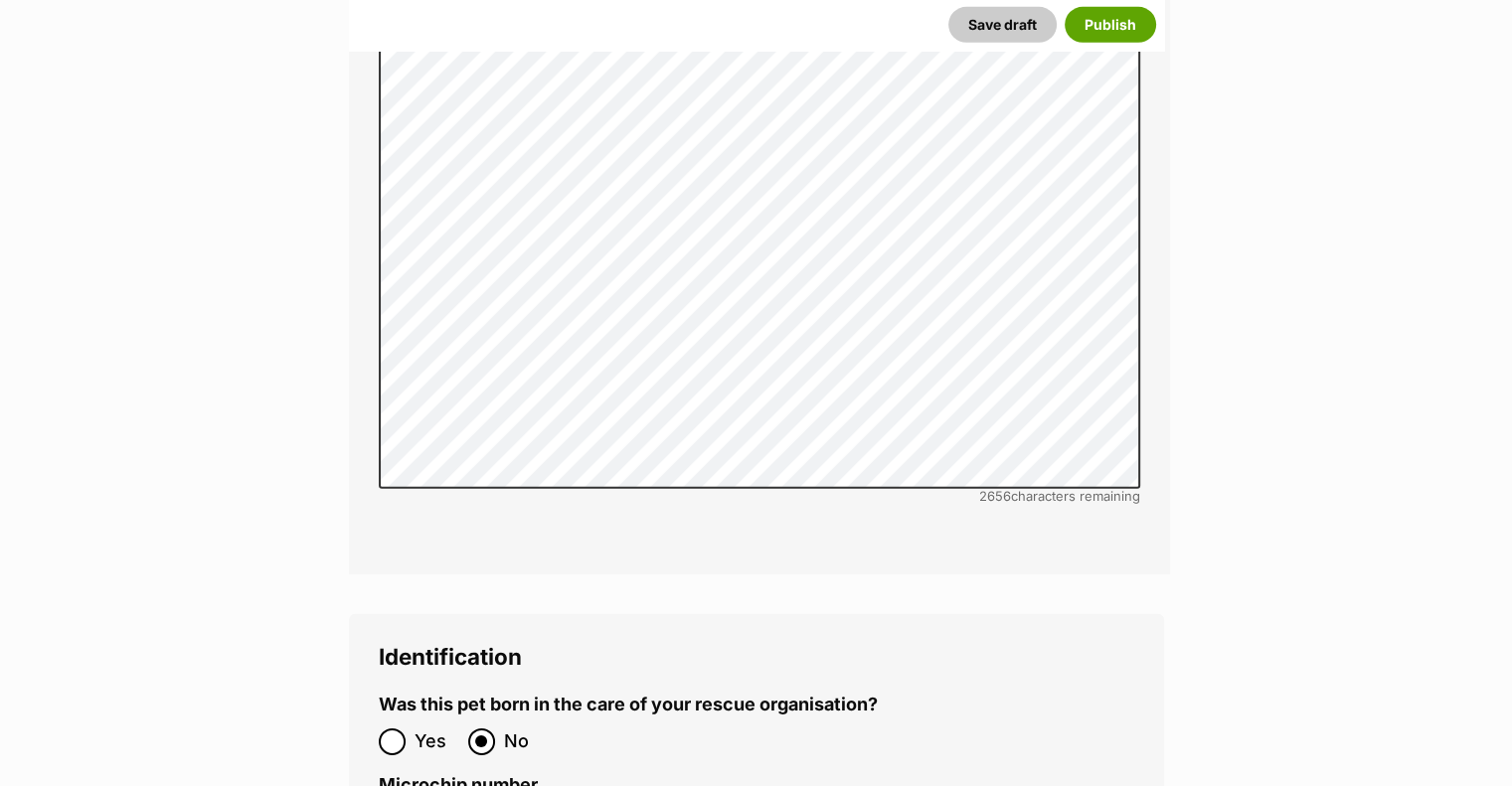 click on "Microchip number" at bounding box center (756, 820) 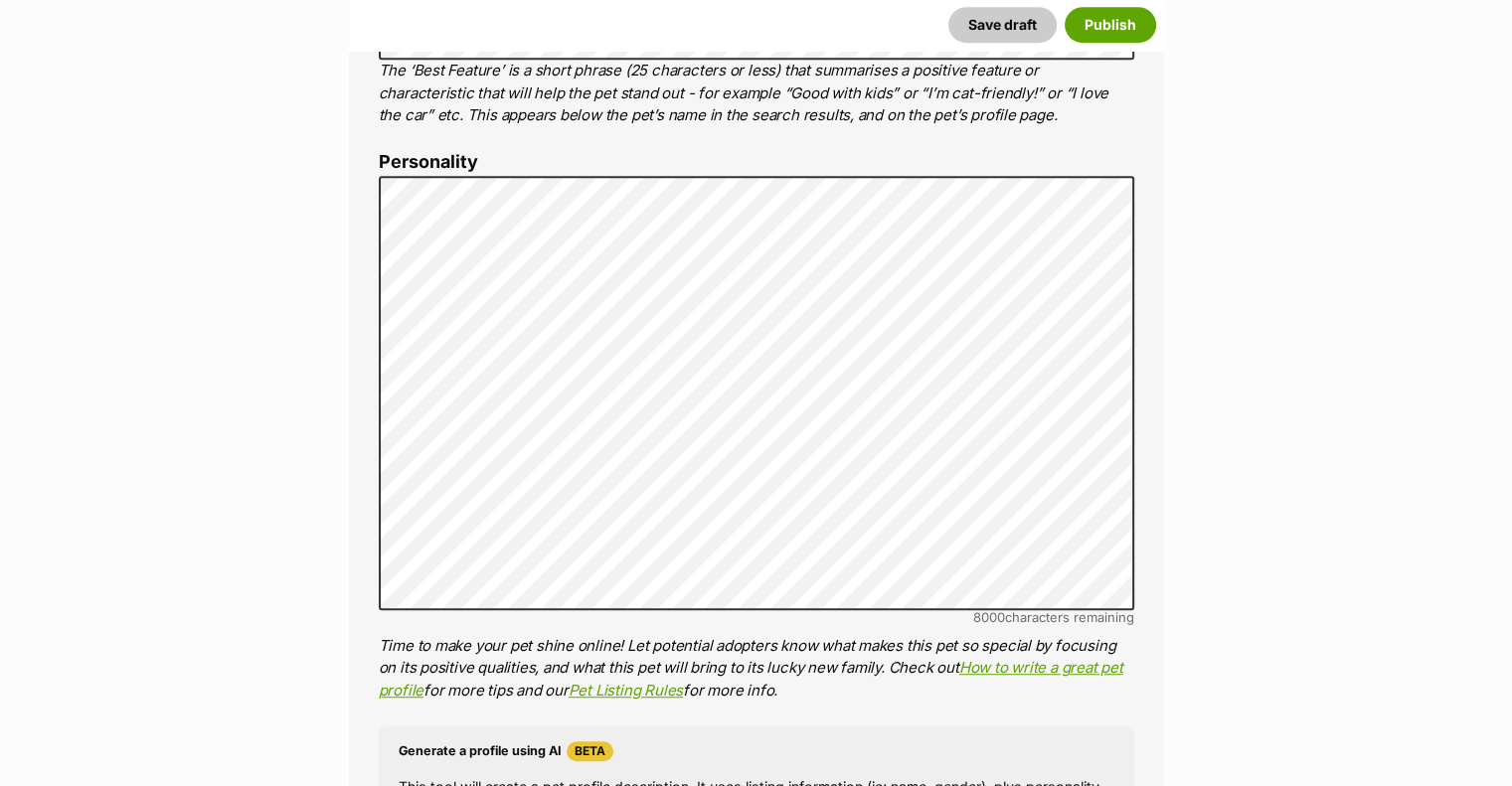 scroll, scrollTop: 1093, scrollLeft: 0, axis: vertical 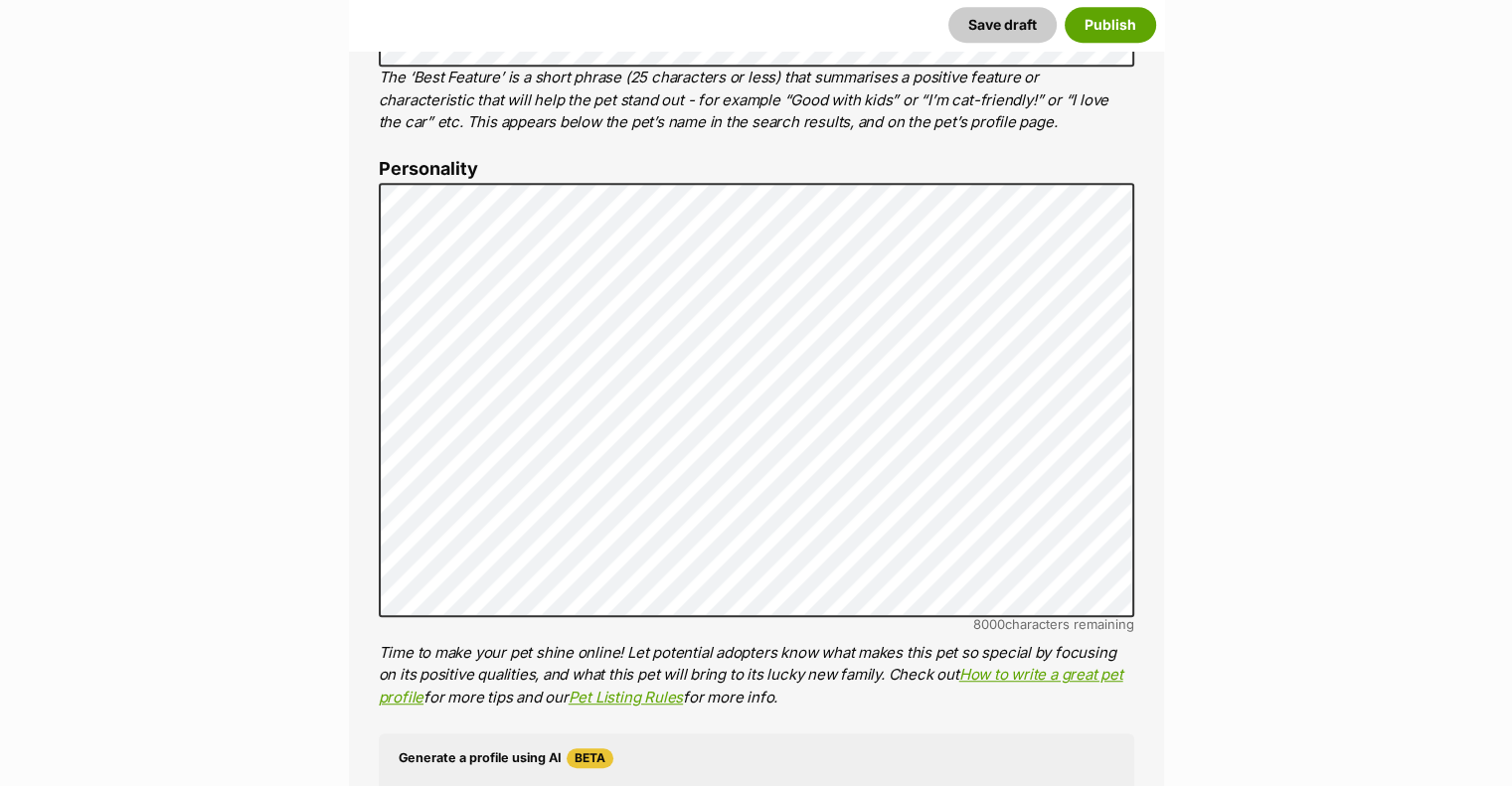 type on "900164002348412" 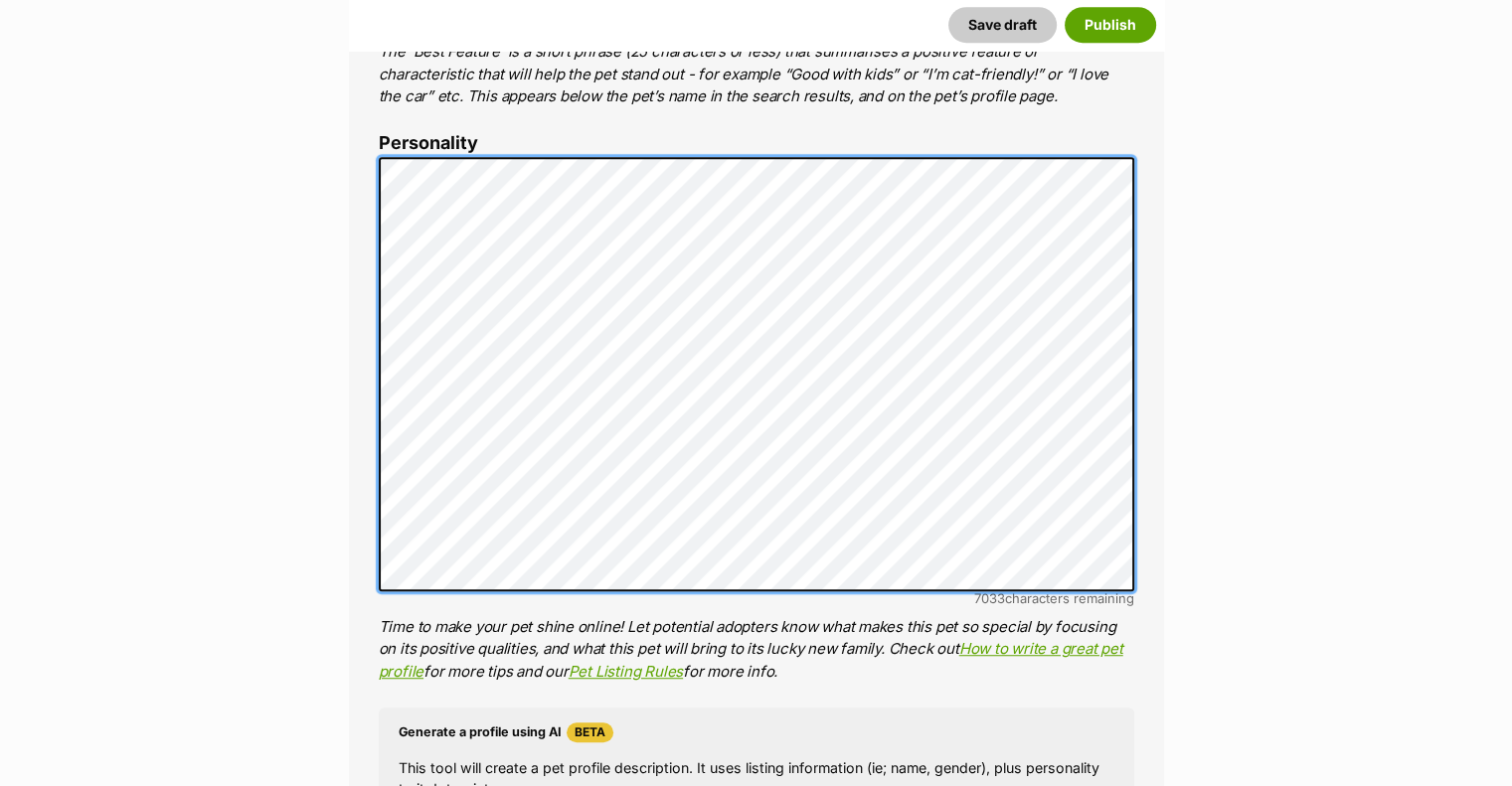scroll, scrollTop: 1093, scrollLeft: 0, axis: vertical 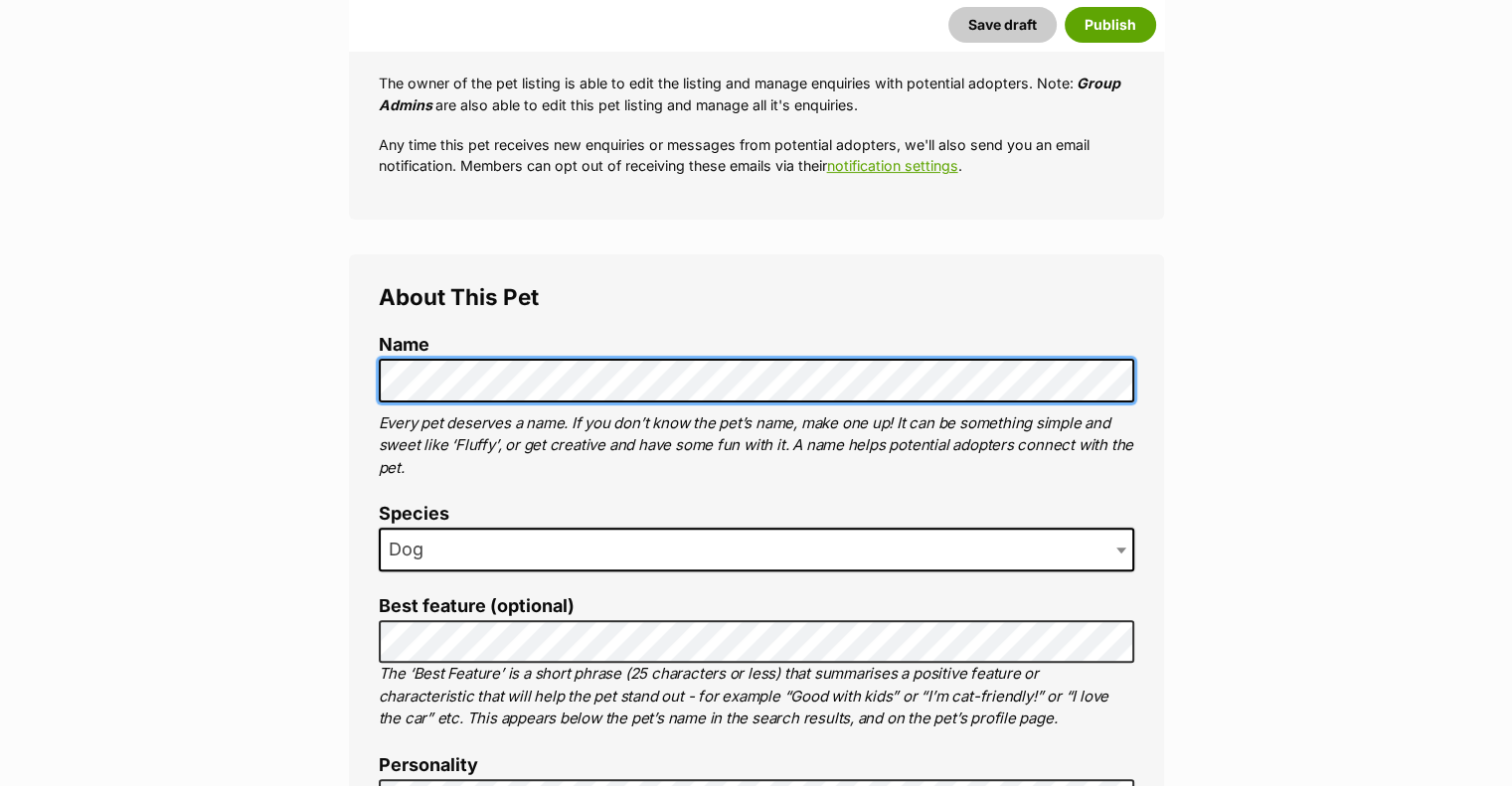 click on "New listing
Listing owner Choose an owner Shepparton Animal Rescue And Rehoming
The owner of the pet listing is able to edit the listing and manage enquiries with potential adopters. Note:
Group Admins
are also able to edit this pet listing and manage all it's enquiries.
Any time this pet receives new enquiries or messages from potential adopters, we'll also send you an email notification. Members can opt out of receiving these emails via their
notification settings .
About This Pet Name
Henlo there, it looks like you might be using the pet name field to indicate that this pet is now on hold - we recommend updating the status to on hold from the listing page instead!
Every pet deserves a name. If you don’t know the pet’s name, make one up! It can be something simple and sweet like ‘Fluffy’, or get creative and have some fun with it. A name helps potential adopters connect with the pet.
Species Dog
Best feature (optional)
Personality 7041" at bounding box center [756, 3981] 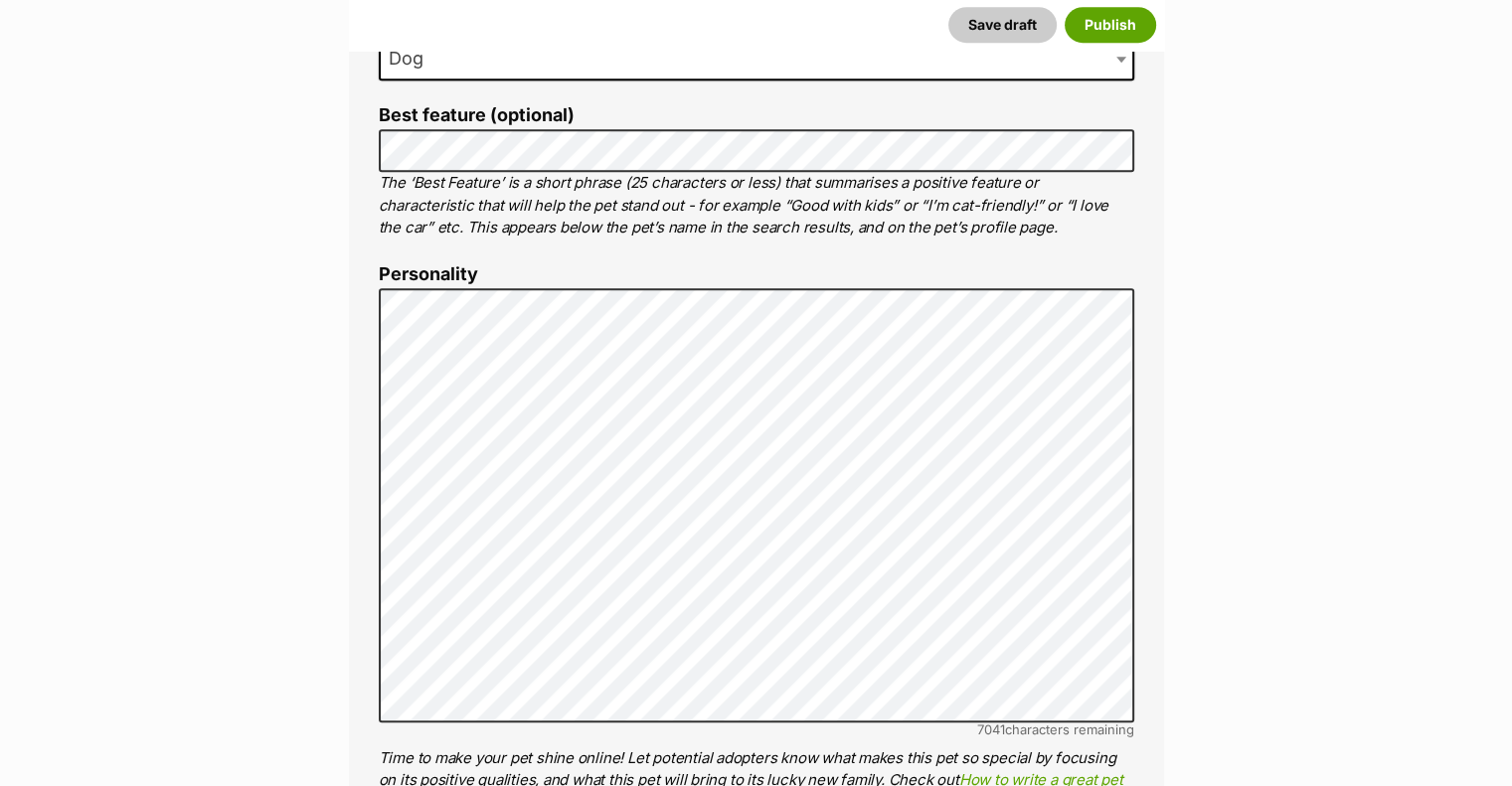 scroll, scrollTop: 994, scrollLeft: 0, axis: vertical 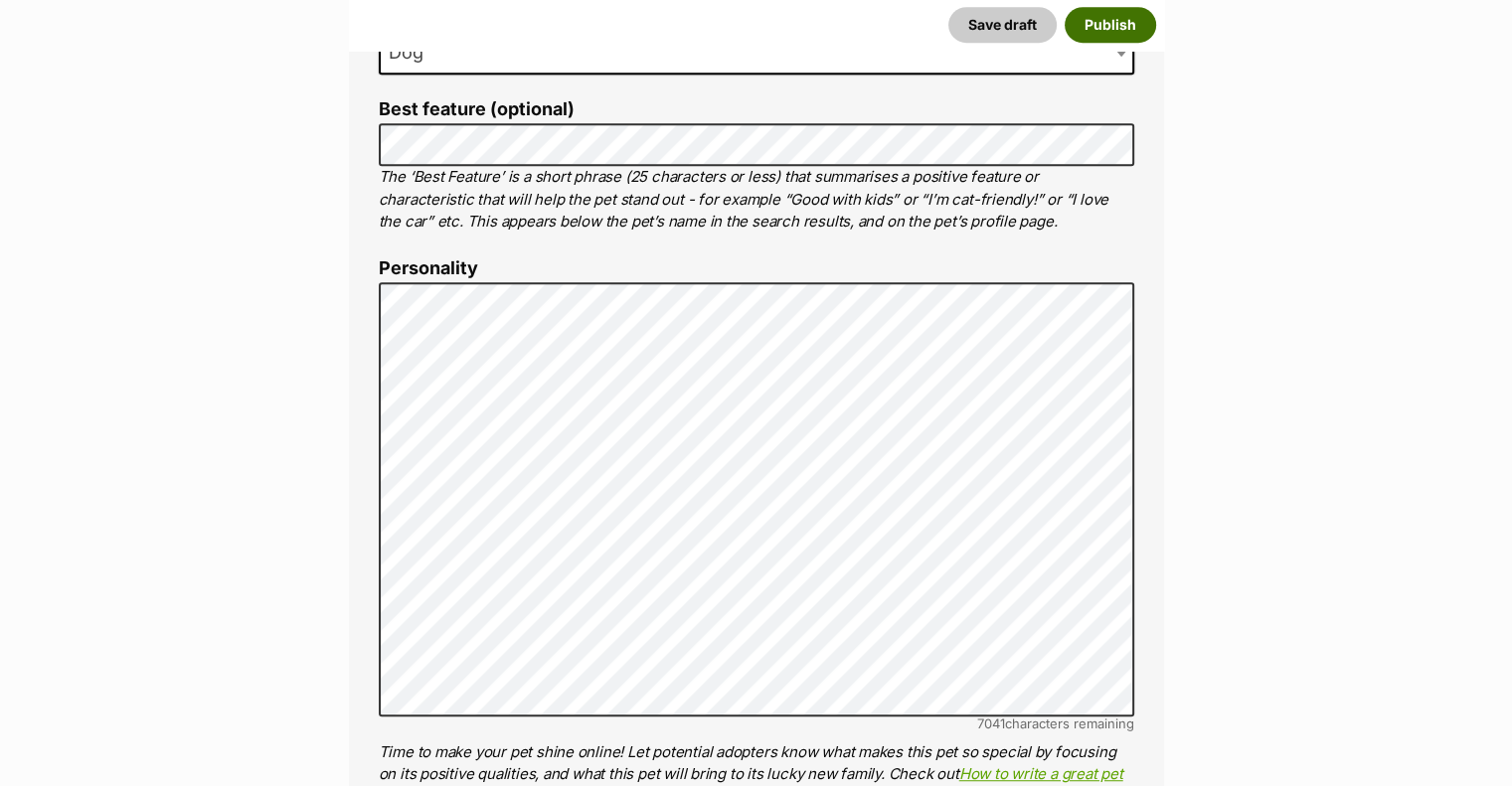 click on "Publish" at bounding box center (1110, 25) 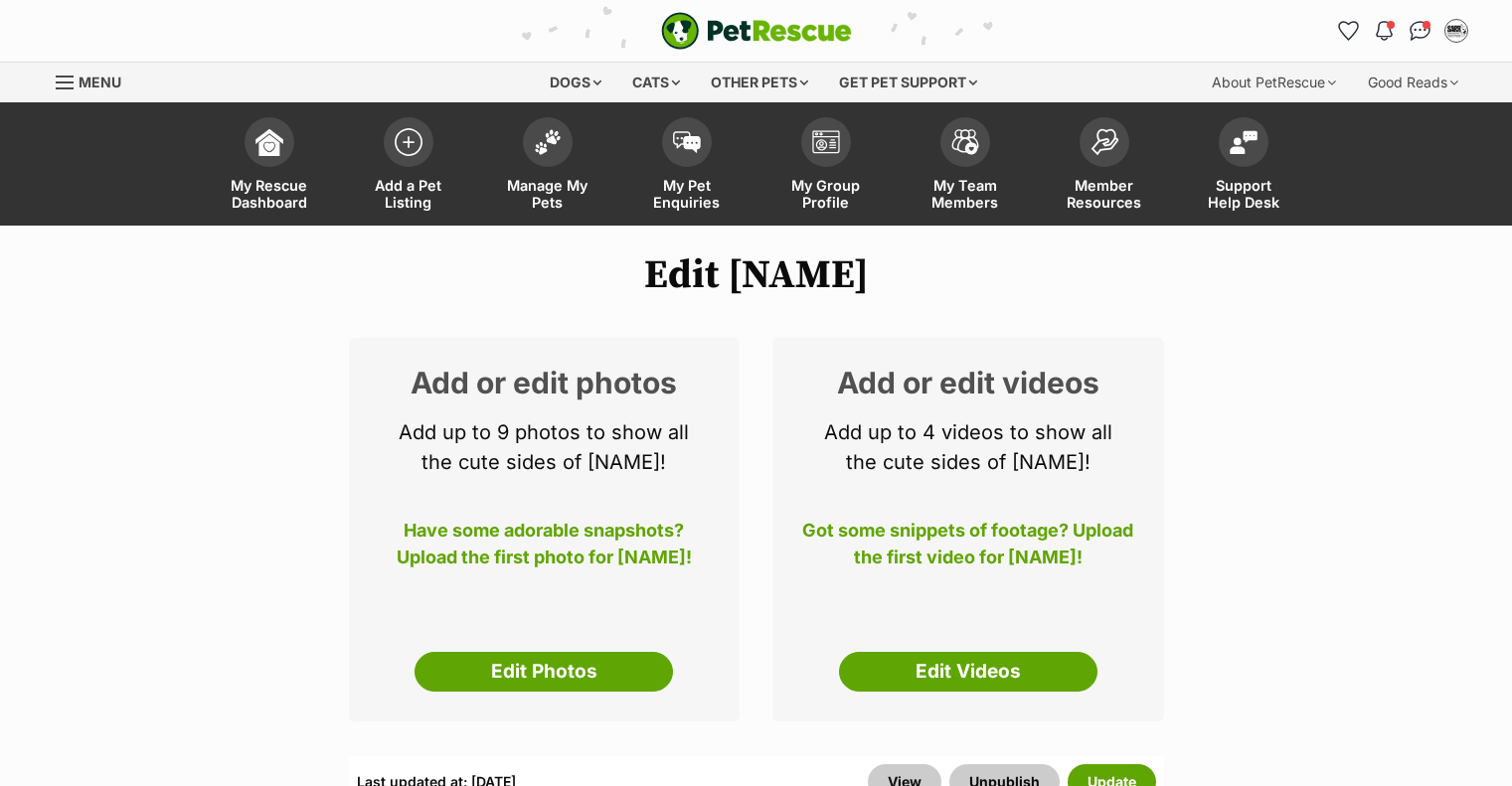scroll, scrollTop: 0, scrollLeft: 0, axis: both 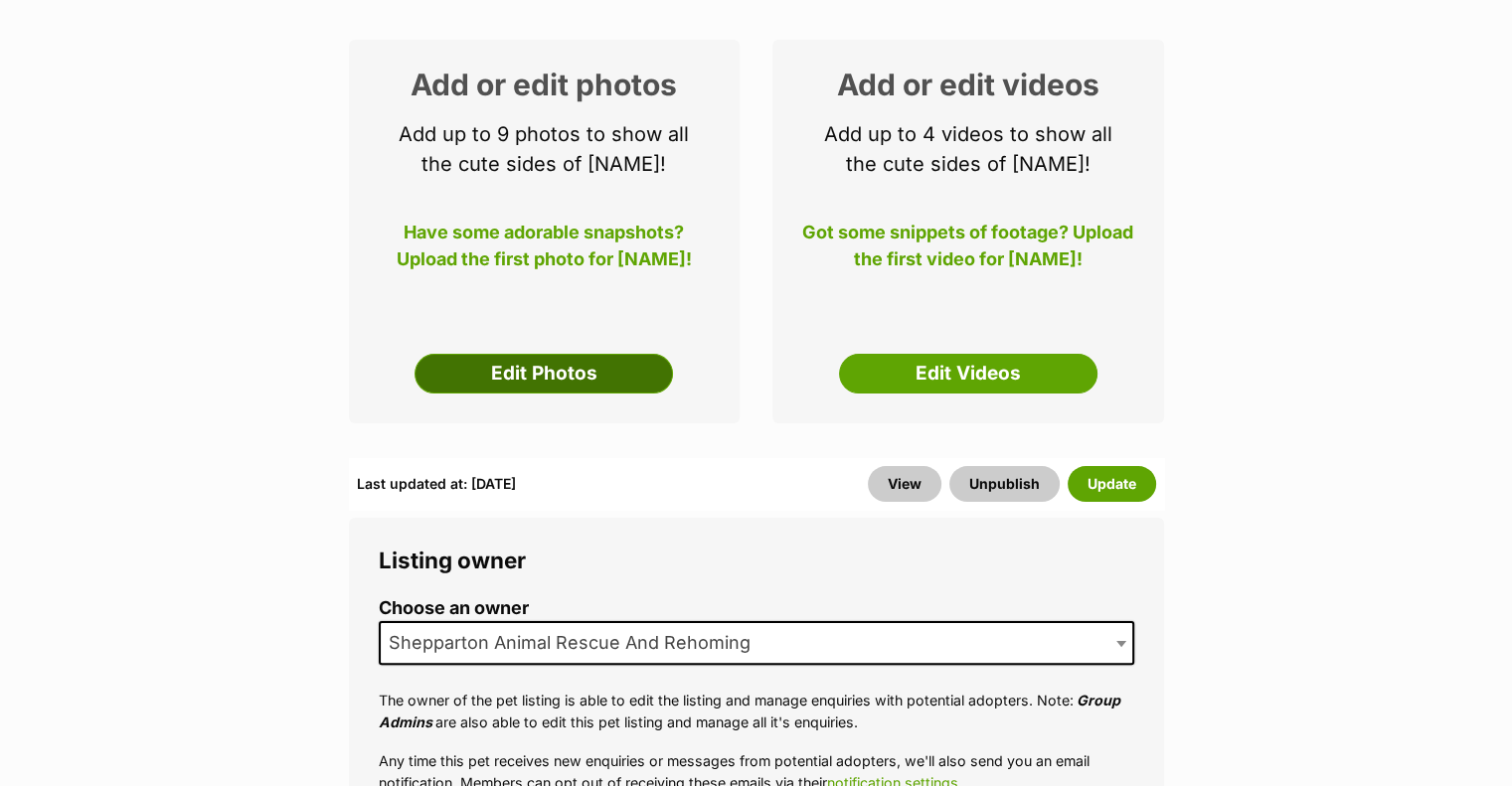 click on "Edit Photos" at bounding box center [544, 374] 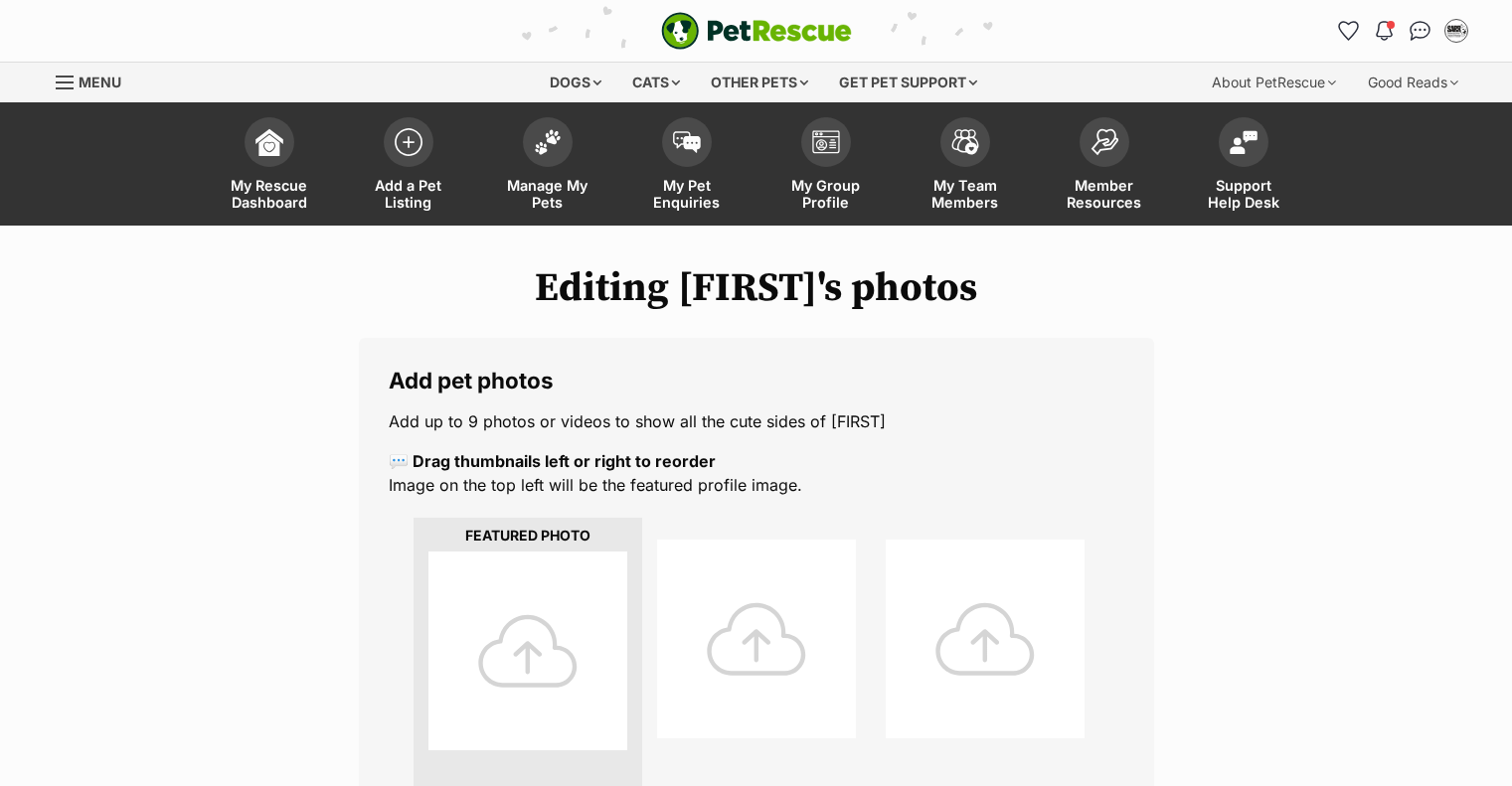 scroll, scrollTop: 0, scrollLeft: 0, axis: both 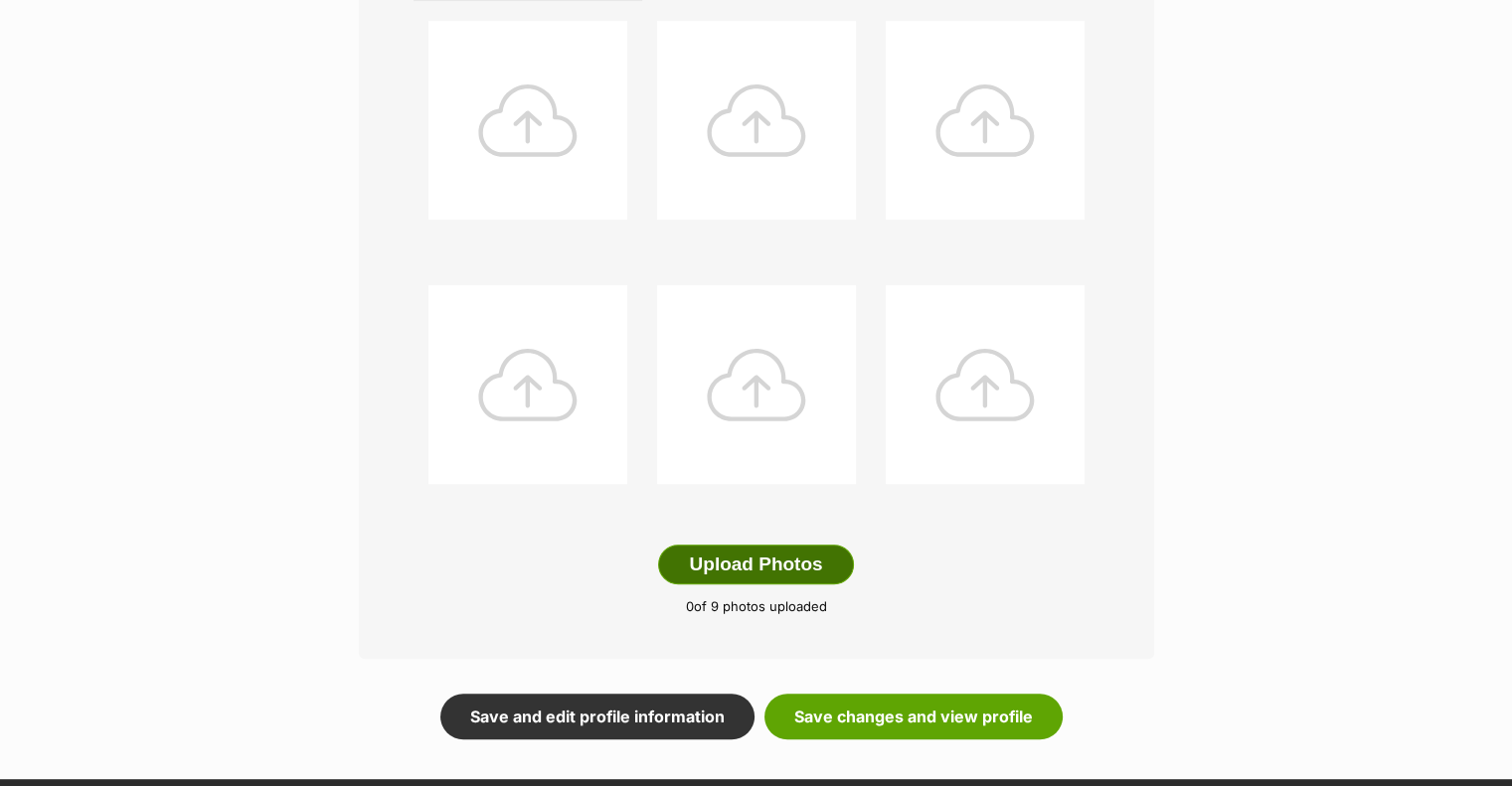 click on "Upload Photos" at bounding box center (756, 564) 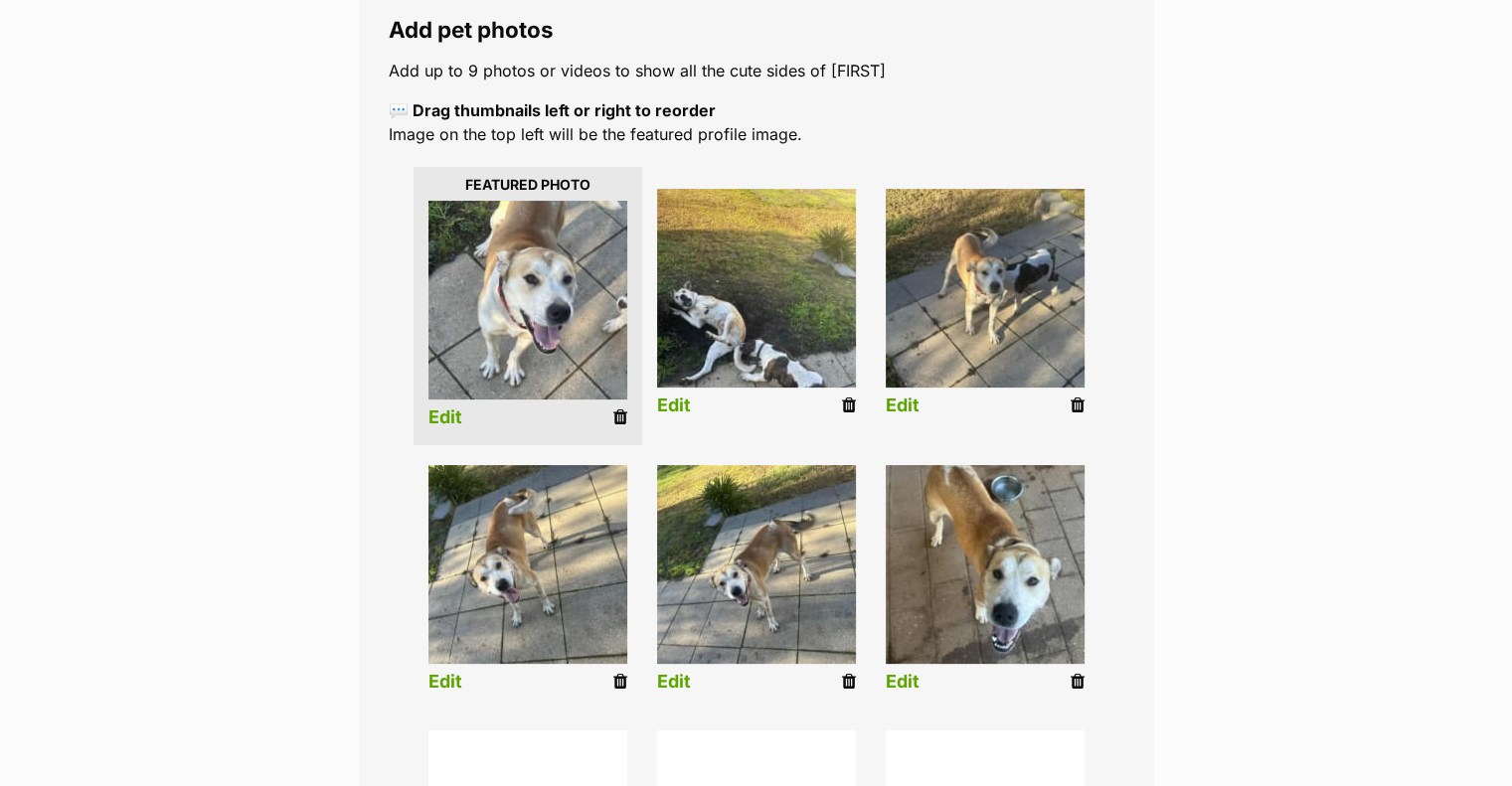 scroll, scrollTop: 397, scrollLeft: 0, axis: vertical 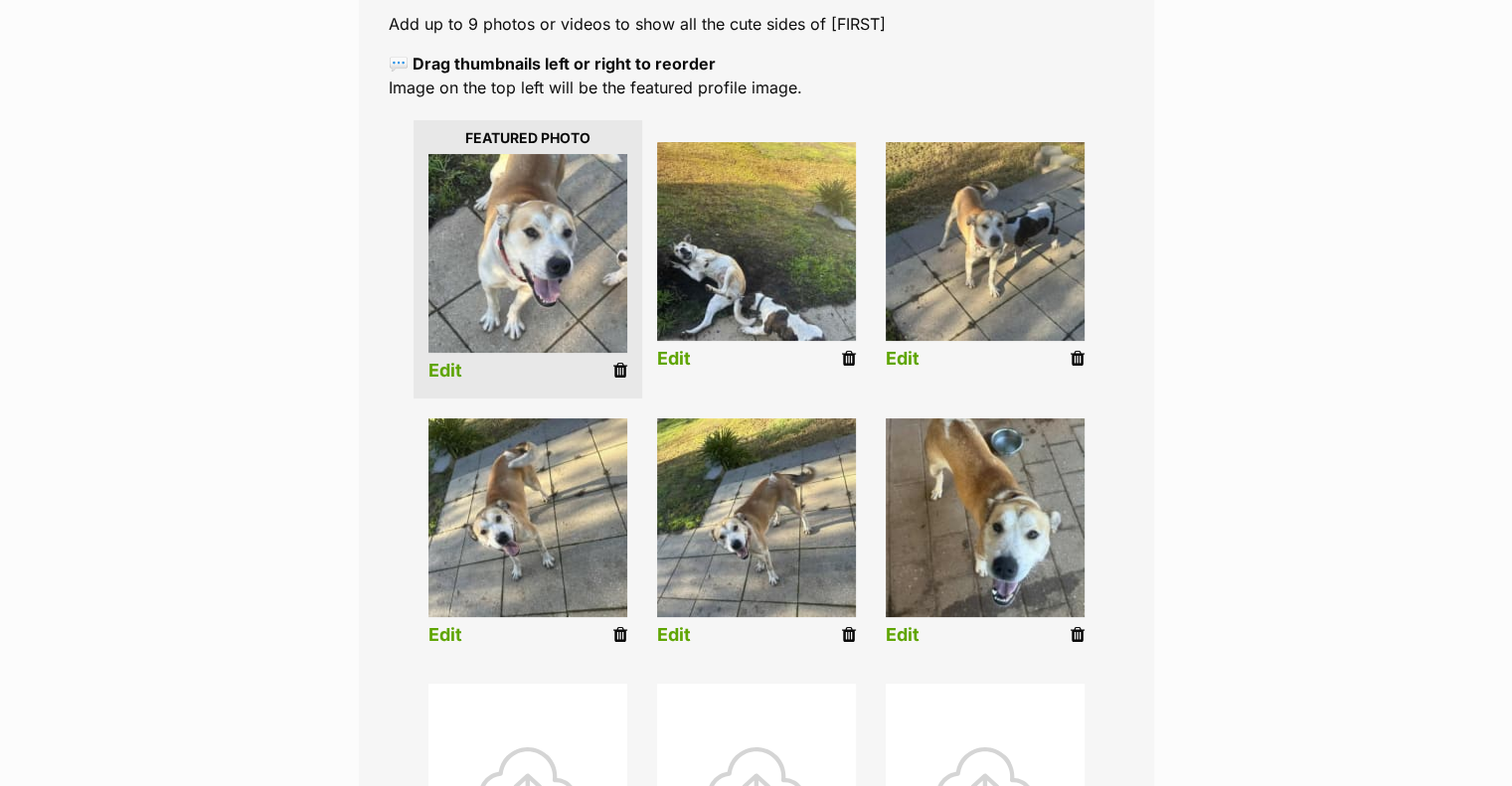 click on "Edit" at bounding box center [445, 371] 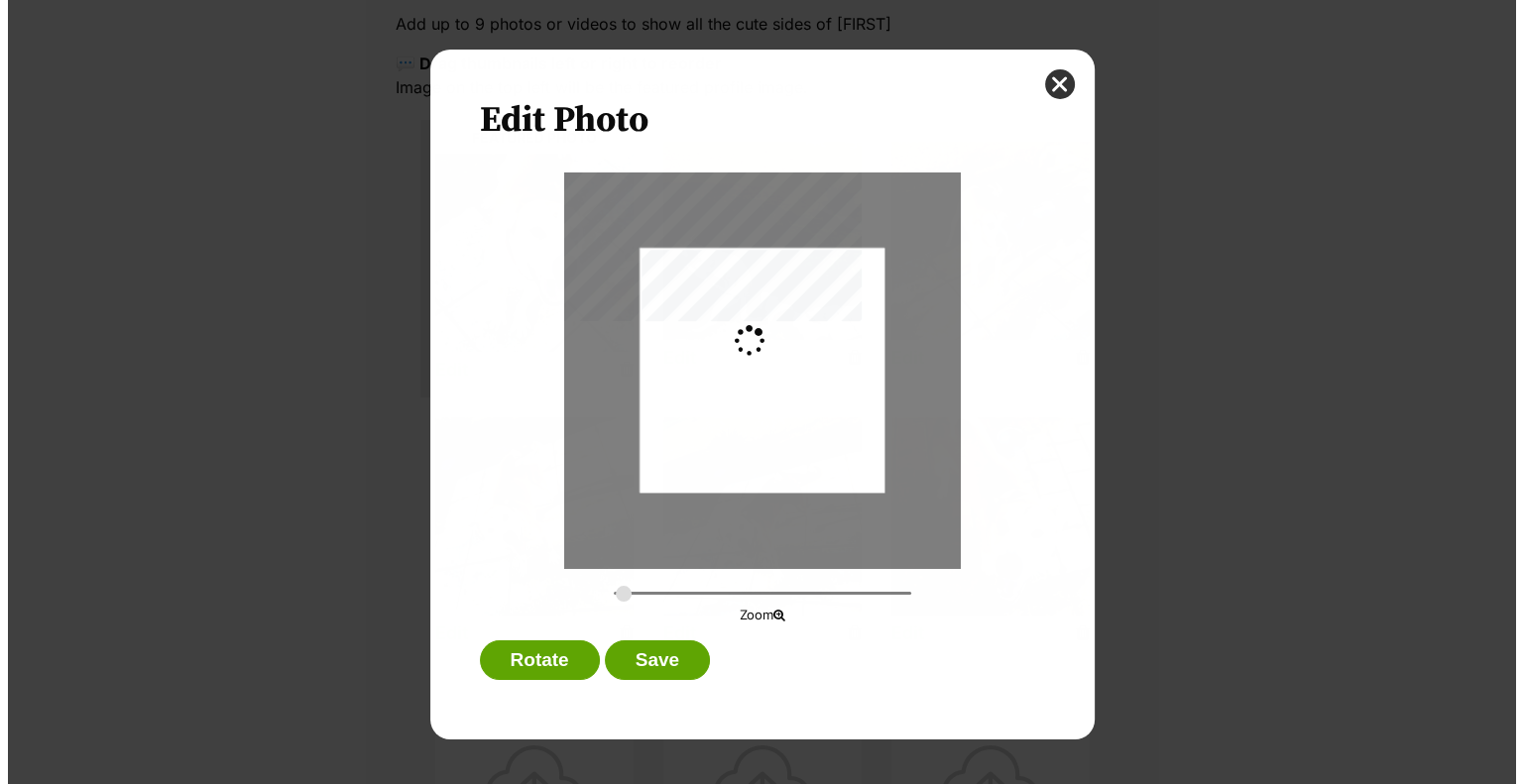 scroll, scrollTop: 0, scrollLeft: 0, axis: both 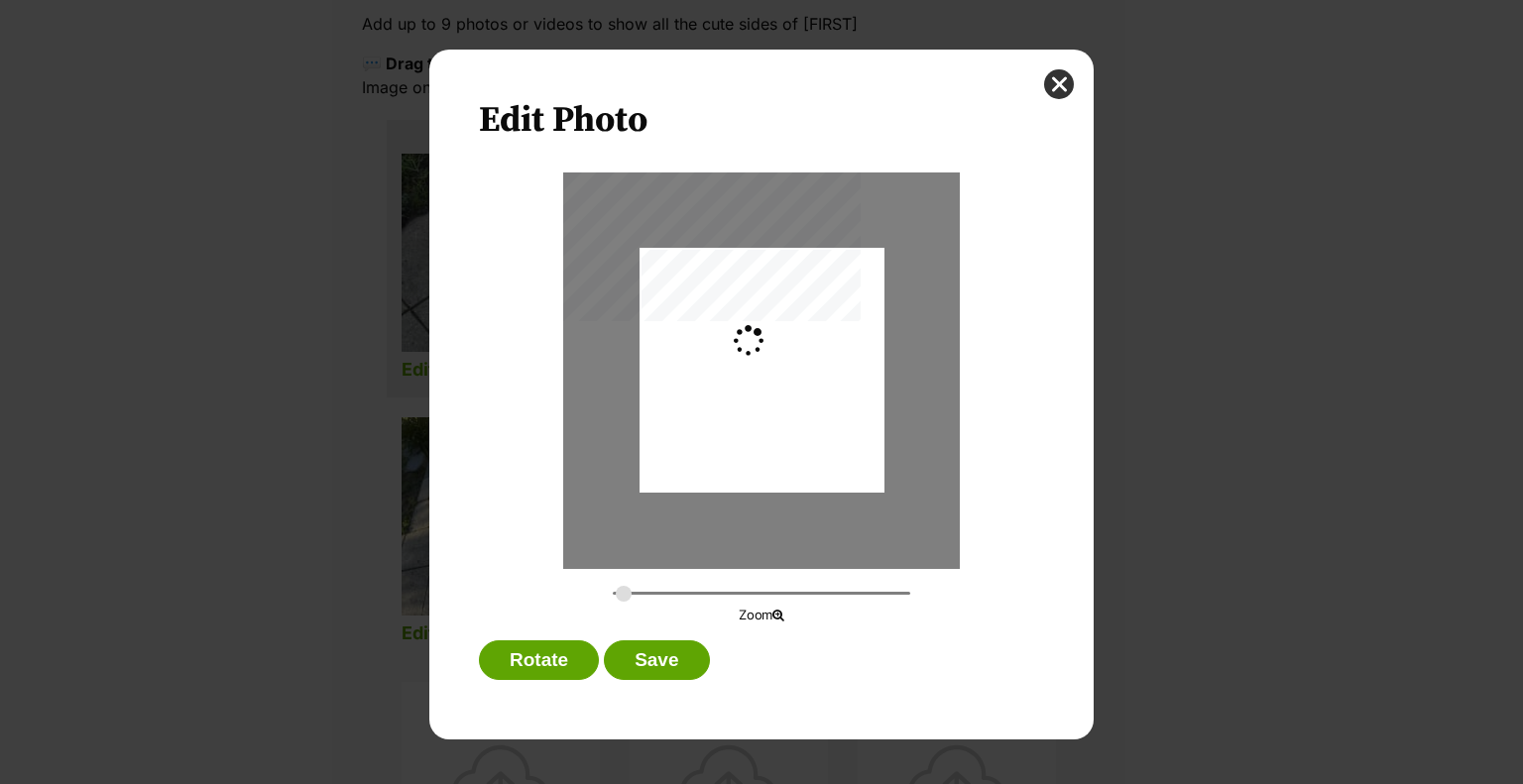 type on "0.2744" 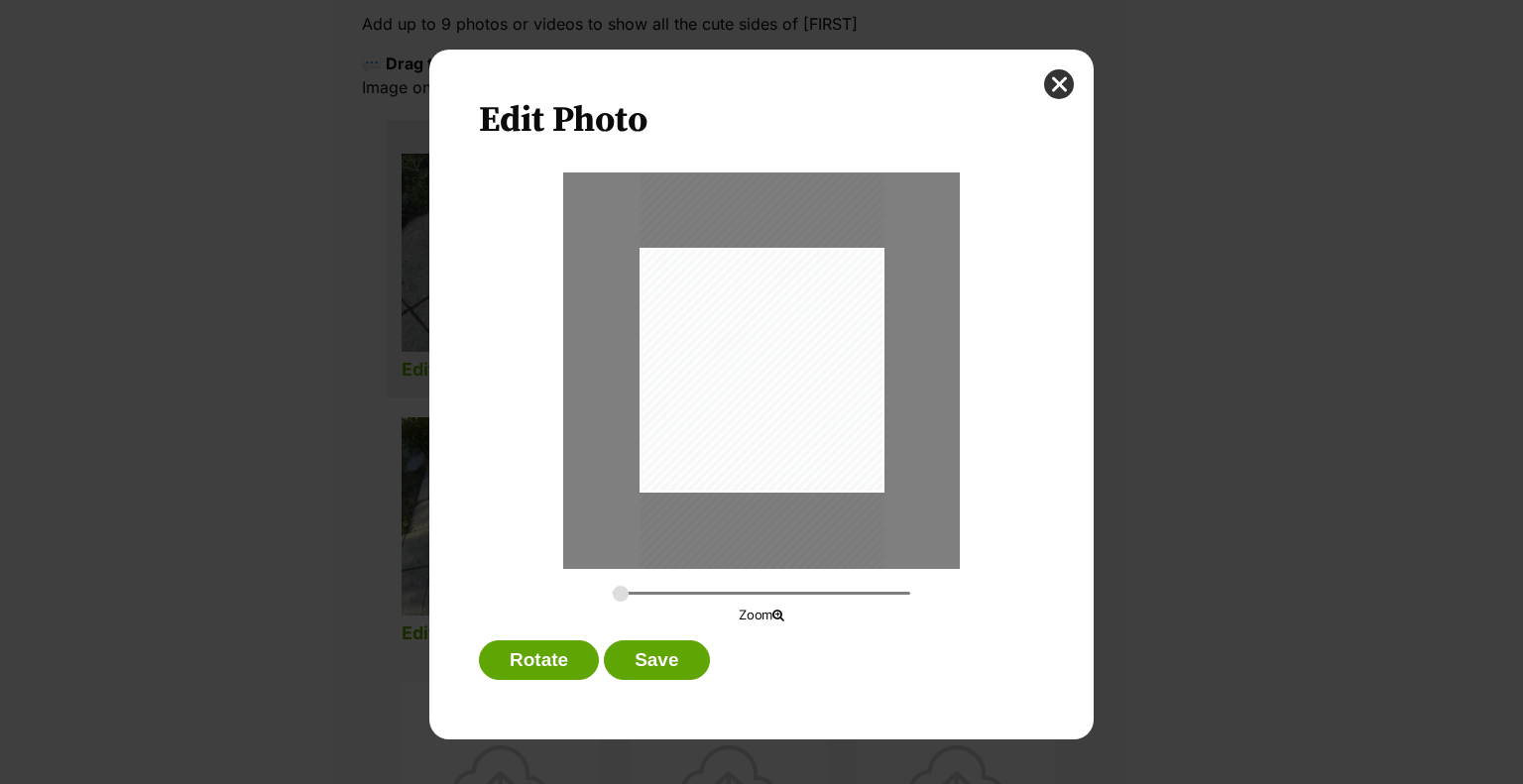 click at bounding box center (762, 361) 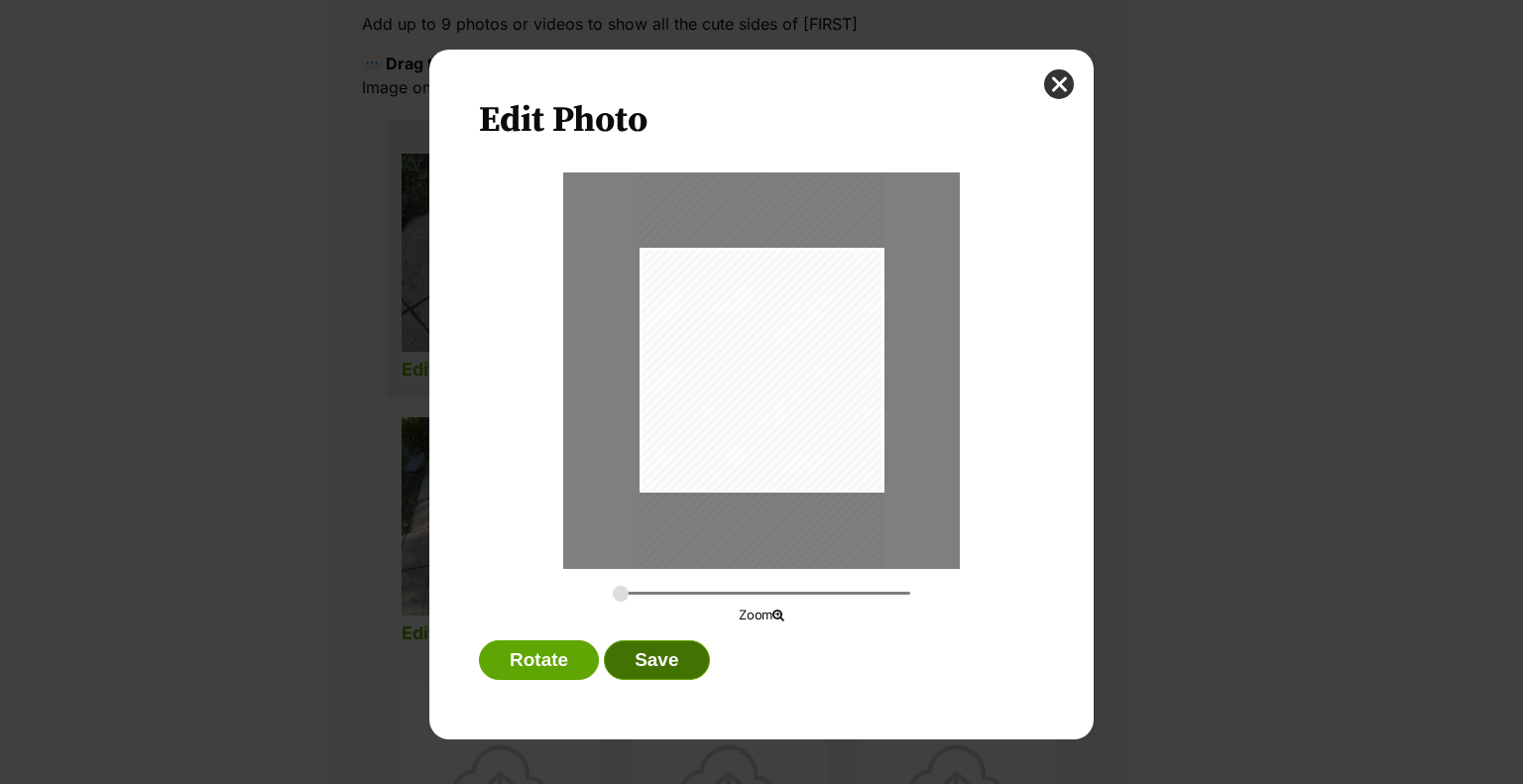 click on "Save" at bounding box center [656, 660] 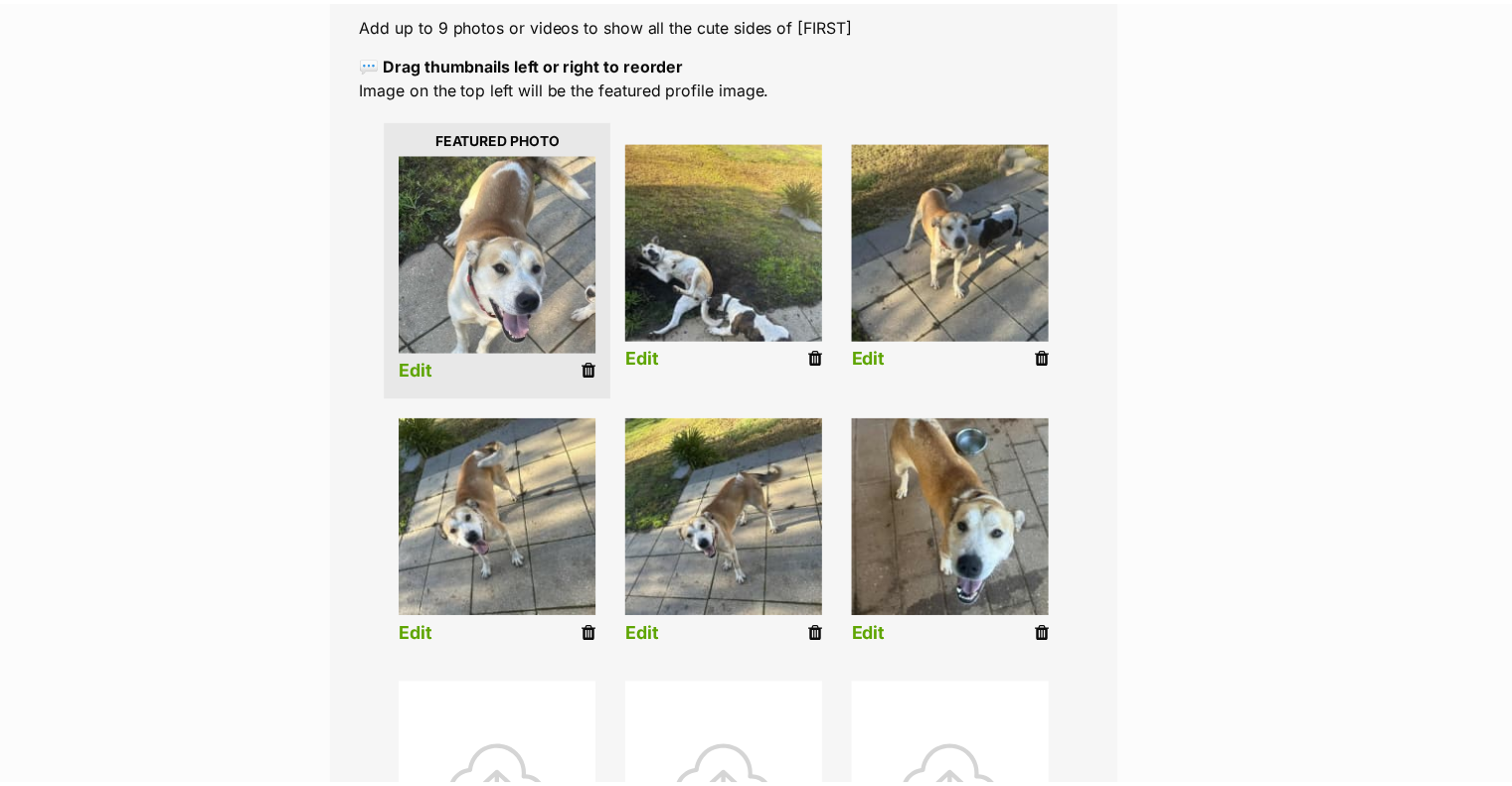 scroll, scrollTop: 397, scrollLeft: 0, axis: vertical 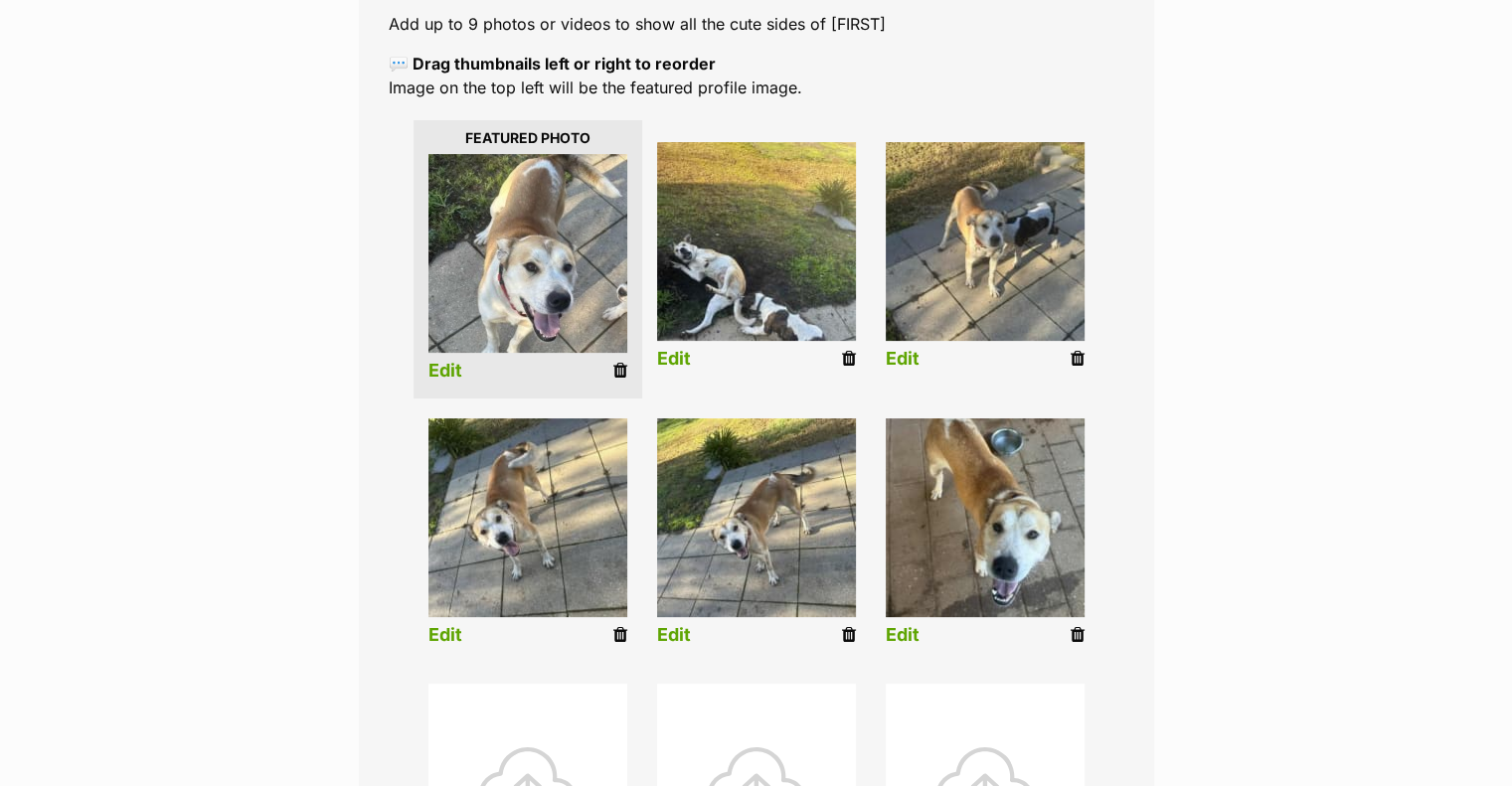 click on "Edit" at bounding box center (674, 359) 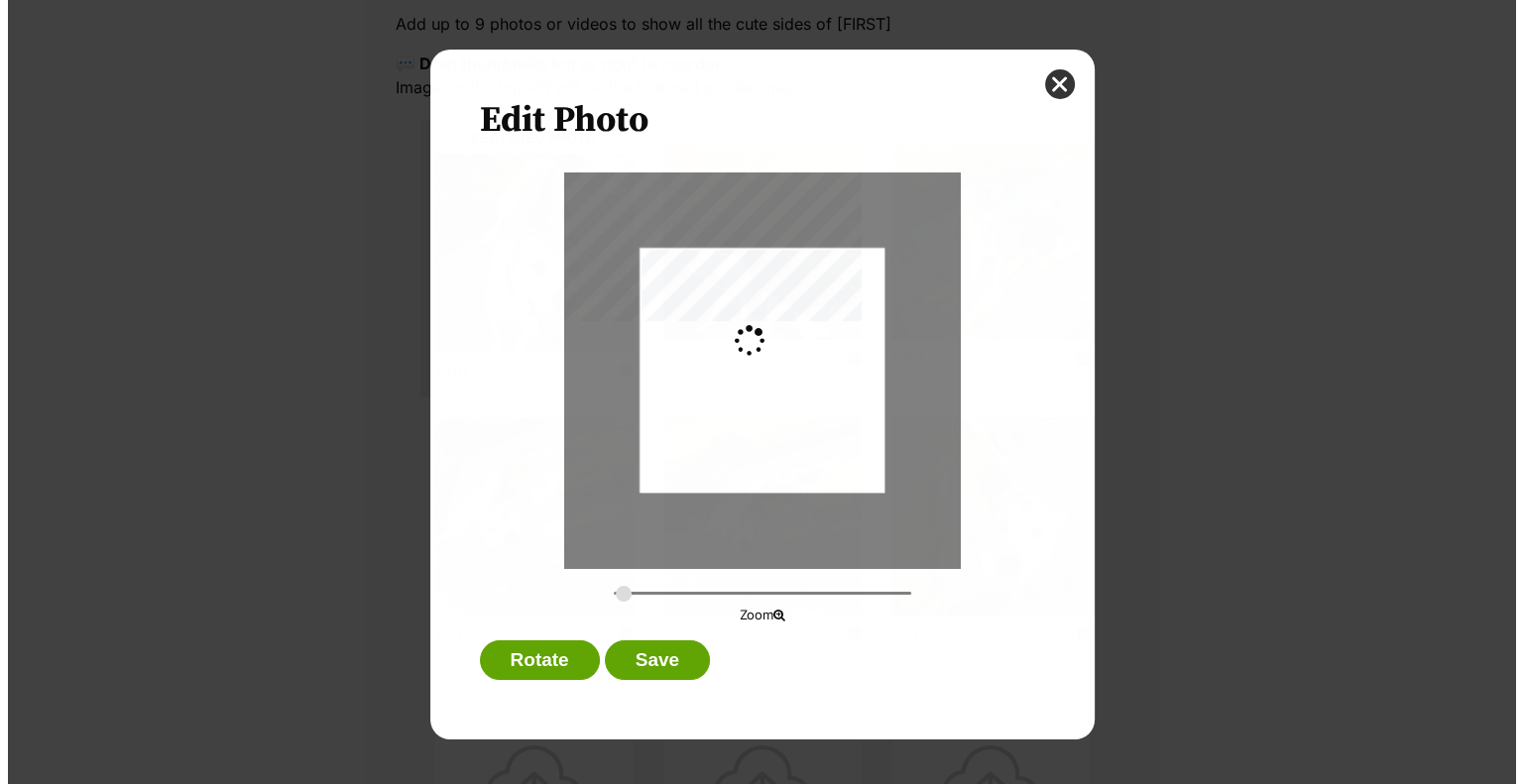 scroll, scrollTop: 0, scrollLeft: 0, axis: both 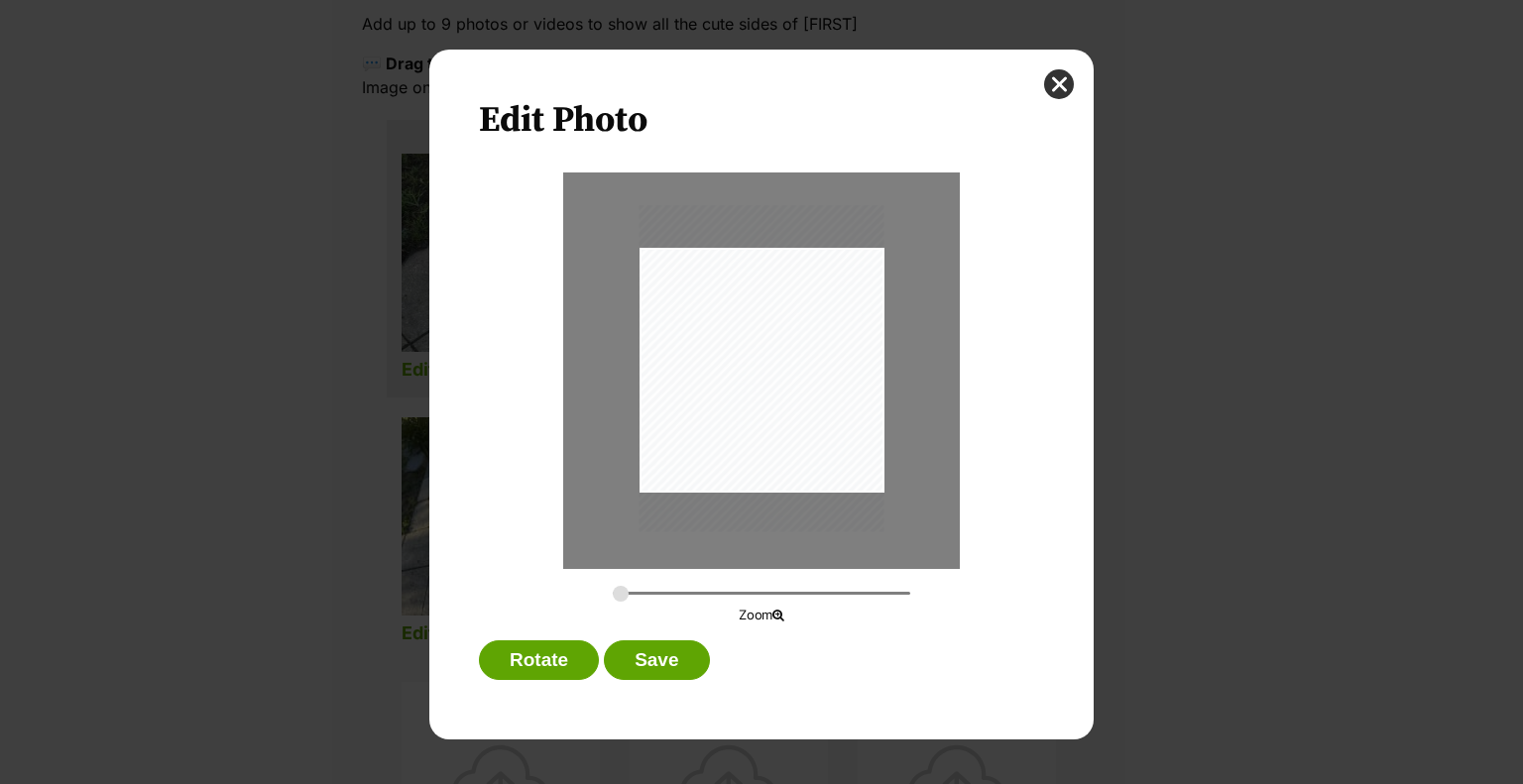 drag, startPoint x: 775, startPoint y: 382, endPoint x: 738, endPoint y: 380, distance: 37.054015 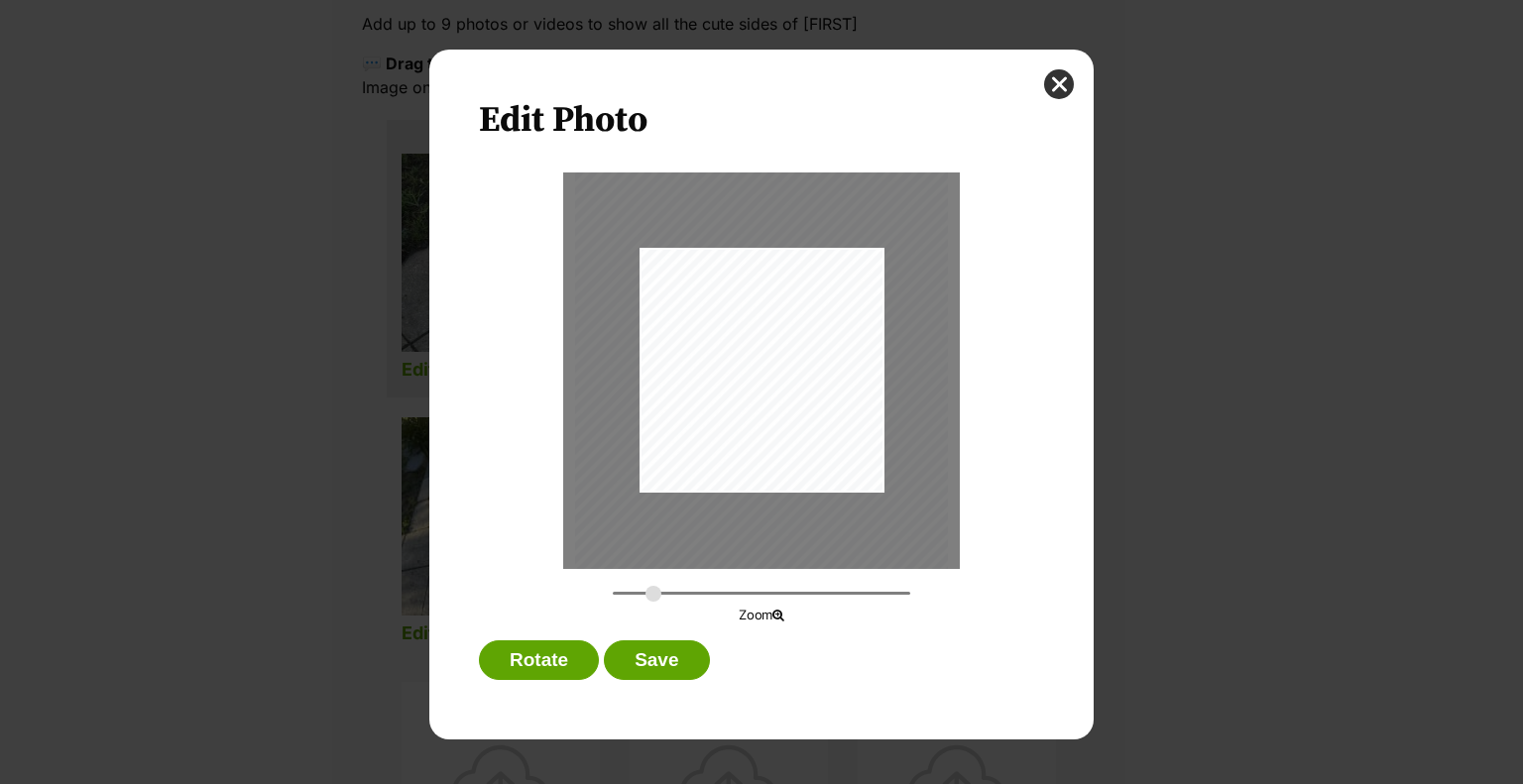 drag, startPoint x: 617, startPoint y: 590, endPoint x: 666, endPoint y: 571, distance: 52.554733 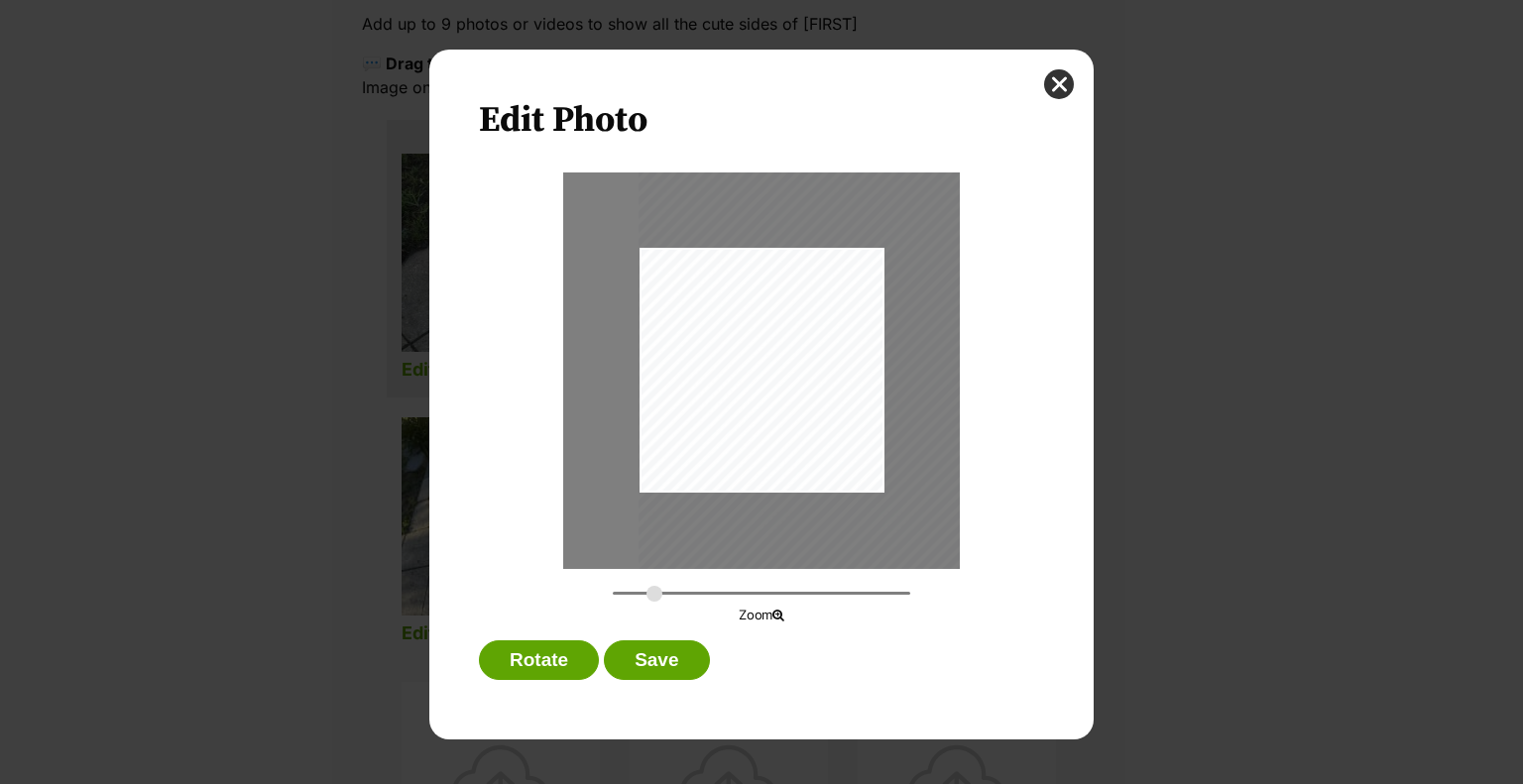 drag, startPoint x: 736, startPoint y: 445, endPoint x: 832, endPoint y: 443, distance: 96.020831 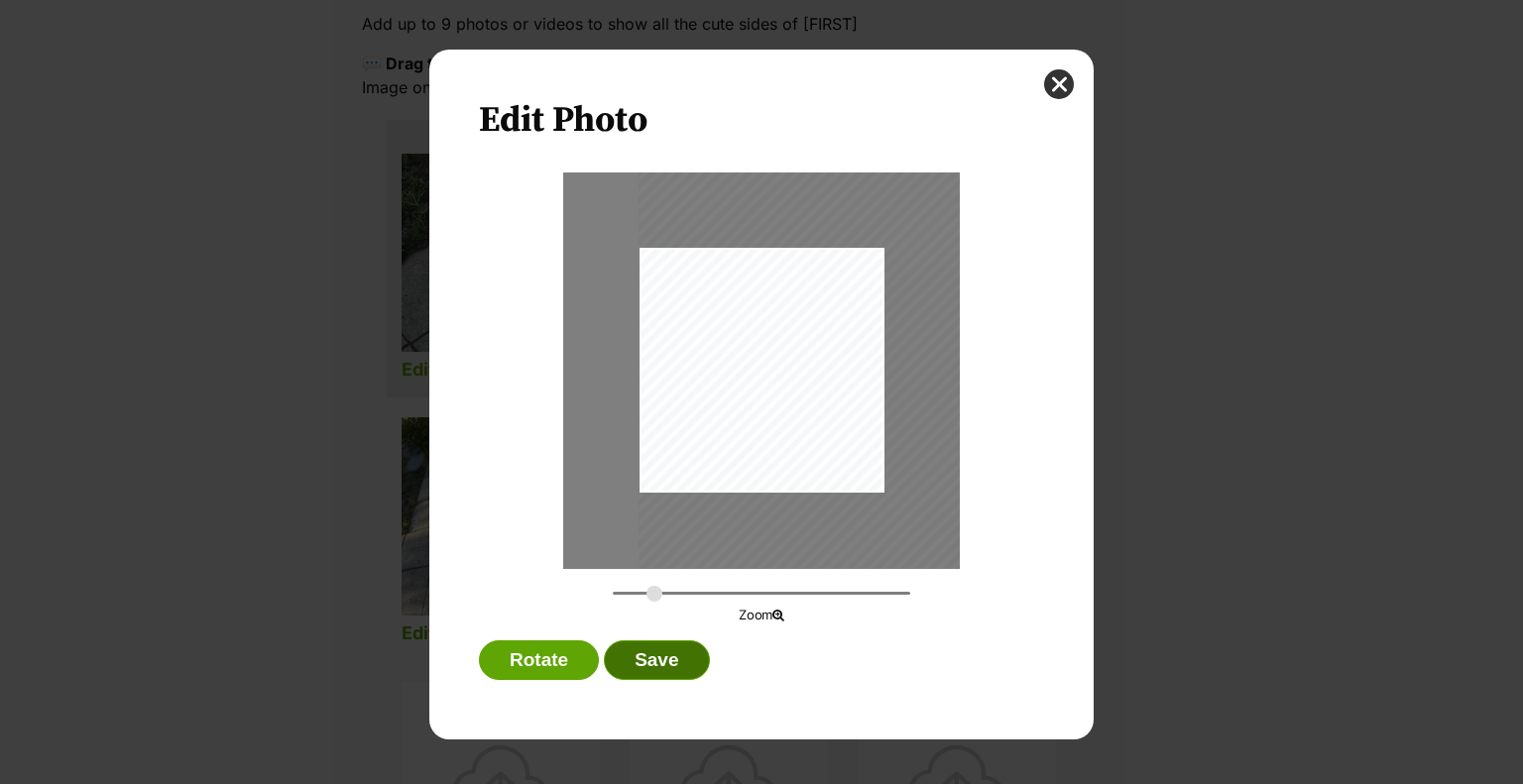 click on "Save" at bounding box center (656, 660) 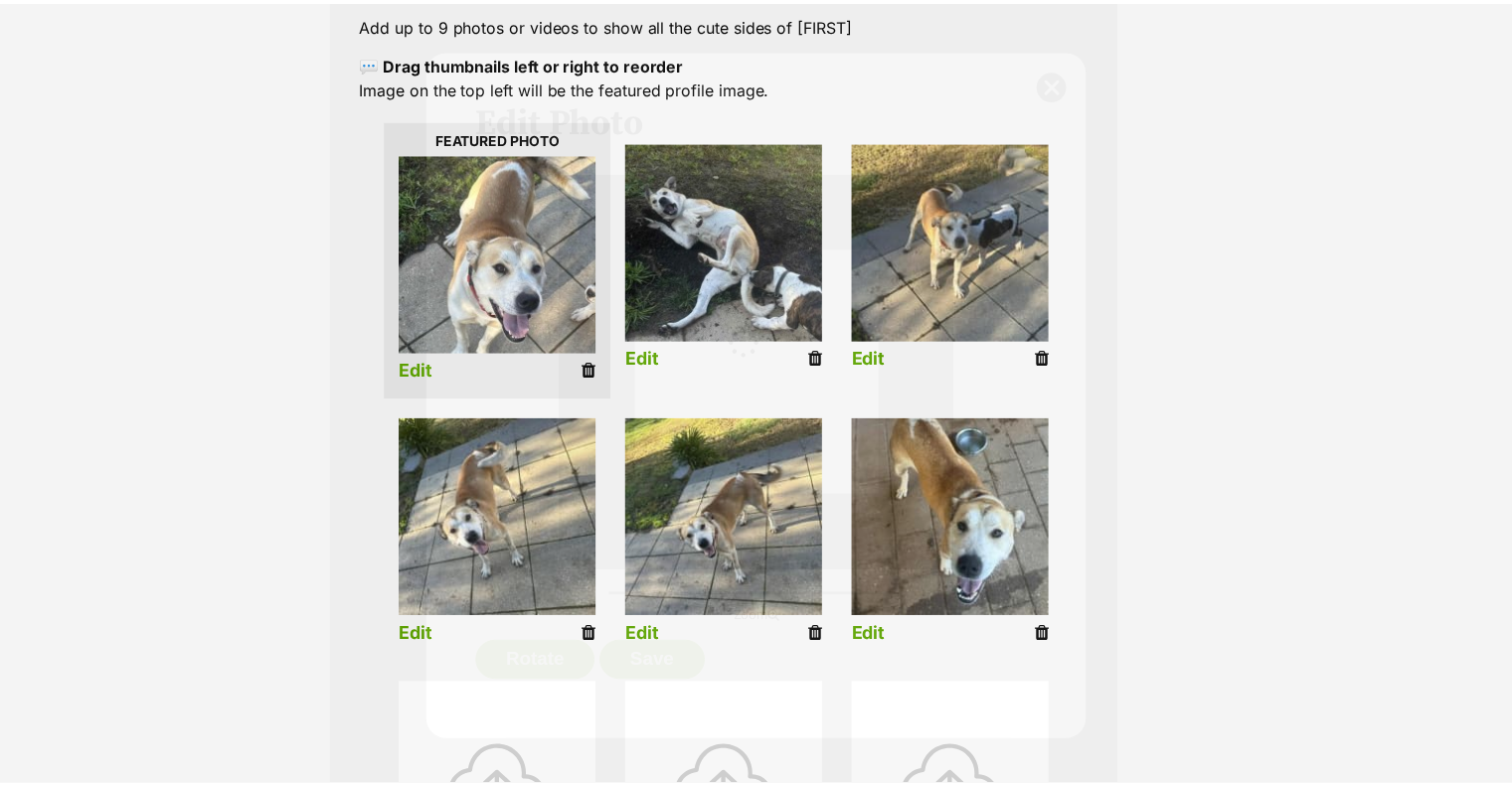 scroll, scrollTop: 397, scrollLeft: 0, axis: vertical 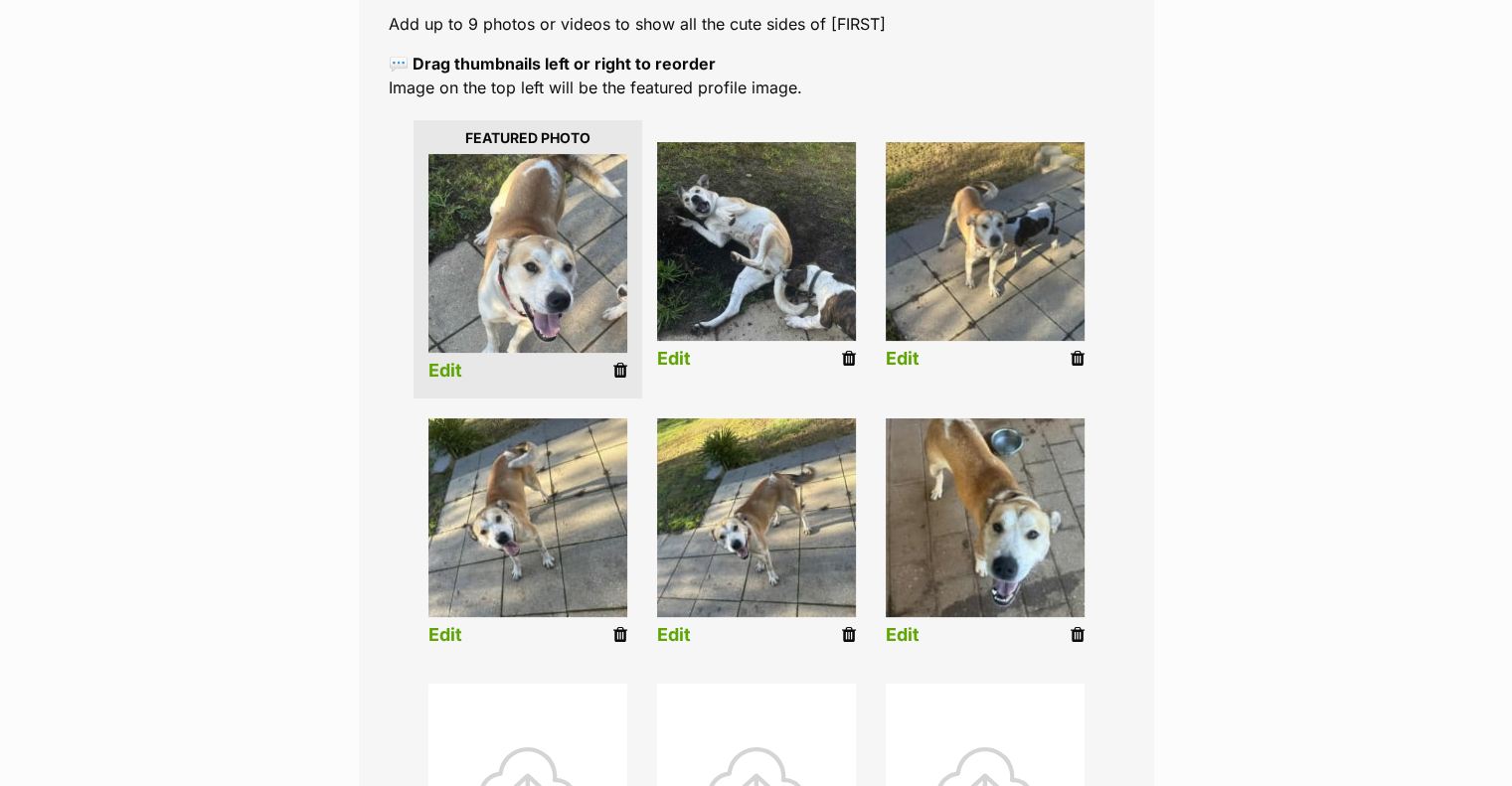 click on "Edit" at bounding box center [903, 359] 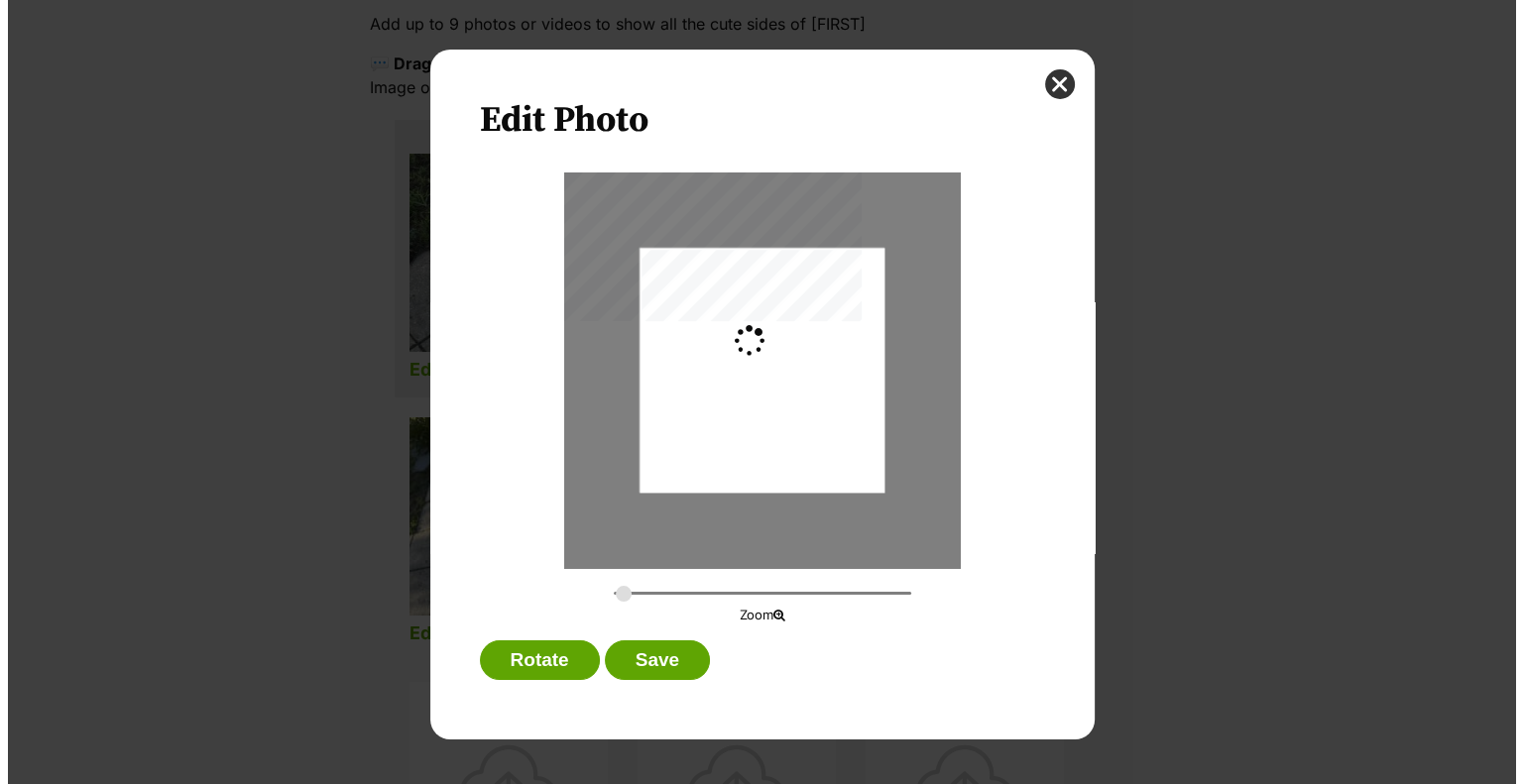 scroll, scrollTop: 0, scrollLeft: 0, axis: both 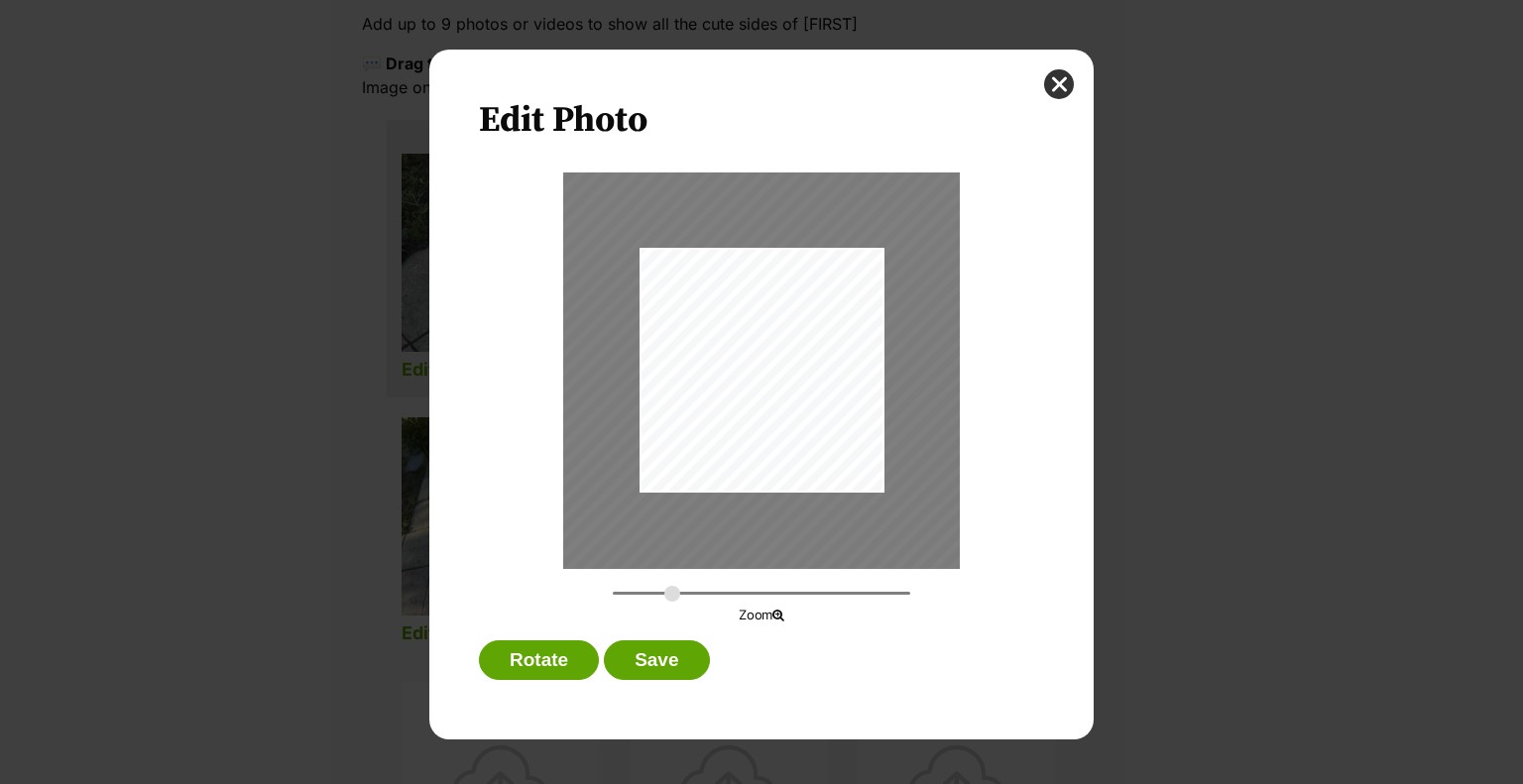drag, startPoint x: 619, startPoint y: 588, endPoint x: 672, endPoint y: 582, distance: 53.33854 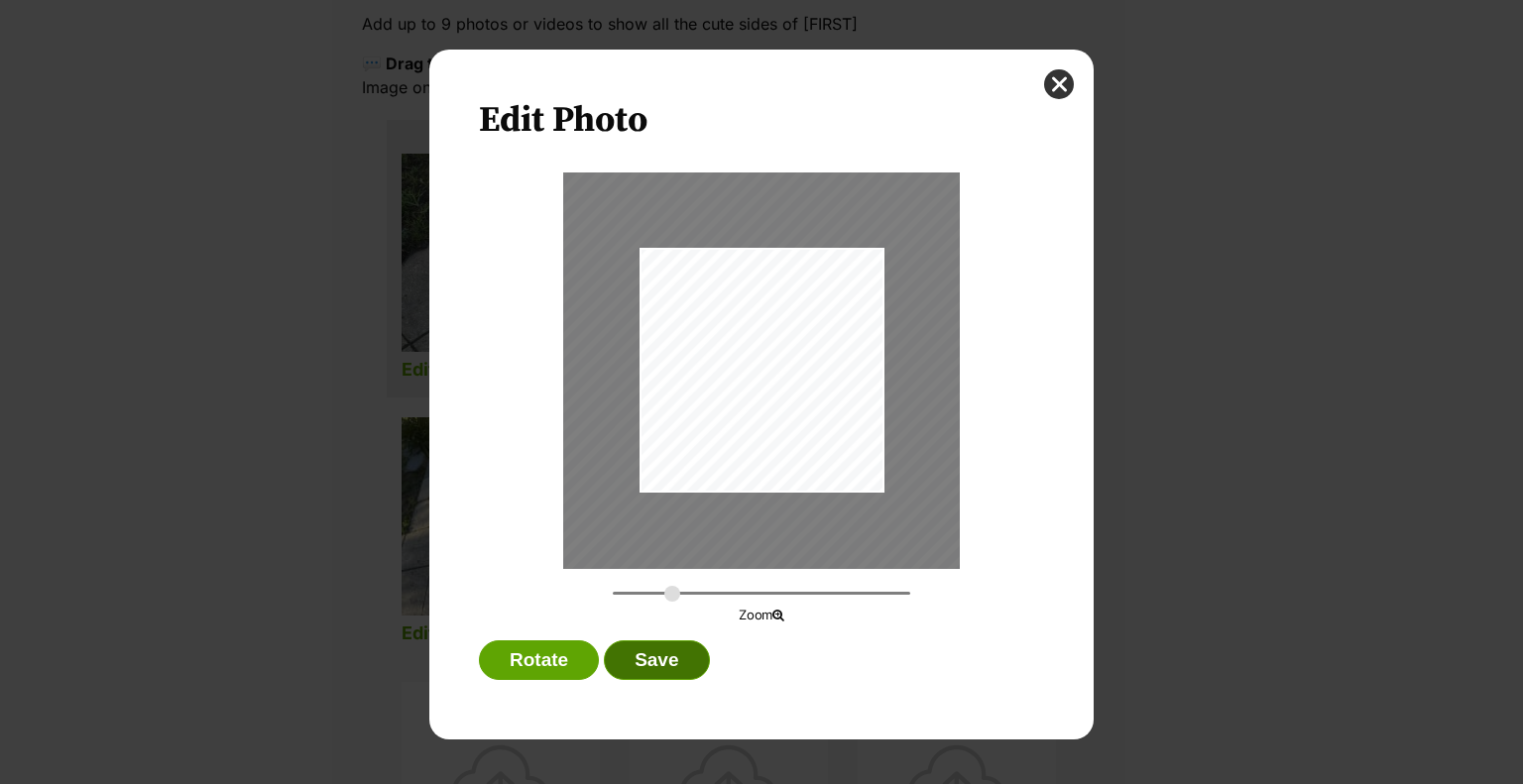 click on "Save" at bounding box center [656, 660] 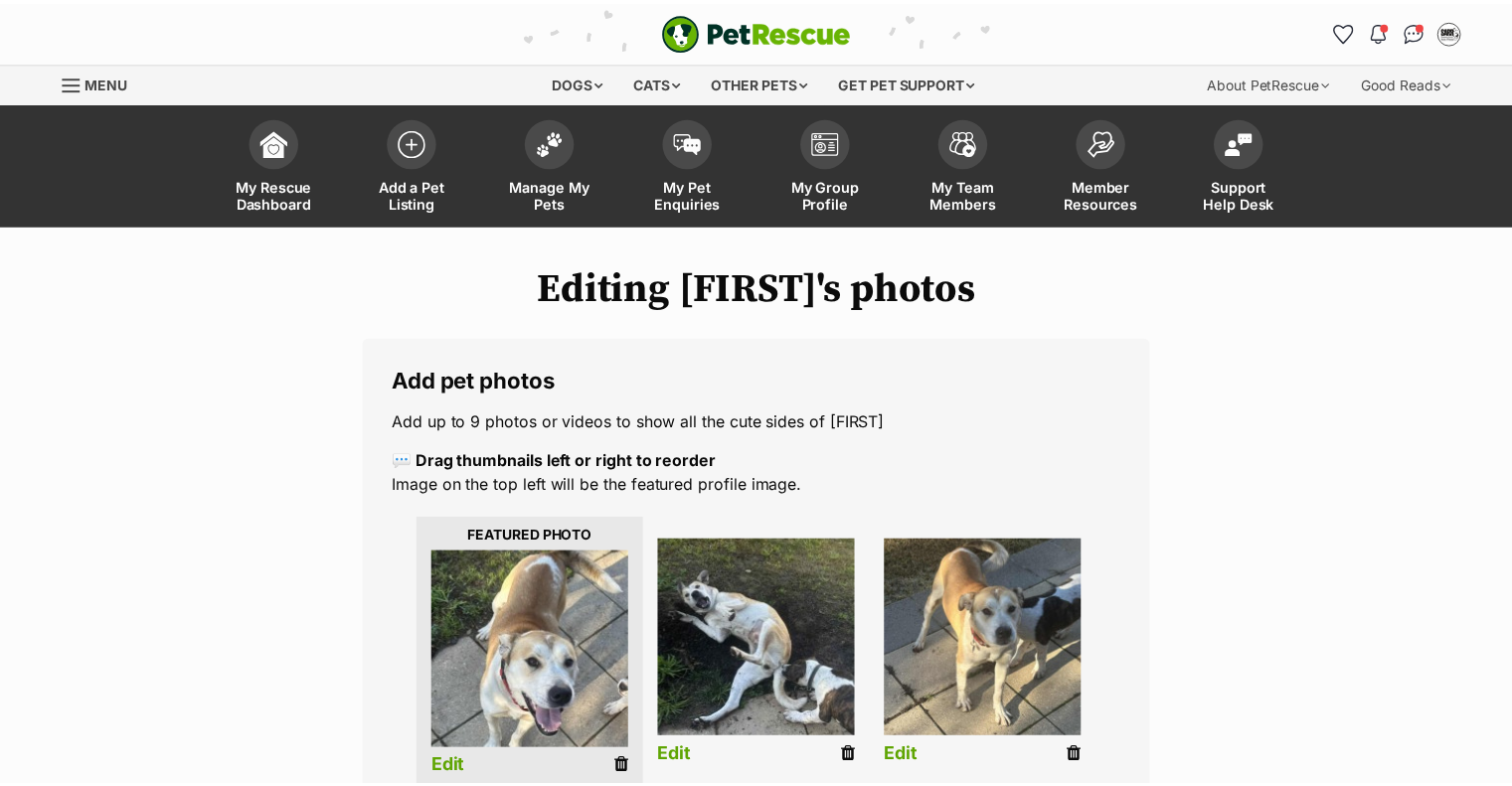 scroll, scrollTop: 397, scrollLeft: 0, axis: vertical 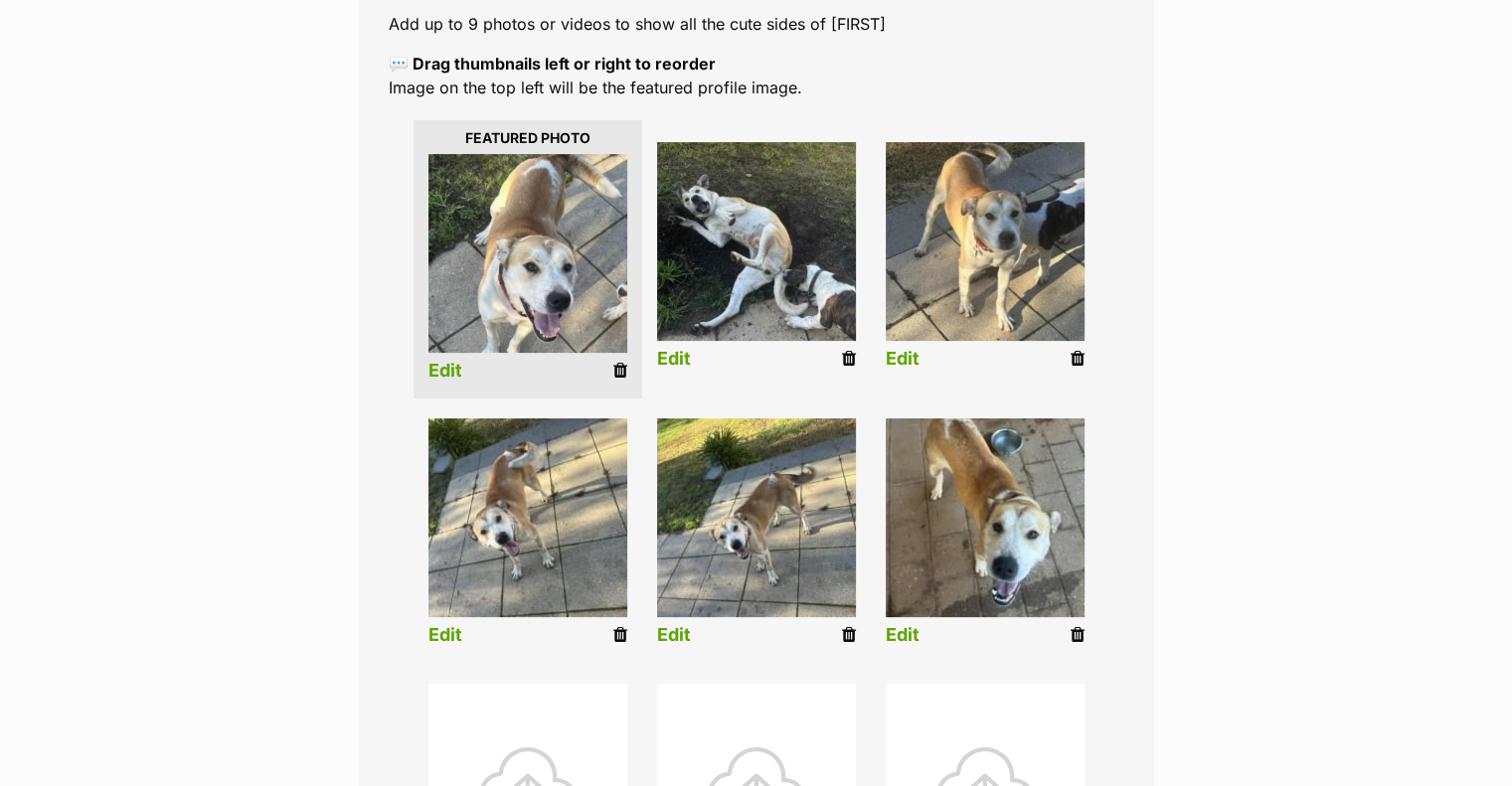 click on "Edit" at bounding box center (903, 635) 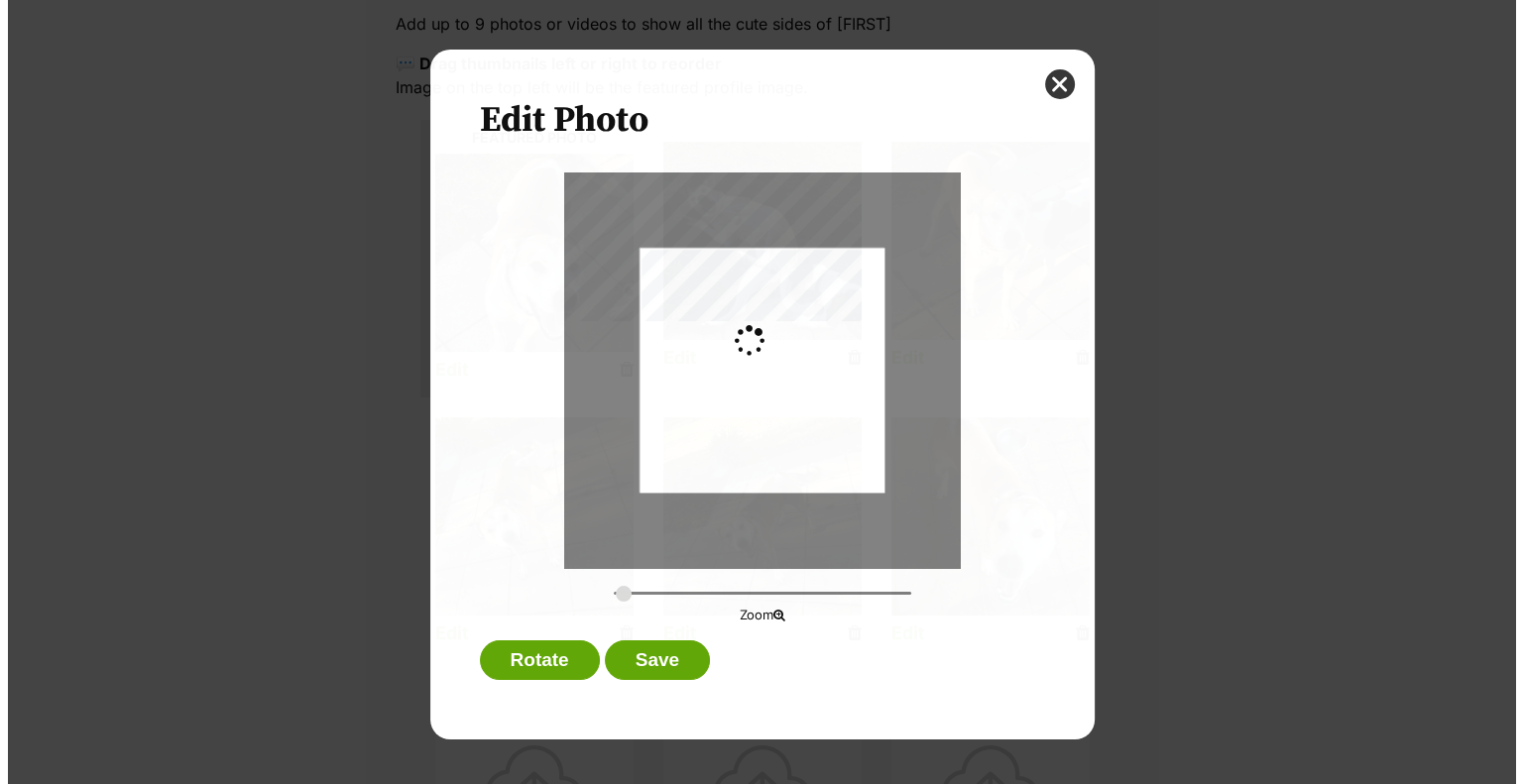scroll, scrollTop: 0, scrollLeft: 0, axis: both 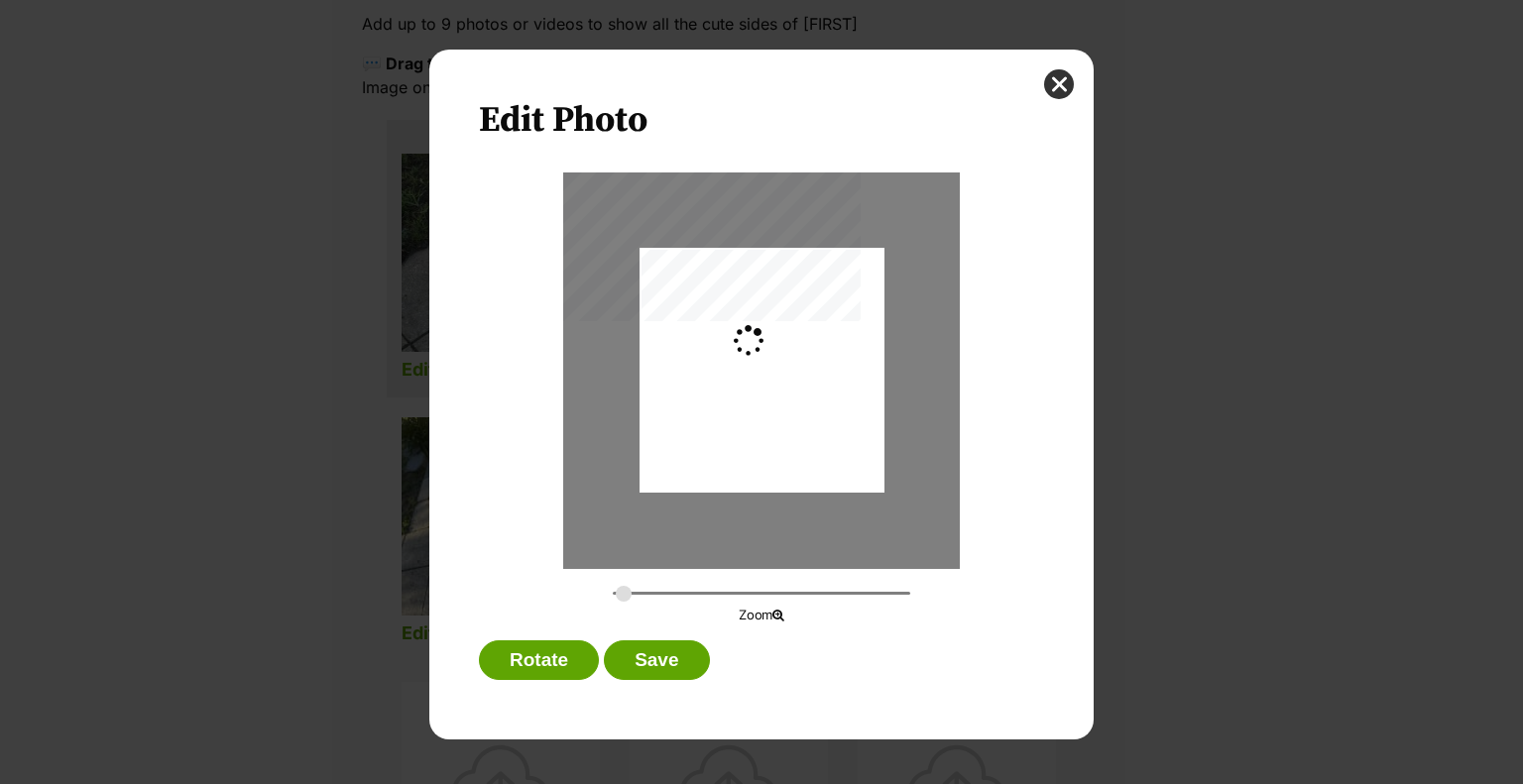 type on "0.2744" 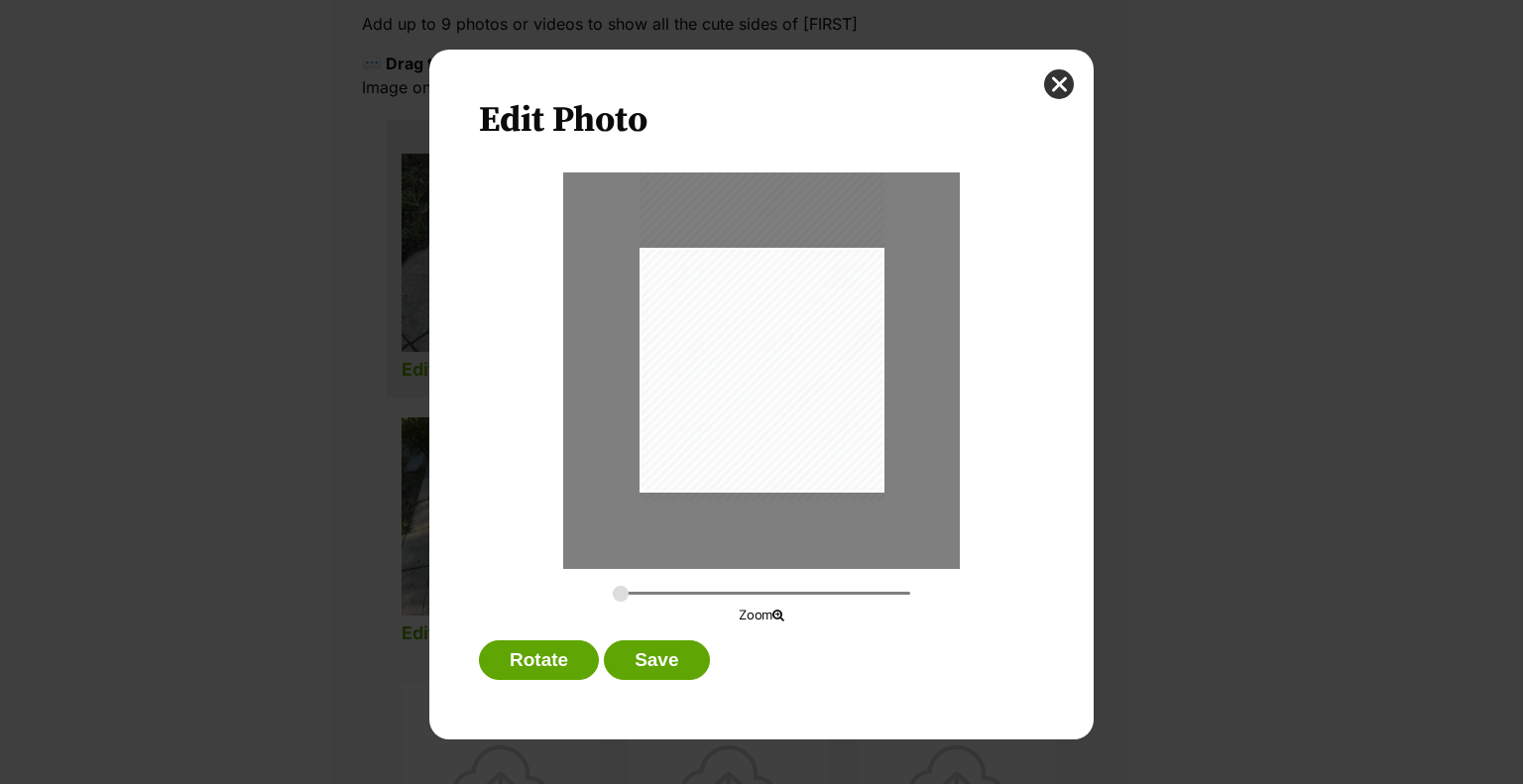 drag, startPoint x: 759, startPoint y: 413, endPoint x: 760, endPoint y: 366, distance: 47.010637 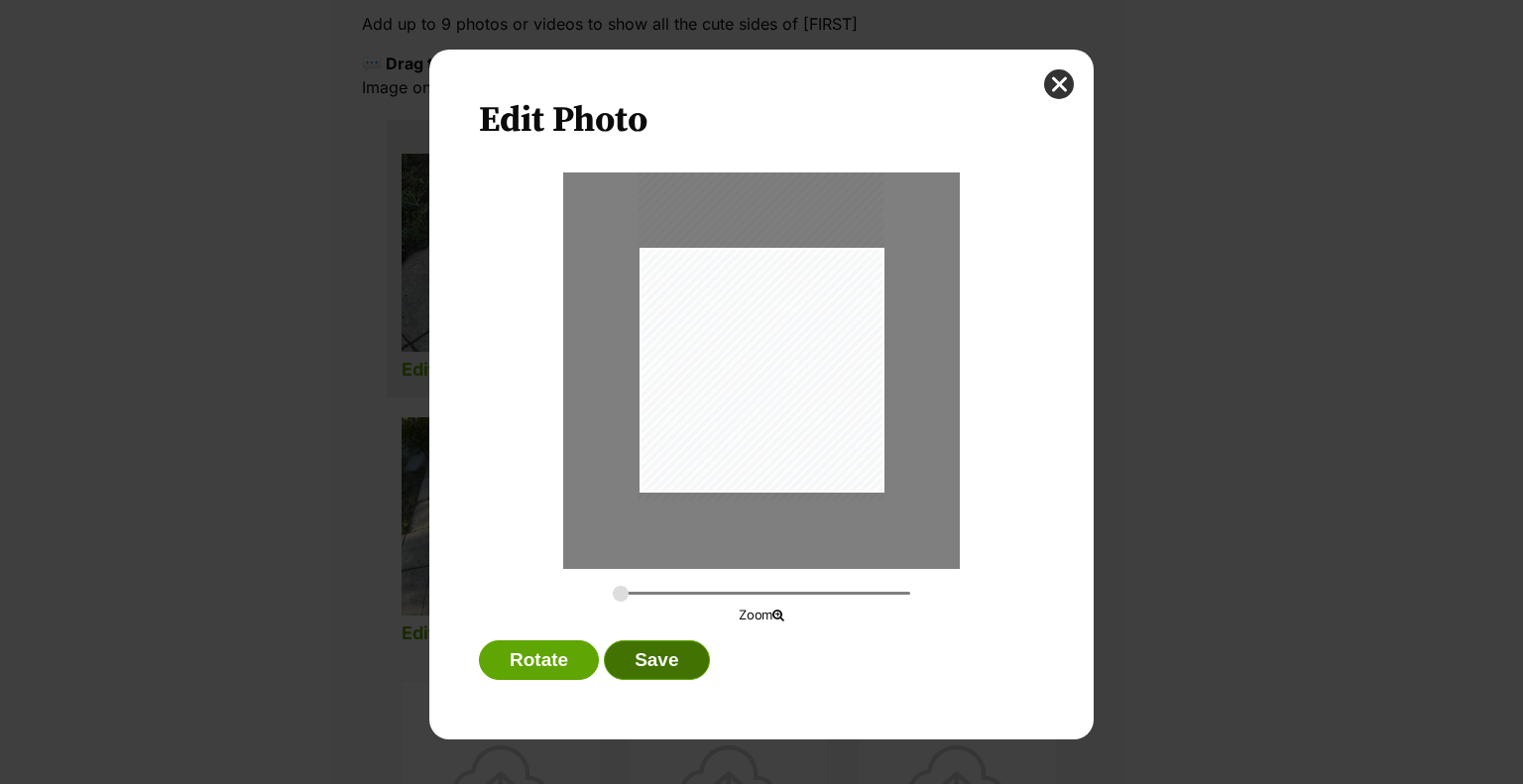 click on "Save" at bounding box center (656, 660) 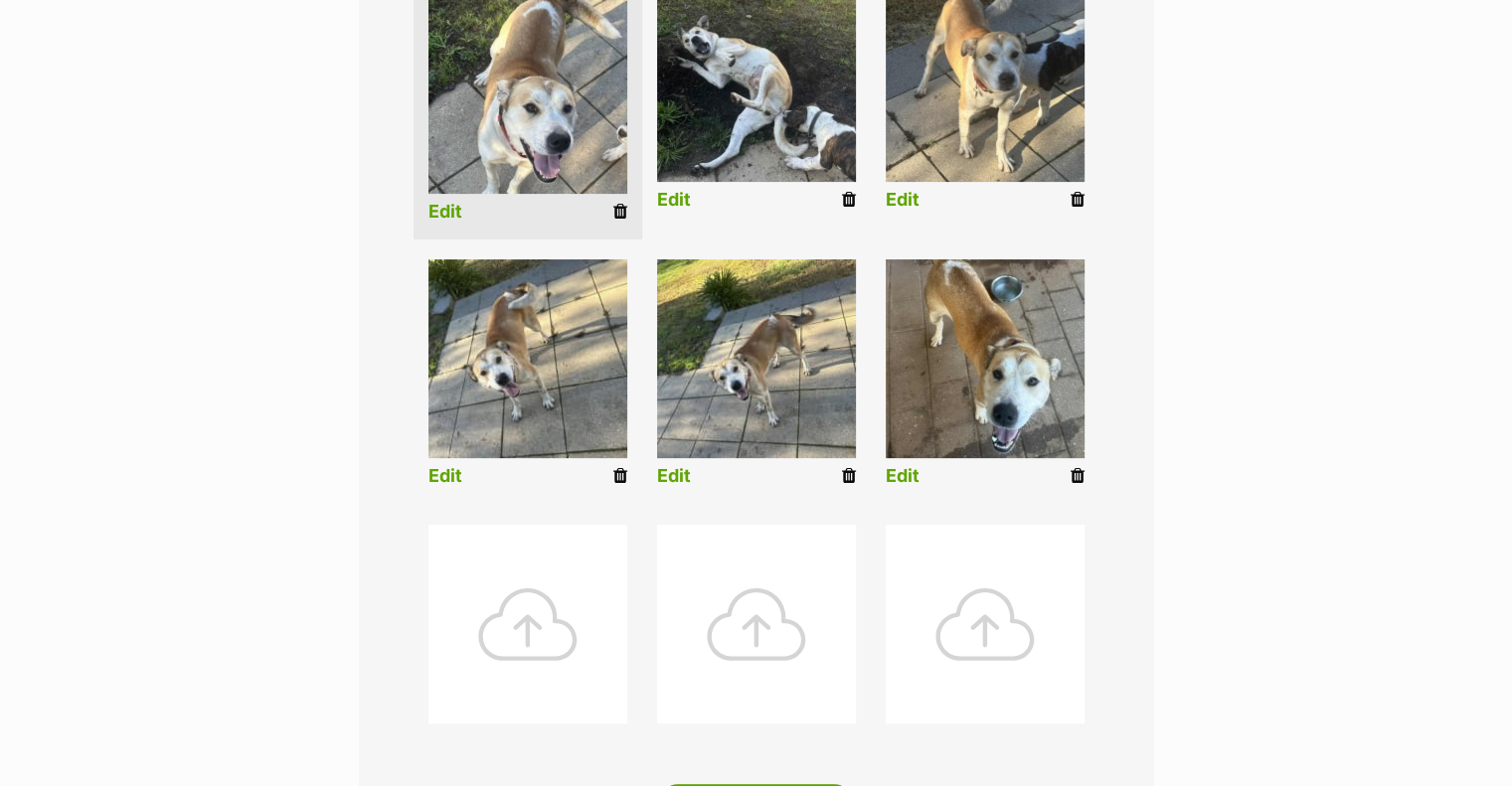 scroll, scrollTop: 894, scrollLeft: 0, axis: vertical 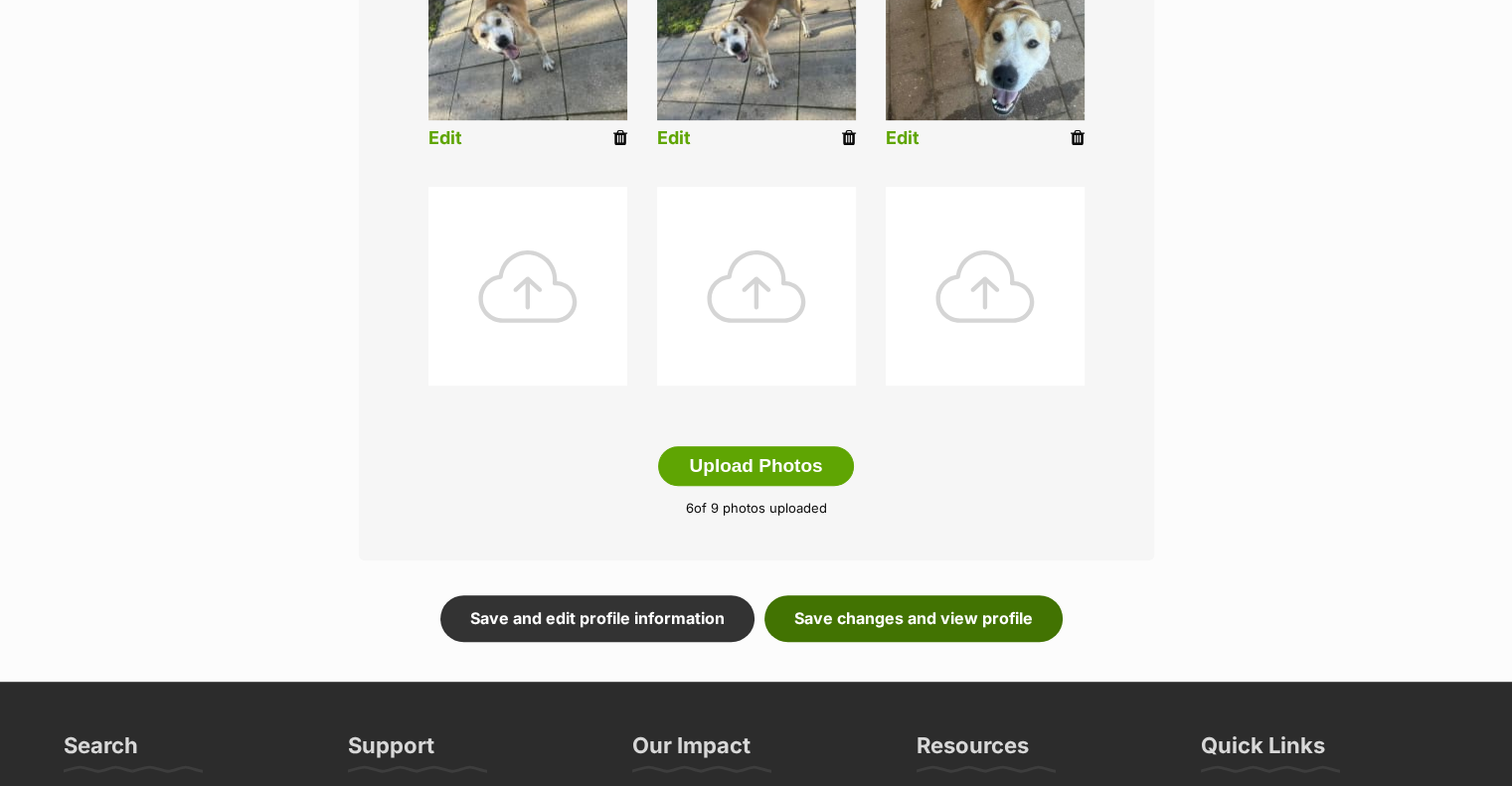 click on "Save changes and view profile" at bounding box center (914, 618) 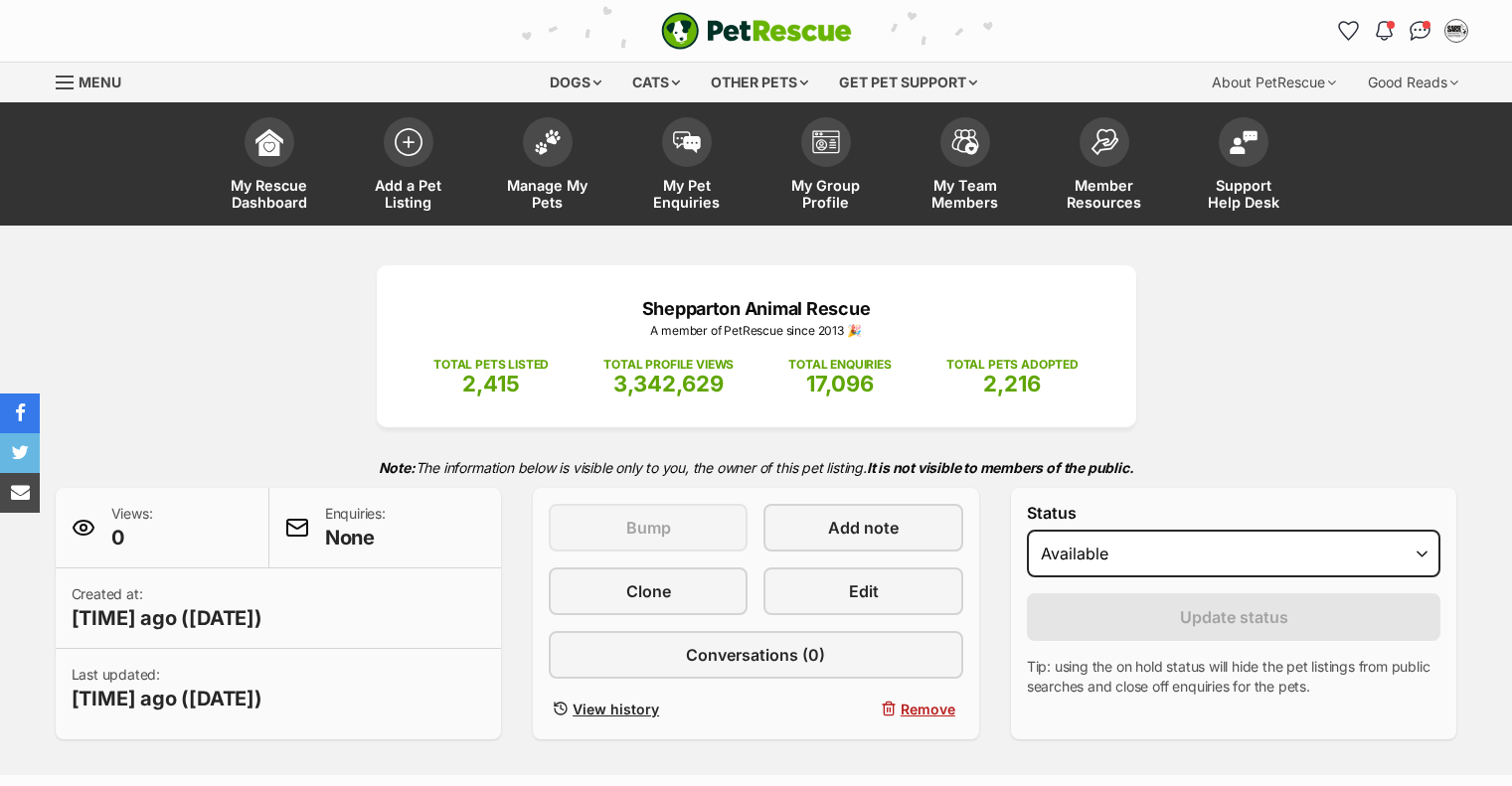 scroll, scrollTop: 0, scrollLeft: 0, axis: both 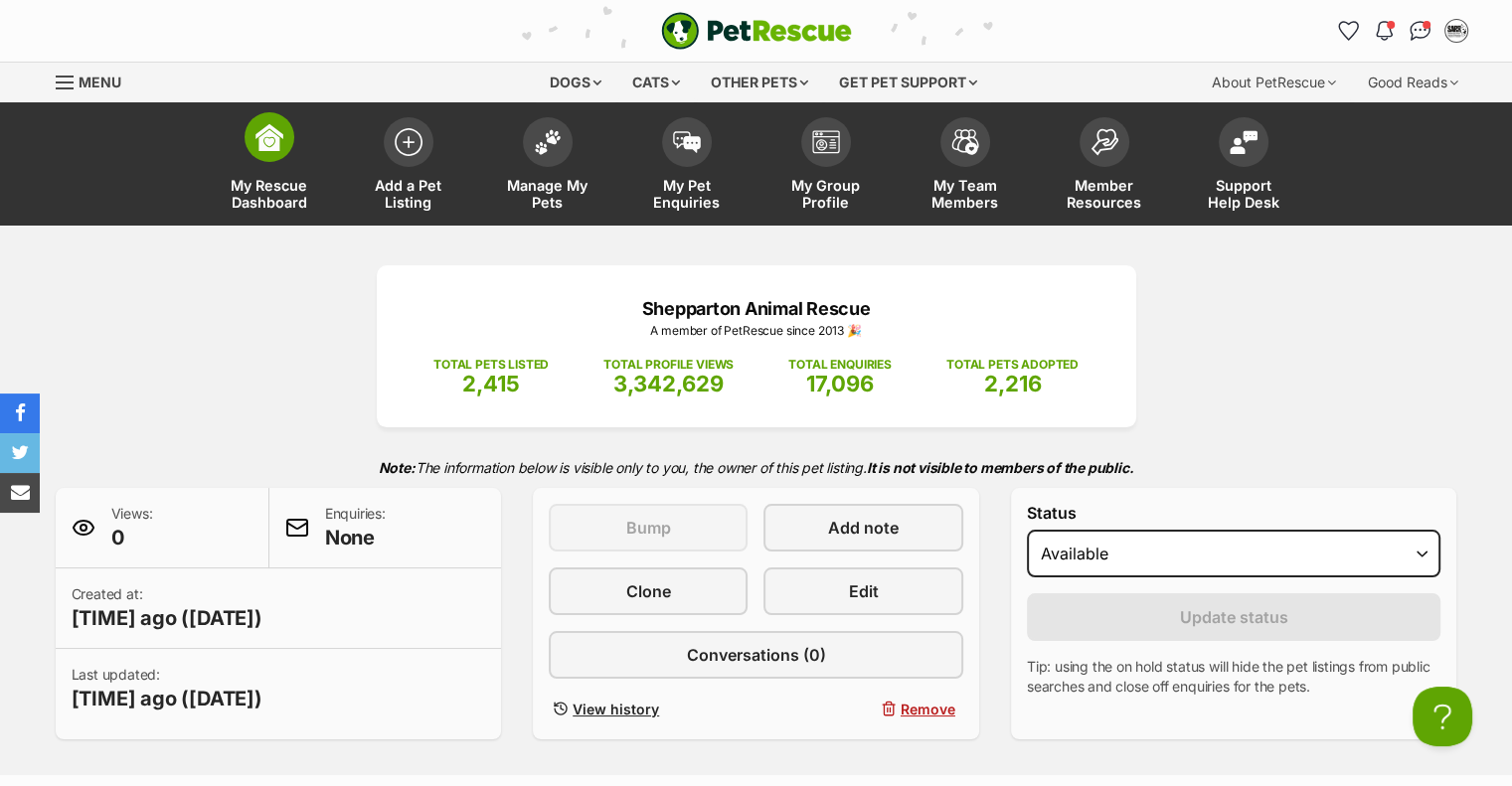 click on "My Rescue Dashboard" at bounding box center [269, 194] 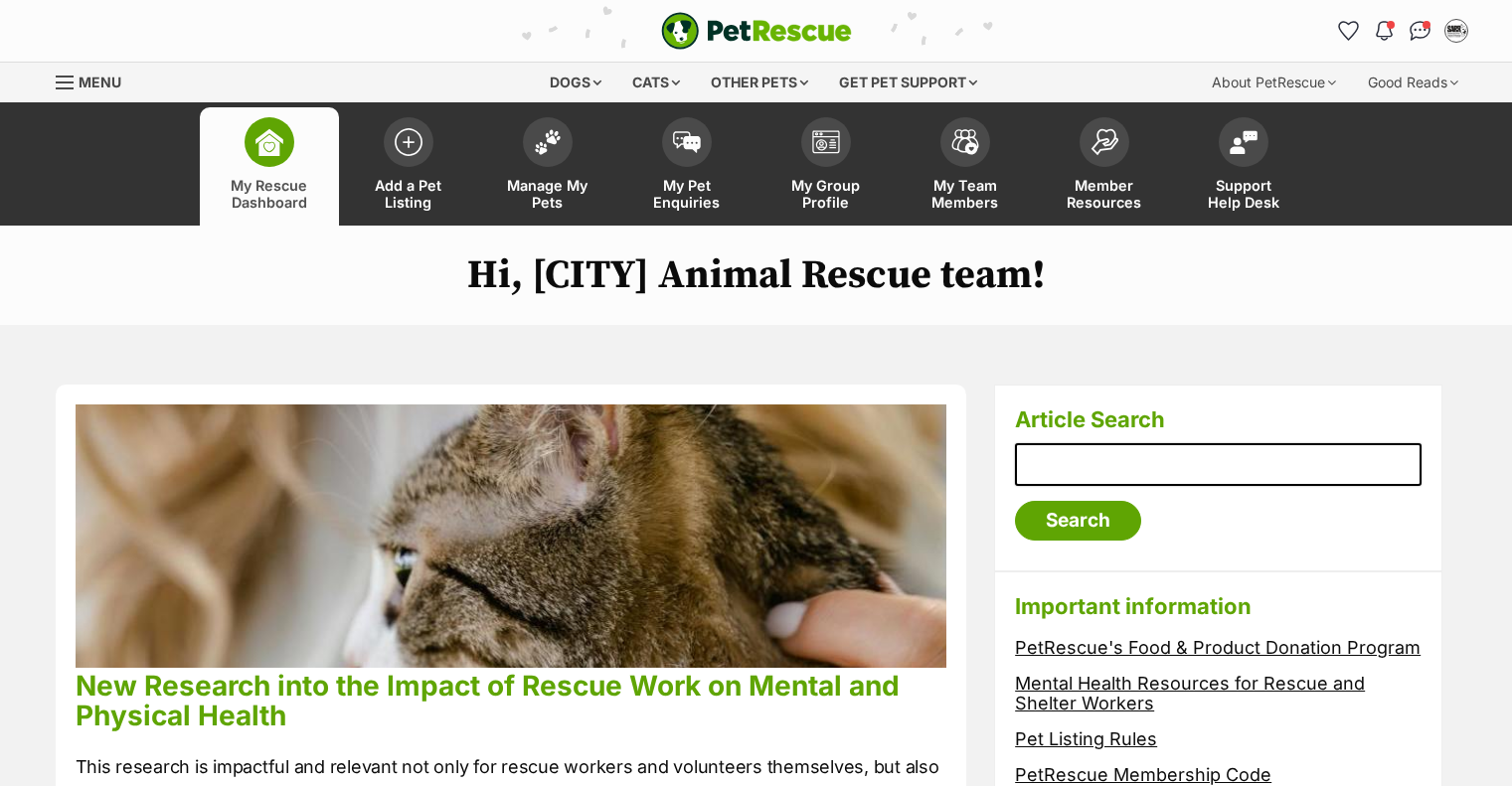 scroll, scrollTop: 0, scrollLeft: 0, axis: both 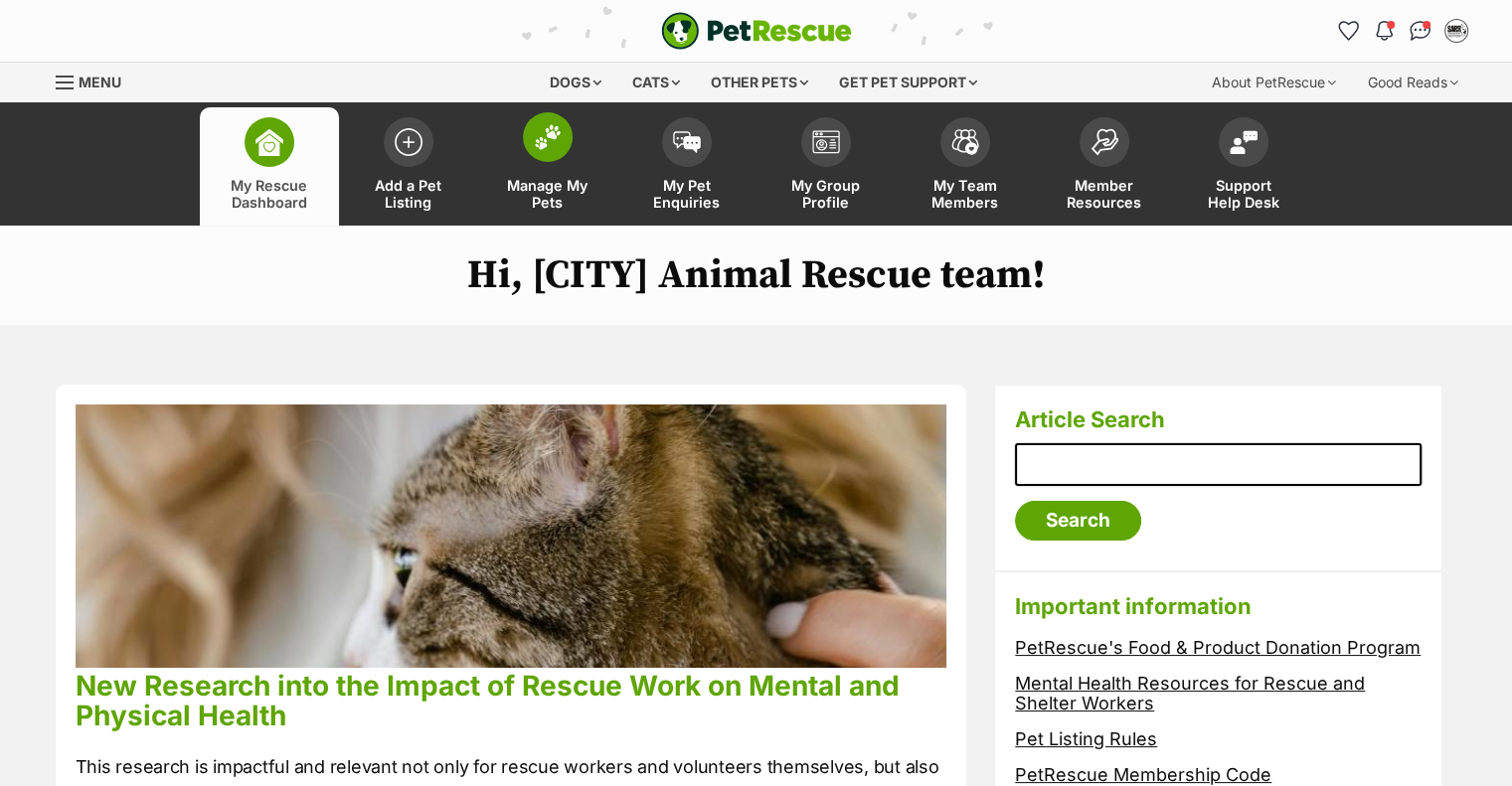 click on "Manage My Pets" at bounding box center (548, 194) 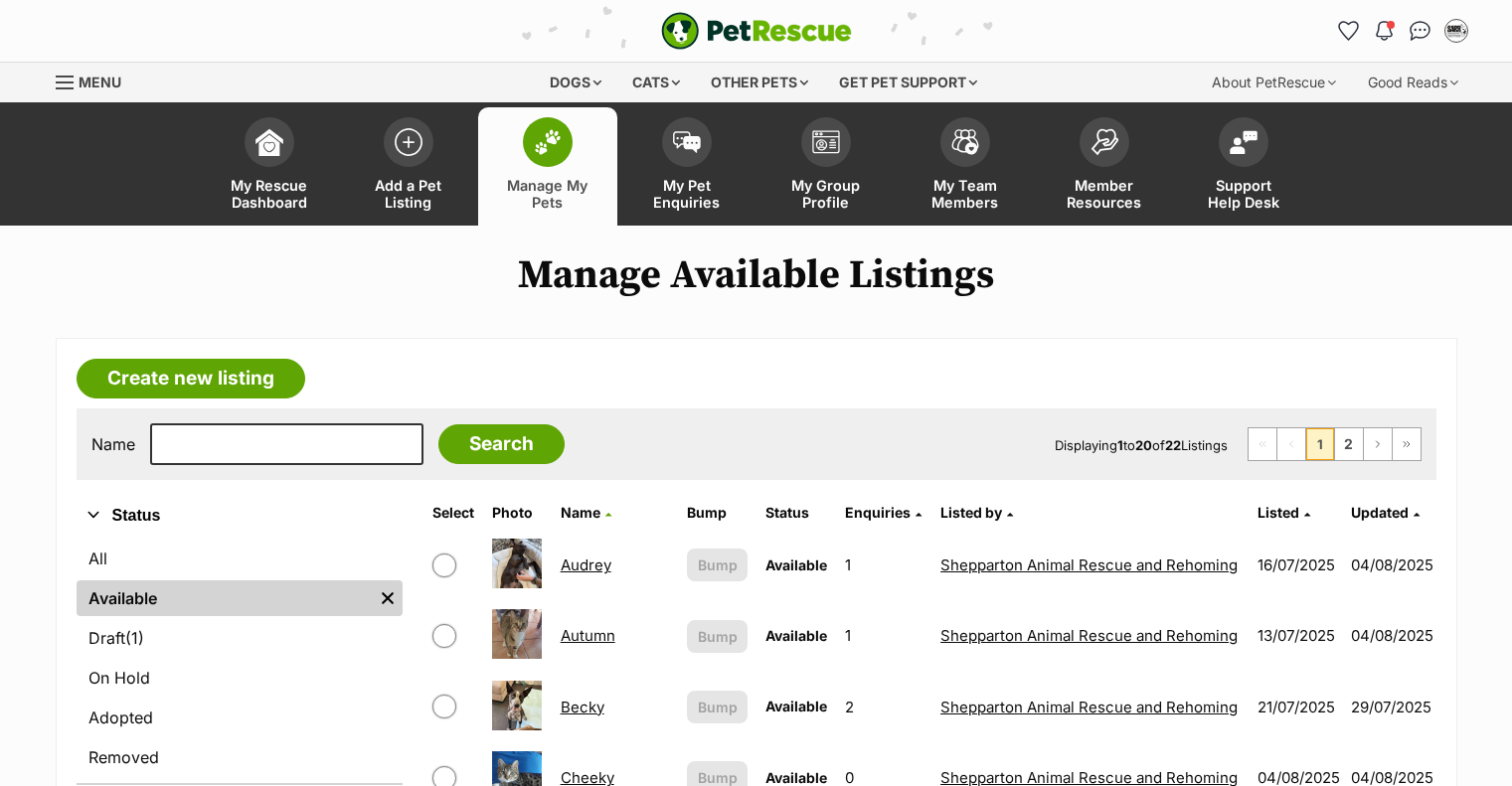 scroll, scrollTop: 96, scrollLeft: 0, axis: vertical 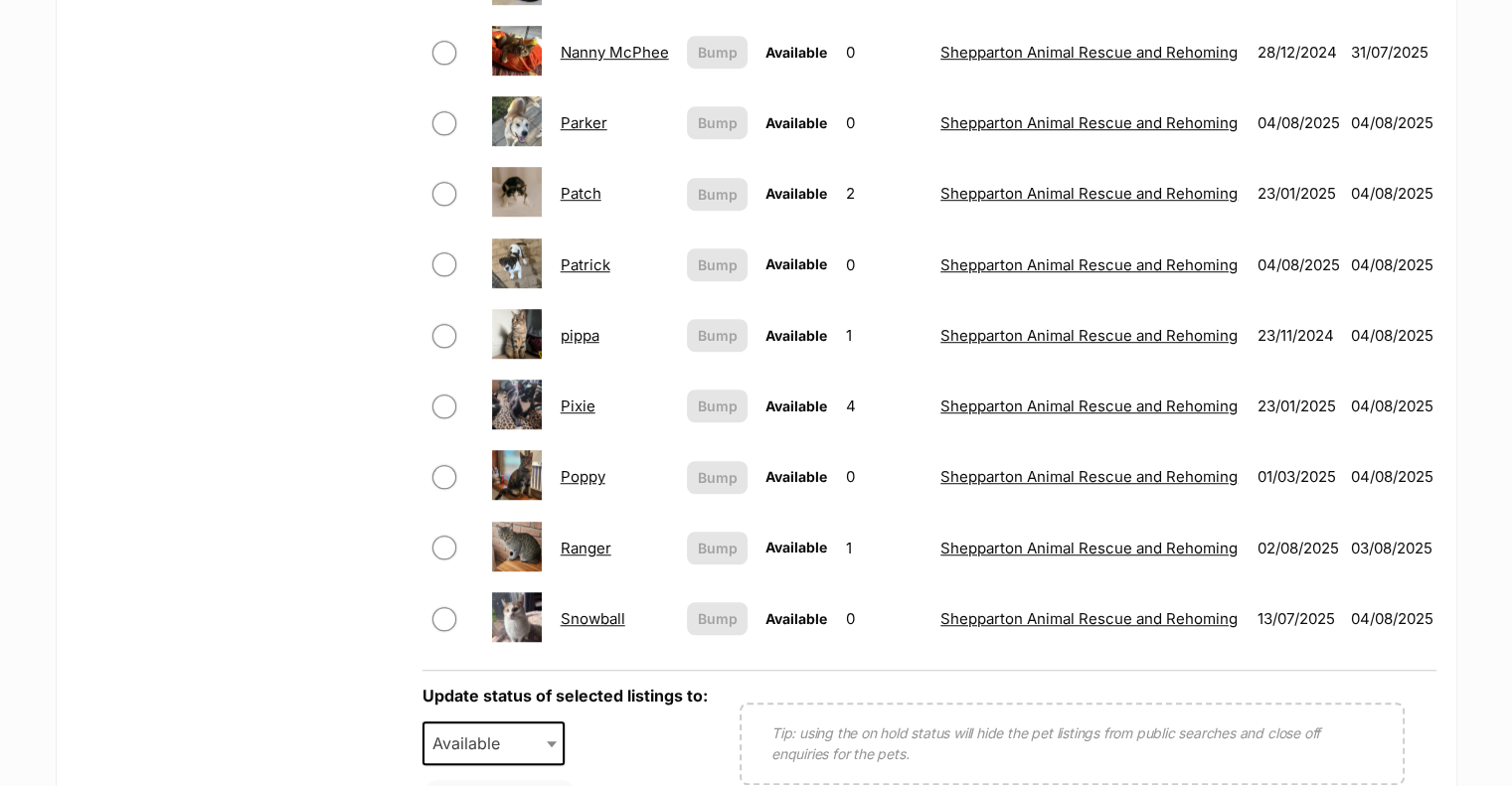 click on "pippa" at bounding box center [580, 335] 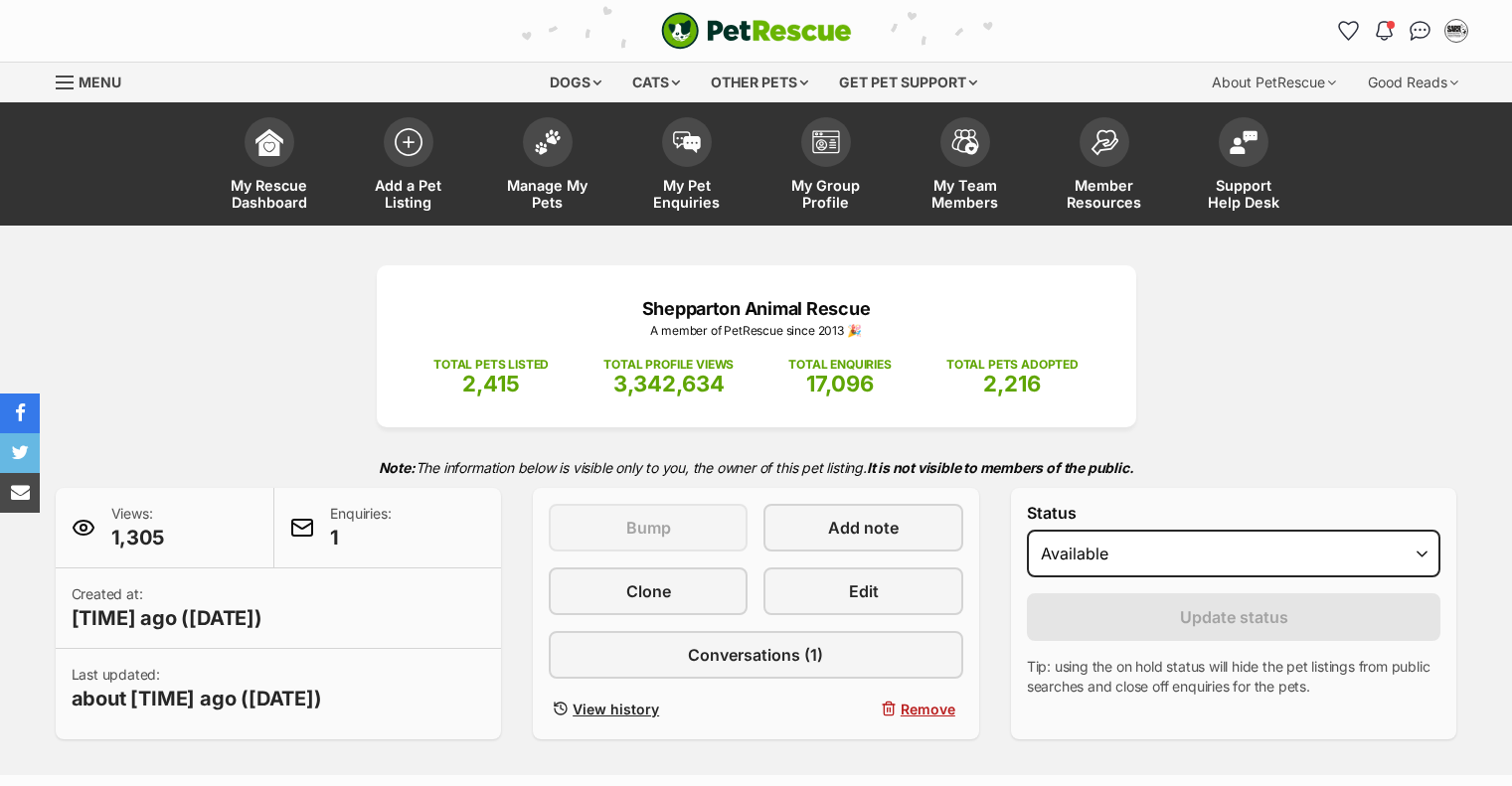 scroll, scrollTop: 0, scrollLeft: 0, axis: both 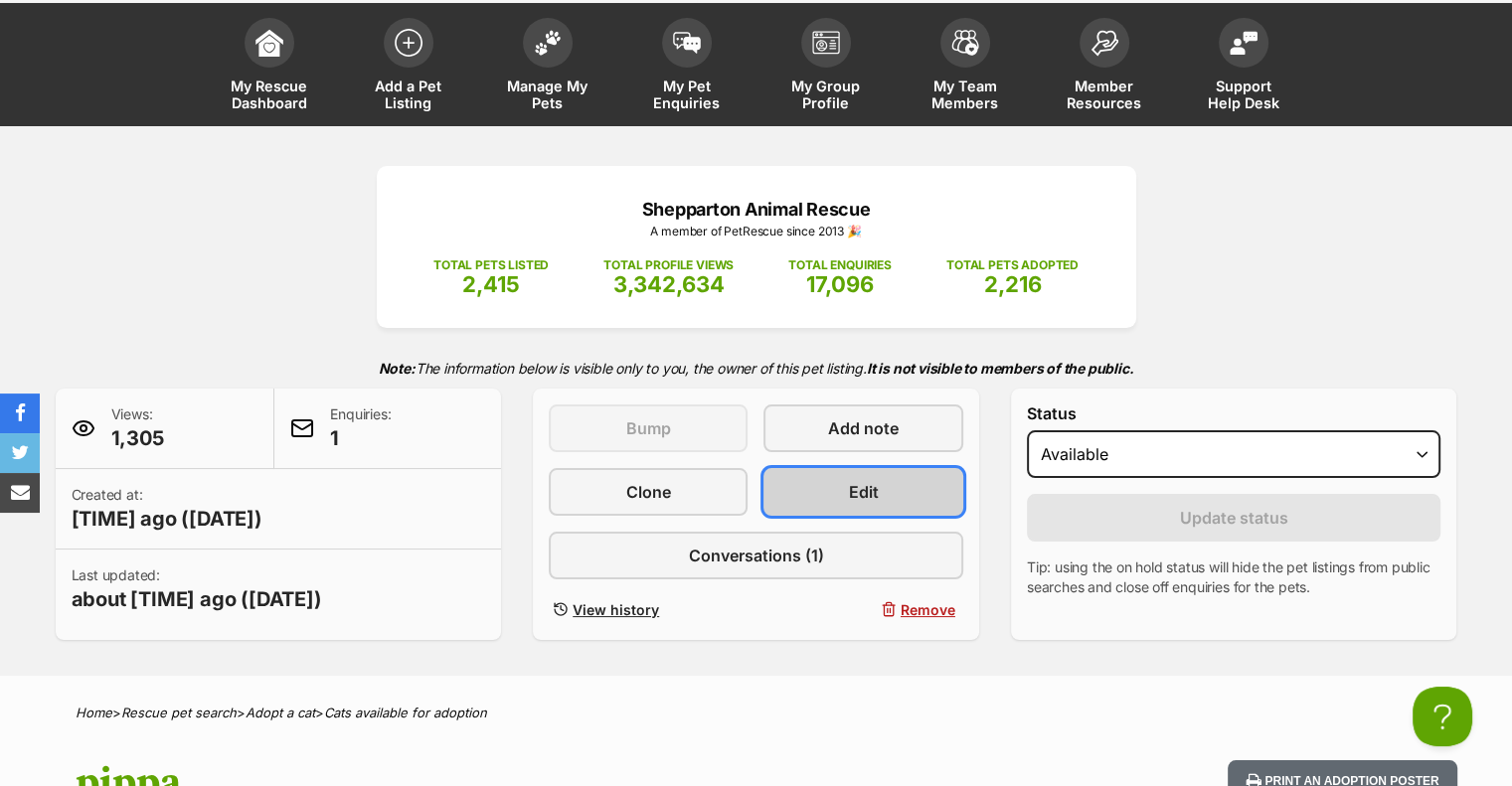click on "Edit" at bounding box center (863, 492) 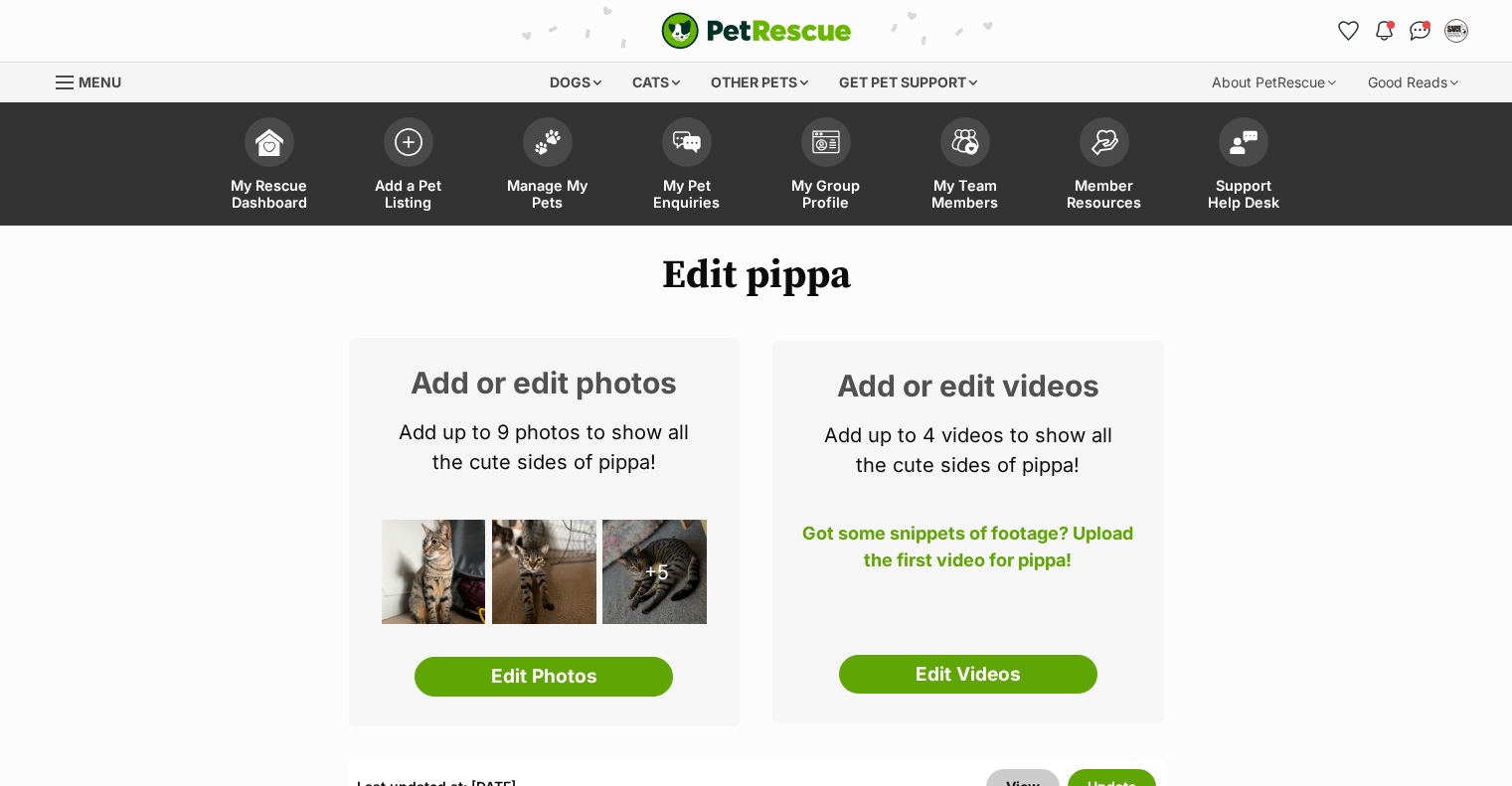 scroll, scrollTop: 0, scrollLeft: 0, axis: both 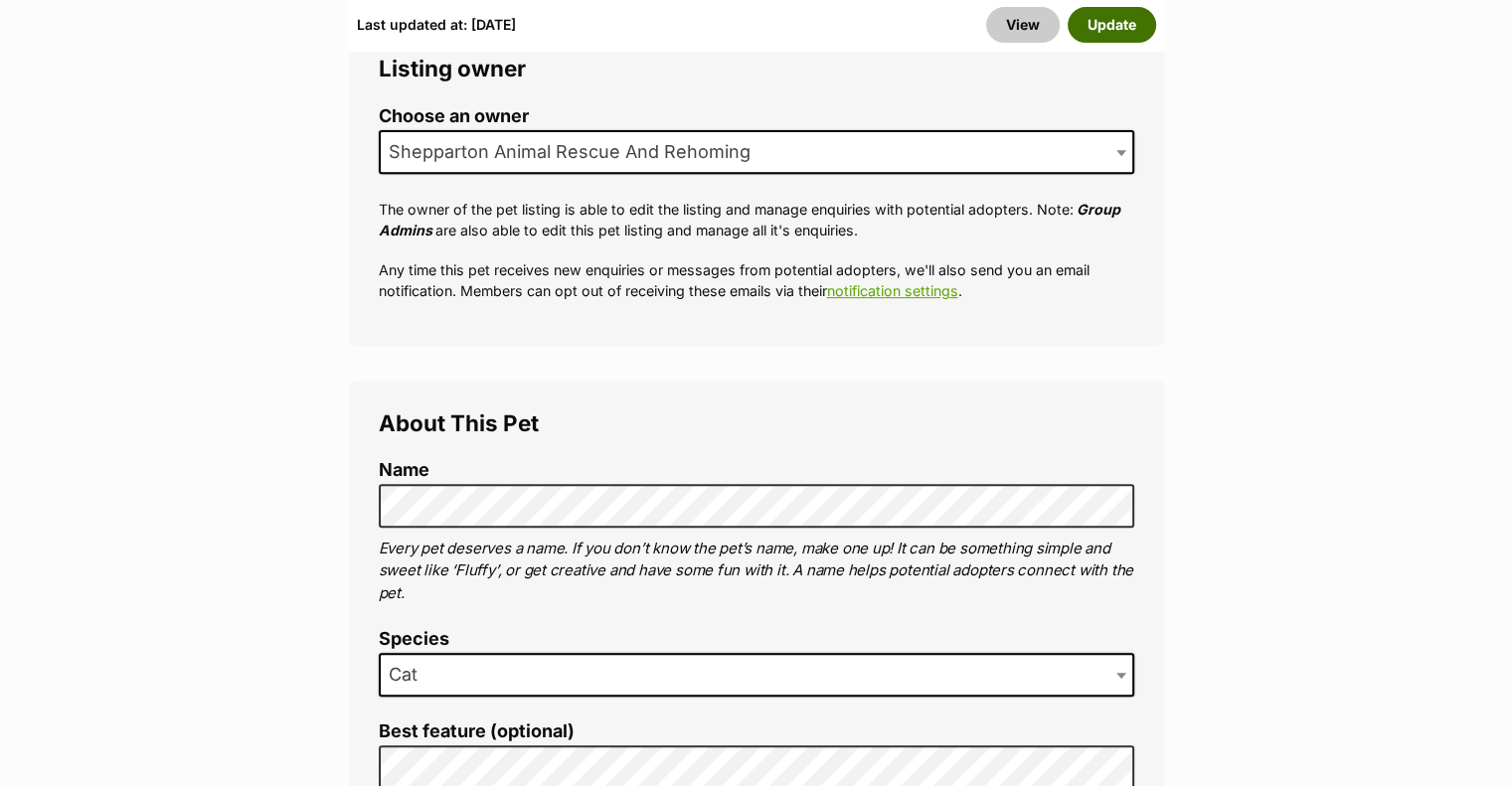 click on "Update" at bounding box center (1111, 25) 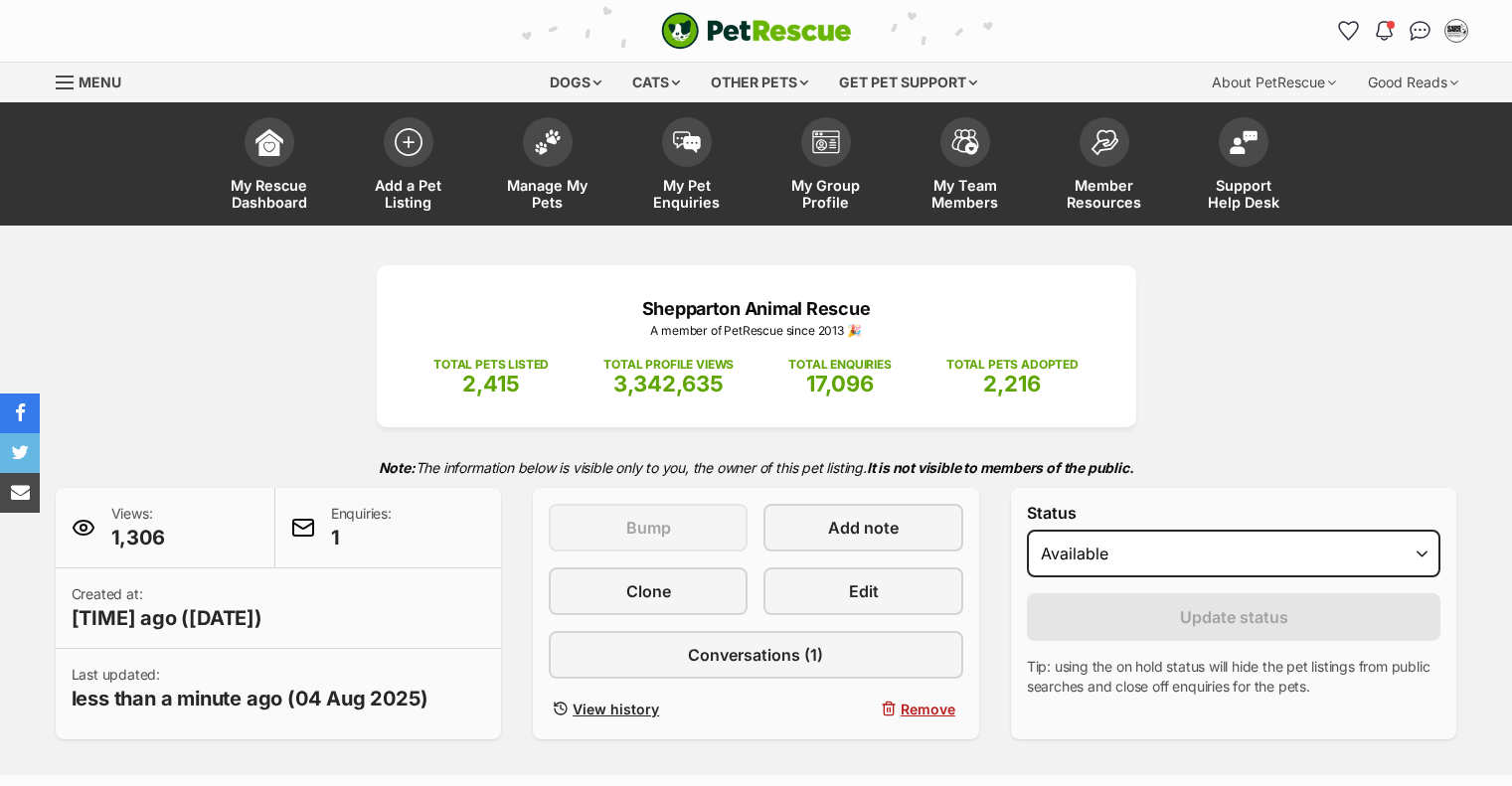 scroll, scrollTop: 0, scrollLeft: 0, axis: both 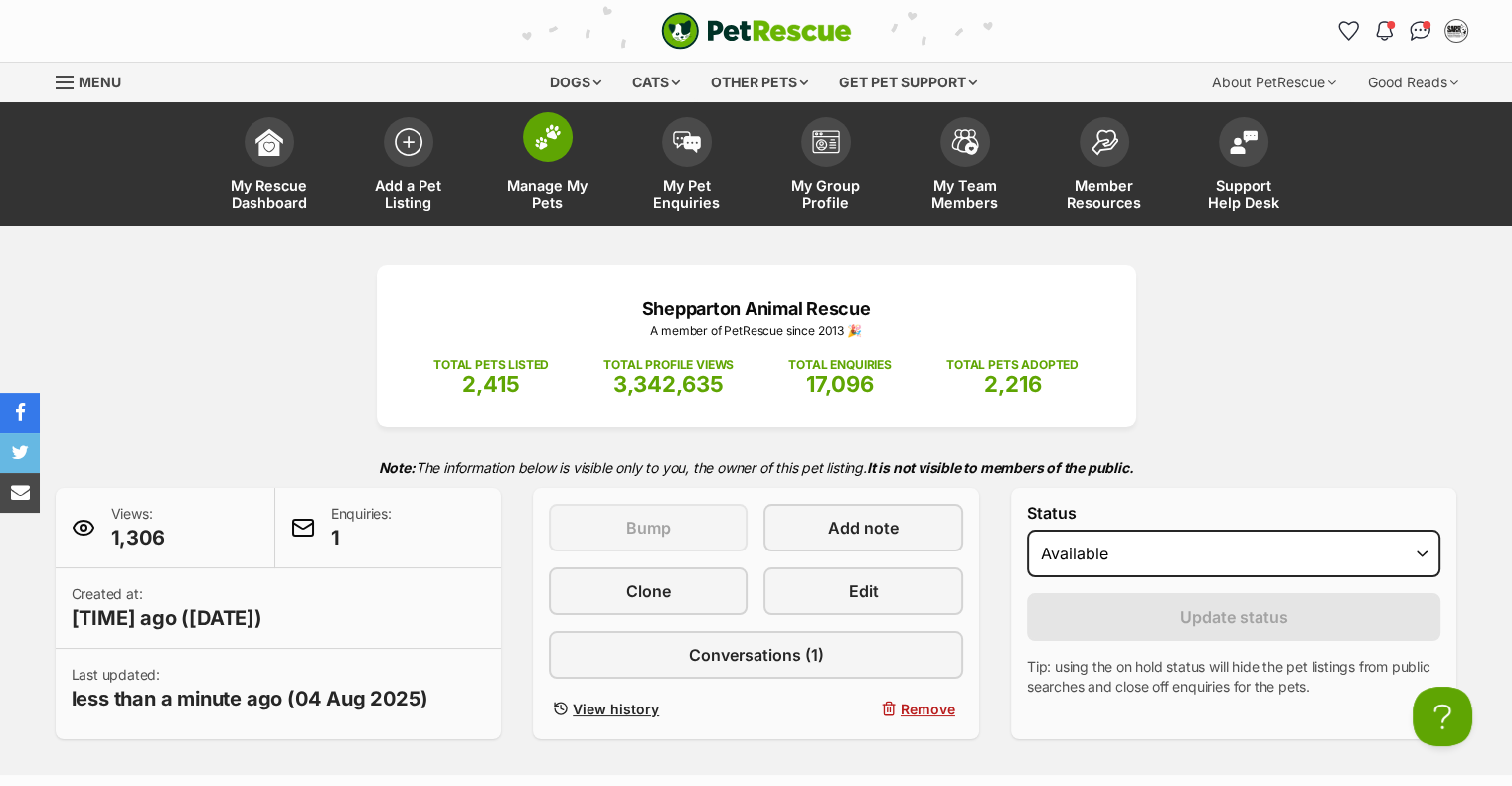 click on "Manage My Pets" at bounding box center (548, 194) 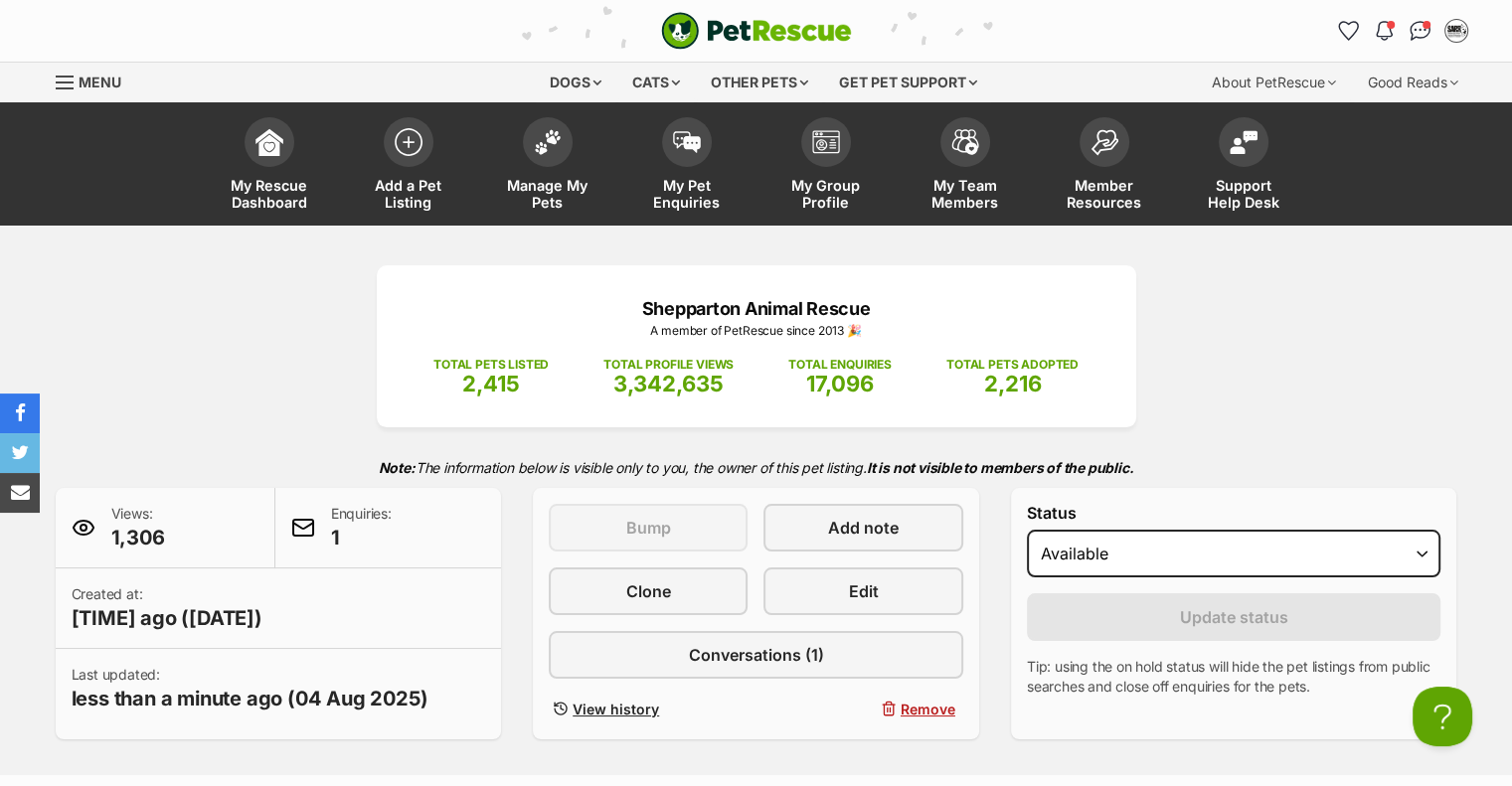 scroll, scrollTop: 0, scrollLeft: 0, axis: both 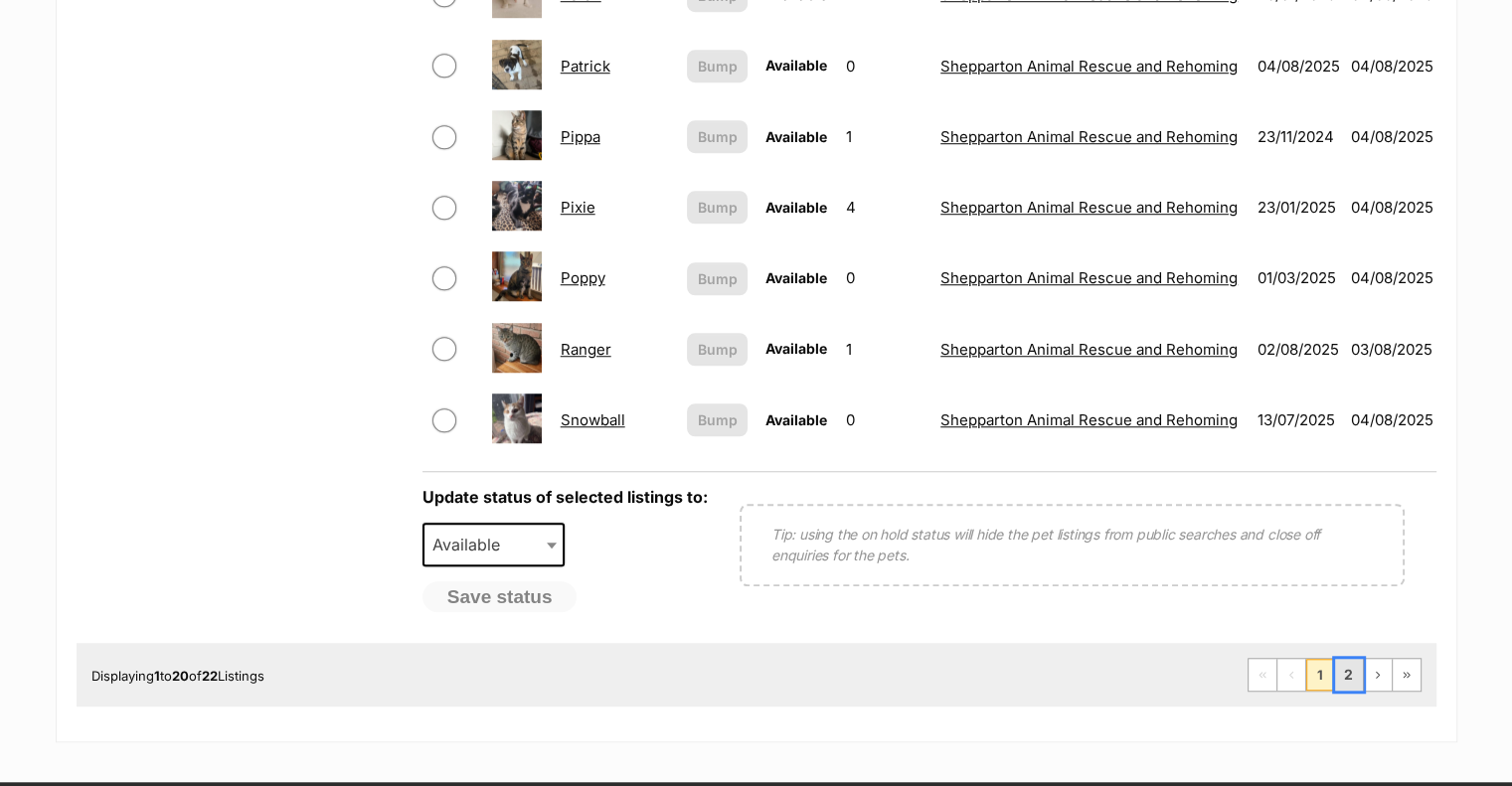 click on "2" at bounding box center [1349, 675] 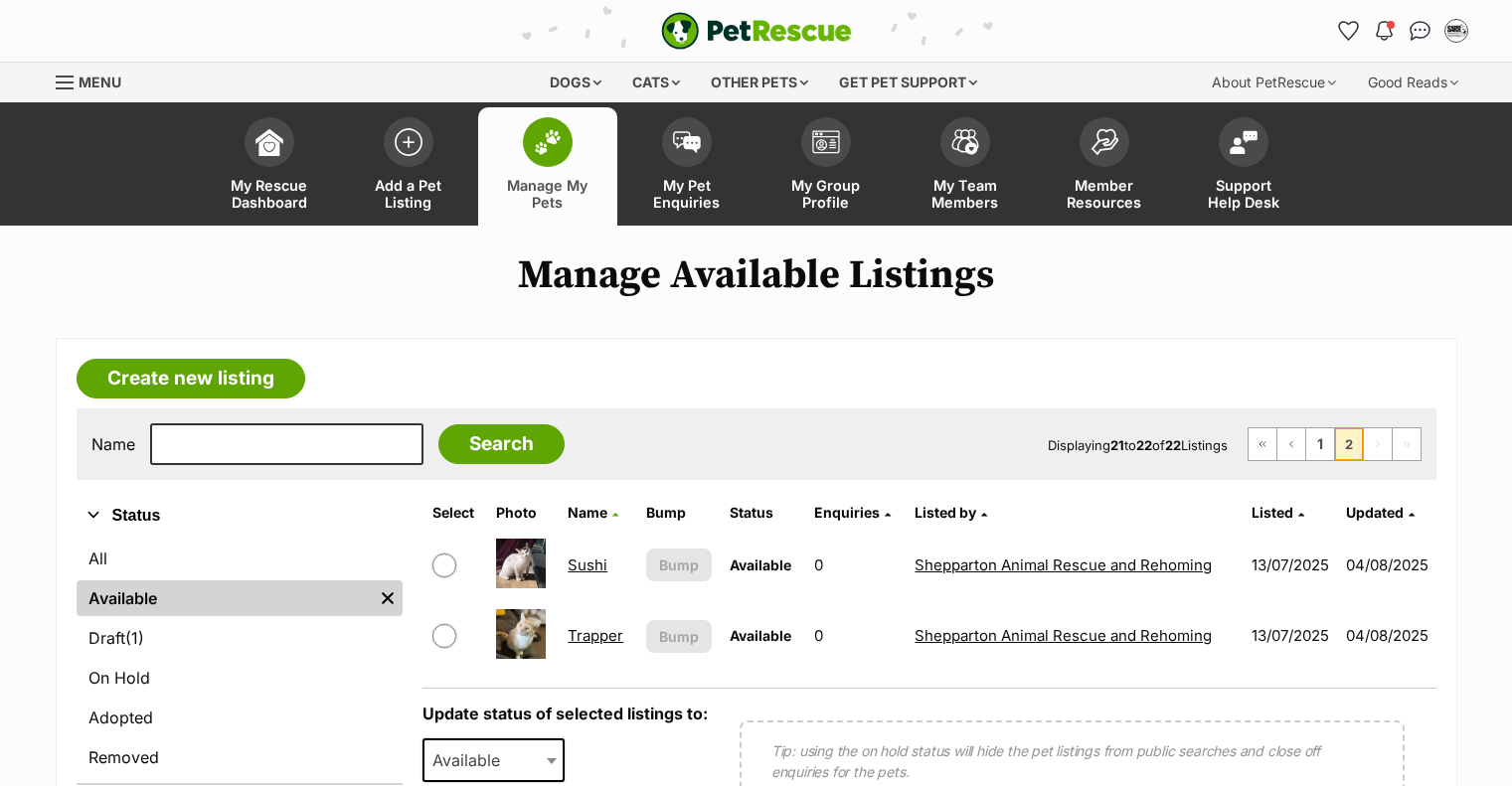 scroll, scrollTop: 0, scrollLeft: 0, axis: both 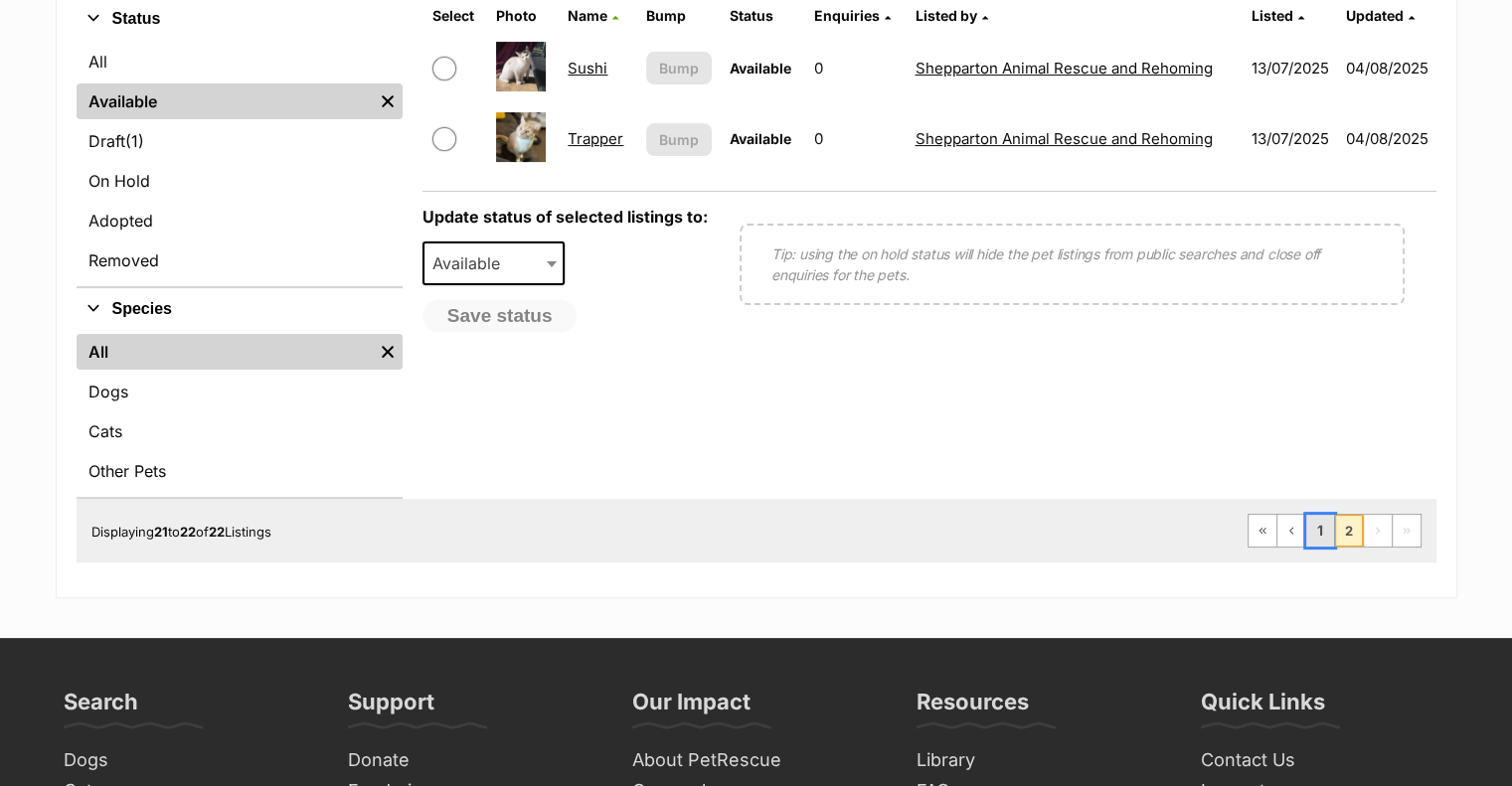click on "1" at bounding box center (1320, 531) 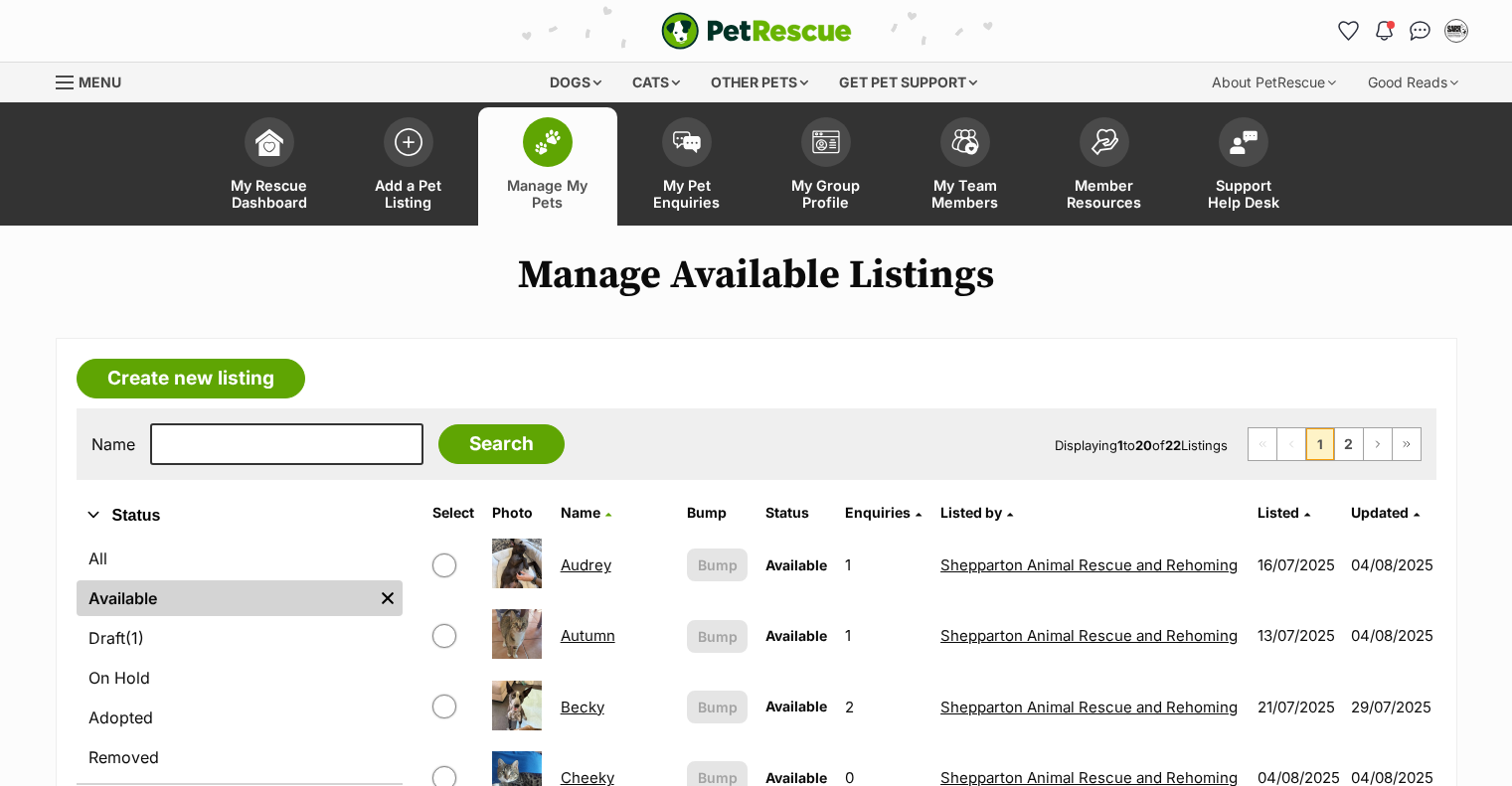 scroll, scrollTop: 0, scrollLeft: 0, axis: both 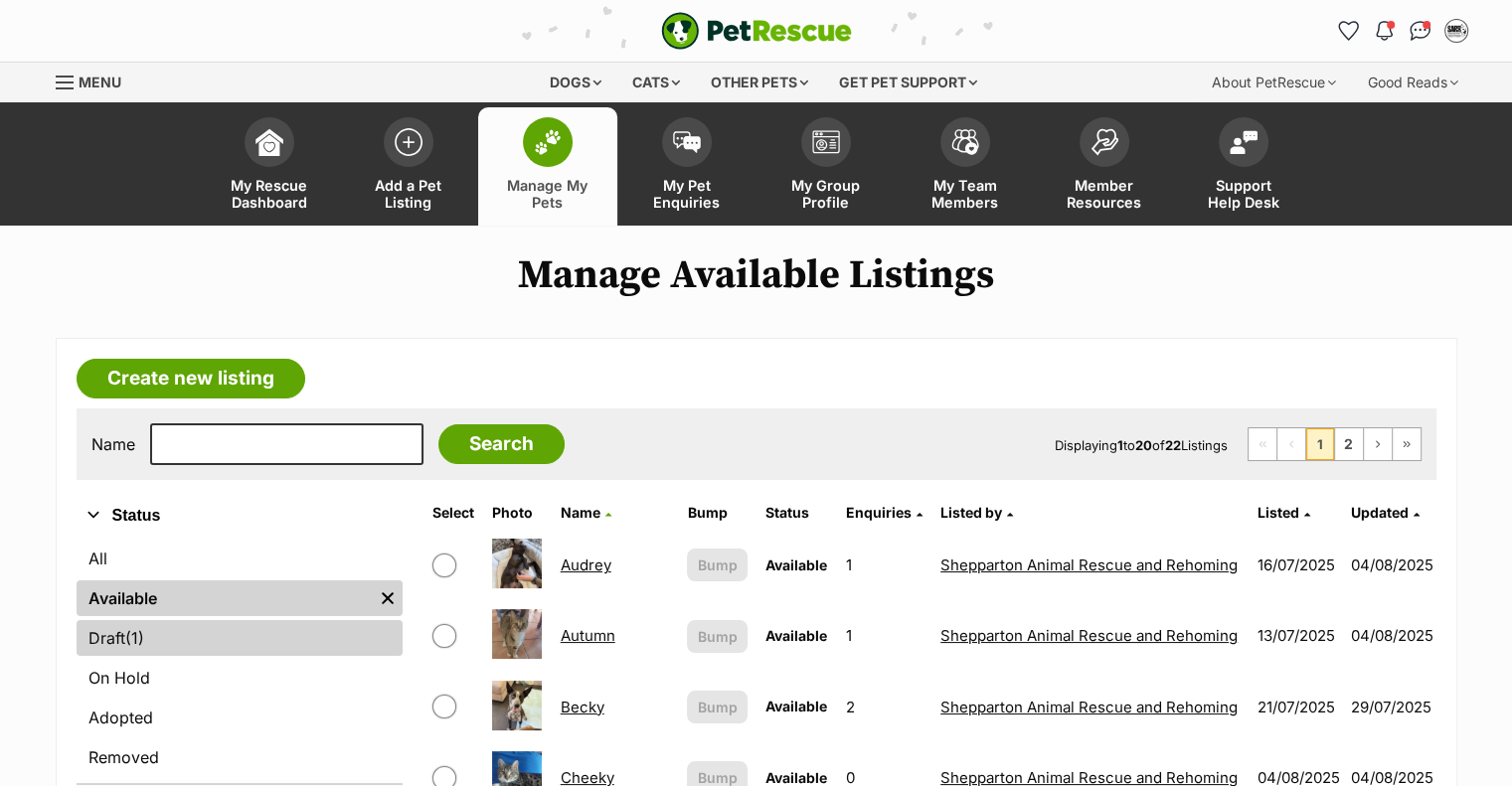 click on "(1)" at bounding box center (134, 638) 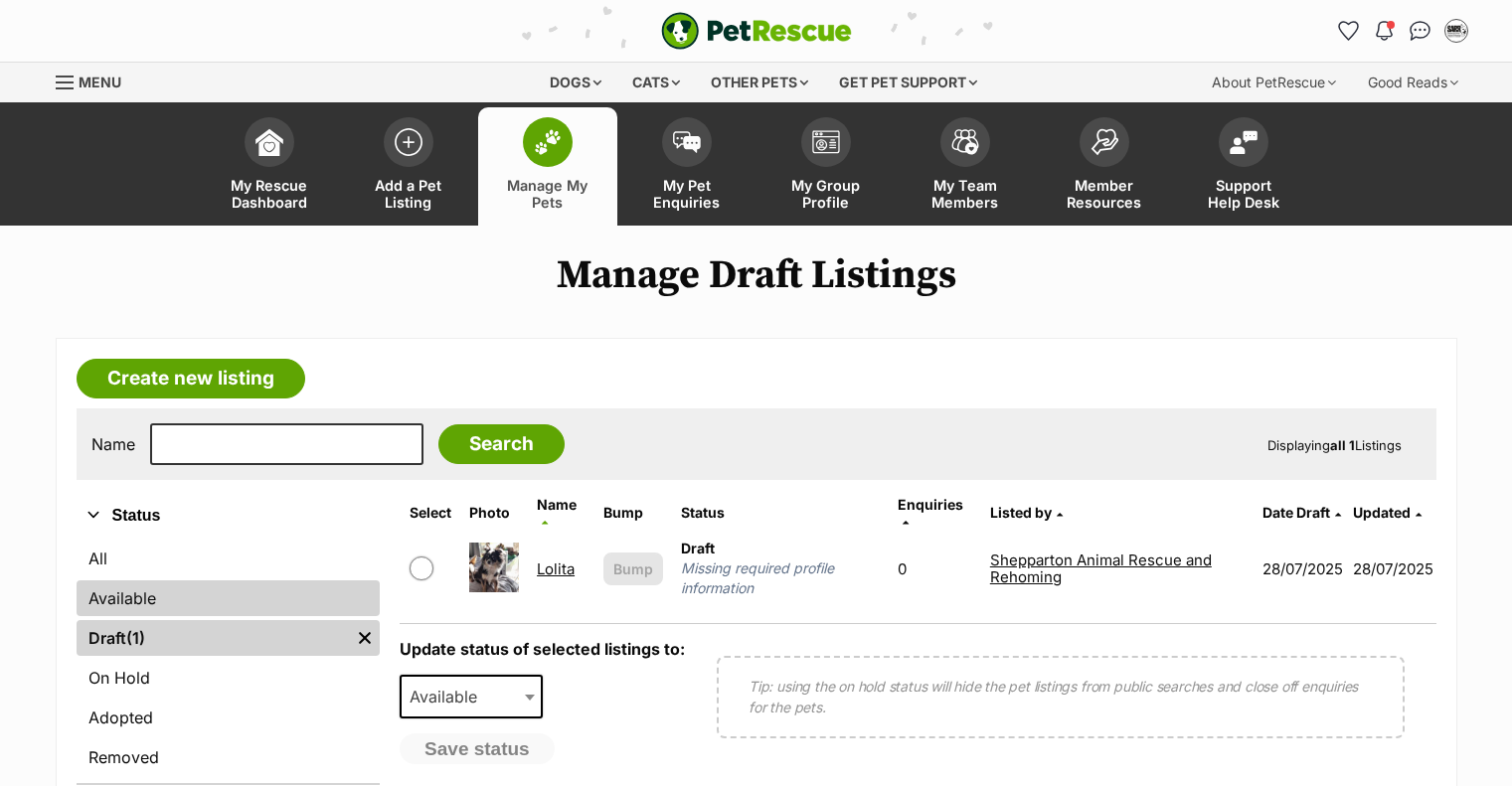 scroll, scrollTop: 0, scrollLeft: 0, axis: both 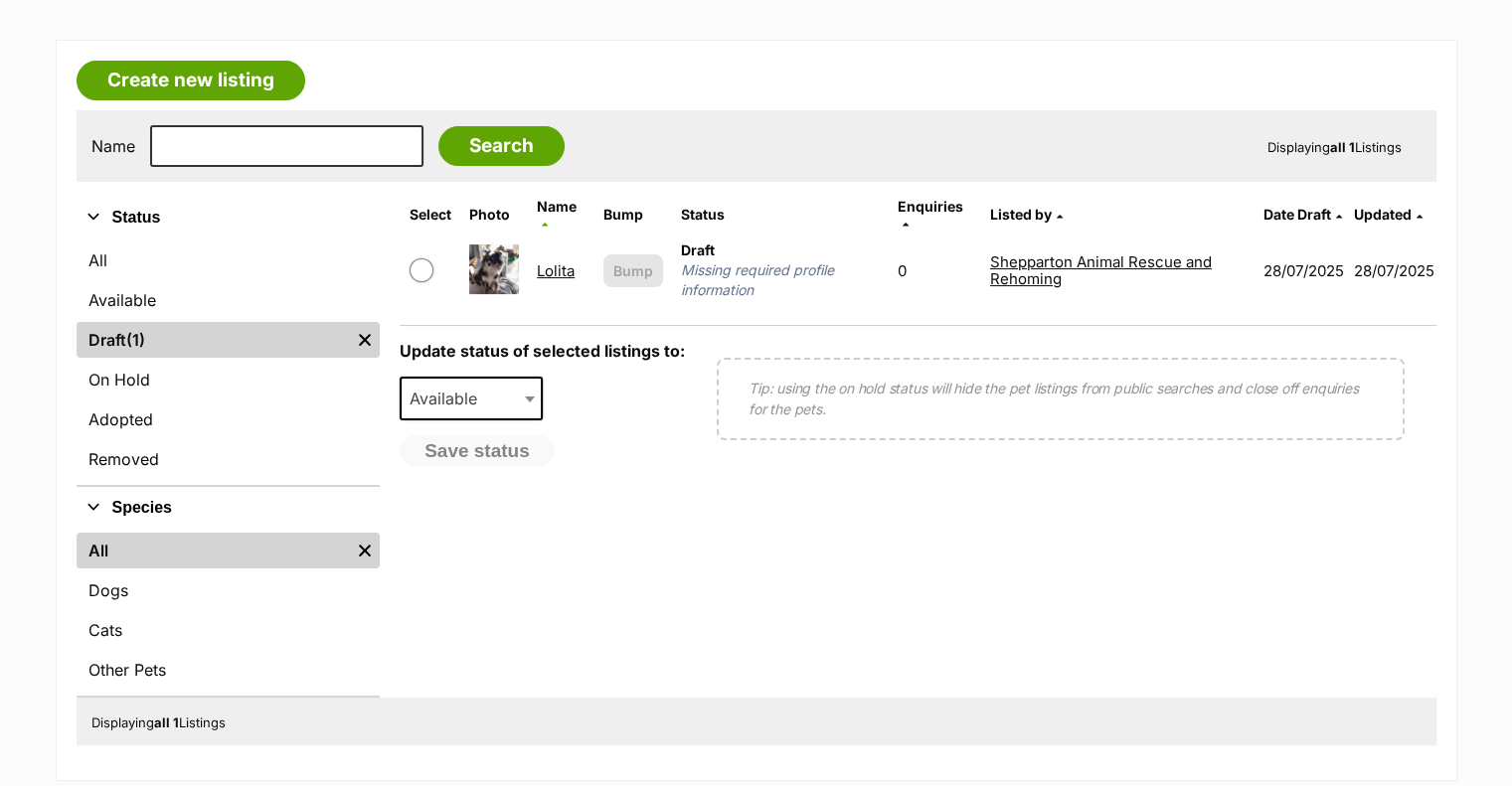 click on "Lolita" at bounding box center [556, 270] 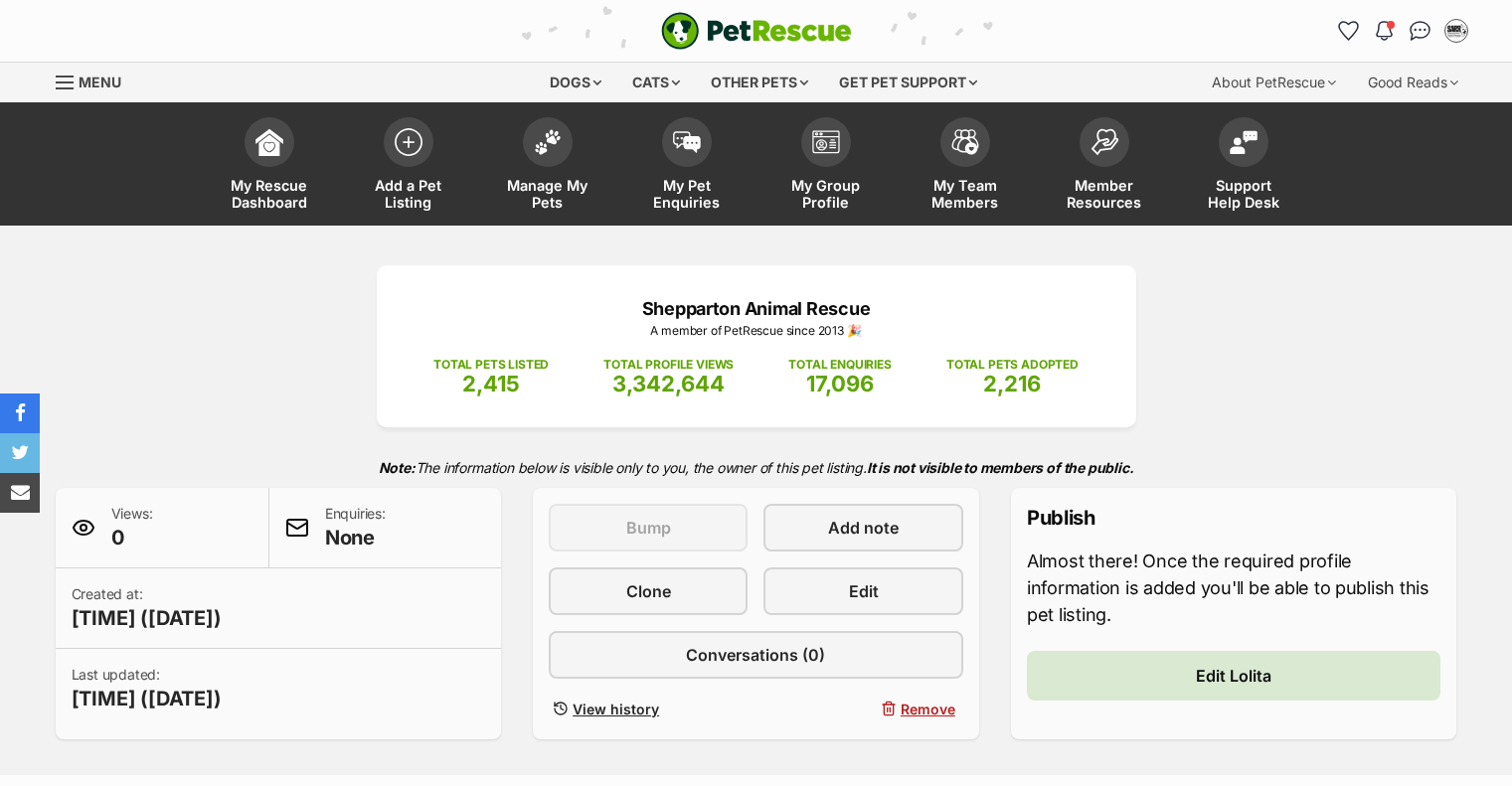 scroll, scrollTop: 0, scrollLeft: 0, axis: both 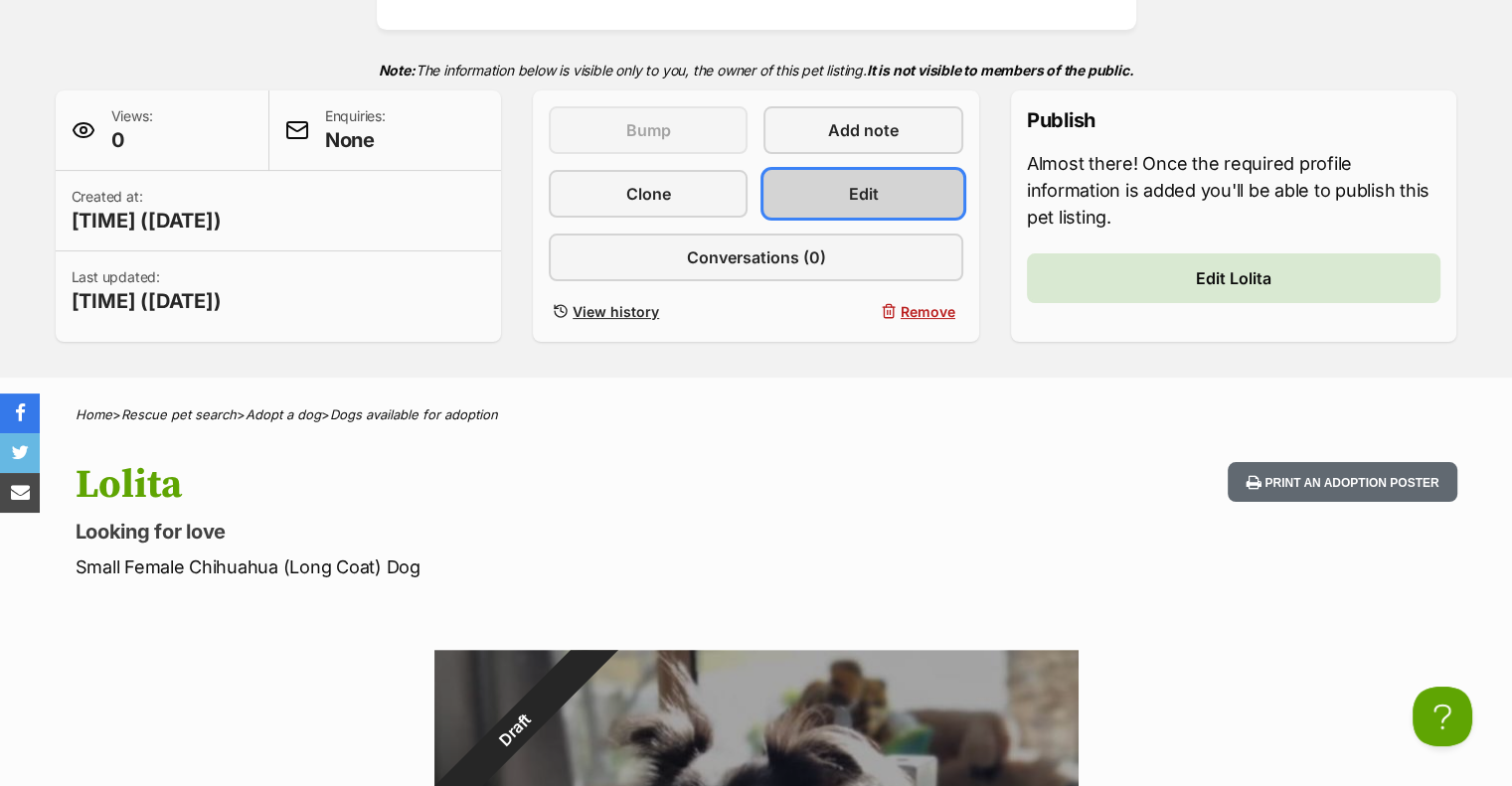 click on "Edit" at bounding box center (864, 194) 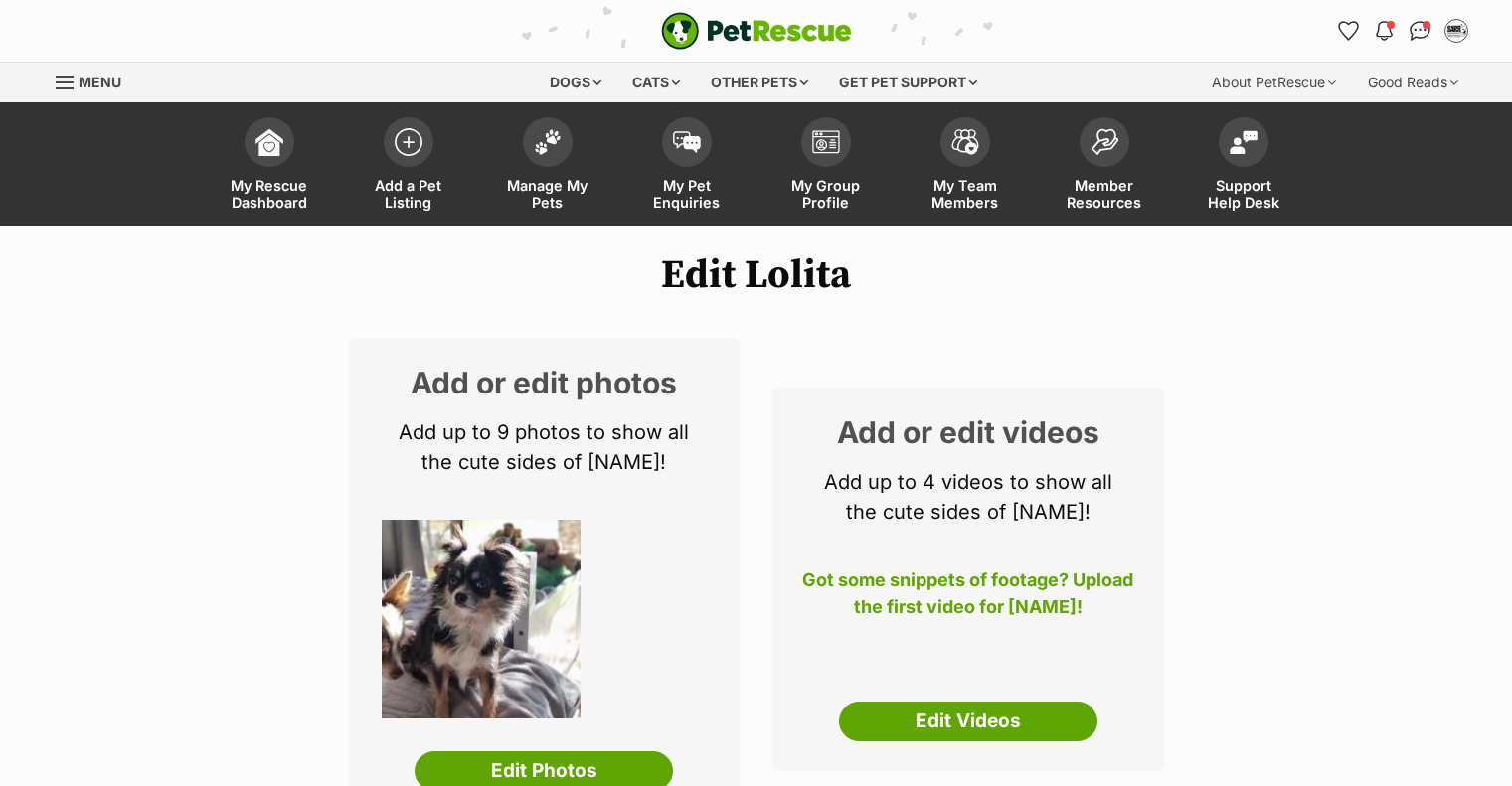 scroll, scrollTop: 0, scrollLeft: 0, axis: both 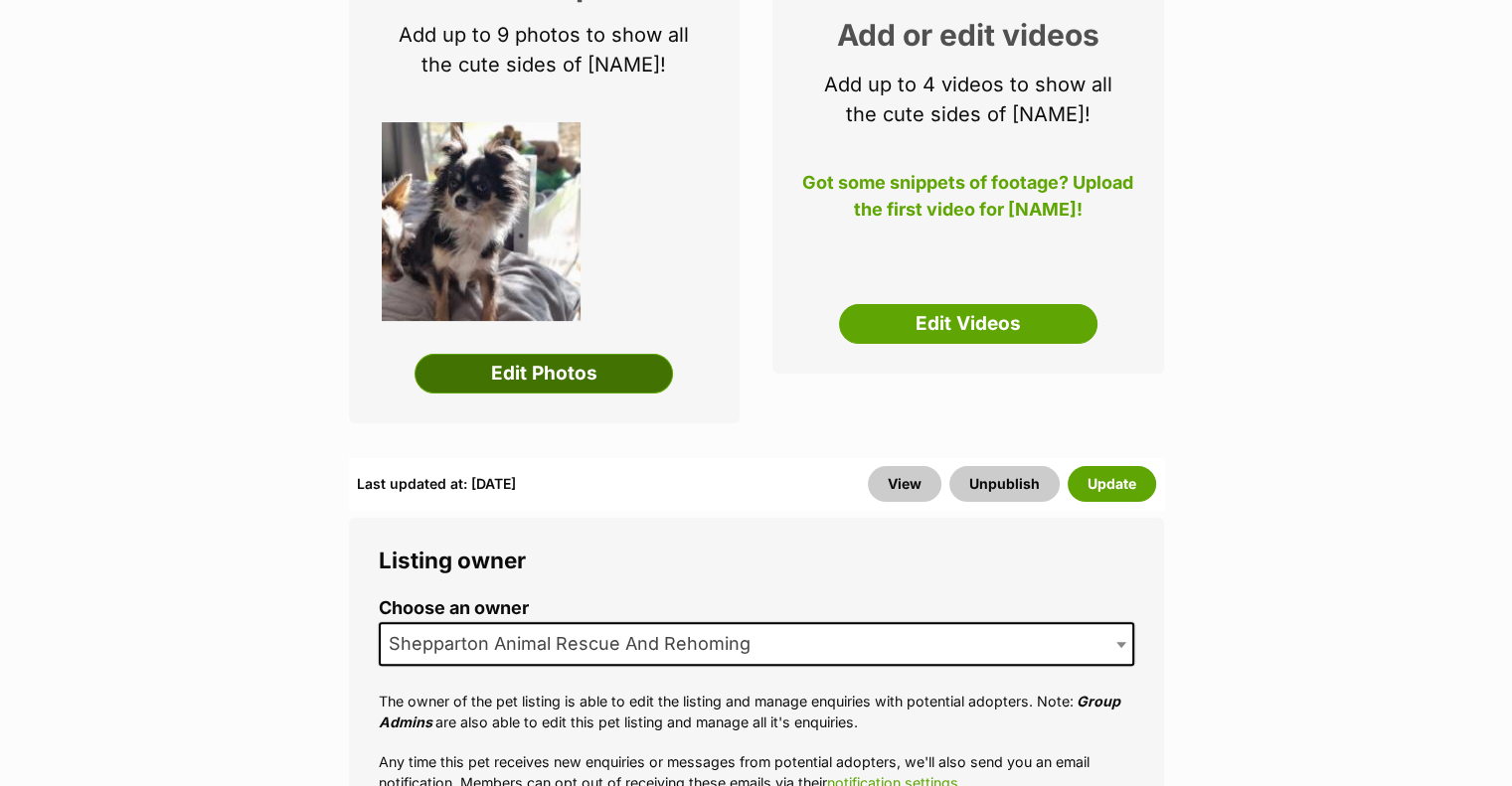 click on "Edit Photos" at bounding box center [544, 374] 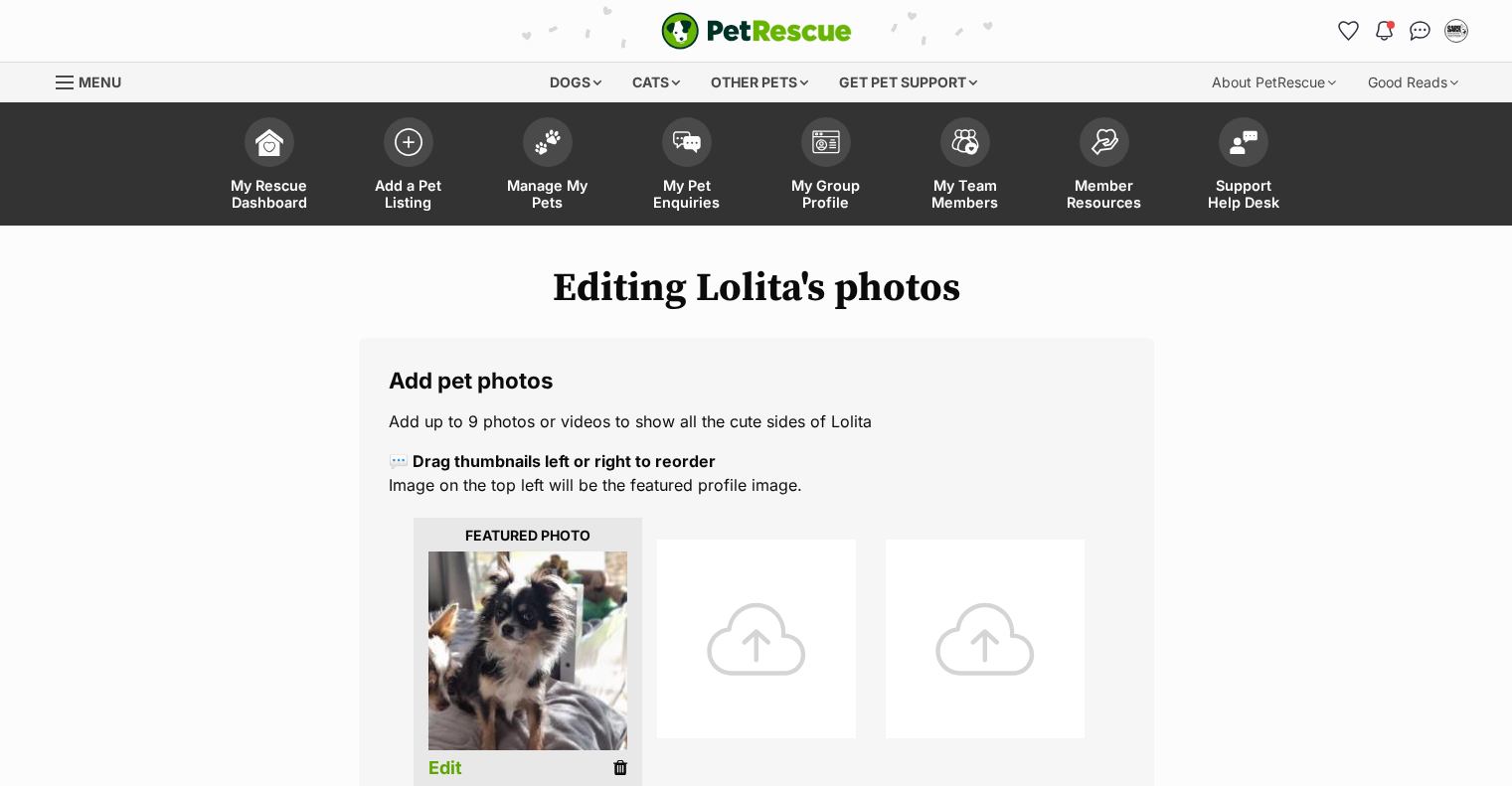 scroll, scrollTop: 0, scrollLeft: 0, axis: both 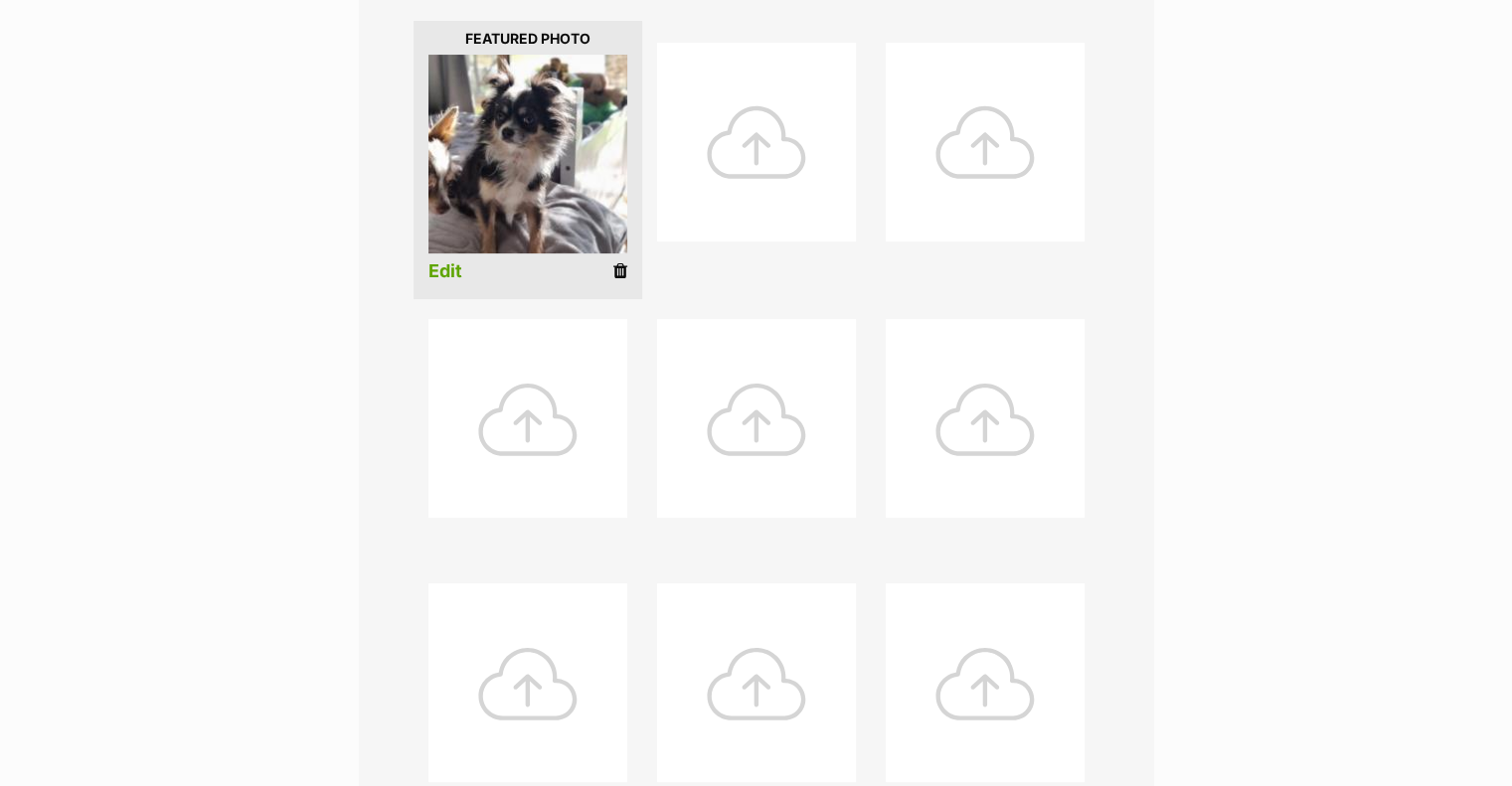 click on "Add pet photos
Add up to 9 photos or videos to show all the cute sides of Lolita
💬 Drag thumbnails left or right to reorder
Image on the top left will be the featured profile image.
Edit
Upload Photos
1
of 9 photos uploaded" at bounding box center (756, 399) 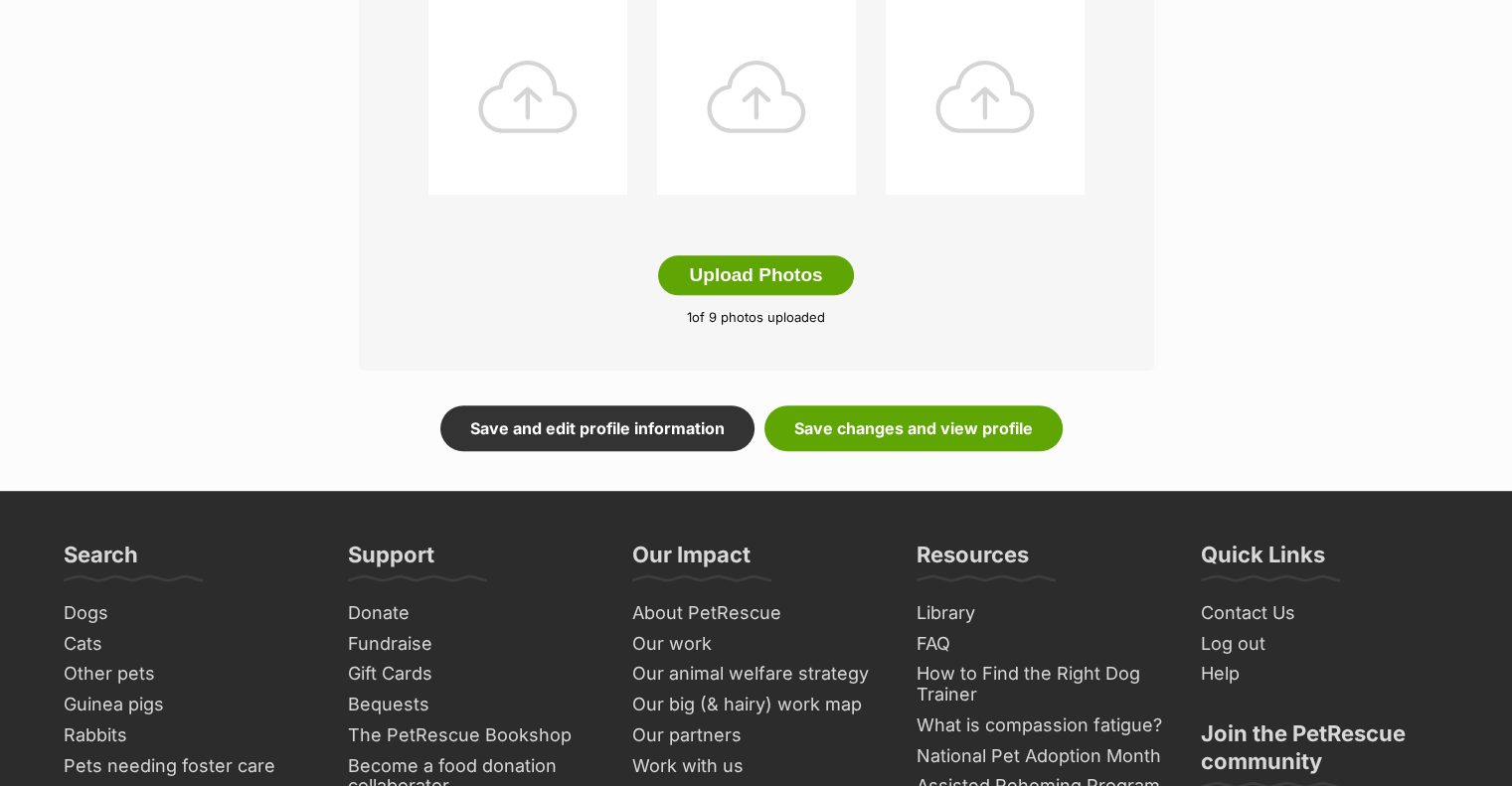 scroll, scrollTop: 1093, scrollLeft: 0, axis: vertical 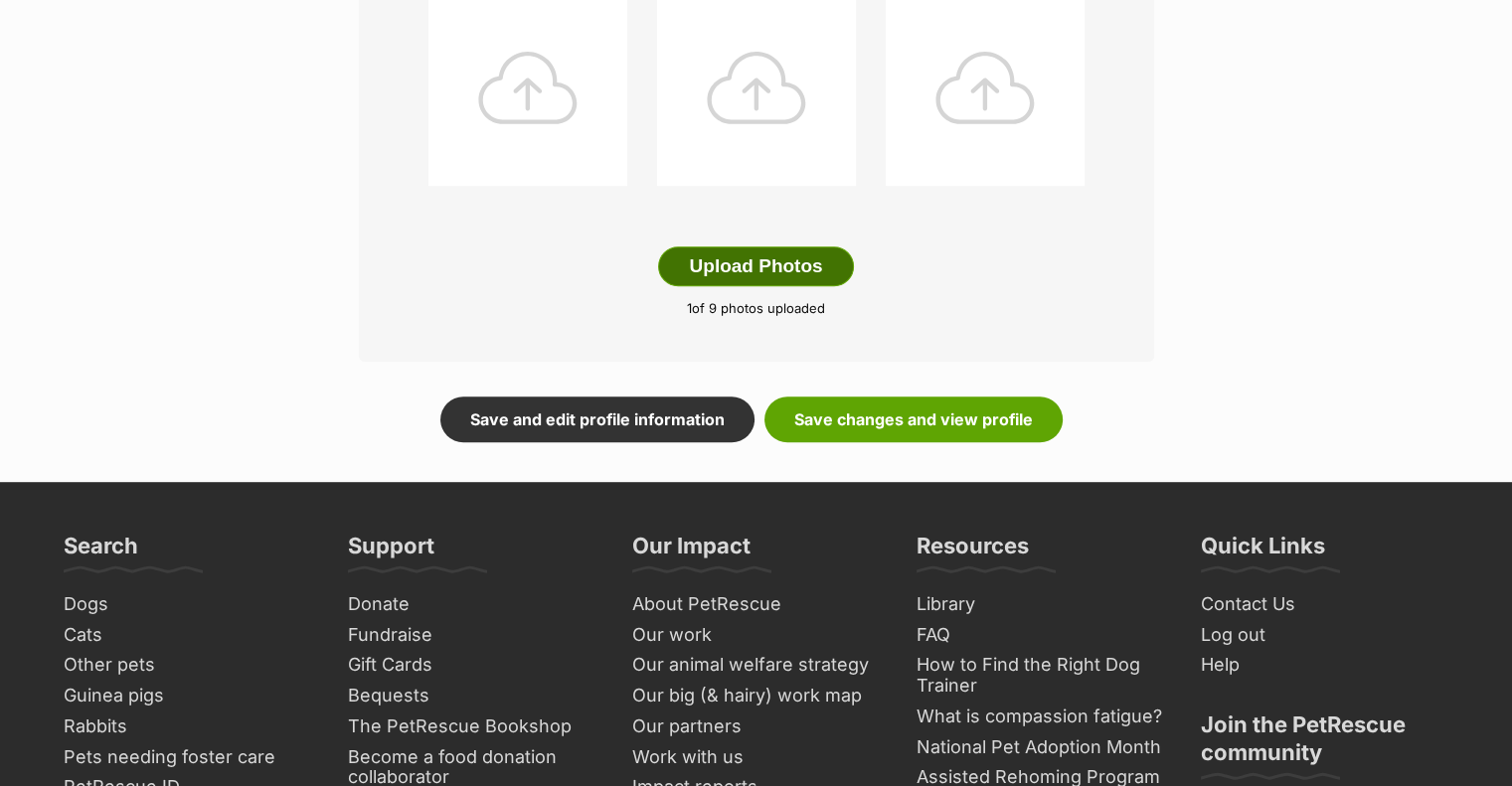 click on "Upload Photos" at bounding box center [756, 266] 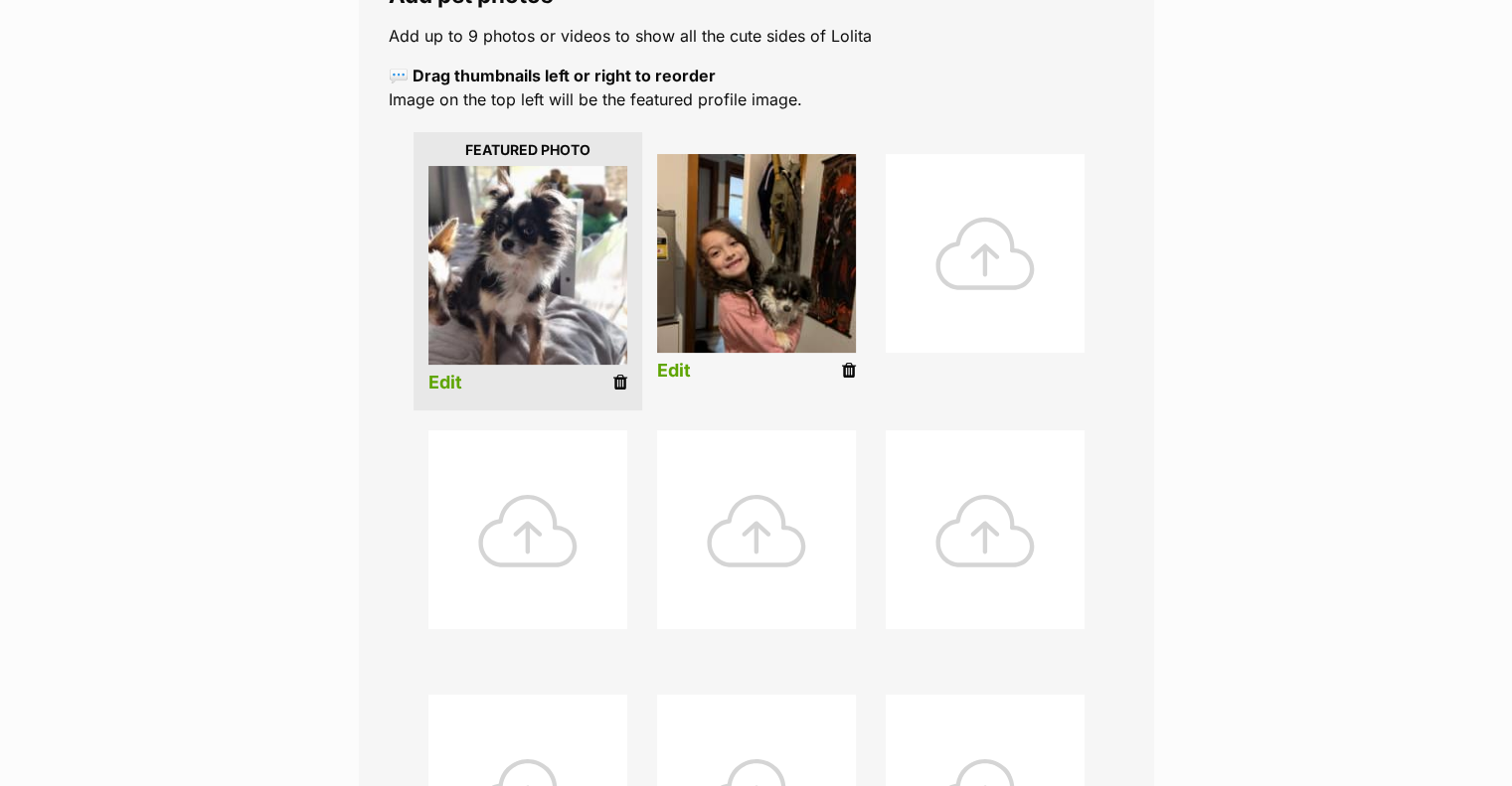 scroll, scrollTop: 397, scrollLeft: 0, axis: vertical 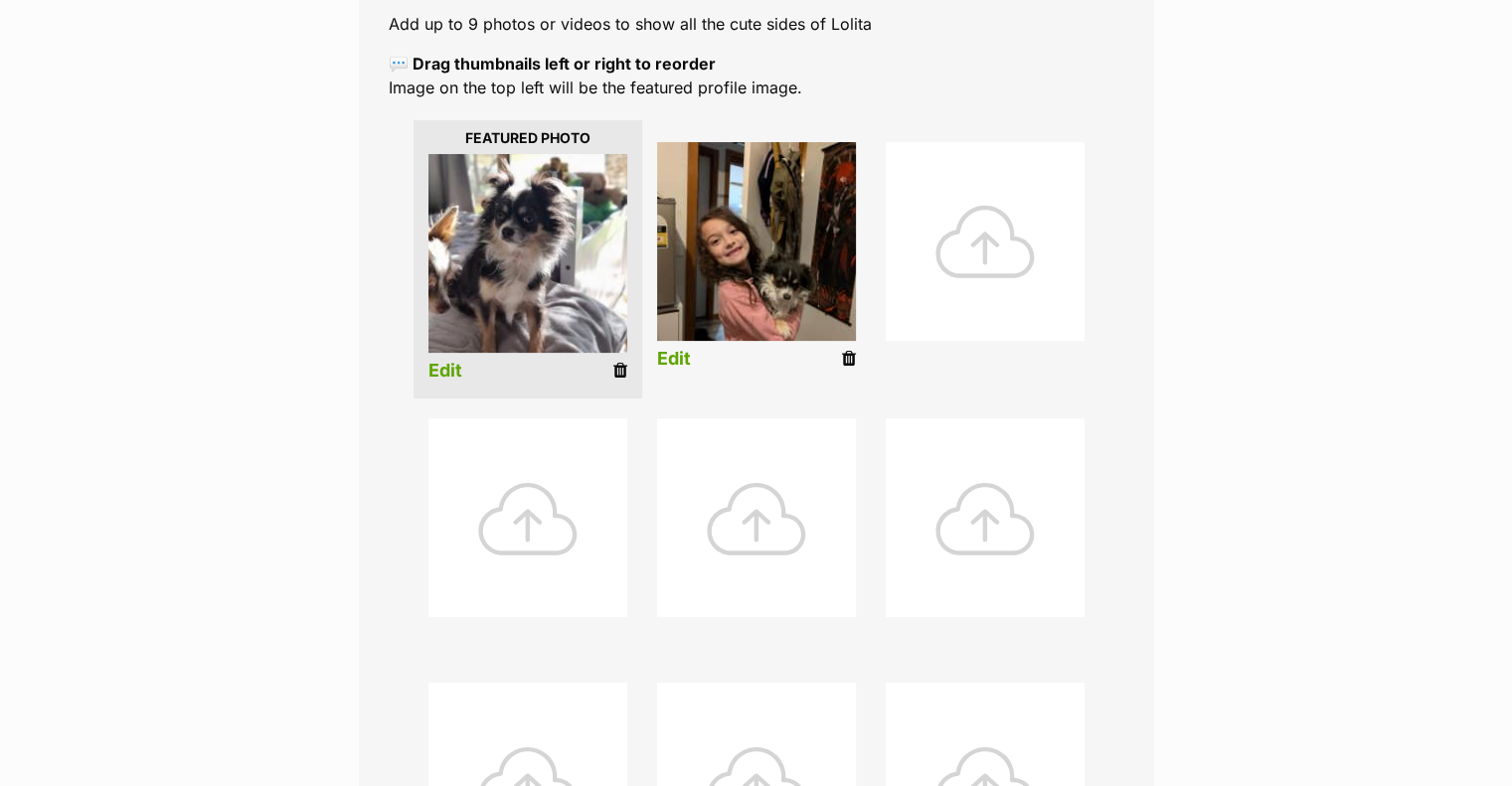 click on "Edit" at bounding box center (674, 359) 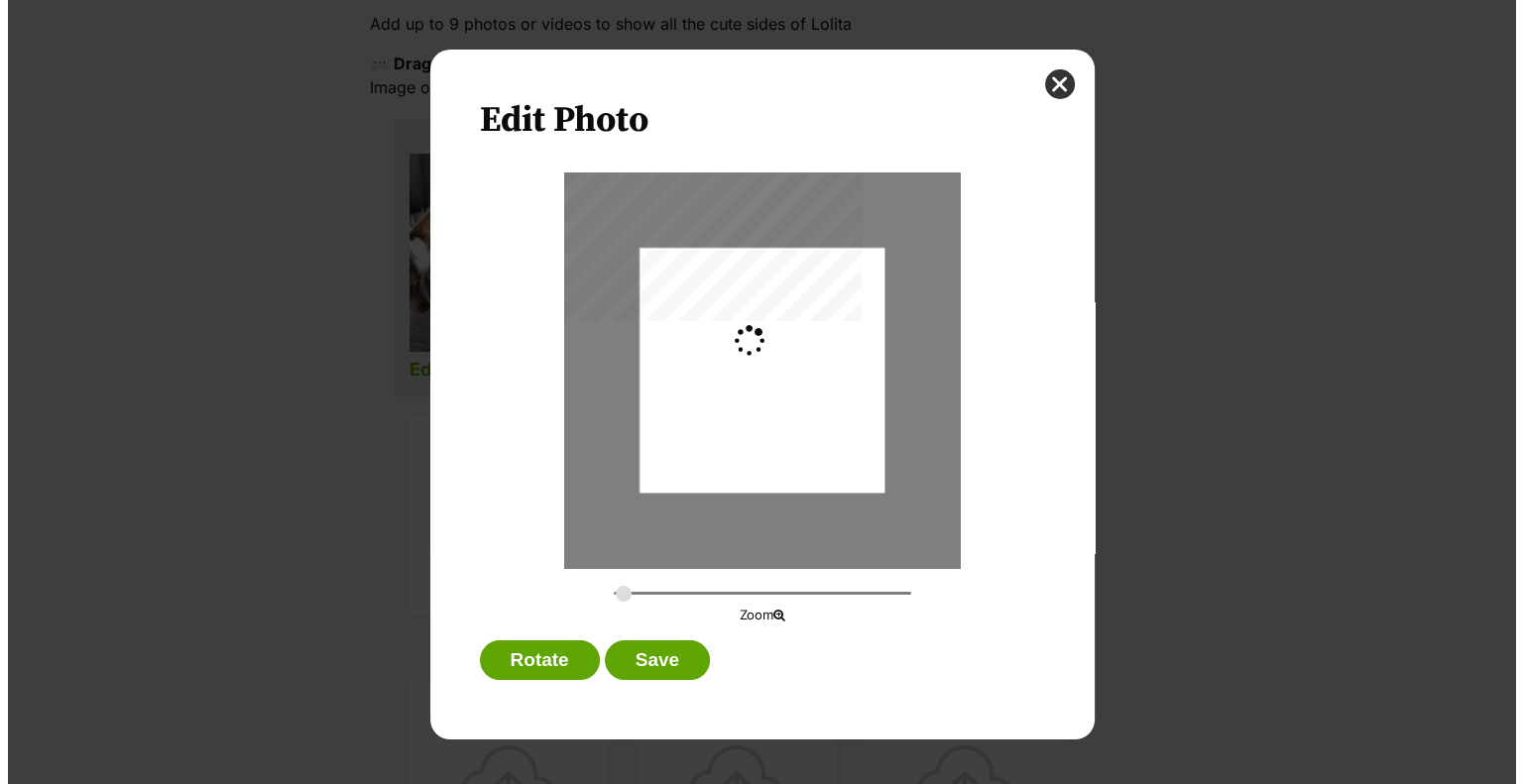 scroll, scrollTop: 0, scrollLeft: 0, axis: both 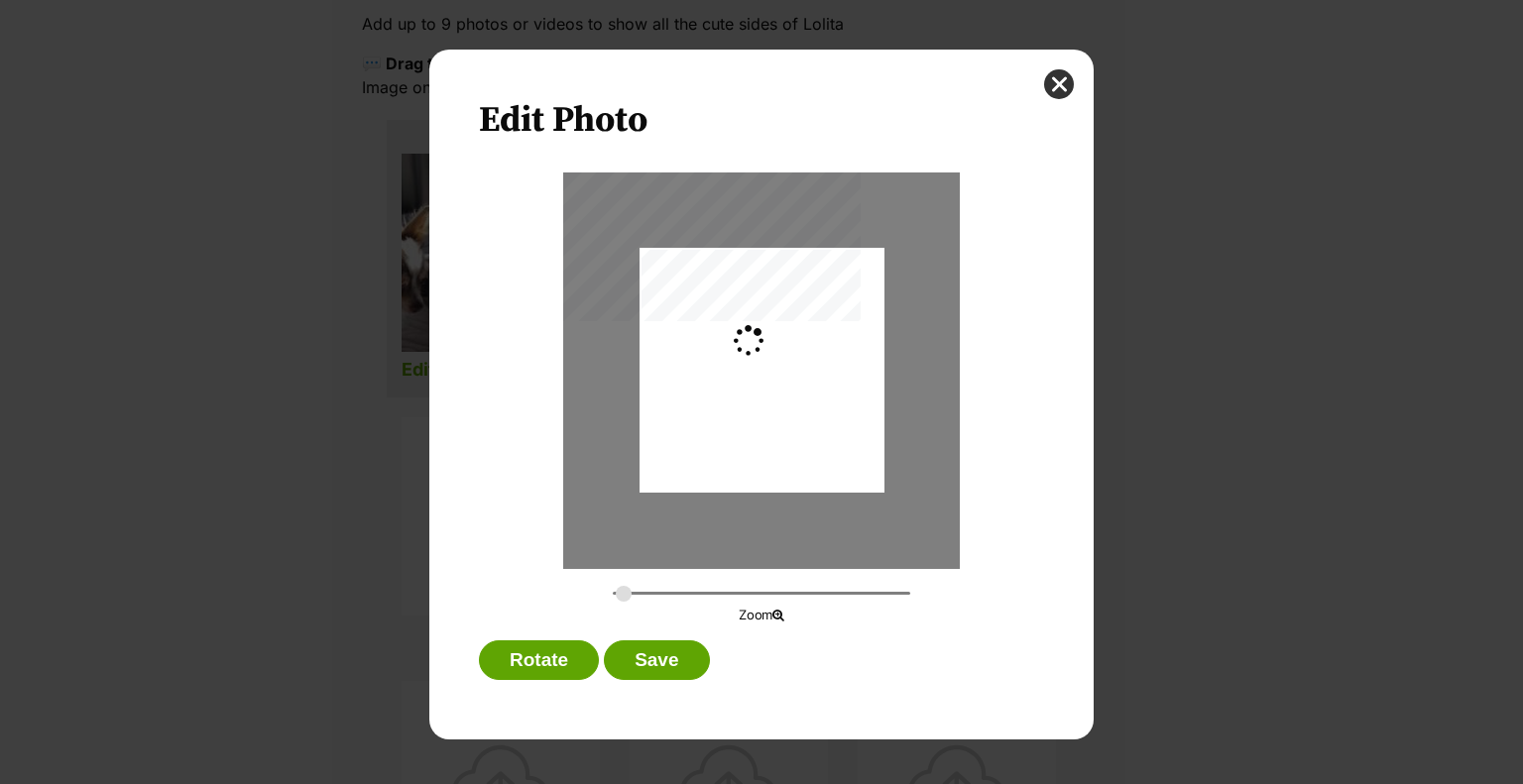 type on "0.2744" 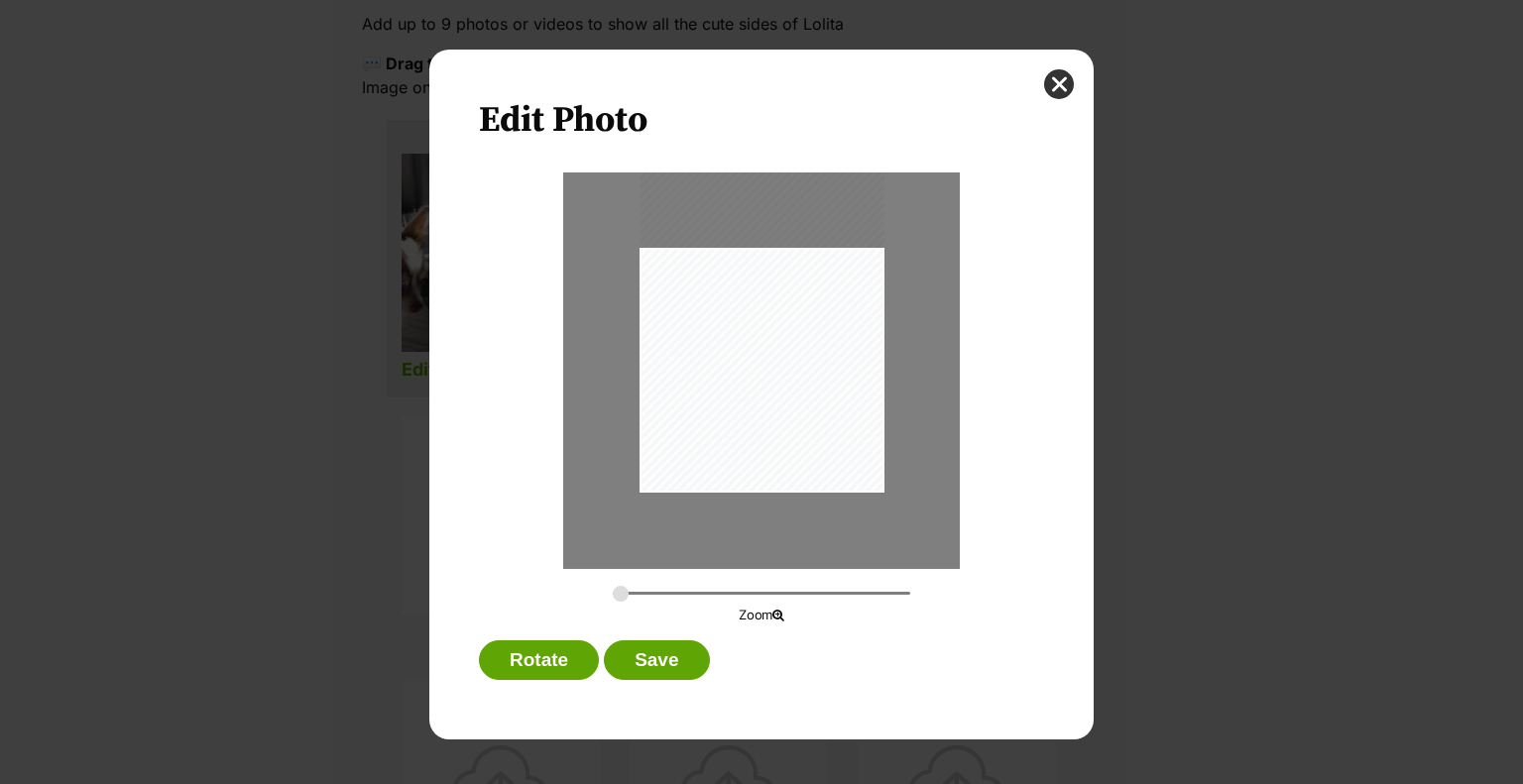 drag, startPoint x: 821, startPoint y: 399, endPoint x: 823, endPoint y: 340, distance: 59.033889 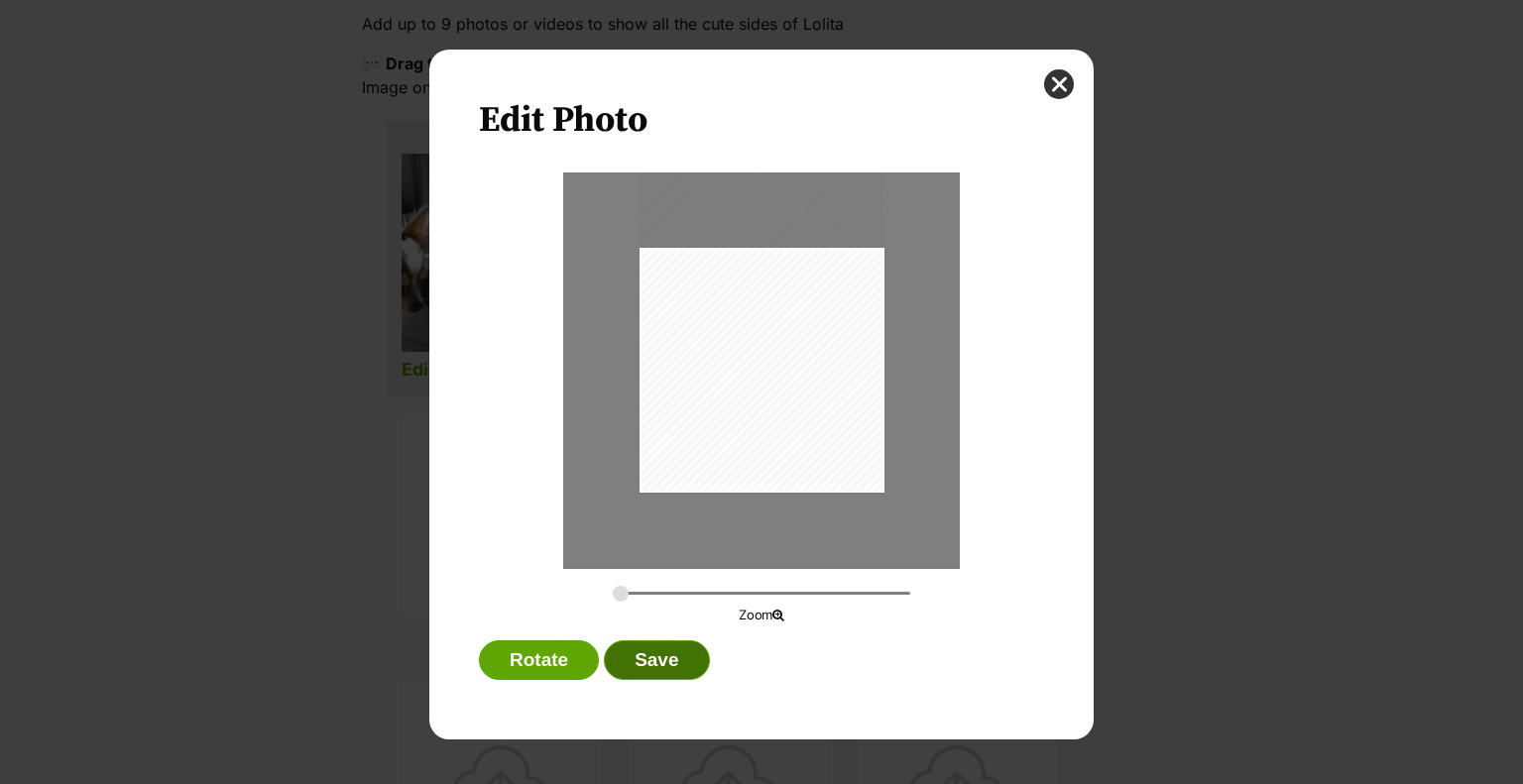 click on "Save" at bounding box center (656, 660) 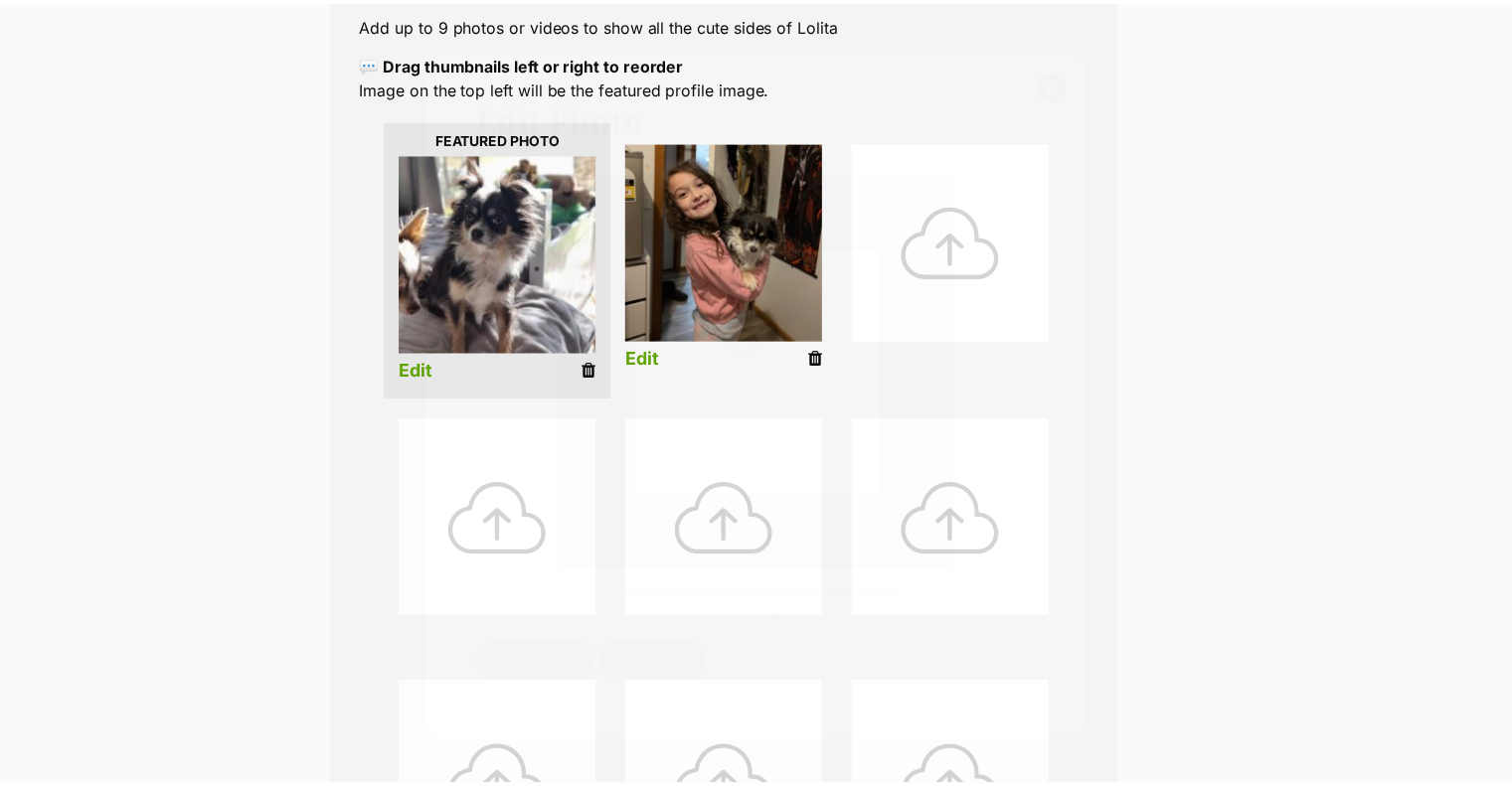 scroll, scrollTop: 397, scrollLeft: 0, axis: vertical 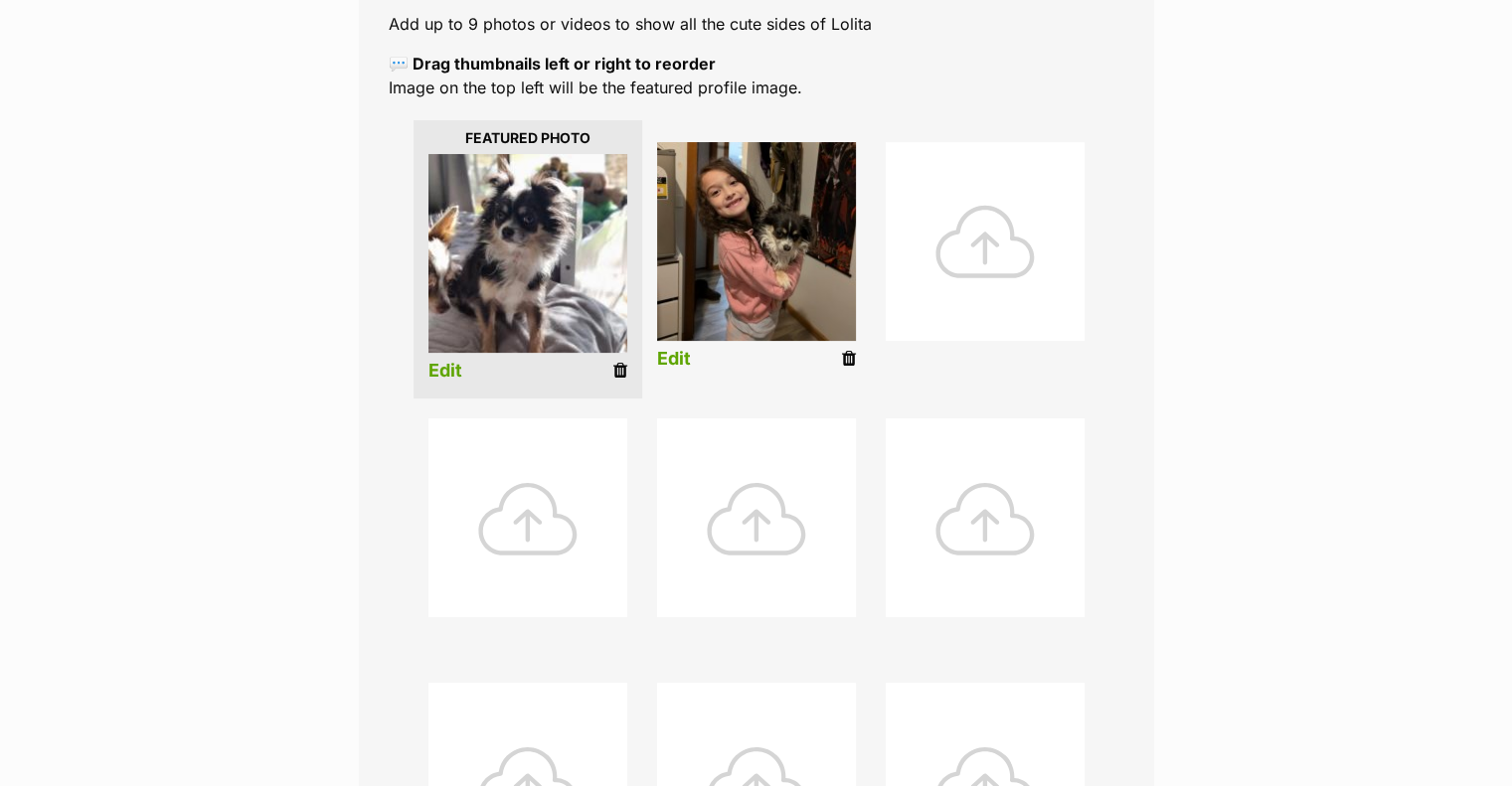 click on "Editing Lolita's photos
Add pet photos
Add up to 9 photos or videos to show all the cute sides of Lolita
💬 Drag thumbnails left or right to reorder
Image on the top left will be the featured profile image.
Edit
Edit
Upload Photos
2
of 9 photos uploaded
Save and edit profile information
Save changes and view profile" at bounding box center [756, 503] 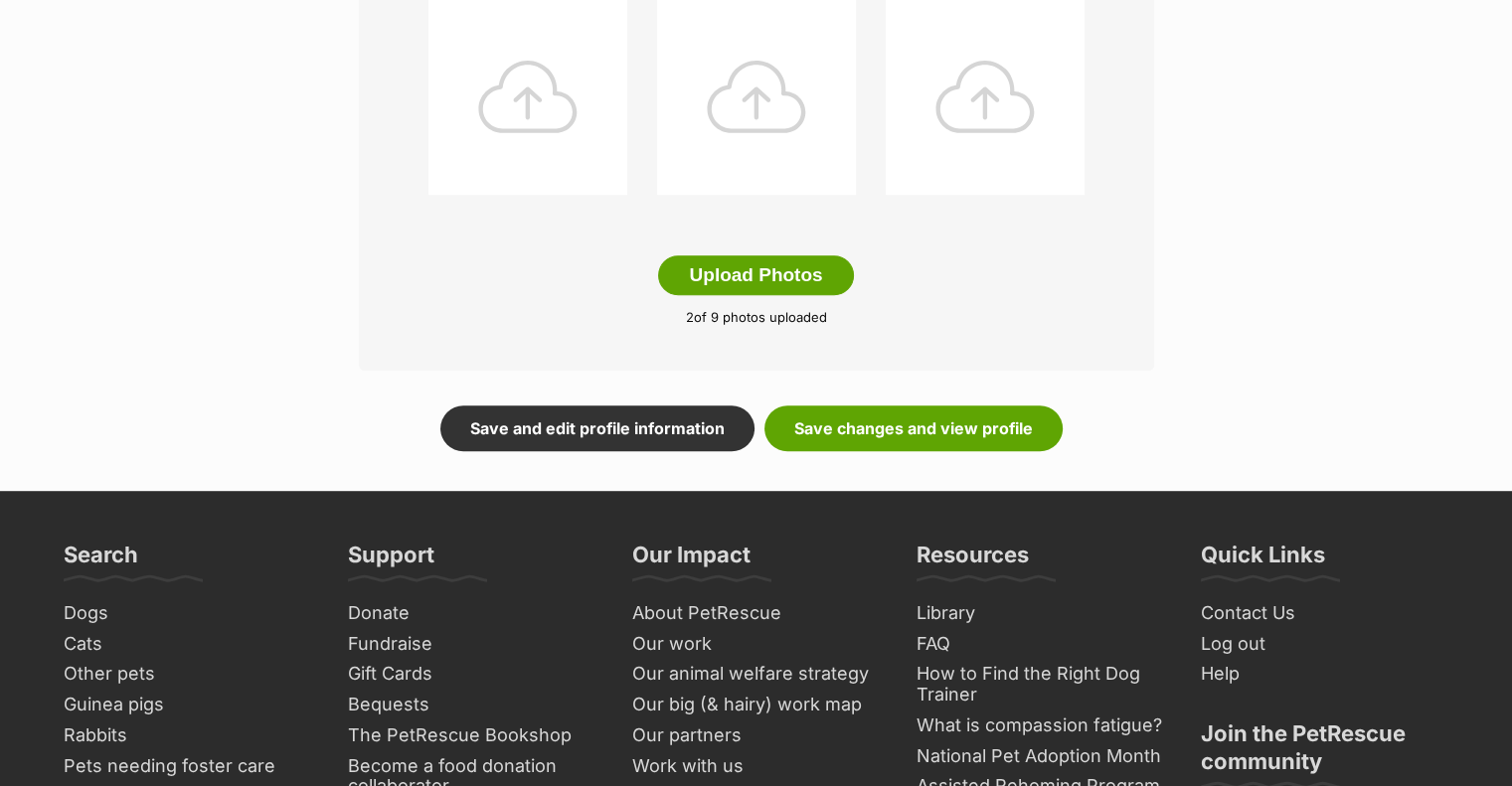 scroll, scrollTop: 1093, scrollLeft: 0, axis: vertical 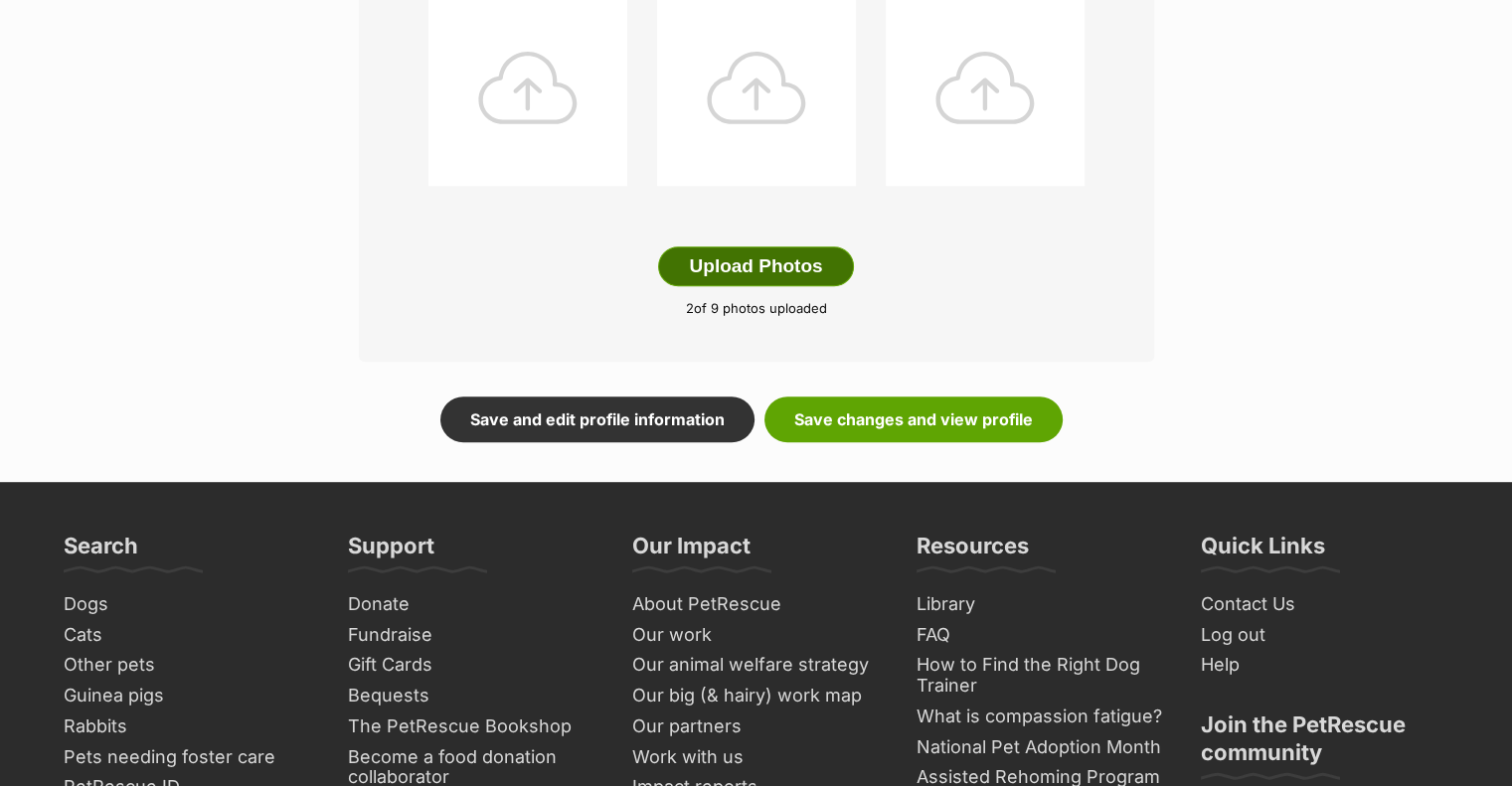 click on "Upload Photos" at bounding box center (756, 266) 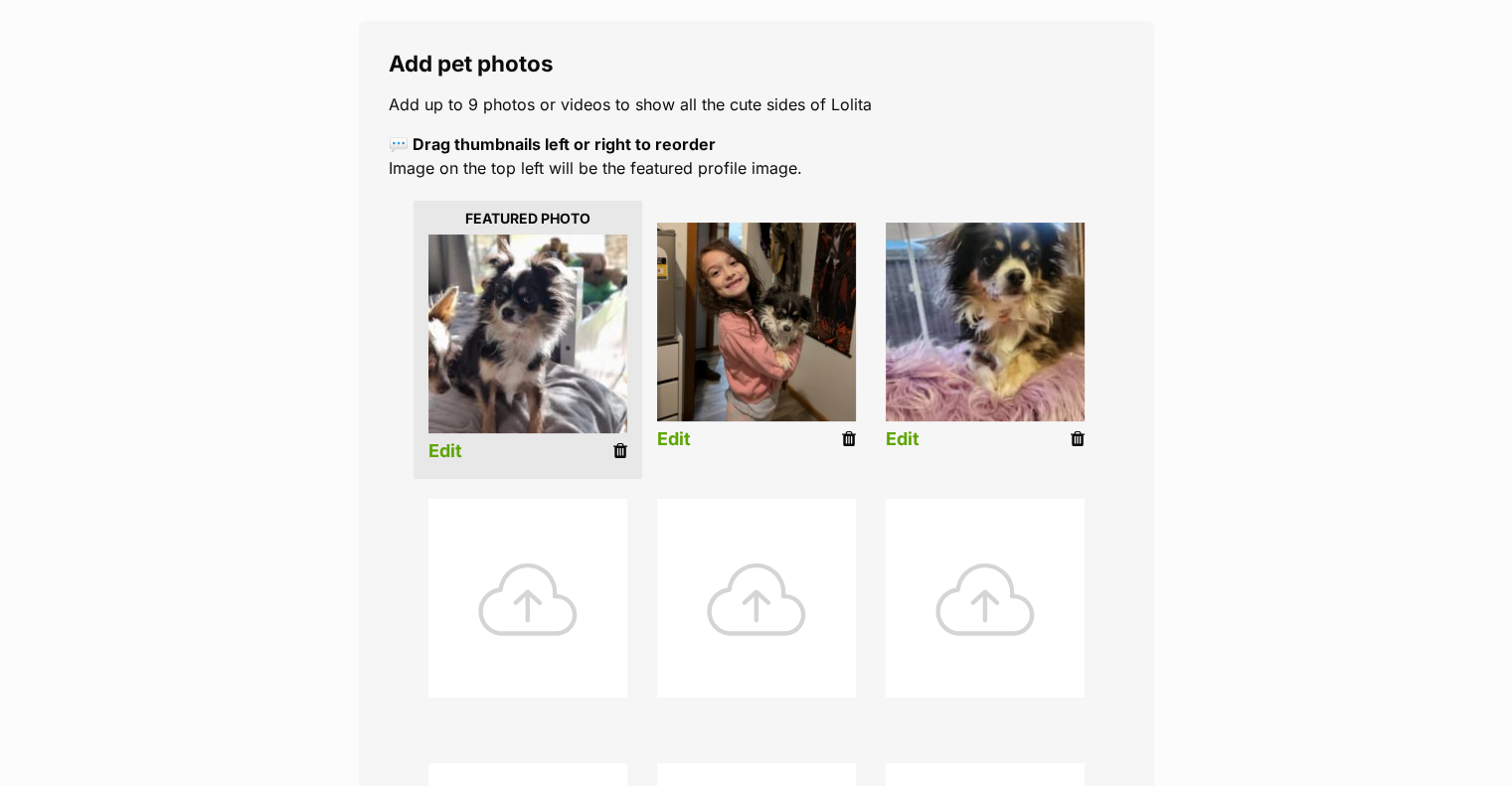 scroll, scrollTop: 298, scrollLeft: 0, axis: vertical 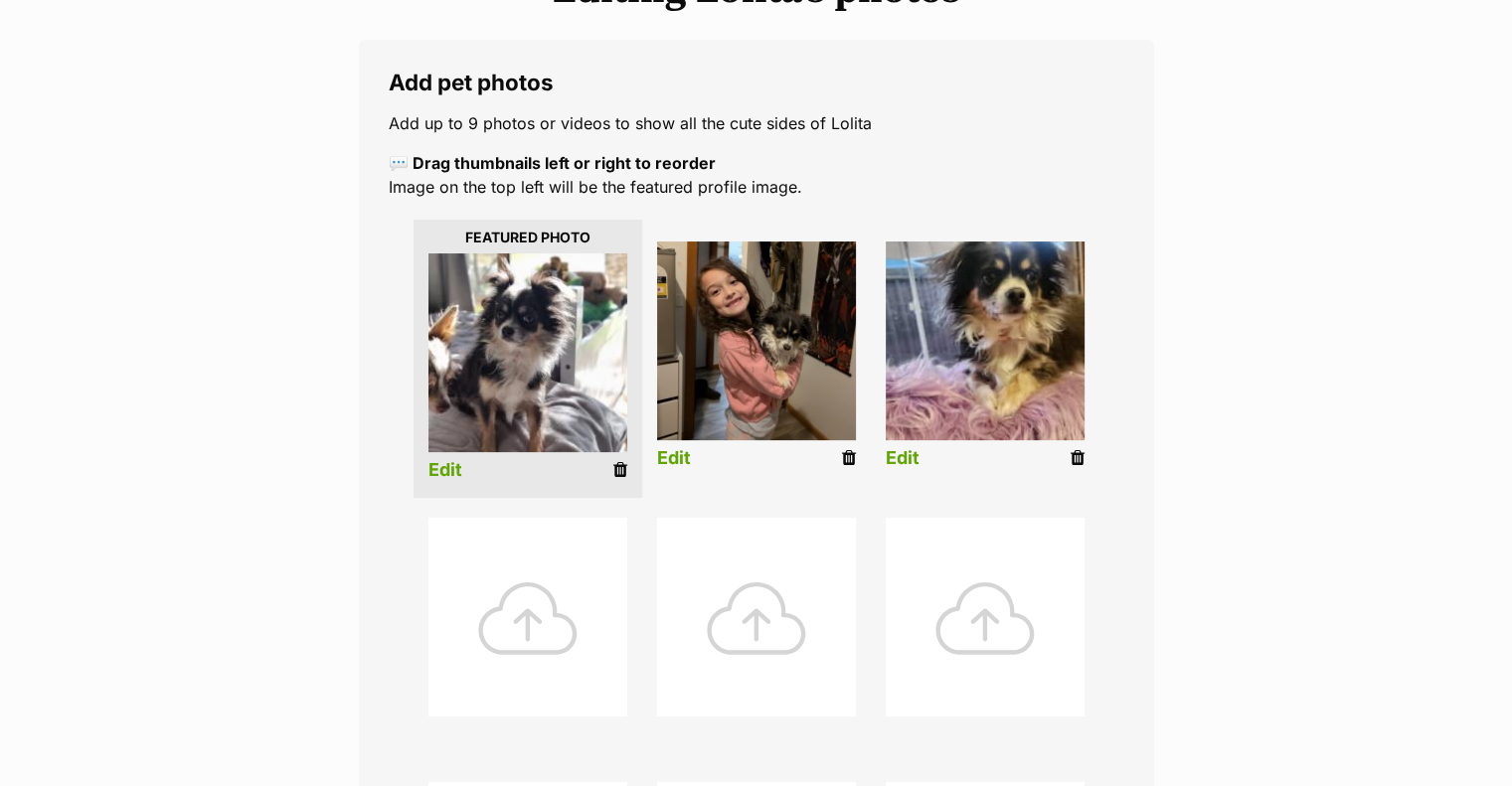 click on "Edit" at bounding box center (903, 458) 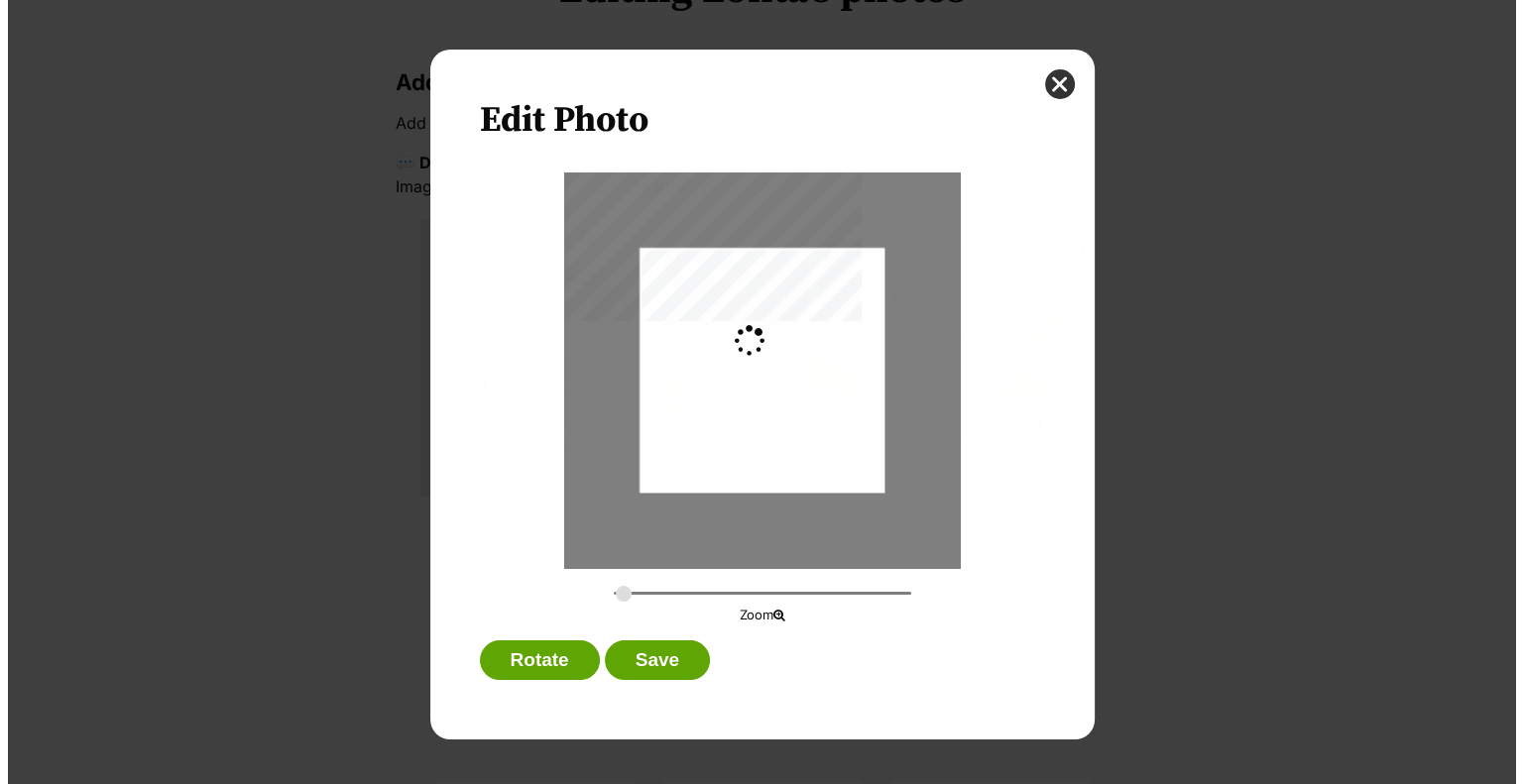scroll, scrollTop: 0, scrollLeft: 0, axis: both 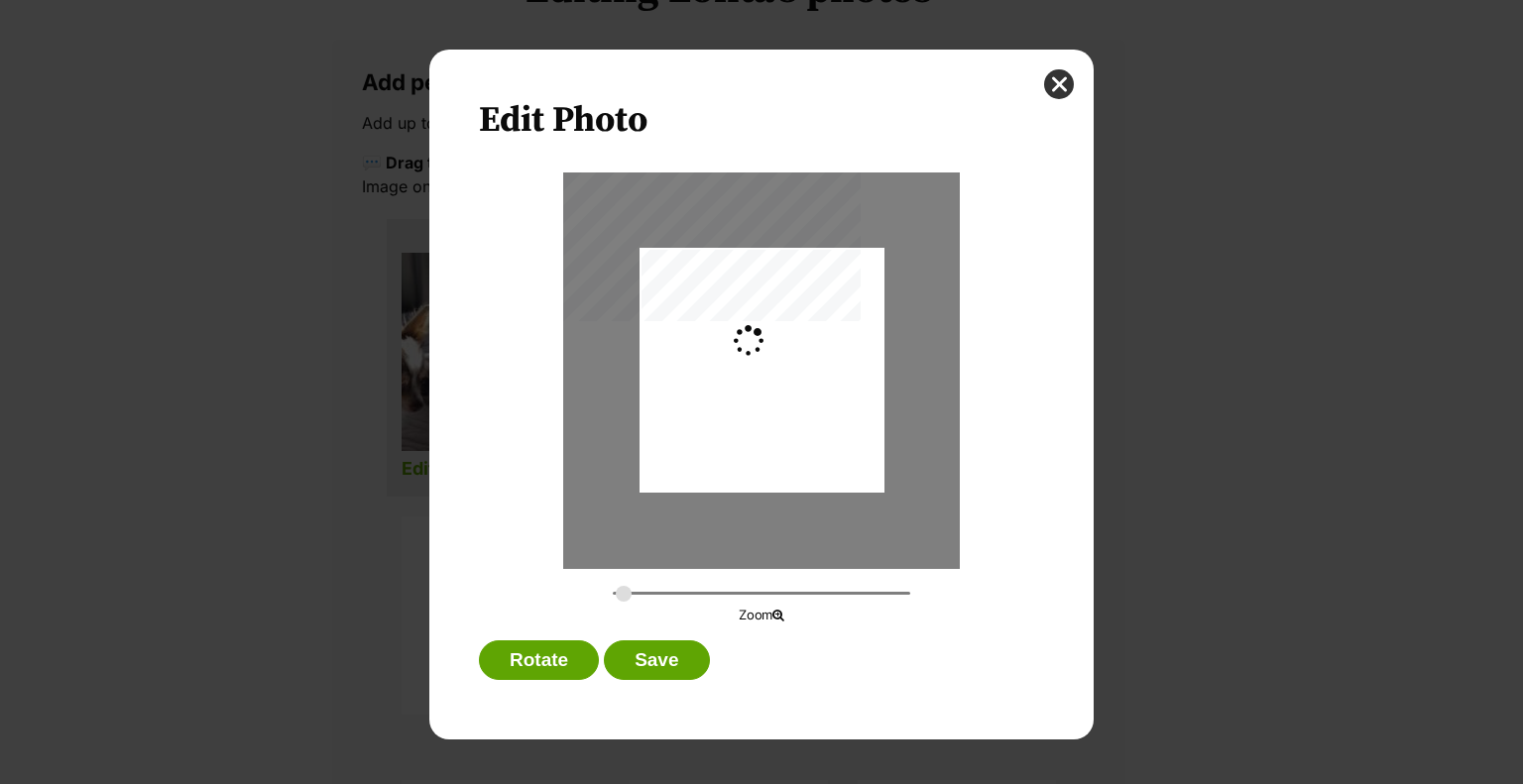 type on "0.3659" 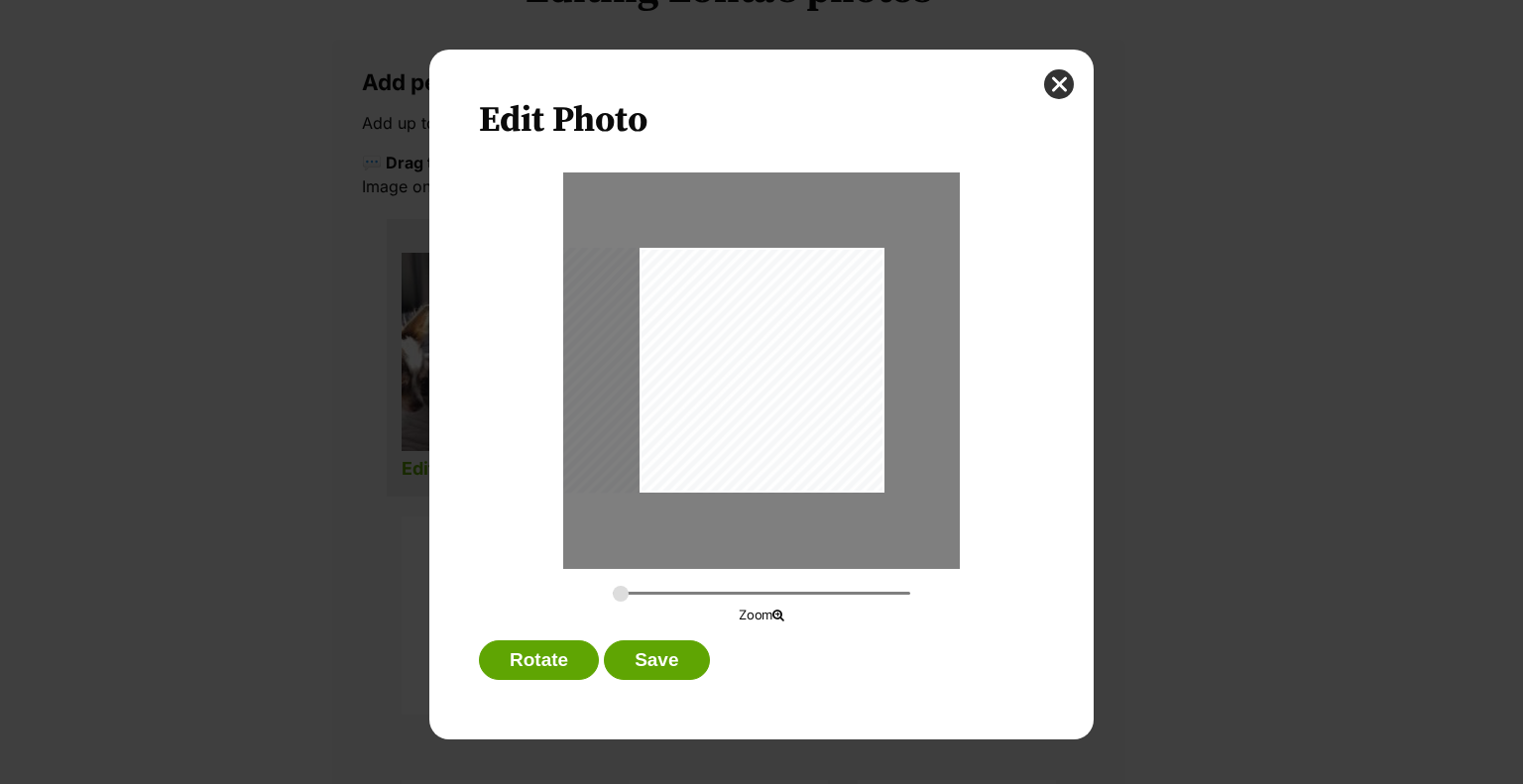 drag, startPoint x: 797, startPoint y: 372, endPoint x: 754, endPoint y: 367, distance: 43.28972 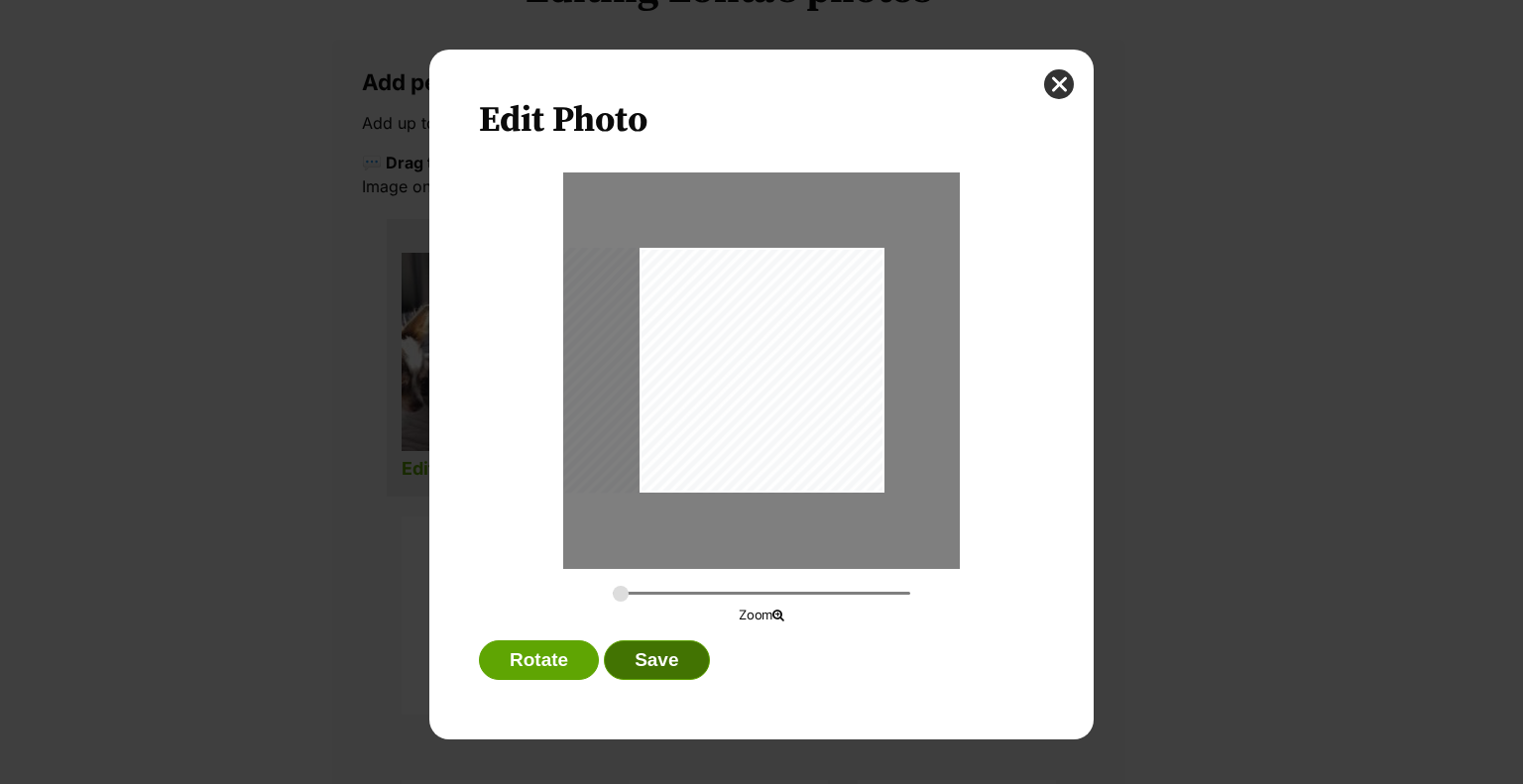 click on "Save" at bounding box center [656, 660] 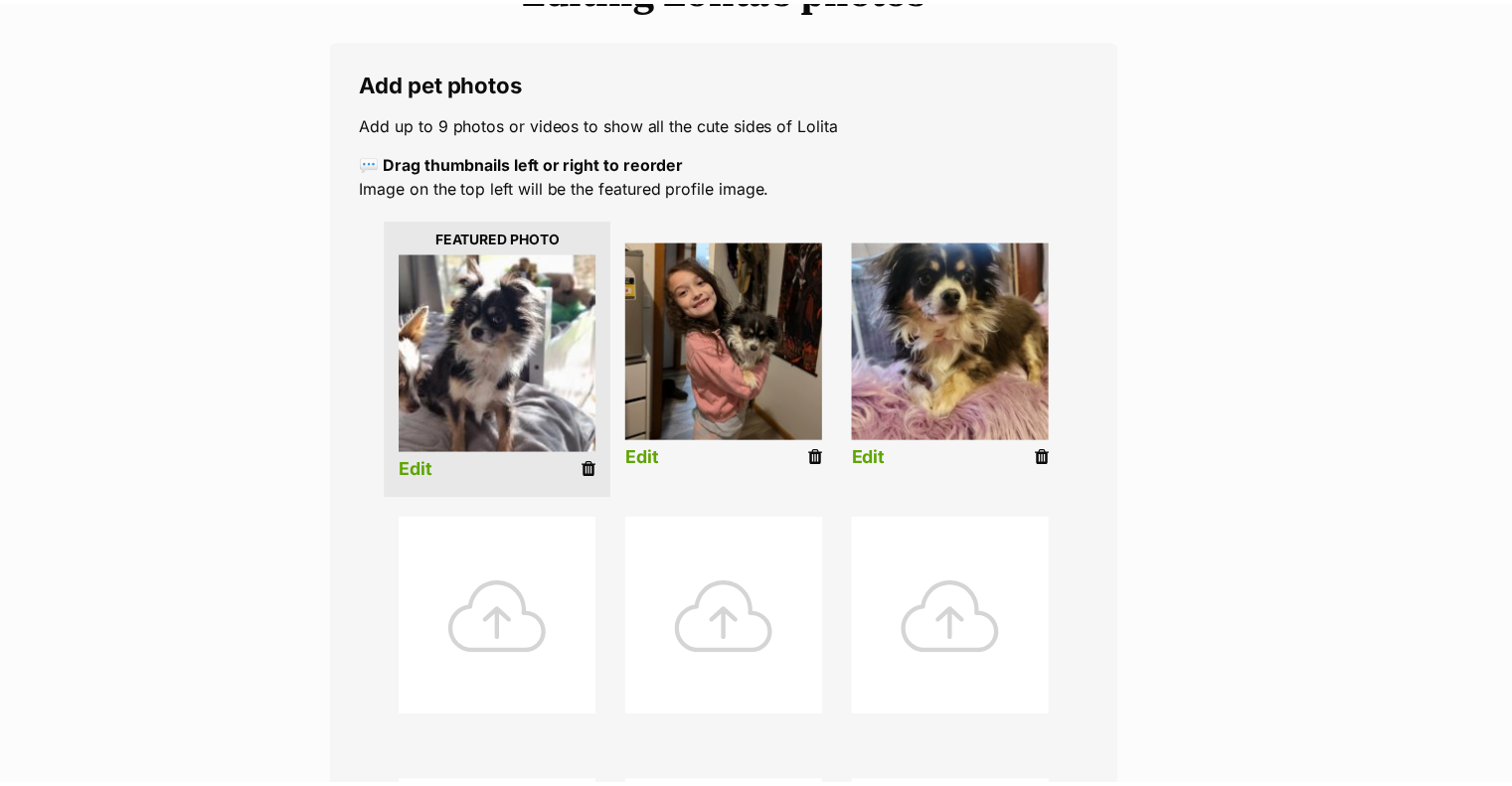 scroll, scrollTop: 298, scrollLeft: 0, axis: vertical 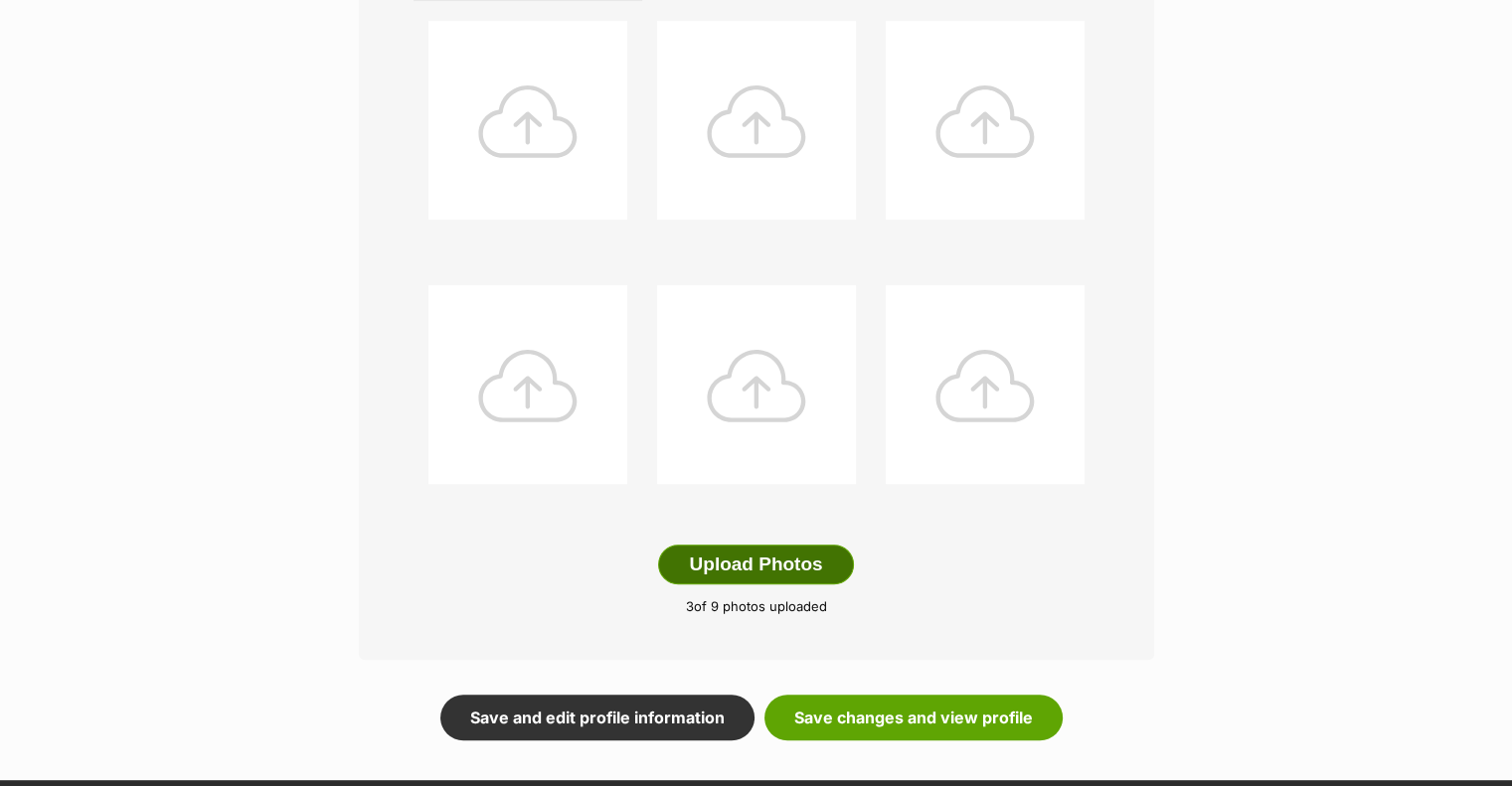 click on "Upload Photos" at bounding box center (756, 564) 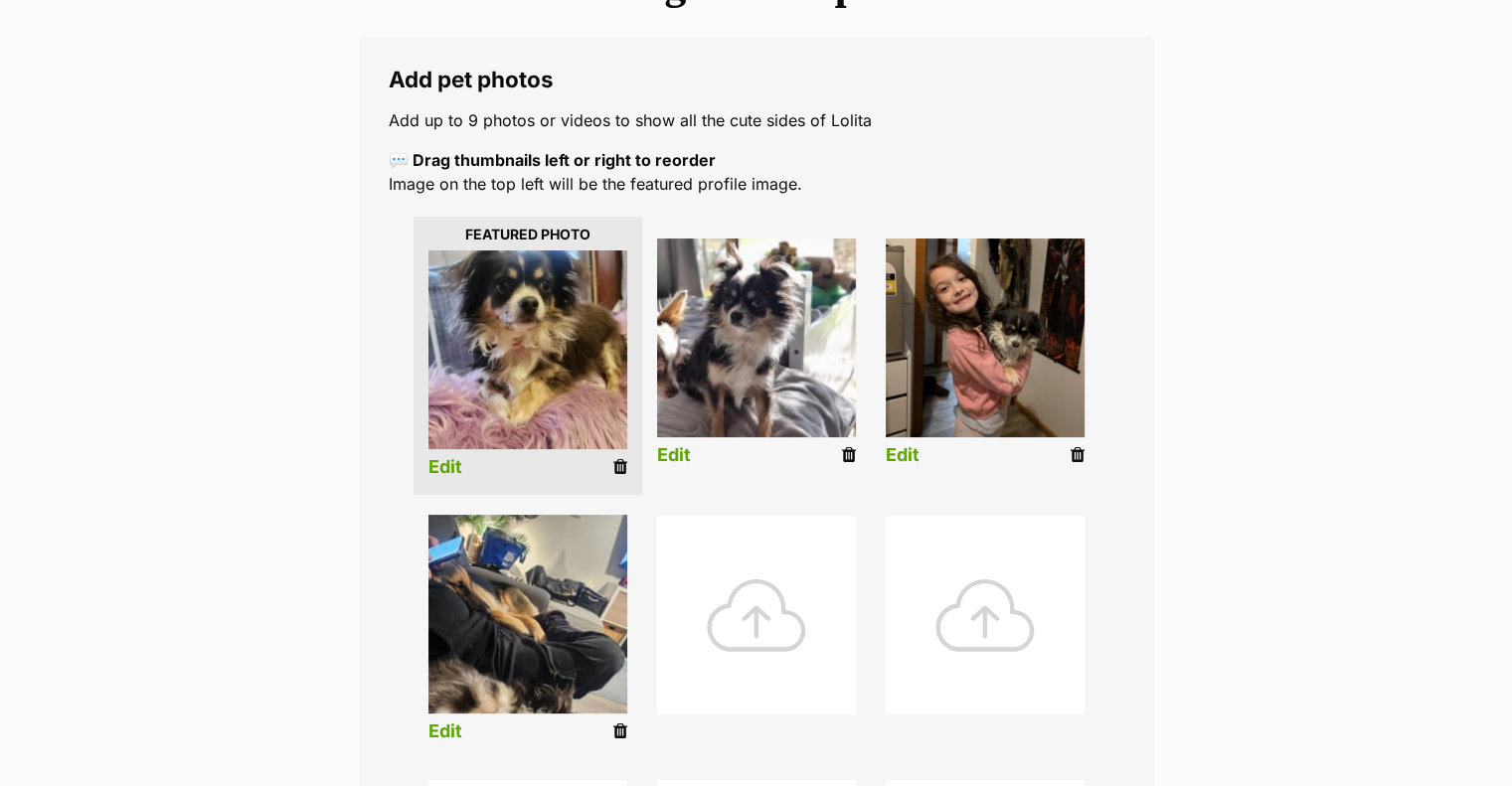 scroll, scrollTop: 298, scrollLeft: 0, axis: vertical 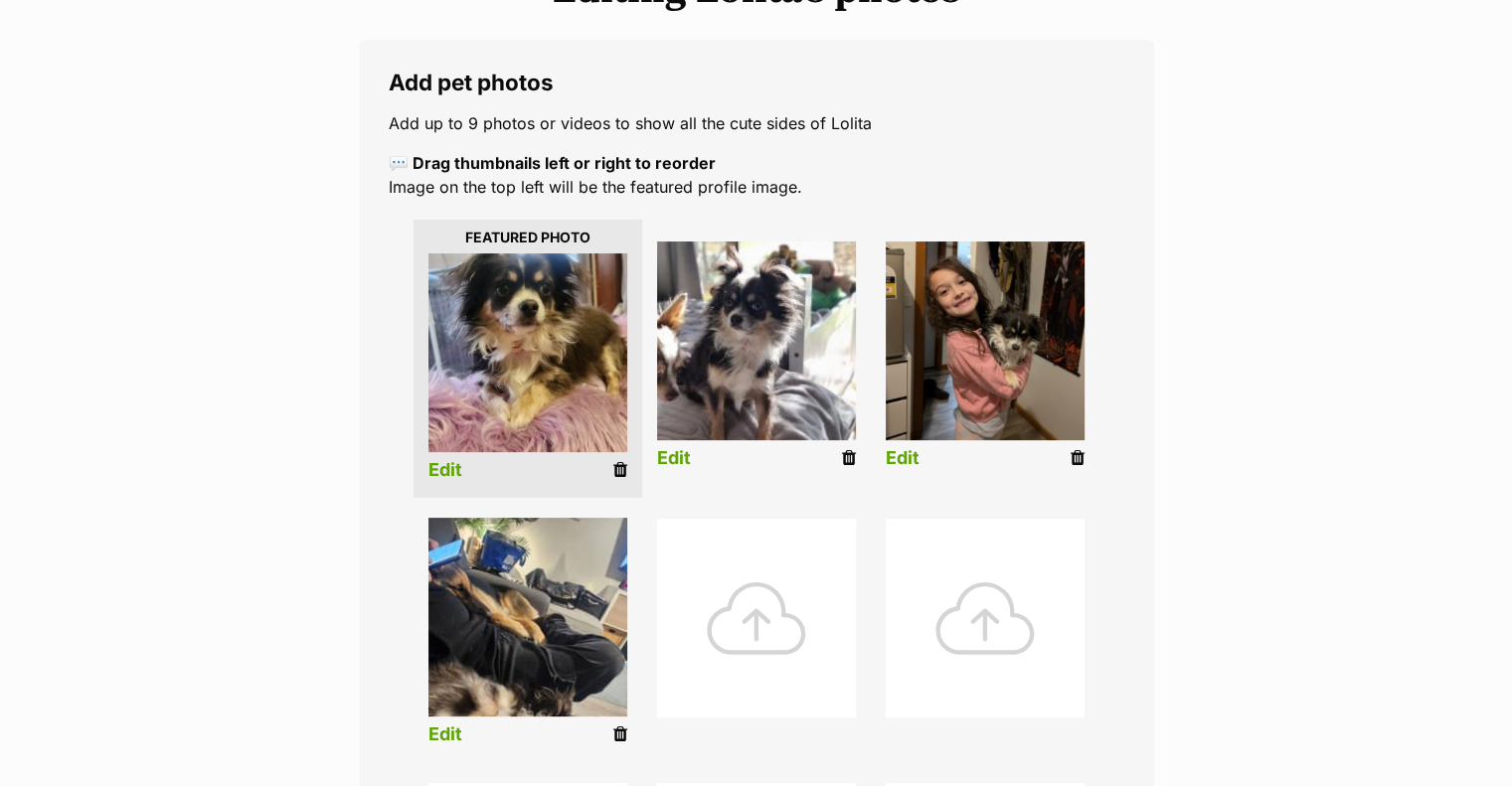 click on "Edit" at bounding box center (445, 734) 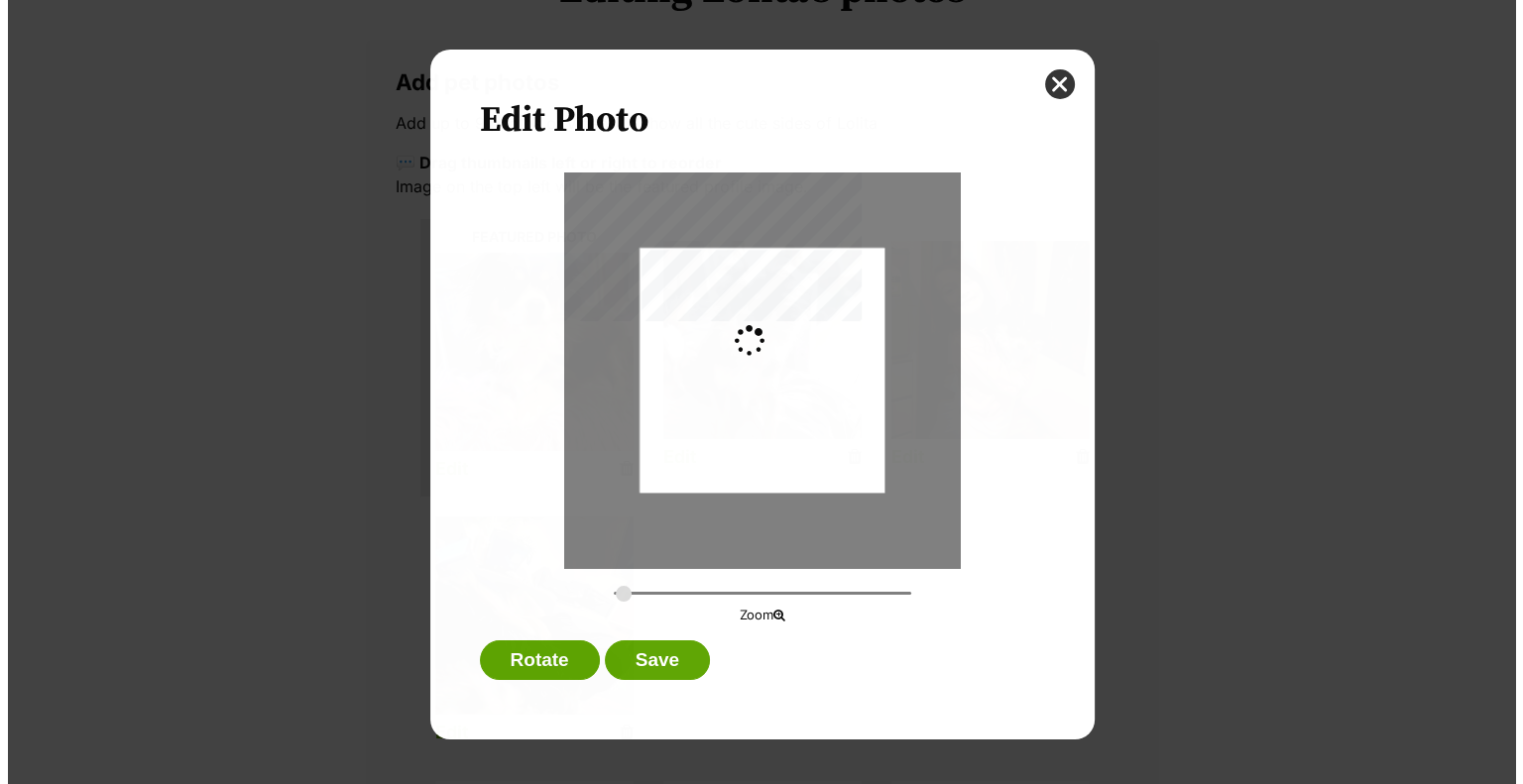scroll, scrollTop: 0, scrollLeft: 0, axis: both 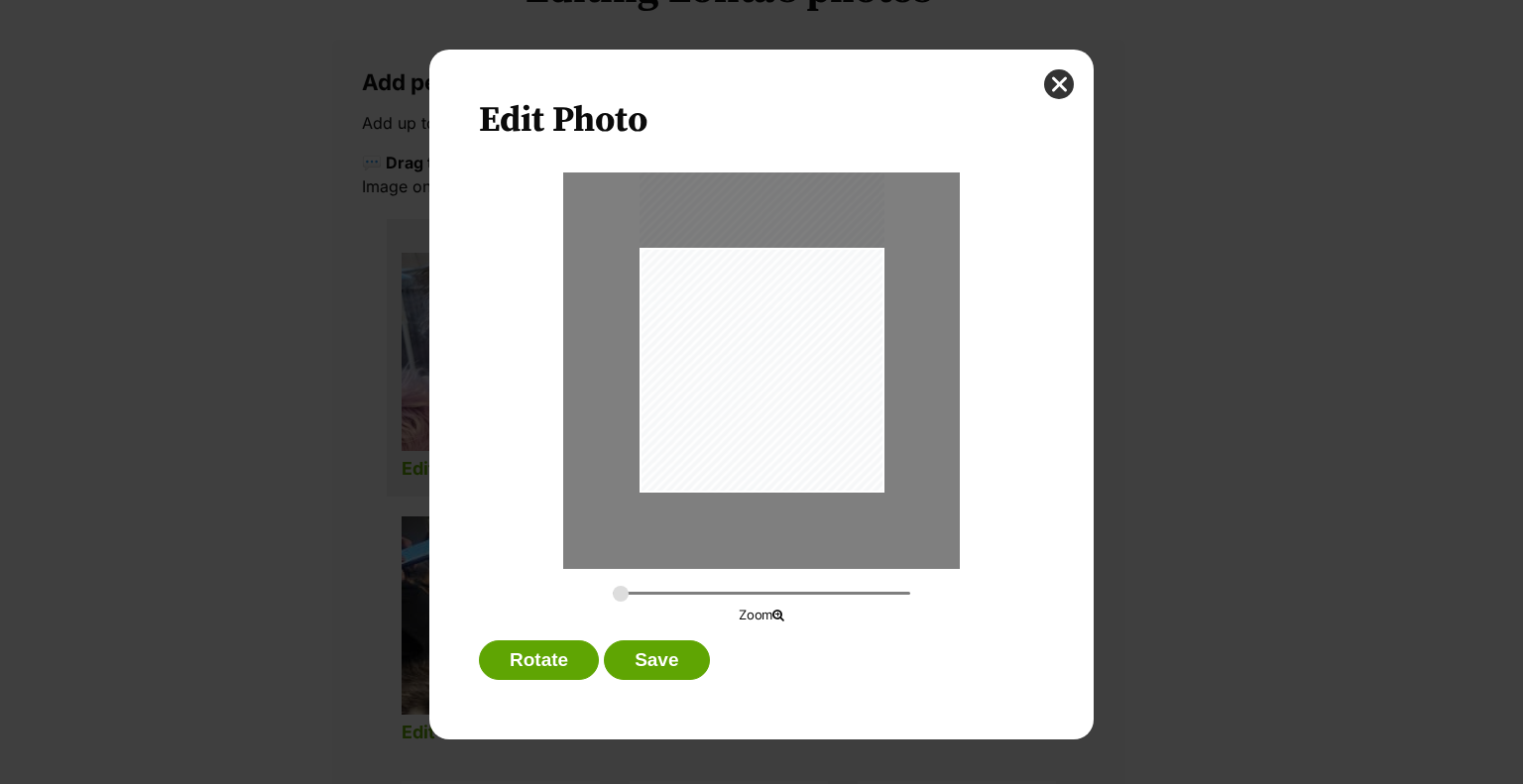 drag, startPoint x: 763, startPoint y: 363, endPoint x: 773, endPoint y: 255, distance: 108.461975 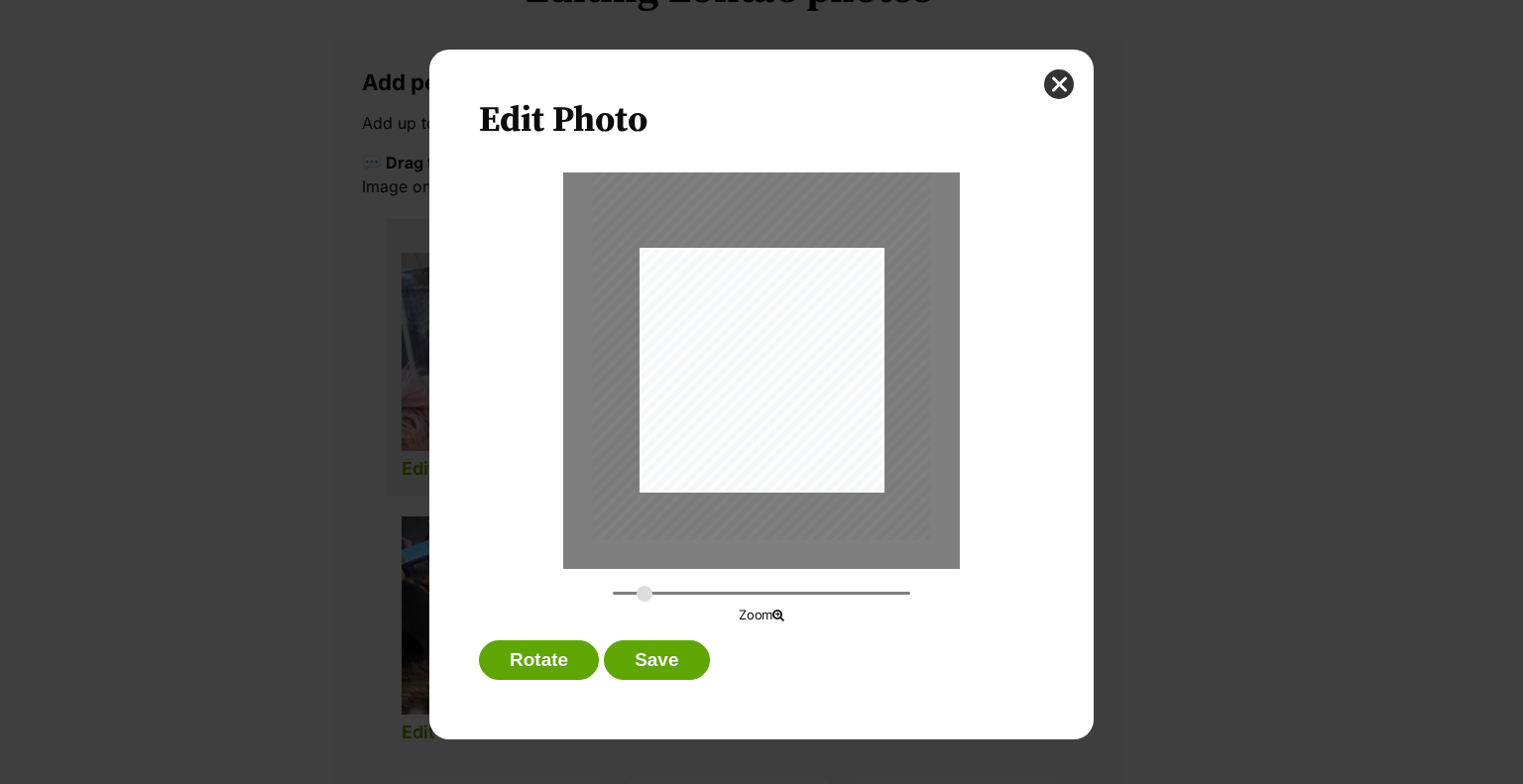 drag, startPoint x: 619, startPoint y: 598, endPoint x: 644, endPoint y: 597, distance: 25.019992 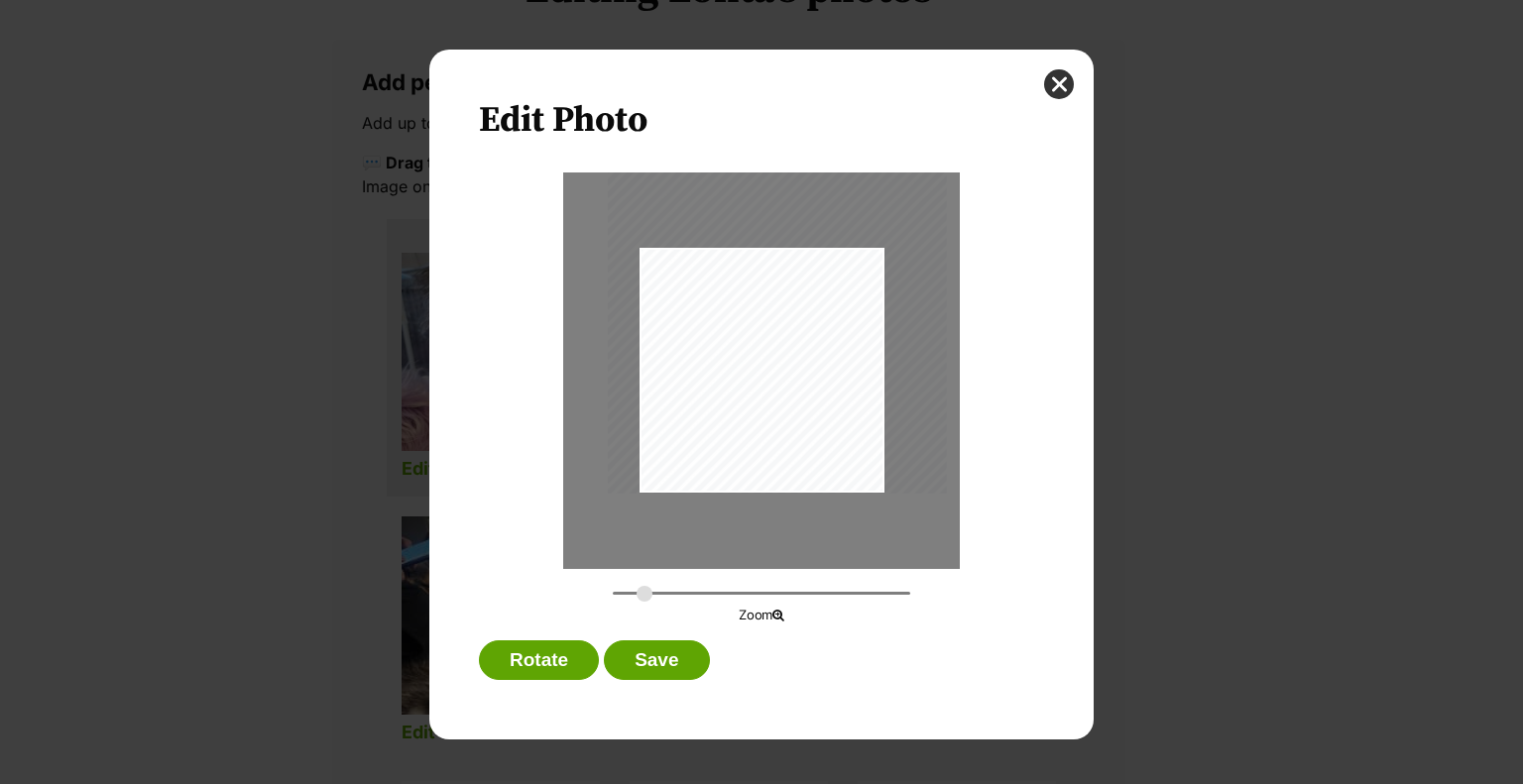 drag, startPoint x: 713, startPoint y: 435, endPoint x: 729, endPoint y: 377, distance: 60.16644 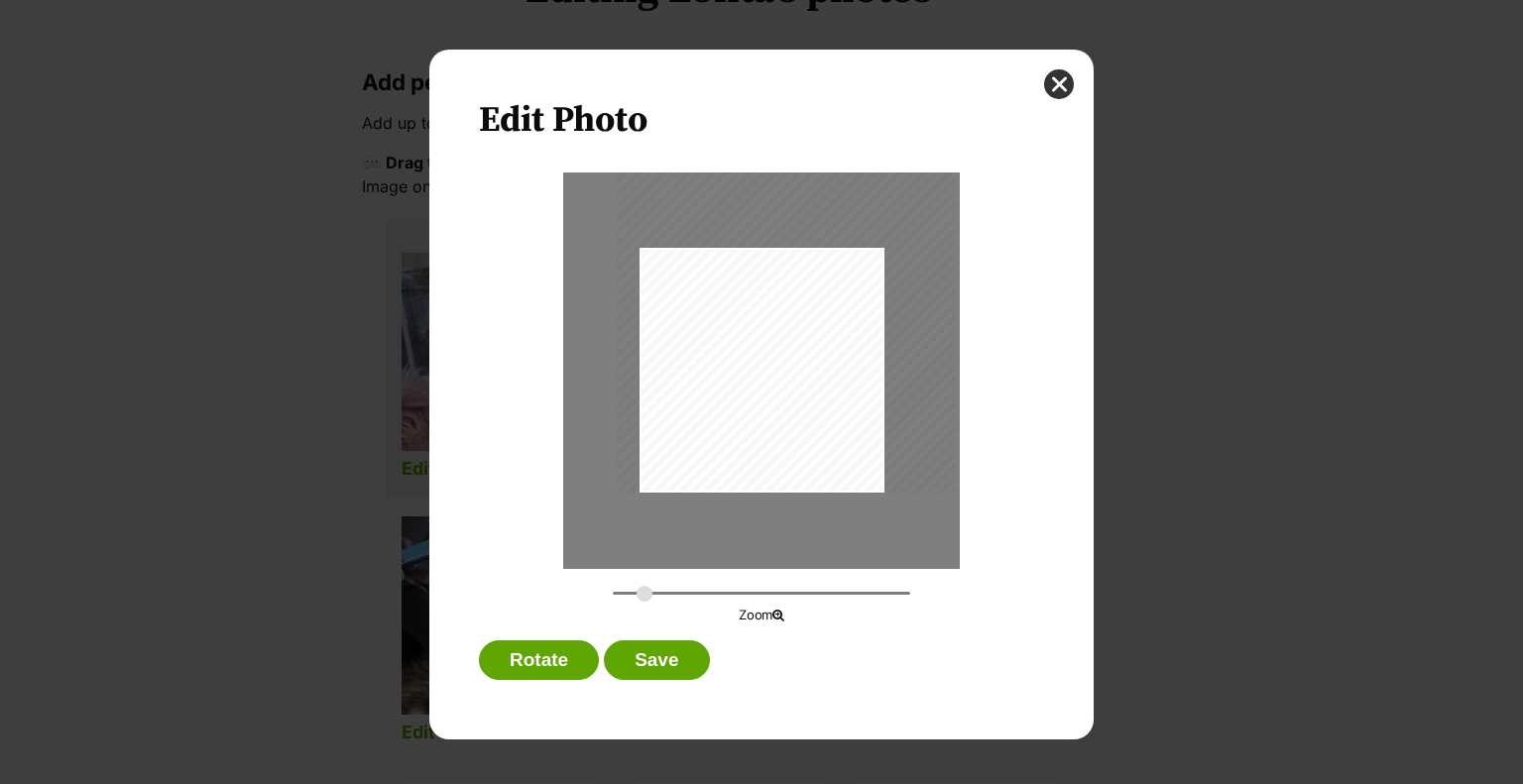 click at bounding box center (786, 268) 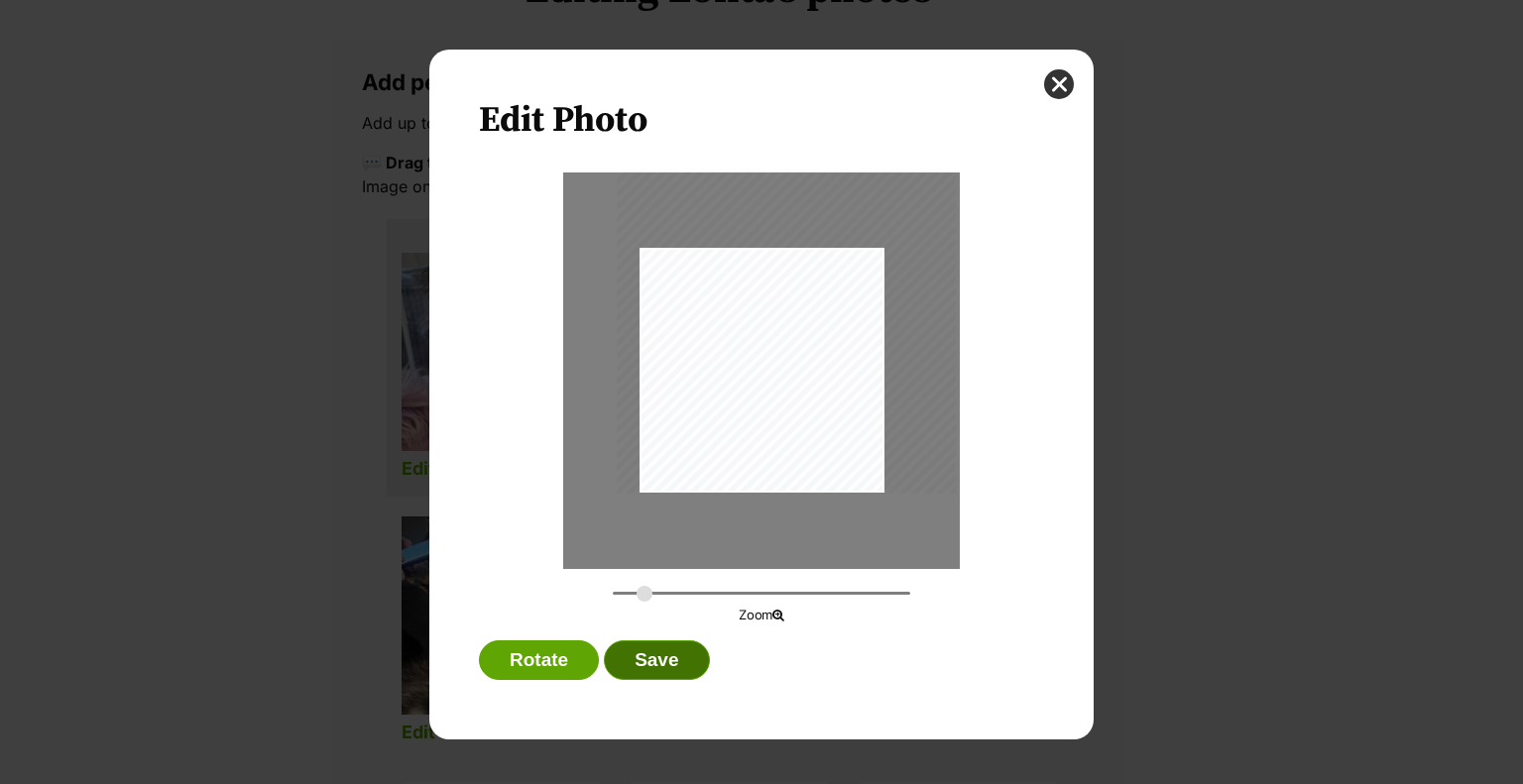 click on "Save" at bounding box center (656, 660) 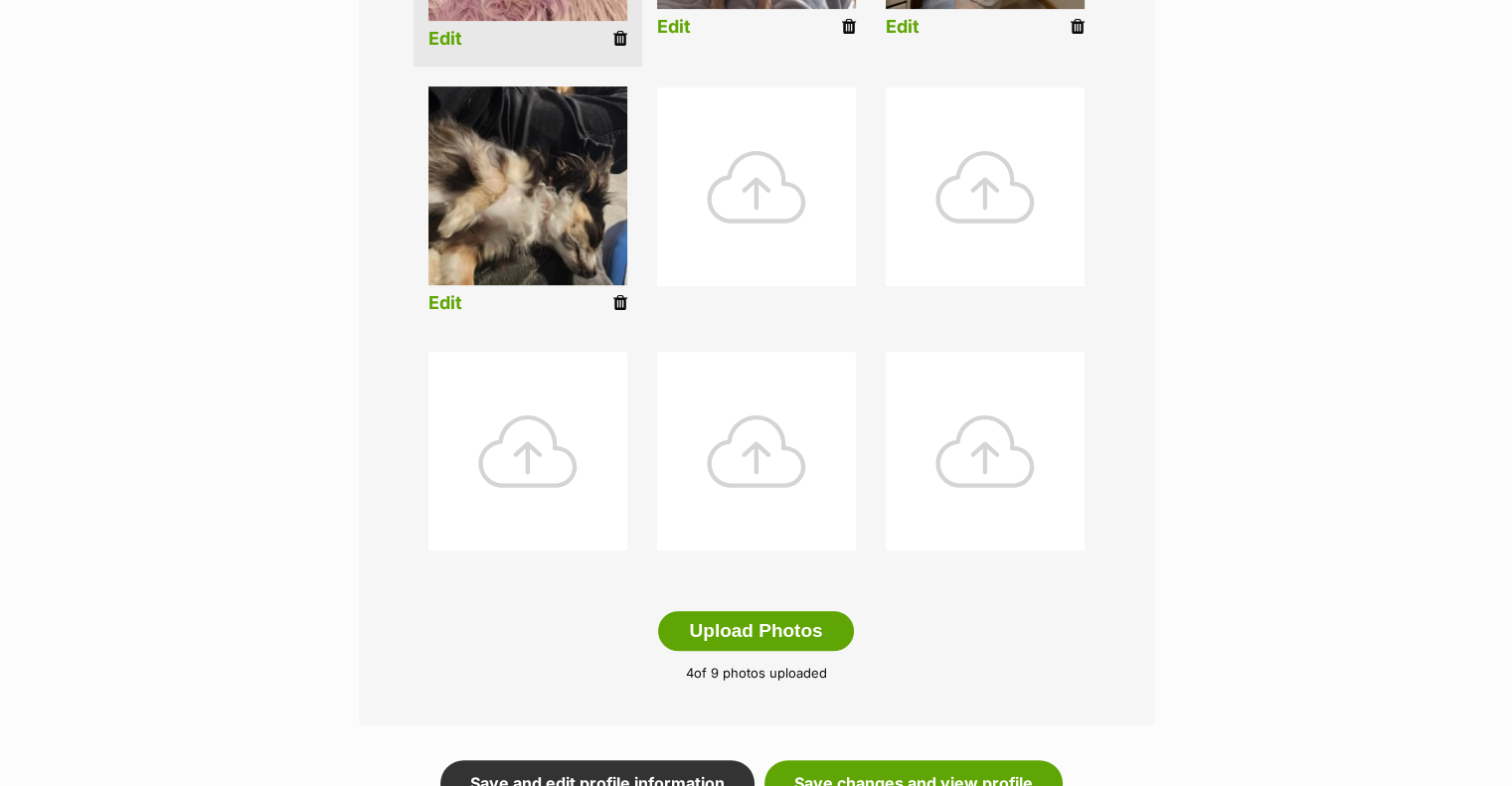 scroll, scrollTop: 795, scrollLeft: 0, axis: vertical 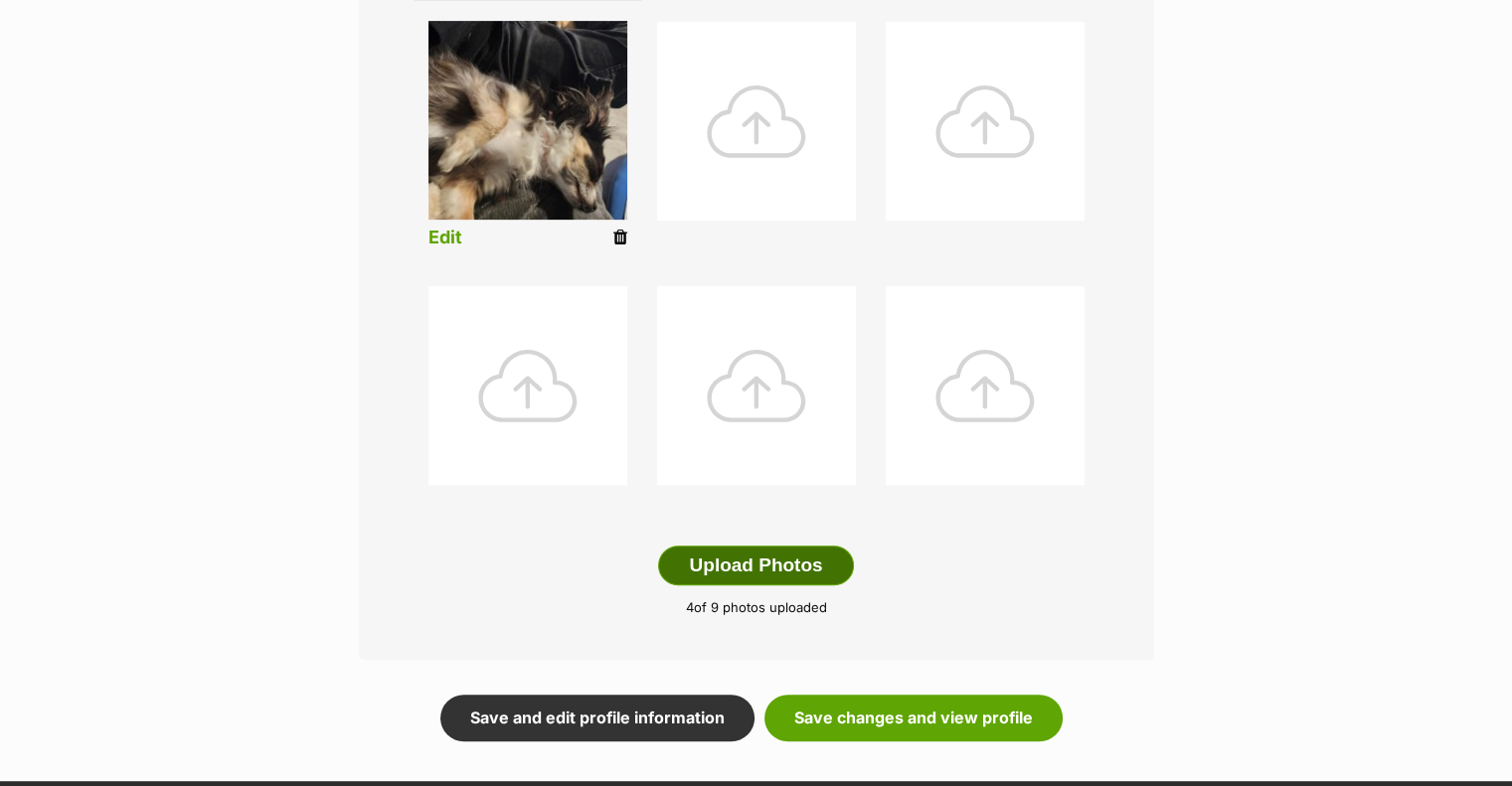 click on "Upload Photos" at bounding box center (756, 565) 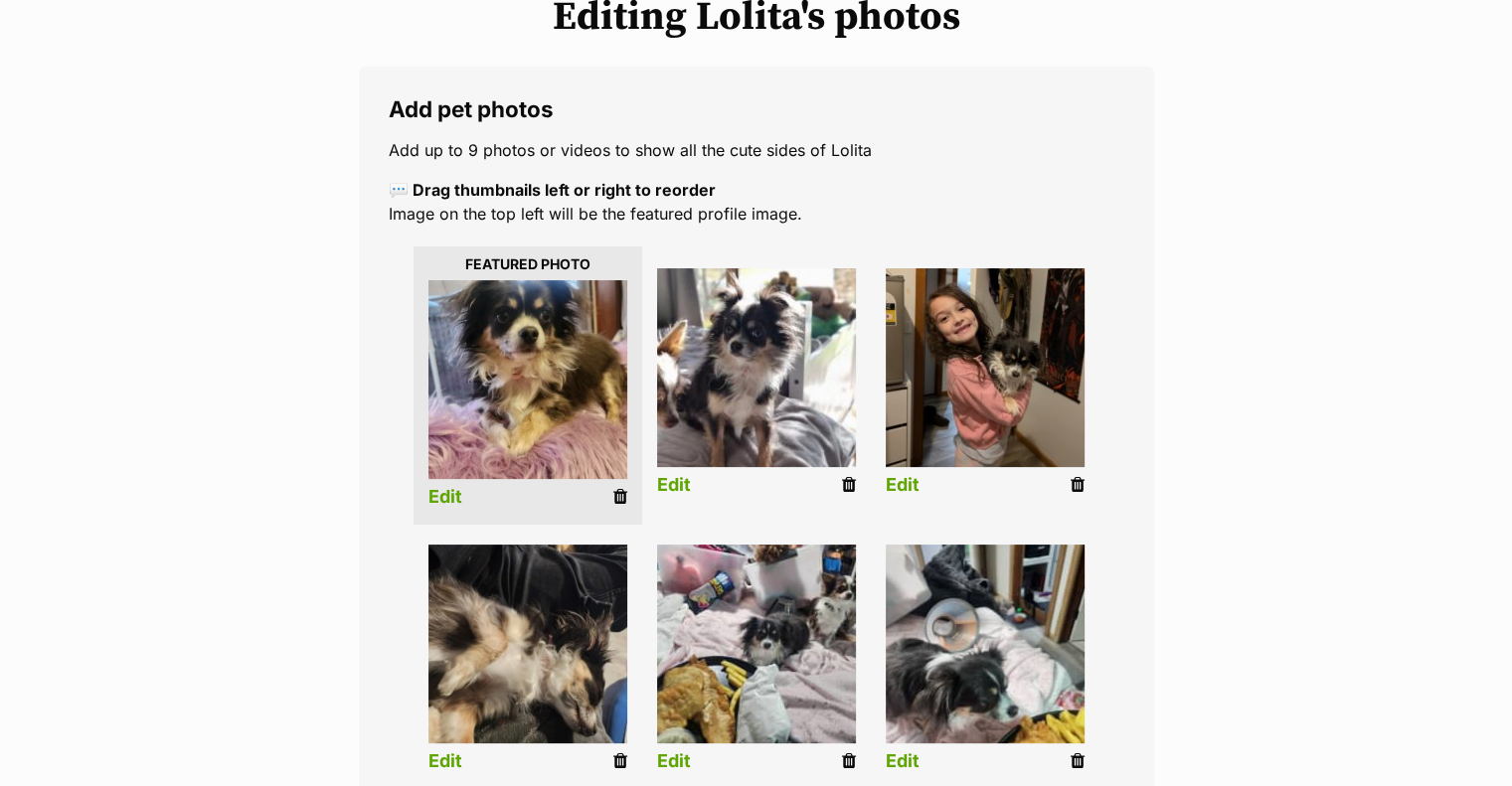 scroll, scrollTop: 596, scrollLeft: 0, axis: vertical 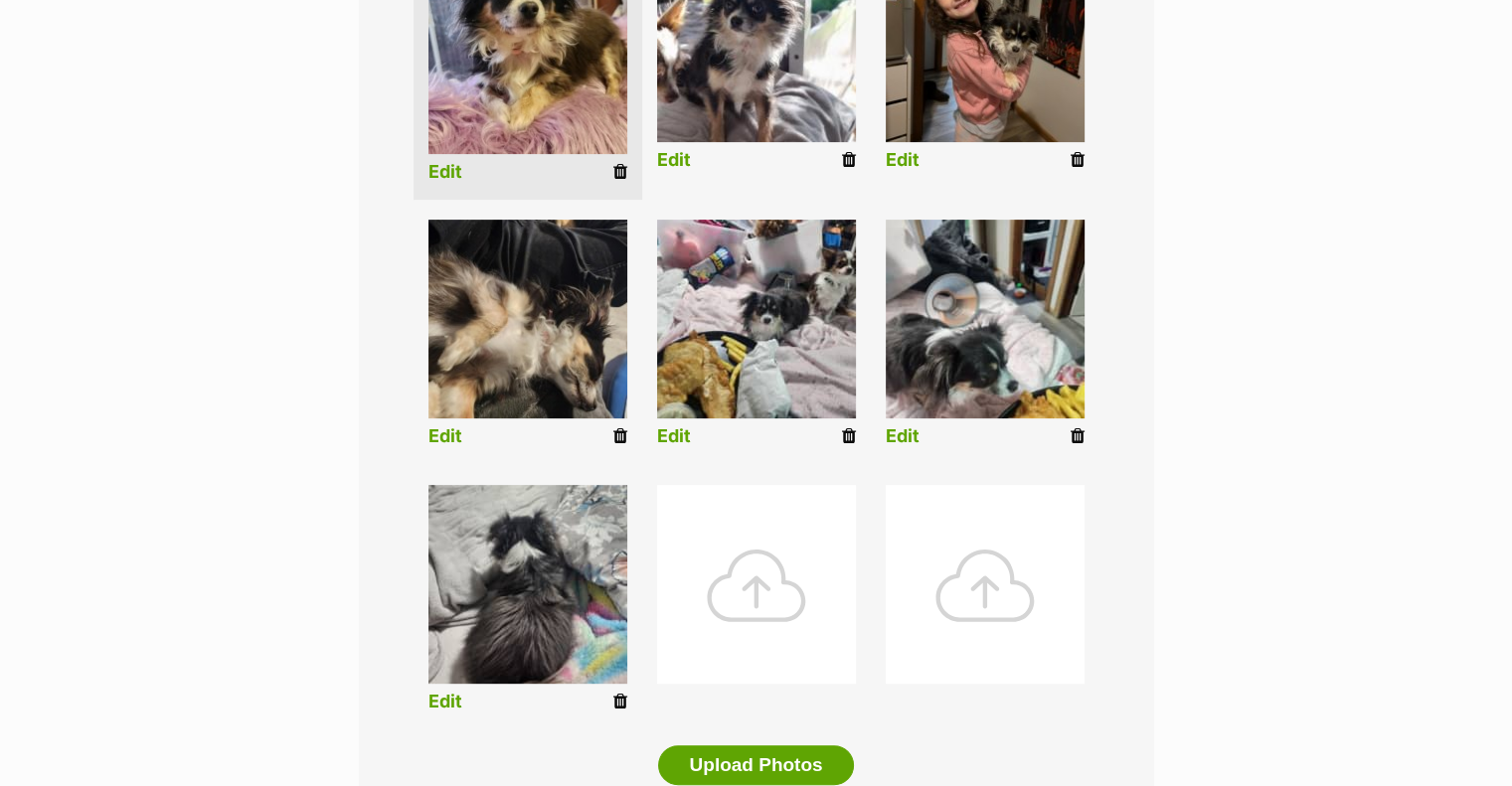 click on "Edit" at bounding box center (903, 436) 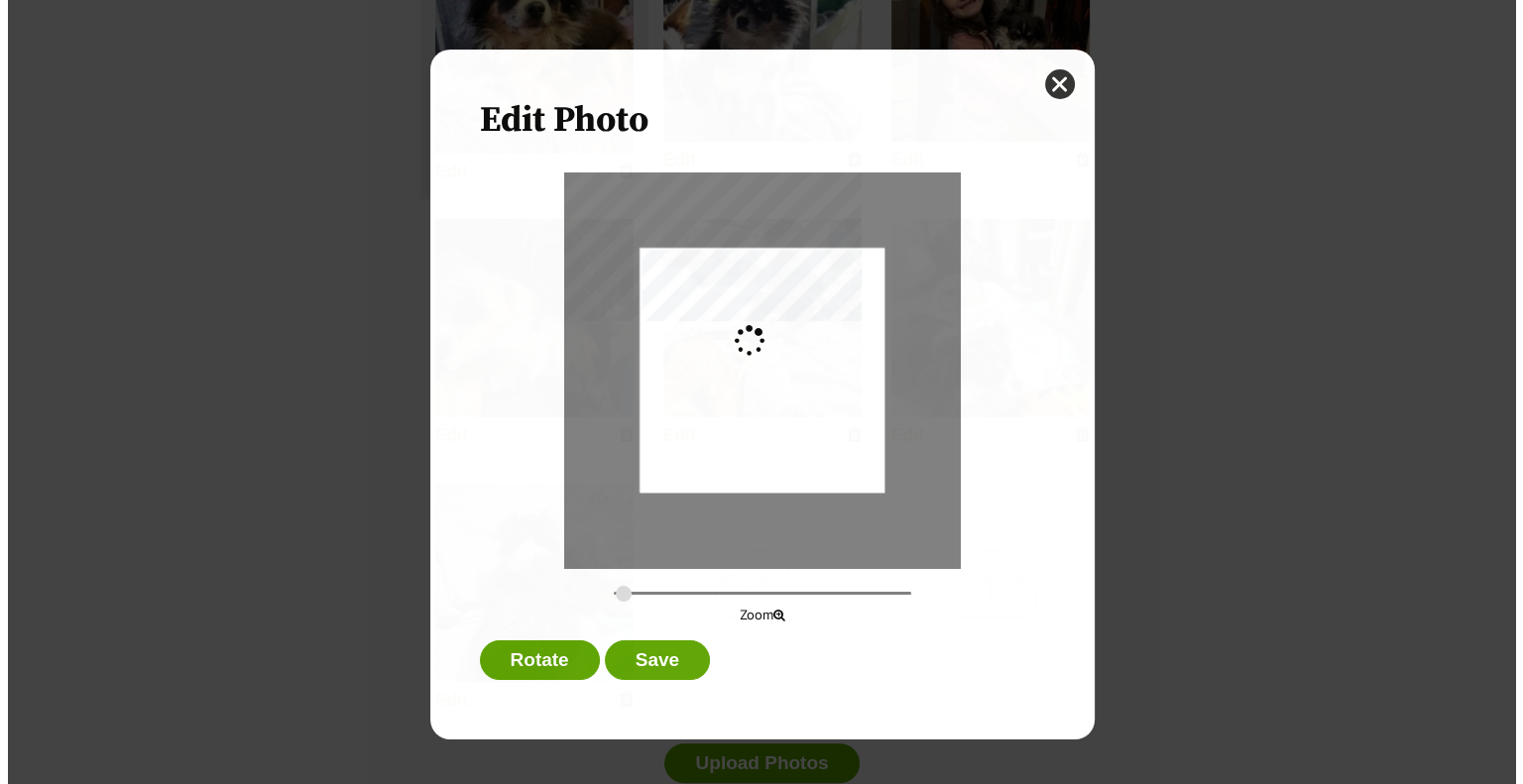 scroll, scrollTop: 0, scrollLeft: 0, axis: both 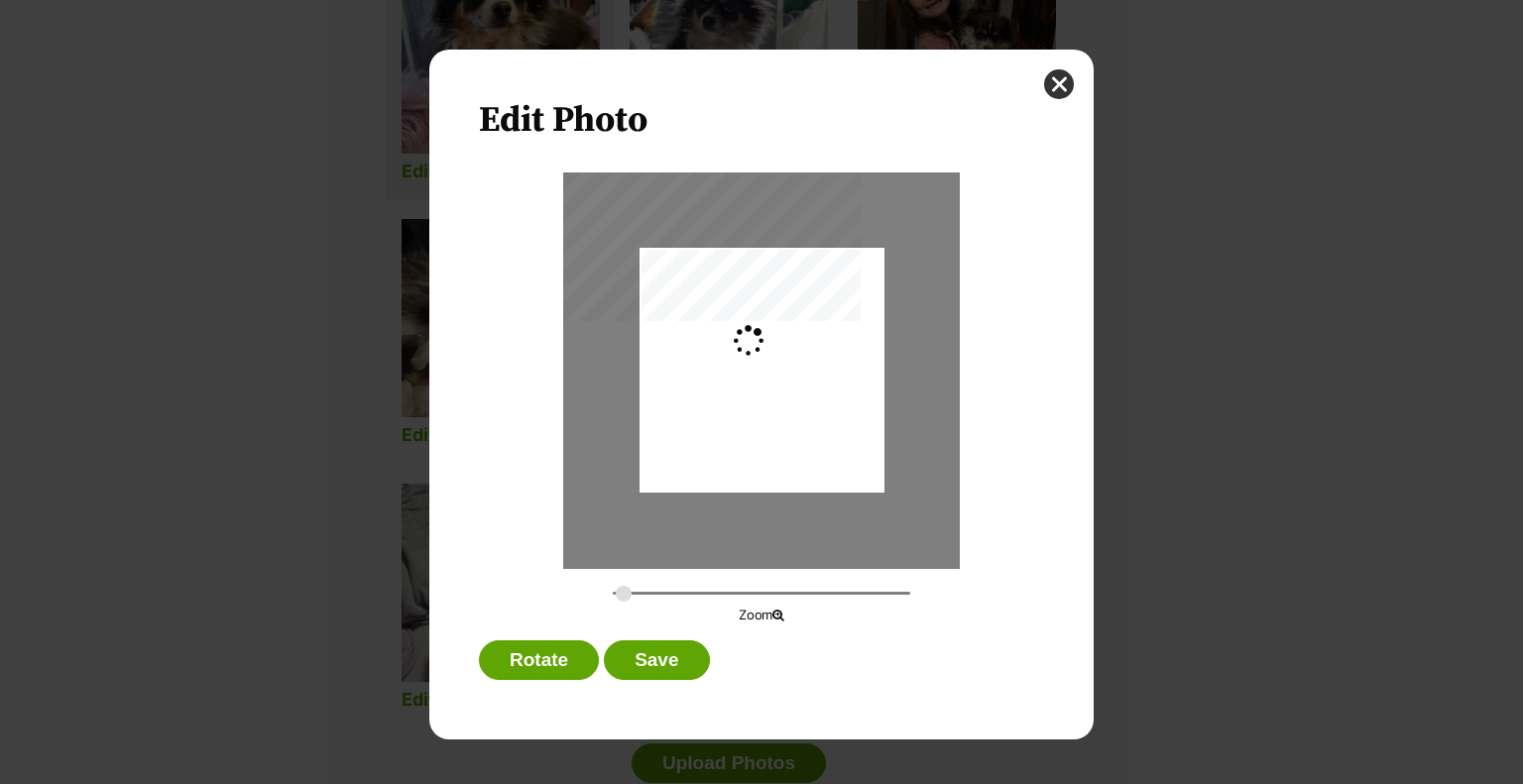 type on "0.2744" 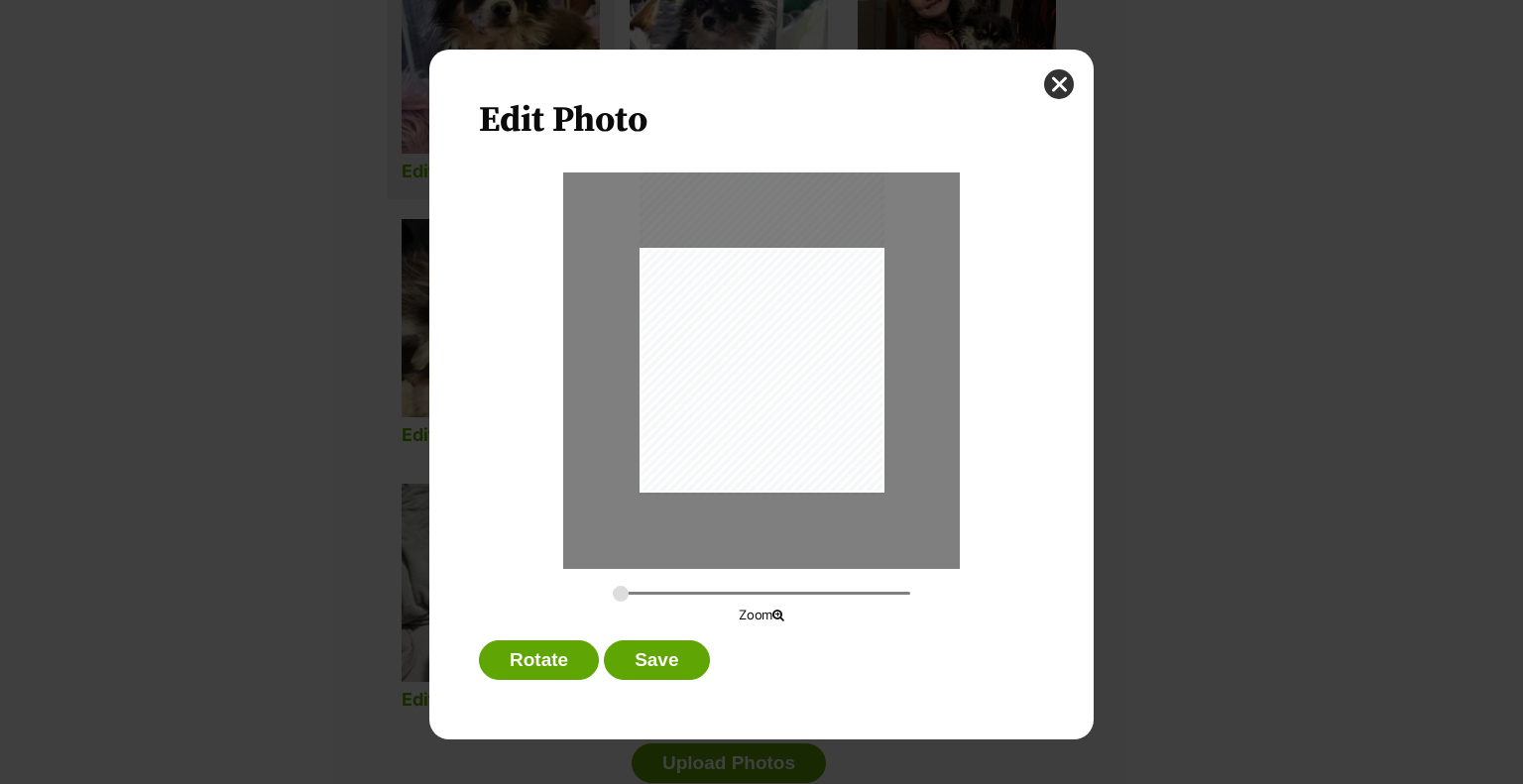 drag, startPoint x: 809, startPoint y: 390, endPoint x: 838, endPoint y: 344, distance: 54.378304 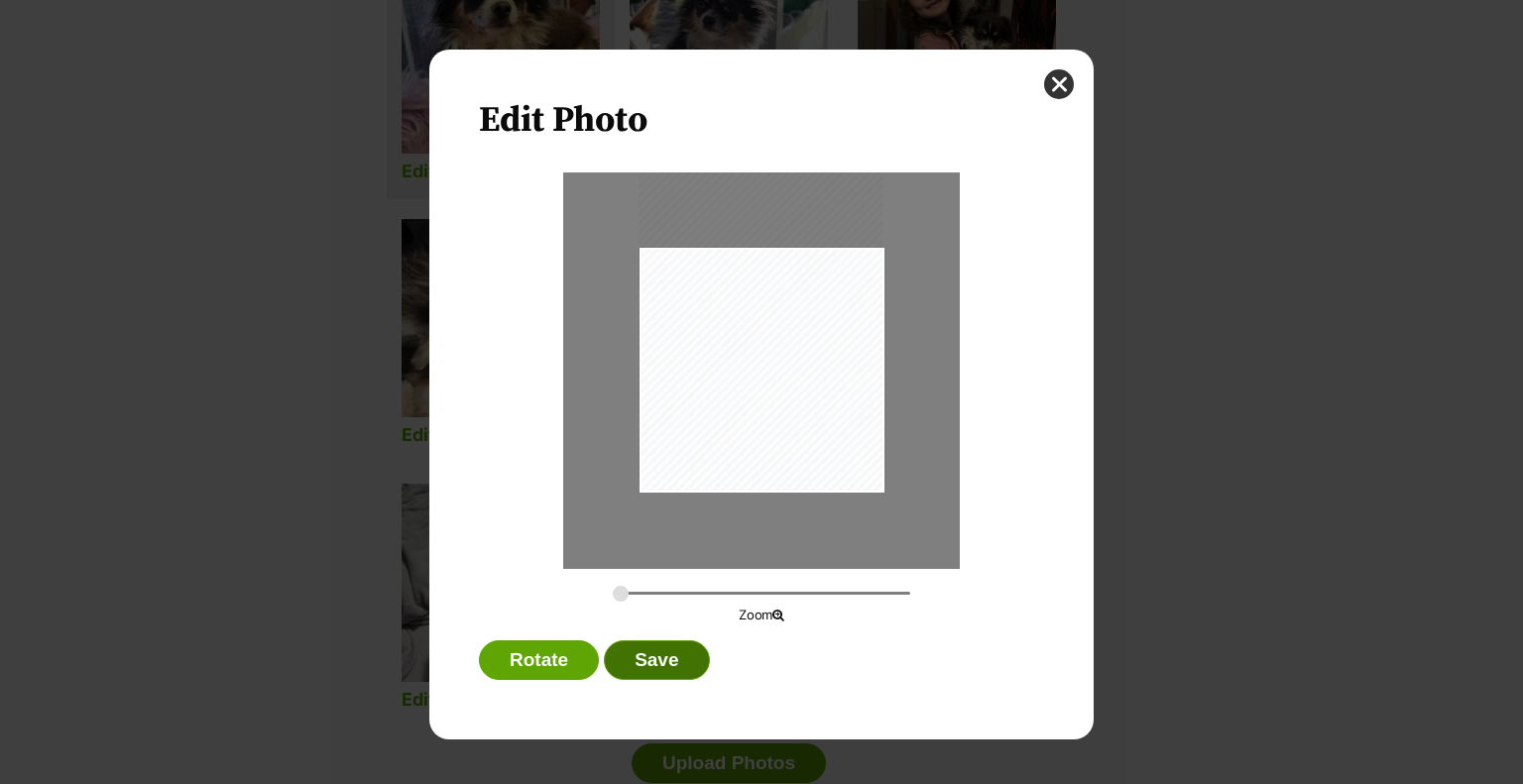 click on "Save" at bounding box center (656, 660) 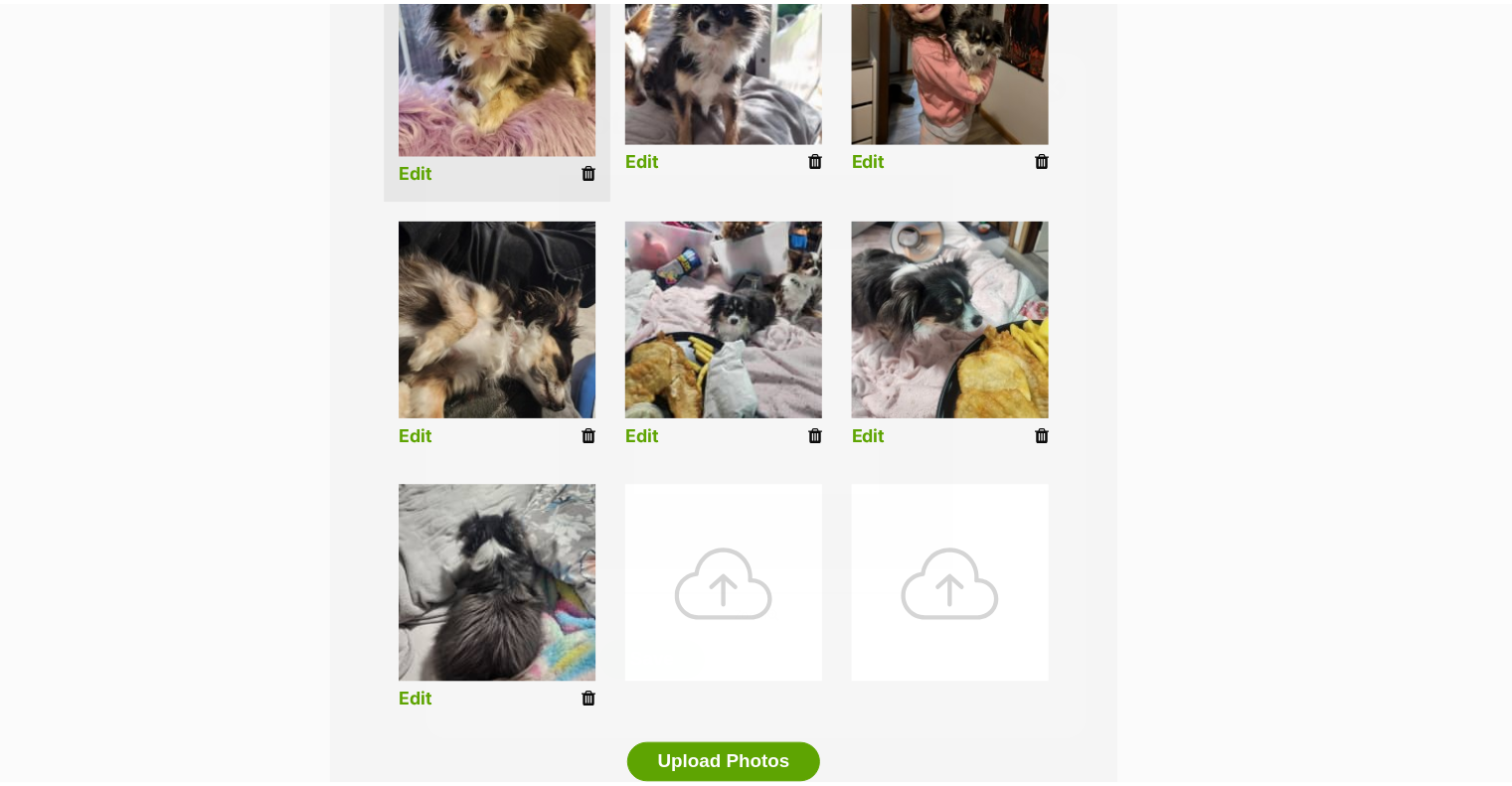 scroll, scrollTop: 596, scrollLeft: 0, axis: vertical 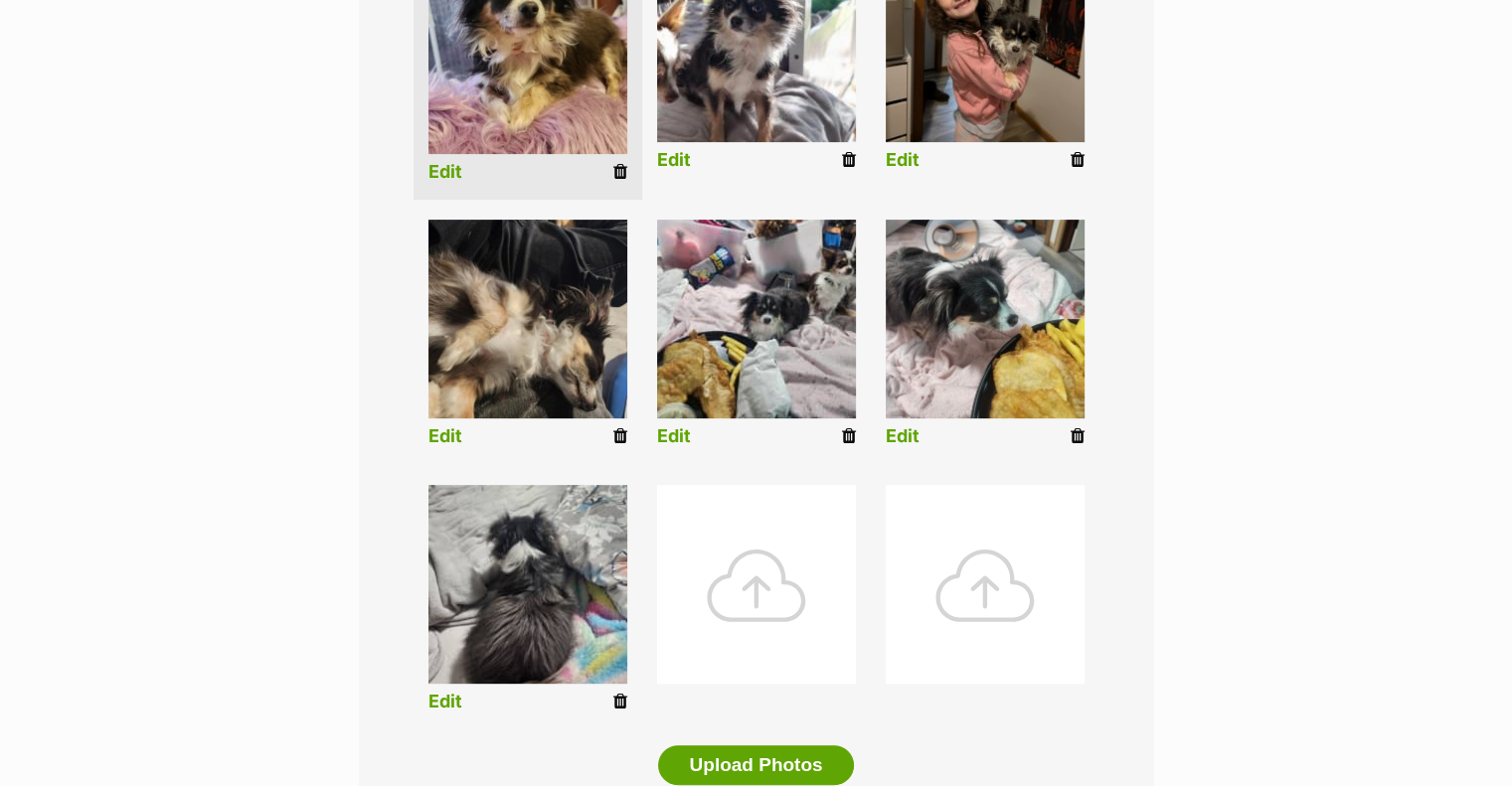 click on "Edit" at bounding box center [674, 436] 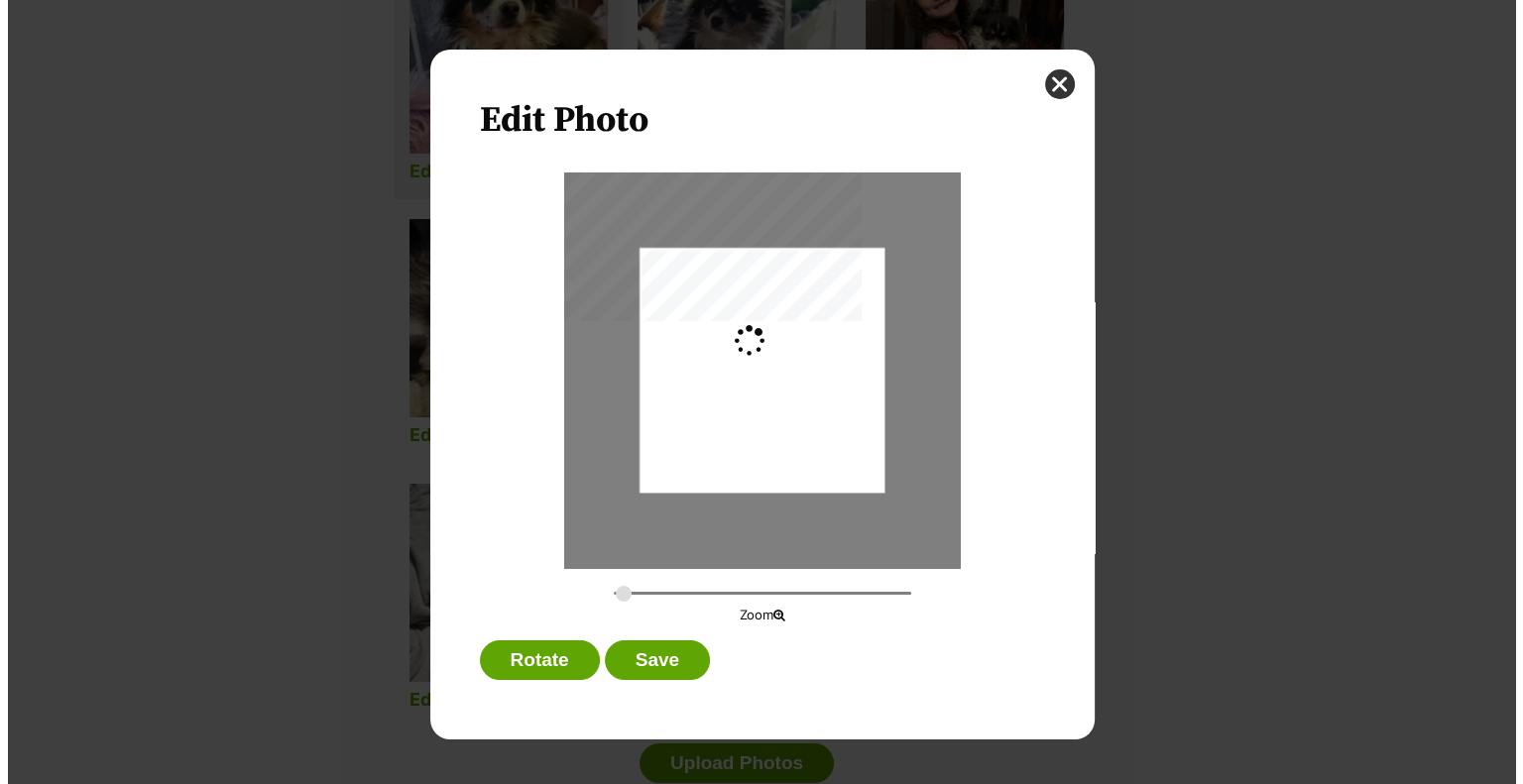 scroll, scrollTop: 0, scrollLeft: 0, axis: both 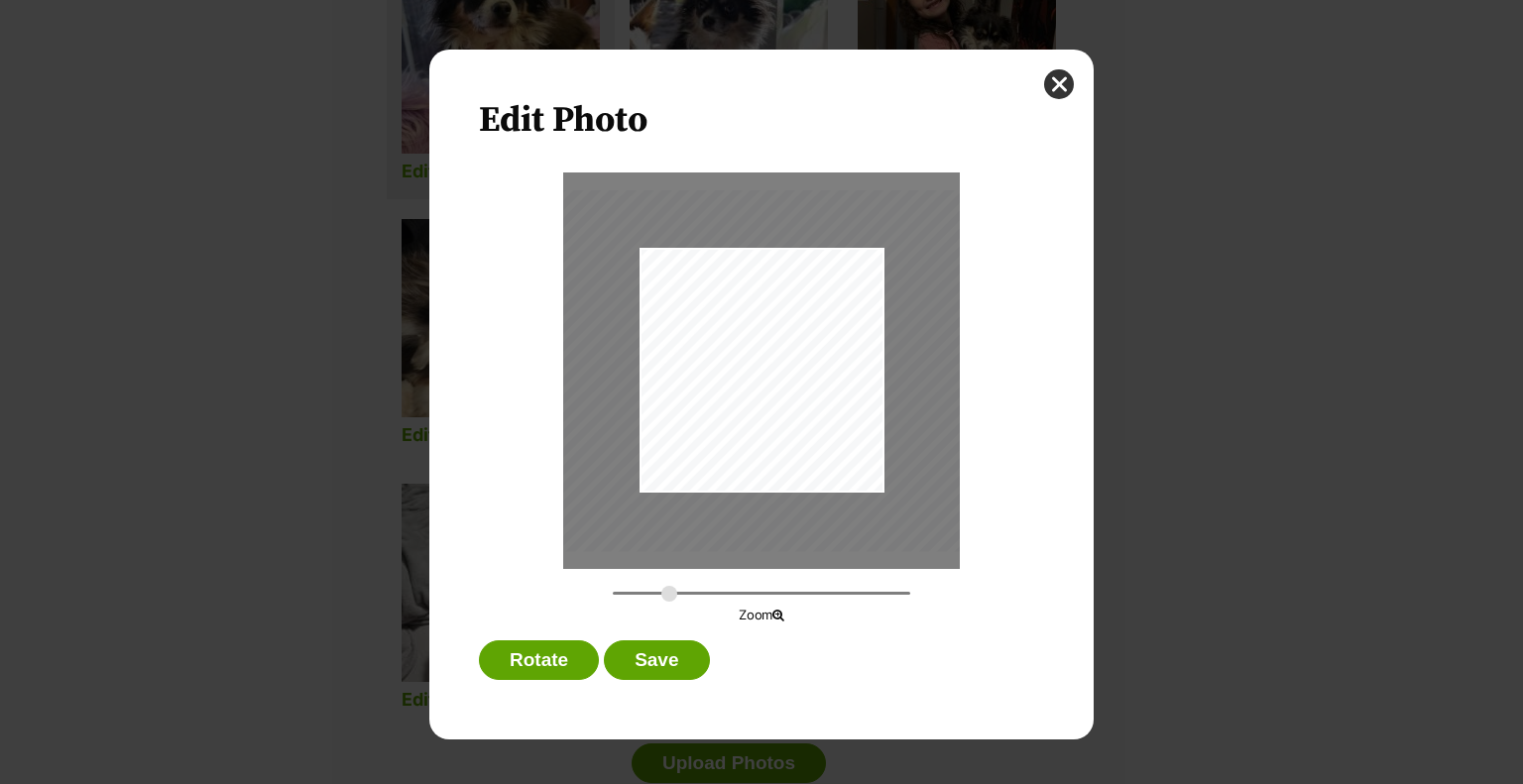 drag, startPoint x: 622, startPoint y: 589, endPoint x: 669, endPoint y: 586, distance: 47.09565 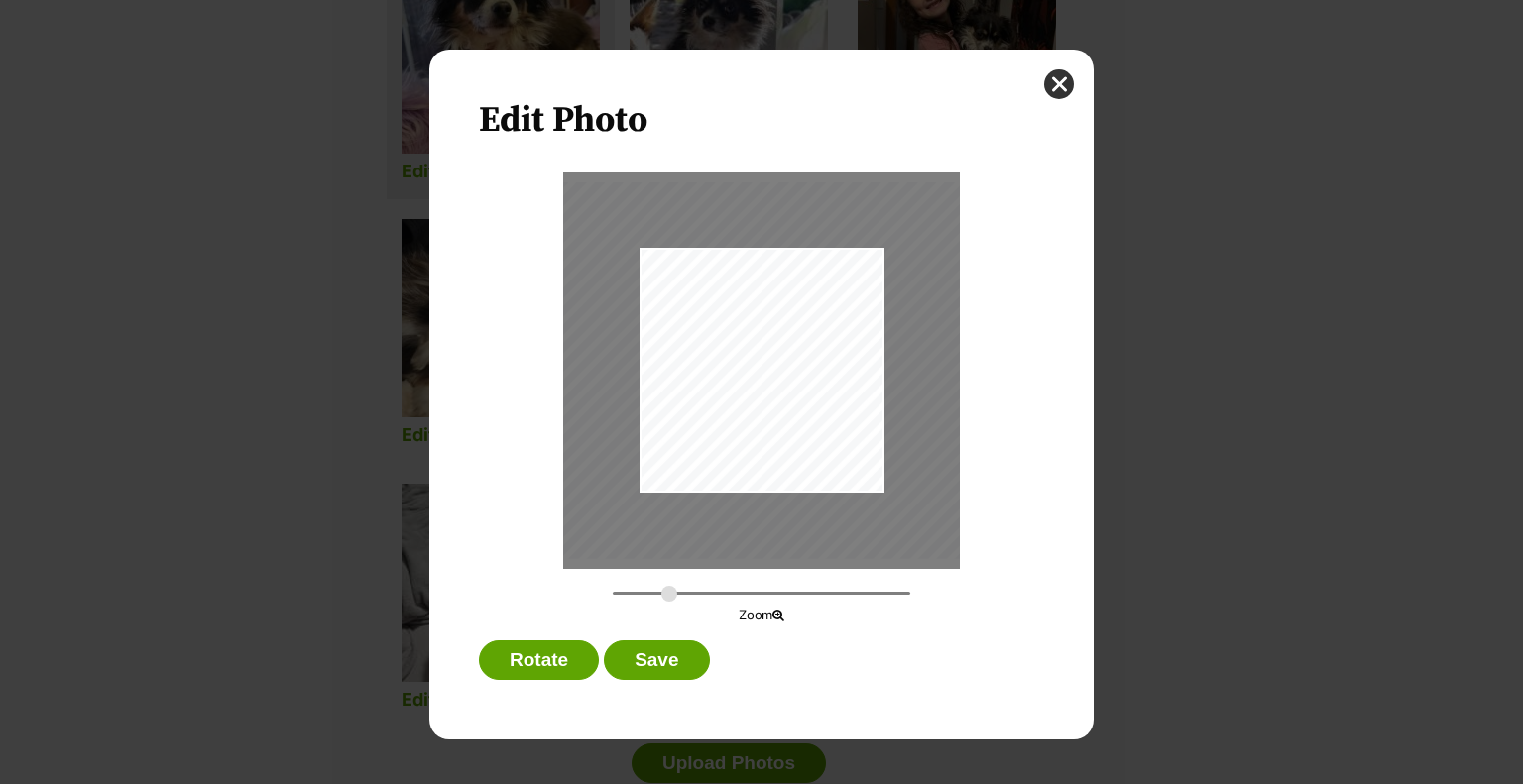 drag, startPoint x: 742, startPoint y: 446, endPoint x: 730, endPoint y: 446, distance: 12 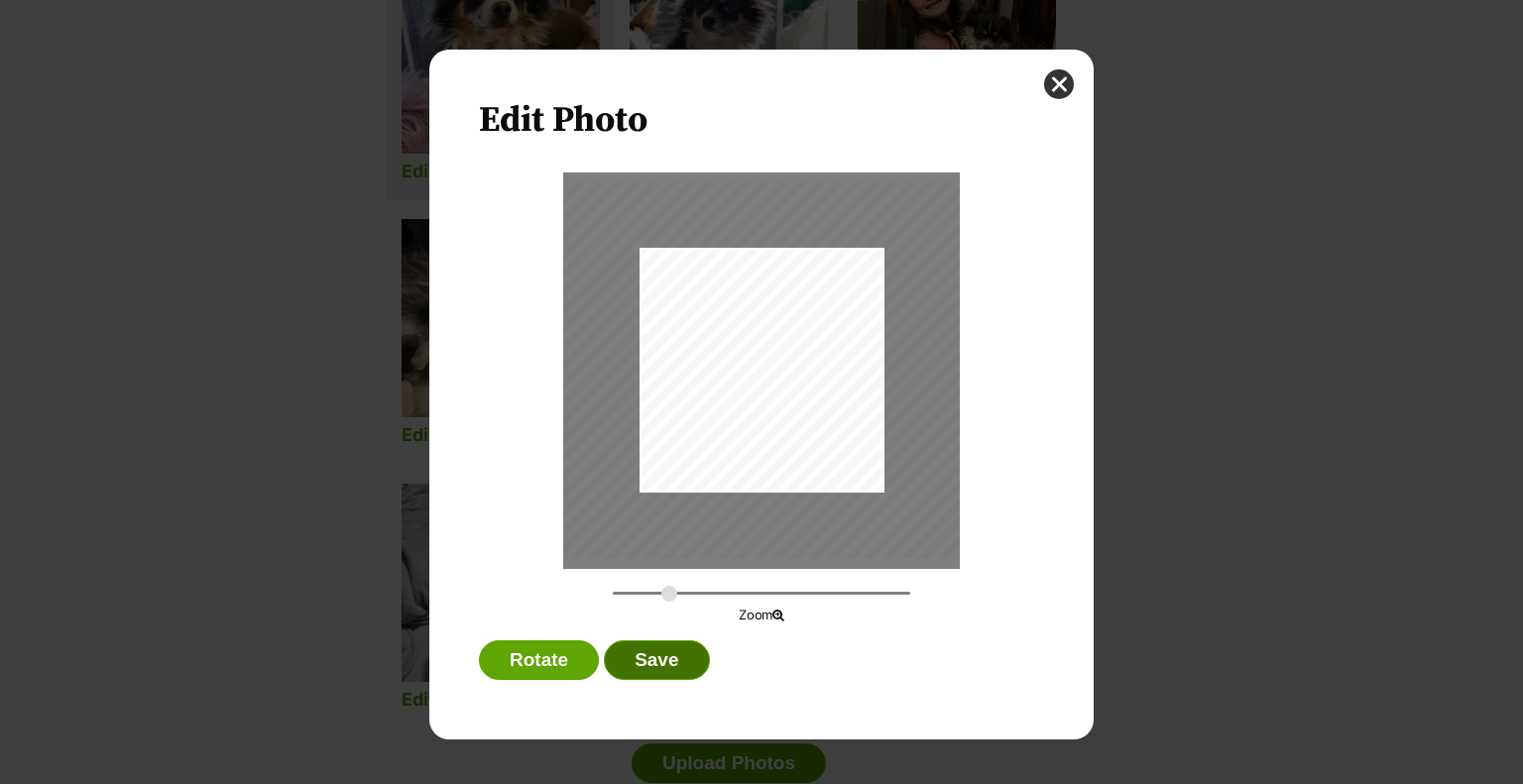 click on "Save" at bounding box center [656, 660] 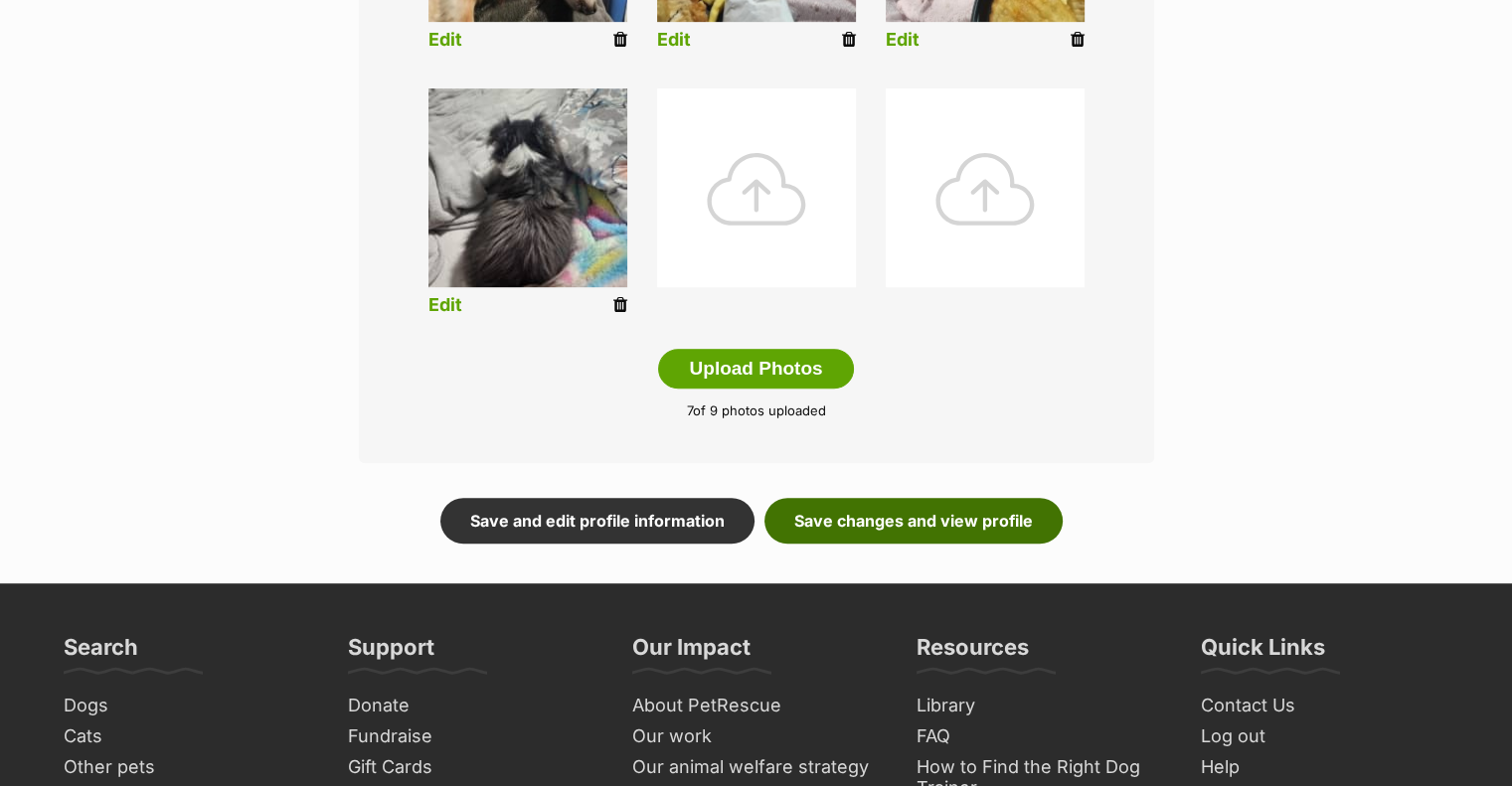 scroll, scrollTop: 994, scrollLeft: 0, axis: vertical 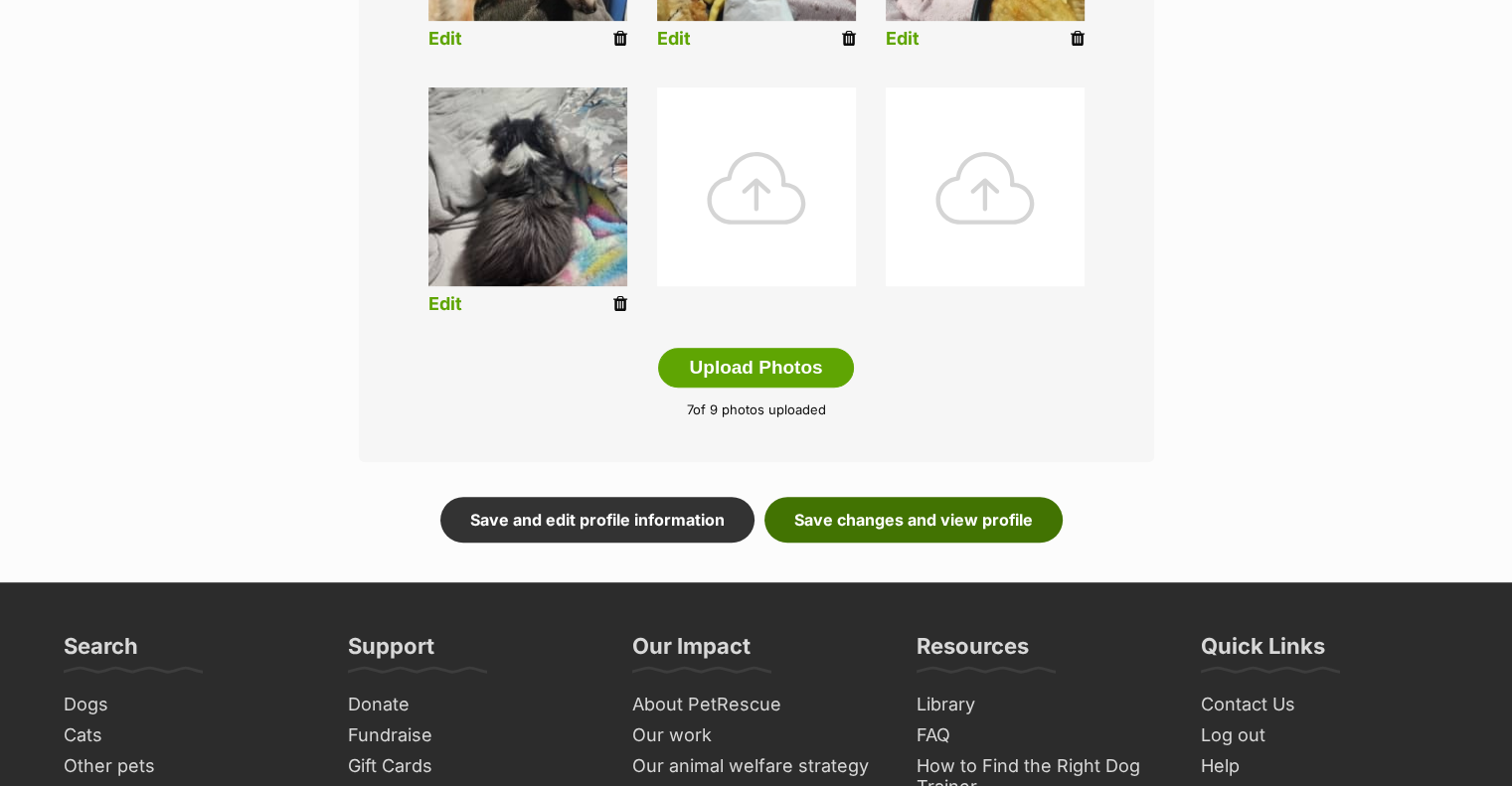 click on "Save changes and view profile" at bounding box center [914, 520] 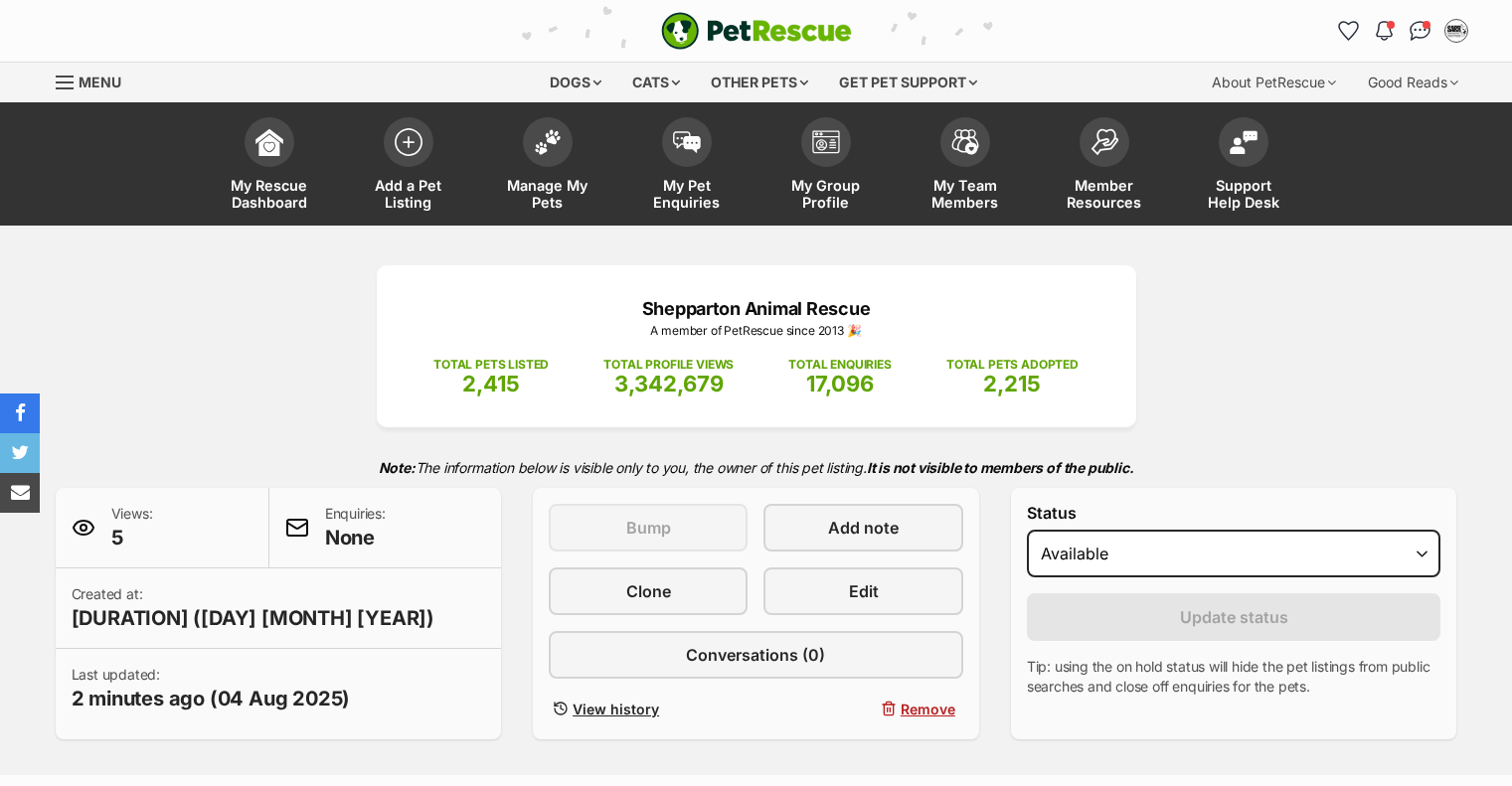 scroll, scrollTop: 0, scrollLeft: 0, axis: both 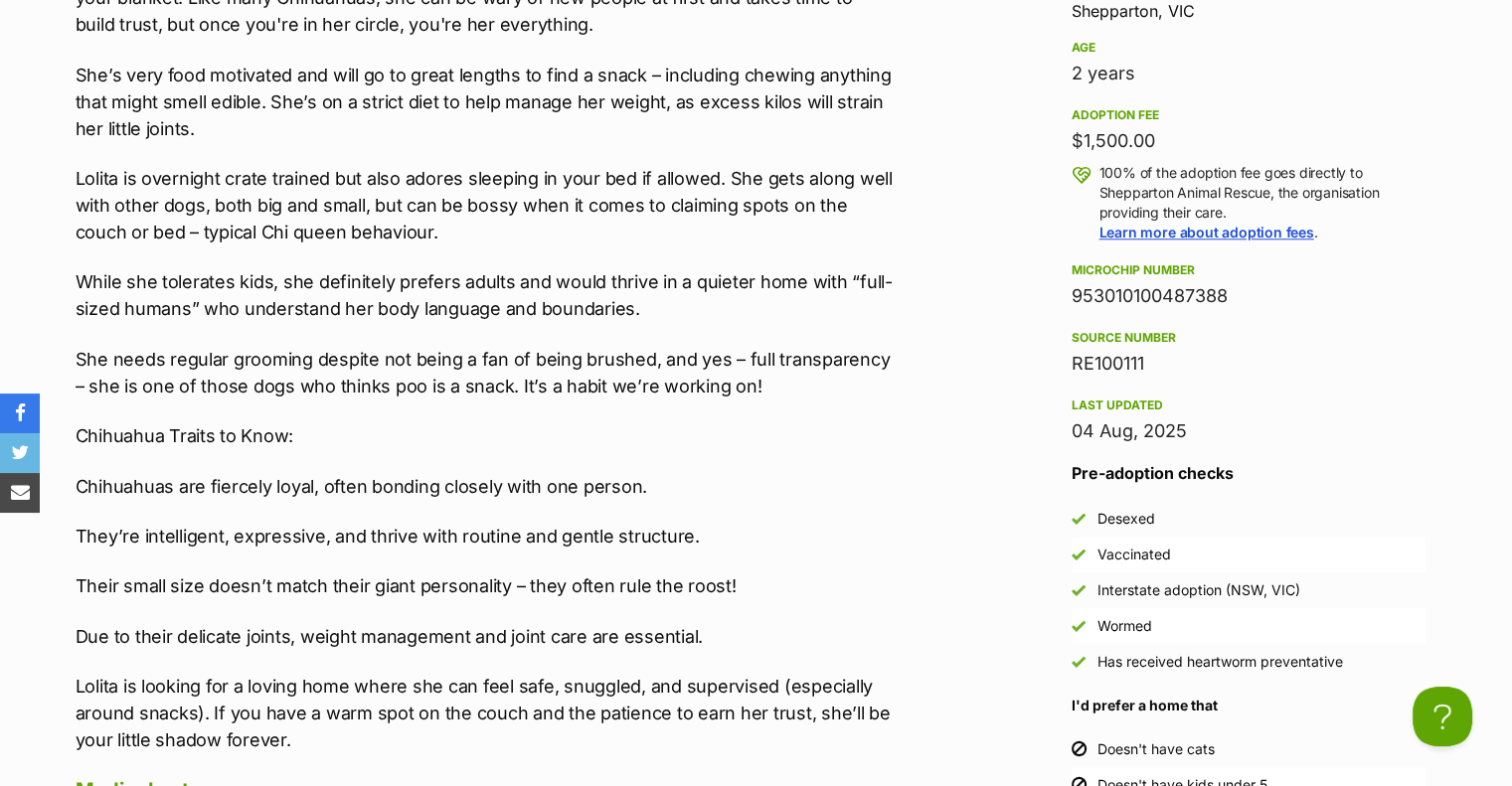 click on "Meet Lolita – a loyal little couch potato with a big appetite for food and affection!
Lolita is a classic Chihuahua: clever, cheeky, and a total shadow to her favourite human. Once she bonds, she bonds hard. She's happiest curled up beside you on the lounge or snuggled under your blanket. Like many Chihuahuas, she can be wary of new people at first and takes time to build trust, but once you're in her circle, you're her everything.
She’s very food motivated and will go to great lengths to find a snack – including chewing anything that might smell edible. She’s on a strict diet to help manage her weight, as excess kilos will strain her little joints.
Lolita is overnight crate trained but also adores sleeping in your bed if allowed. She gets along well with other dogs, both big and small, but can be bossy when it comes to claiming spots on the couch or bed – typical Chi queen behaviour.
Chihuahua Traits to Know:" at bounding box center [486, 317] 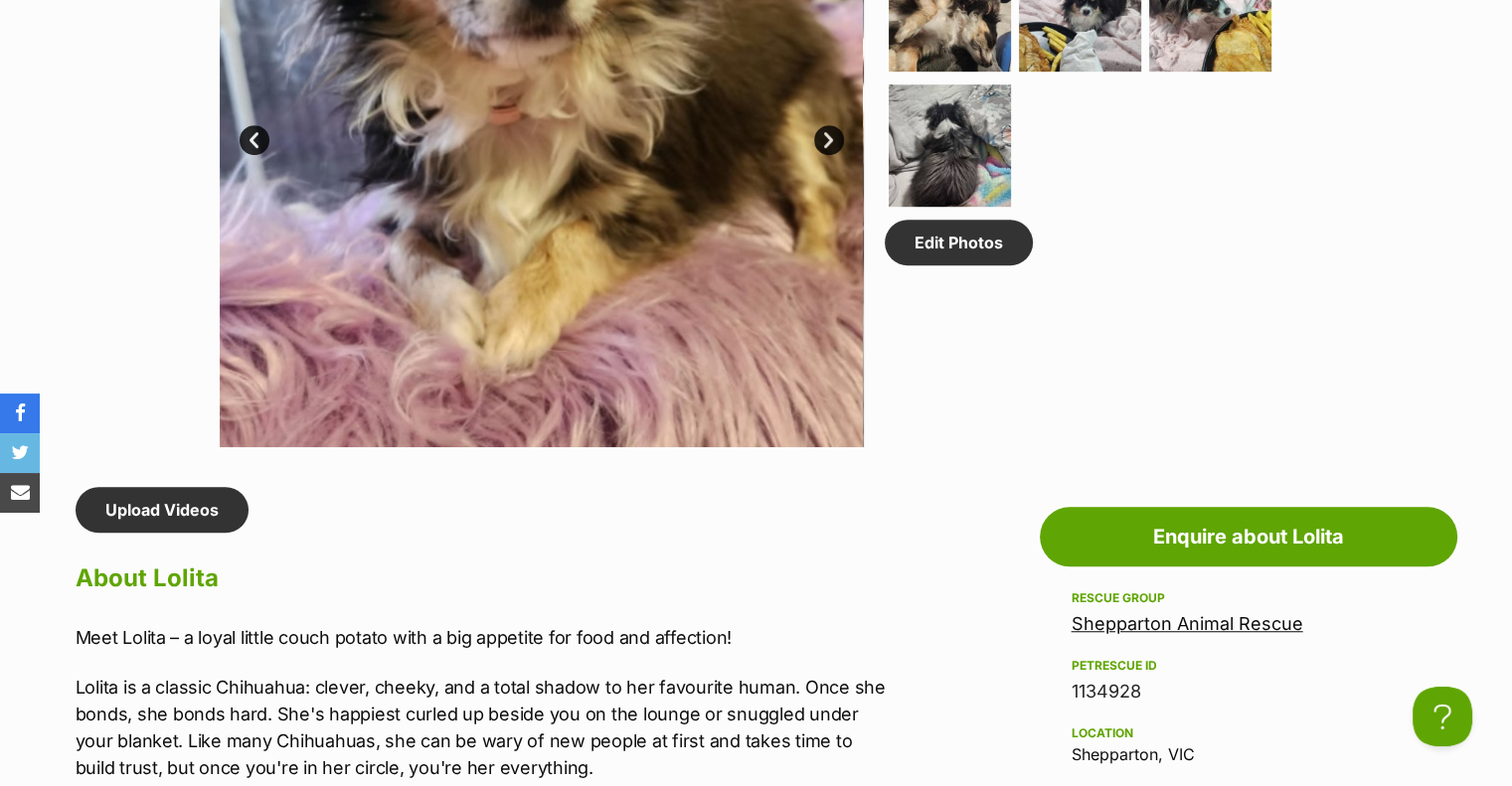 scroll, scrollTop: 795, scrollLeft: 0, axis: vertical 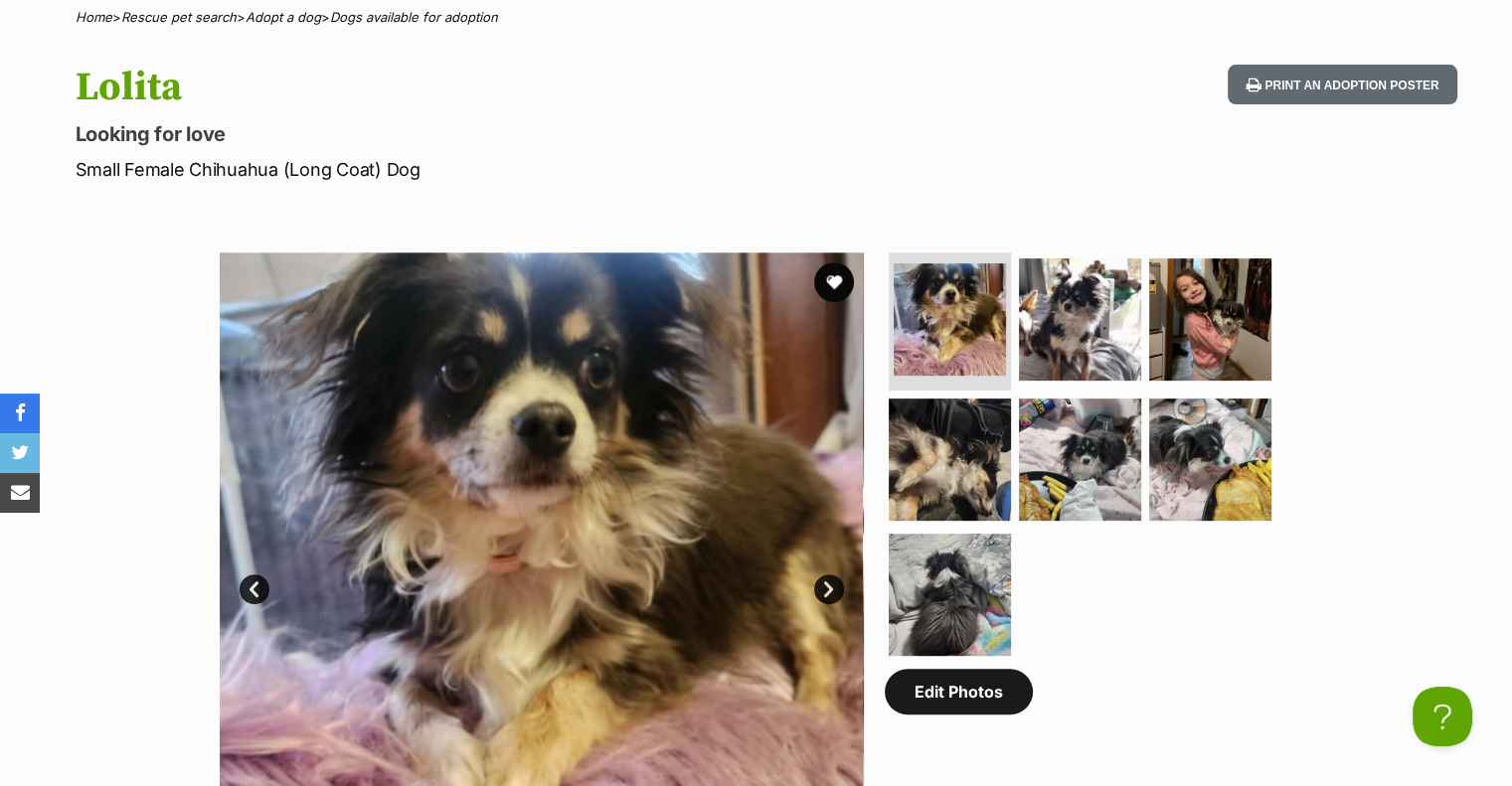 click on "Edit Photos" at bounding box center [958, 692] 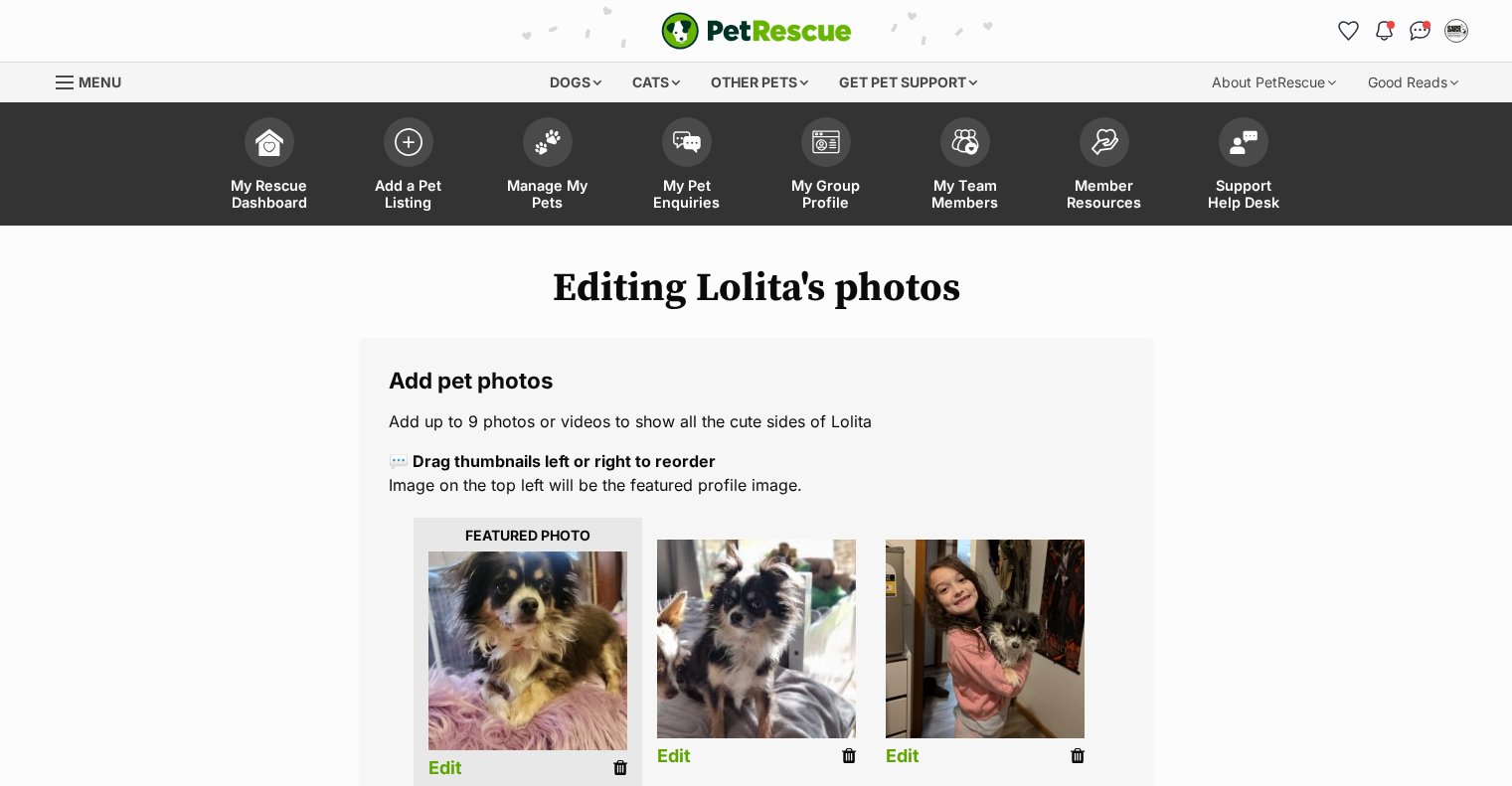 scroll, scrollTop: 0, scrollLeft: 0, axis: both 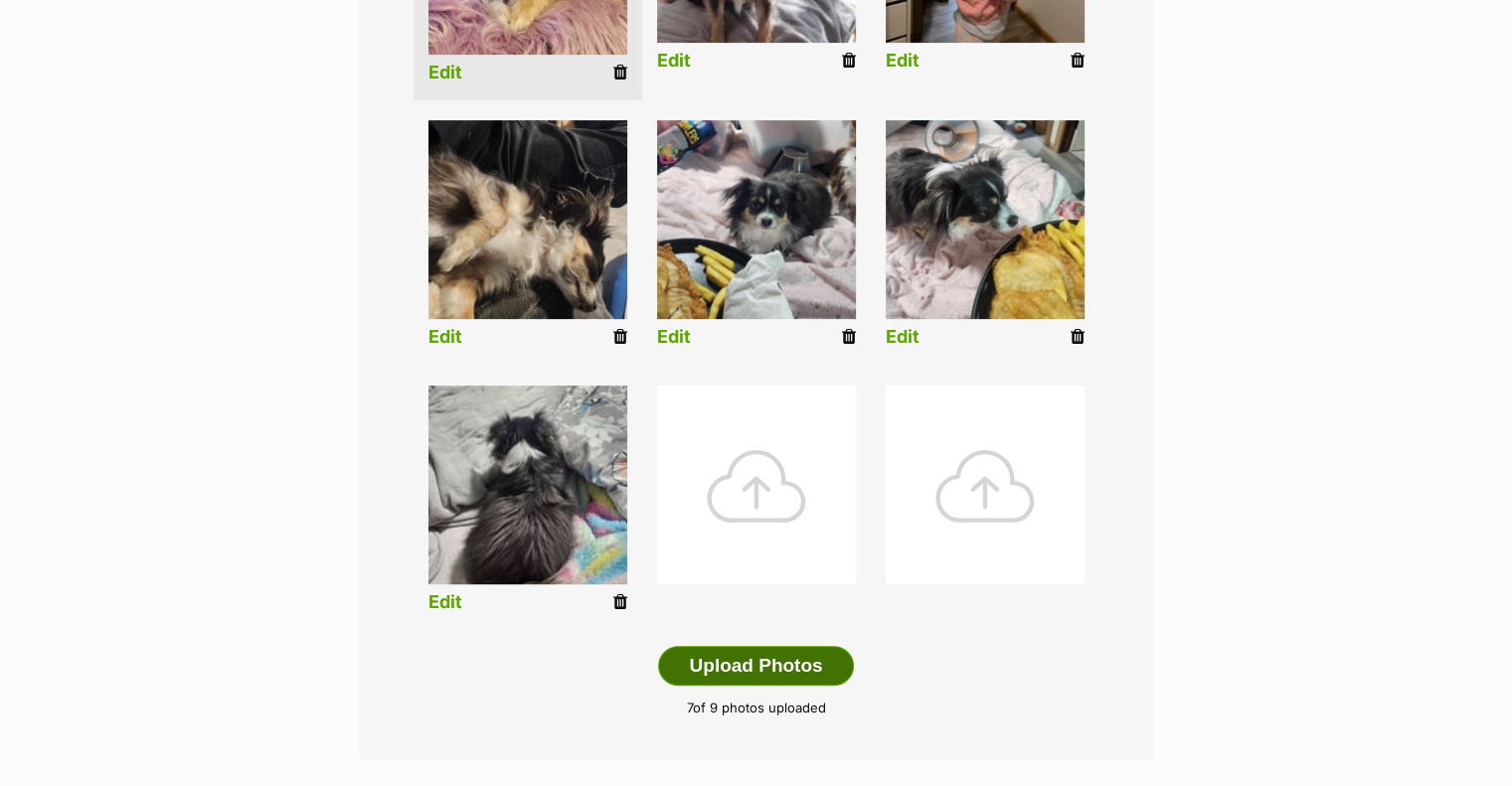 click on "Upload Photos" at bounding box center [756, 666] 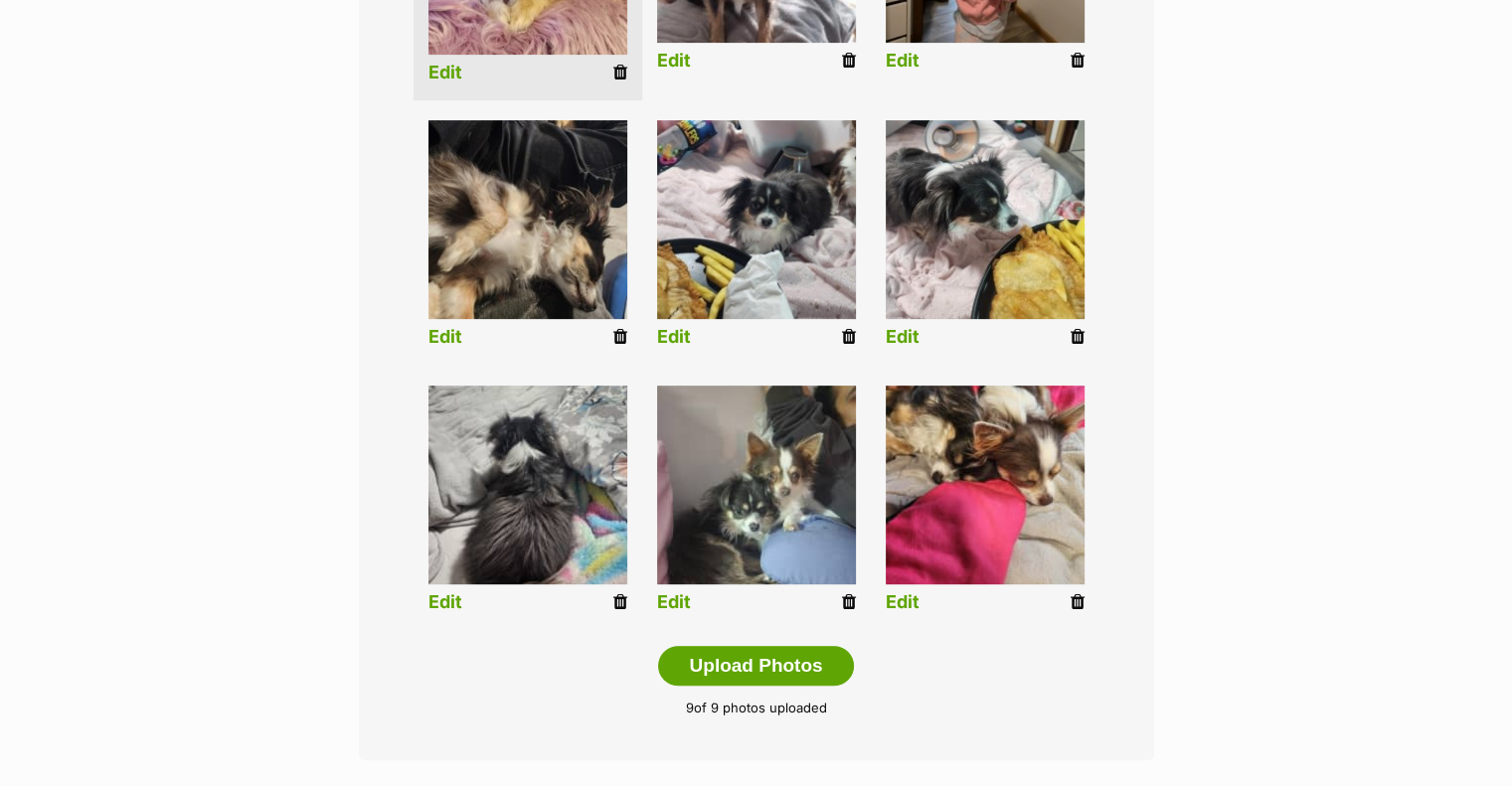 click on "Edit" at bounding box center (674, 602) 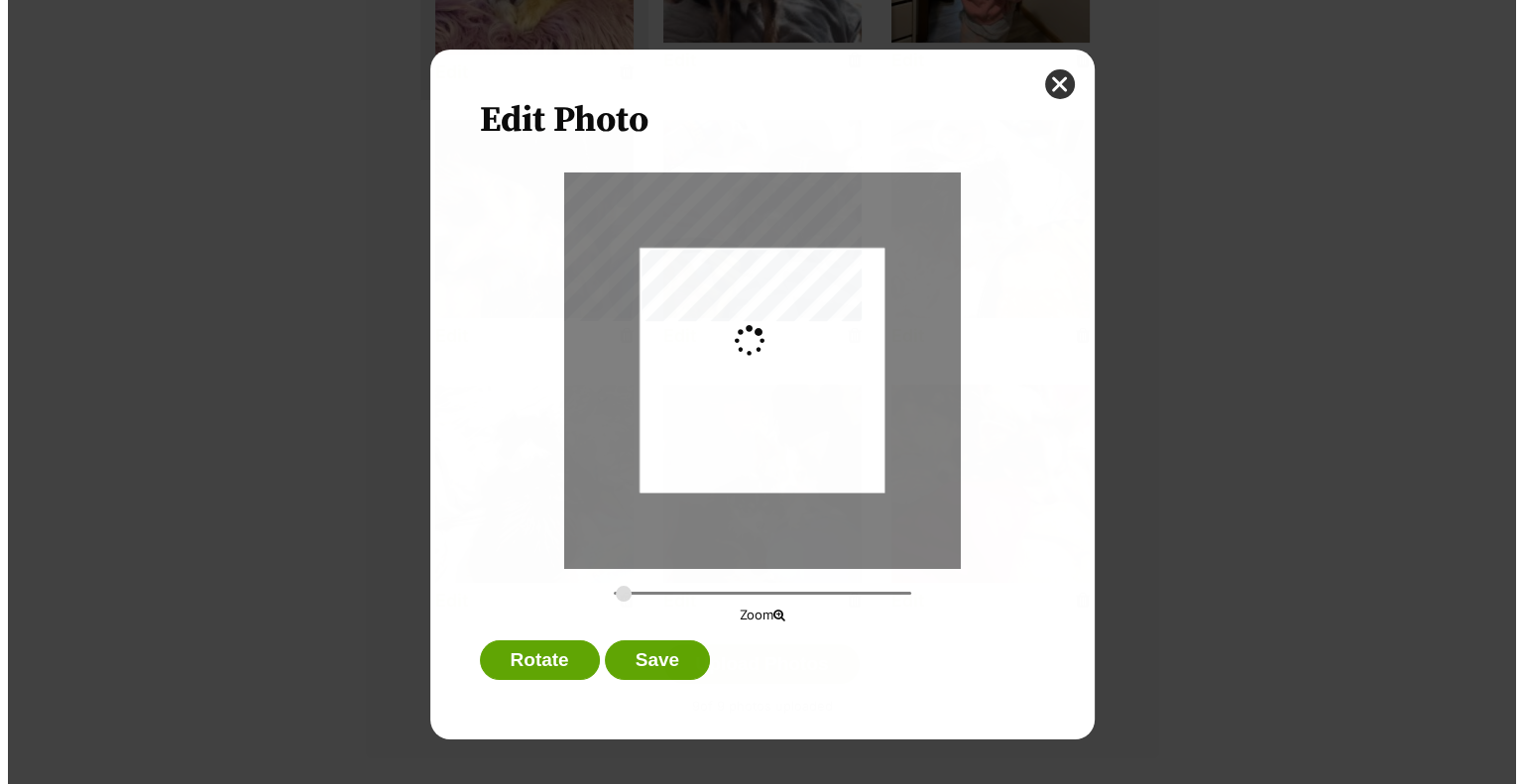 scroll, scrollTop: 0, scrollLeft: 0, axis: both 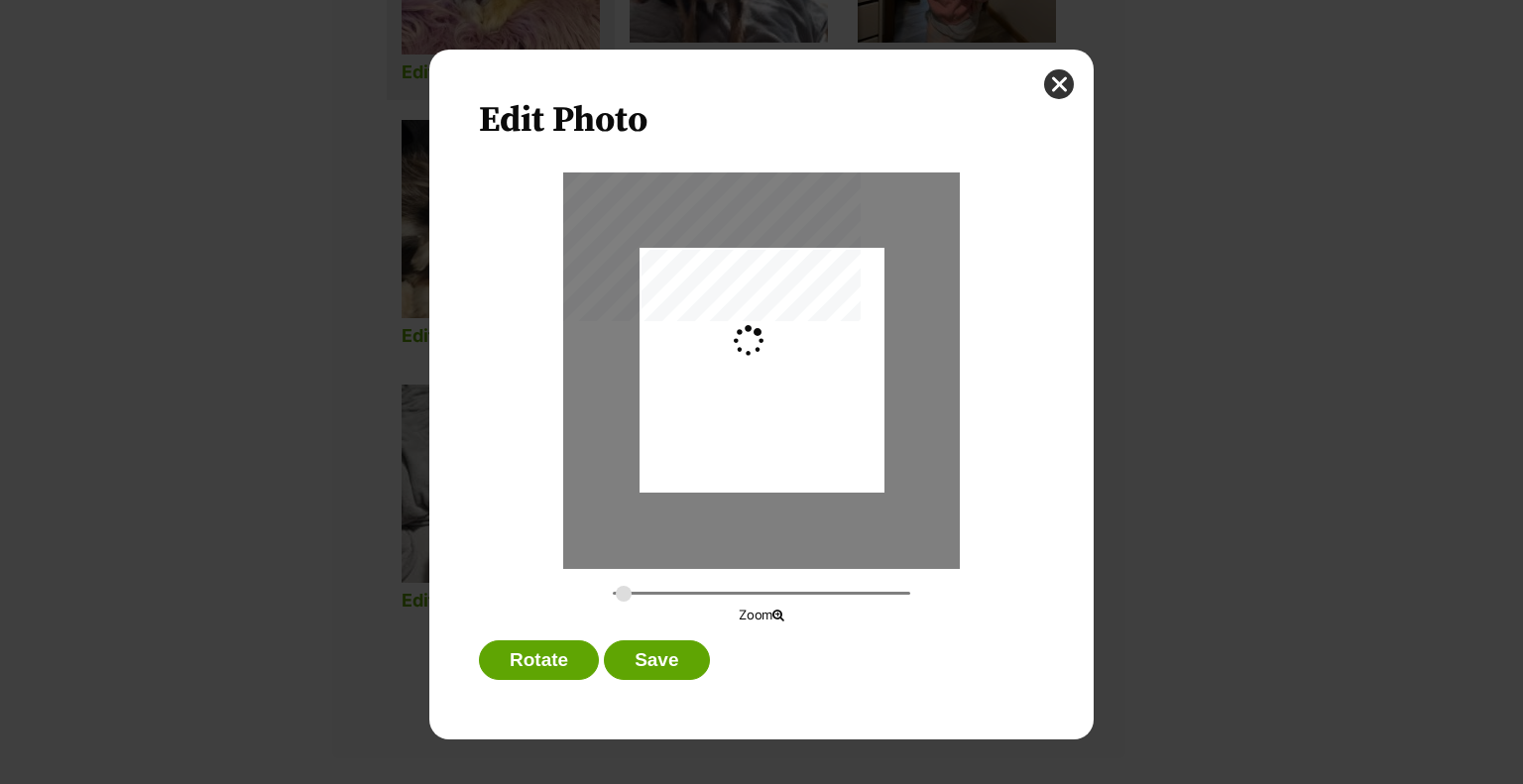type on "0.2744" 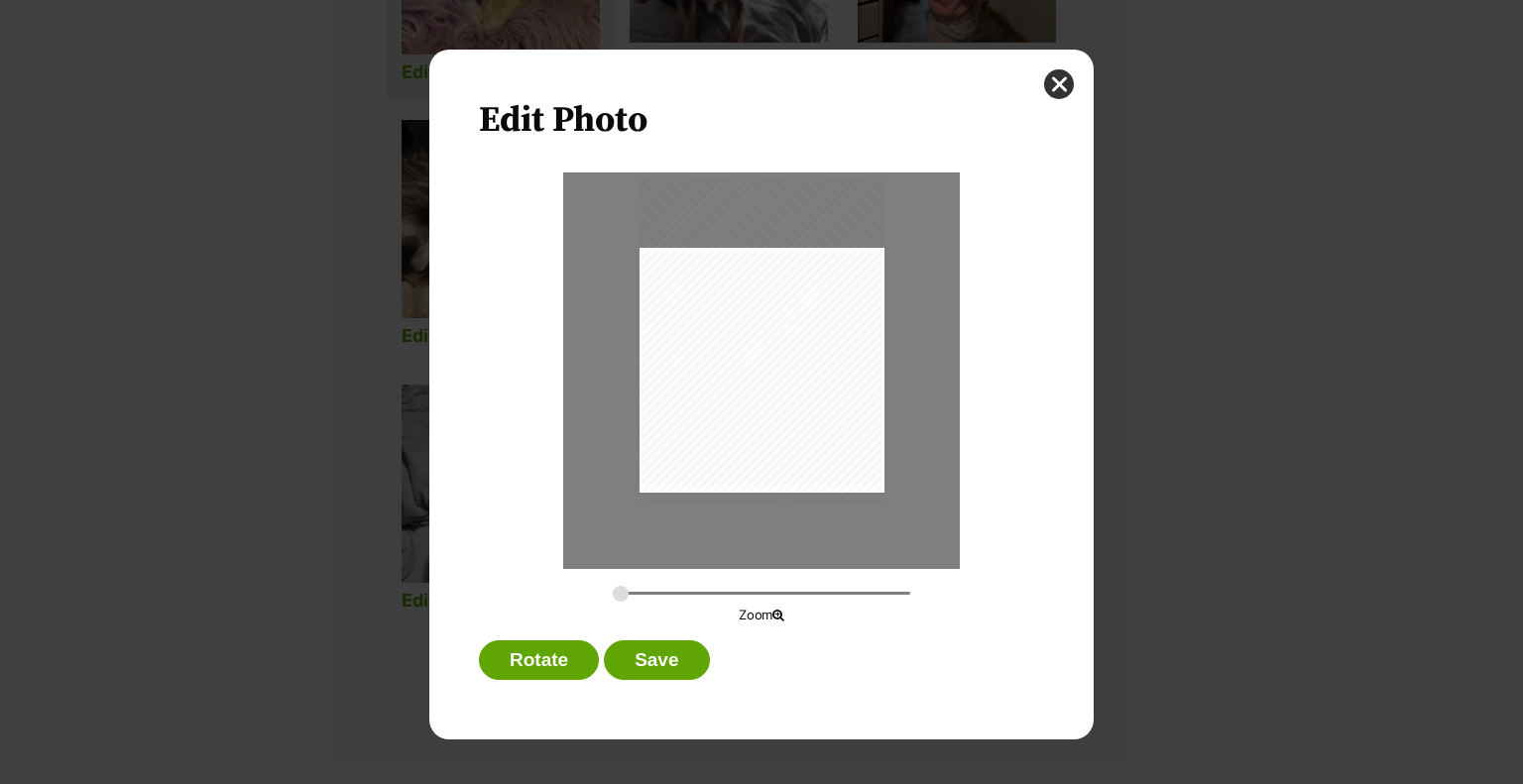 drag, startPoint x: 763, startPoint y: 417, endPoint x: 764, endPoint y: 388, distance: 29.017236 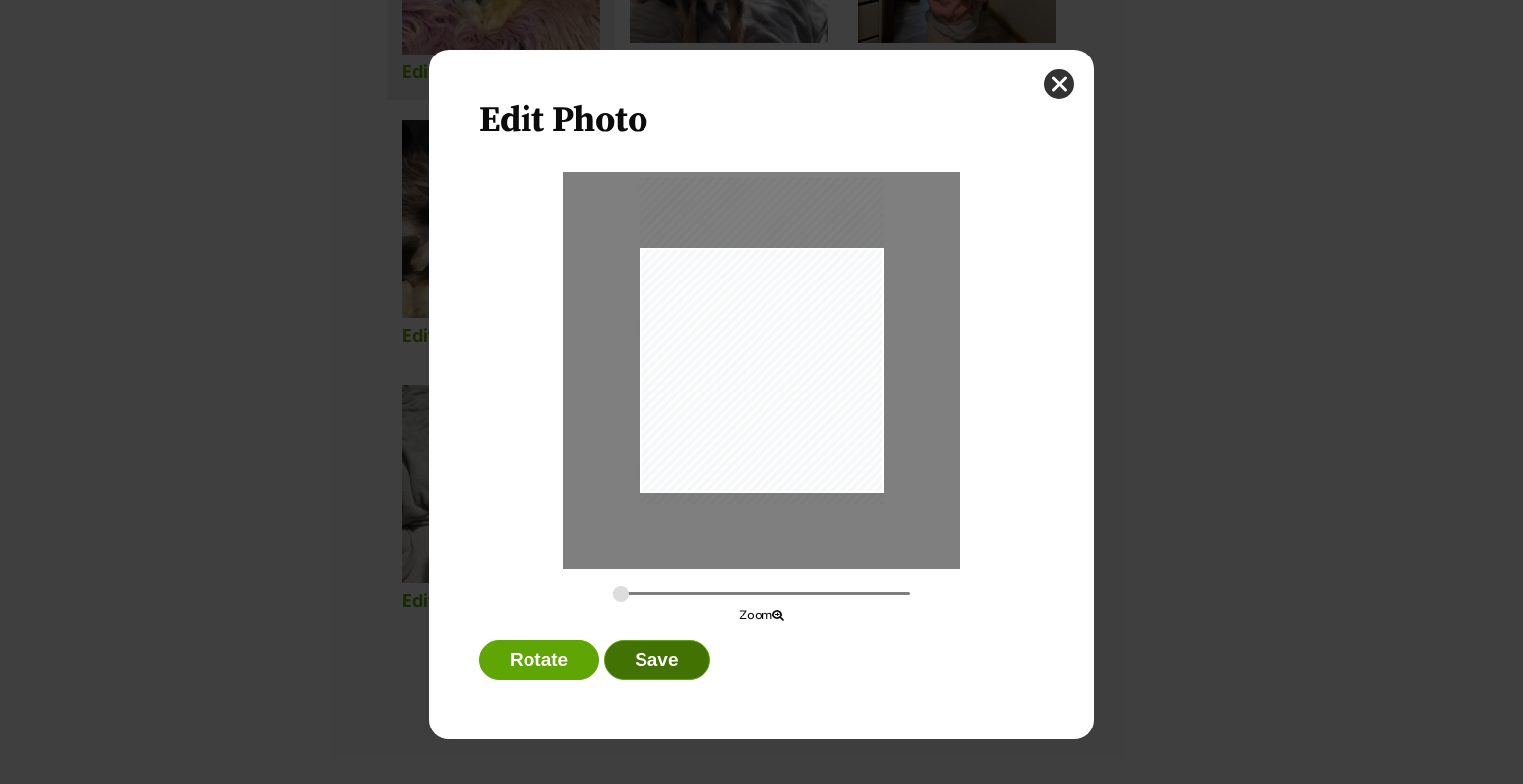 click on "Save" at bounding box center [656, 660] 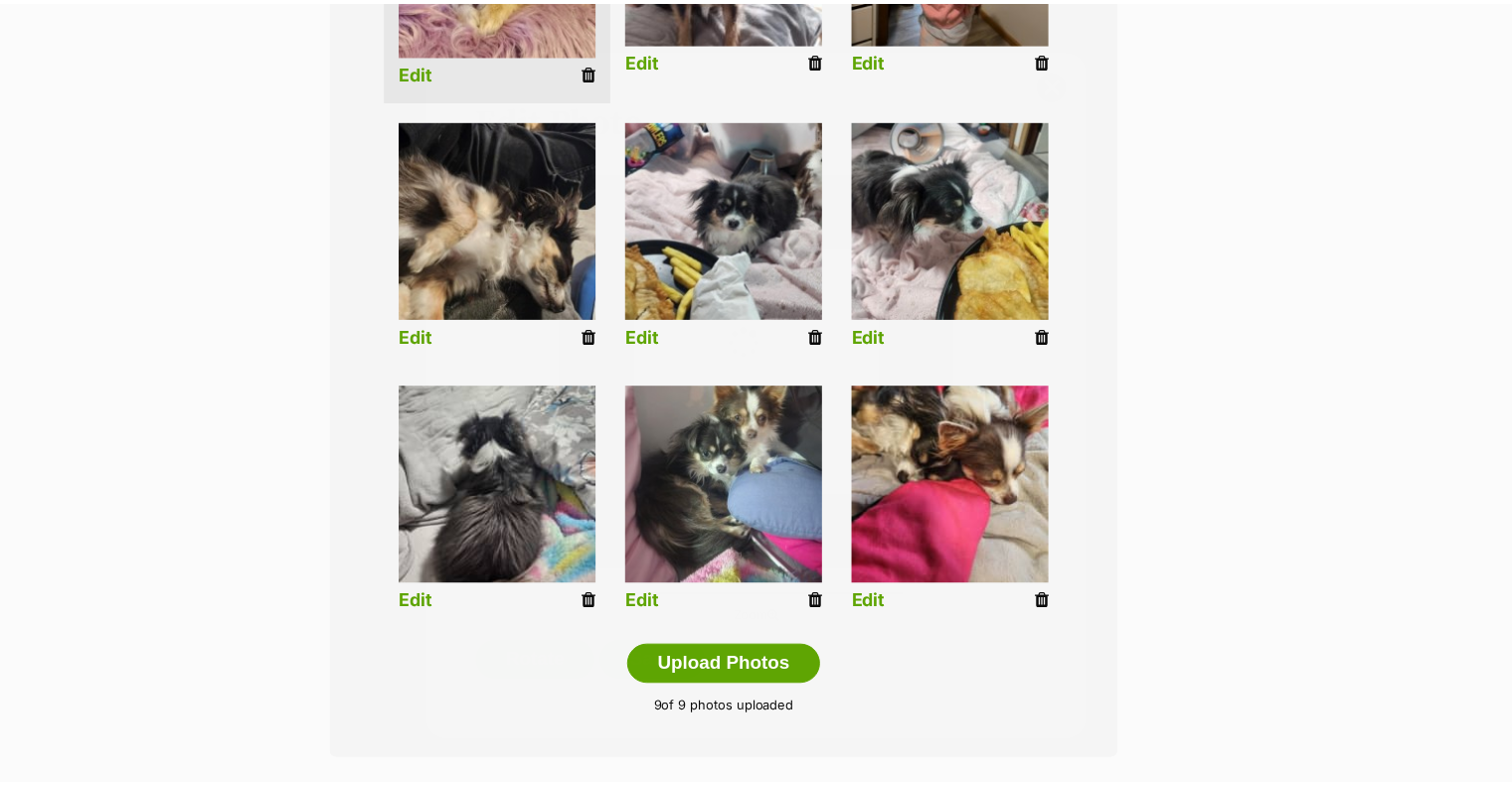 scroll, scrollTop: 696, scrollLeft: 0, axis: vertical 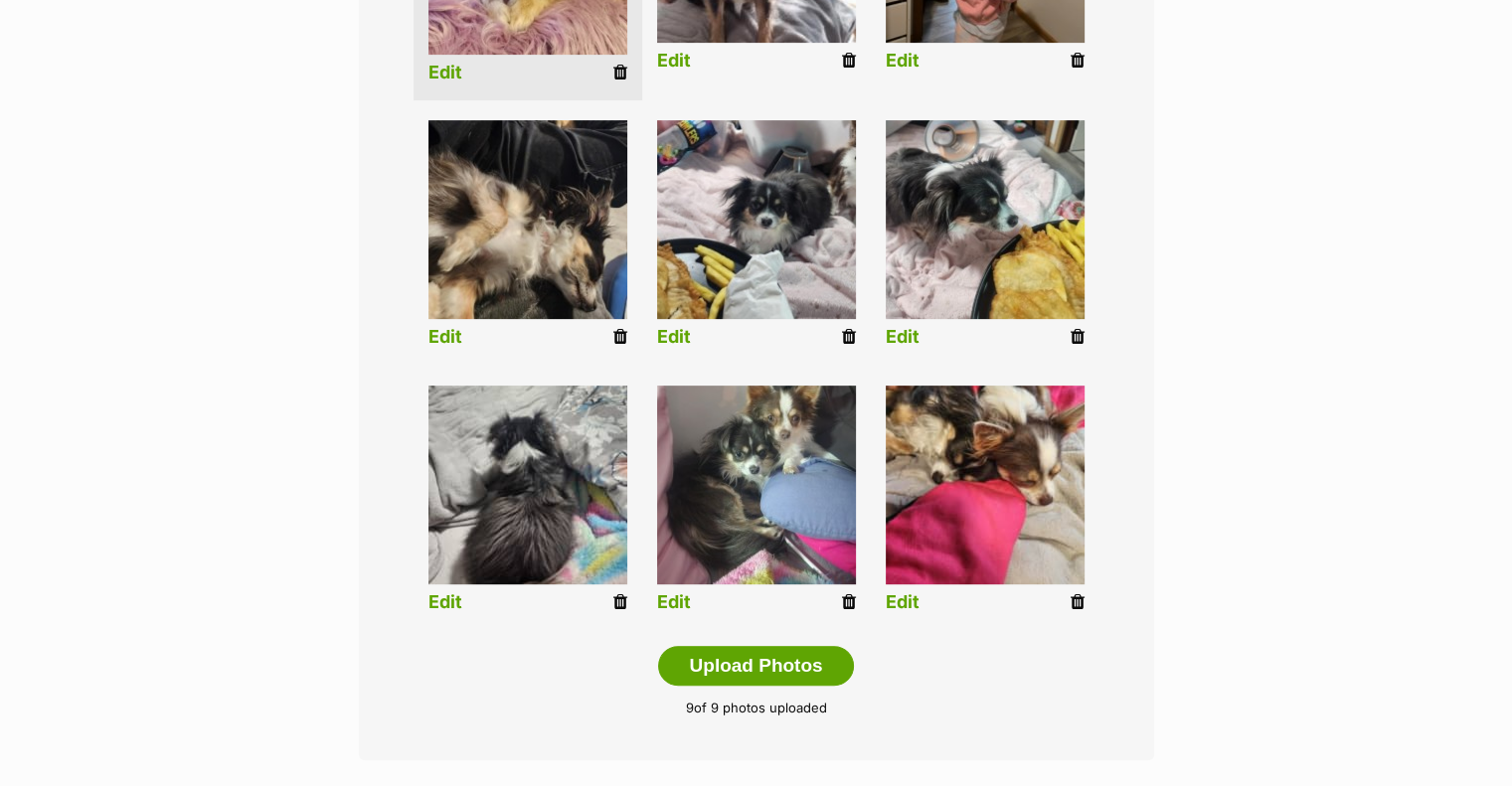 click on "Edit" at bounding box center [903, 602] 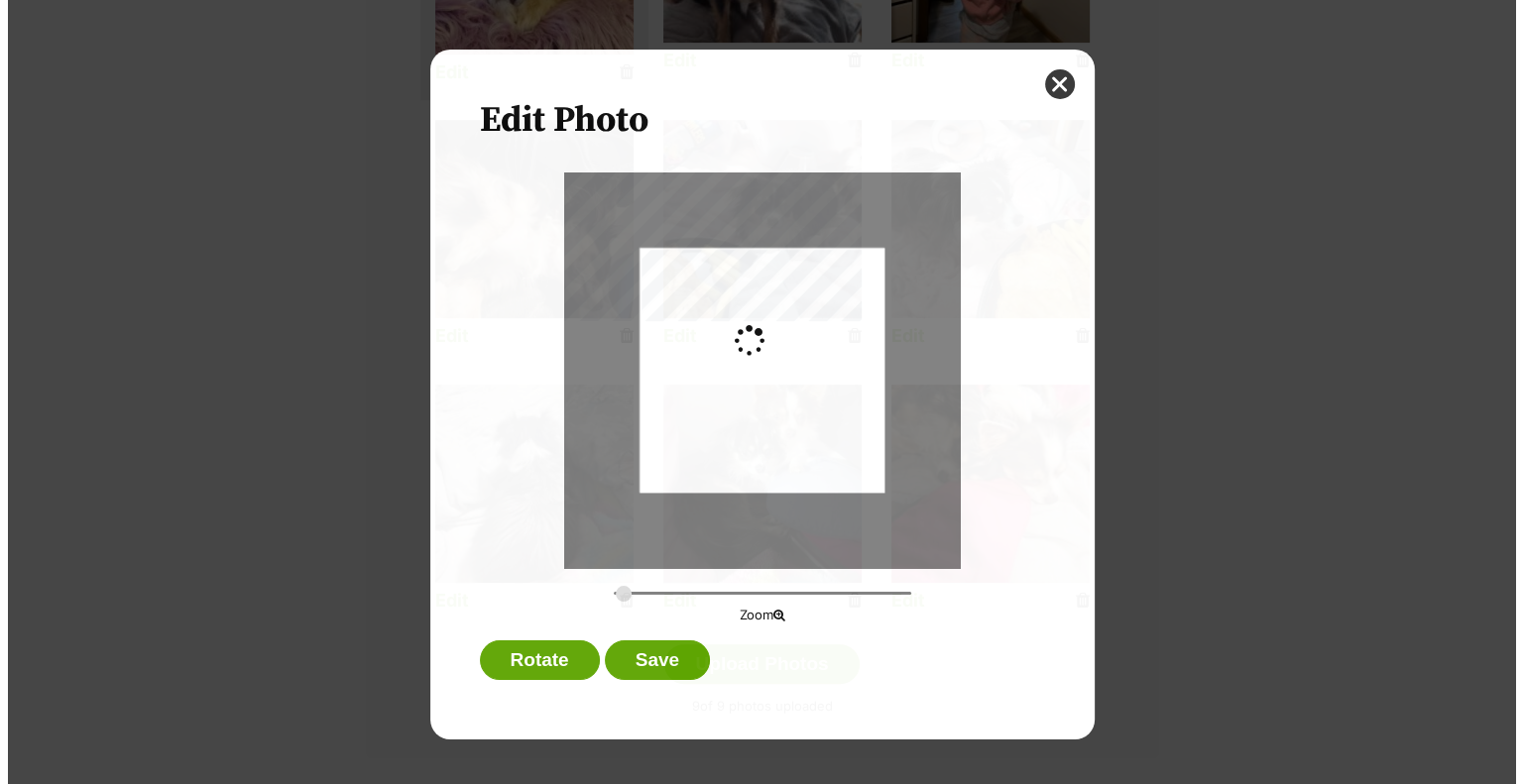 scroll, scrollTop: 0, scrollLeft: 0, axis: both 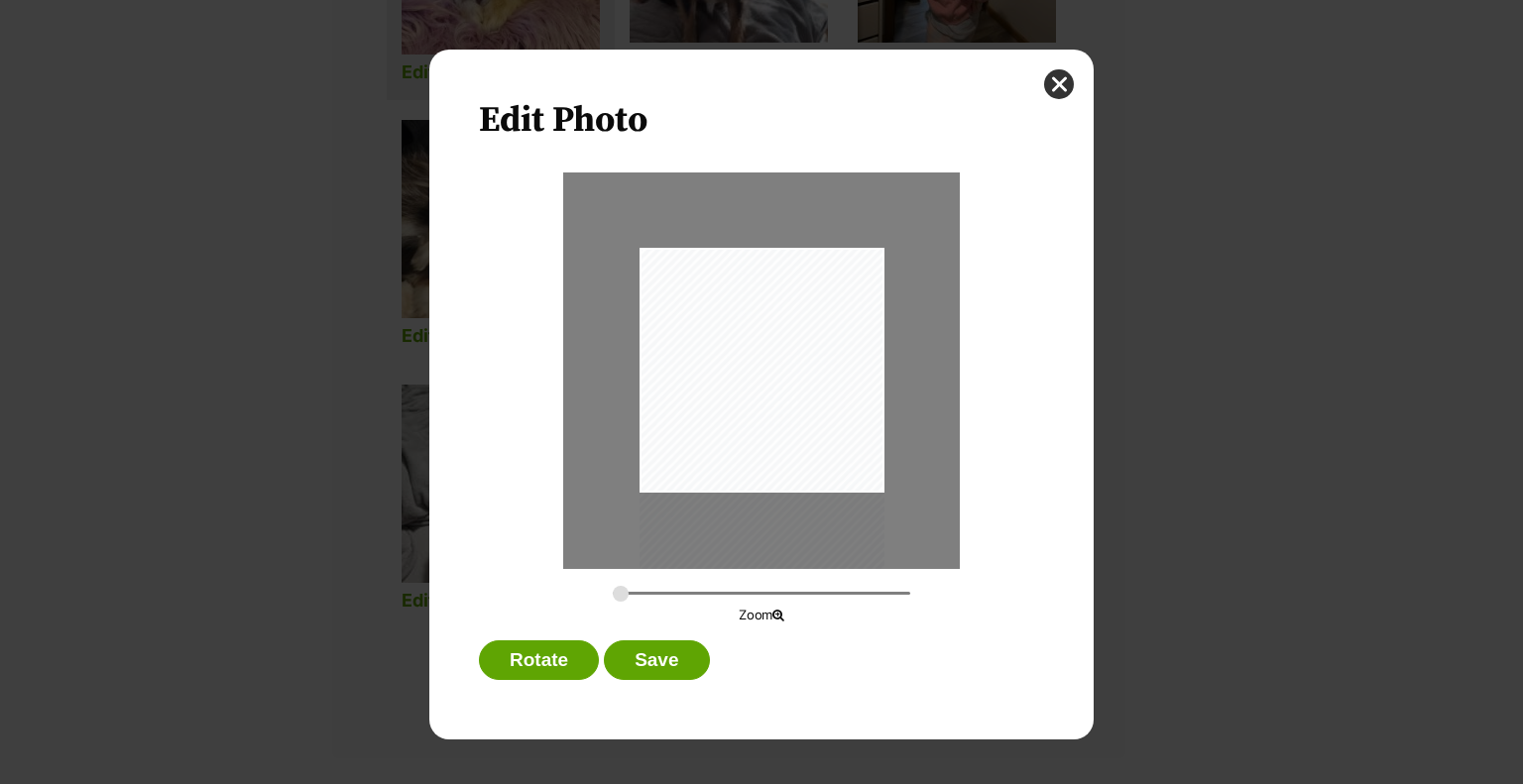 drag, startPoint x: 734, startPoint y: 426, endPoint x: 804, endPoint y: 490, distance: 94.847246 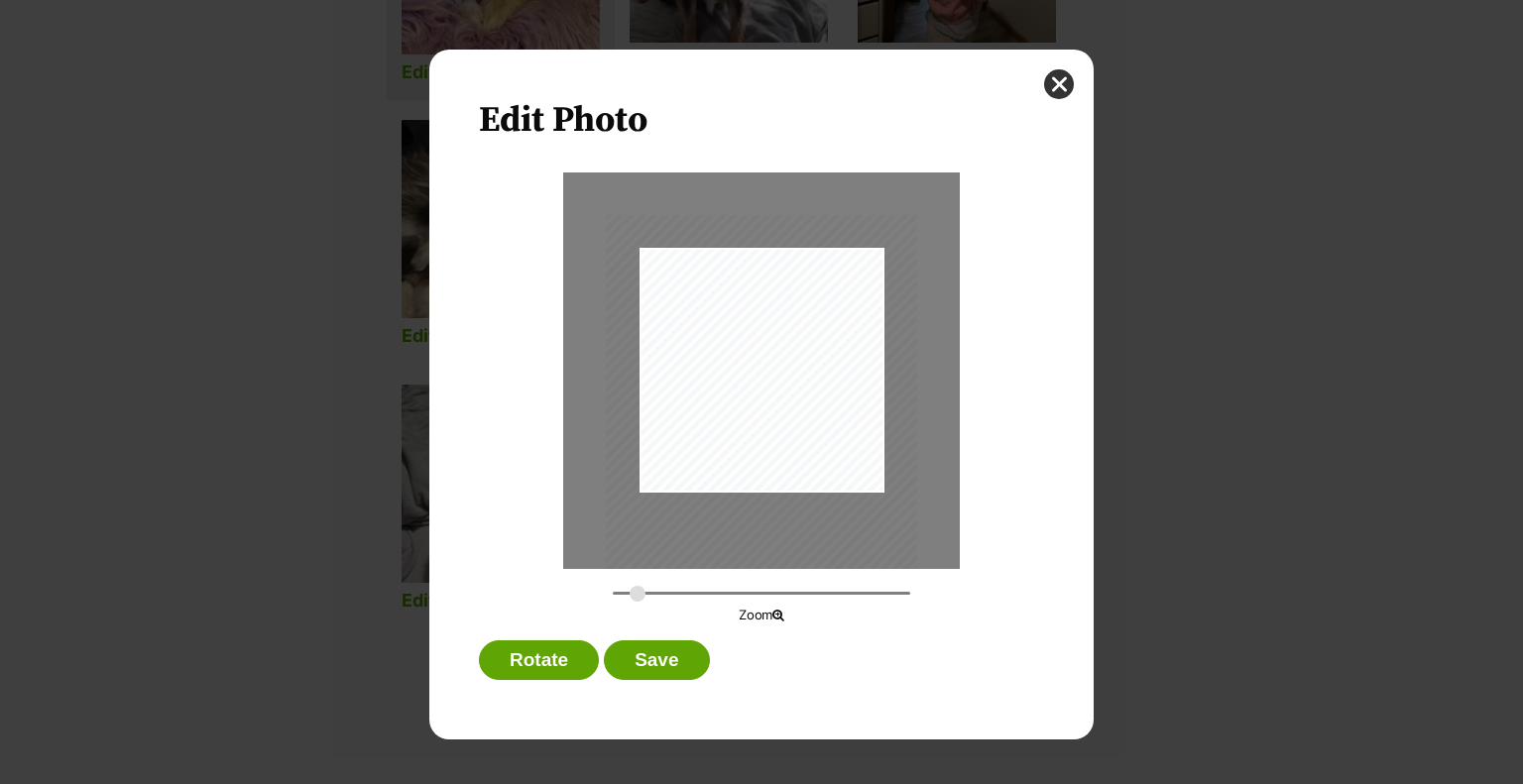 drag, startPoint x: 620, startPoint y: 590, endPoint x: 638, endPoint y: 590, distance: 18 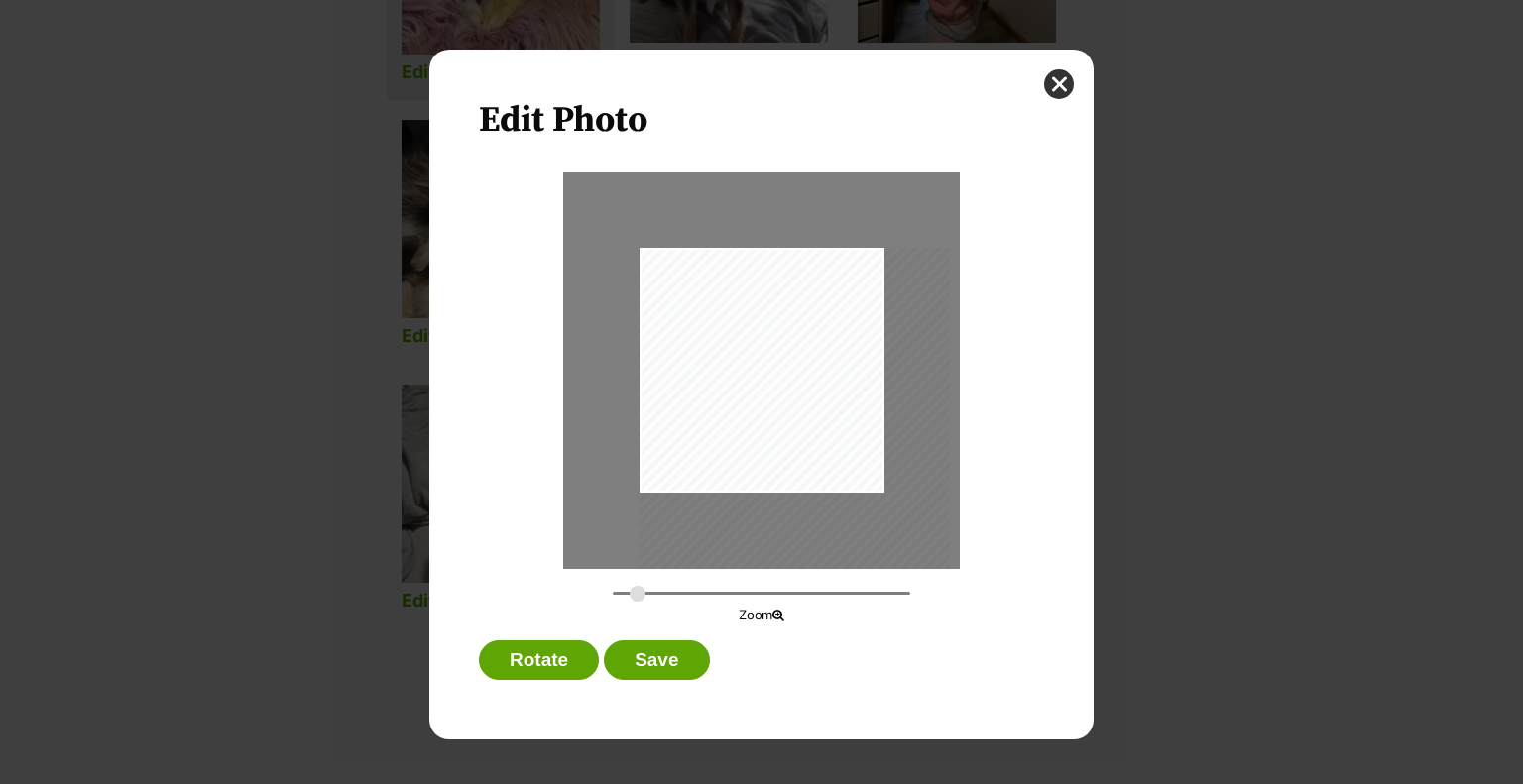 drag, startPoint x: 720, startPoint y: 413, endPoint x: 763, endPoint y: 457, distance: 61.522354 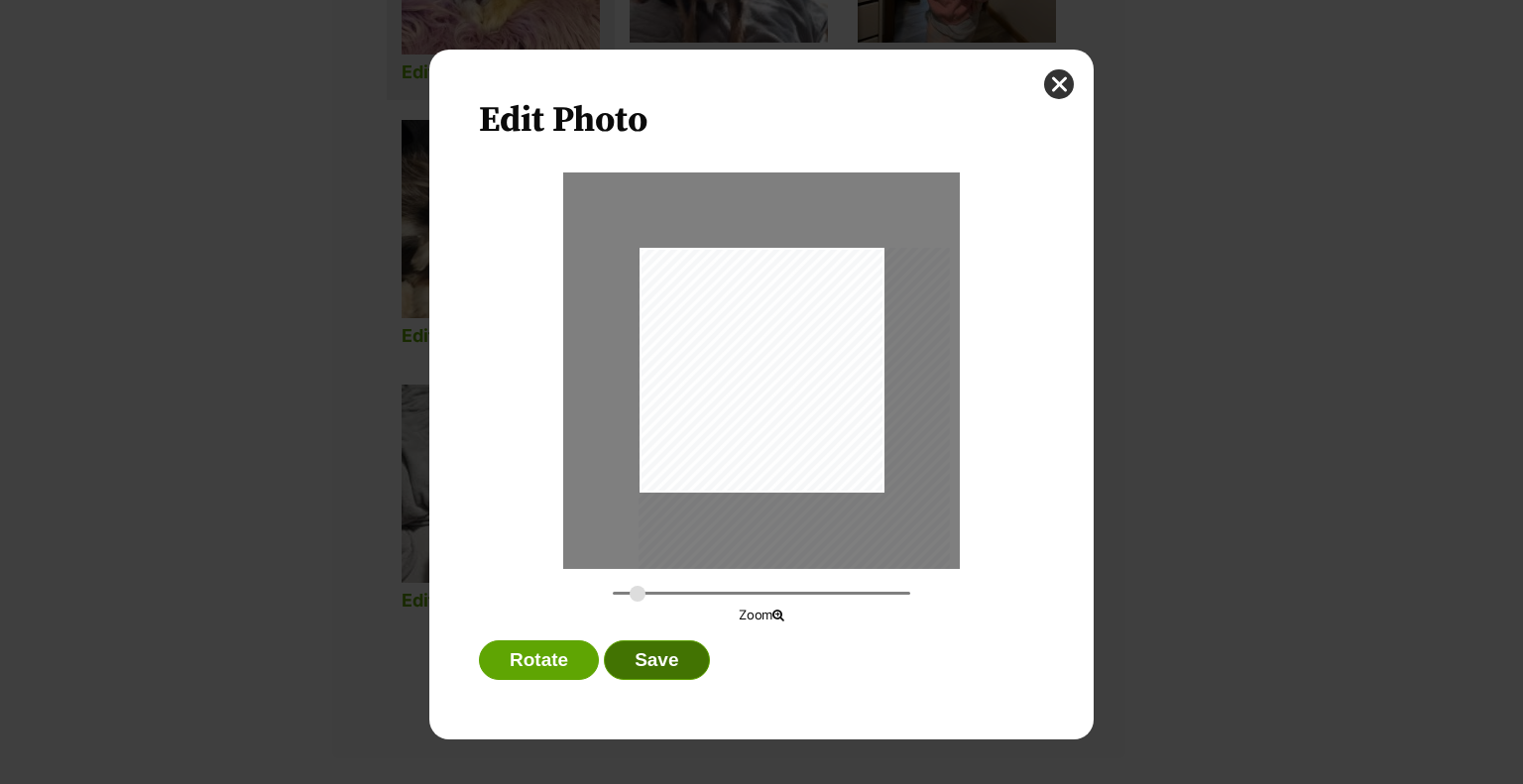click on "Save" at bounding box center (656, 660) 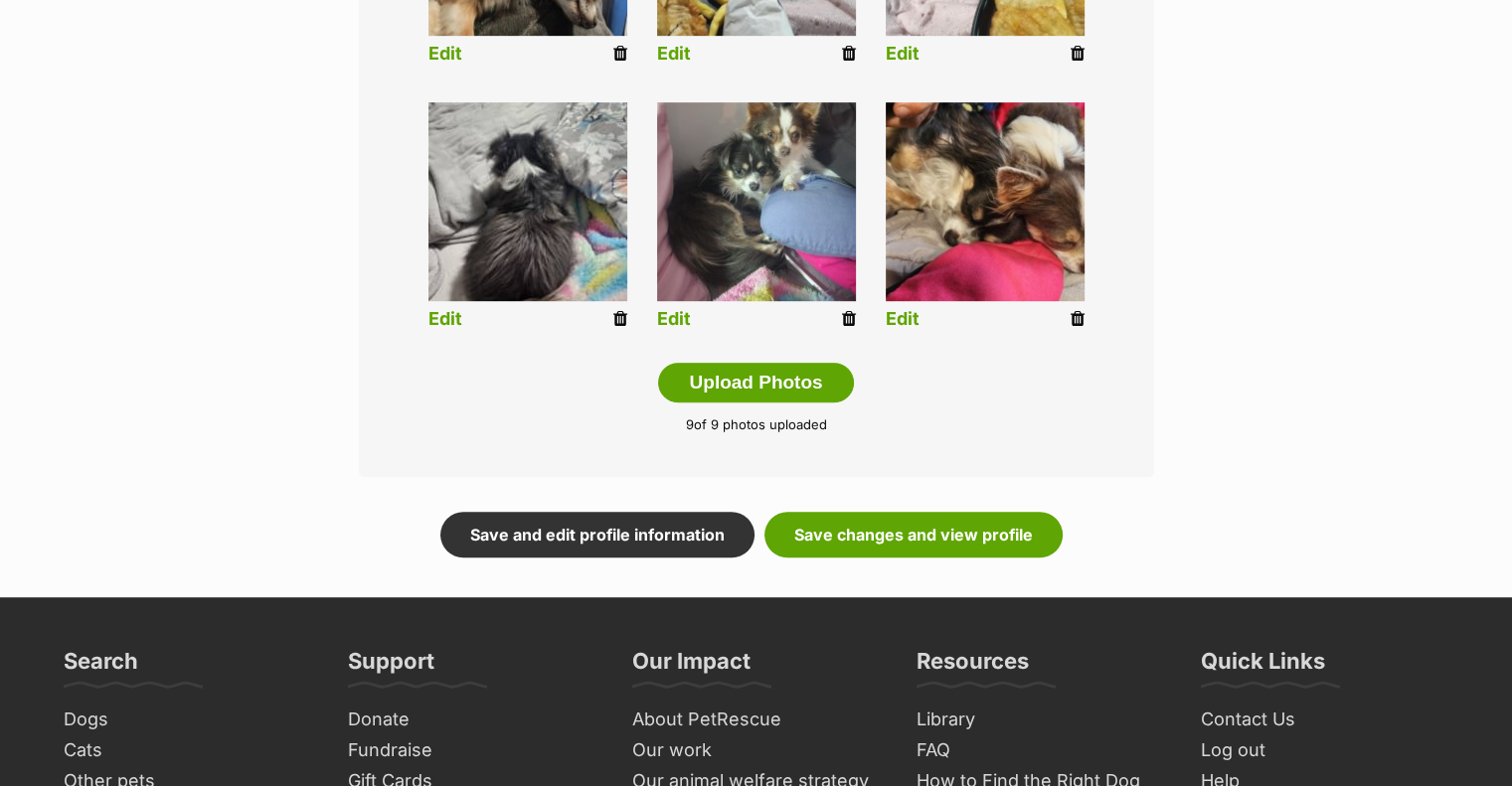 scroll, scrollTop: 994, scrollLeft: 0, axis: vertical 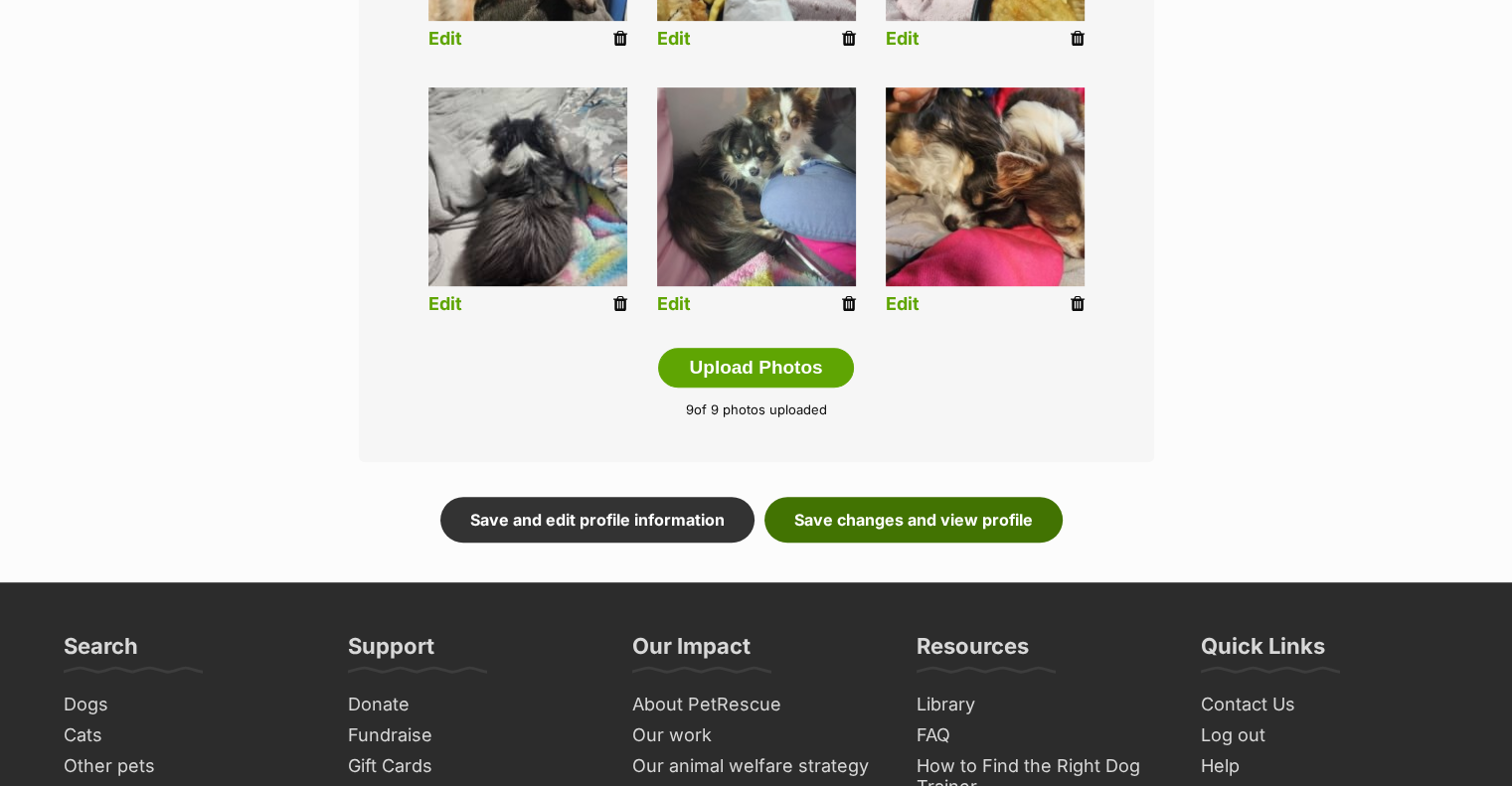 click on "Save changes and view profile" at bounding box center [914, 520] 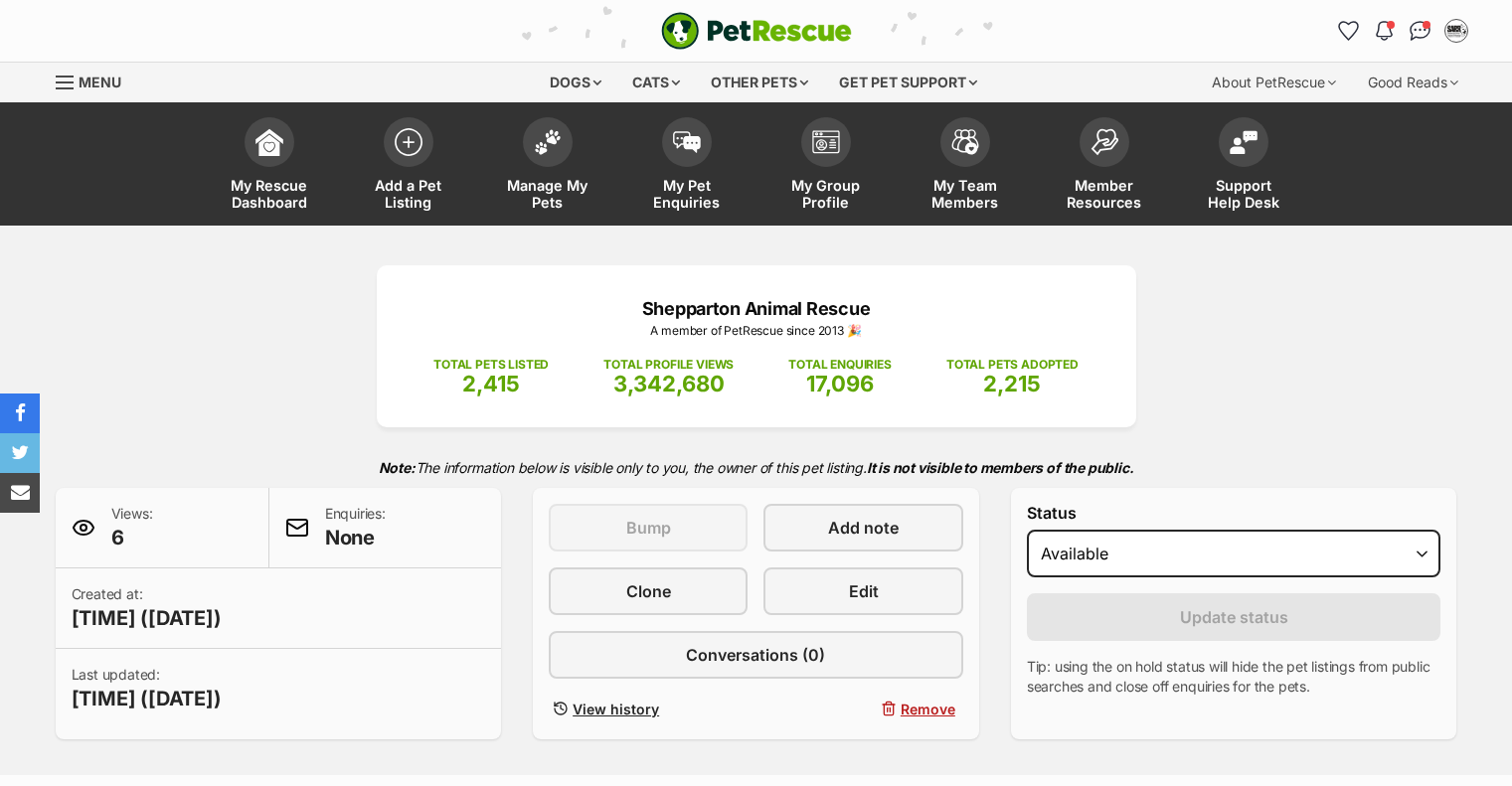 scroll, scrollTop: 0, scrollLeft: 0, axis: both 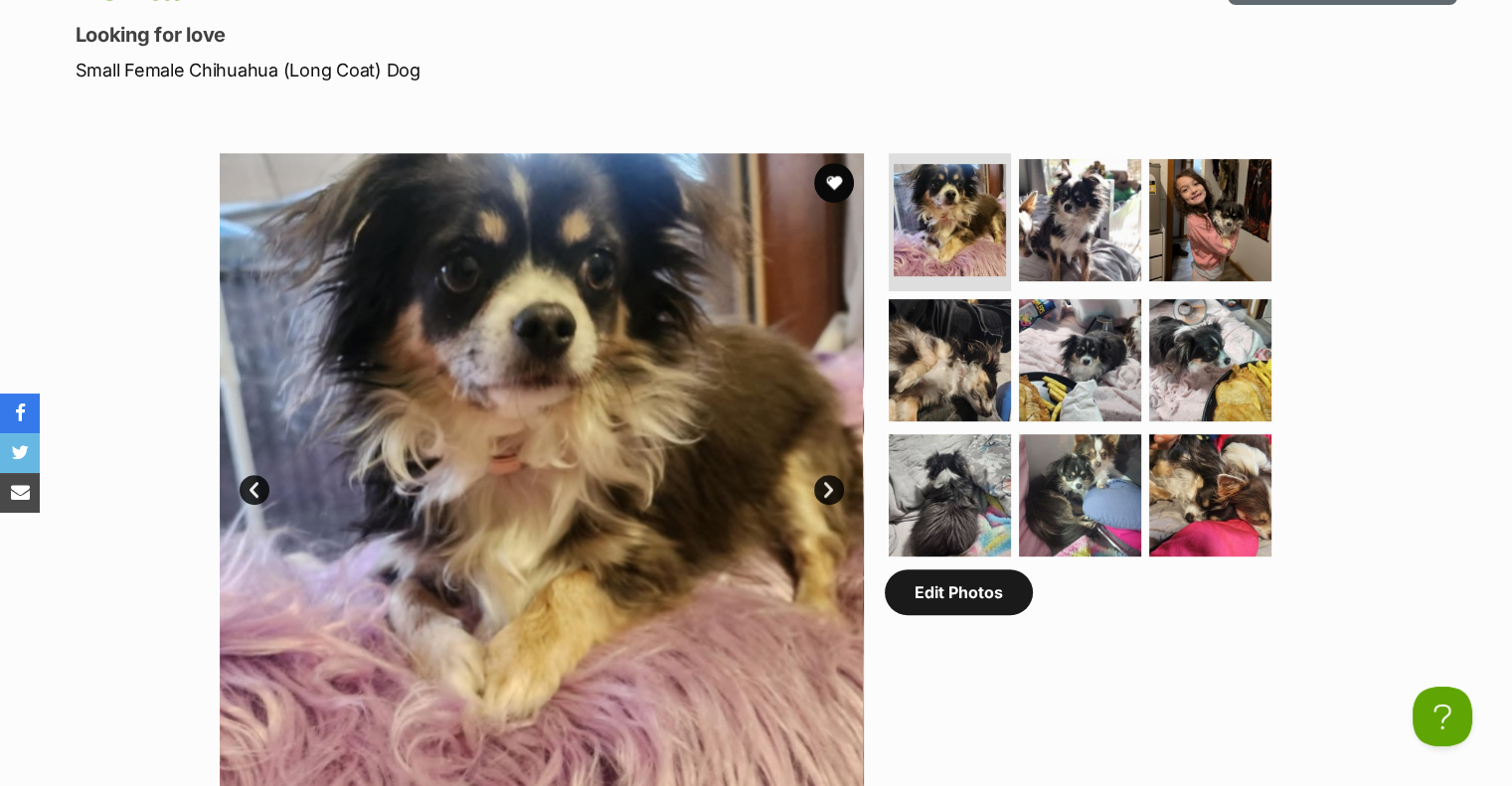 click on "Edit Photos" at bounding box center [958, 592] 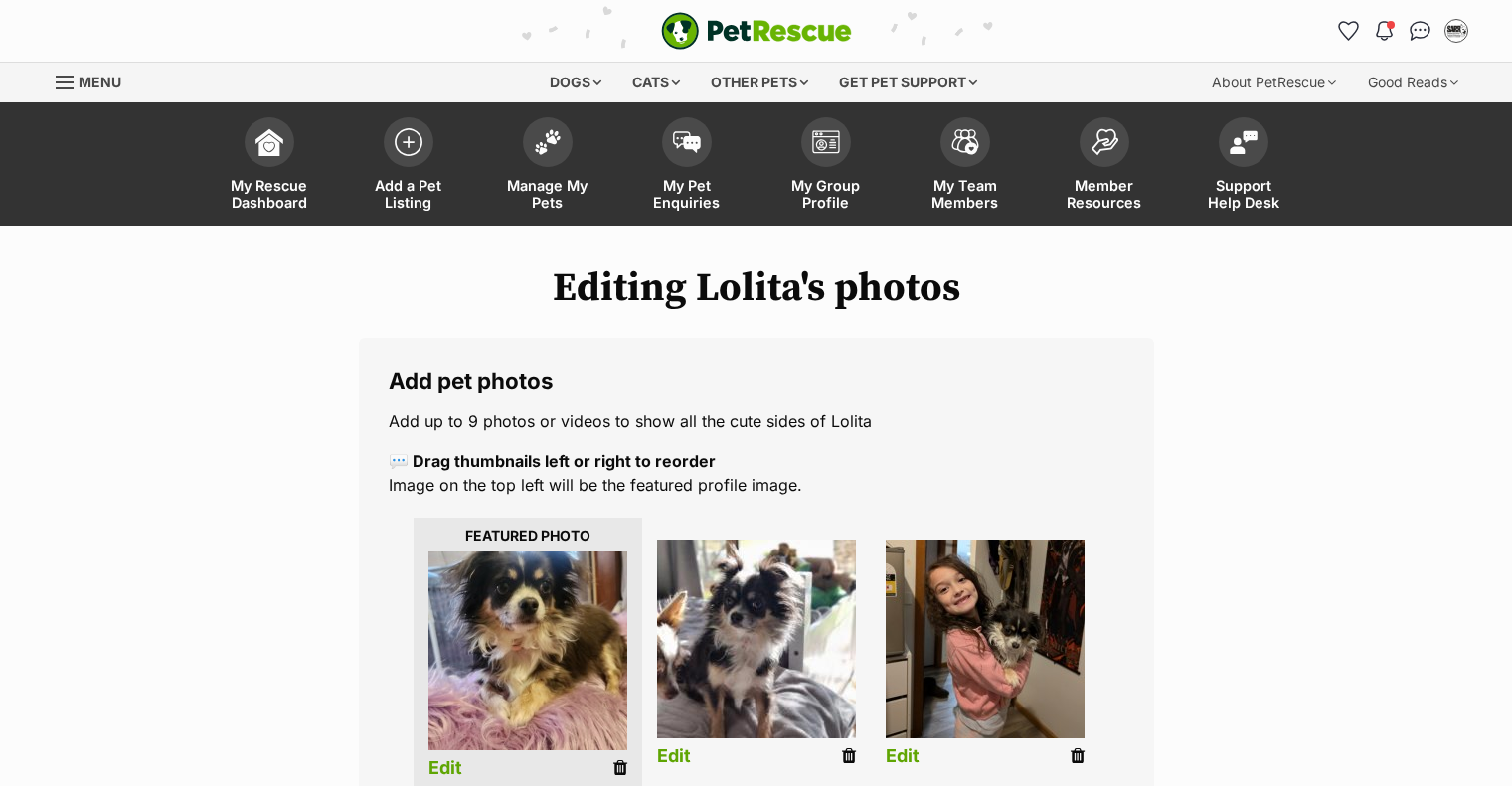 scroll, scrollTop: 0, scrollLeft: 0, axis: both 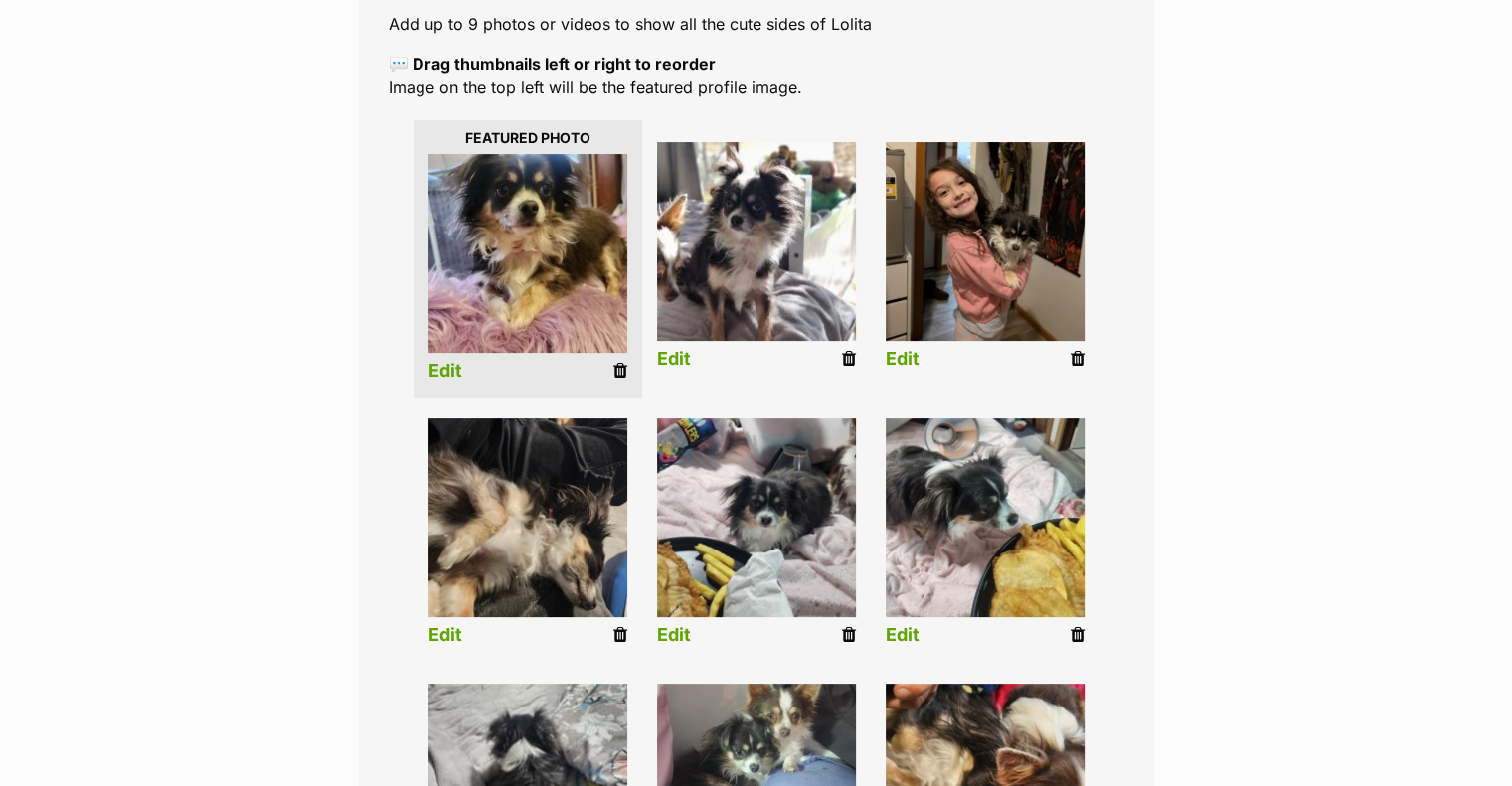 click on "Edit" at bounding box center [674, 635] 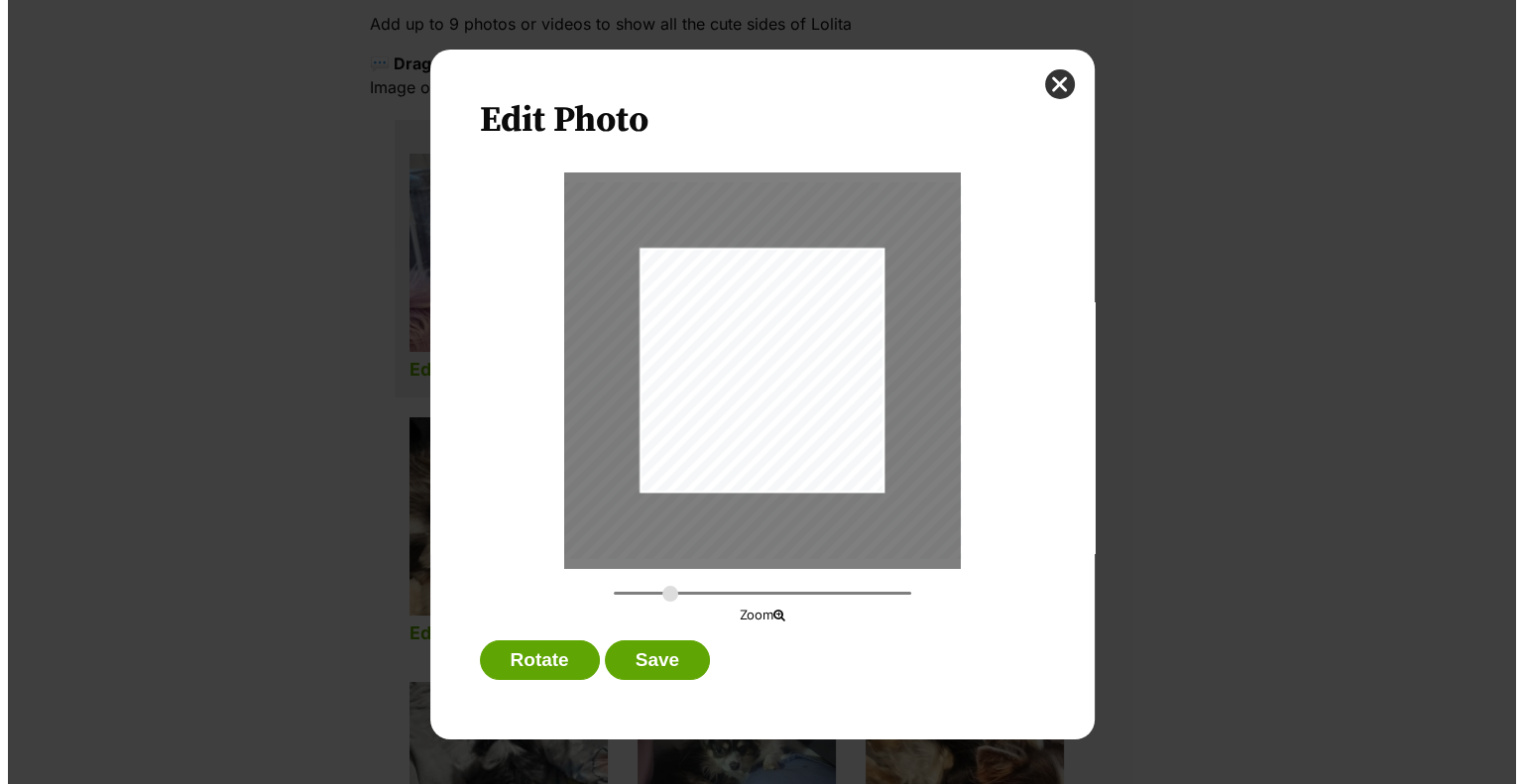 scroll, scrollTop: 0, scrollLeft: 0, axis: both 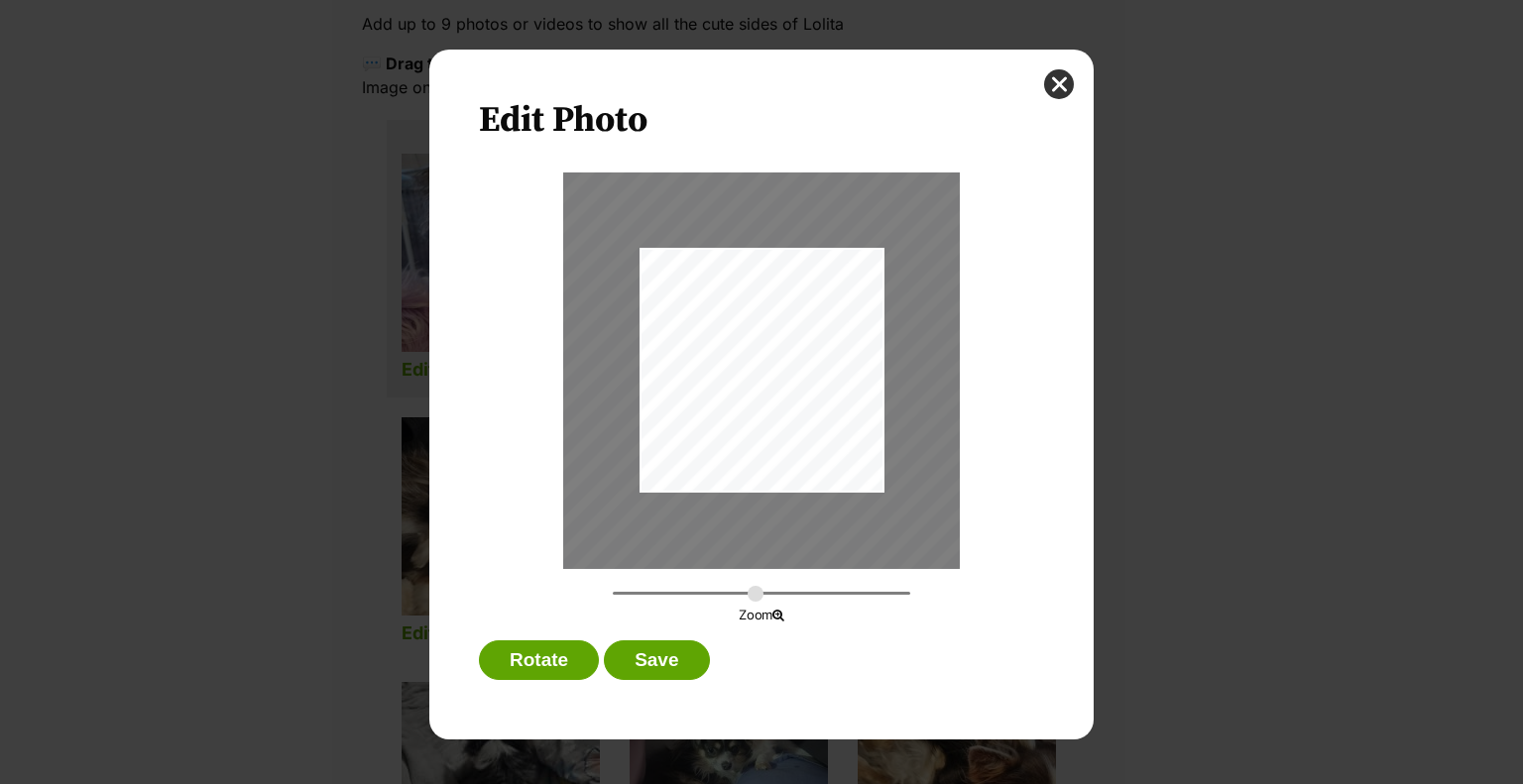 drag, startPoint x: 668, startPoint y: 597, endPoint x: 755, endPoint y: 594, distance: 87.05171 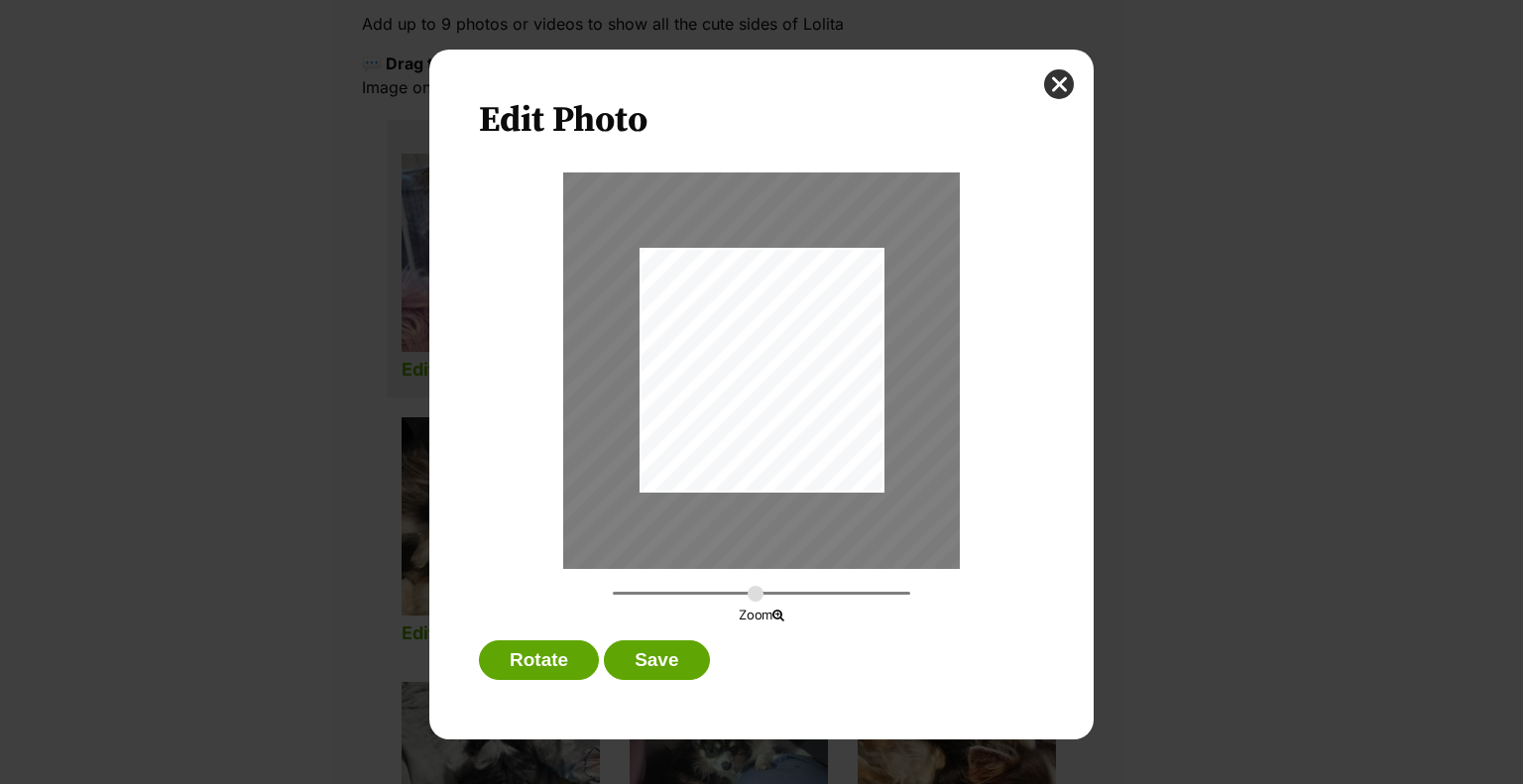 drag, startPoint x: 786, startPoint y: 441, endPoint x: 714, endPoint y: 459, distance: 74.2159 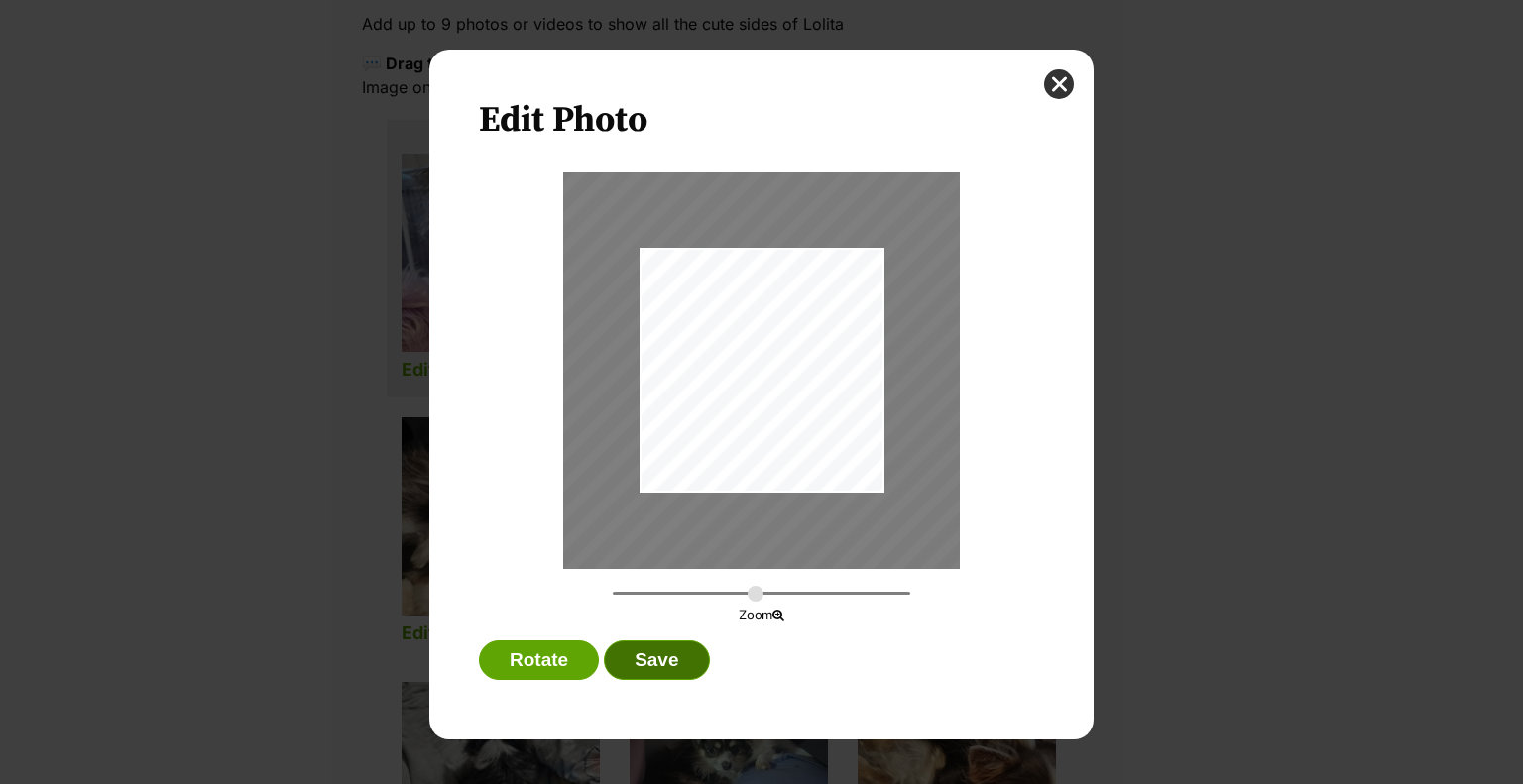 click on "Save" at bounding box center [656, 660] 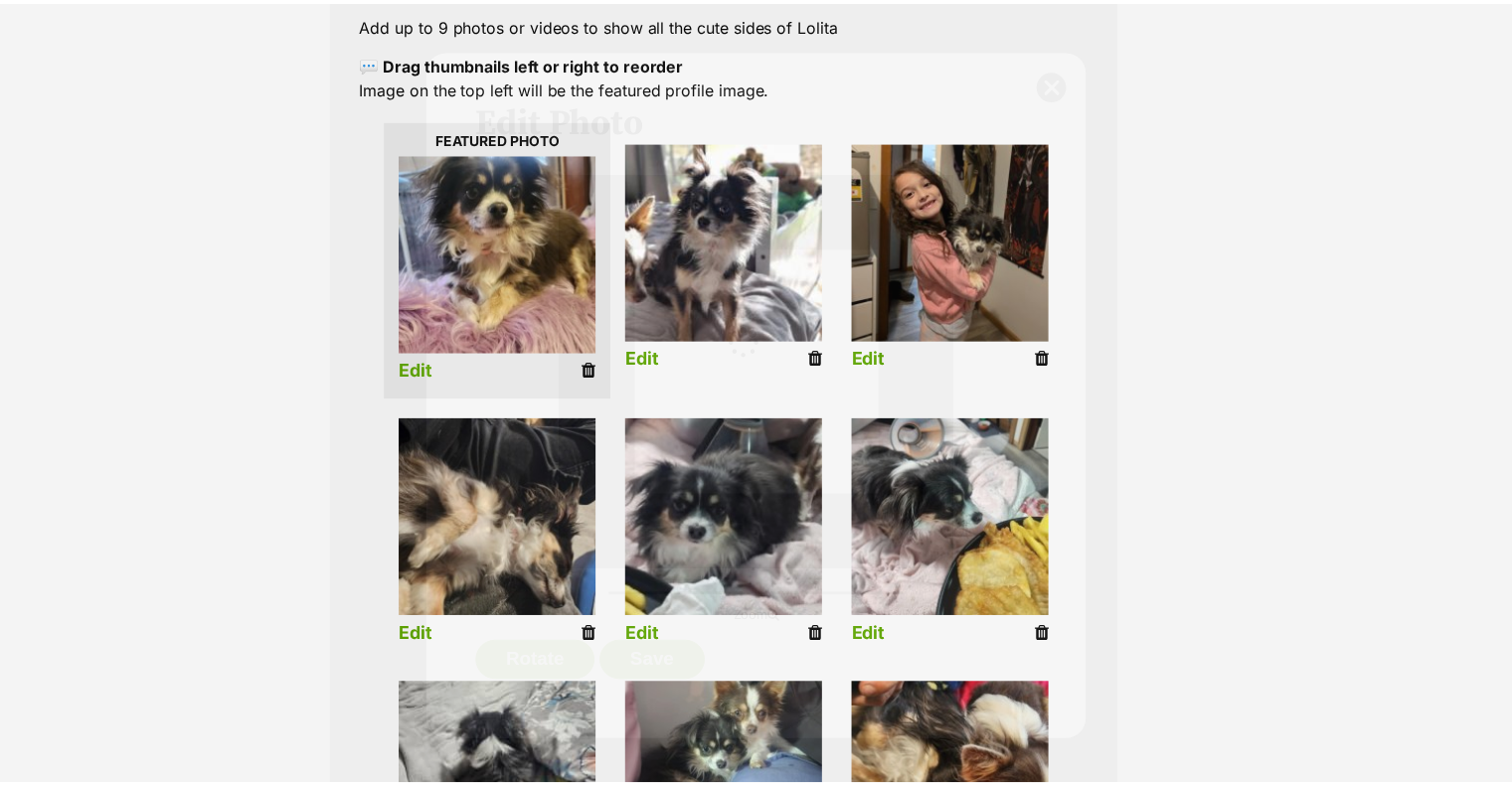 scroll, scrollTop: 397, scrollLeft: 0, axis: vertical 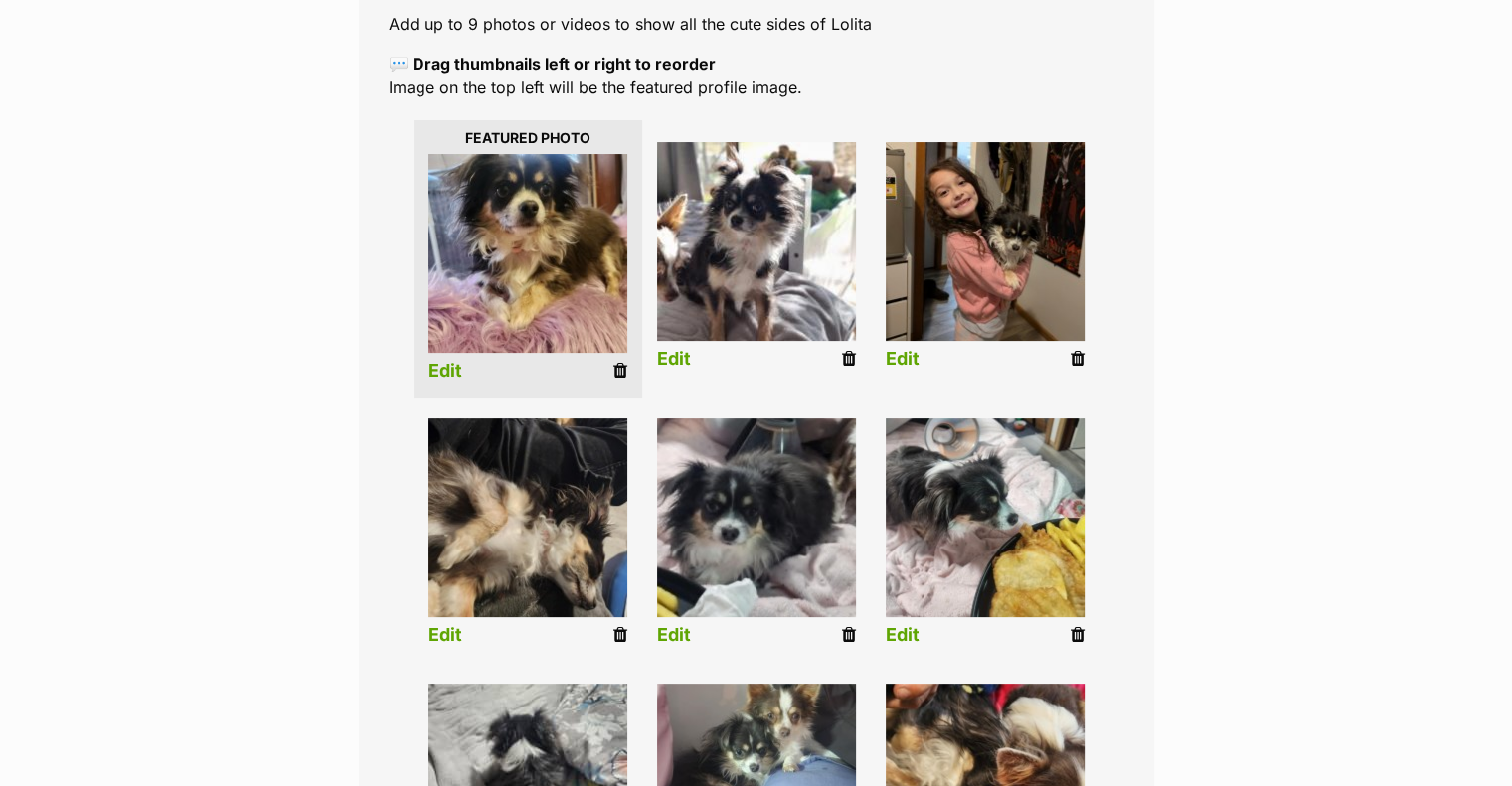 click on "Edit" at bounding box center (674, 635) 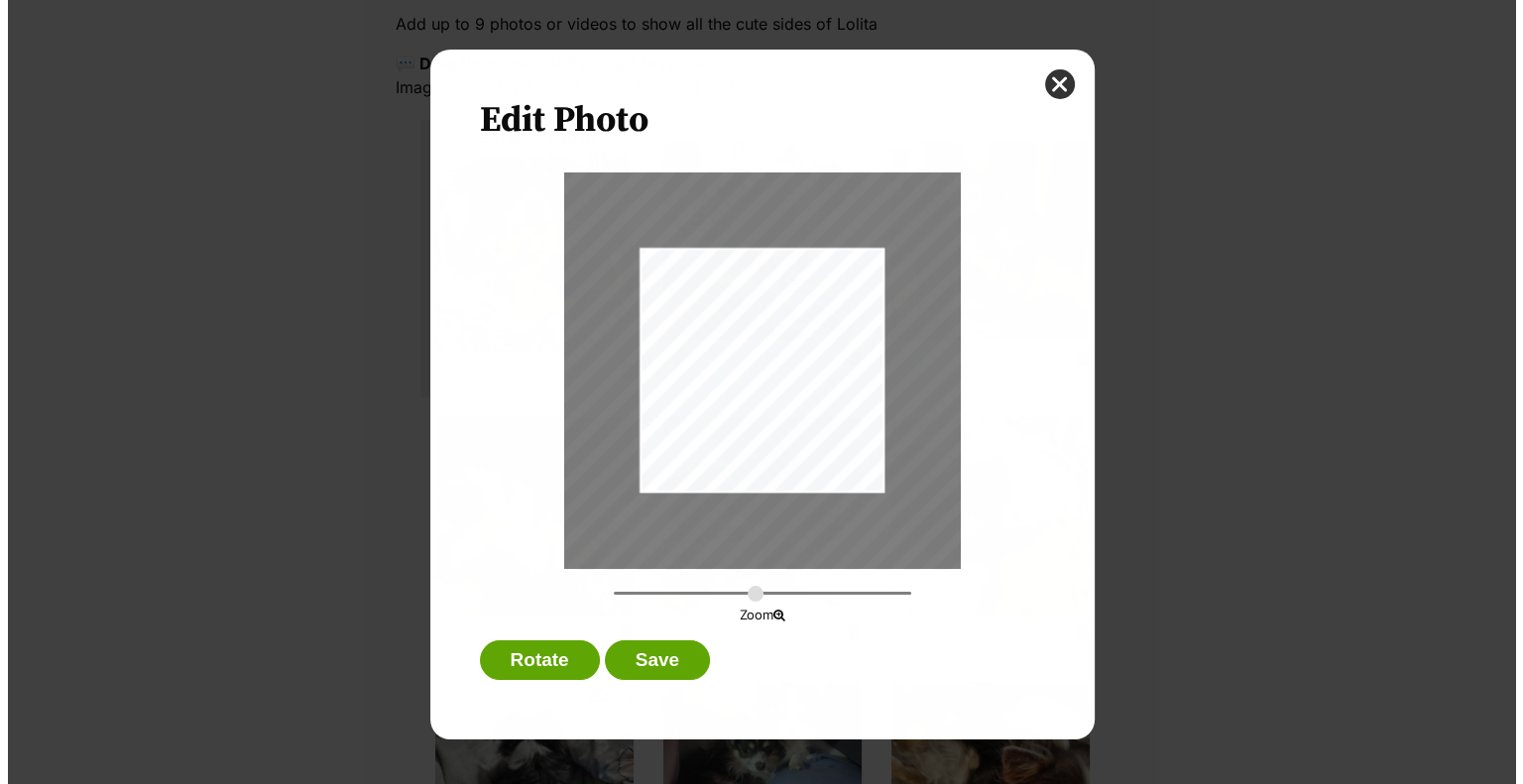 scroll, scrollTop: 0, scrollLeft: 0, axis: both 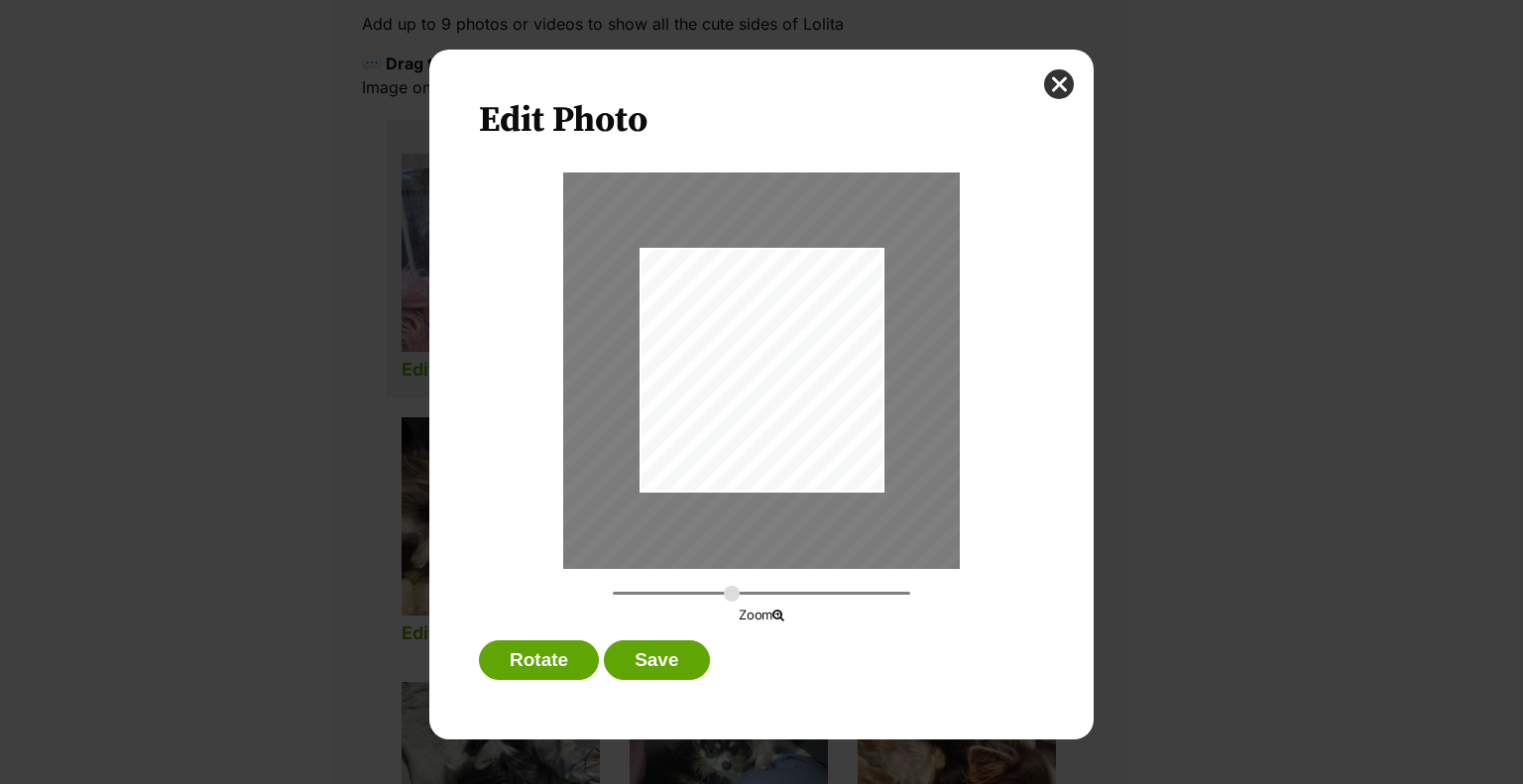drag, startPoint x: 750, startPoint y: 589, endPoint x: 731, endPoint y: 590, distance: 19.026298 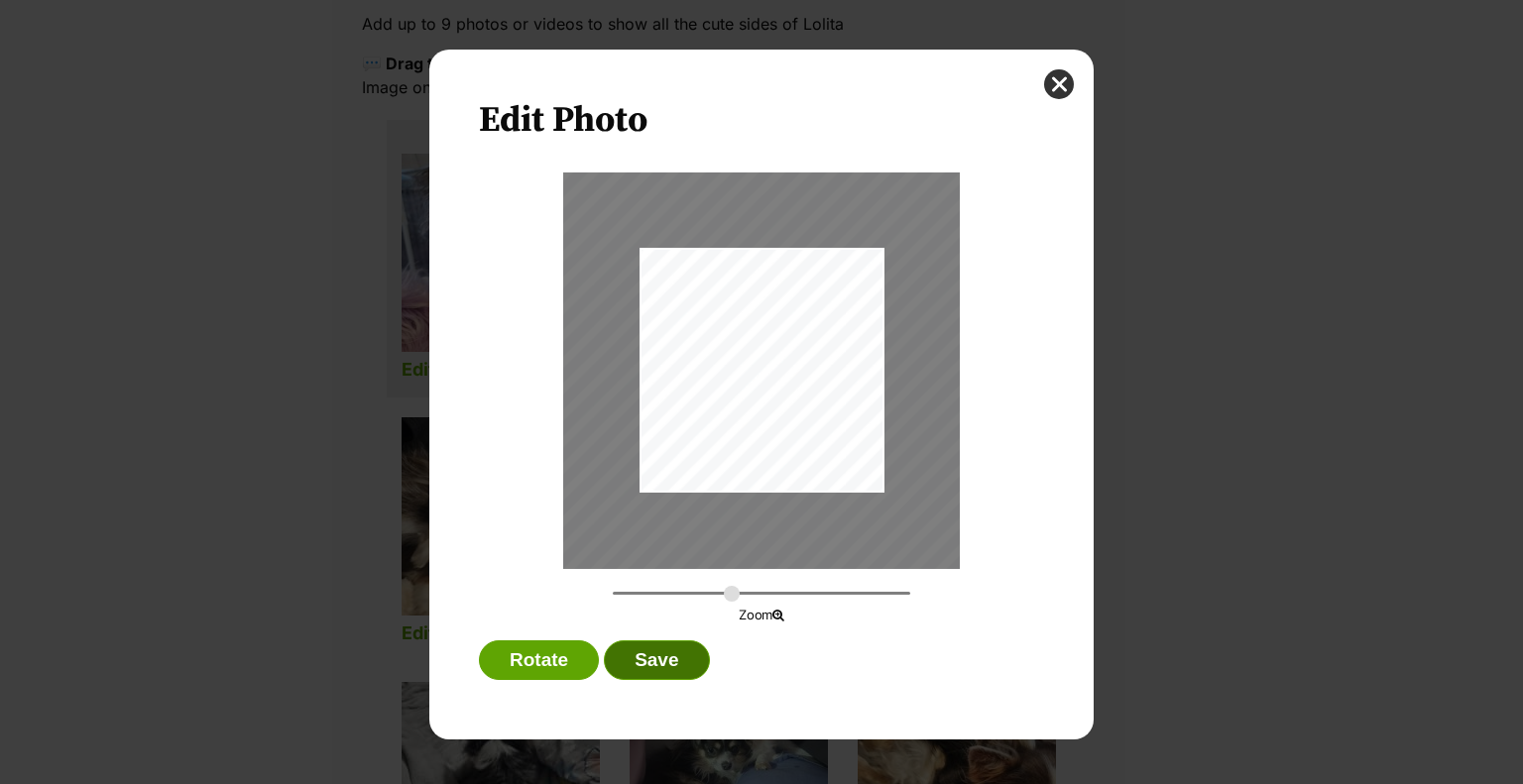 click on "Save" at bounding box center (656, 660) 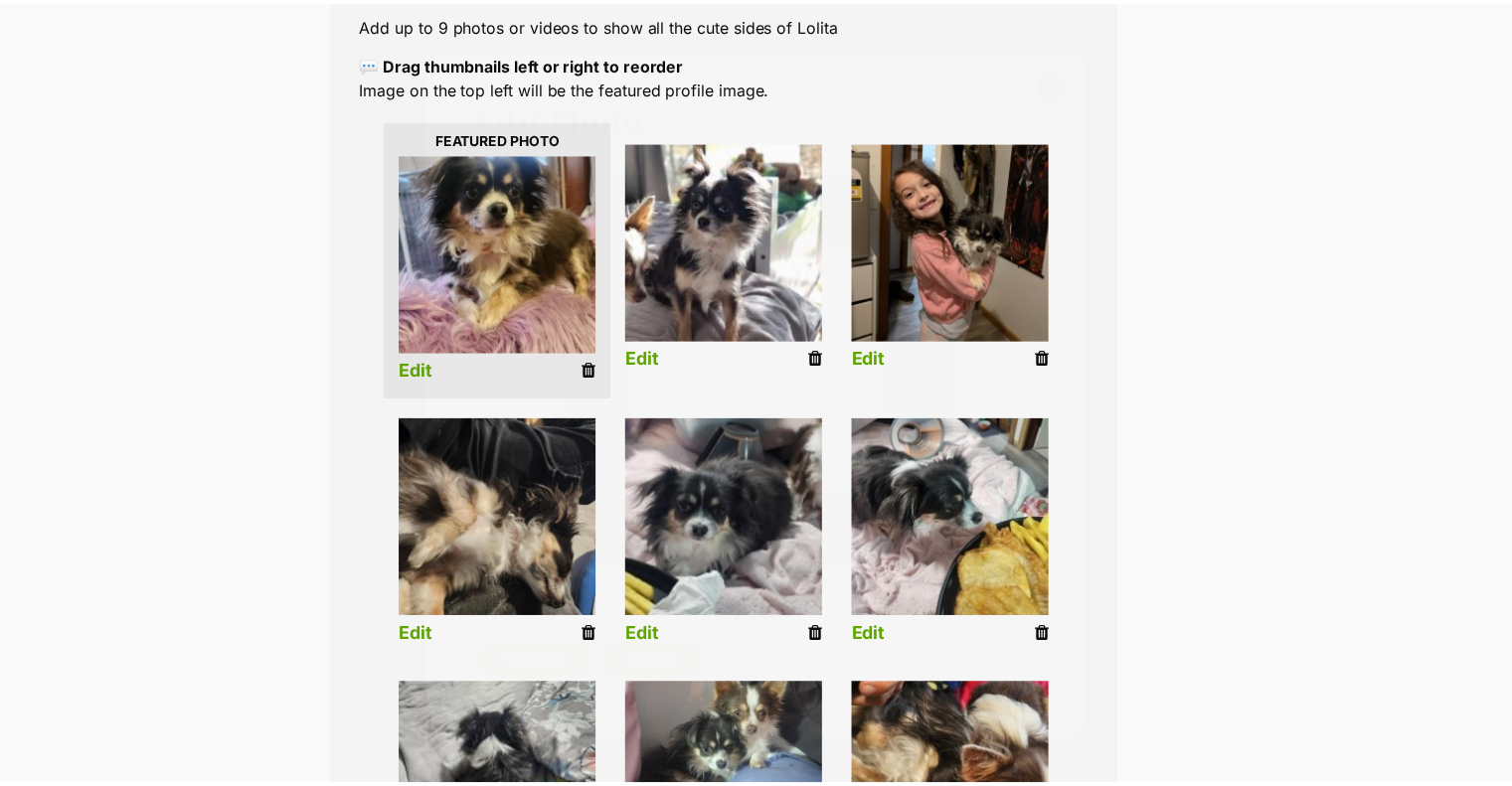 scroll, scrollTop: 397, scrollLeft: 0, axis: vertical 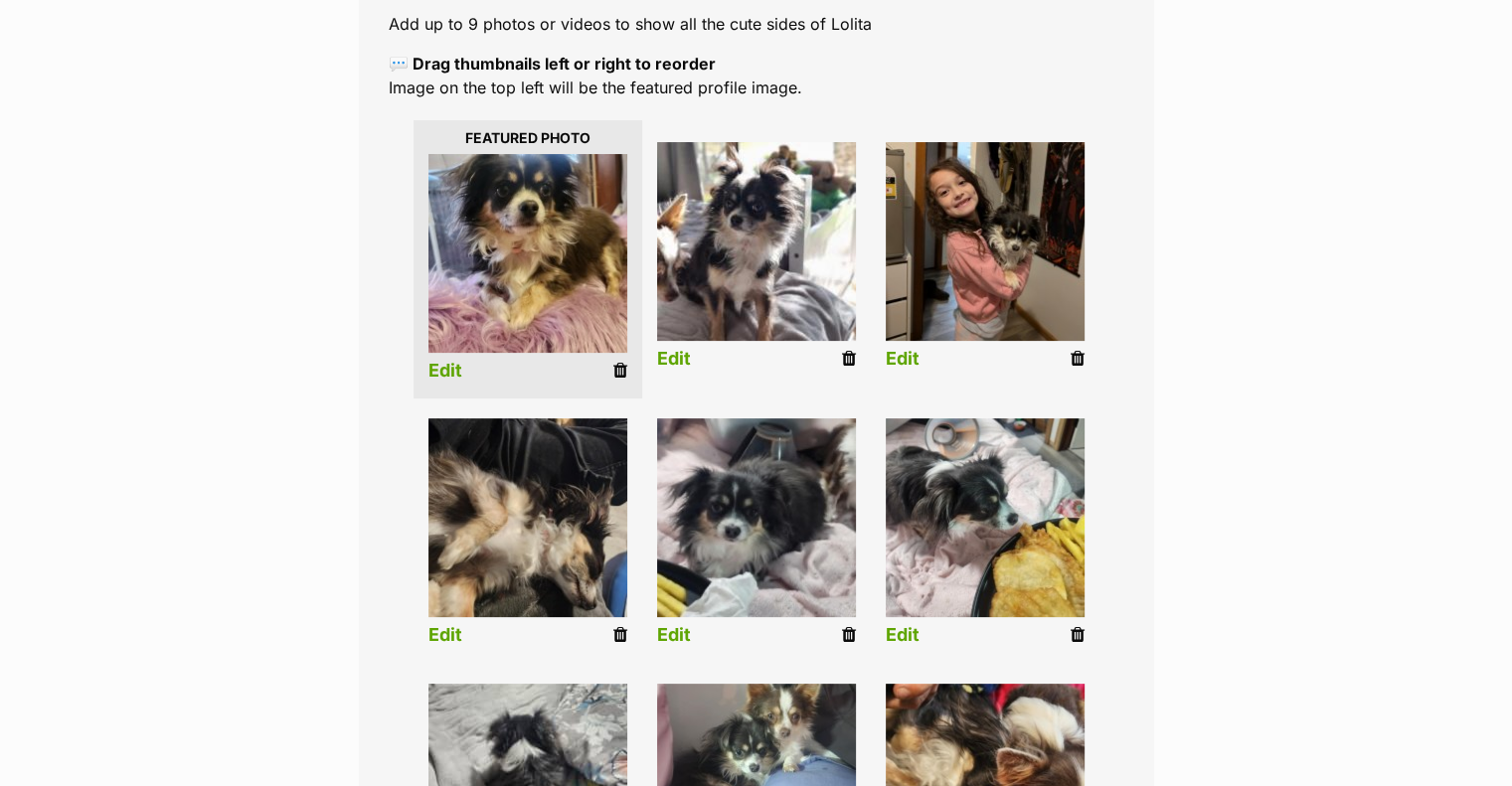 click on "Edit" at bounding box center (903, 635) 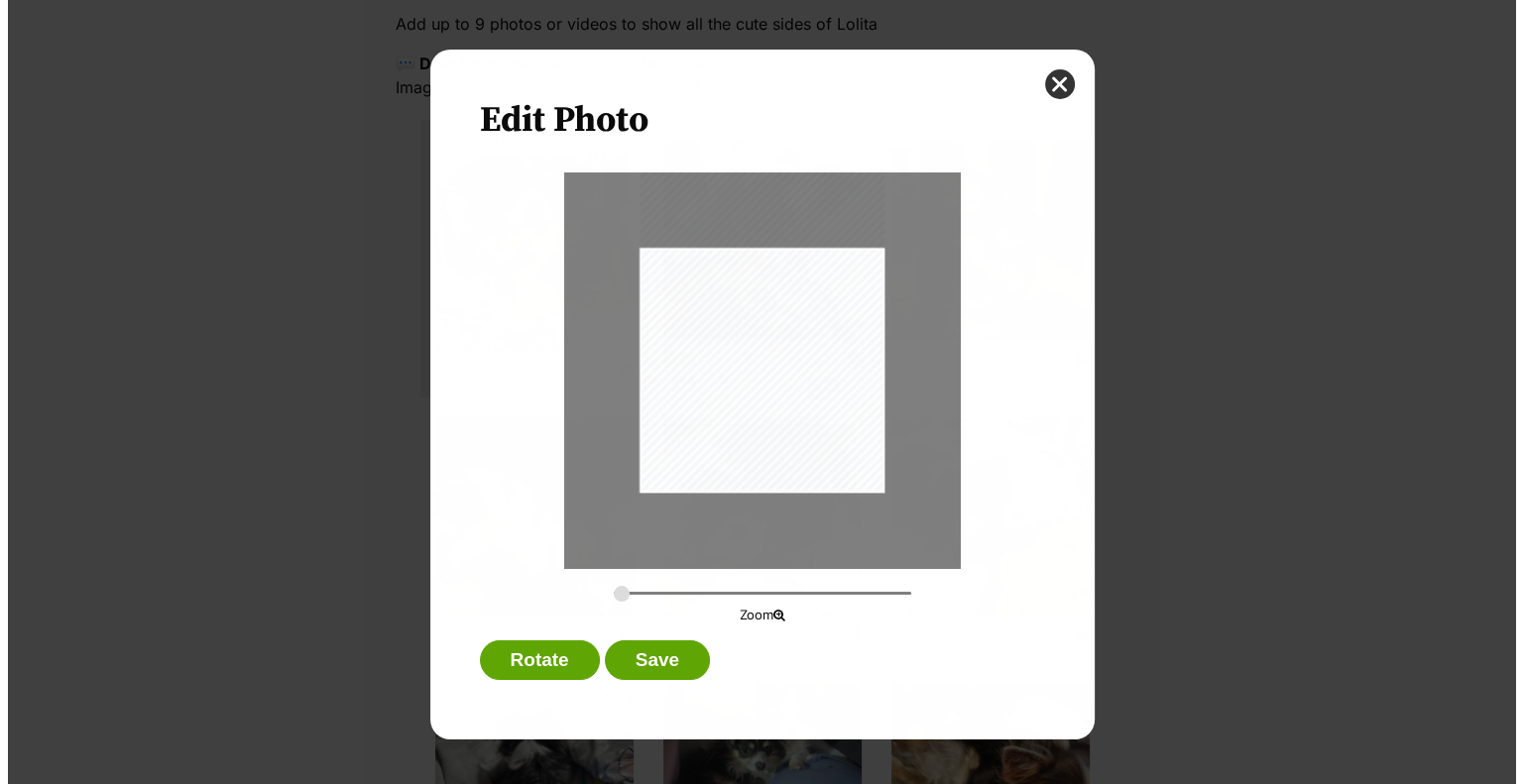 scroll, scrollTop: 0, scrollLeft: 0, axis: both 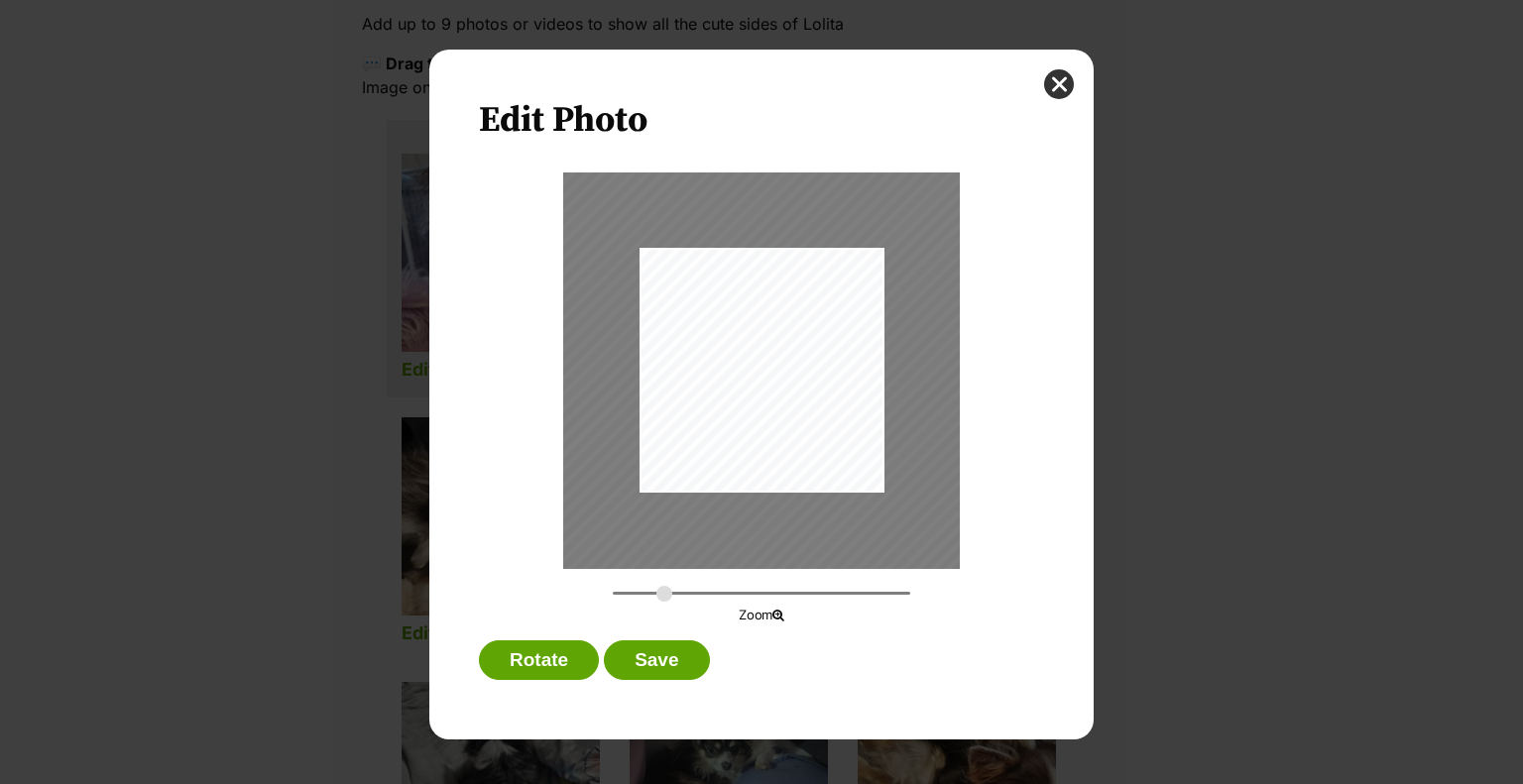 drag, startPoint x: 620, startPoint y: 585, endPoint x: 663, endPoint y: 585, distance: 43 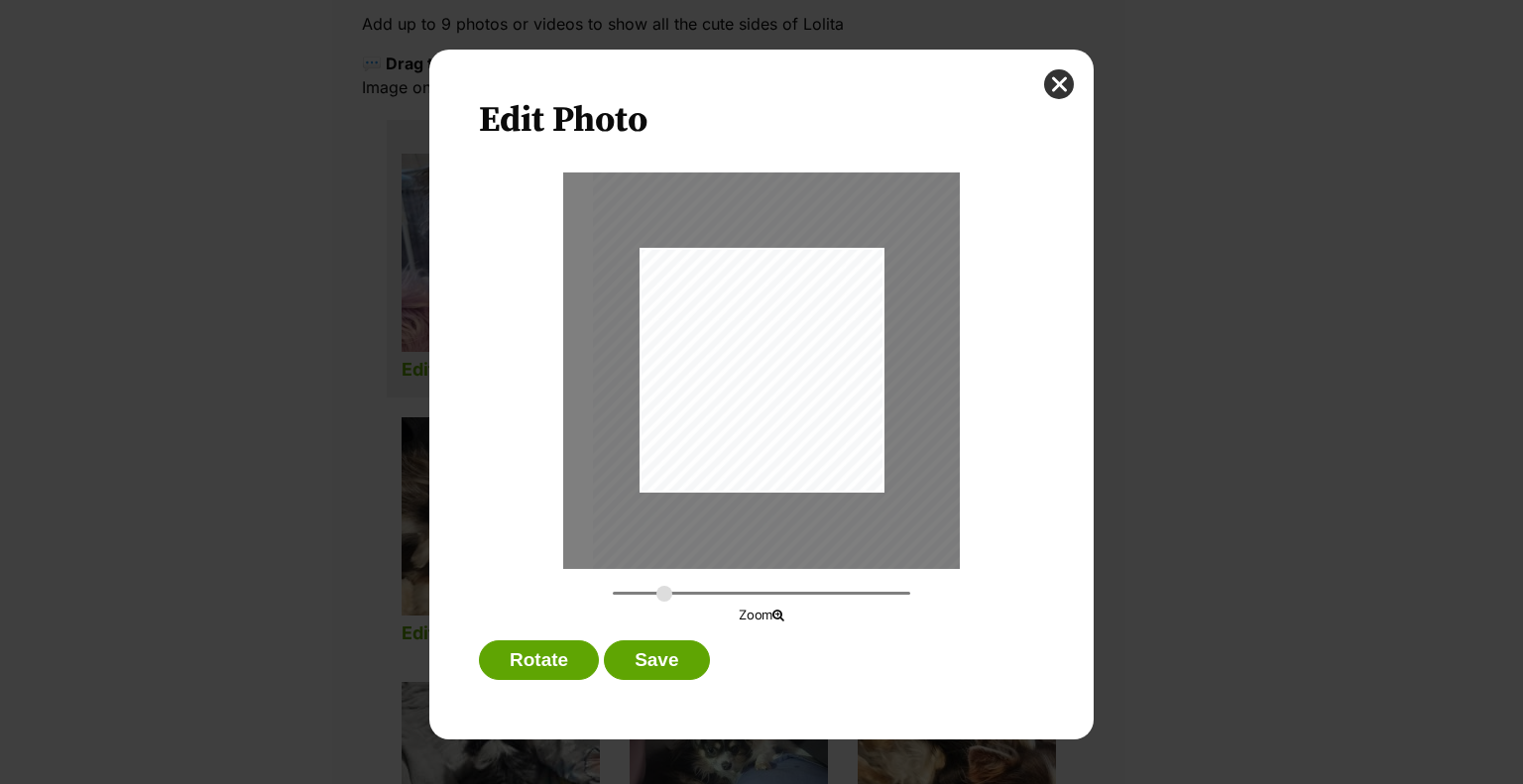drag, startPoint x: 739, startPoint y: 408, endPoint x: 798, endPoint y: 461, distance: 79.30952 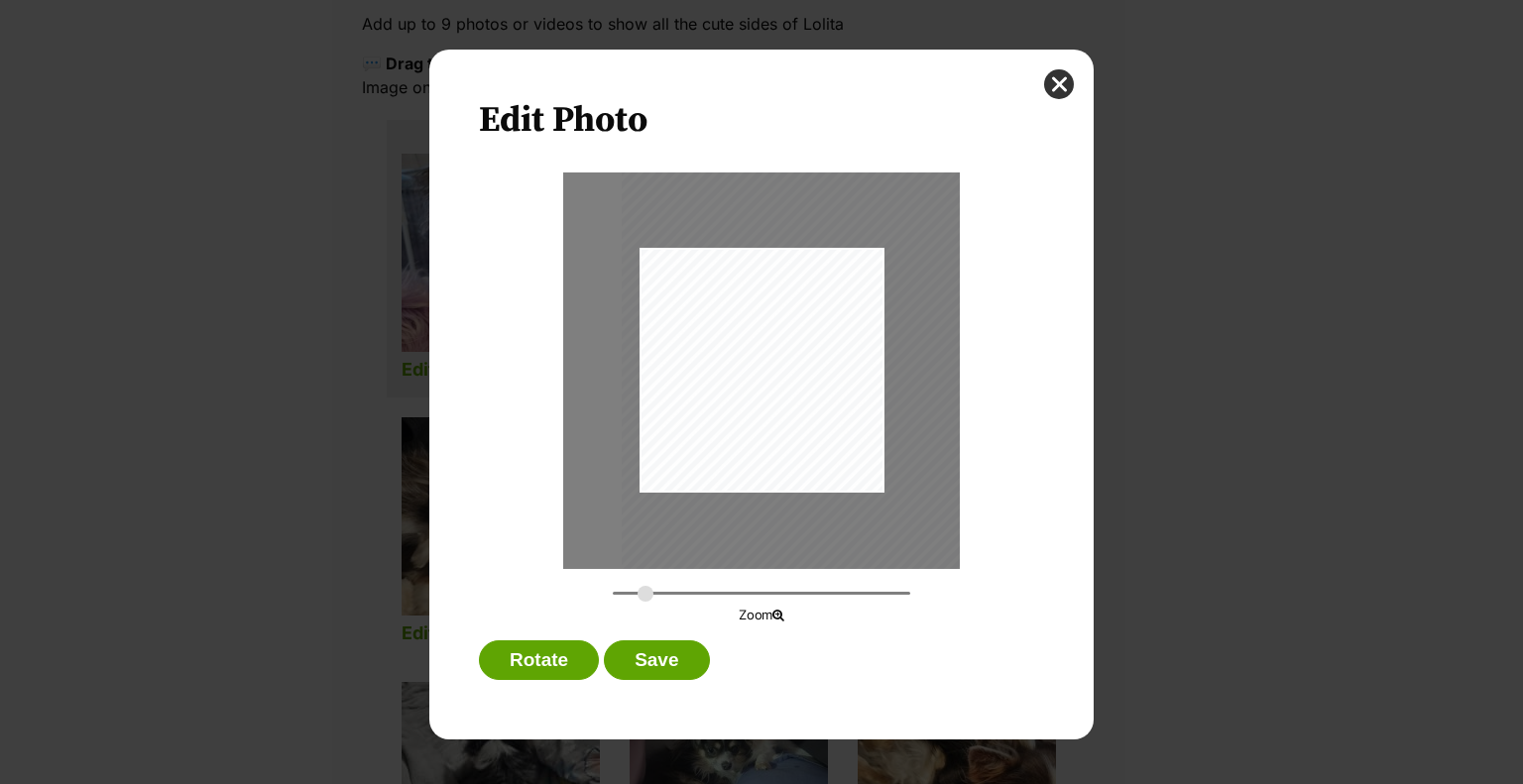drag, startPoint x: 662, startPoint y: 594, endPoint x: 645, endPoint y: 594, distance: 17 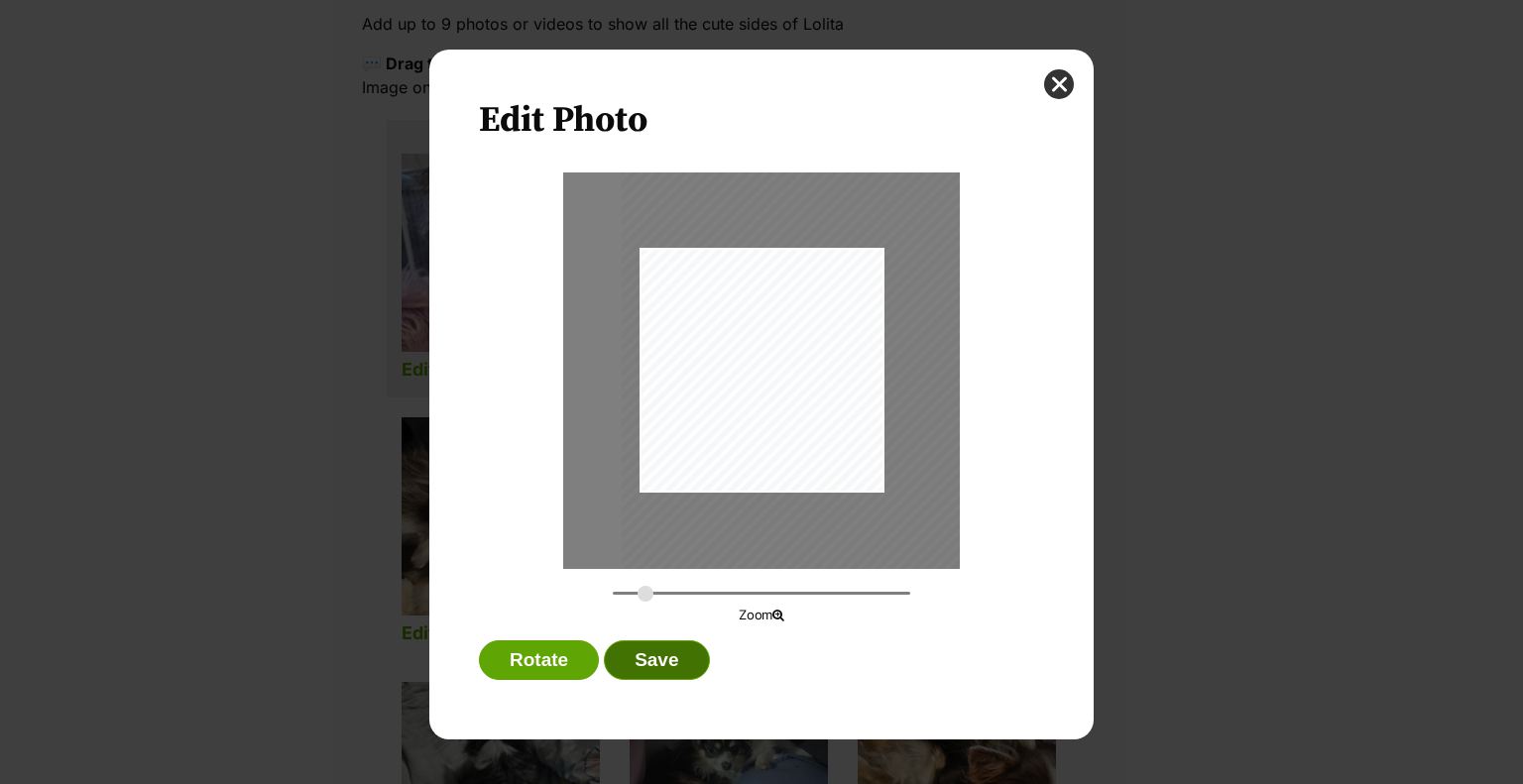 click on "Save" at bounding box center (656, 660) 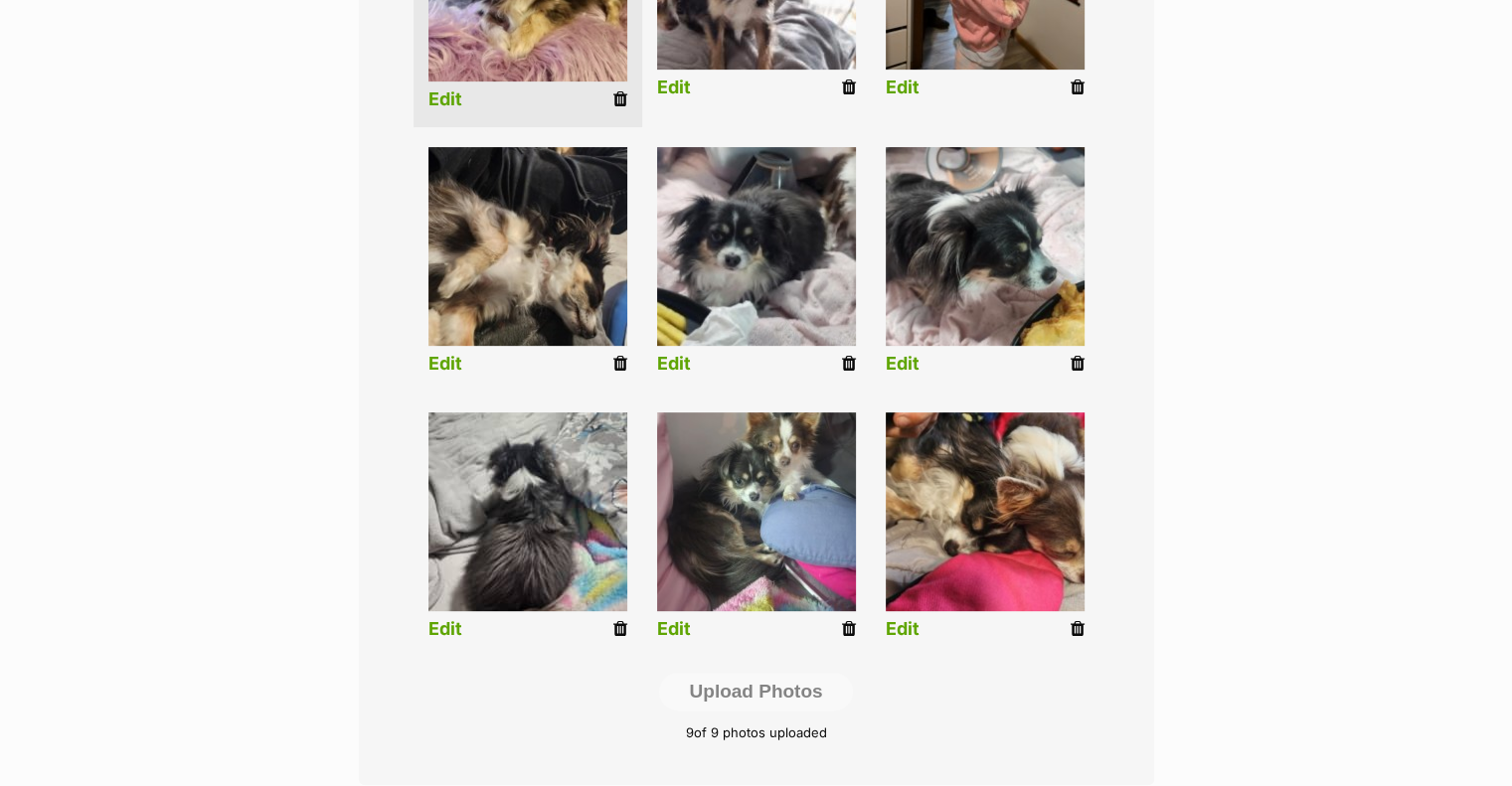 scroll, scrollTop: 696, scrollLeft: 0, axis: vertical 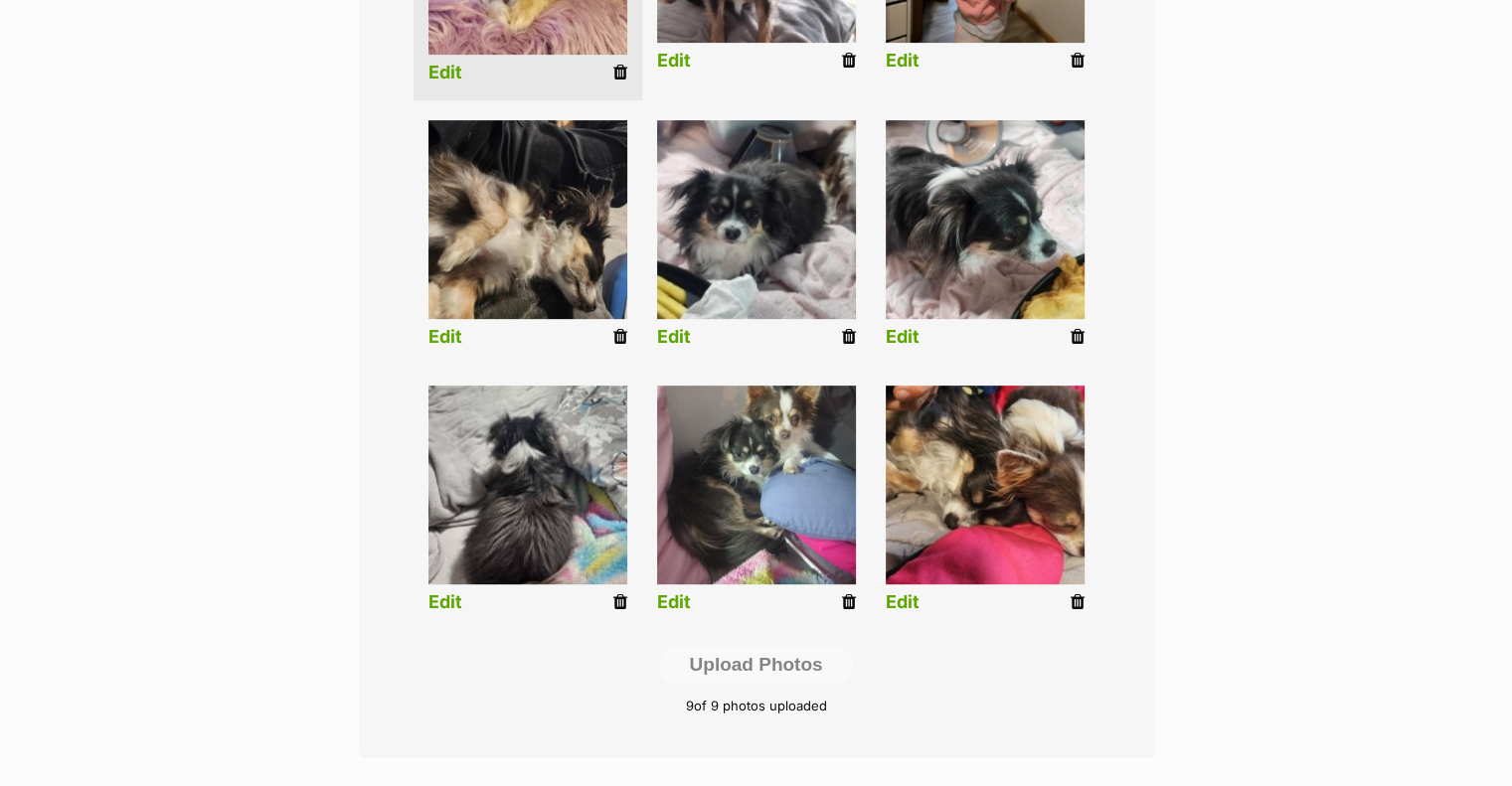 click on "Add pet photos
Add up to 9 photos or videos to show all the cute sides of Lolita
💬 Drag thumbnails left or right to reorder
Image on the top left will be the featured profile image.
Edit
Edit
Edit
Edit
Edit
Edit
Edit
Edit
Edit
Upload Photos
9
of 9 photos uploaded" at bounding box center [756, 200] 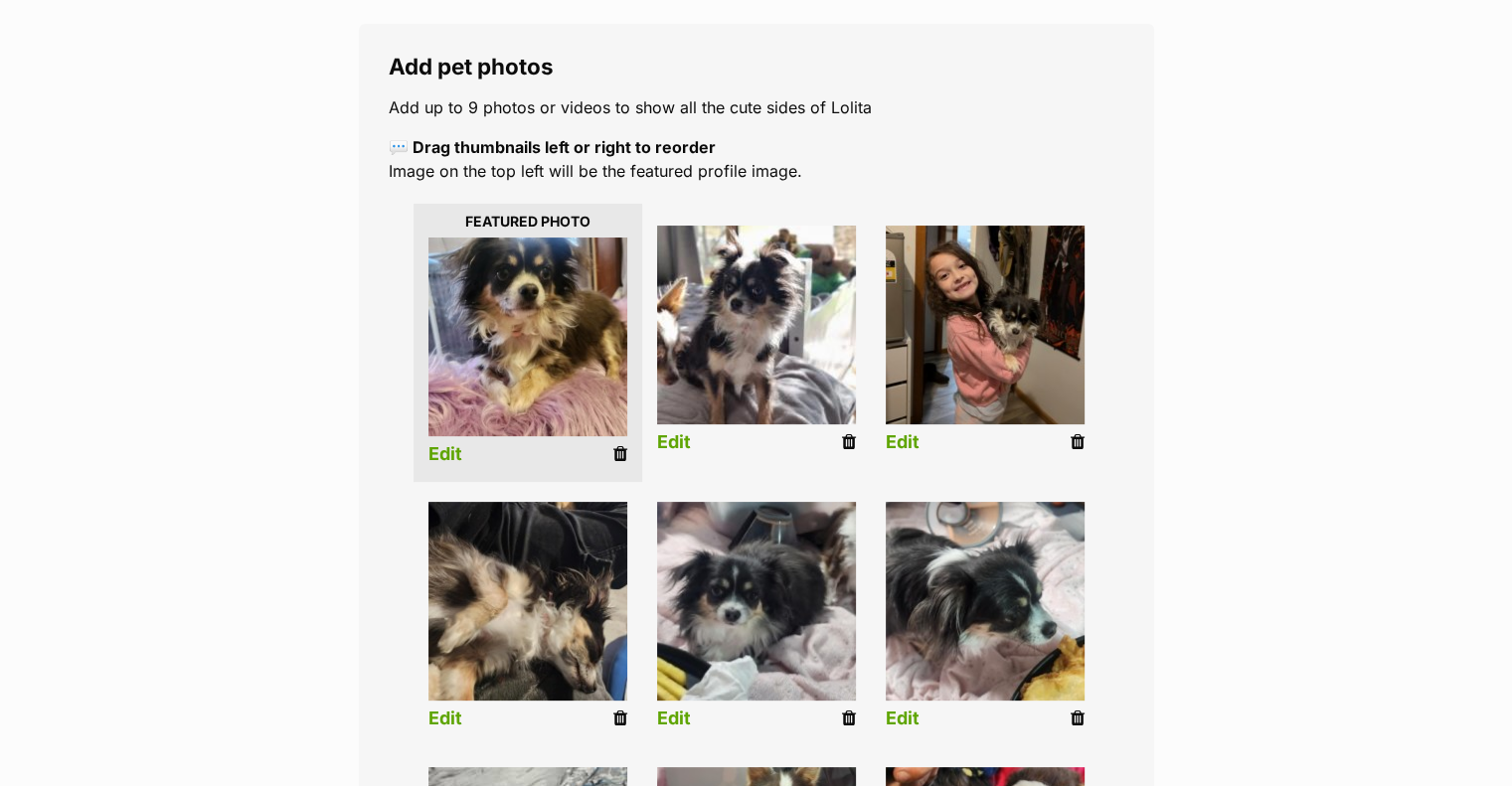 scroll, scrollTop: 298, scrollLeft: 0, axis: vertical 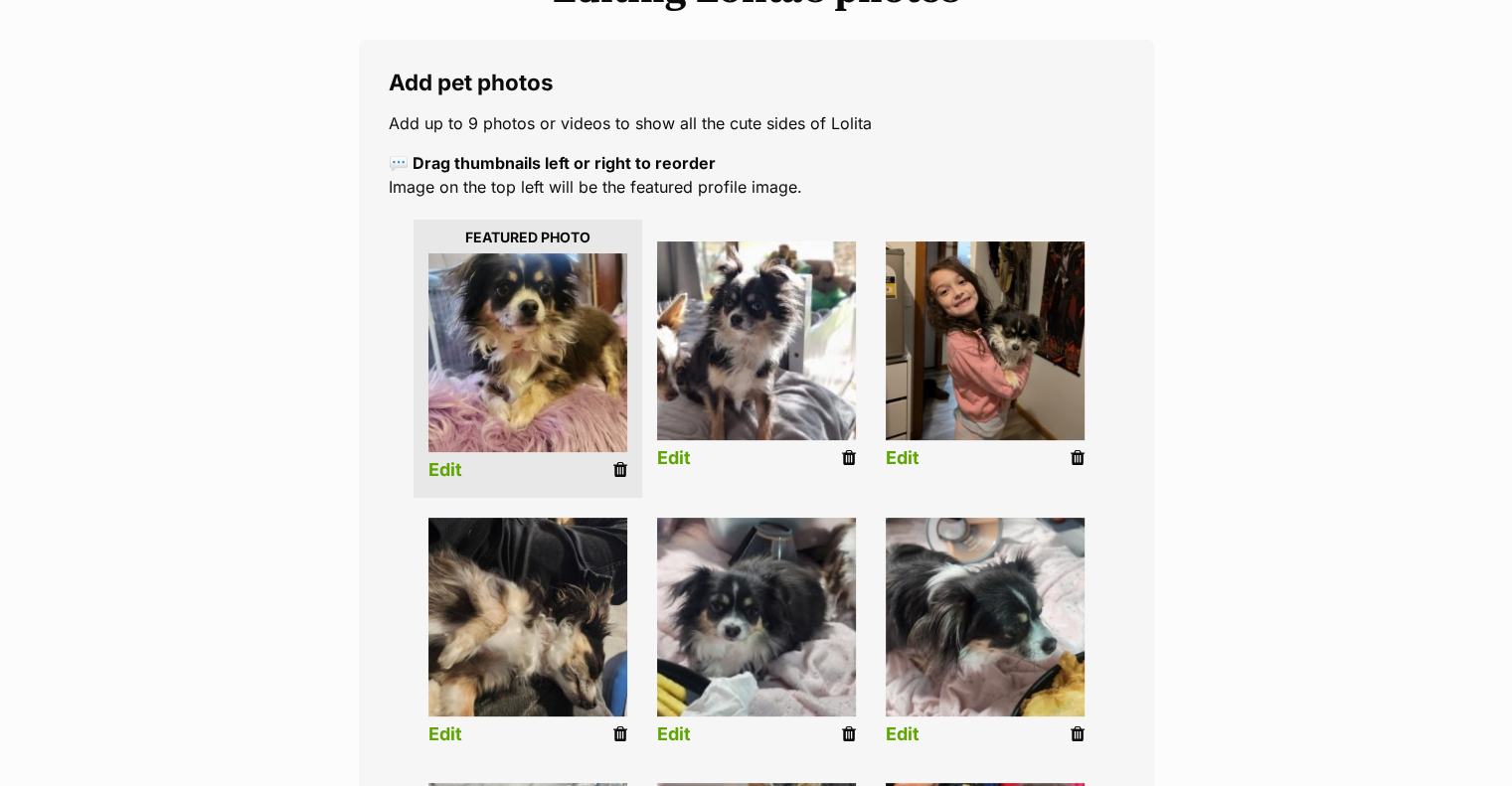click at bounding box center (849, 458) 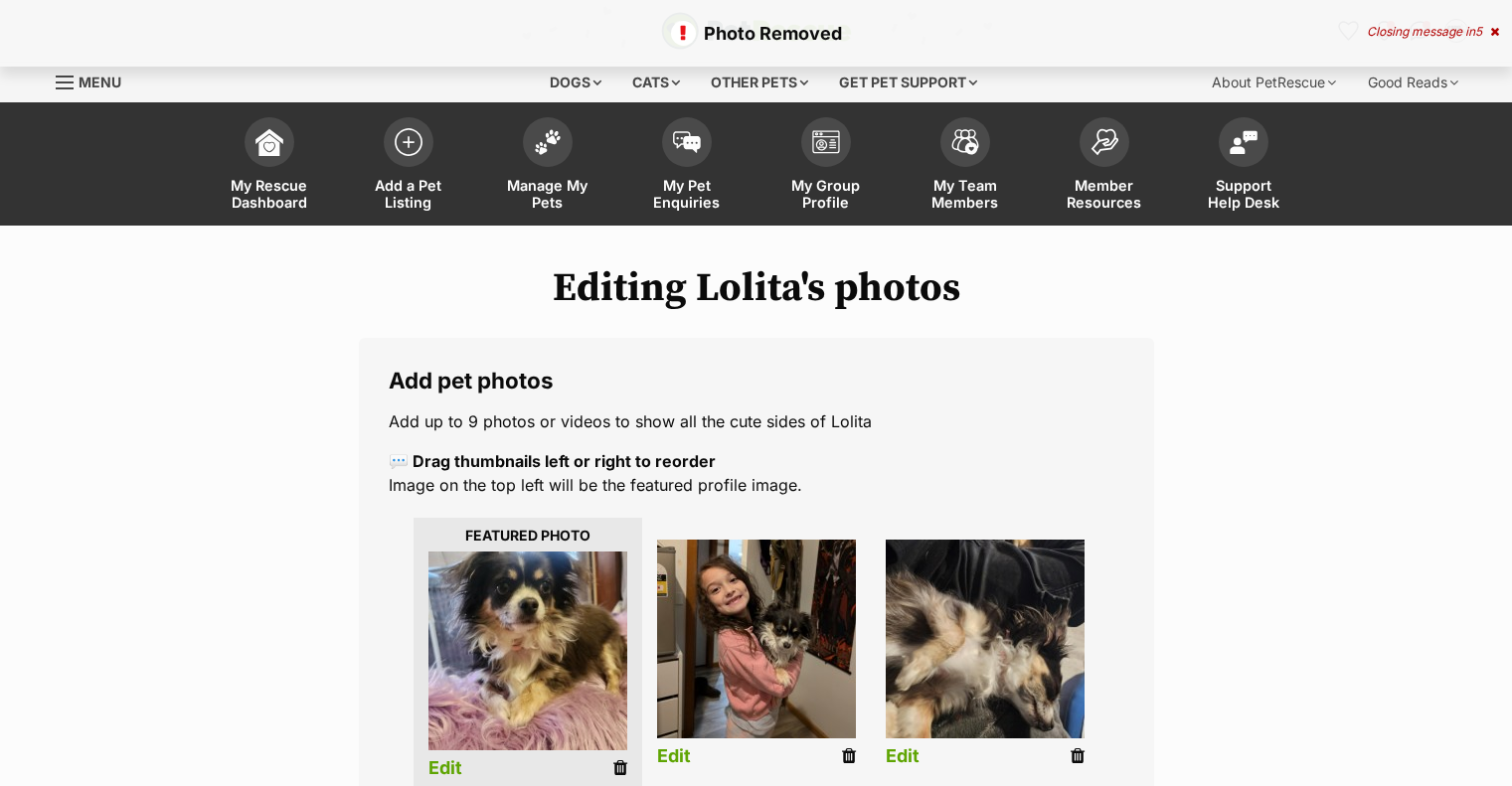 scroll, scrollTop: 696, scrollLeft: 0, axis: vertical 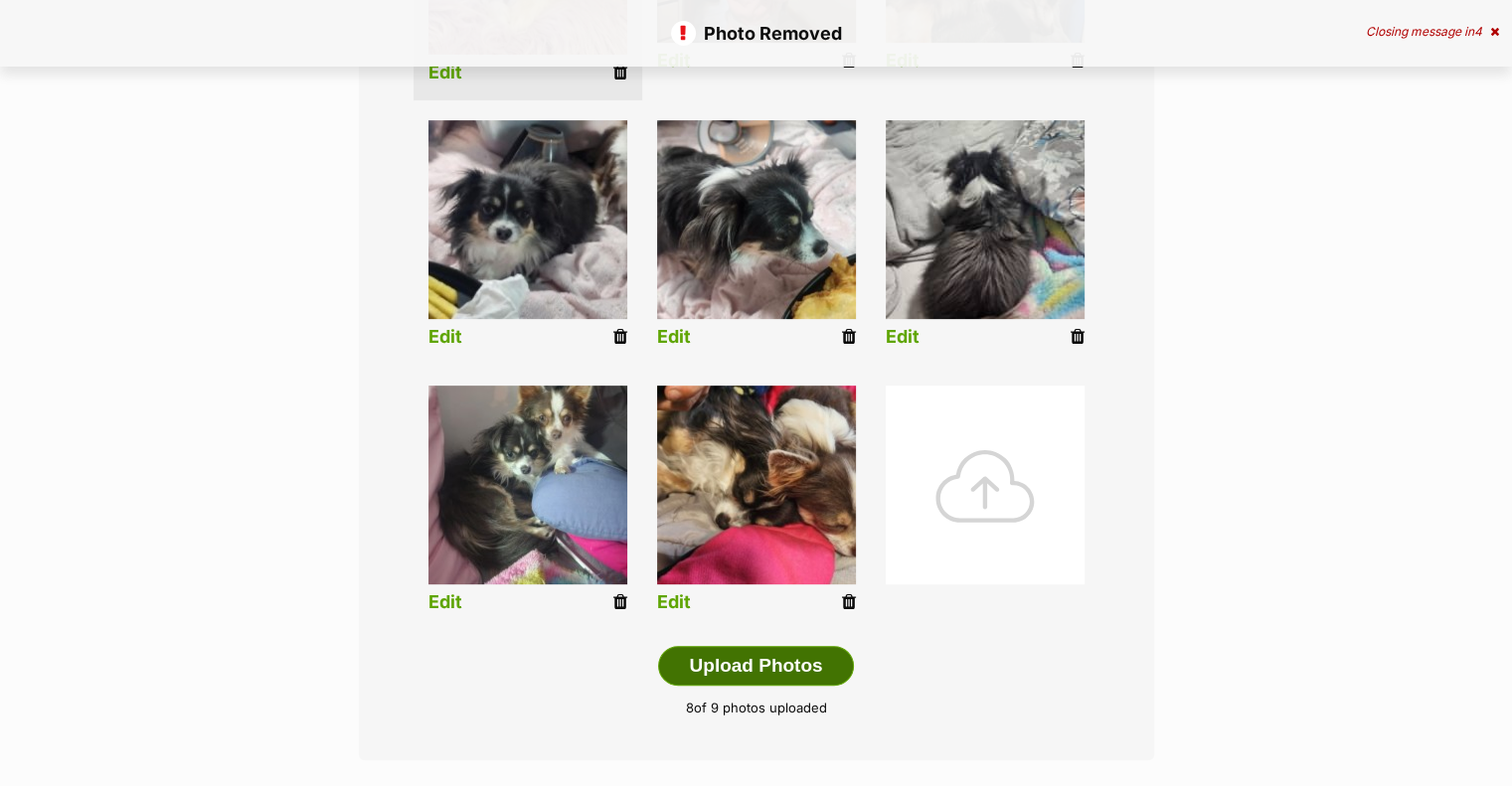 click on "Upload Photos" at bounding box center (756, 666) 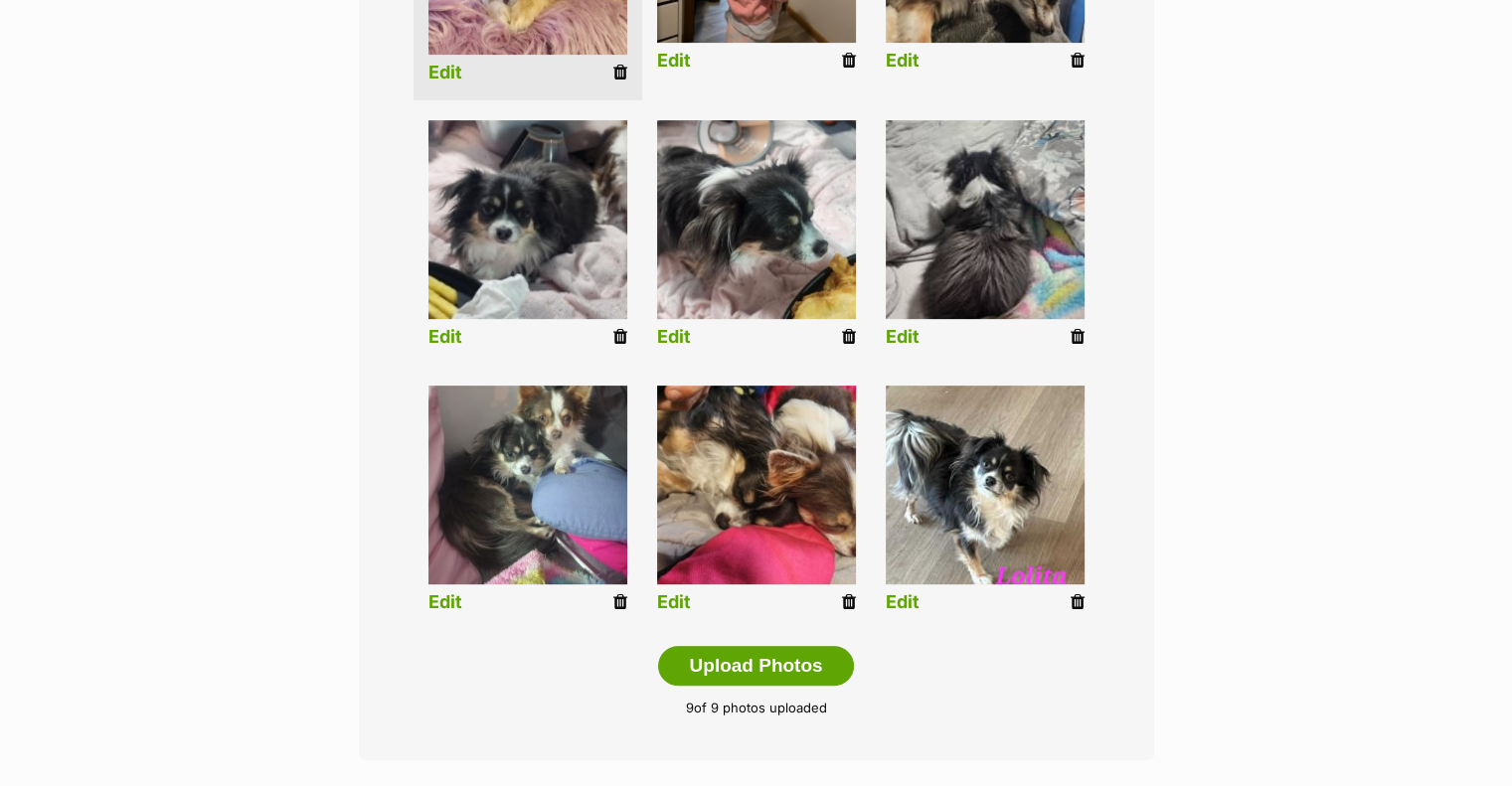 click on "Edit" at bounding box center [903, 602] 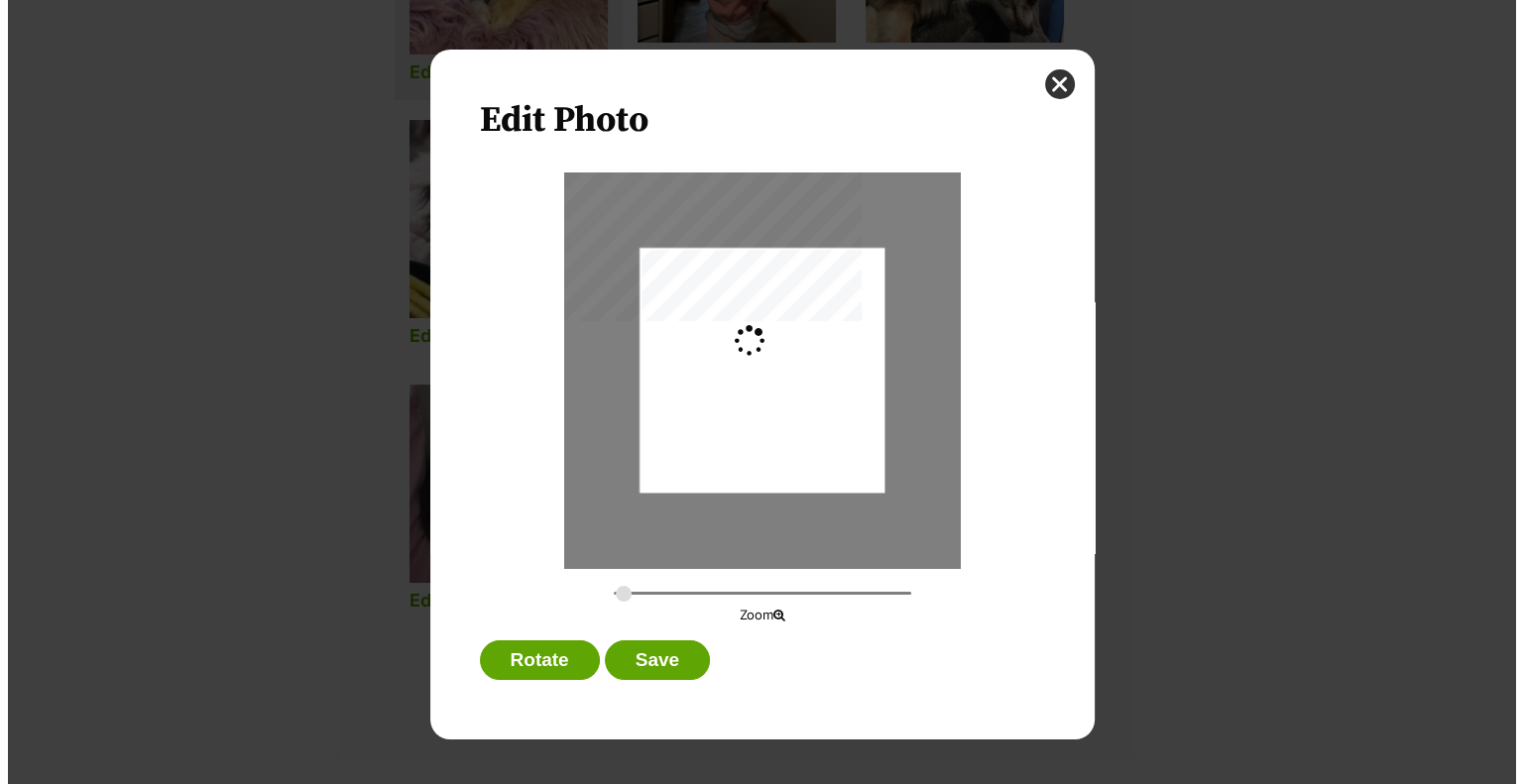 scroll, scrollTop: 0, scrollLeft: 0, axis: both 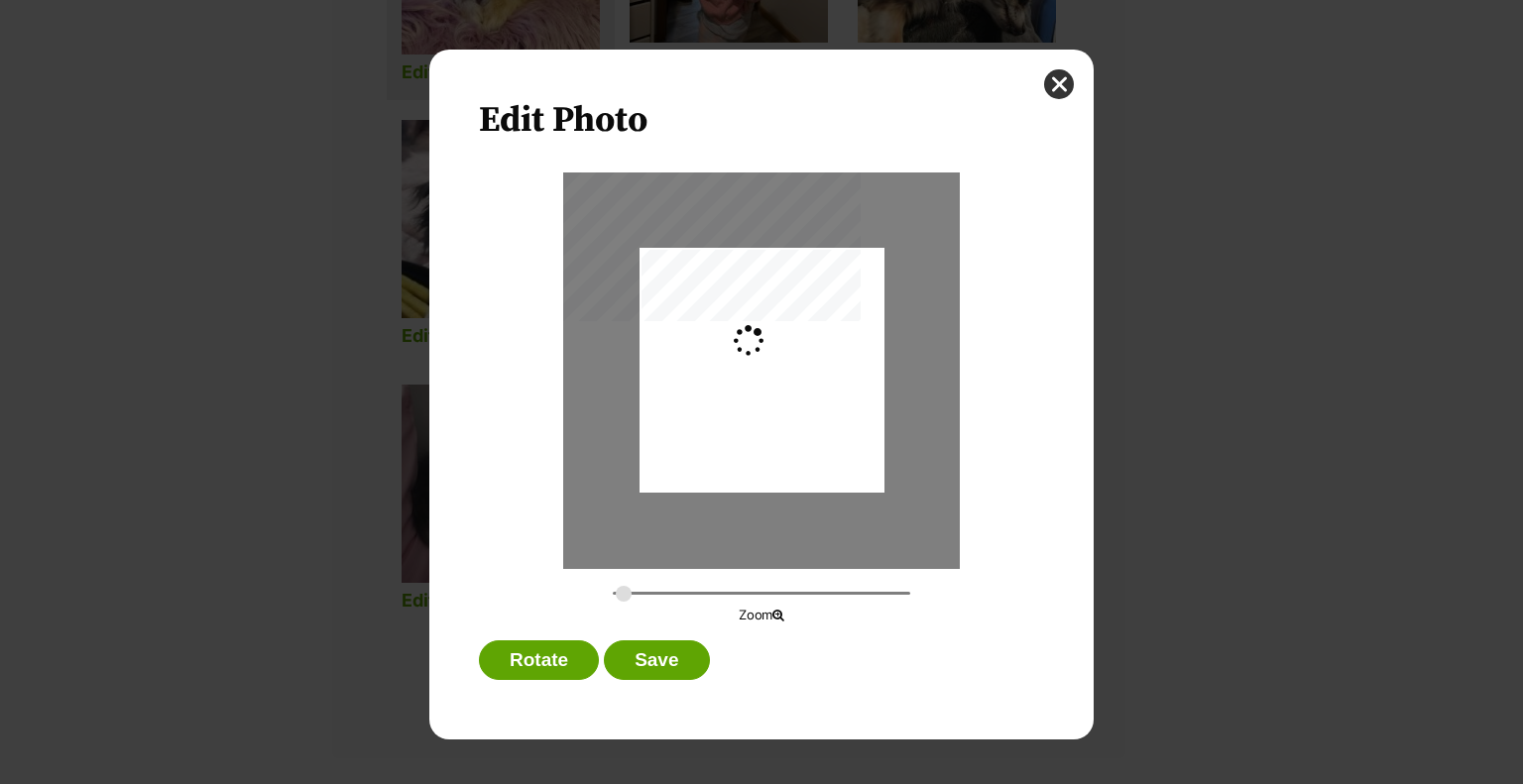 type on "0.2744" 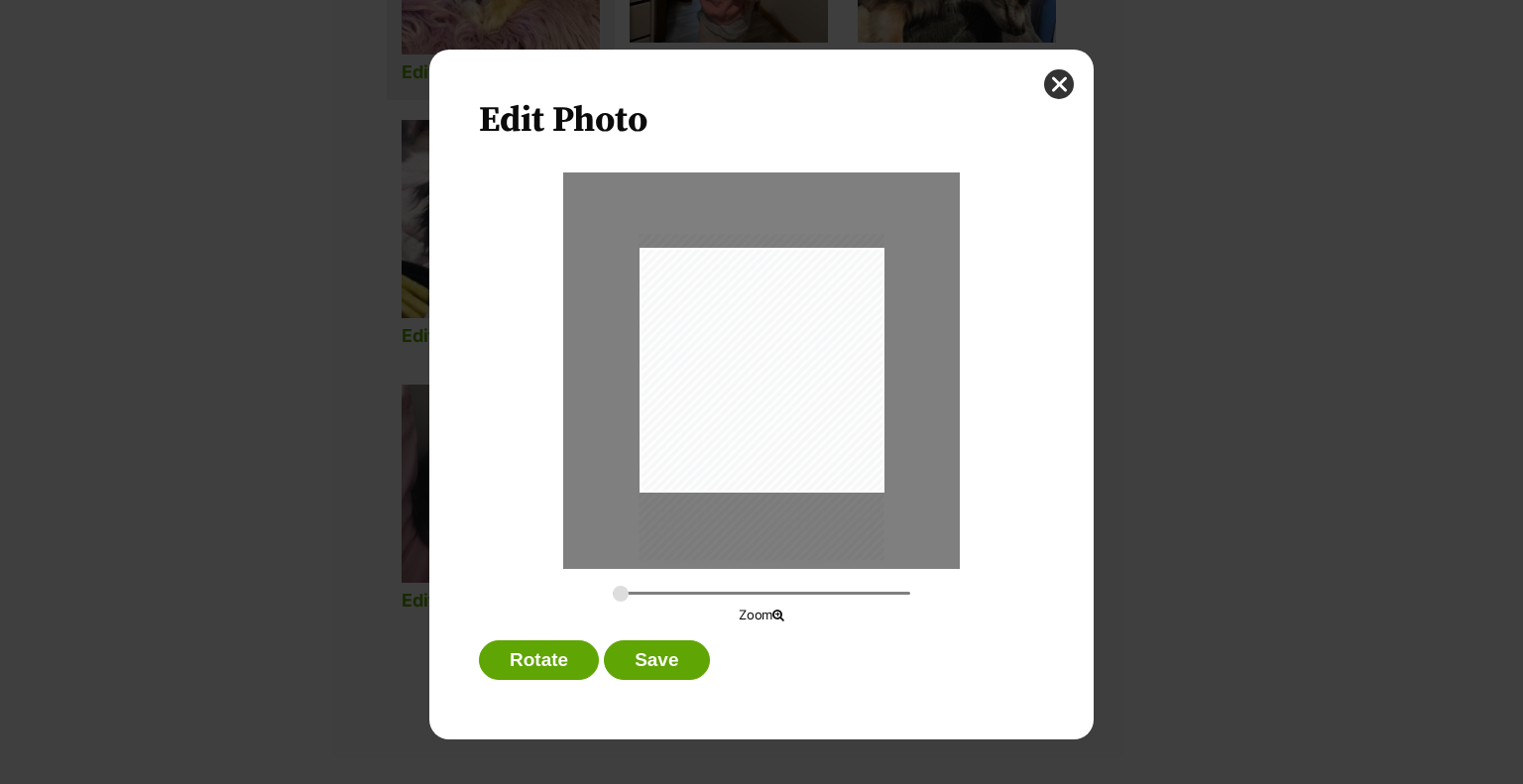 drag, startPoint x: 789, startPoint y: 483, endPoint x: 785, endPoint y: 510, distance: 27.294688 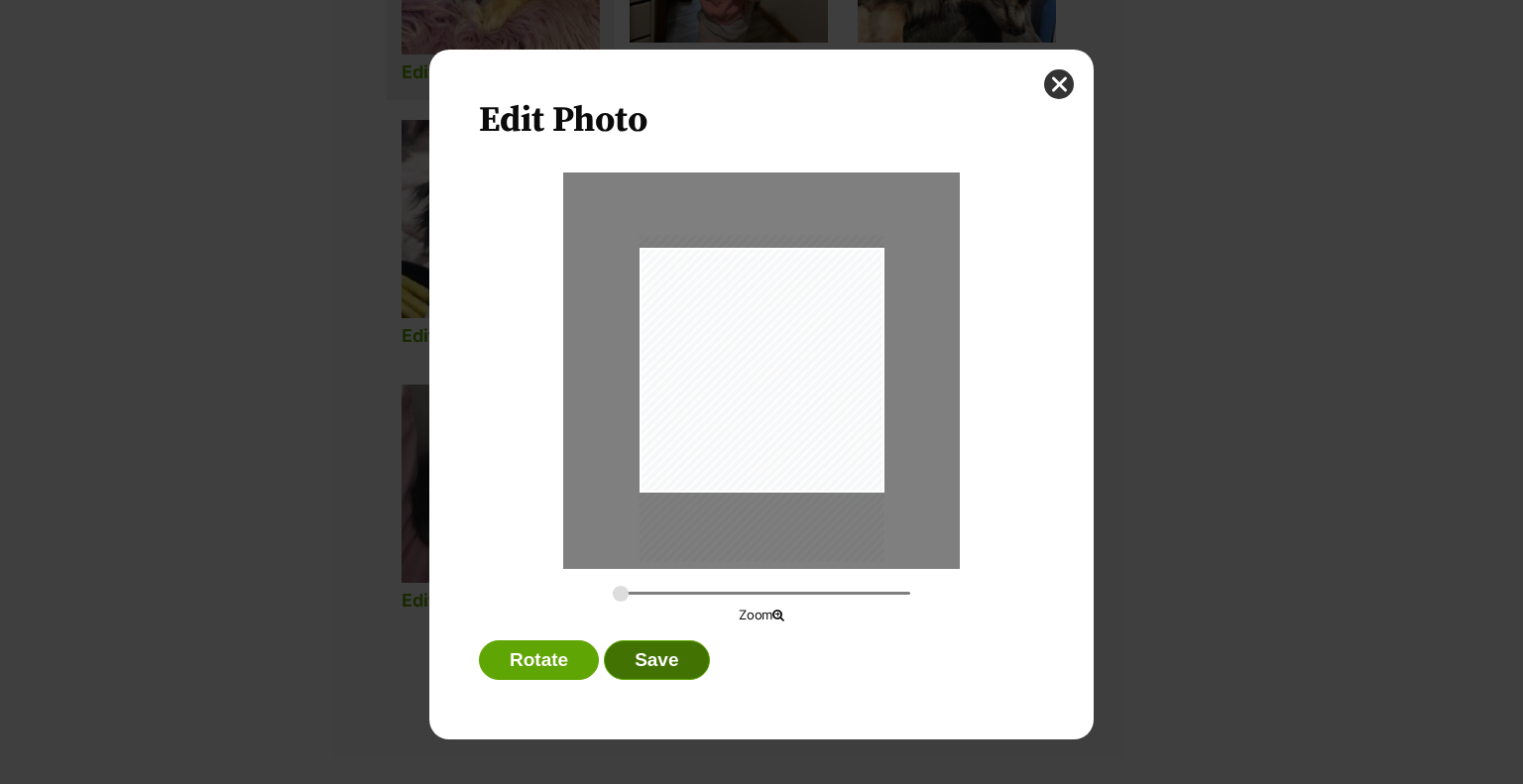 drag, startPoint x: 671, startPoint y: 651, endPoint x: 696, endPoint y: 644, distance: 25.96151 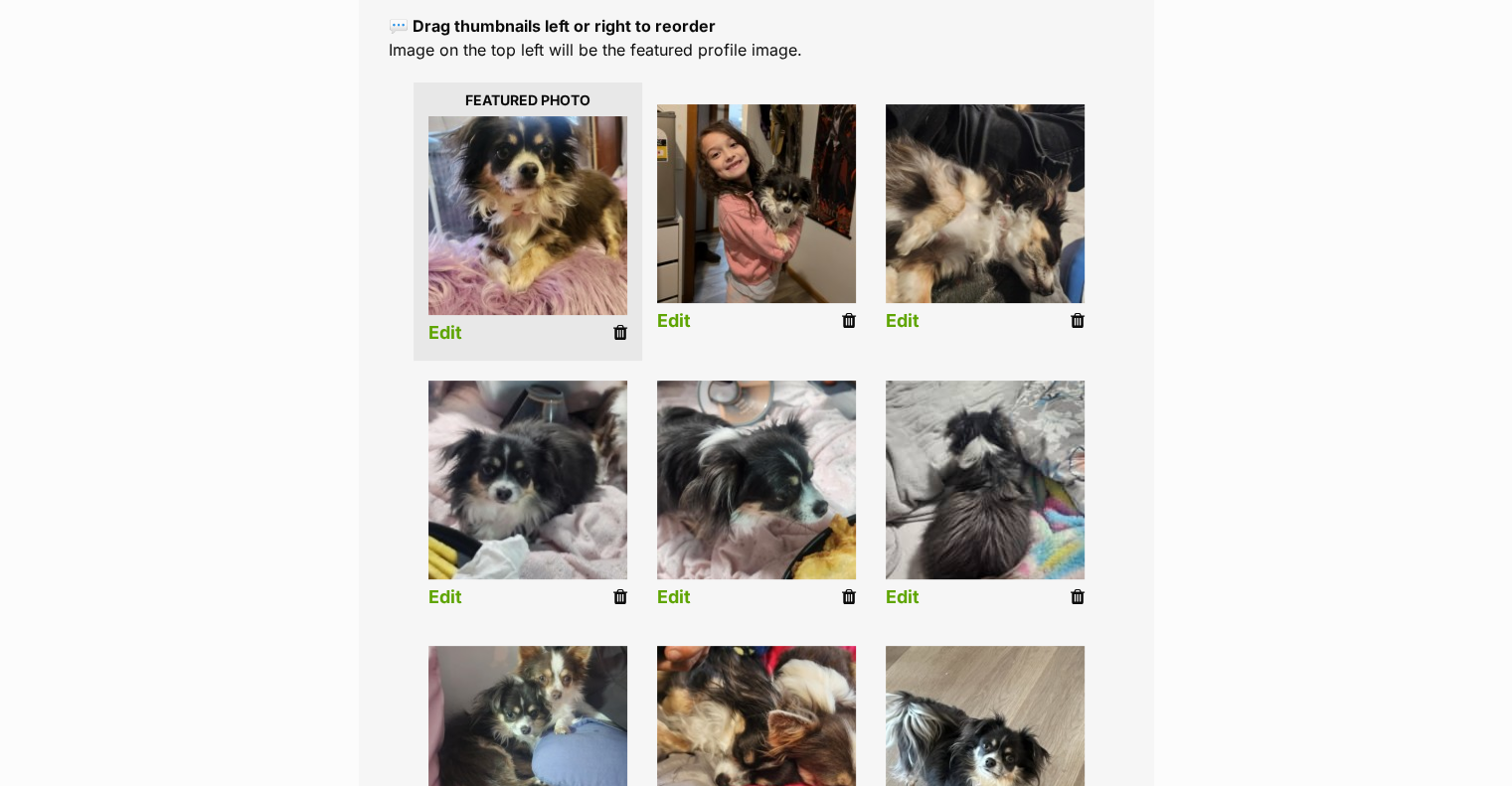 scroll, scrollTop: 497, scrollLeft: 0, axis: vertical 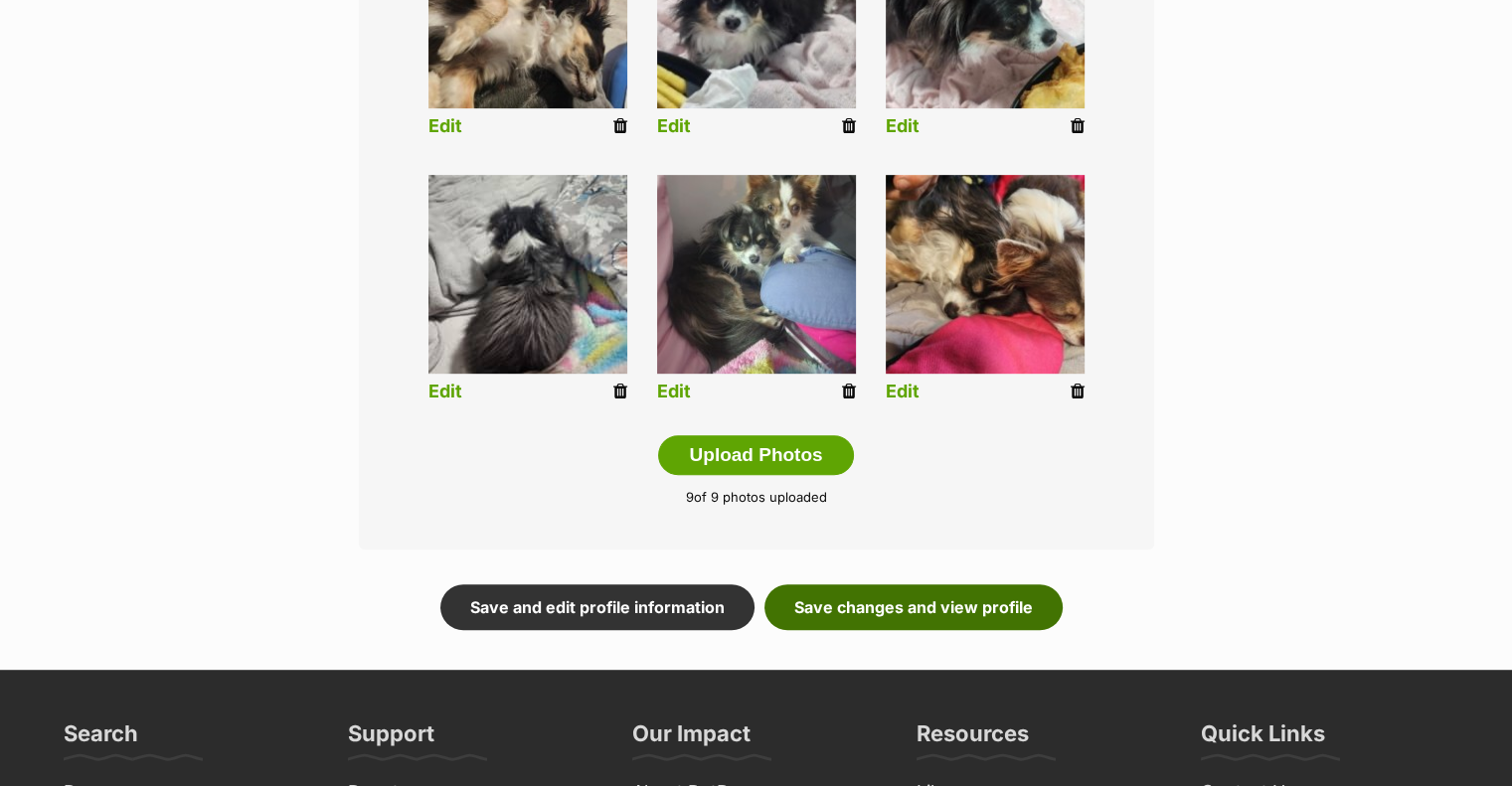 click on "Save changes and view profile" at bounding box center (914, 607) 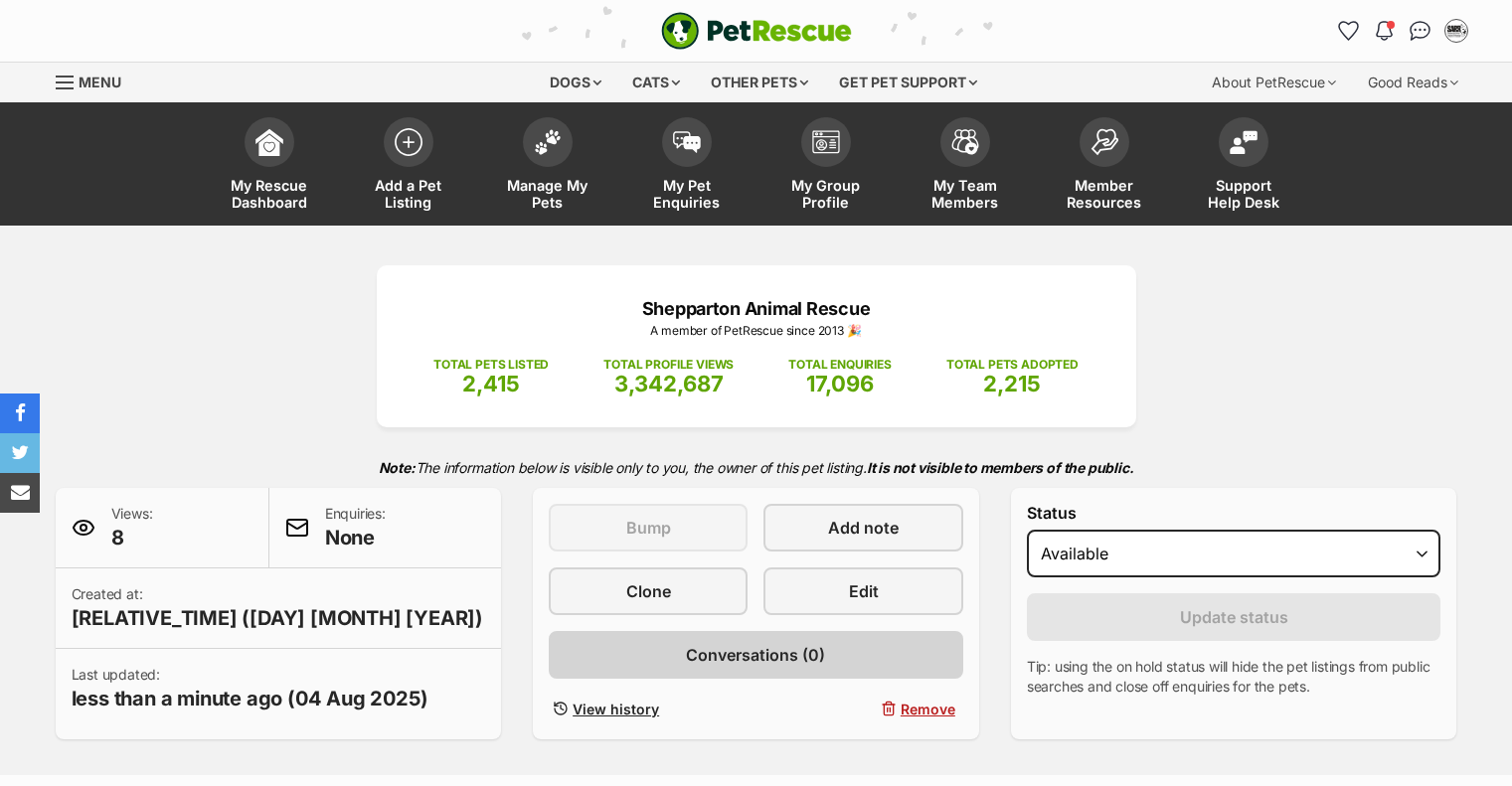 scroll, scrollTop: 0, scrollLeft: 0, axis: both 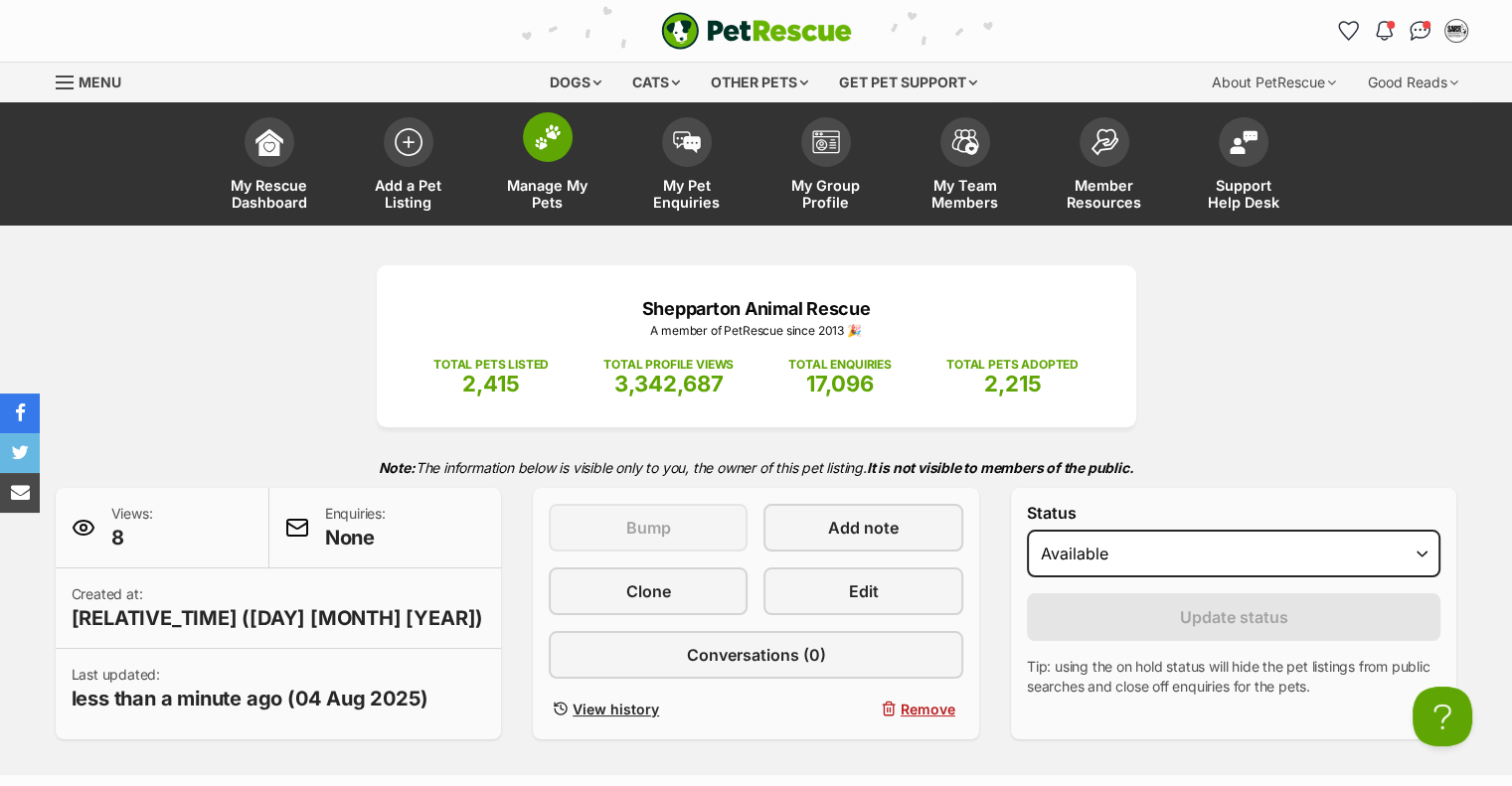 click on "Manage My Pets" at bounding box center (548, 194) 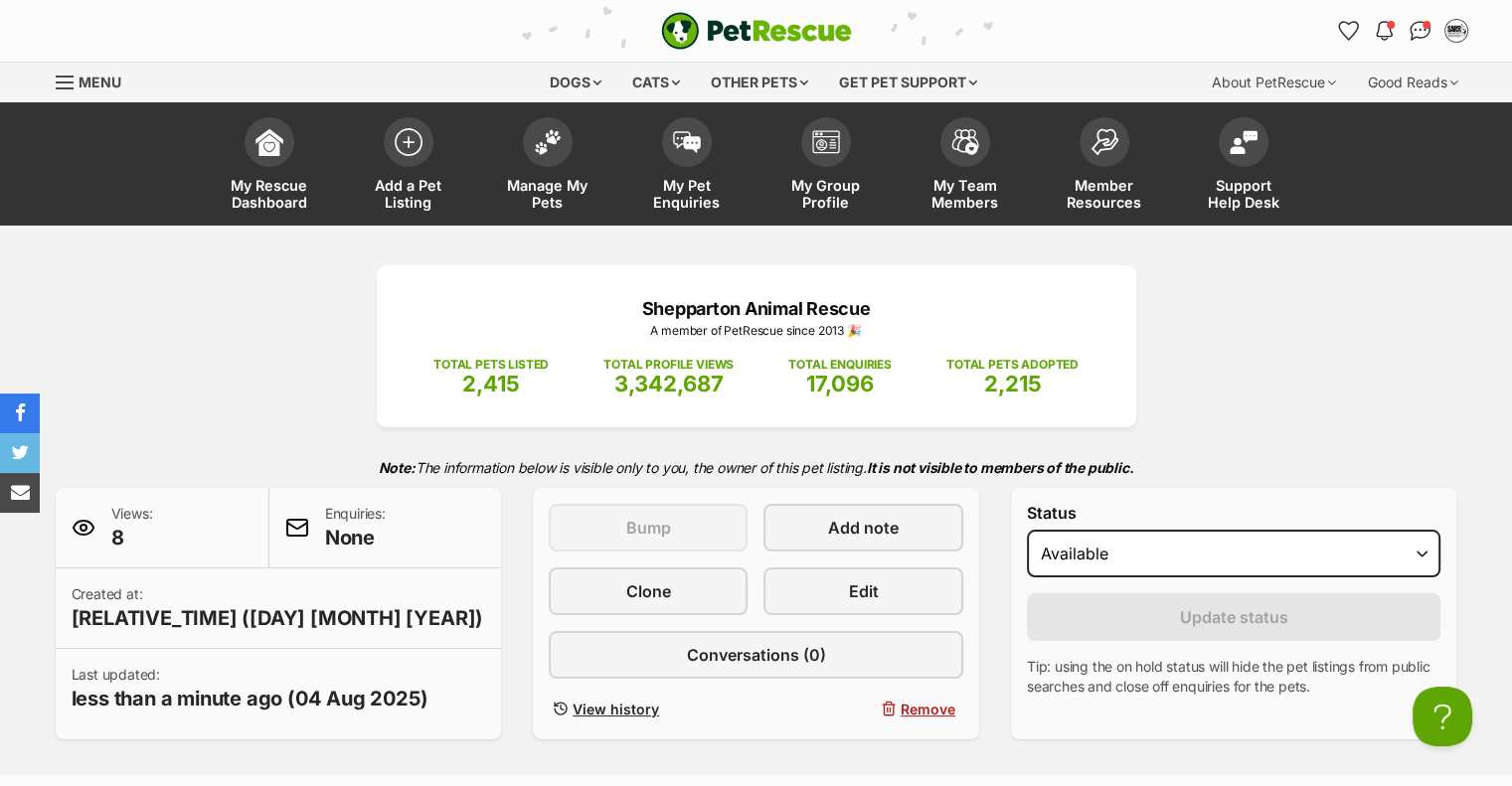 scroll, scrollTop: 0, scrollLeft: 0, axis: both 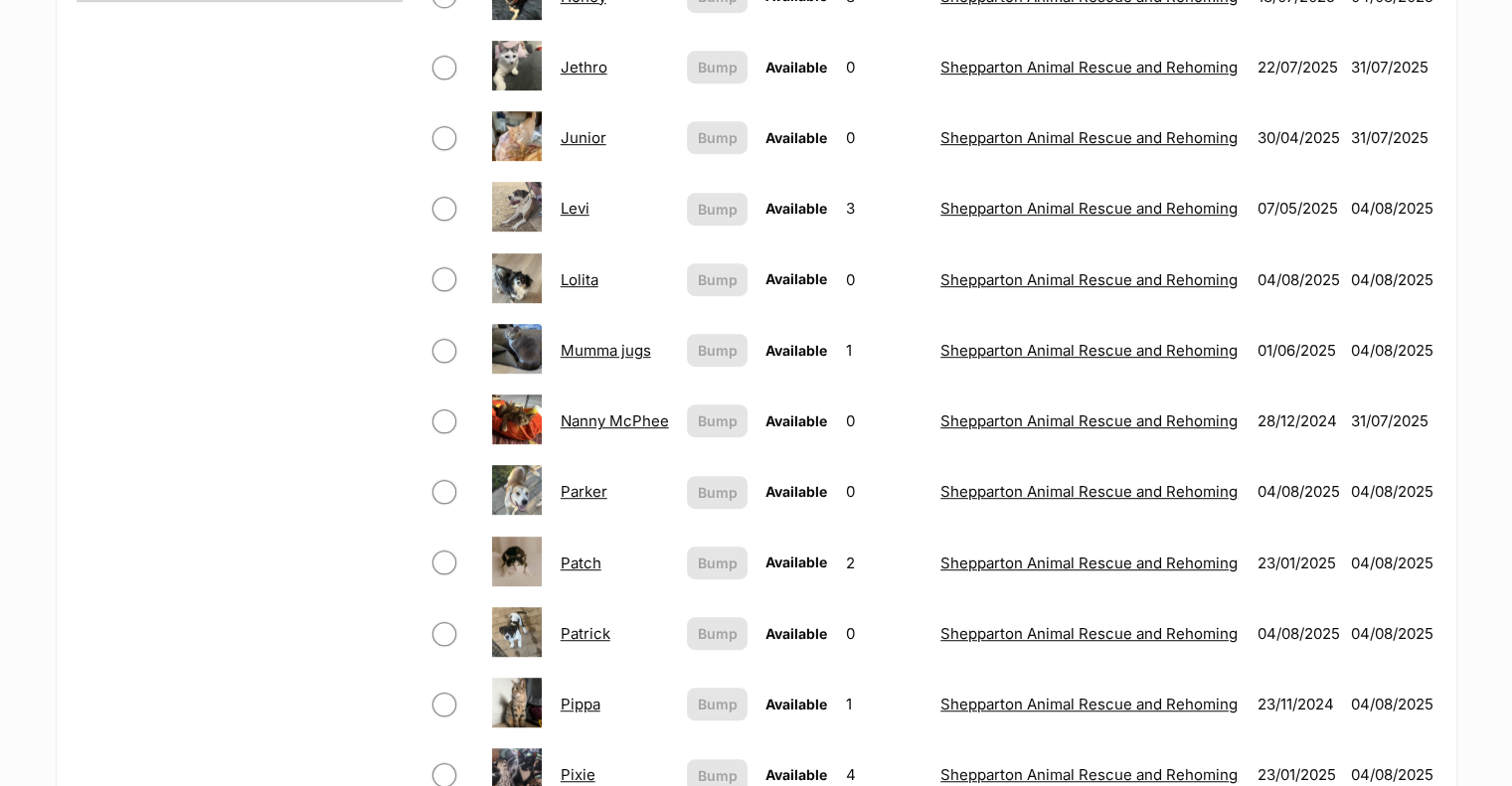 click on "Parker" at bounding box center (584, 491) 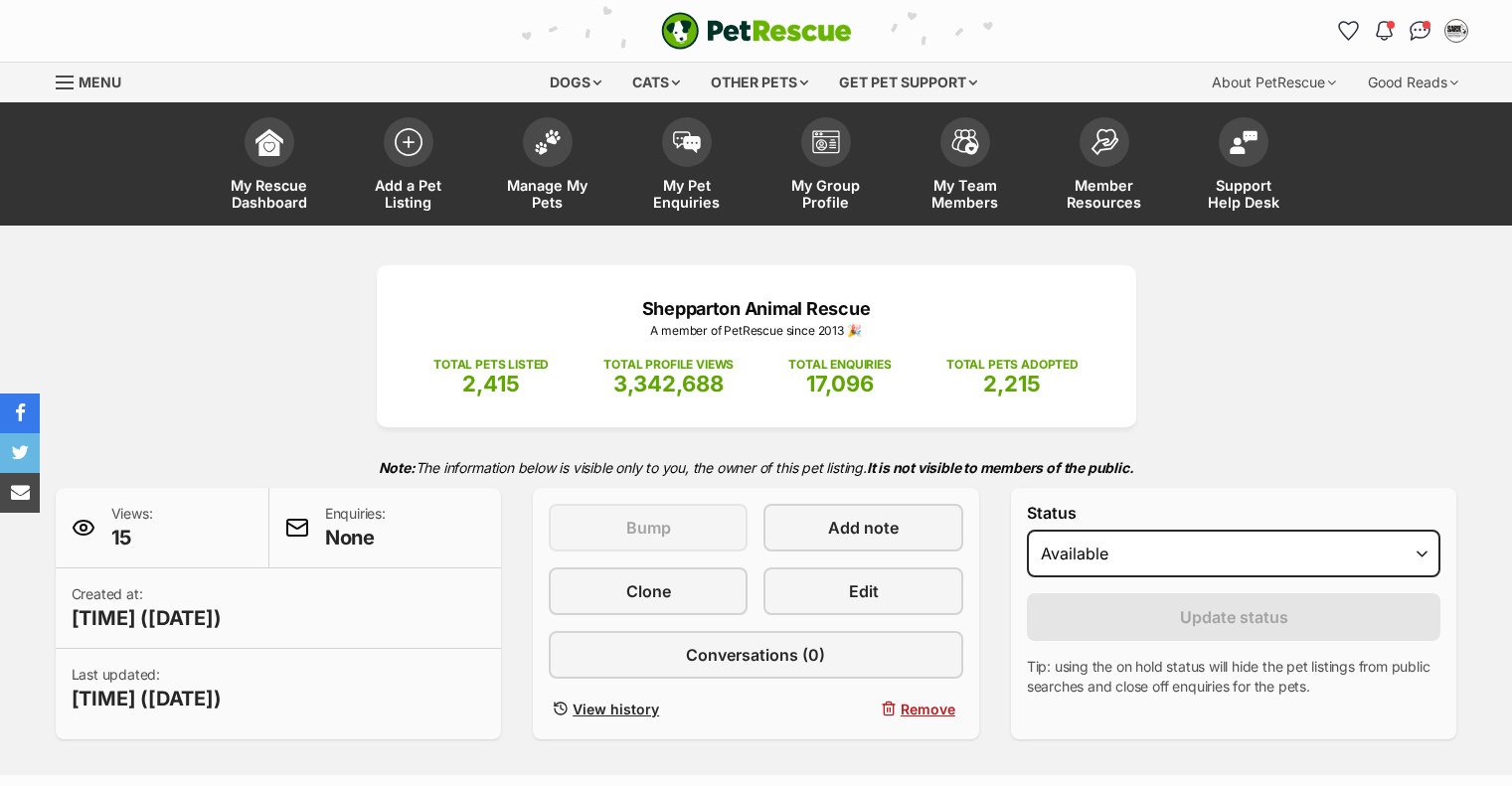 scroll, scrollTop: 0, scrollLeft: 0, axis: both 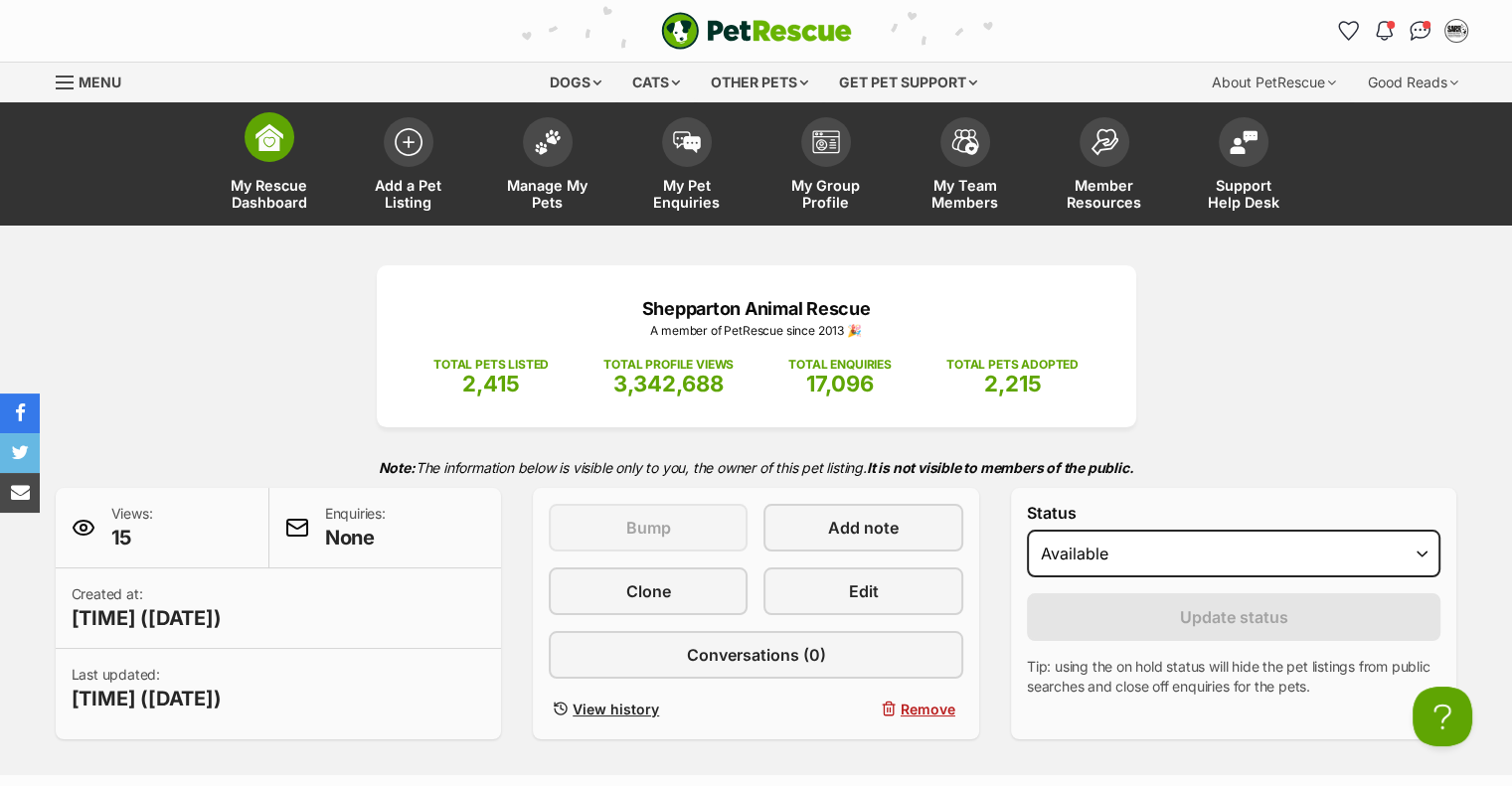 click at bounding box center [269, 137] 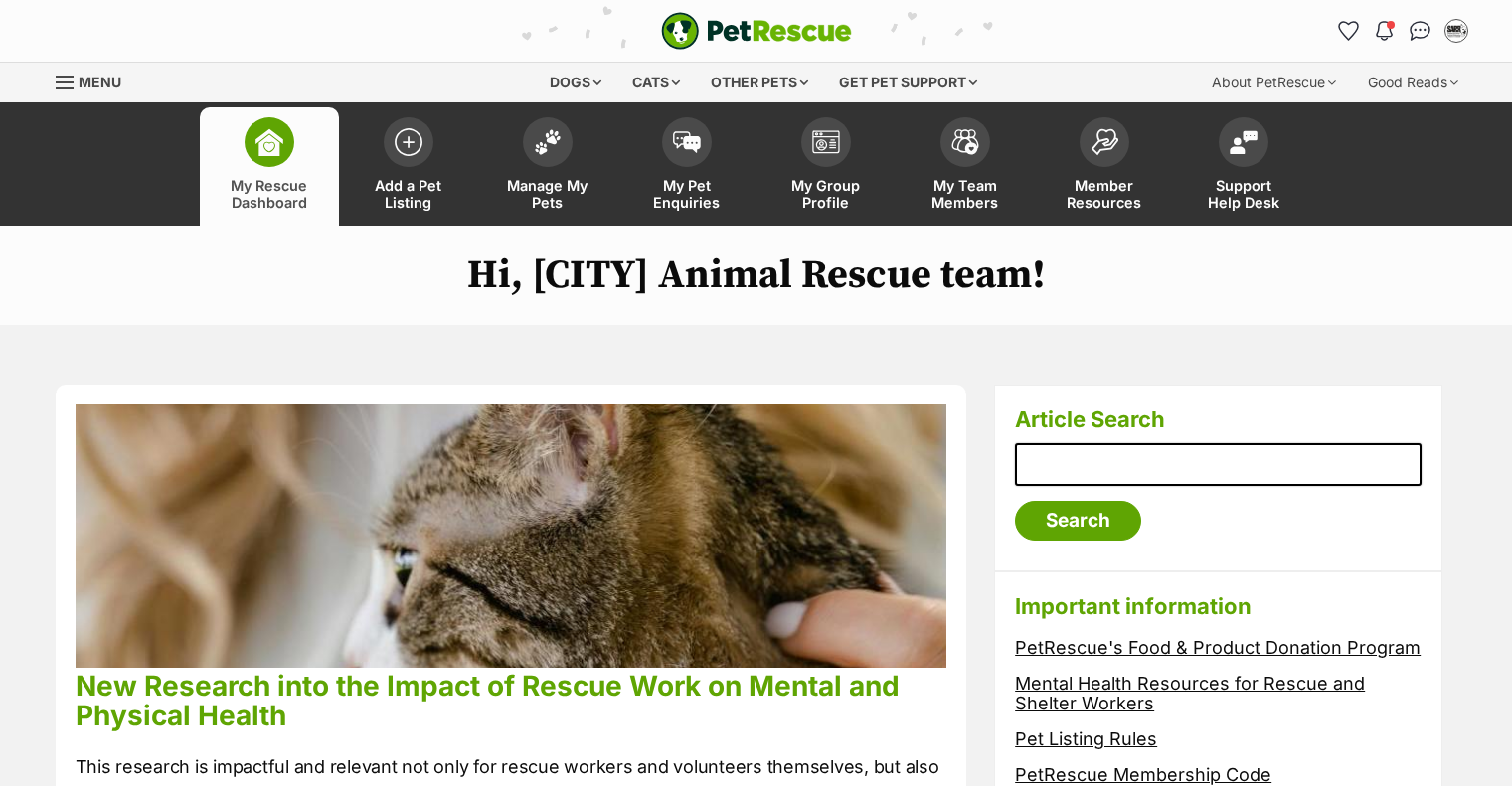 scroll, scrollTop: 0, scrollLeft: 0, axis: both 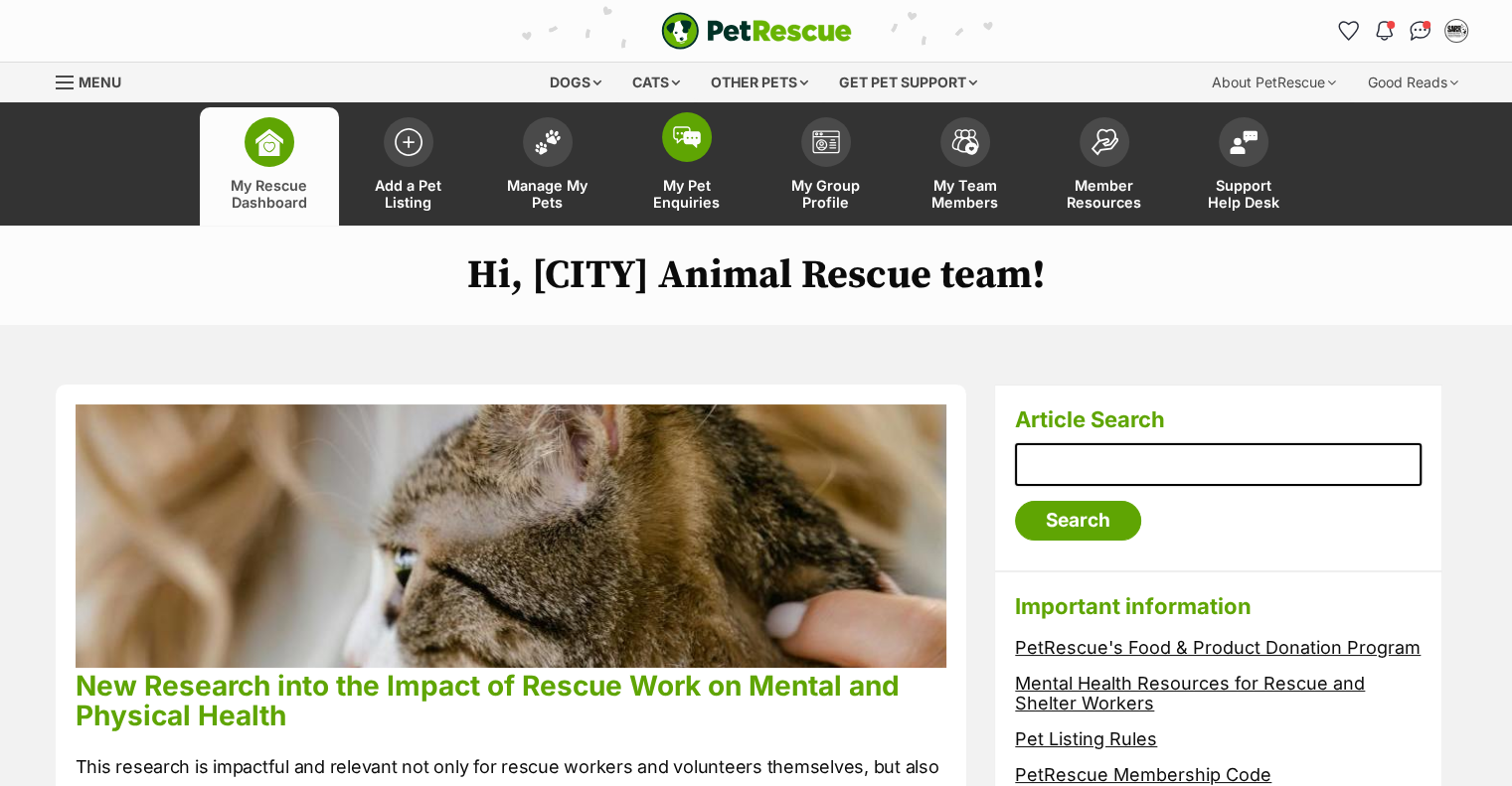click on "My Pet Enquiries" at bounding box center (687, 194) 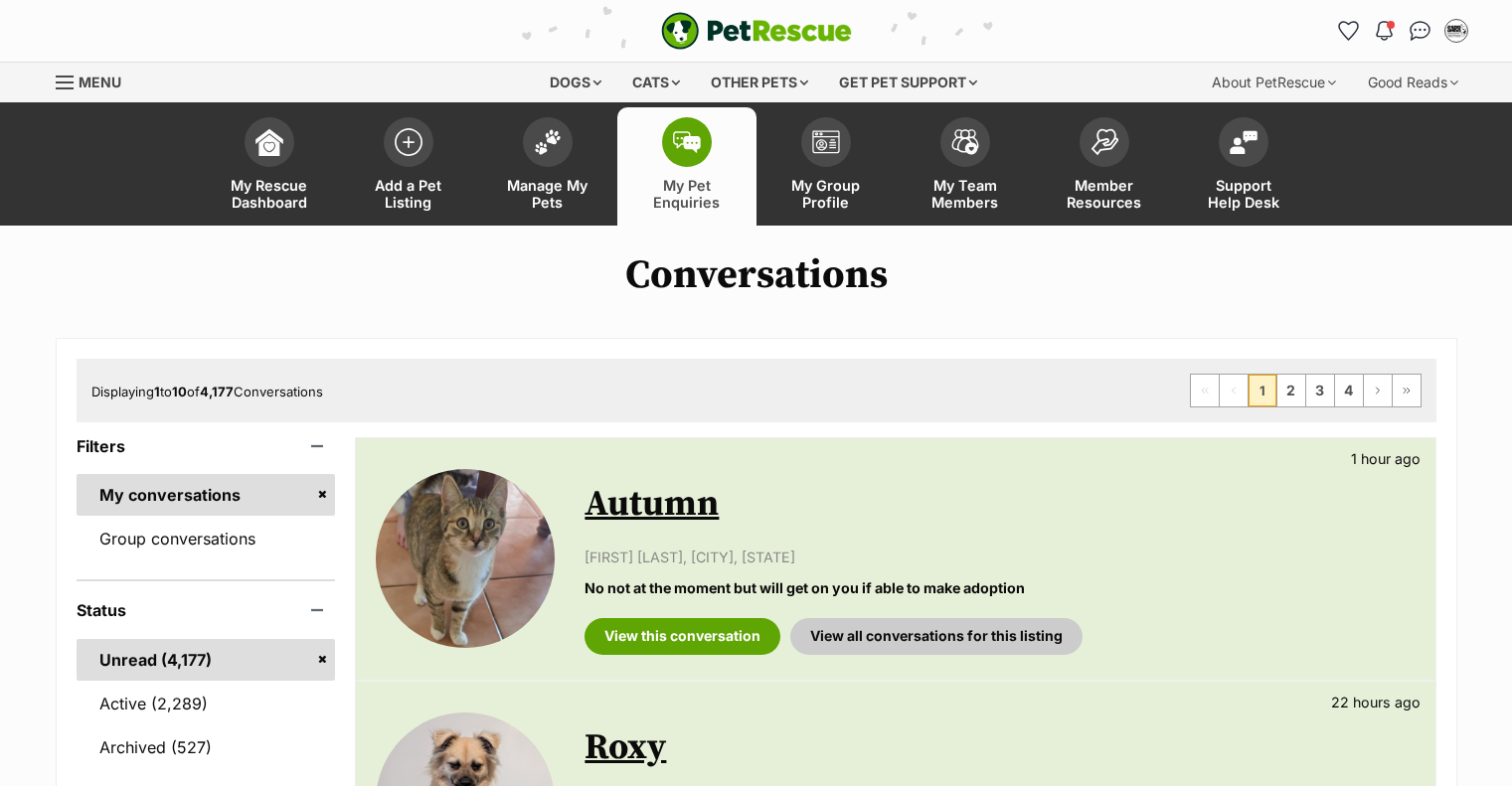 scroll, scrollTop: 0, scrollLeft: 0, axis: both 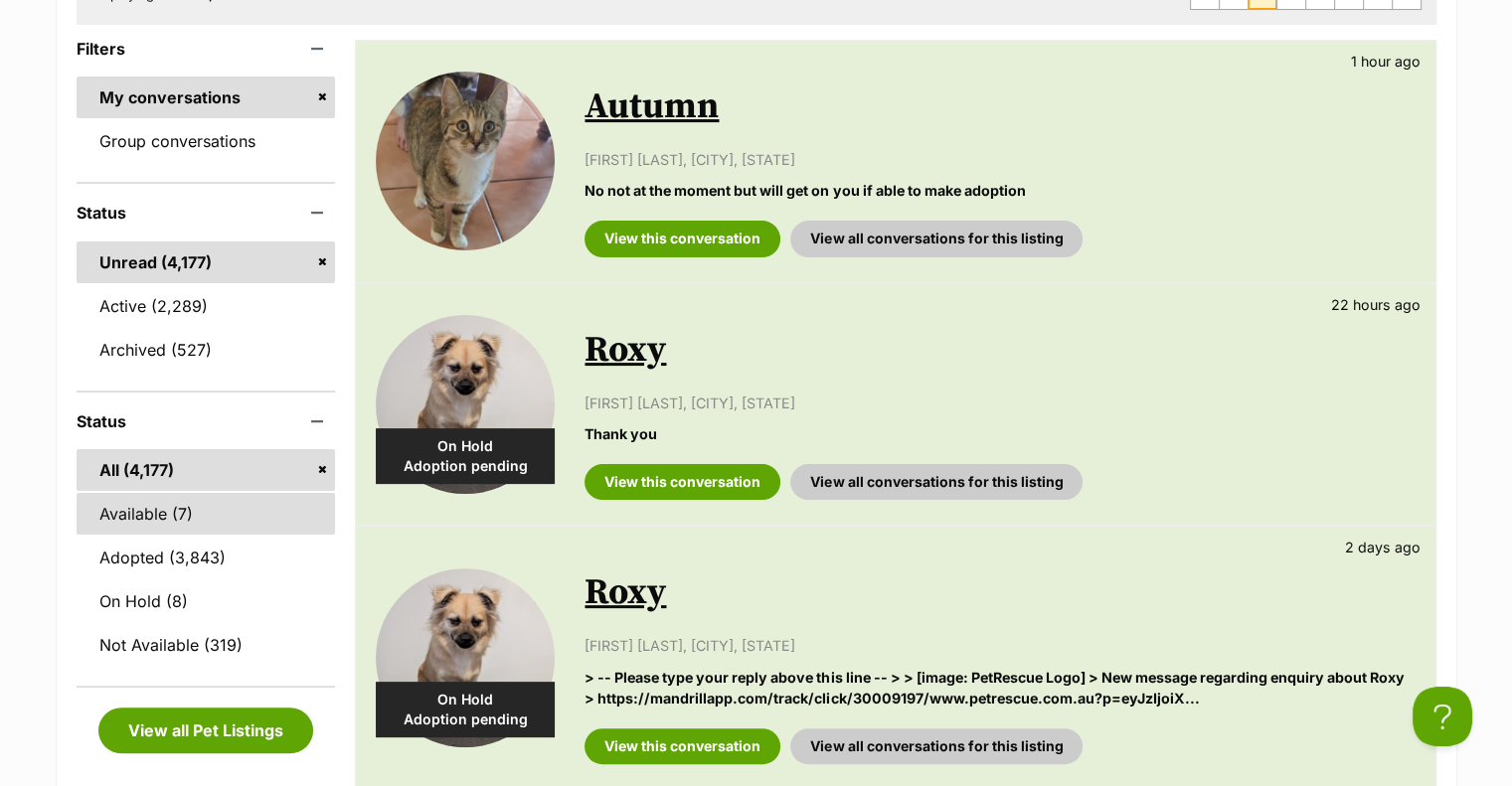 click on "Available (7)" at bounding box center (206, 514) 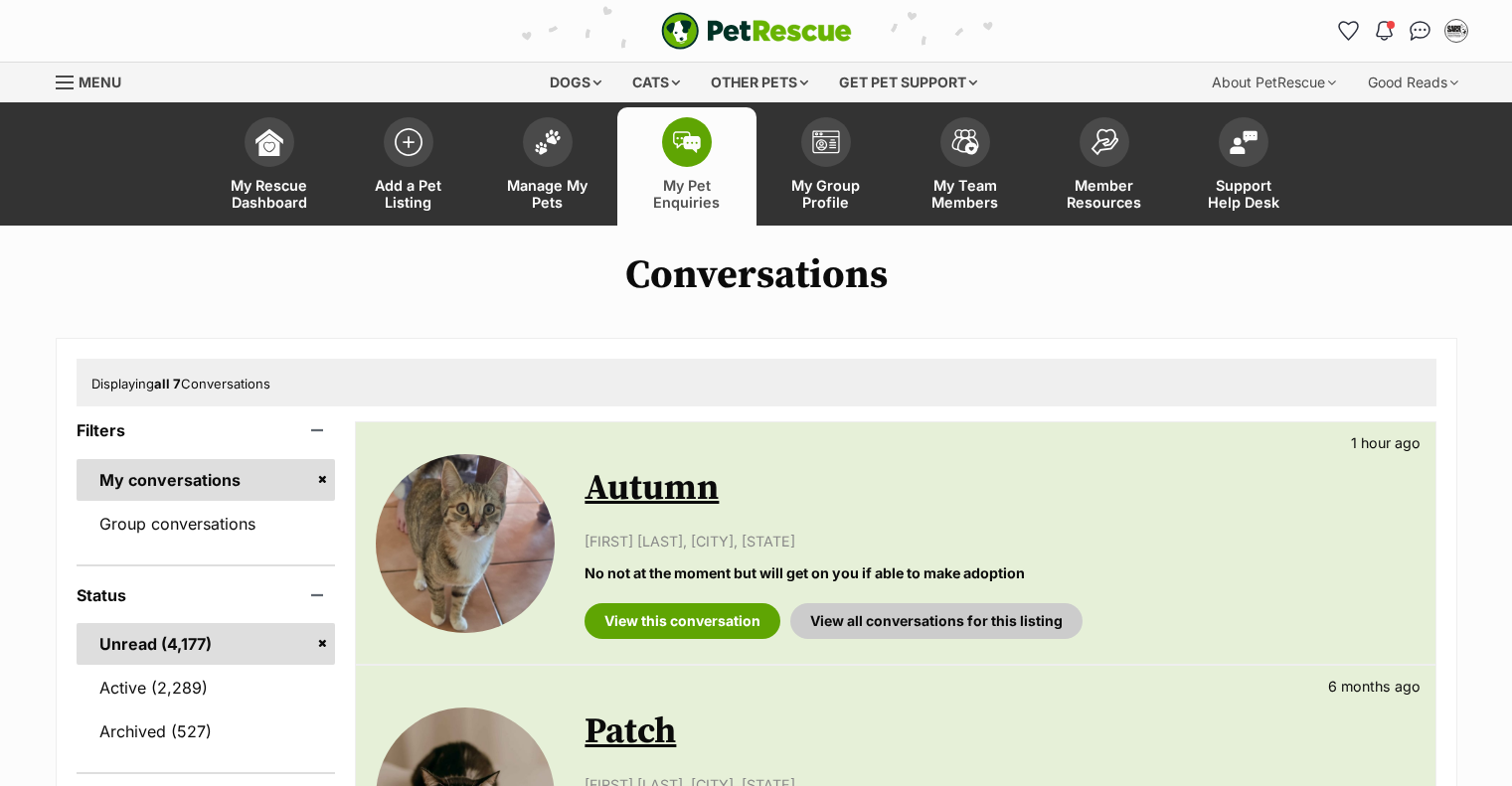 scroll, scrollTop: 0, scrollLeft: 0, axis: both 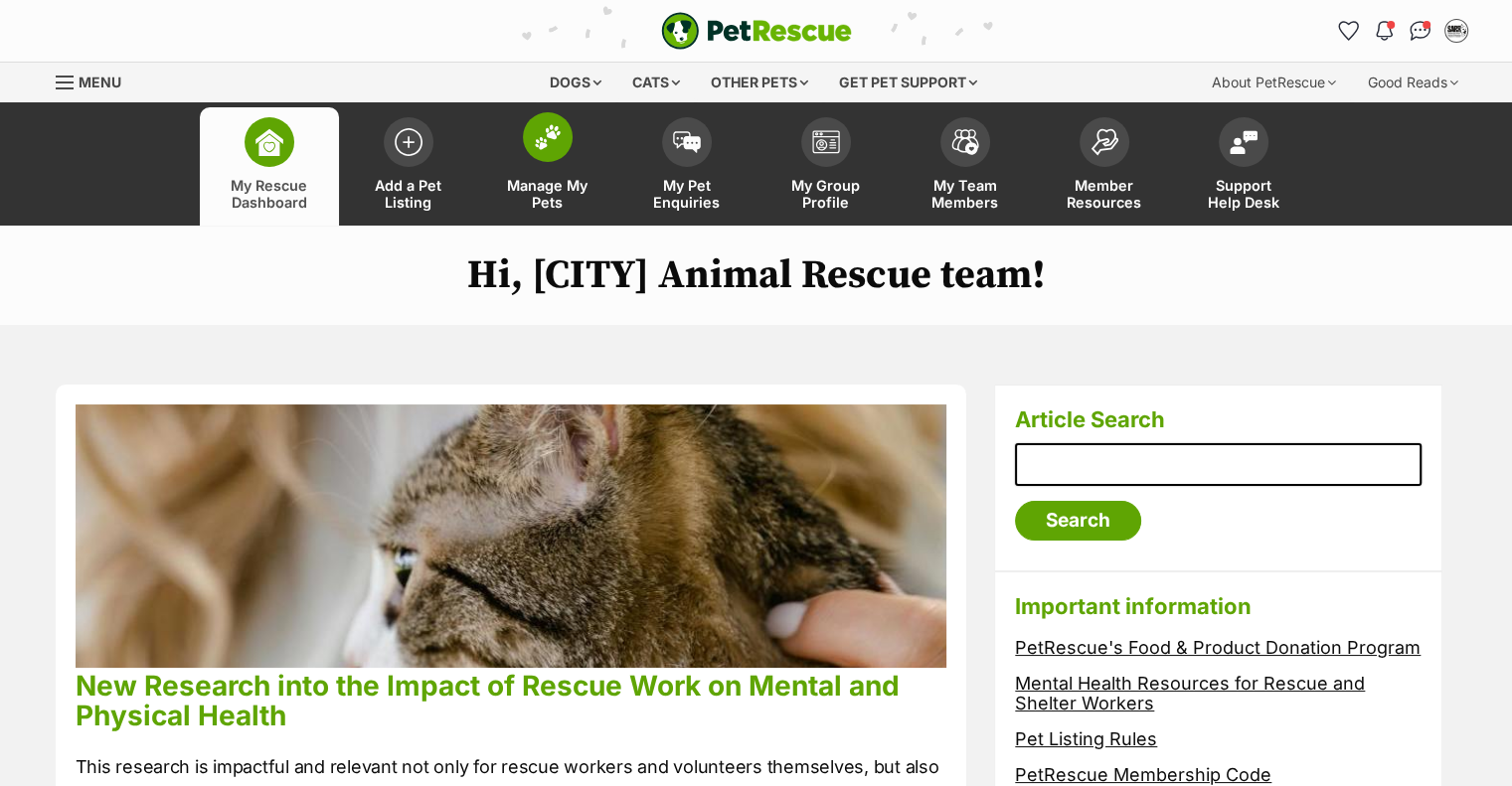 click on "Manage My Pets" at bounding box center (548, 194) 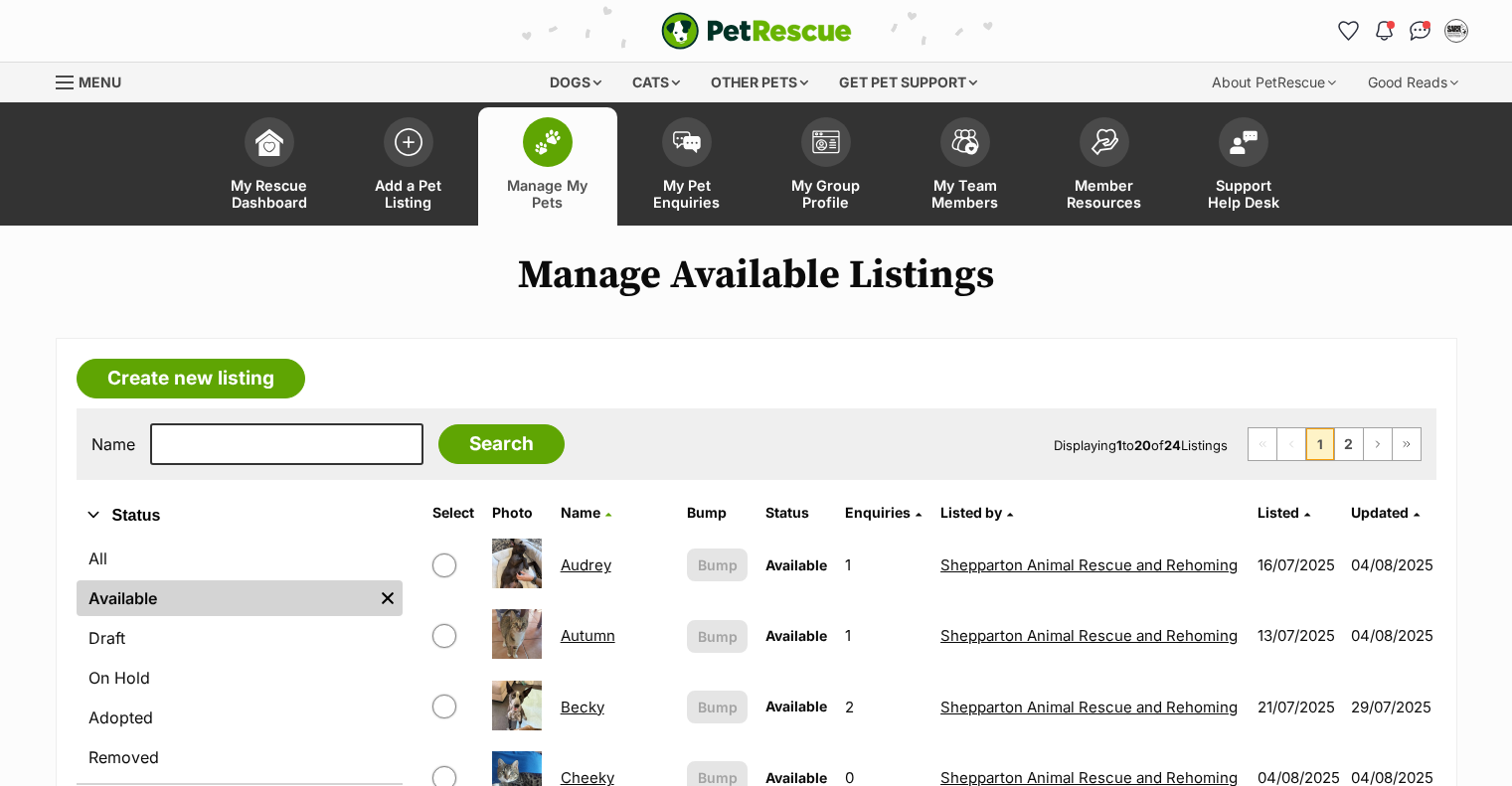 scroll, scrollTop: 596, scrollLeft: 0, axis: vertical 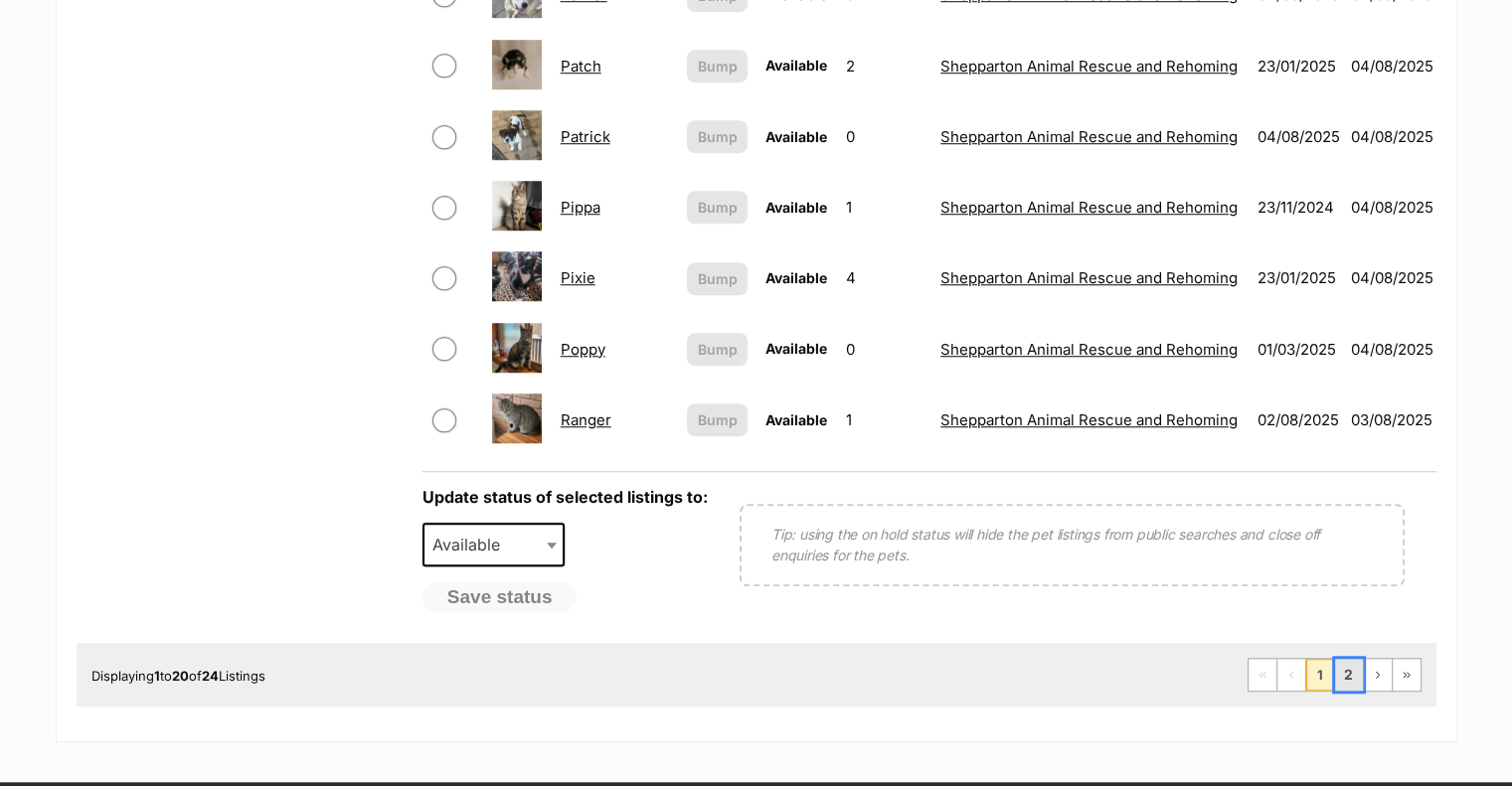 click on "2" at bounding box center [1349, 675] 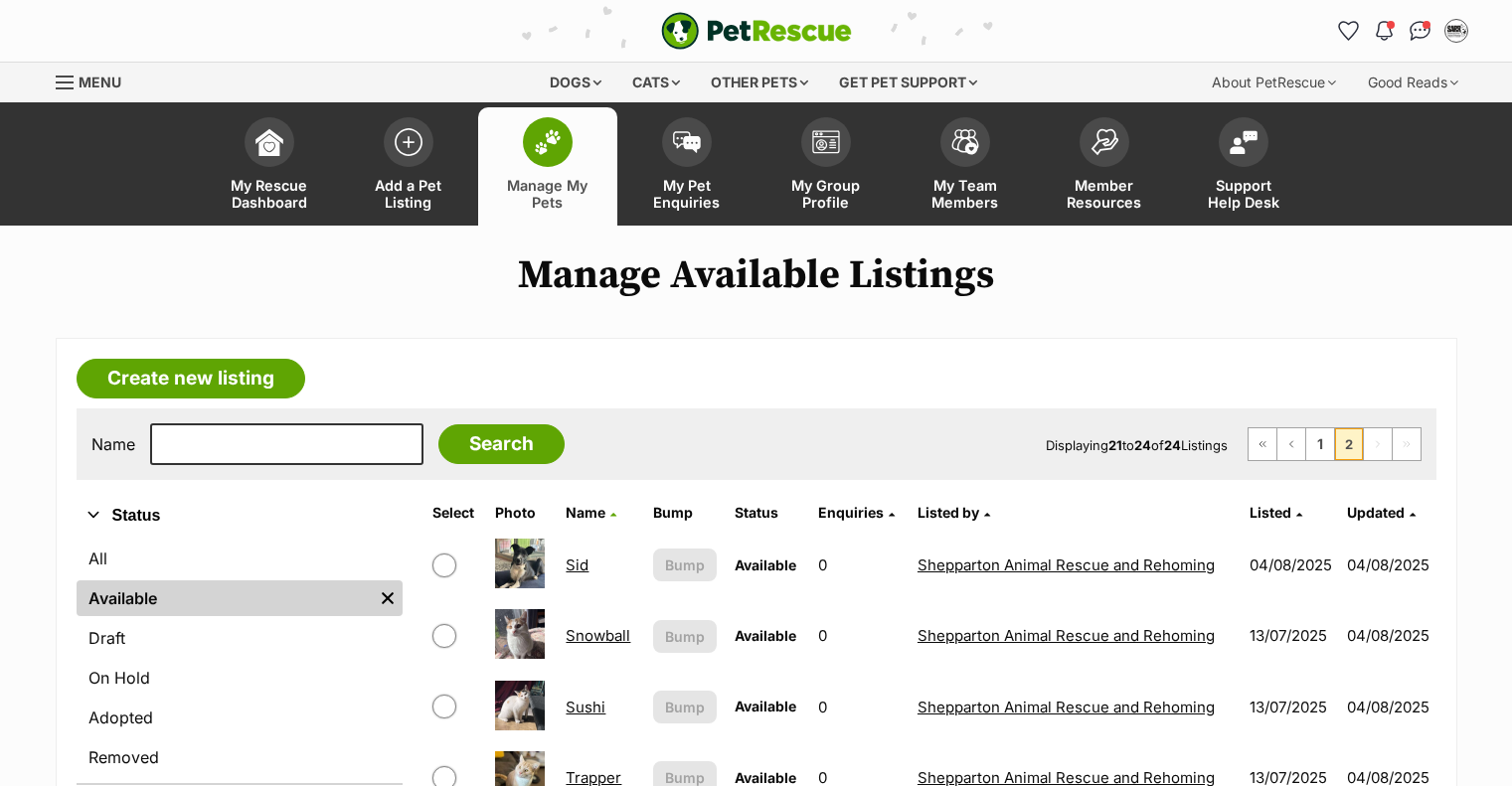 scroll, scrollTop: 0, scrollLeft: 0, axis: both 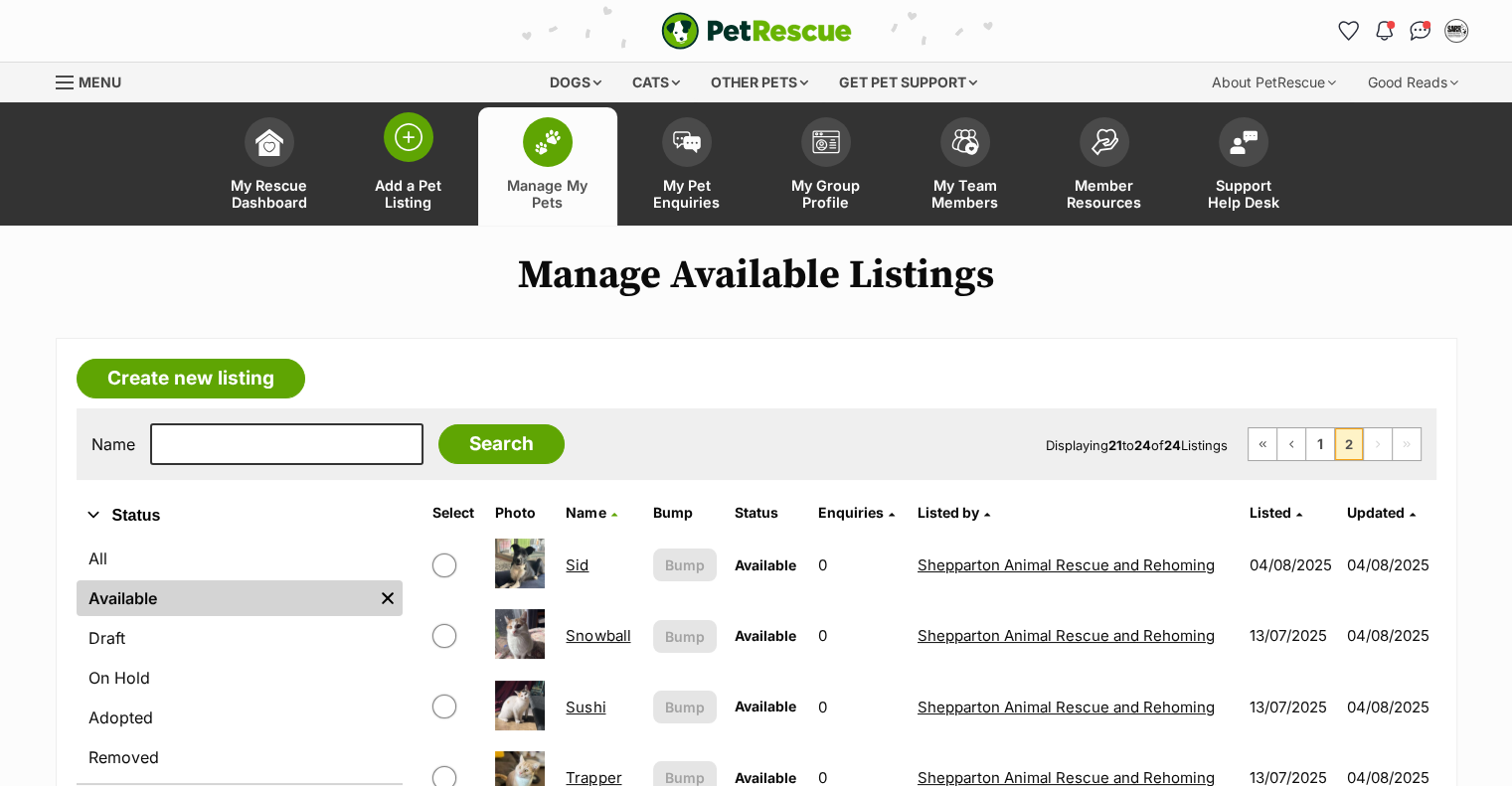 click on "Add a Pet Listing" at bounding box center (409, 194) 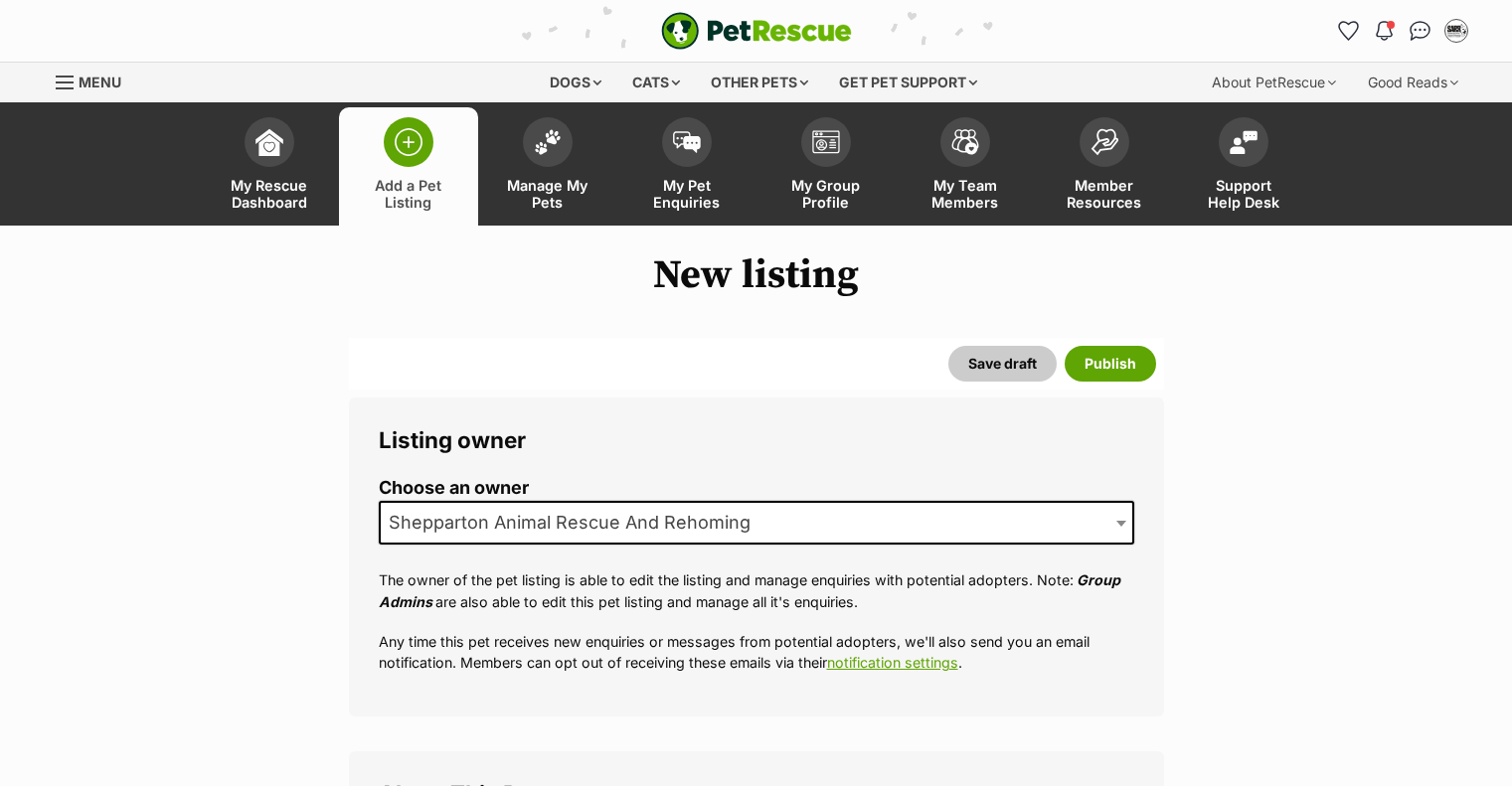 scroll, scrollTop: 0, scrollLeft: 0, axis: both 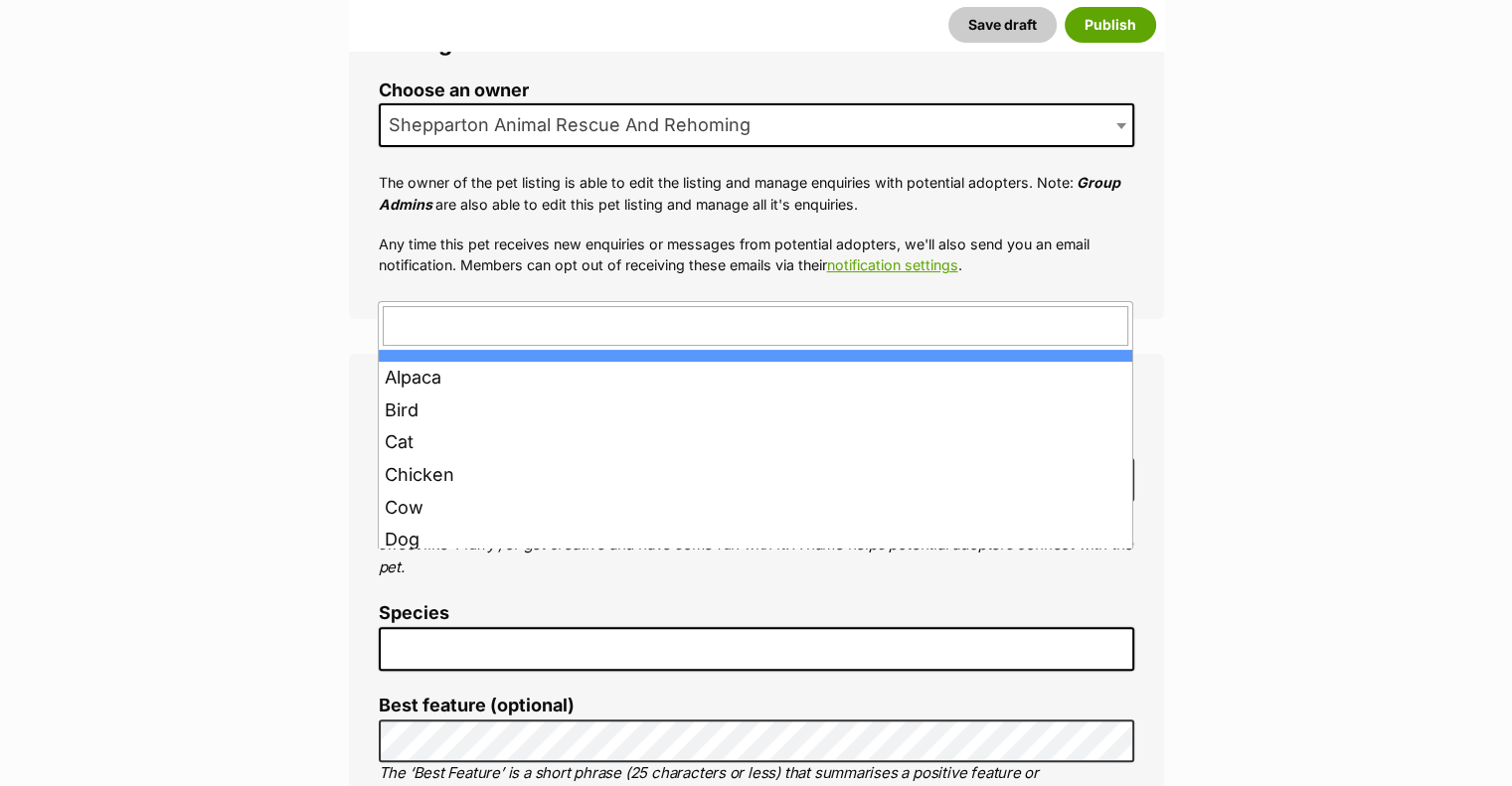 click at bounding box center [756, 649] 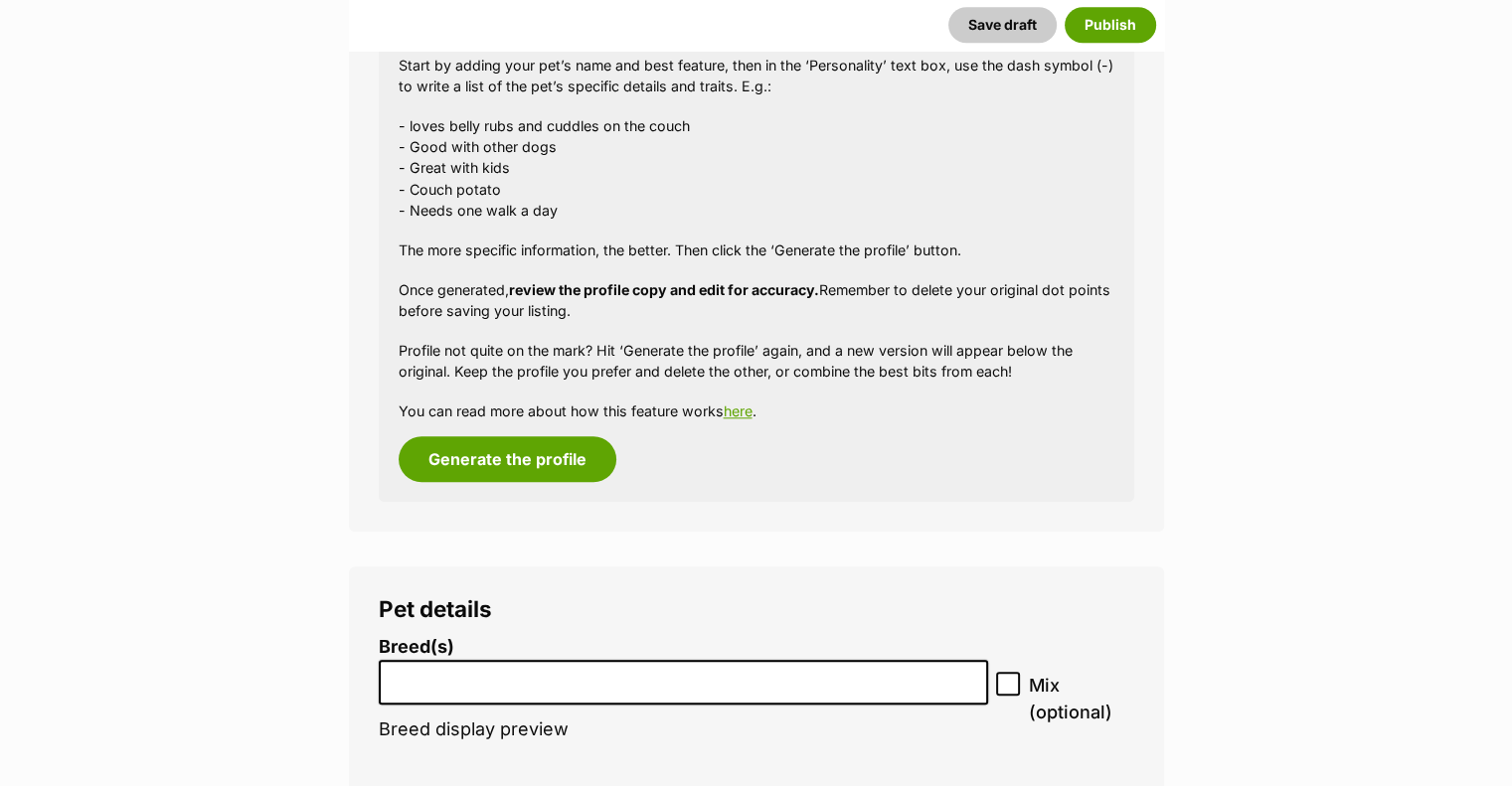 scroll, scrollTop: 1888, scrollLeft: 0, axis: vertical 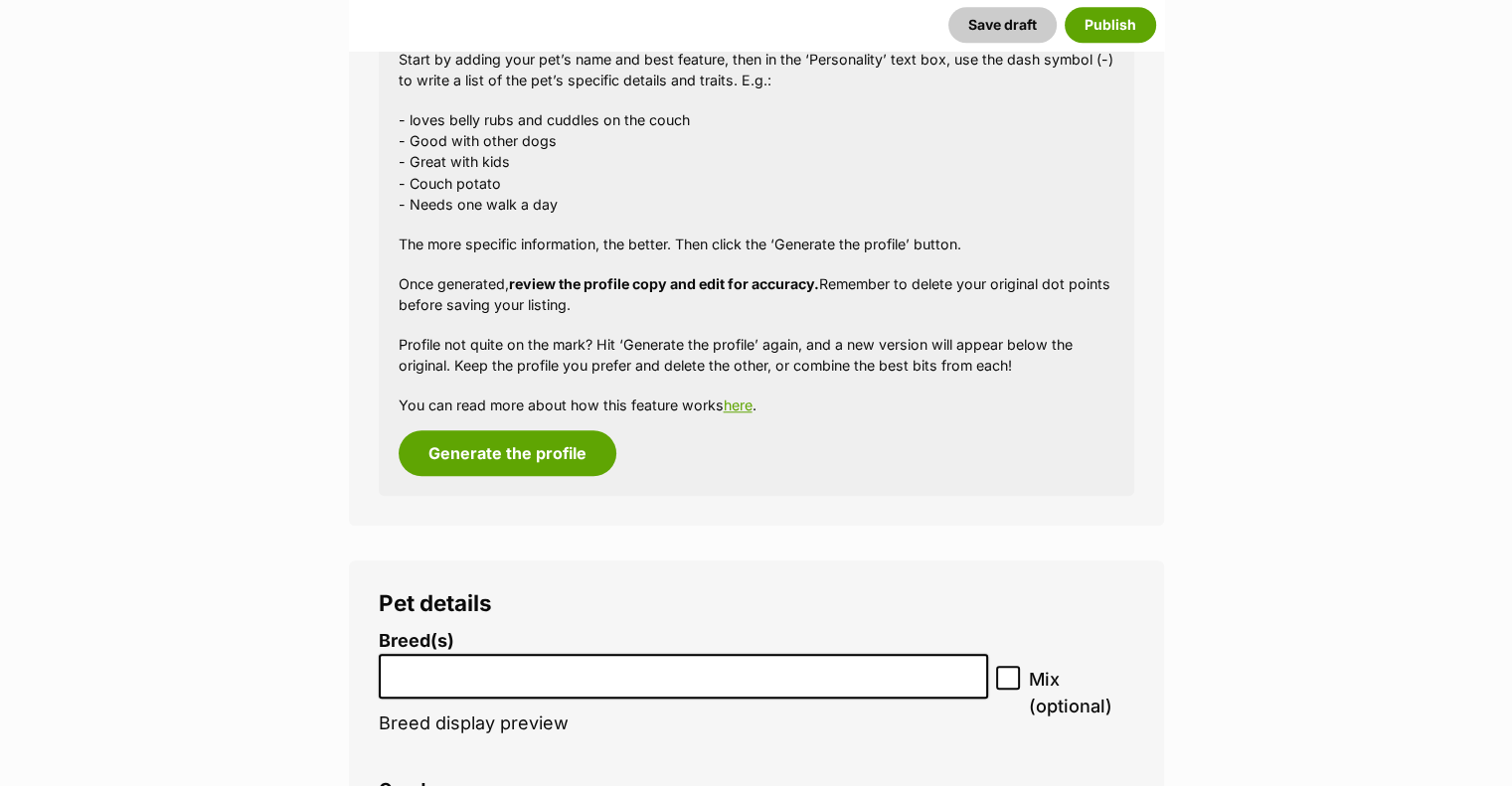 click at bounding box center [683, 671] 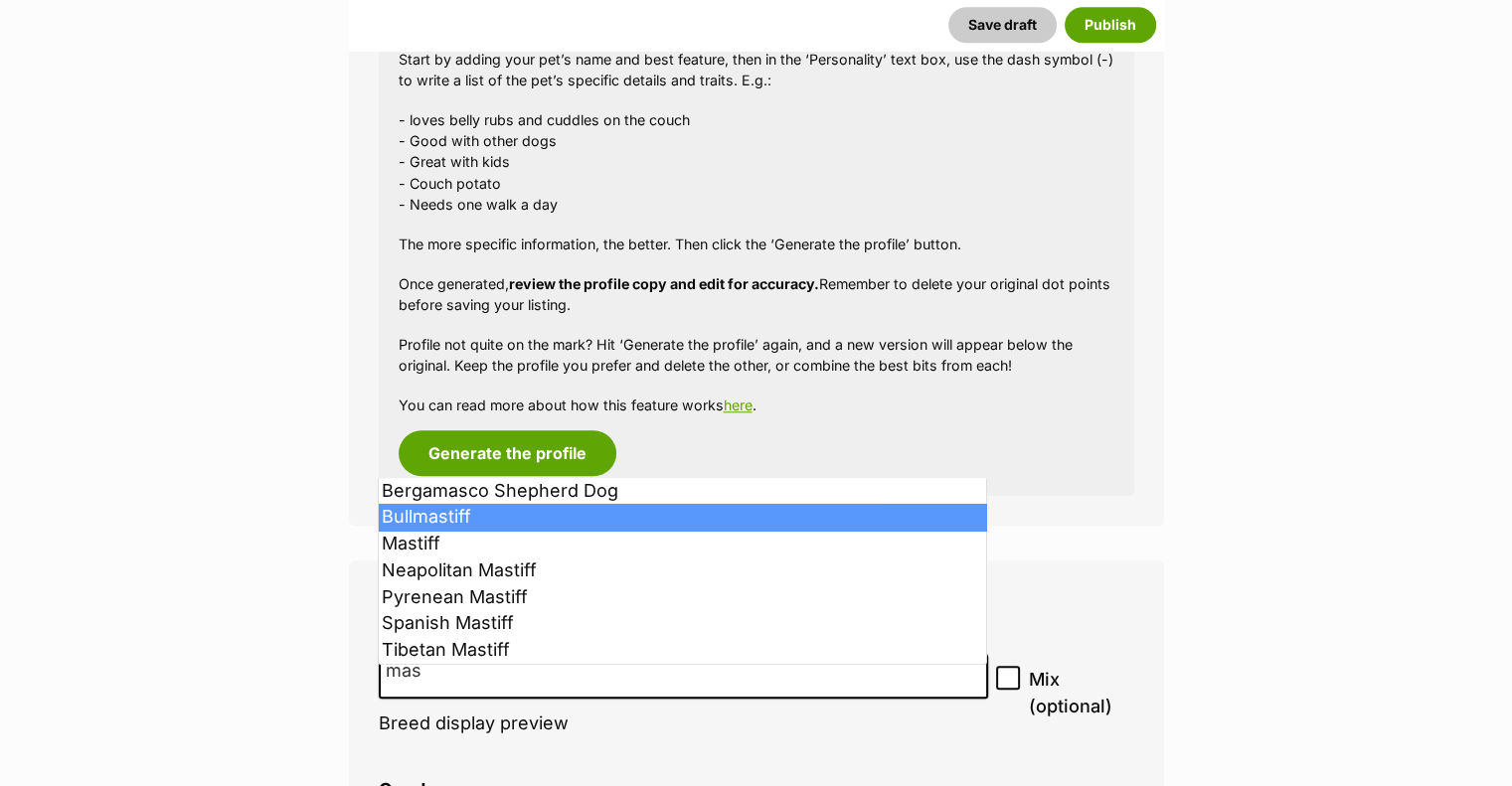 type on "mas" 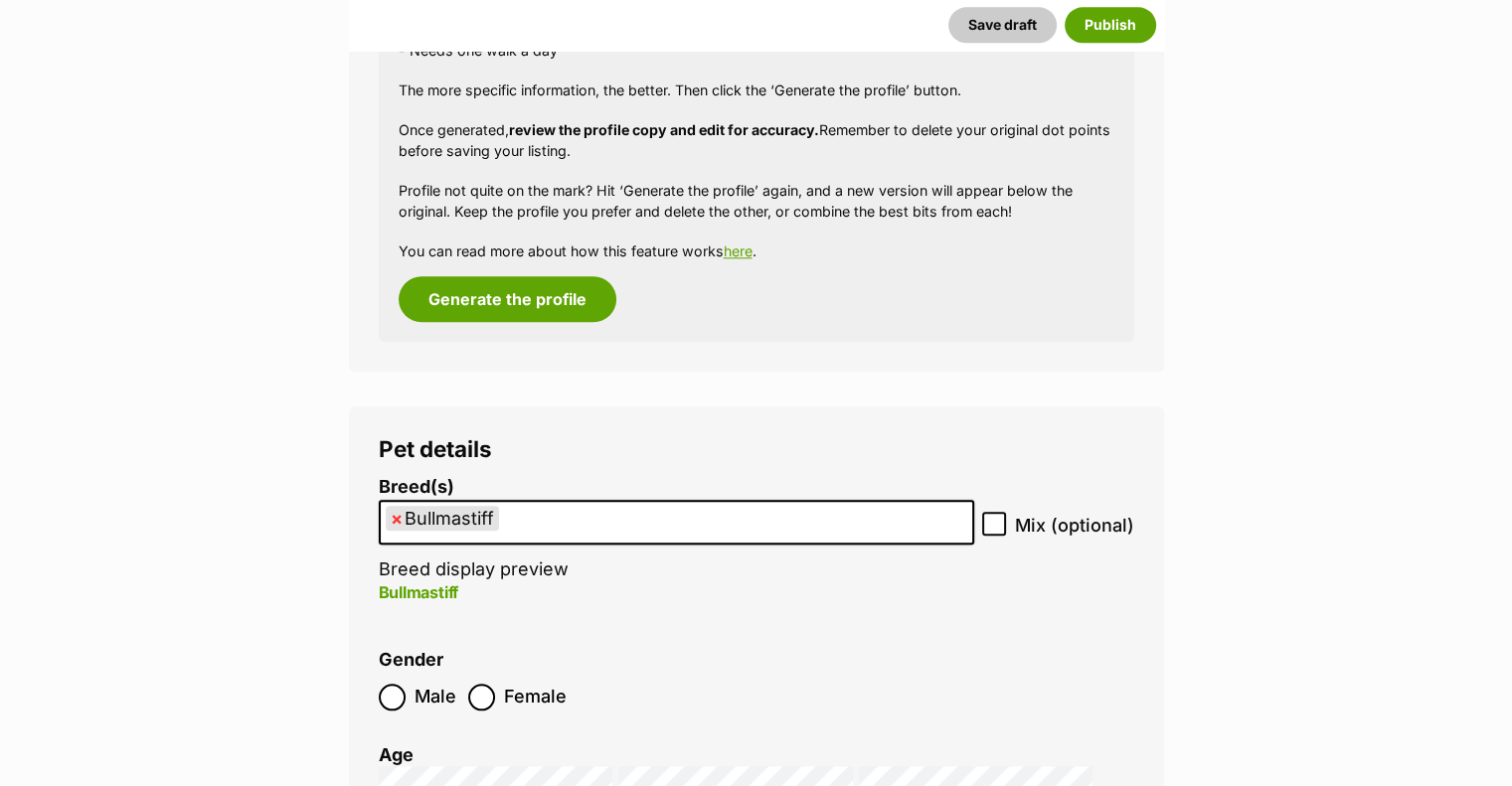 scroll, scrollTop: 2087, scrollLeft: 0, axis: vertical 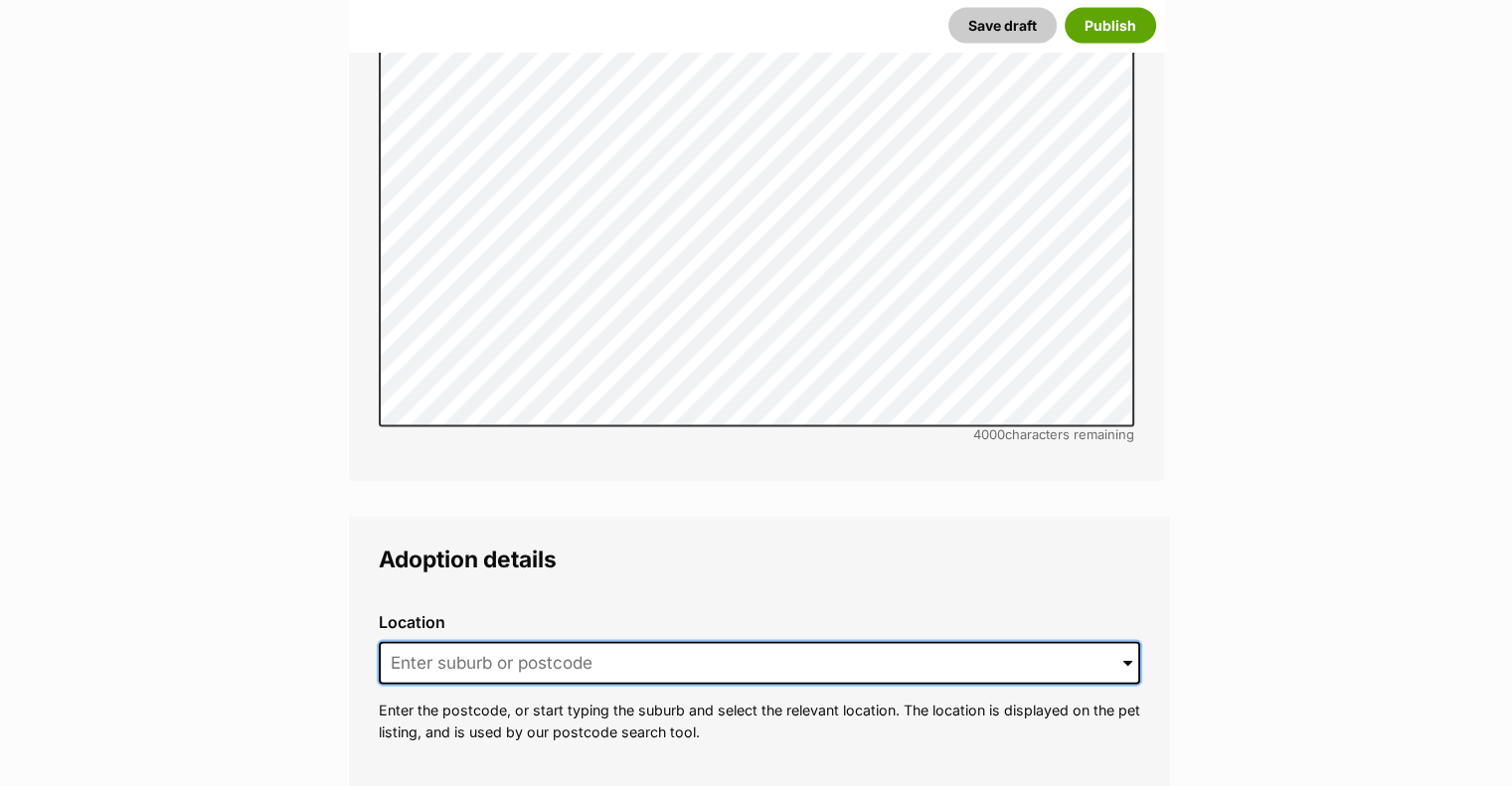 click at bounding box center [759, 664] 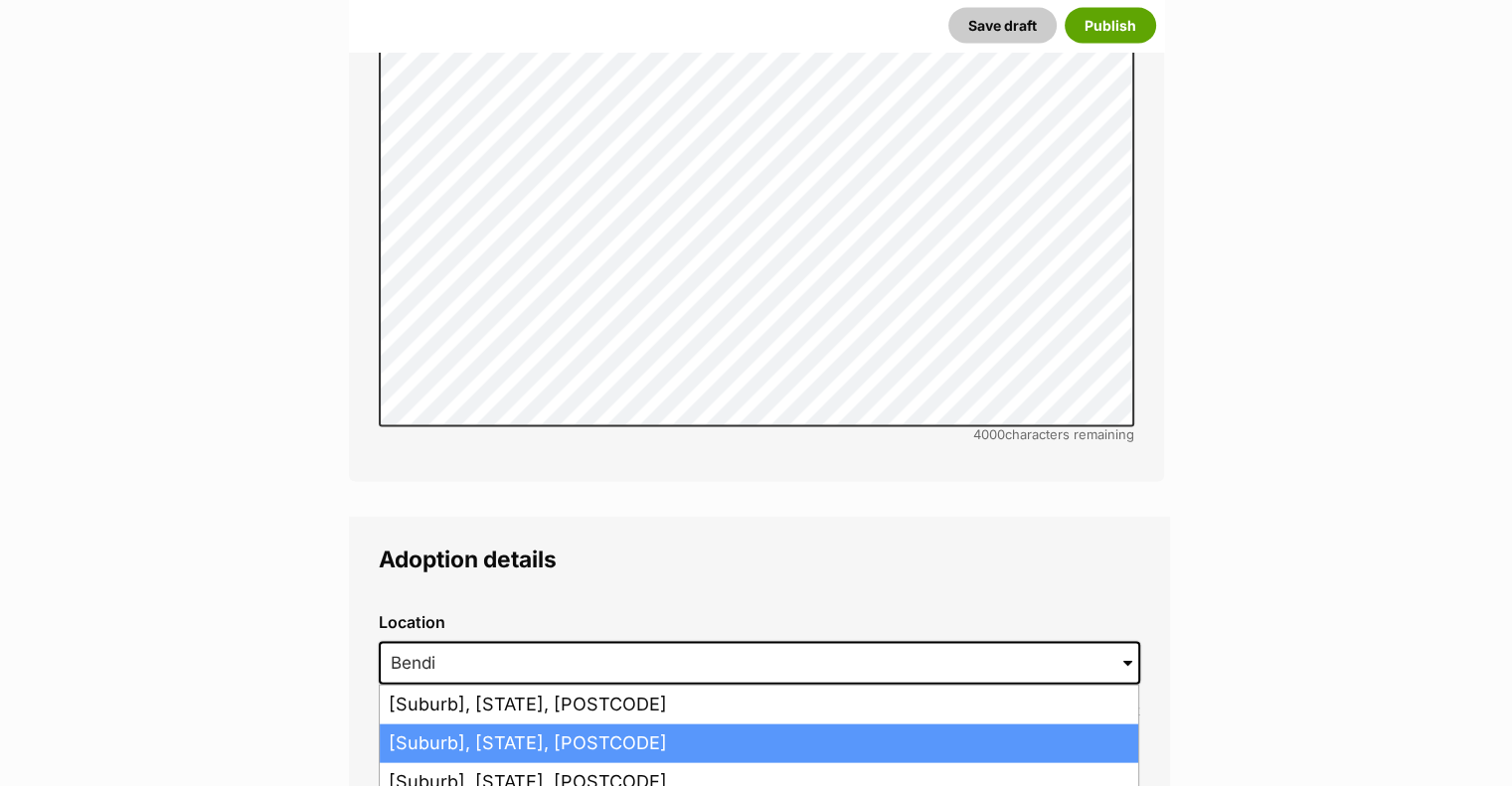 click on "Bendigo, Victoria, 3552" at bounding box center [758, 743] 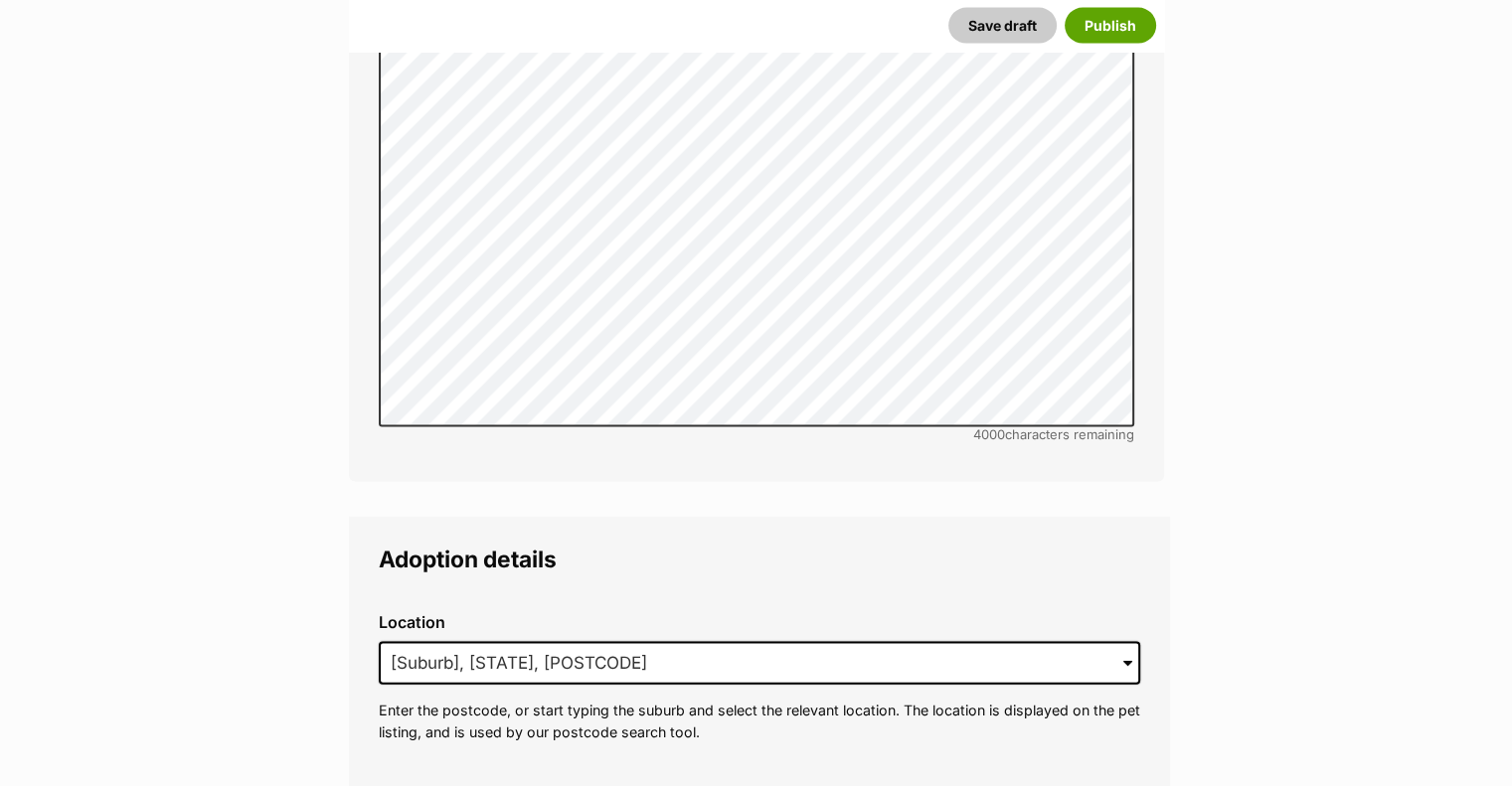 click 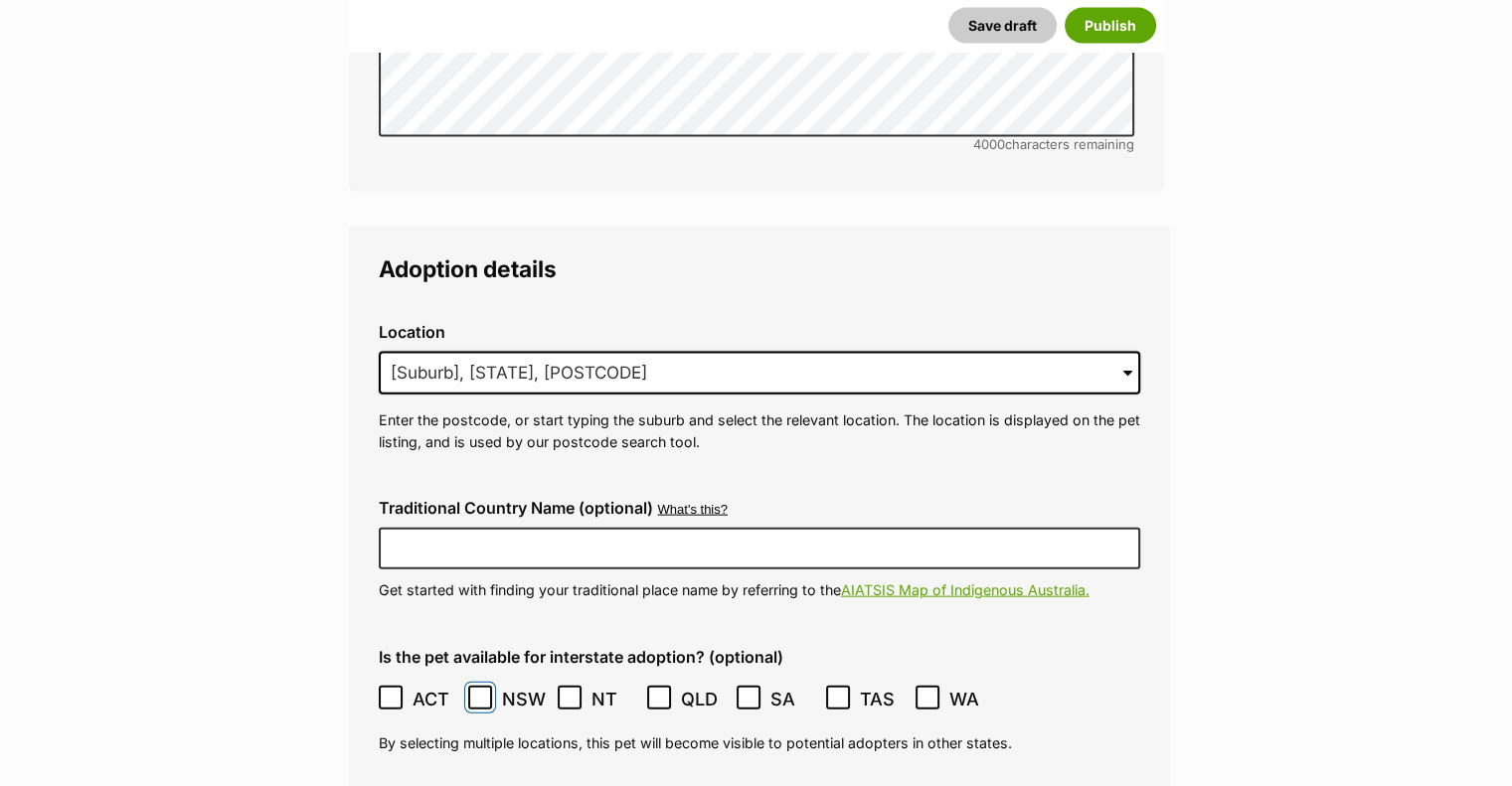 scroll, scrollTop: 4372, scrollLeft: 0, axis: vertical 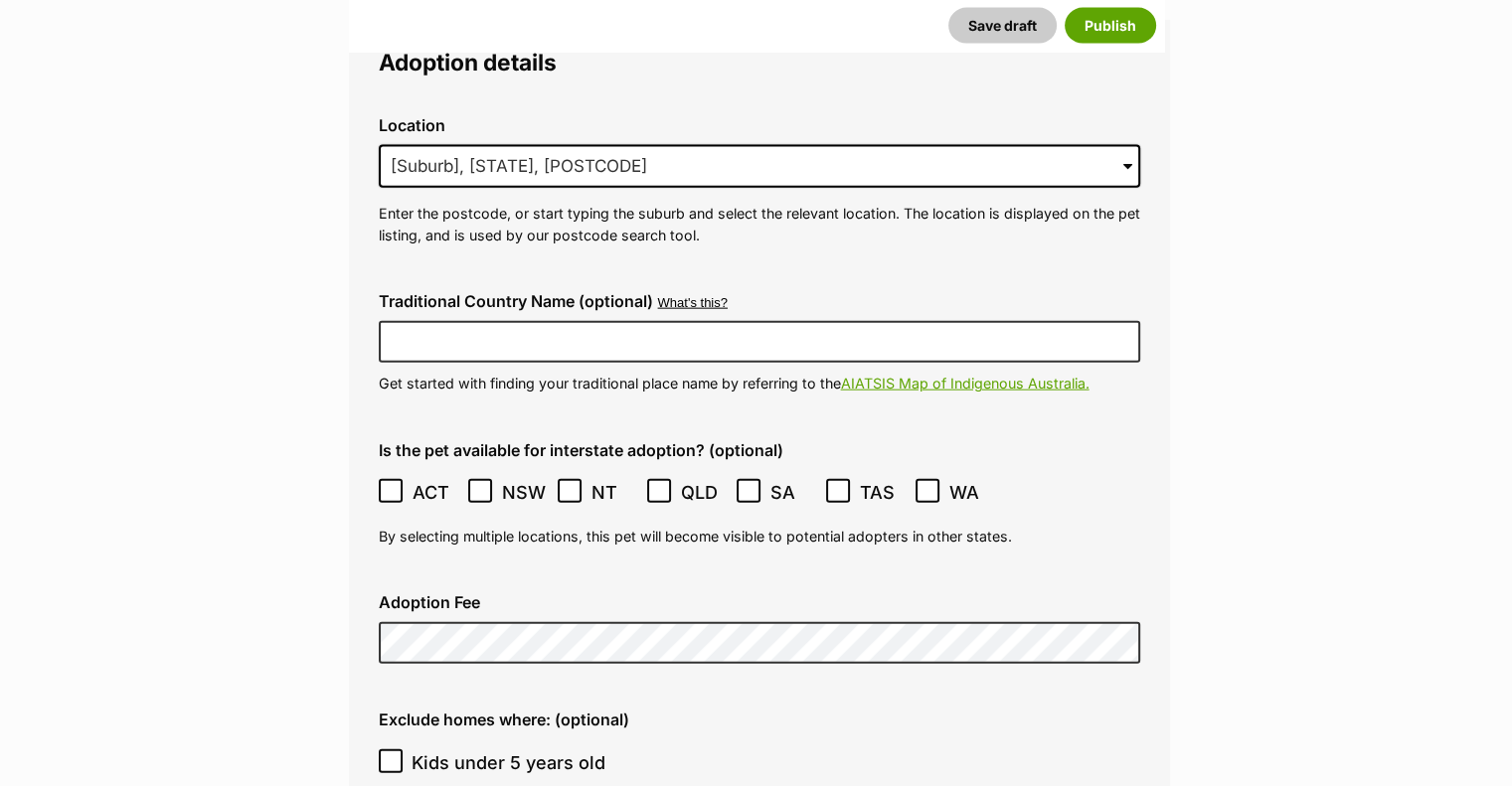 click 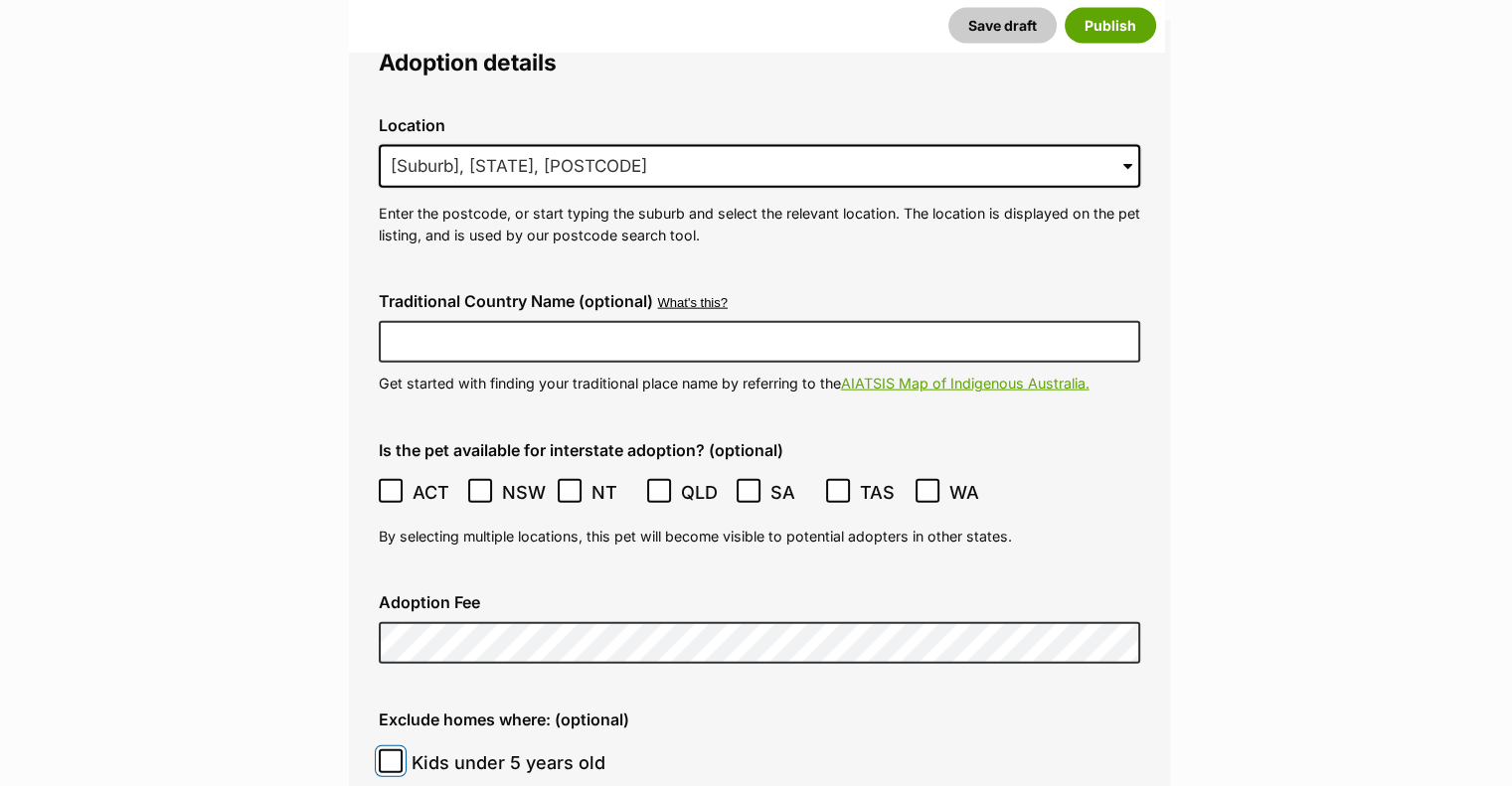 click on "Kids under 5 years old" at bounding box center [391, 761] 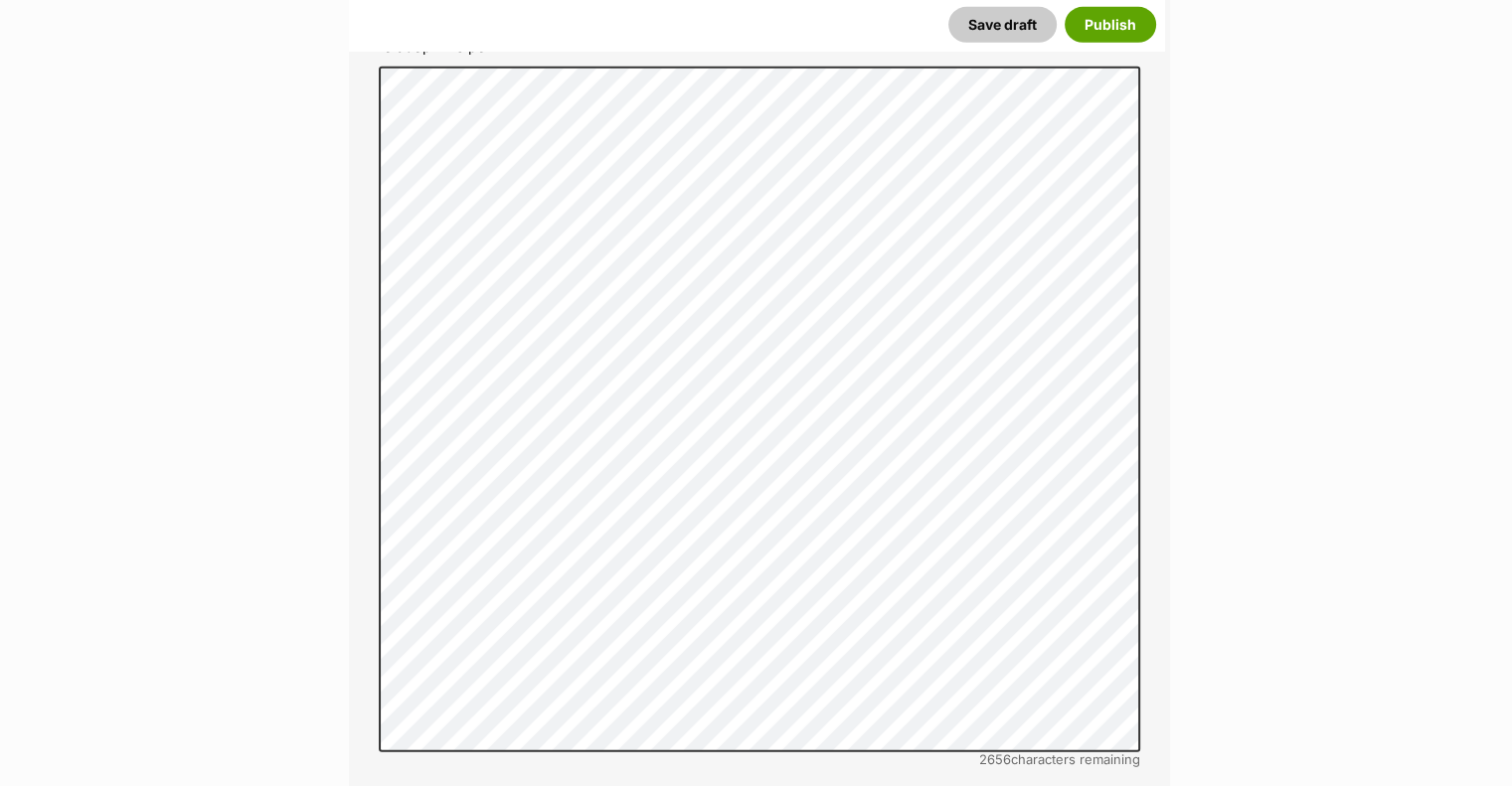 scroll, scrollTop: 5763, scrollLeft: 0, axis: vertical 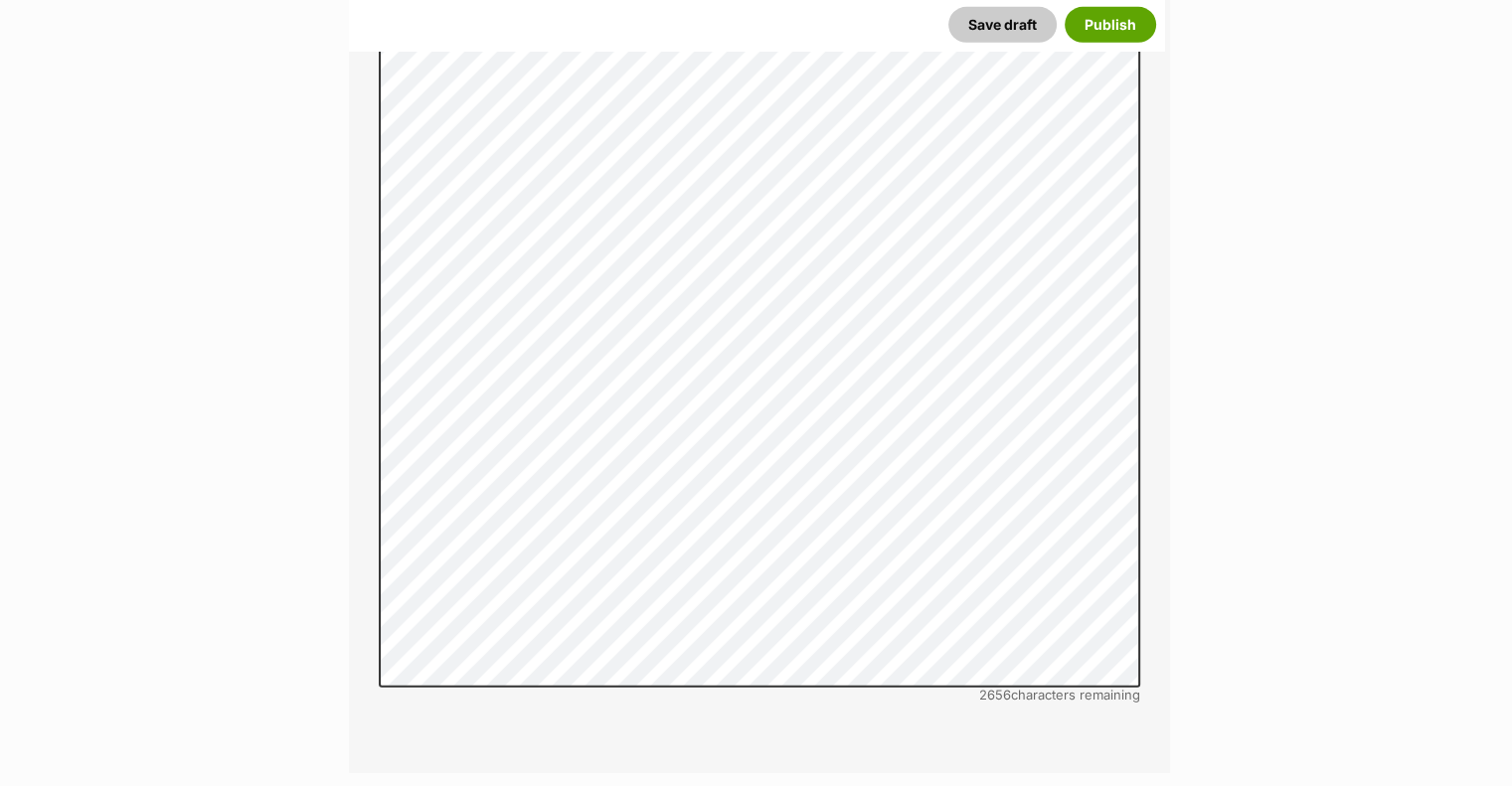 click on "No" at bounding box center (481, 940) 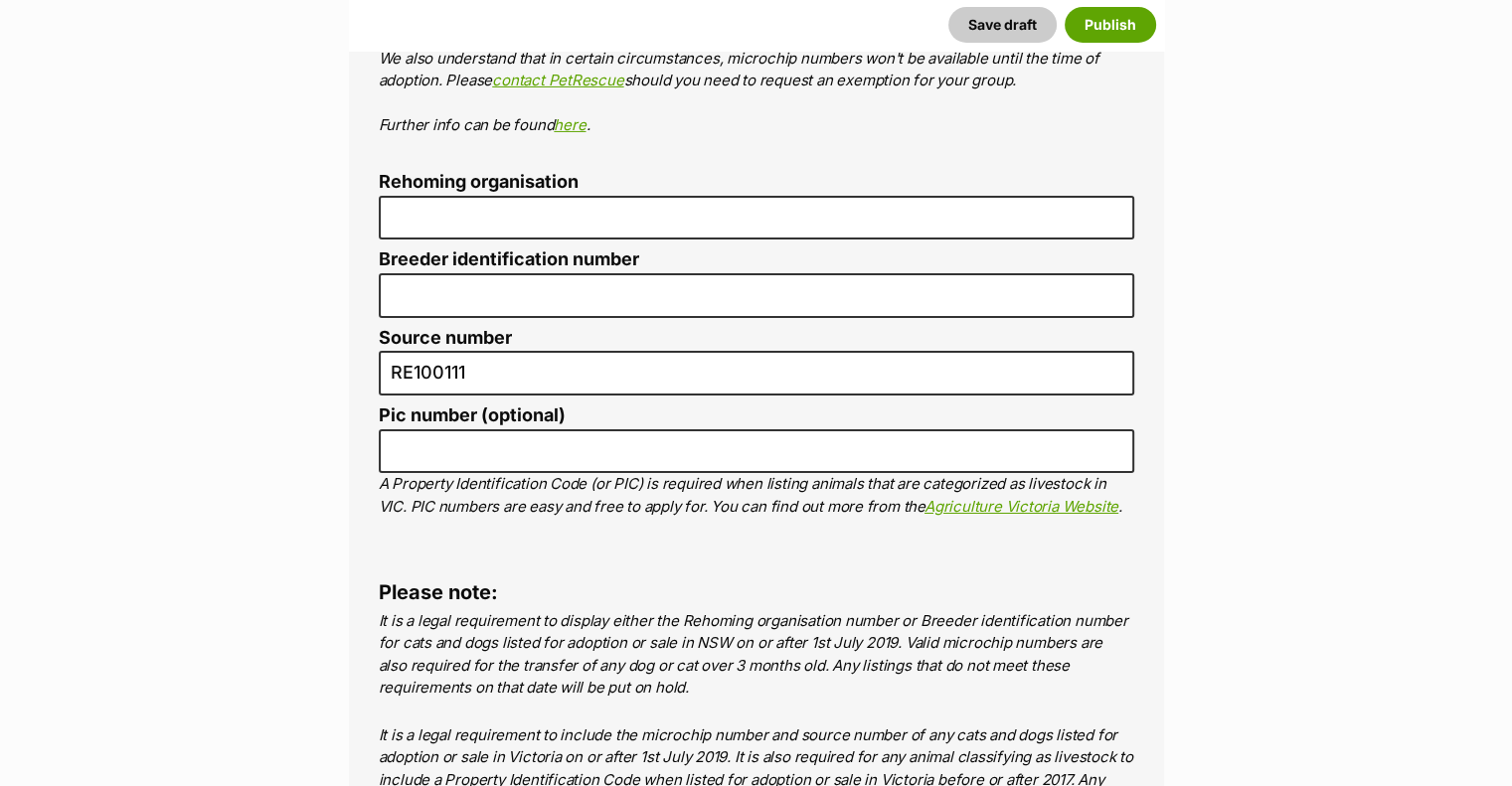 click on "Use the details from my group" at bounding box center [392, 1074] 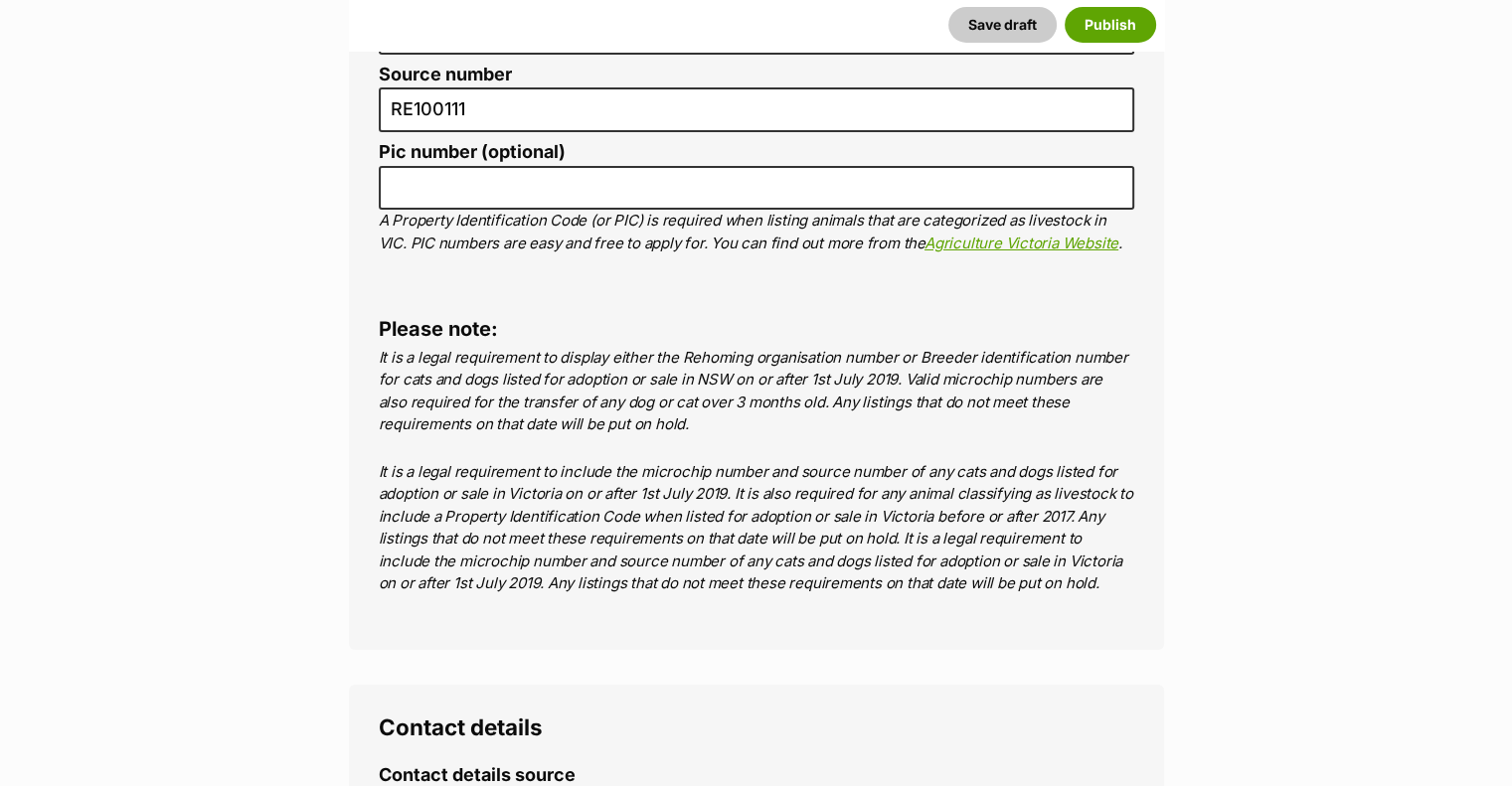 scroll, scrollTop: 7154, scrollLeft: 0, axis: vertical 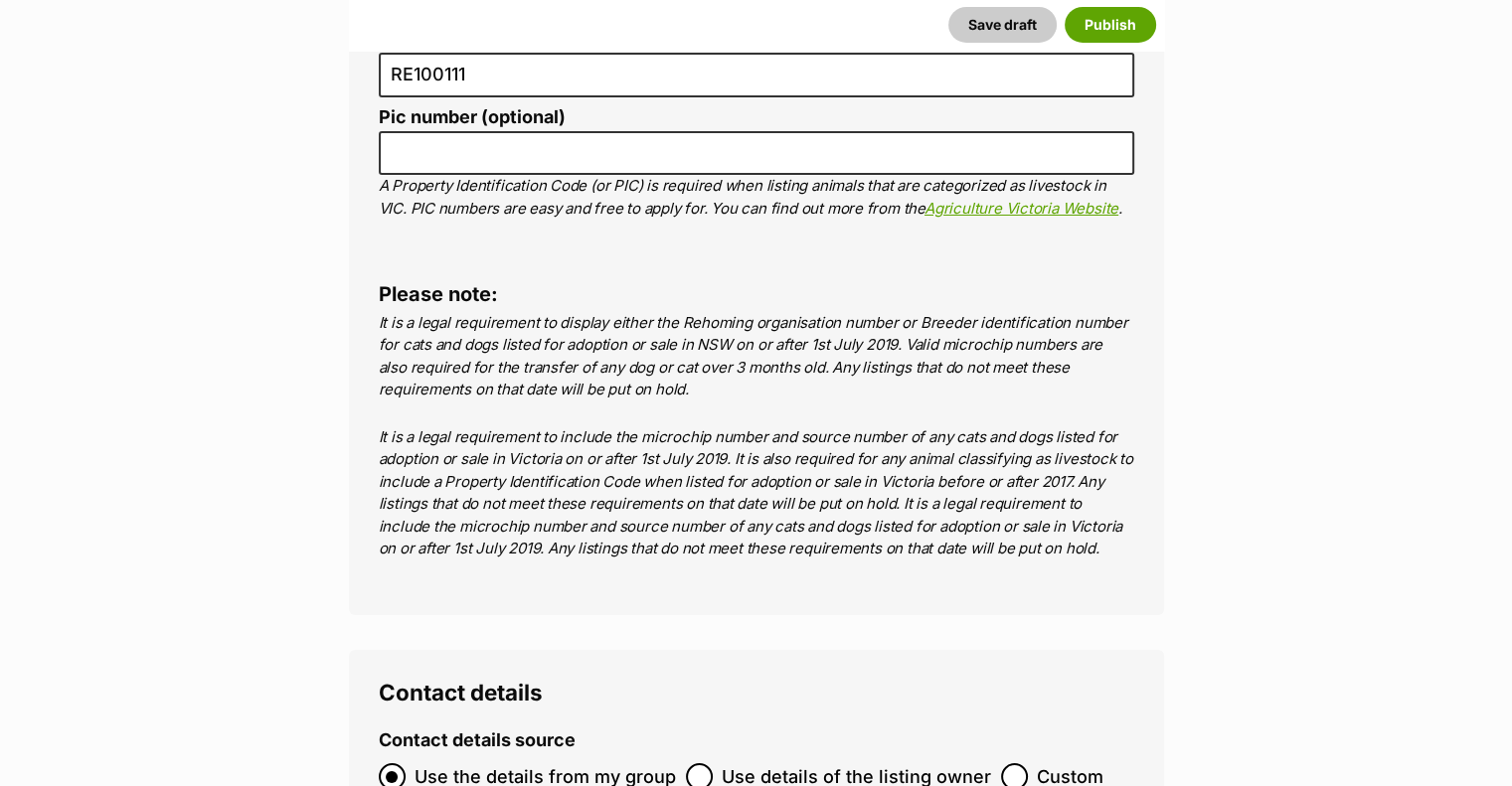 click 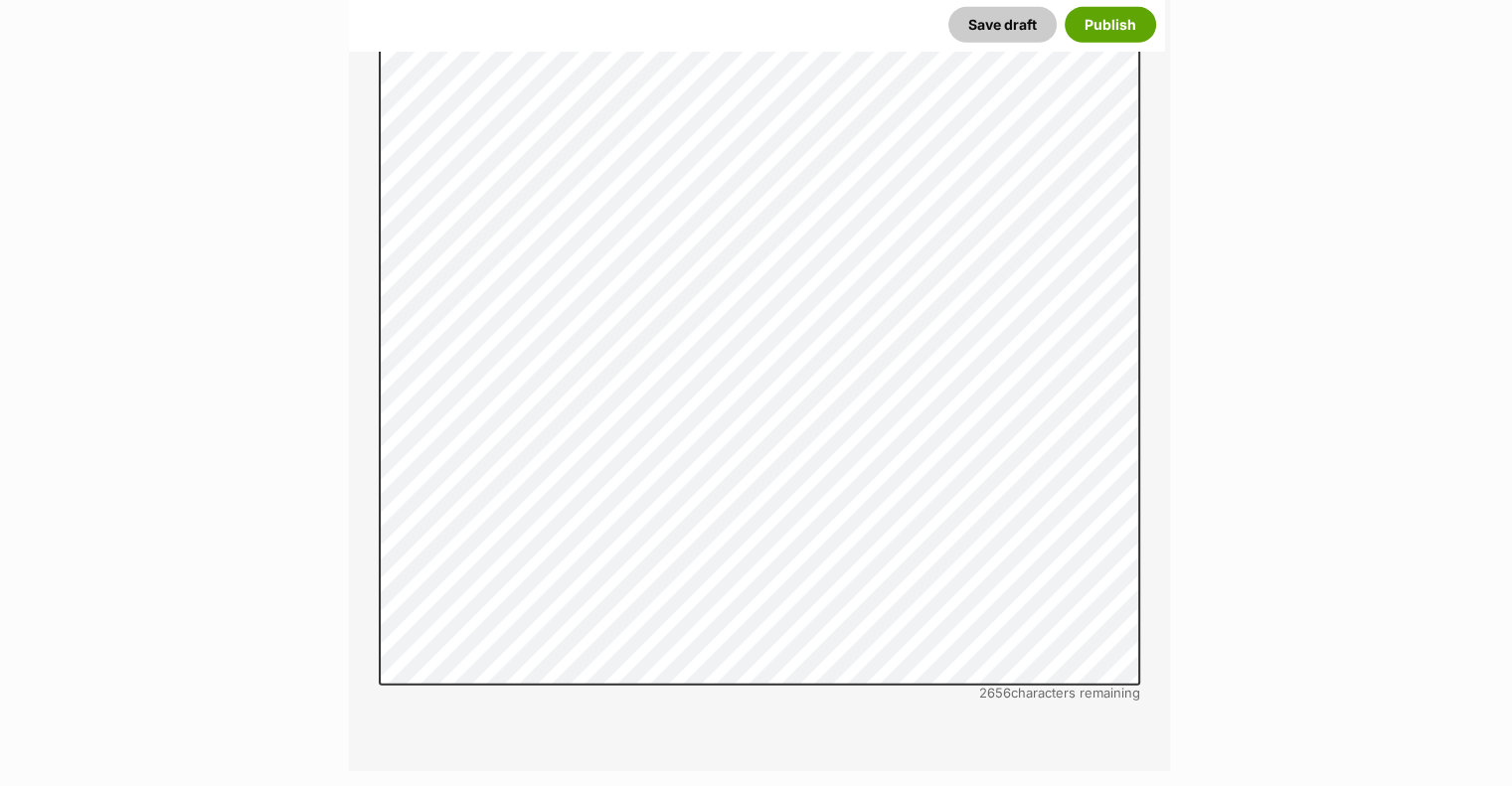 scroll, scrollTop: 5763, scrollLeft: 0, axis: vertical 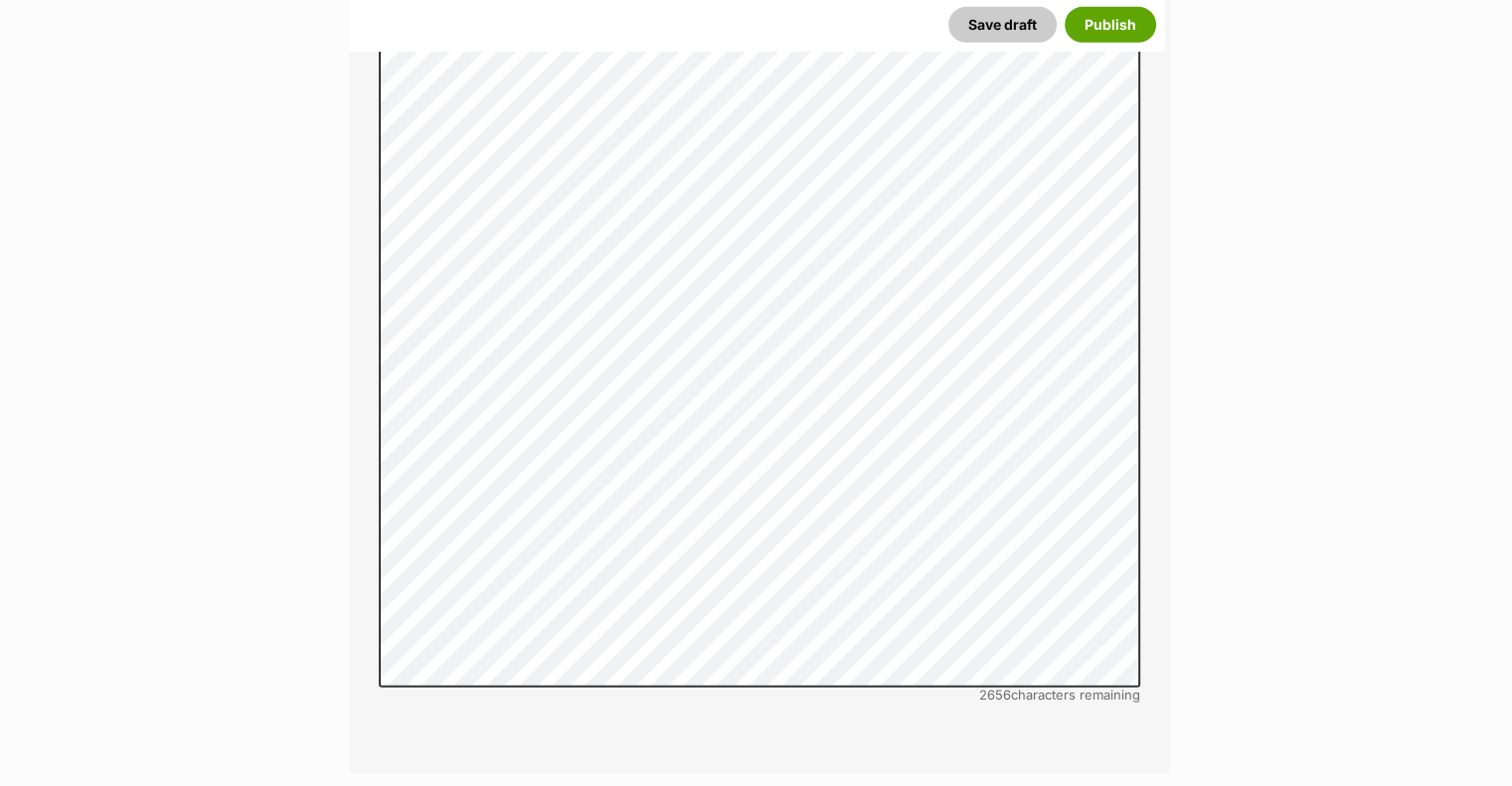 click on "Microchip number" at bounding box center [756, 1019] 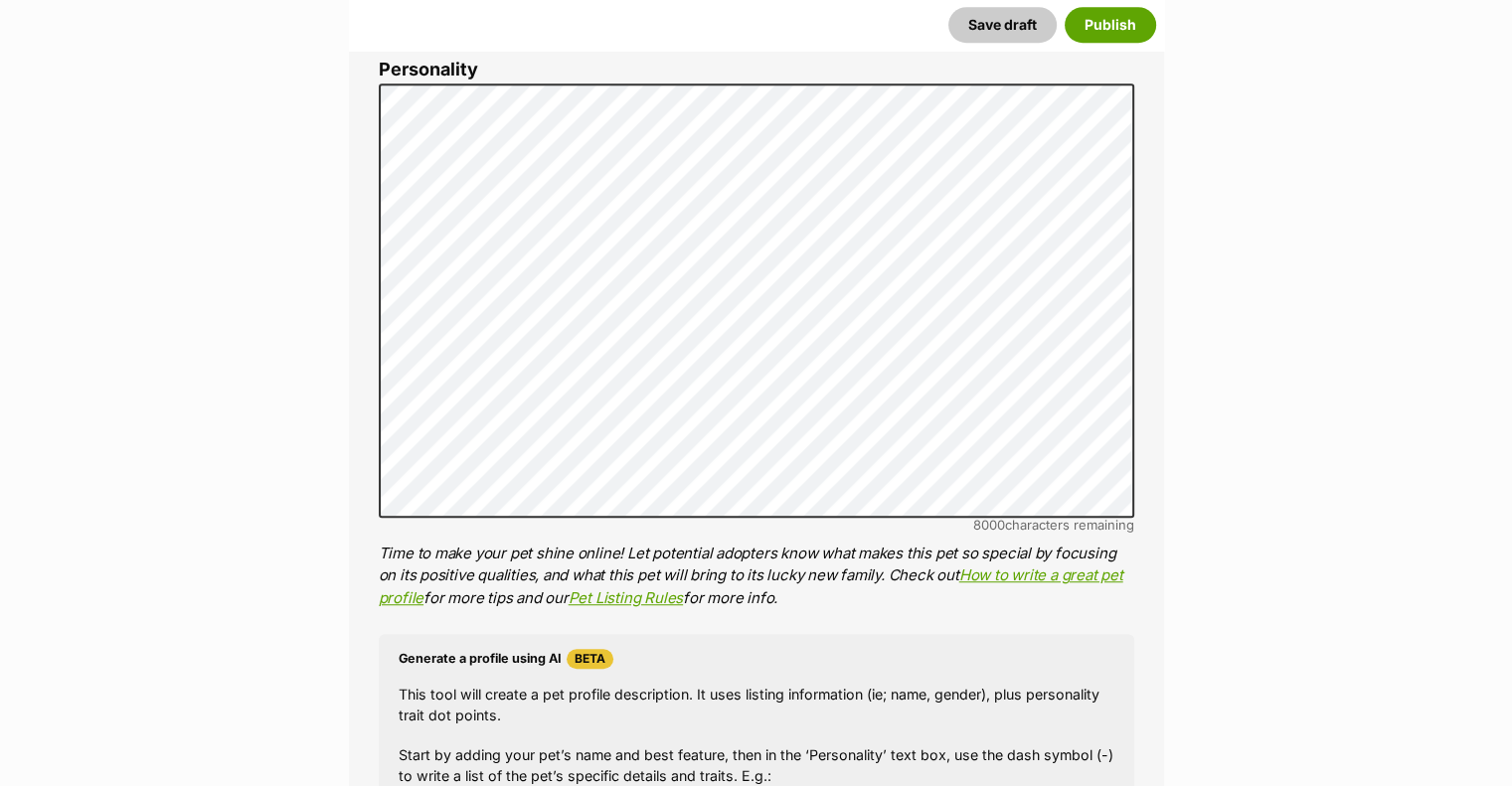 scroll, scrollTop: 795, scrollLeft: 0, axis: vertical 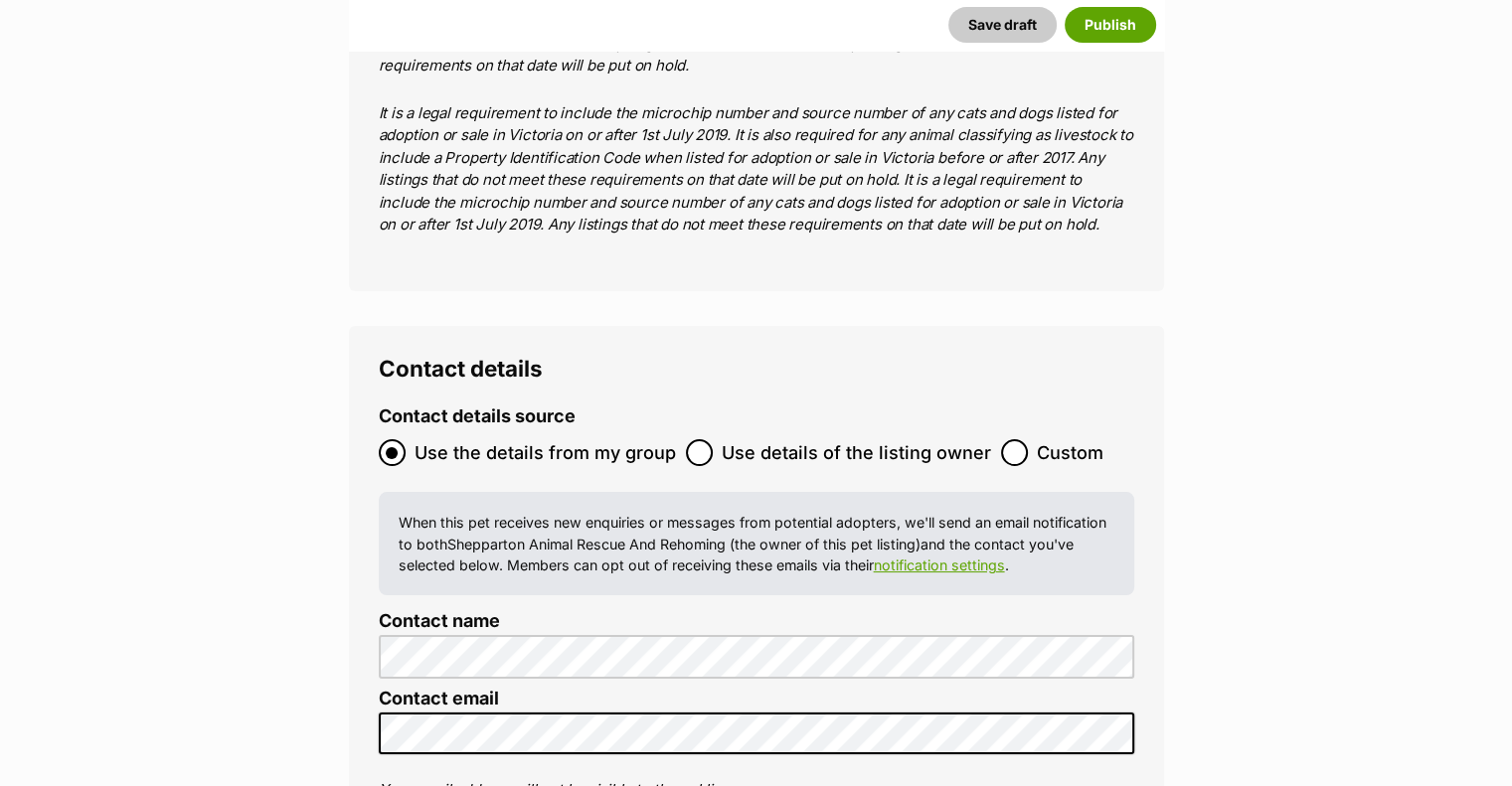 click on "Publish" at bounding box center [814, 1191] 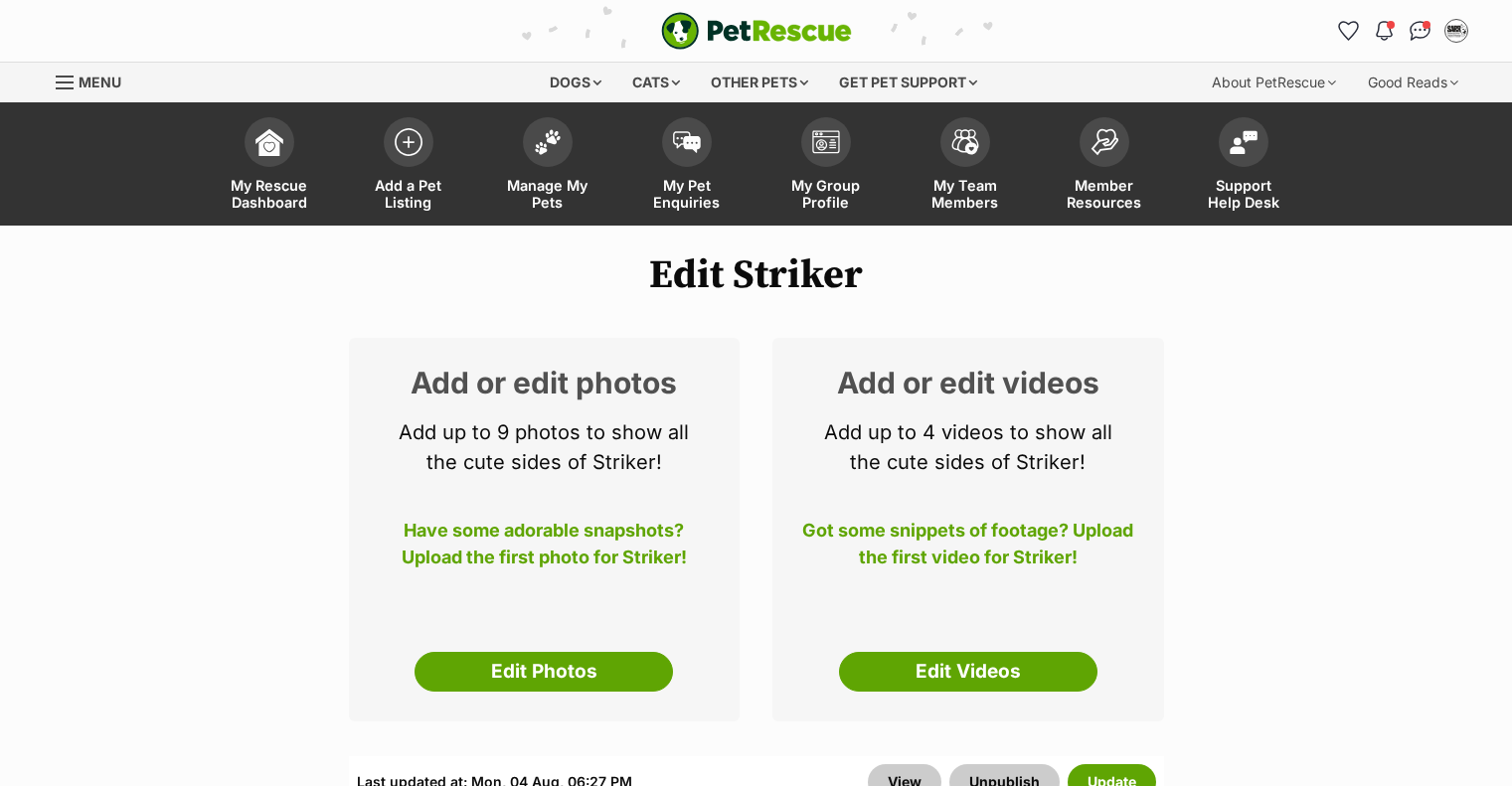 scroll, scrollTop: 0, scrollLeft: 0, axis: both 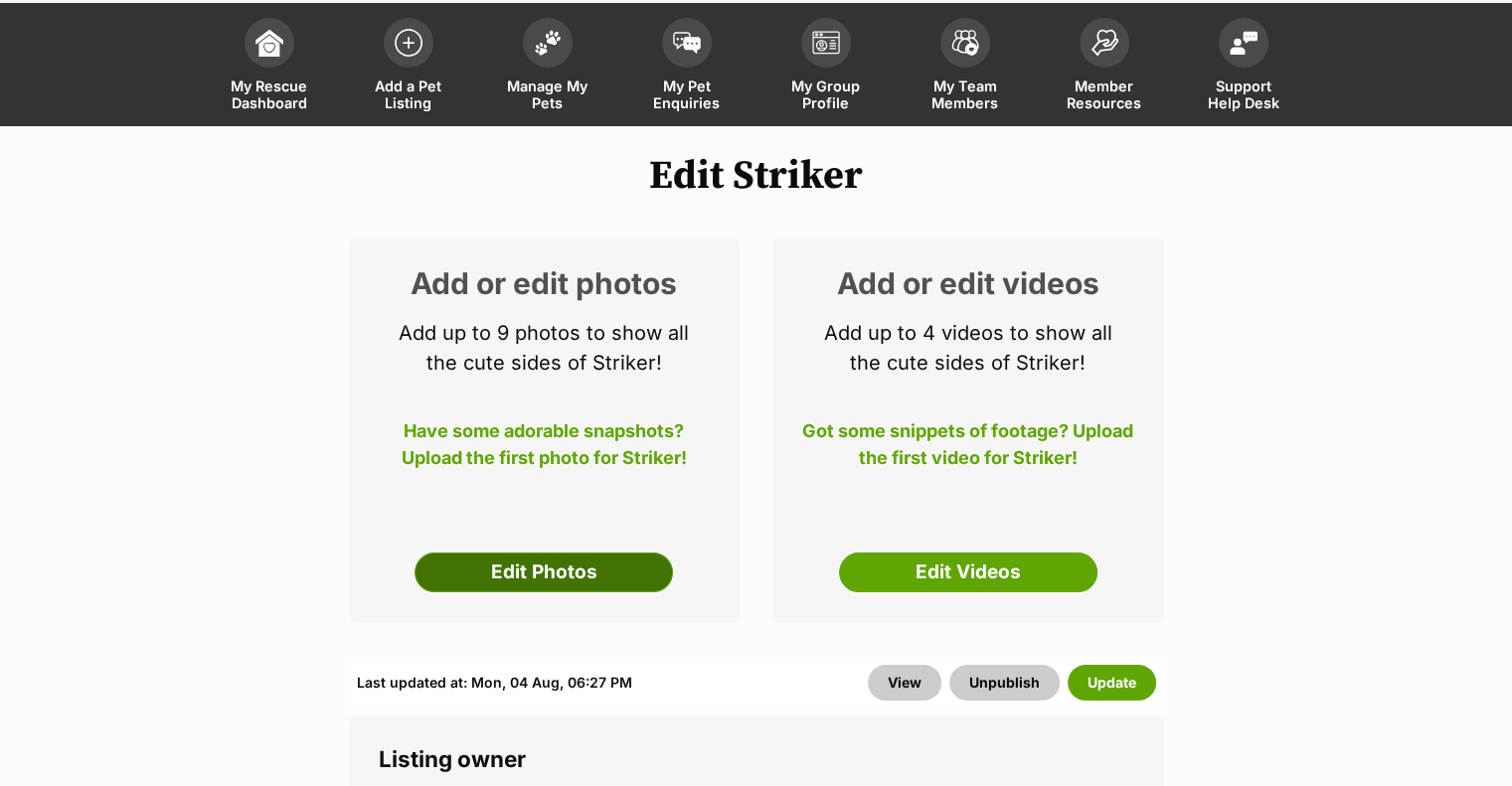 click on "Edit Photos" at bounding box center [544, 572] 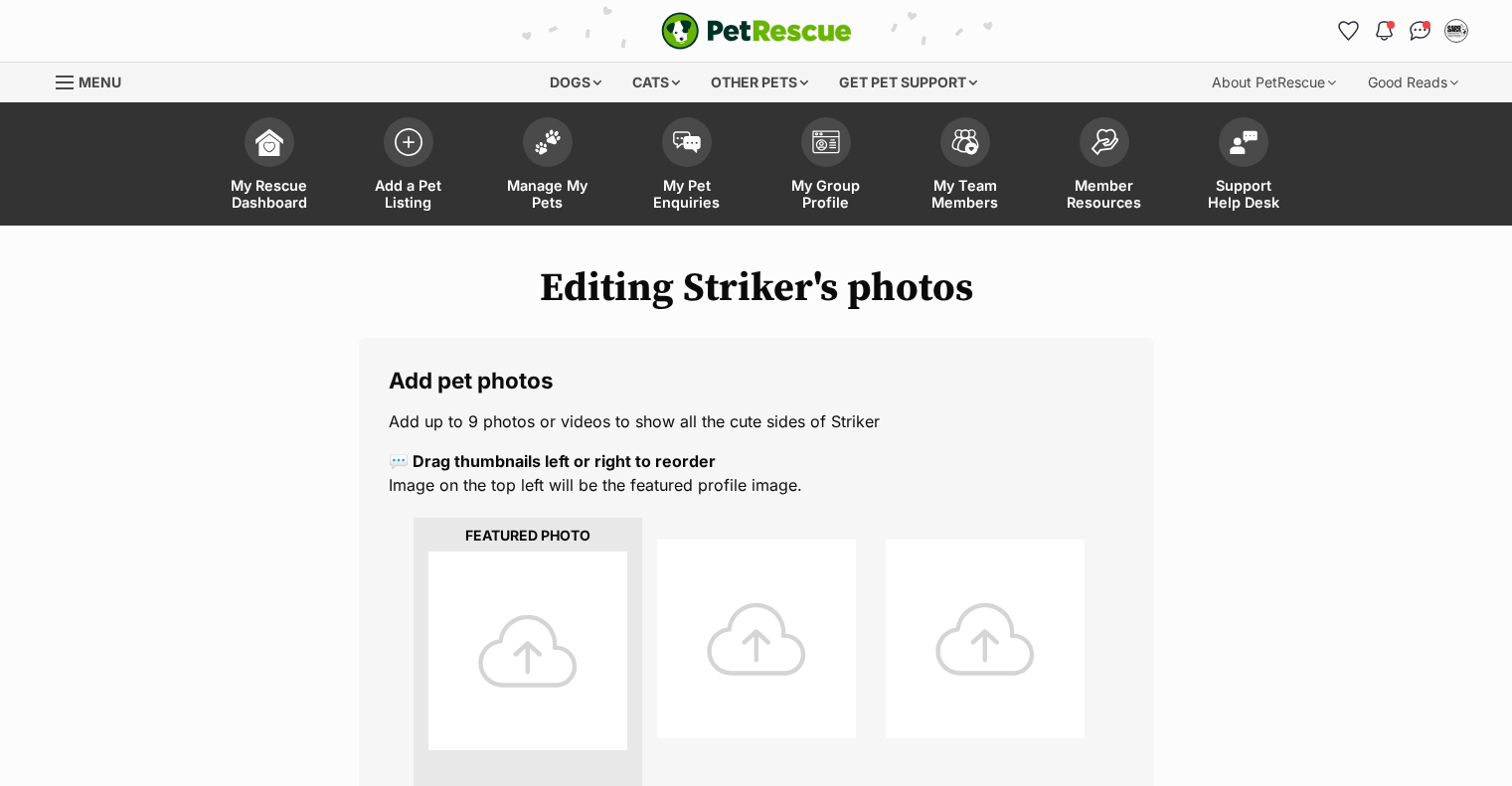 scroll, scrollTop: 0, scrollLeft: 0, axis: both 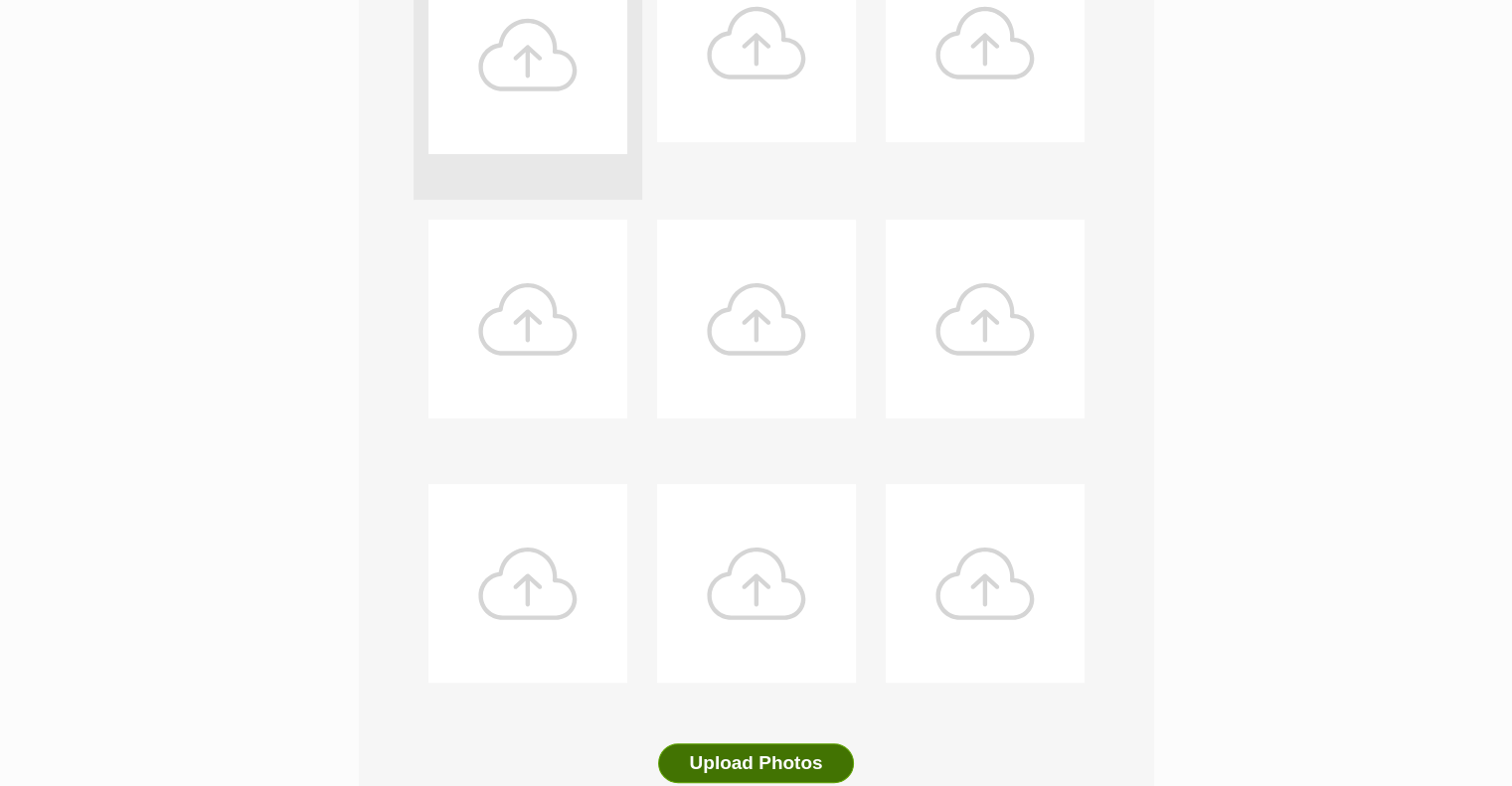 click on "Upload Photos" at bounding box center [756, 763] 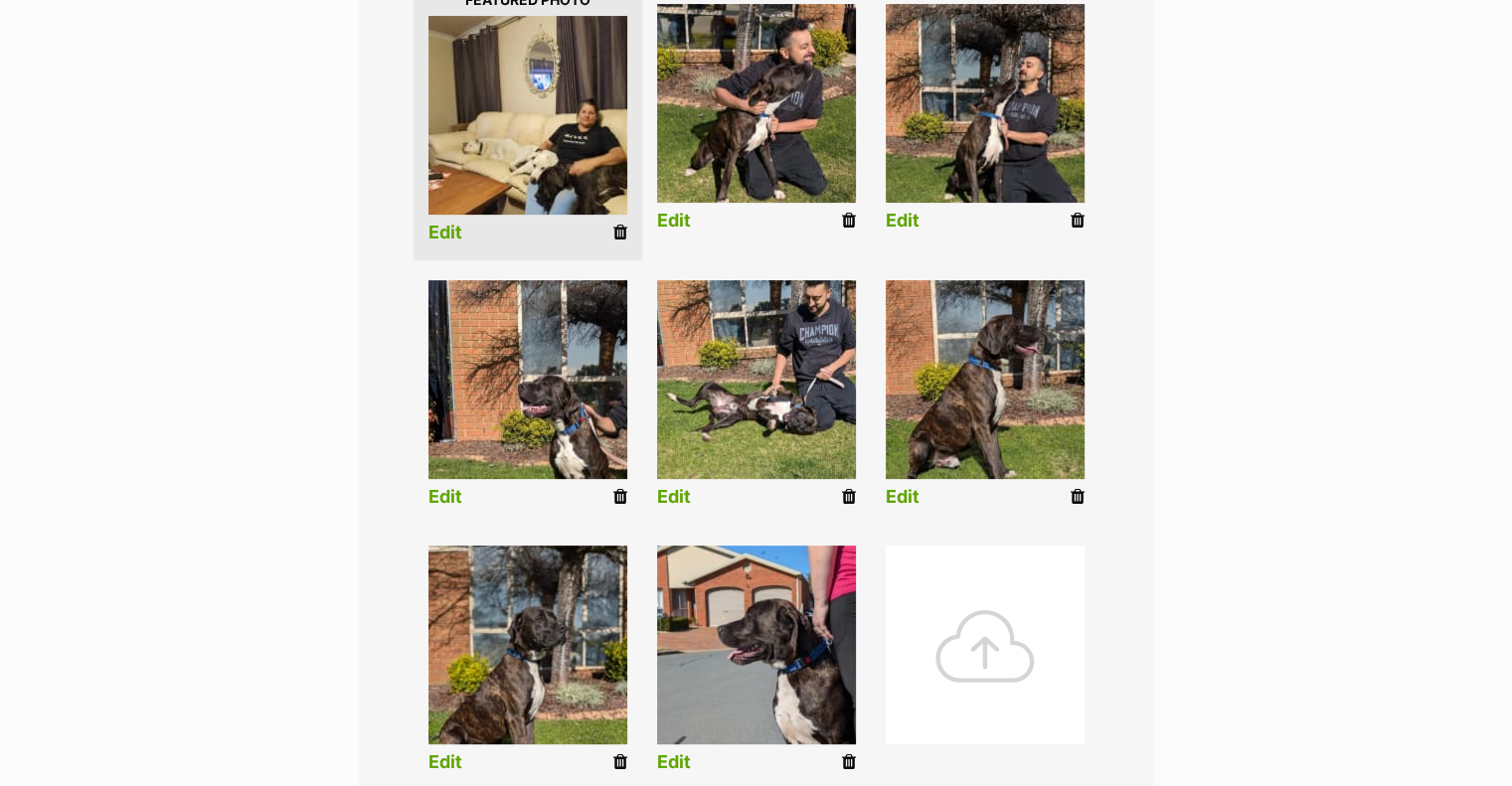 scroll, scrollTop: 597, scrollLeft: 0, axis: vertical 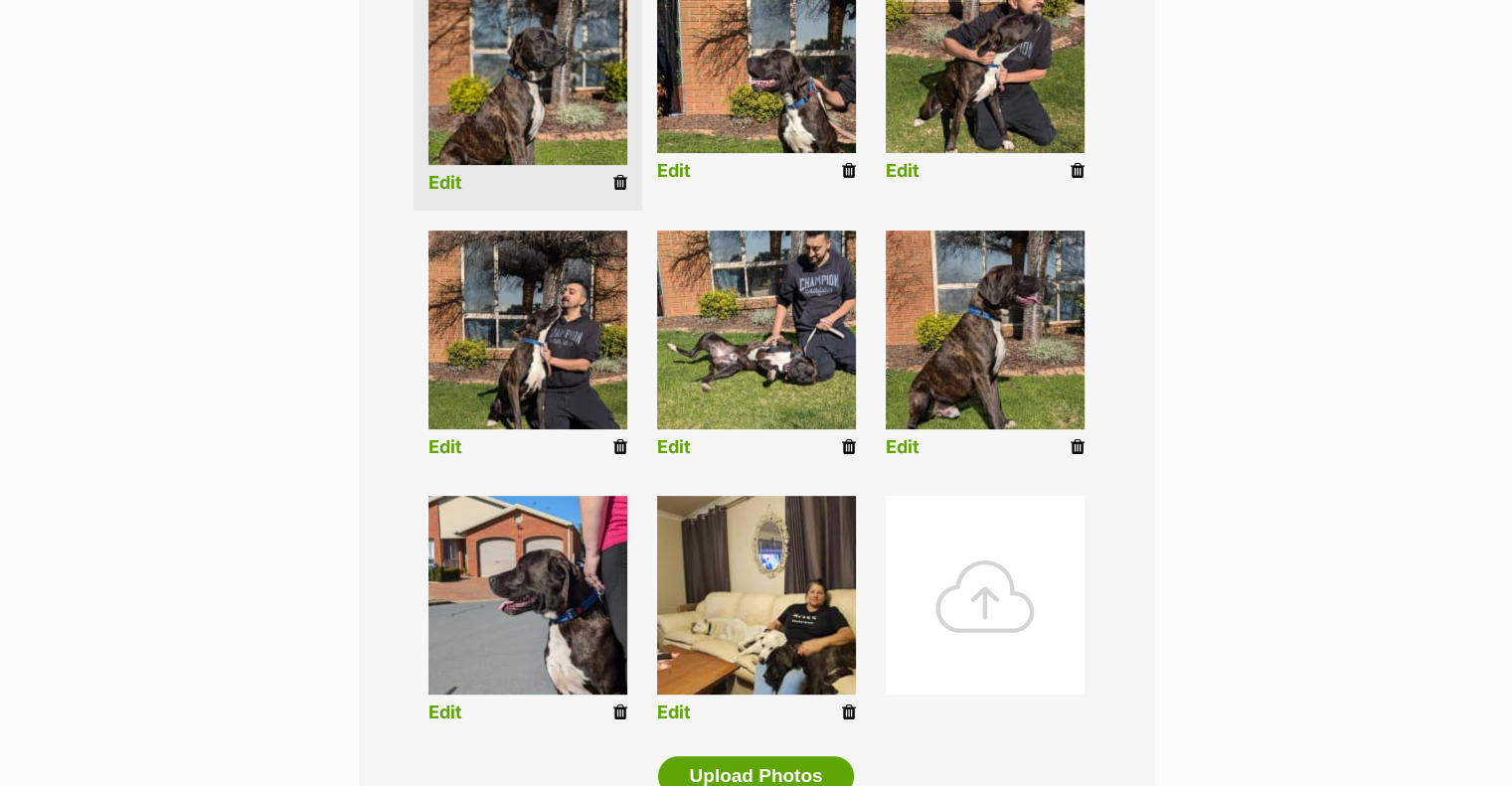 click on "Edit" at bounding box center (674, 712) 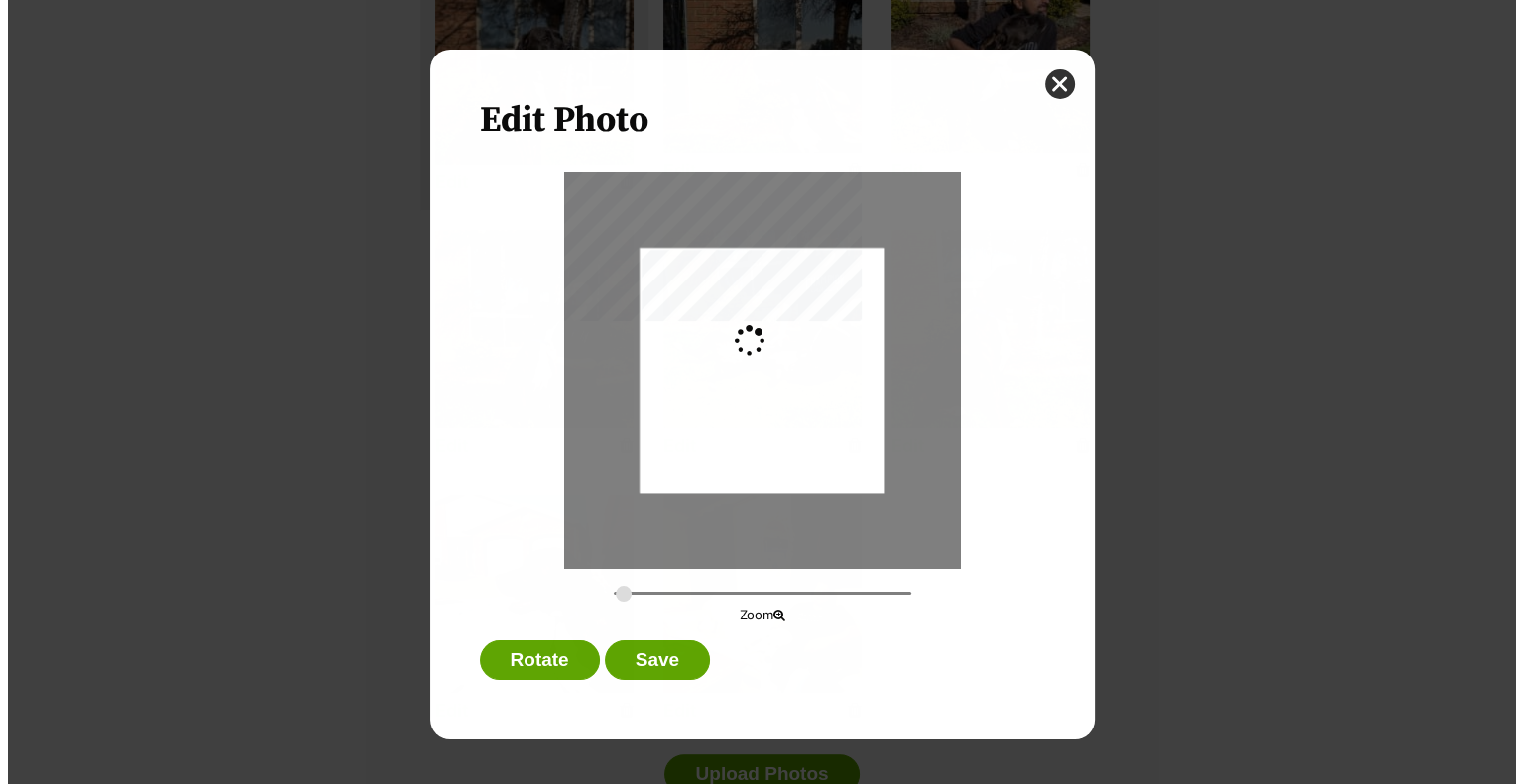 scroll, scrollTop: 0, scrollLeft: 0, axis: both 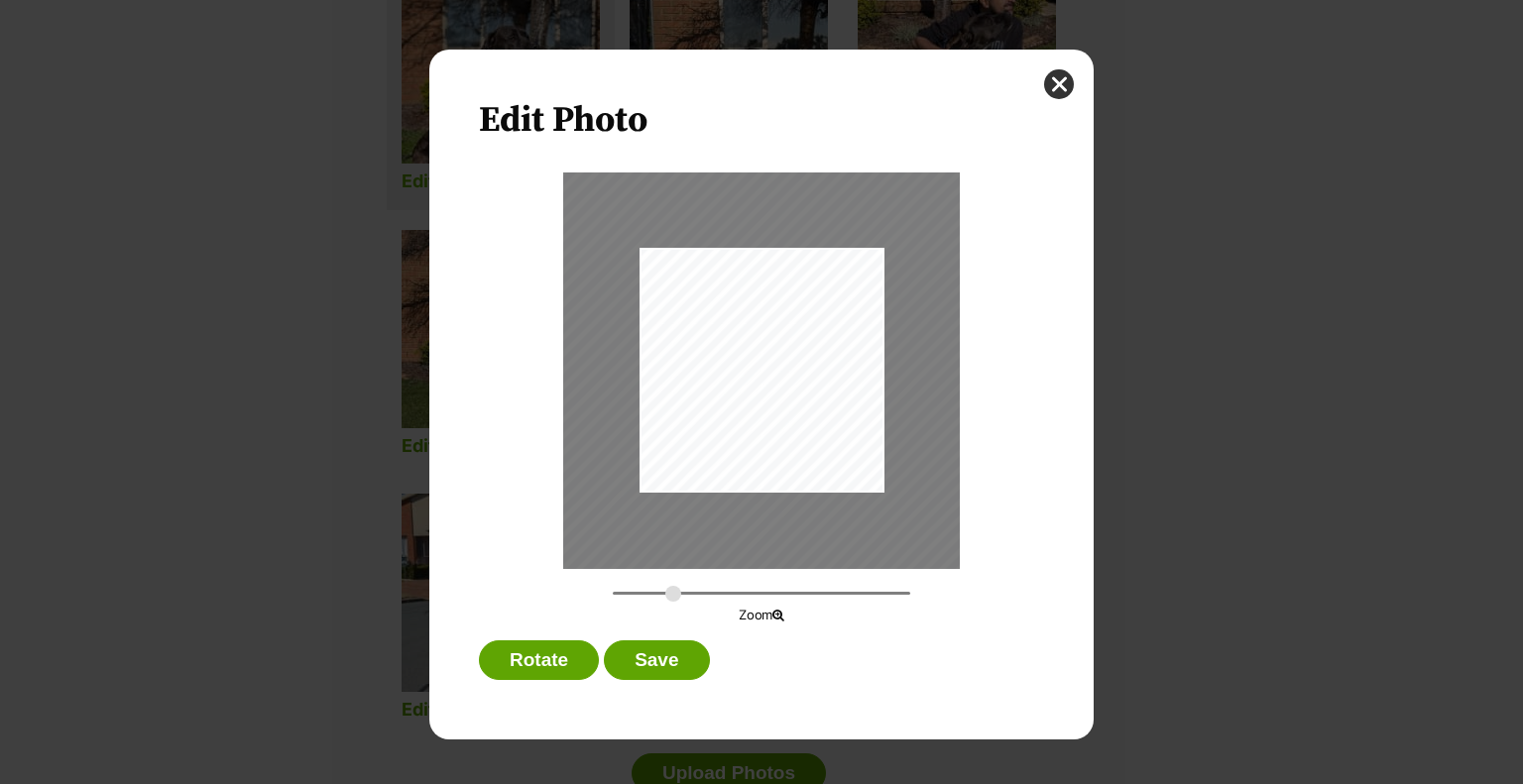 drag, startPoint x: 623, startPoint y: 596, endPoint x: 673, endPoint y: 598, distance: 50.04 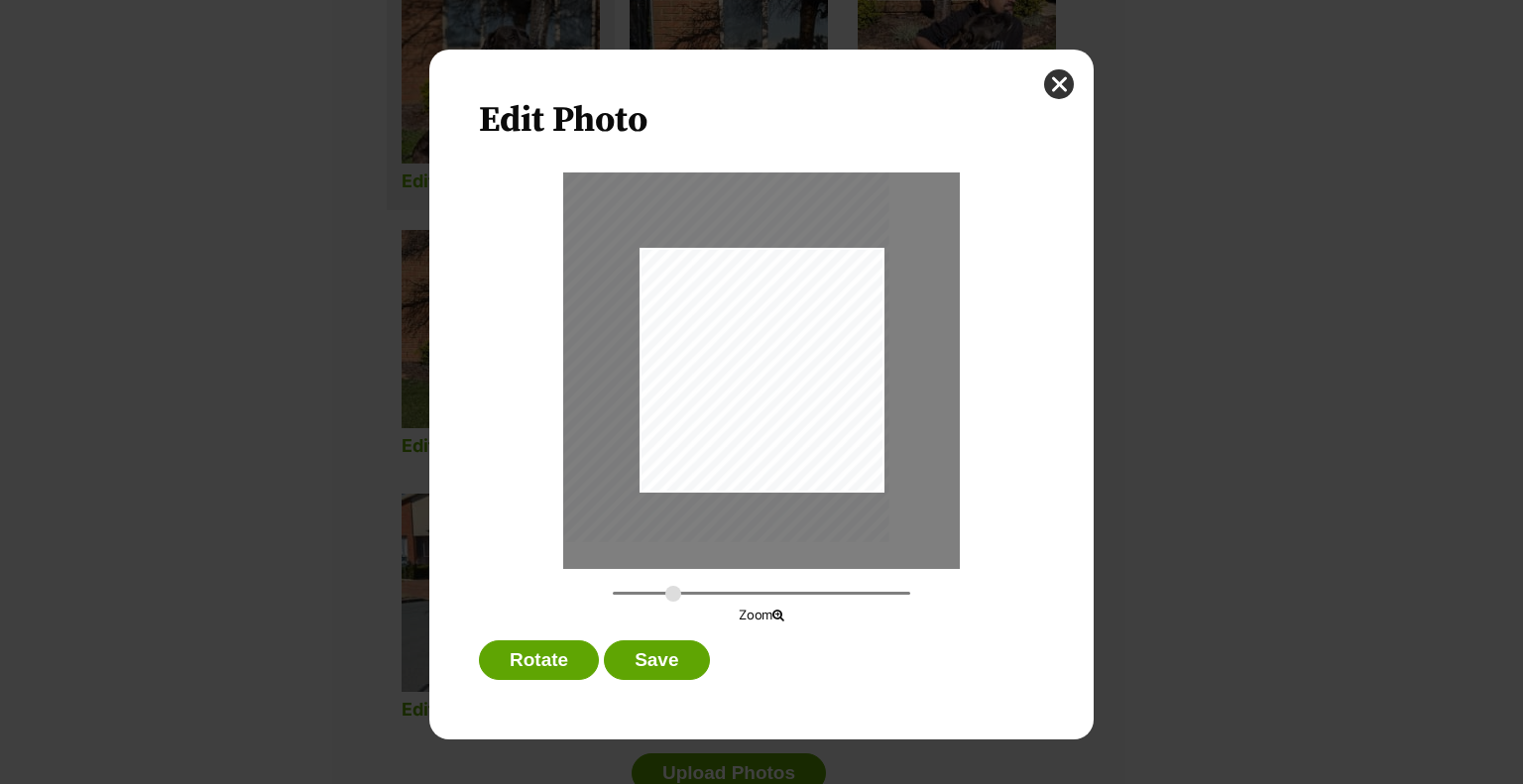drag, startPoint x: 800, startPoint y: 483, endPoint x: 609, endPoint y: 321, distance: 250.4496 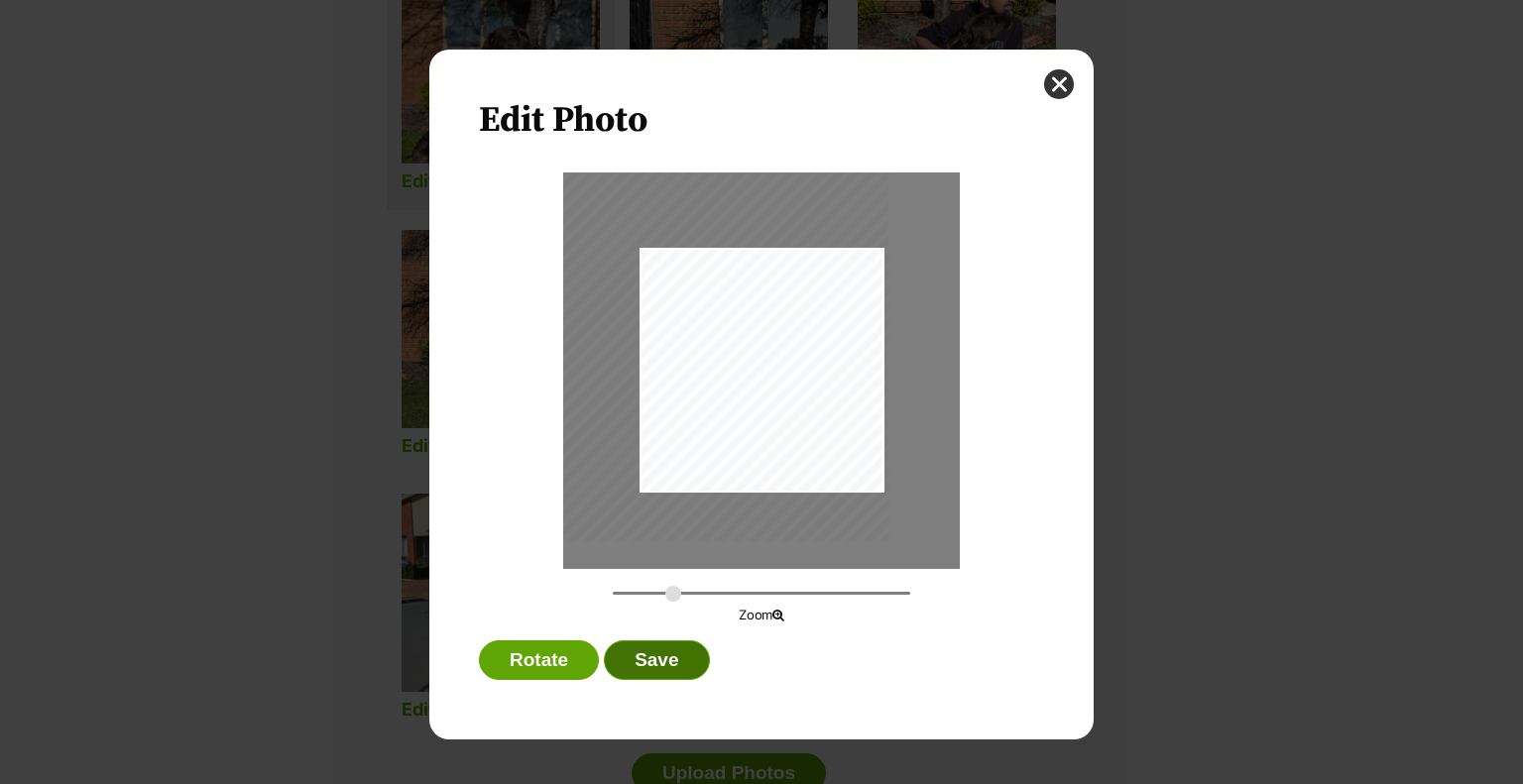 click on "Save" at bounding box center [656, 660] 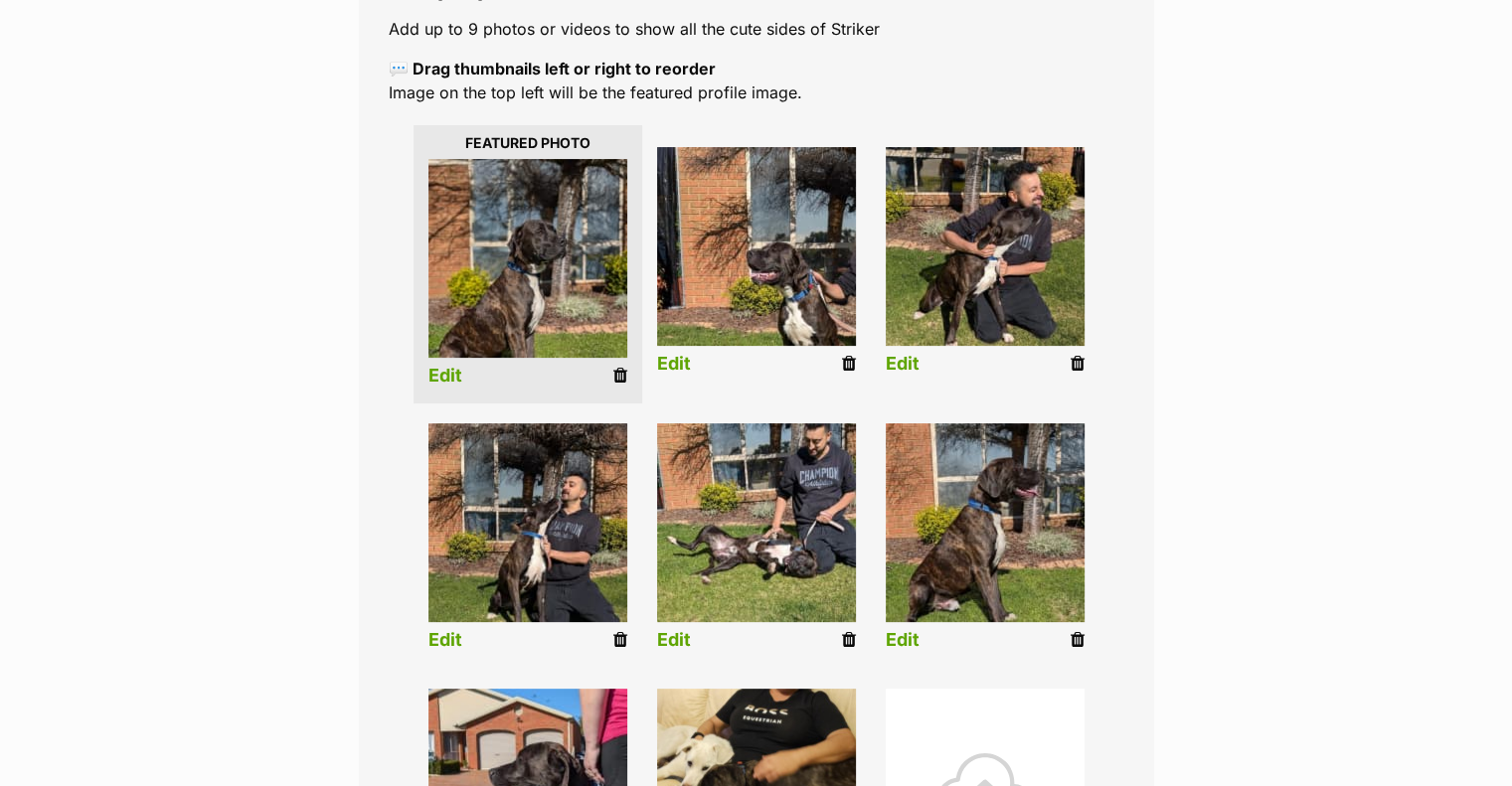 scroll, scrollTop: 386, scrollLeft: 0, axis: vertical 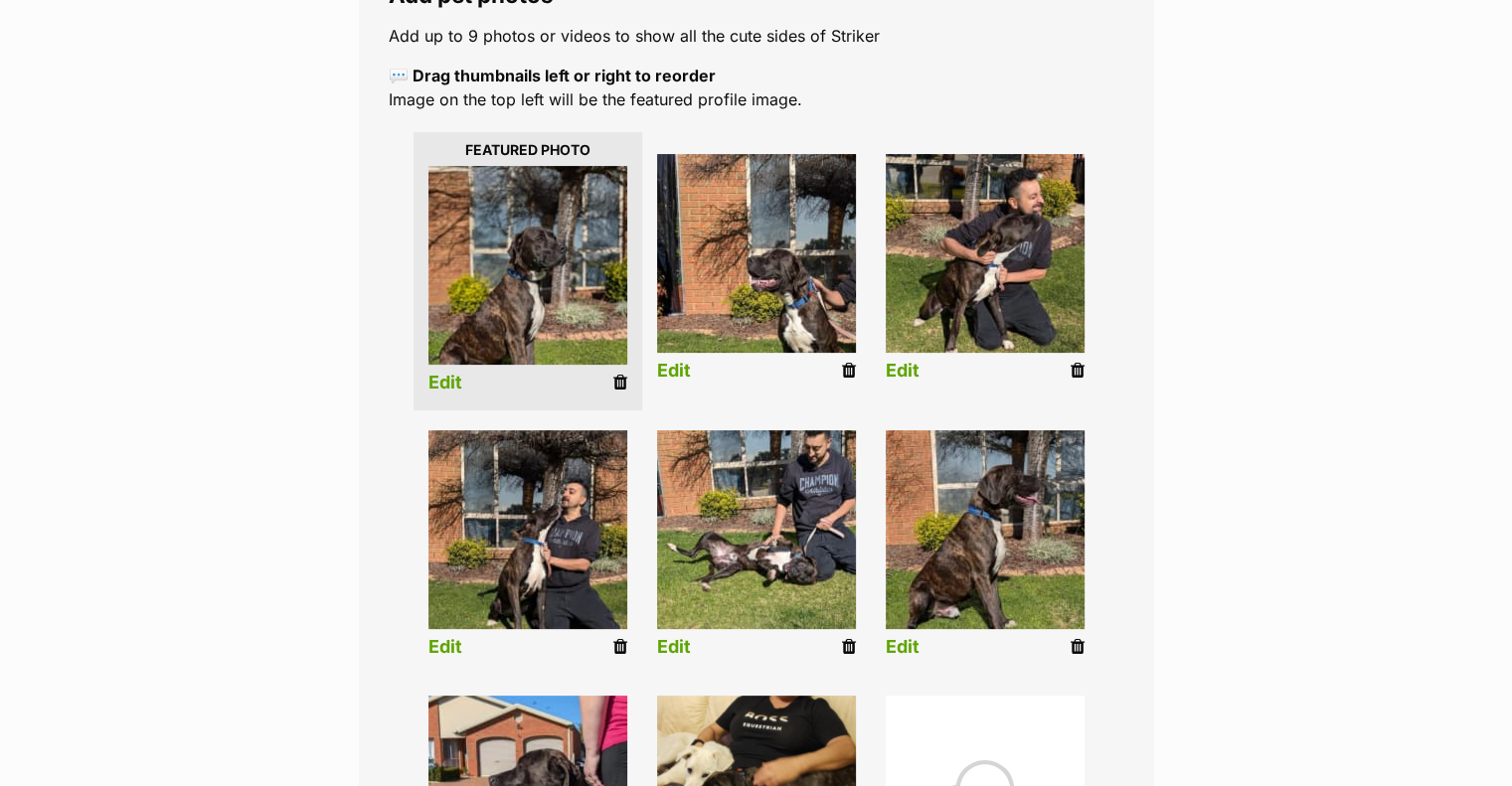 click on "Edit" at bounding box center [674, 647] 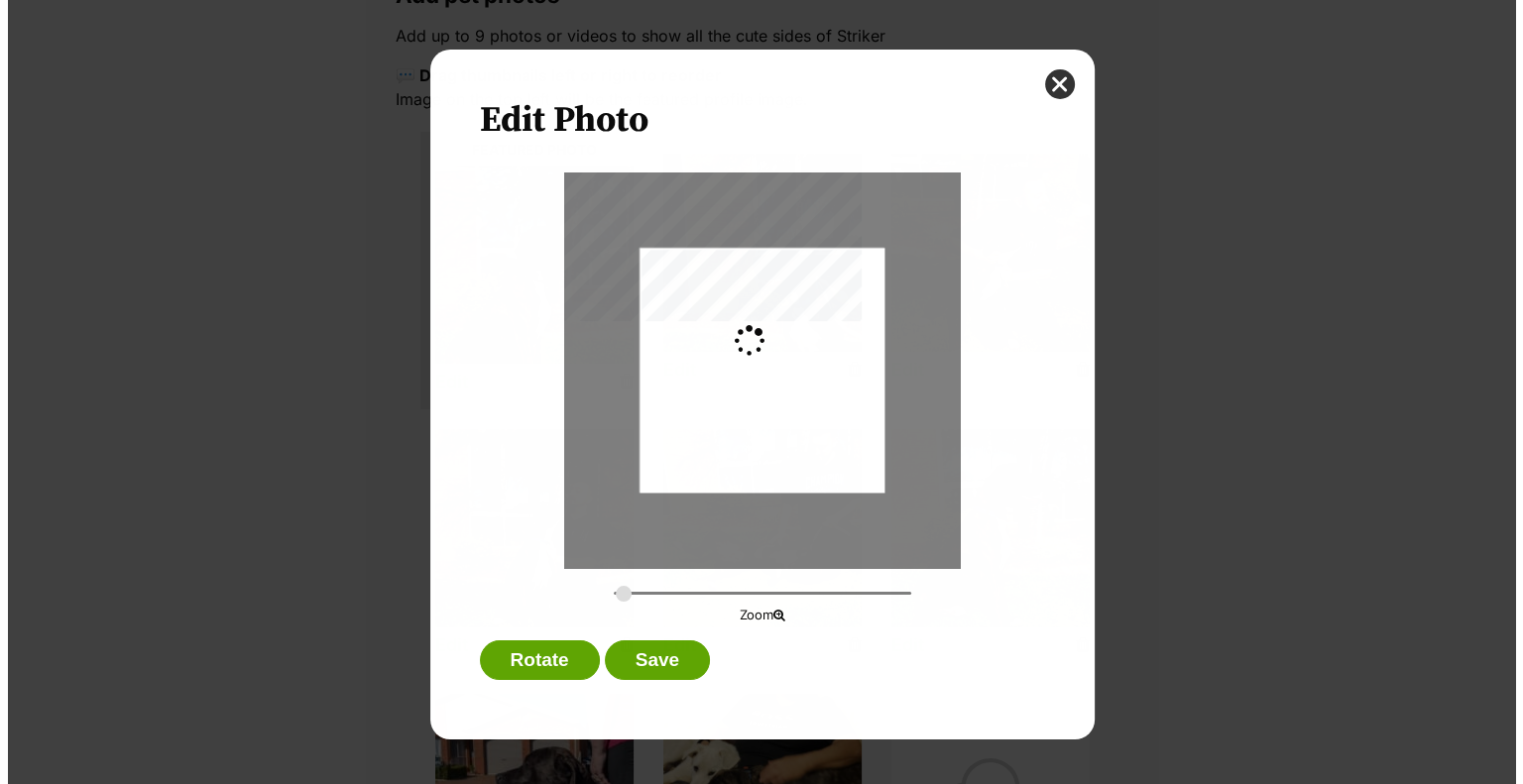 scroll, scrollTop: 0, scrollLeft: 0, axis: both 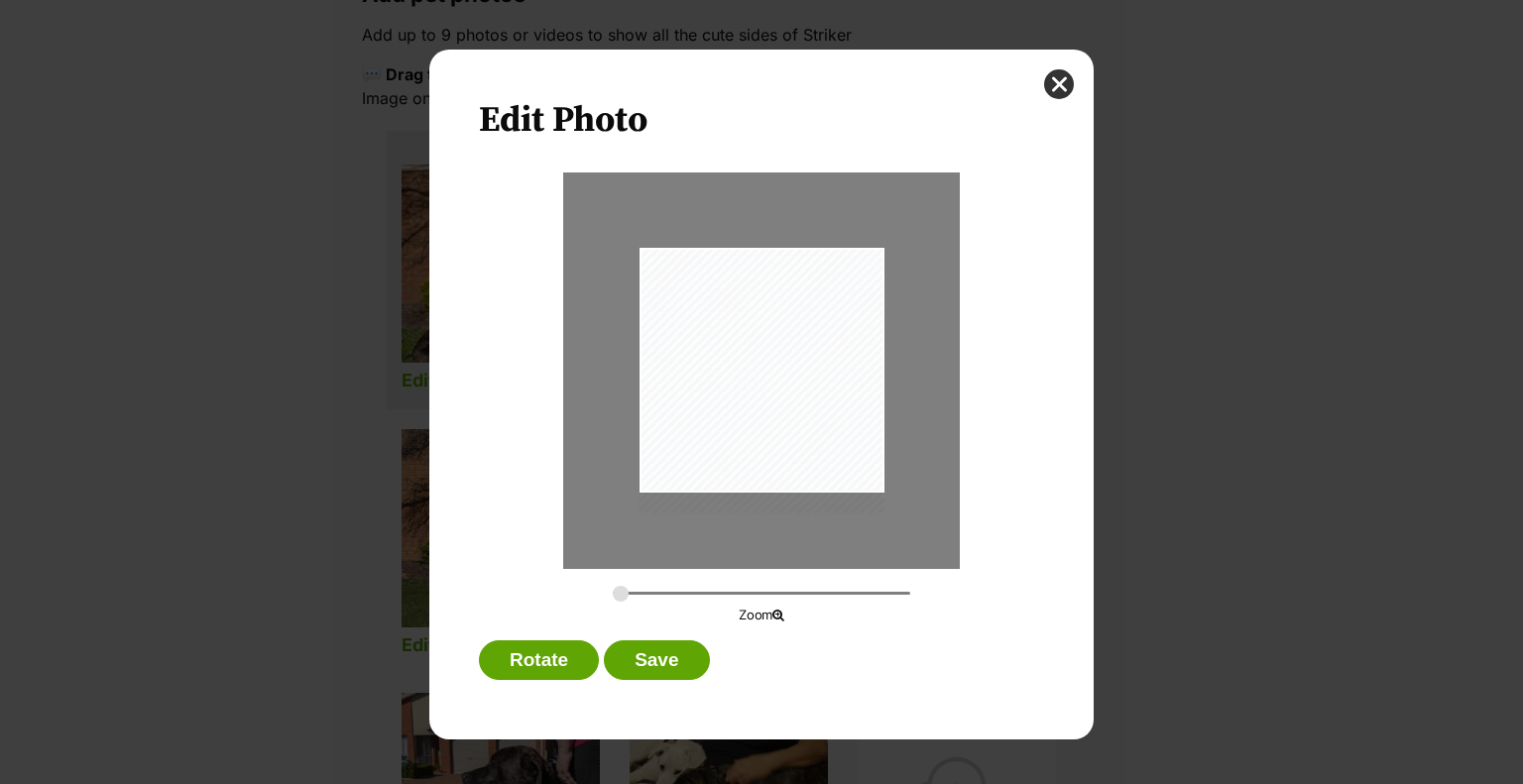 drag, startPoint x: 737, startPoint y: 477, endPoint x: 734, endPoint y: 509, distance: 32.14032 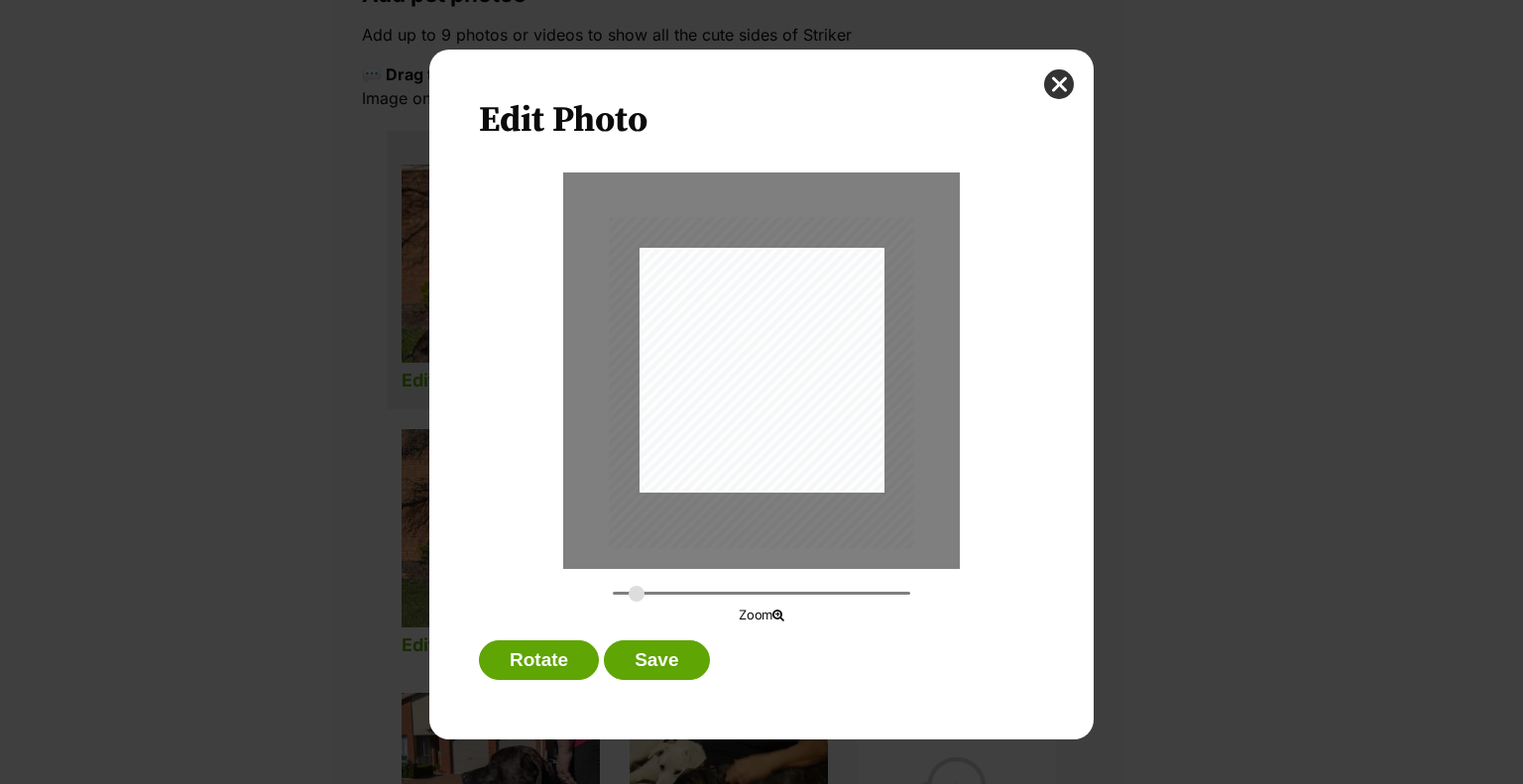 drag, startPoint x: 618, startPoint y: 590, endPoint x: 636, endPoint y: 592, distance: 18.11077 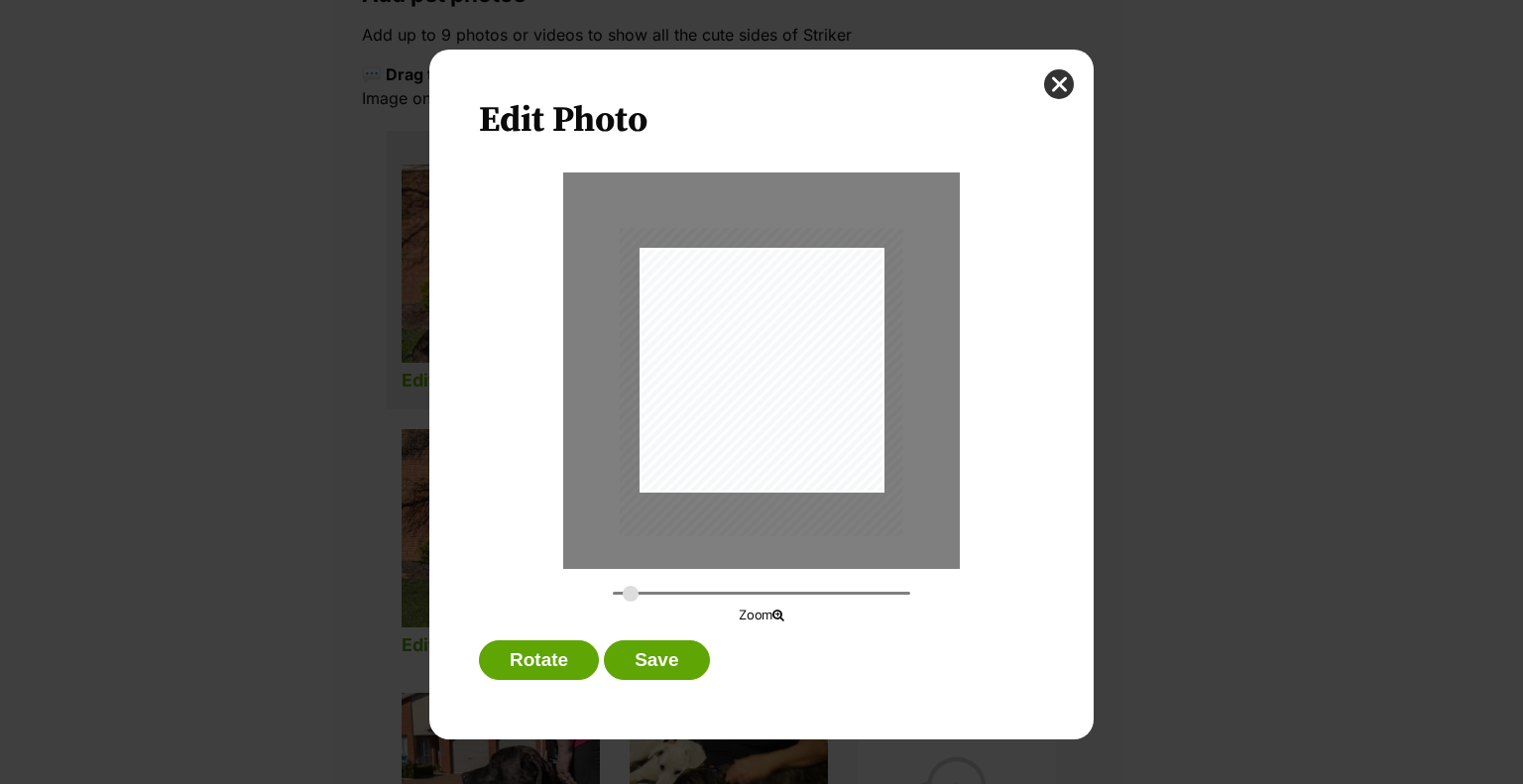 type on "0.3176" 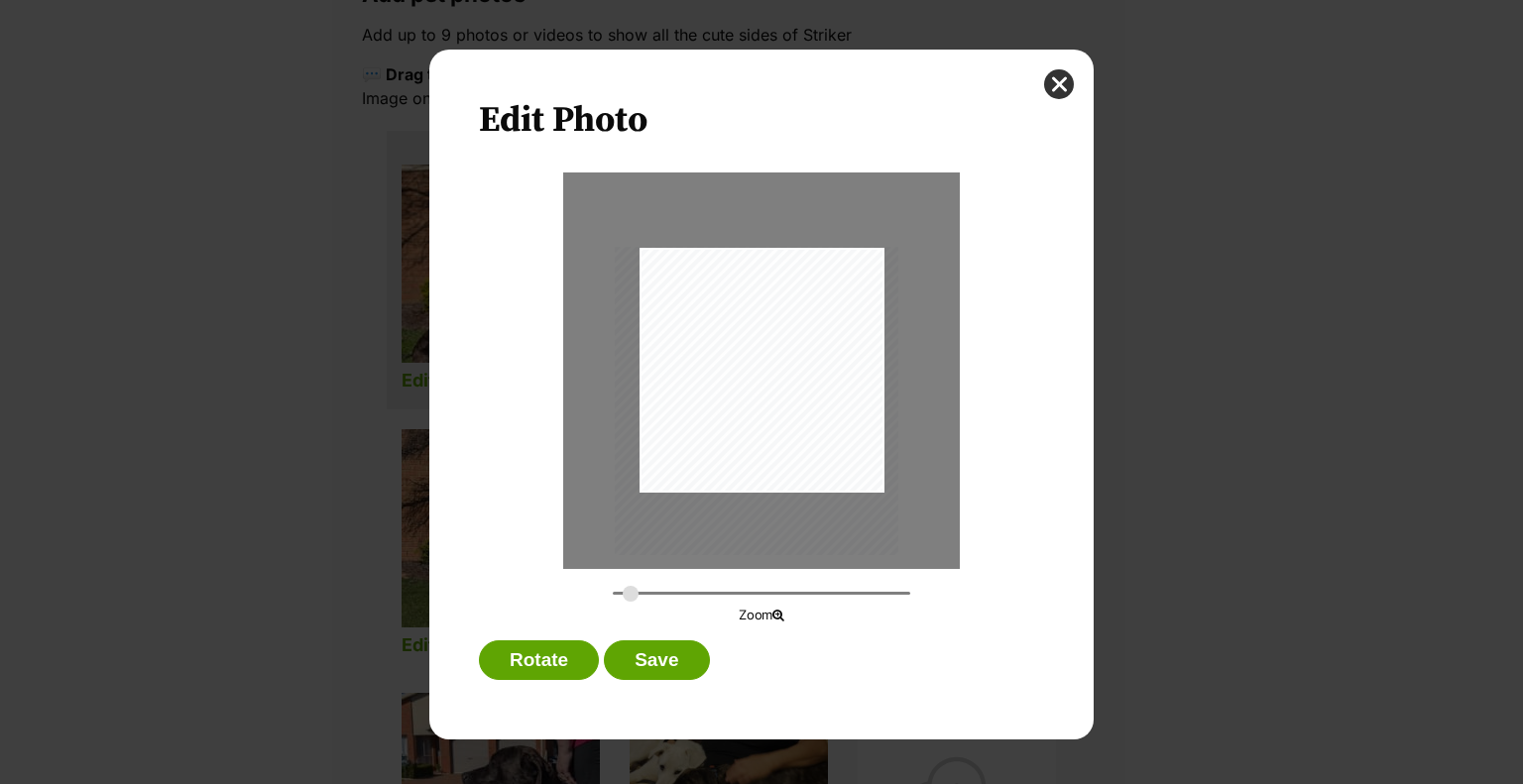 drag, startPoint x: 772, startPoint y: 467, endPoint x: 767, endPoint y: 490, distance: 23.537205 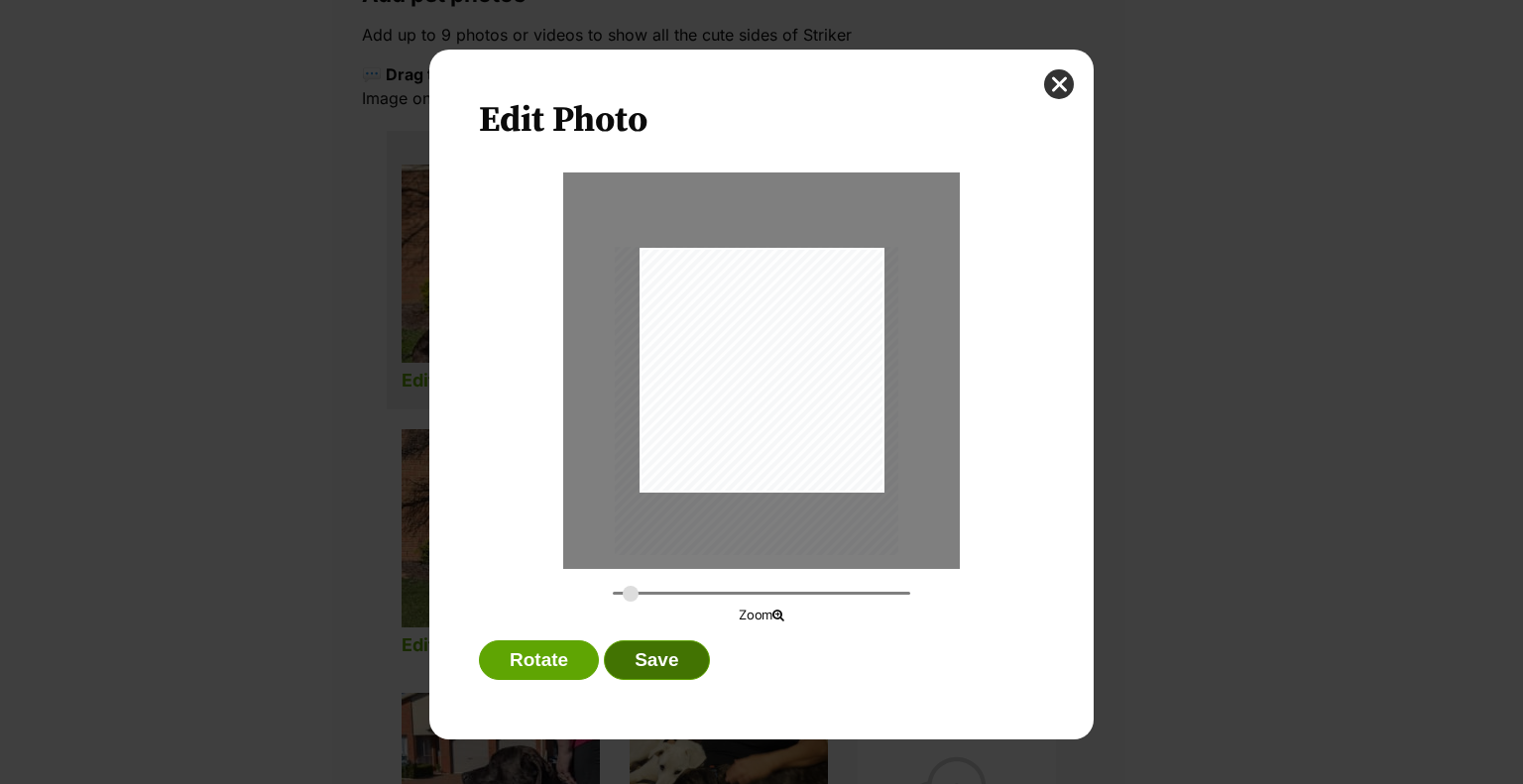 click on "Save" at bounding box center [656, 660] 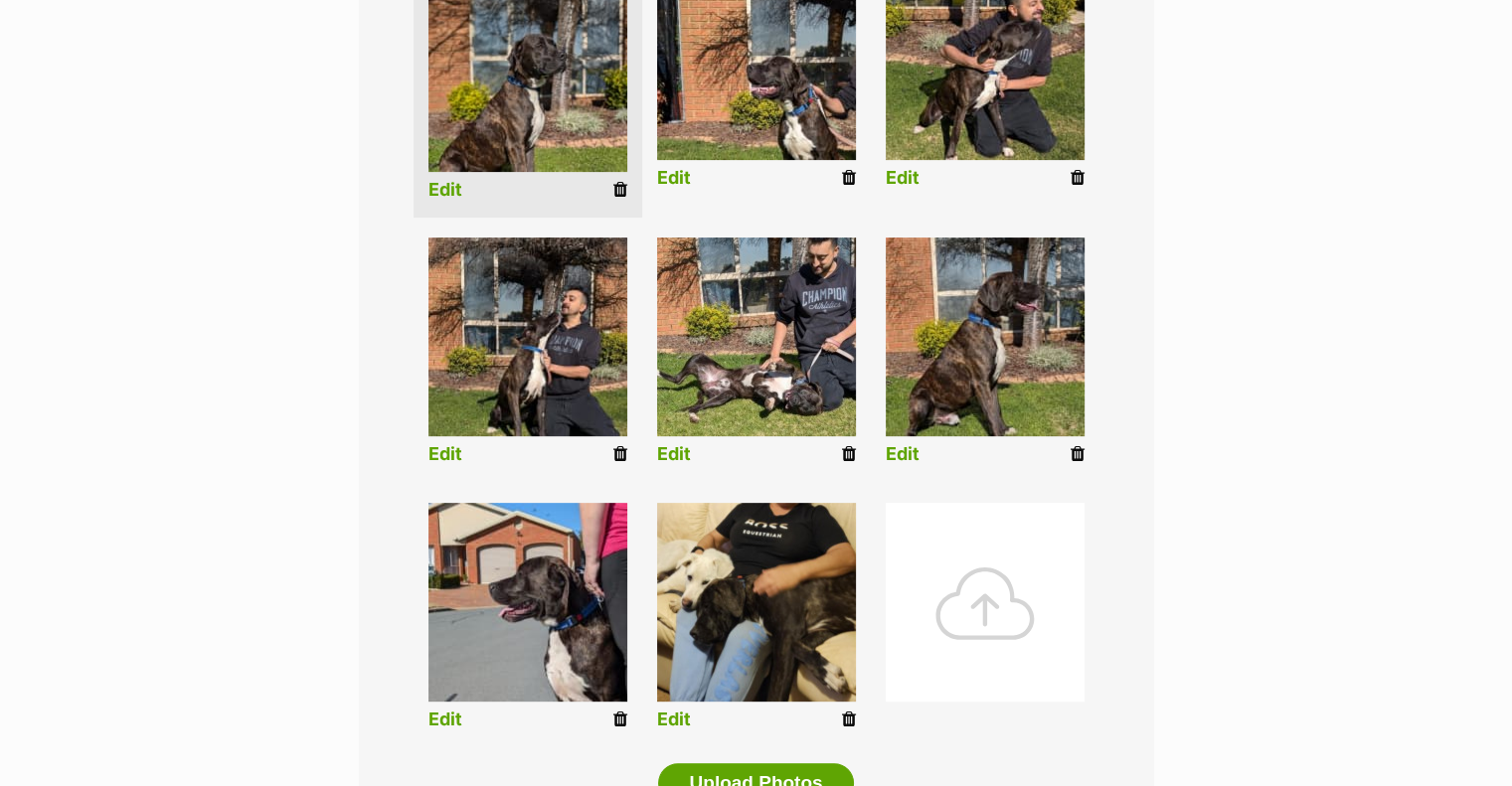 scroll, scrollTop: 584, scrollLeft: 0, axis: vertical 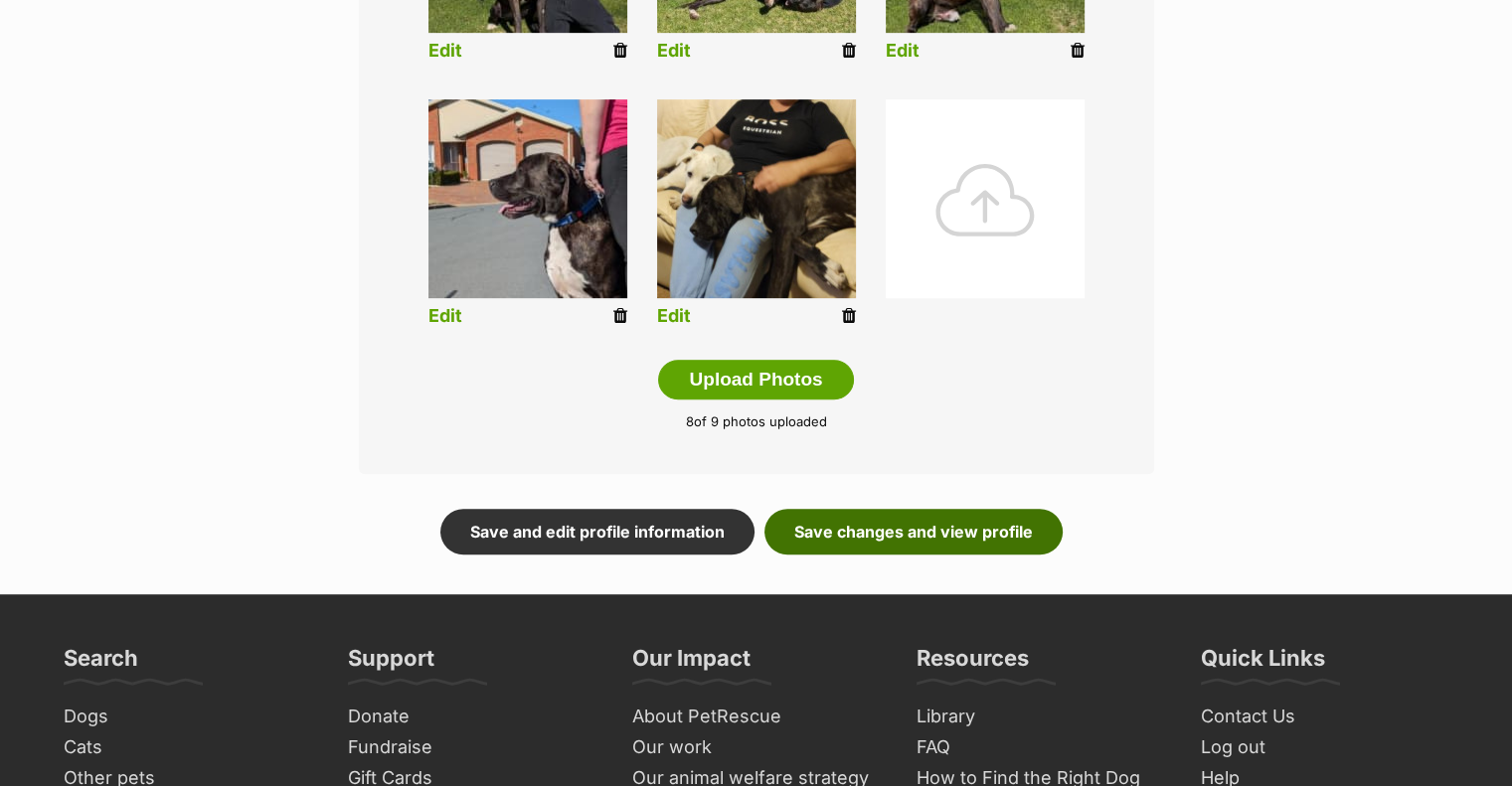 click on "Save changes and view profile" at bounding box center [914, 532] 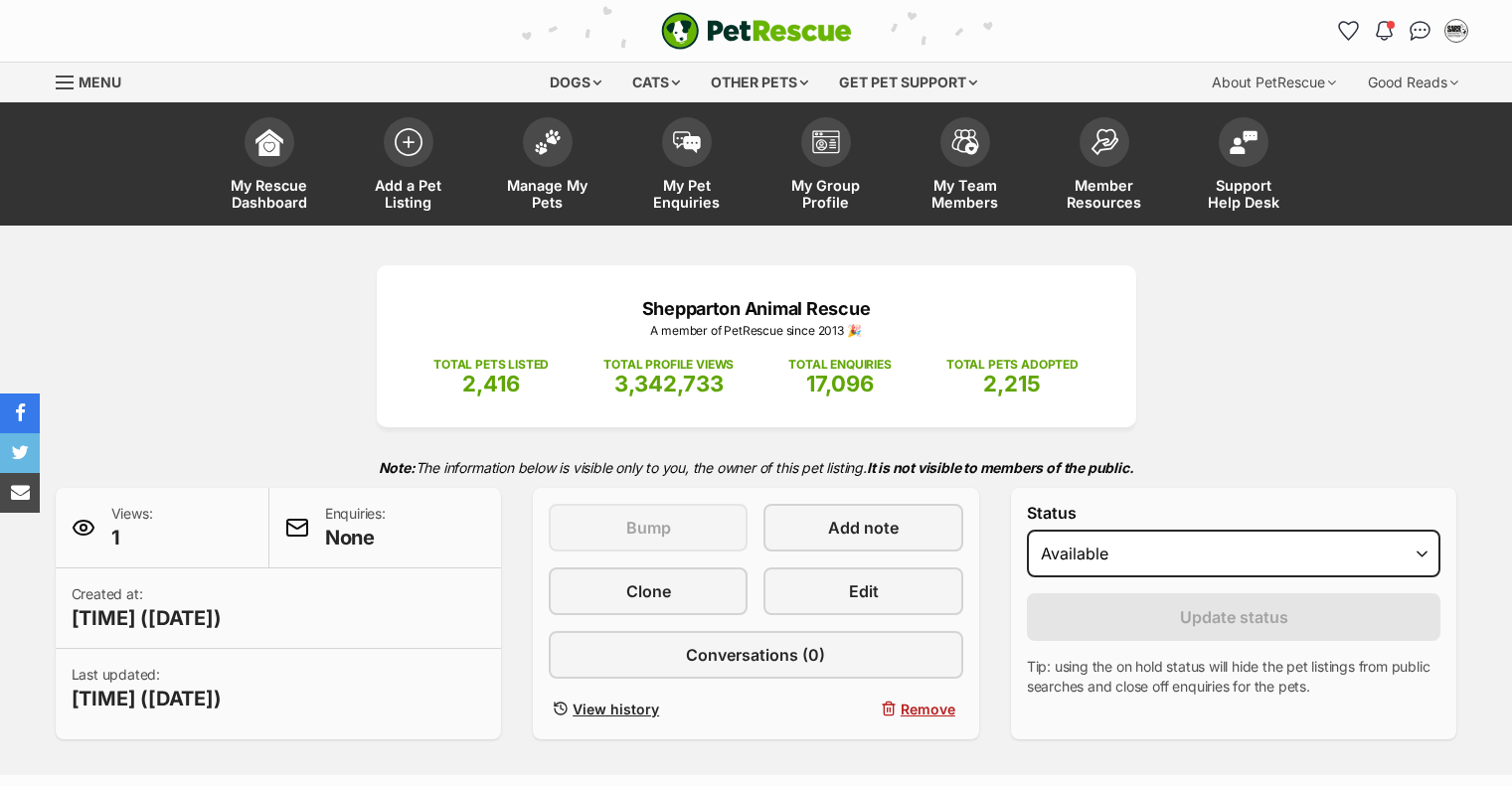 scroll, scrollTop: 0, scrollLeft: 0, axis: both 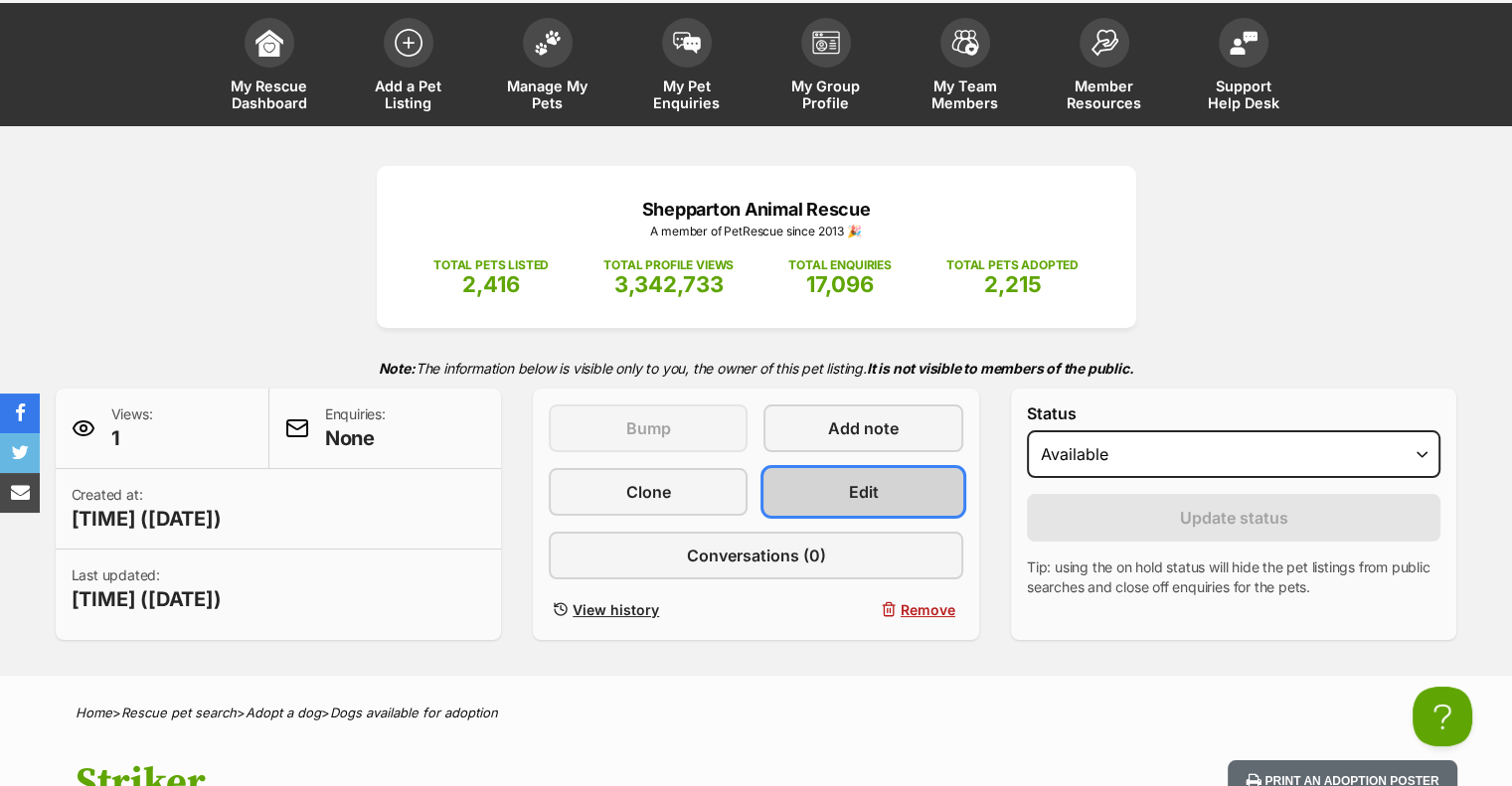 click on "Edit" at bounding box center (863, 492) 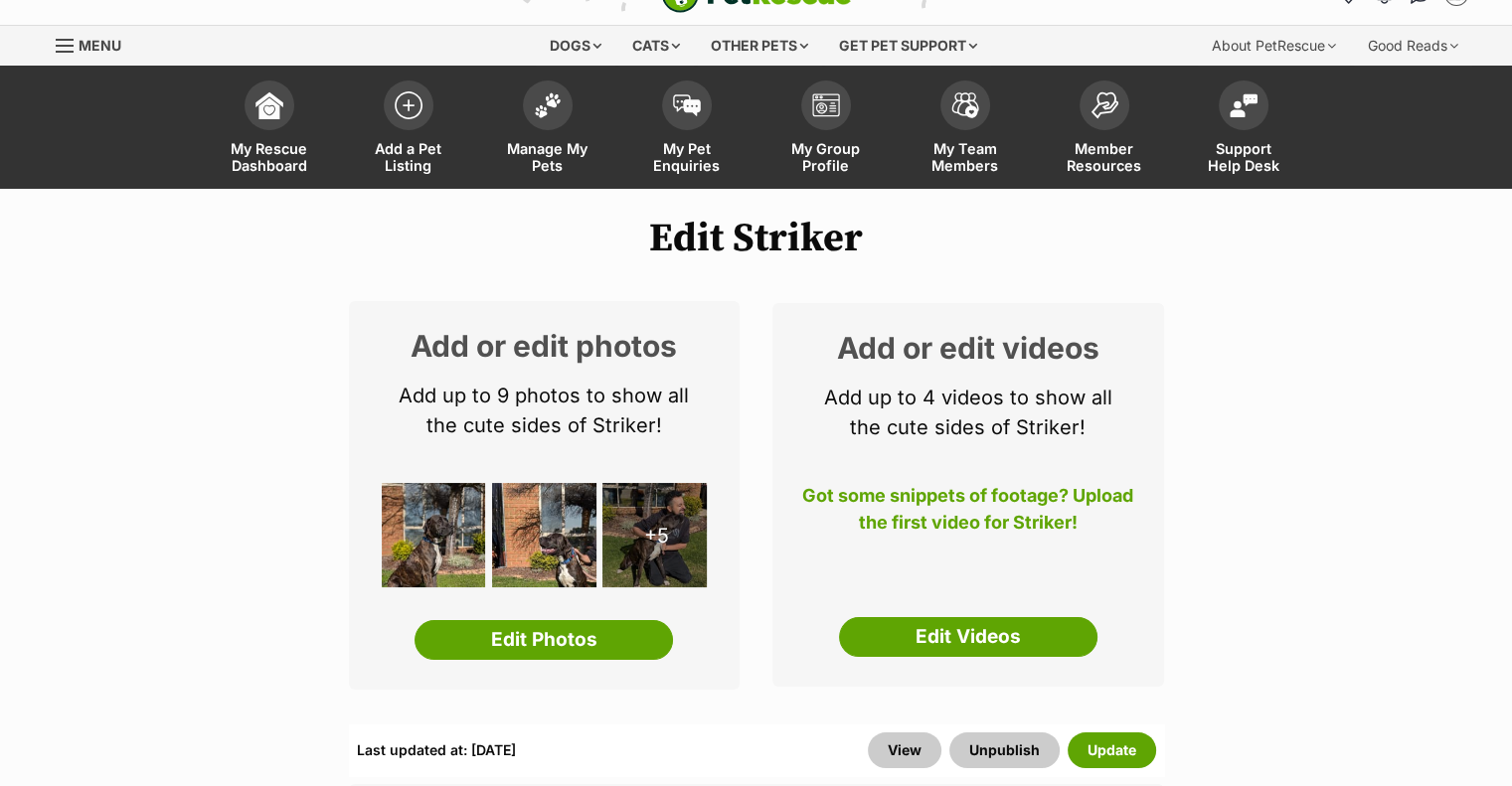 scroll, scrollTop: 596, scrollLeft: 0, axis: vertical 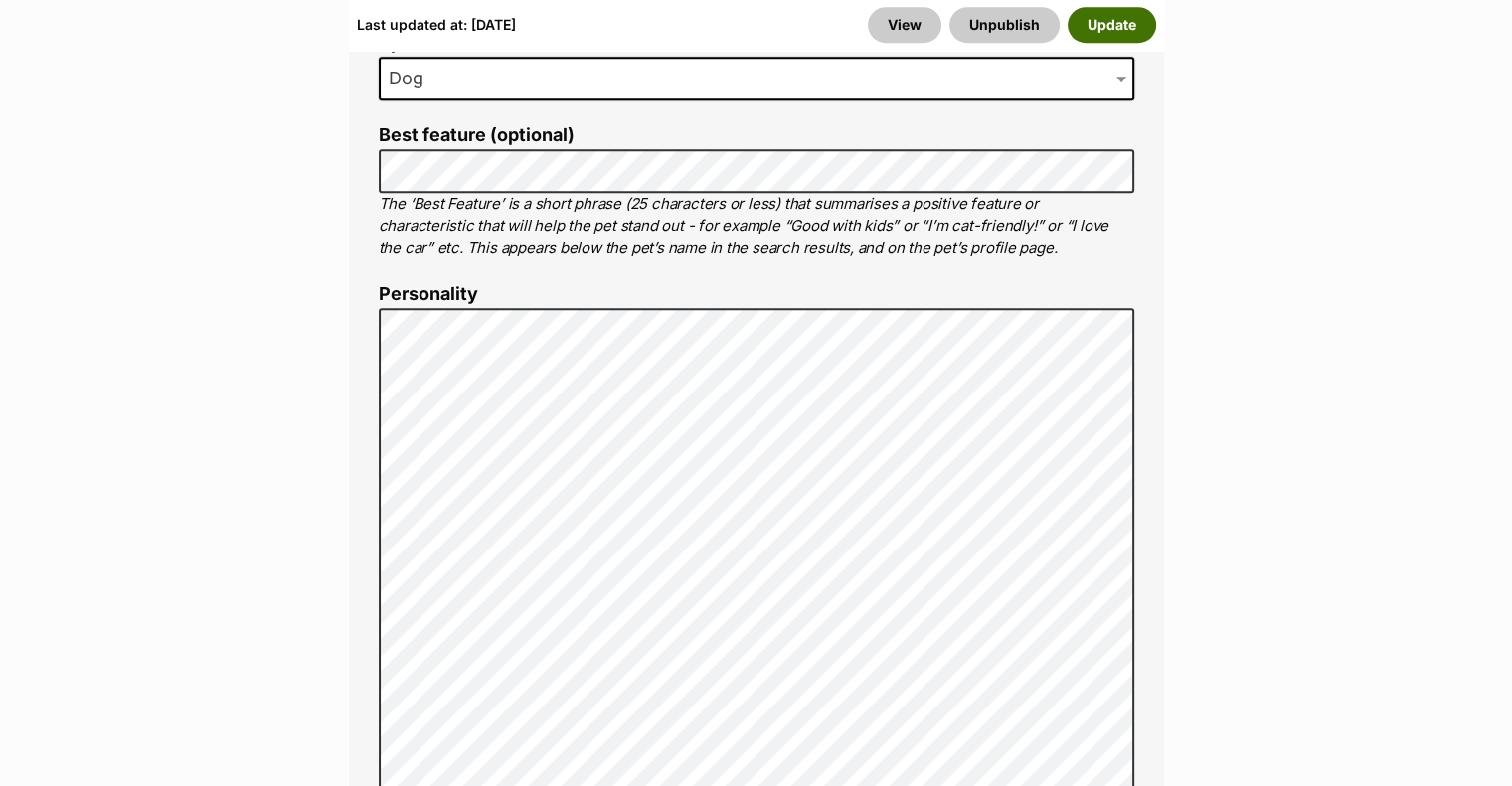 click on "Update" at bounding box center [1111, 25] 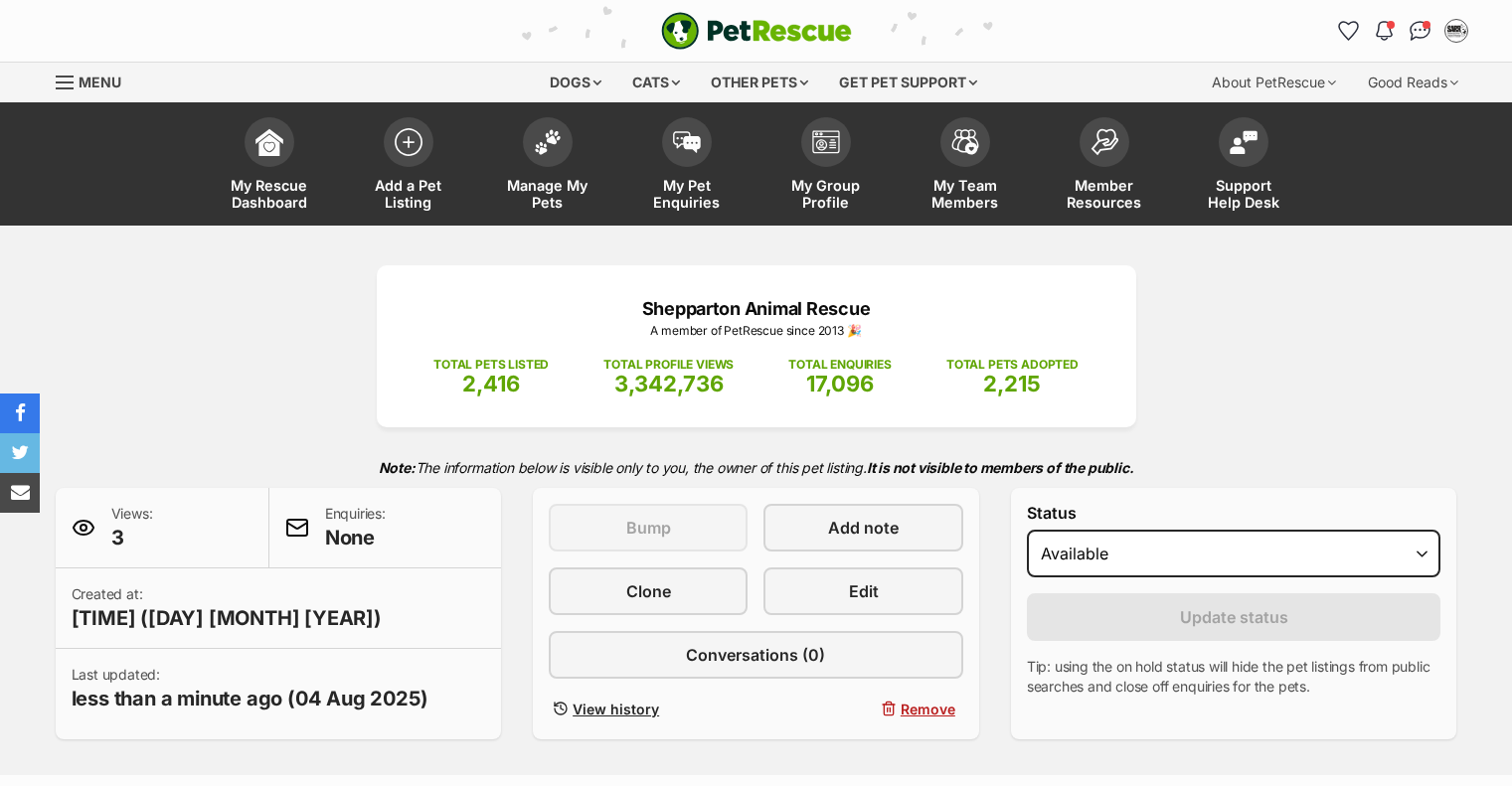 scroll, scrollTop: 0, scrollLeft: 0, axis: both 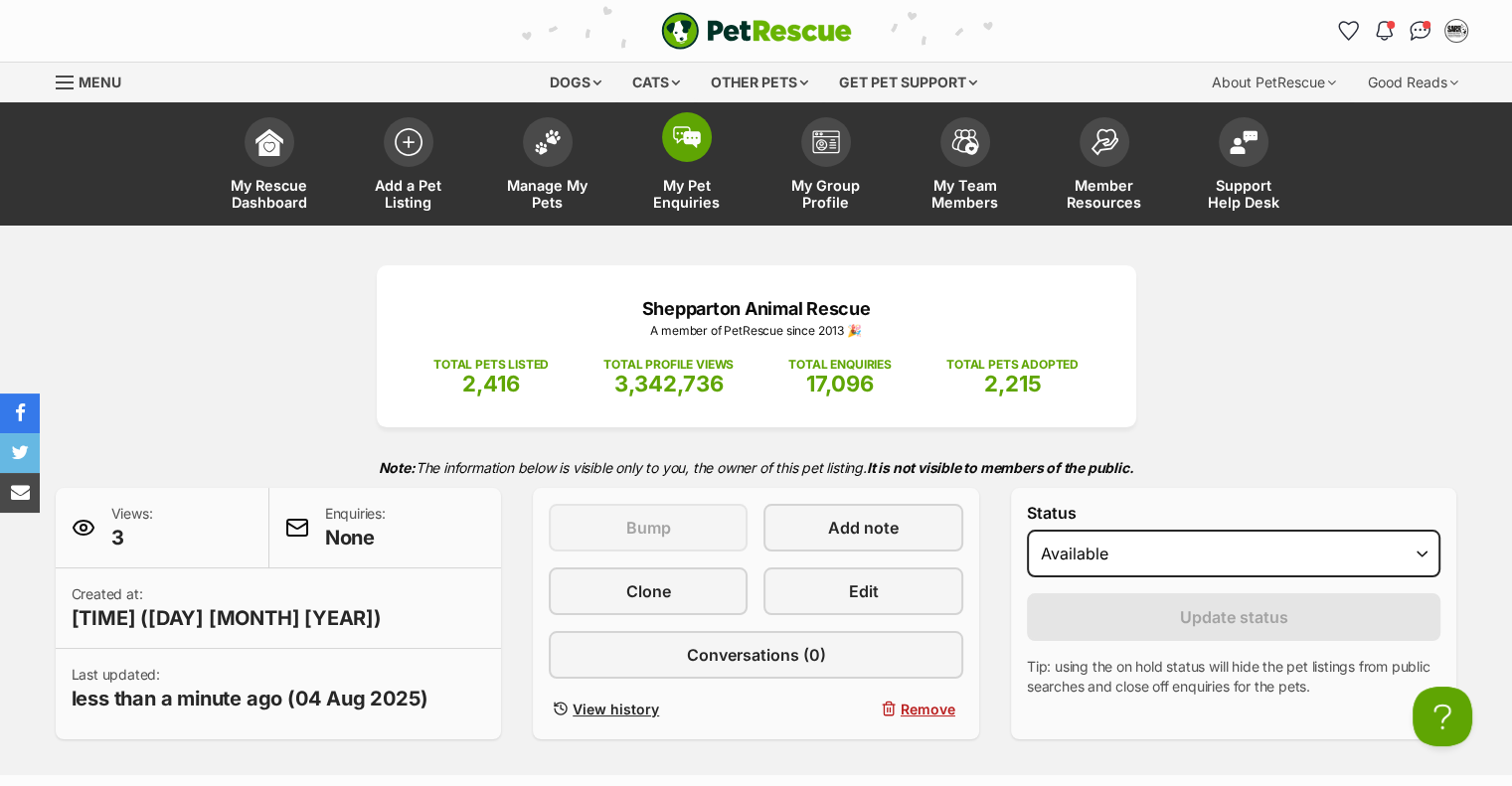 click on "My Pet Enquiries" at bounding box center (687, 194) 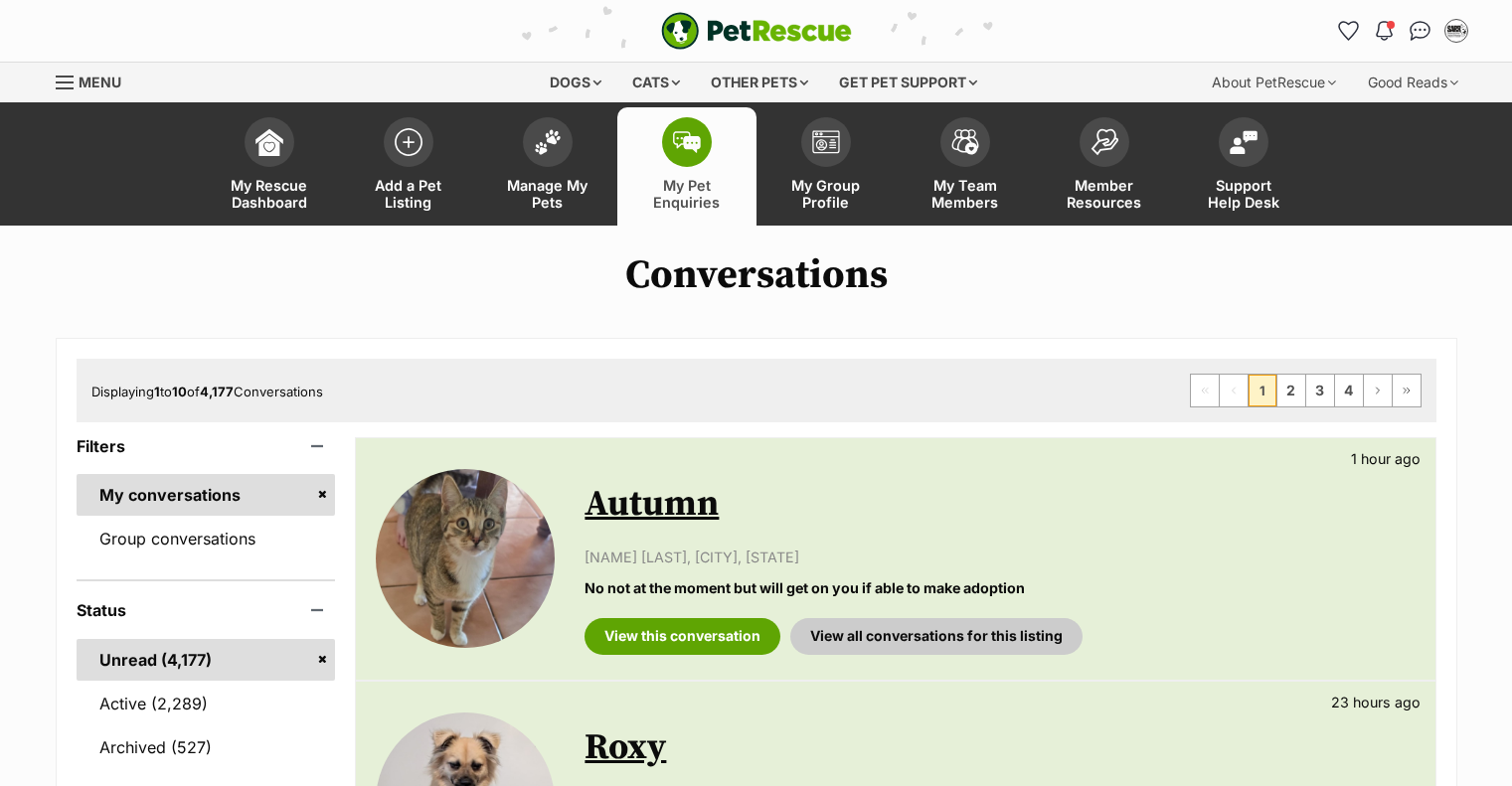 scroll, scrollTop: 0, scrollLeft: 0, axis: both 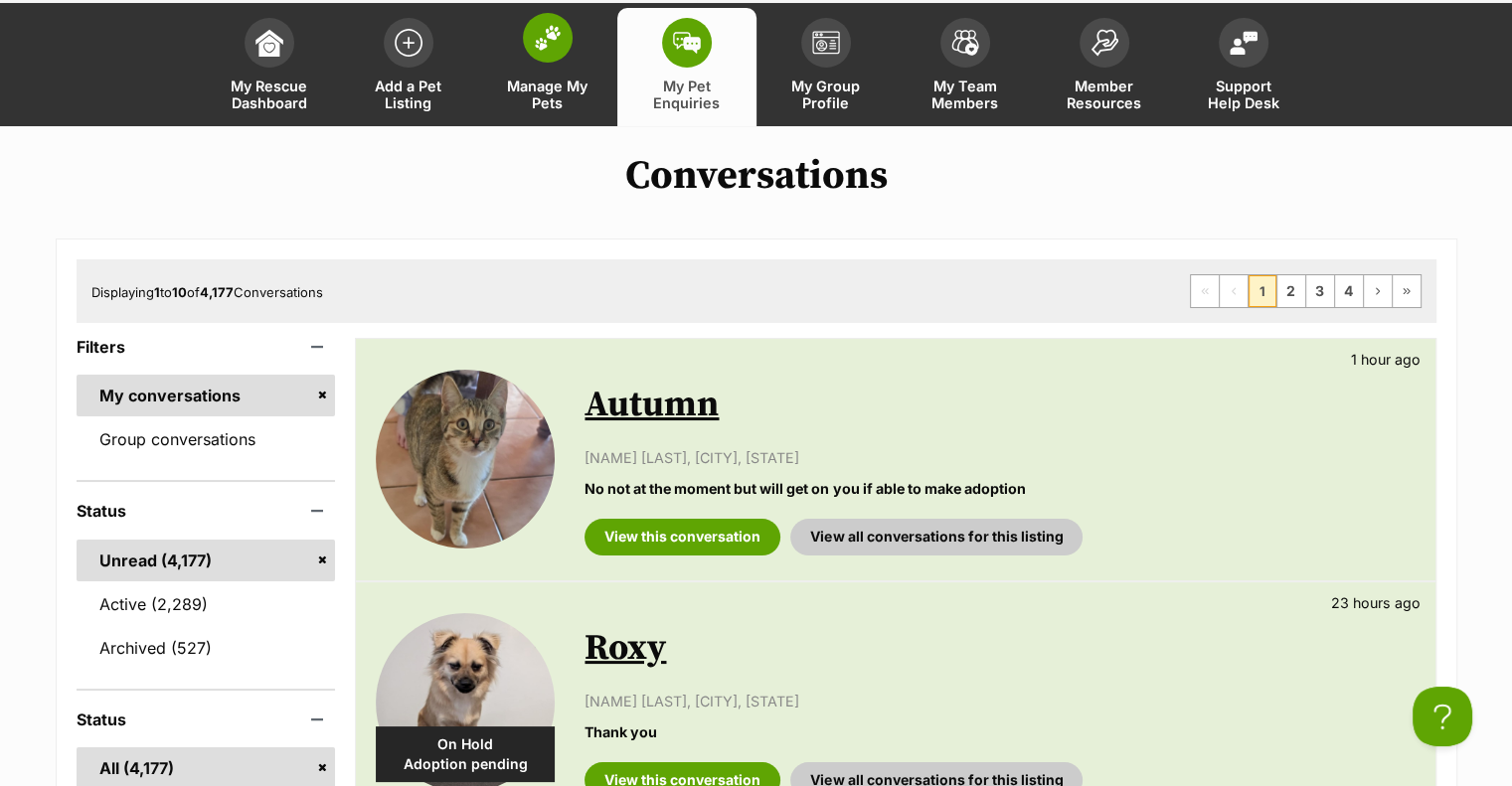 click on "Manage My Pets" at bounding box center [548, 67] 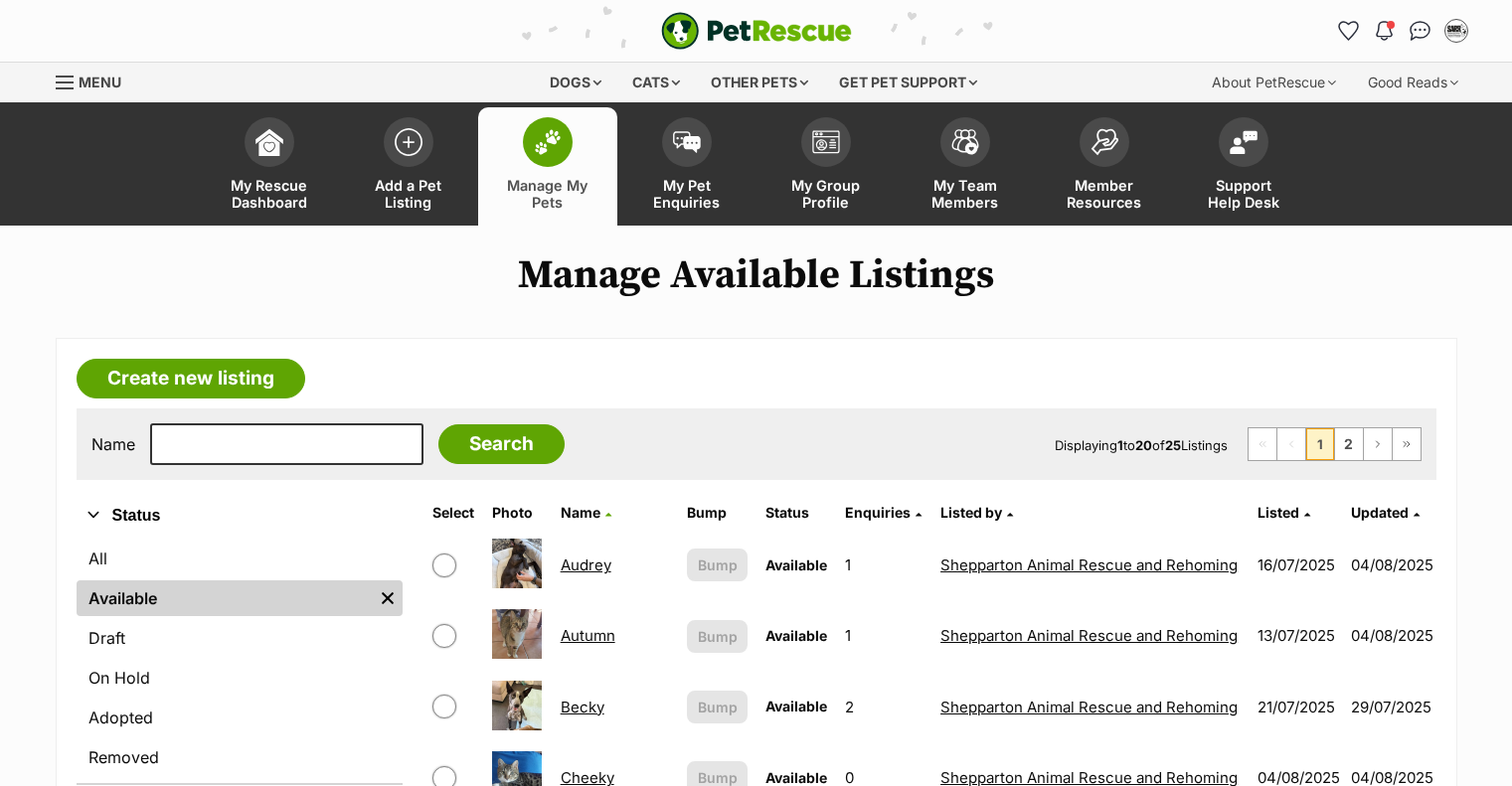 scroll, scrollTop: 0, scrollLeft: 0, axis: both 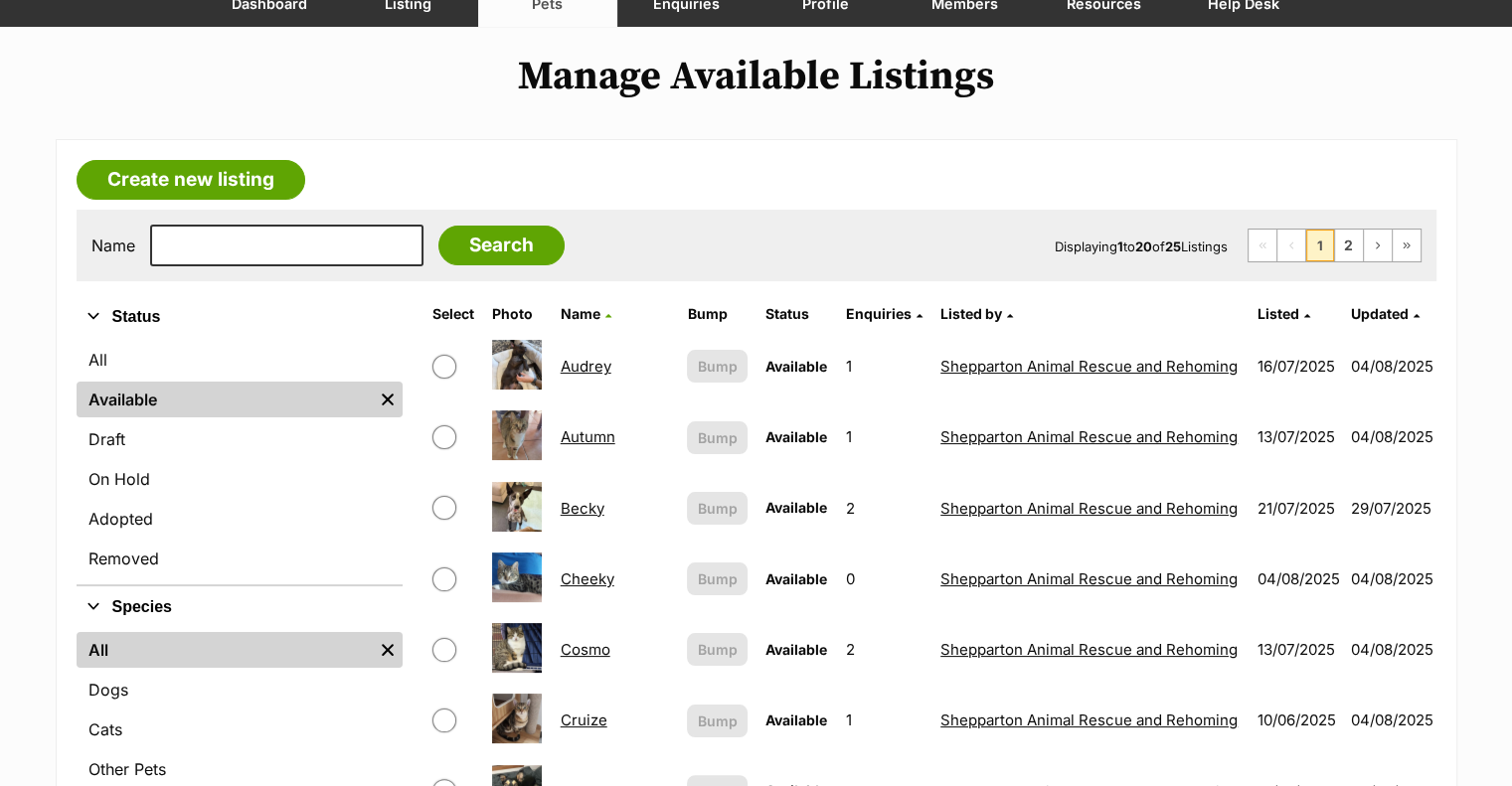 click on "Autumn" at bounding box center (588, 436) 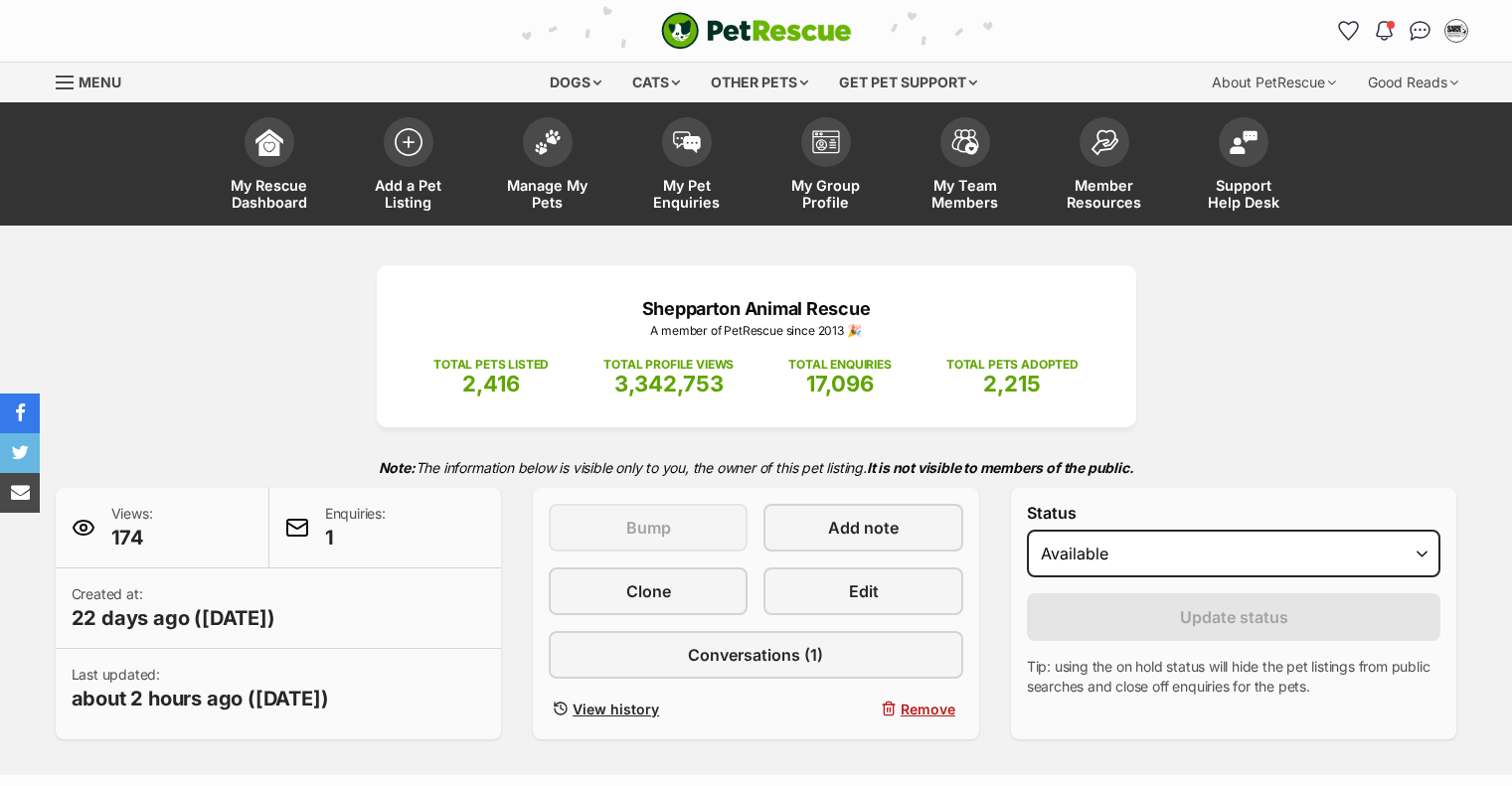 scroll, scrollTop: 0, scrollLeft: 0, axis: both 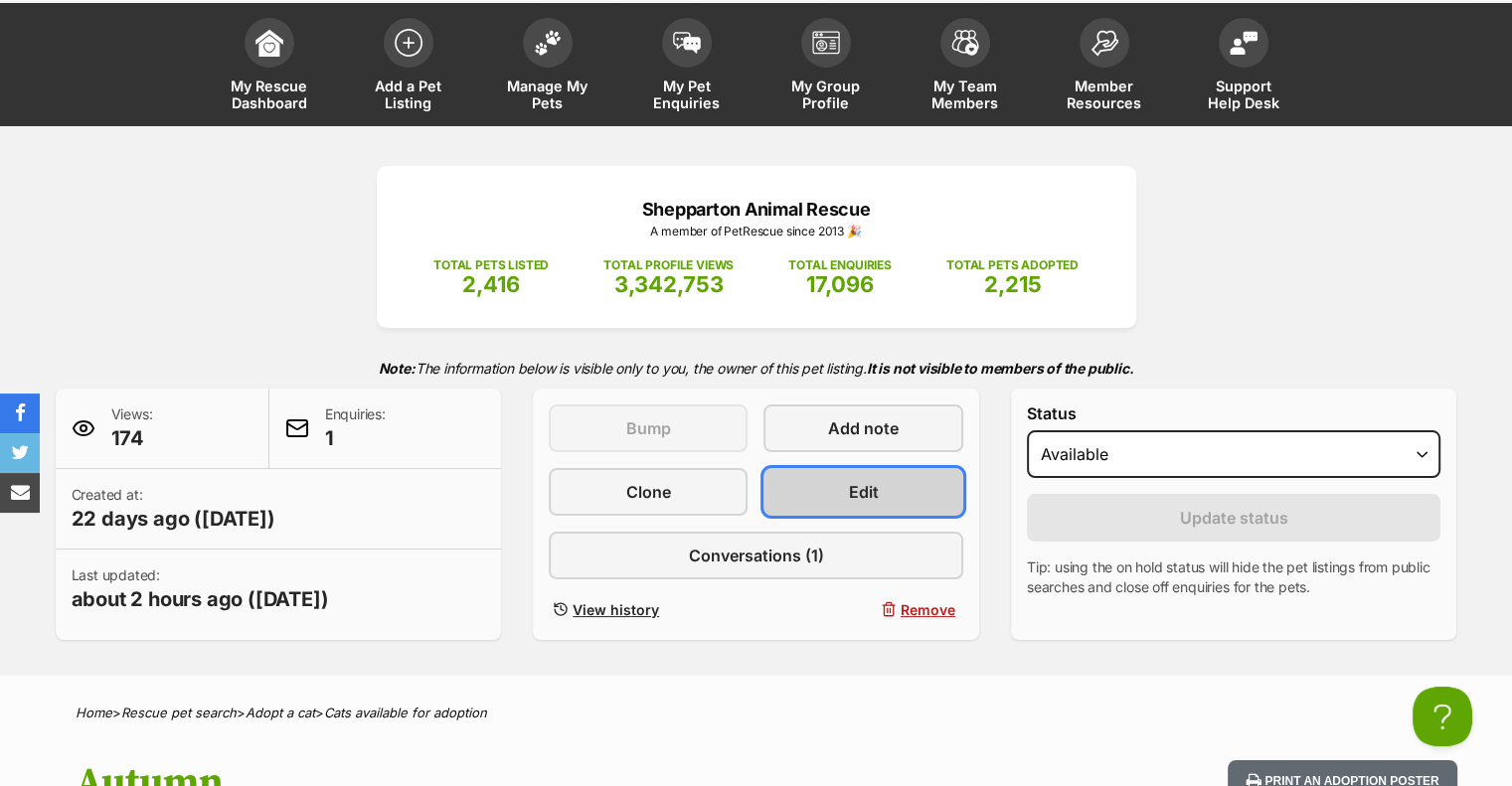 click on "Edit" at bounding box center (863, 492) 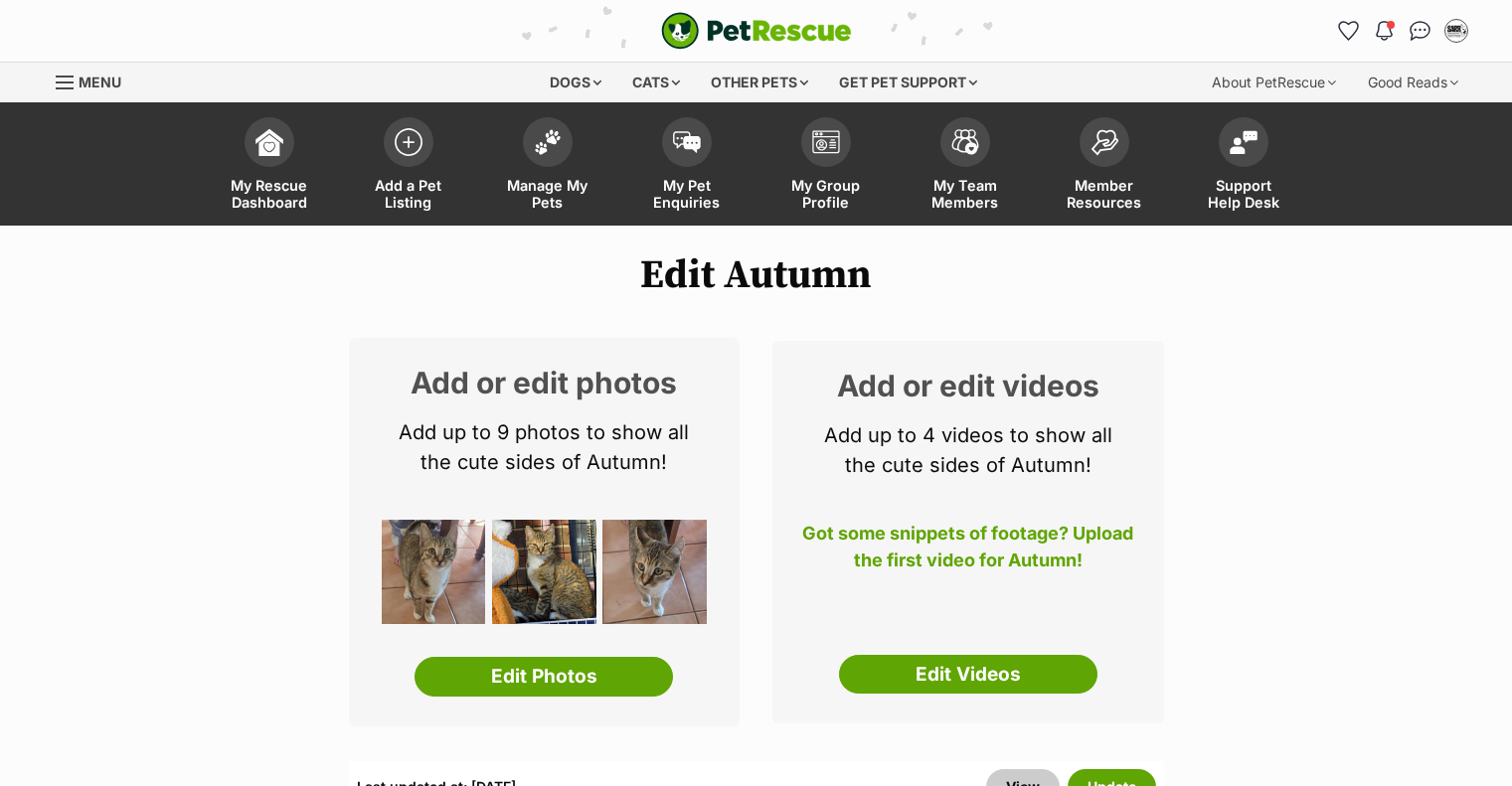 scroll, scrollTop: 397, scrollLeft: 0, axis: vertical 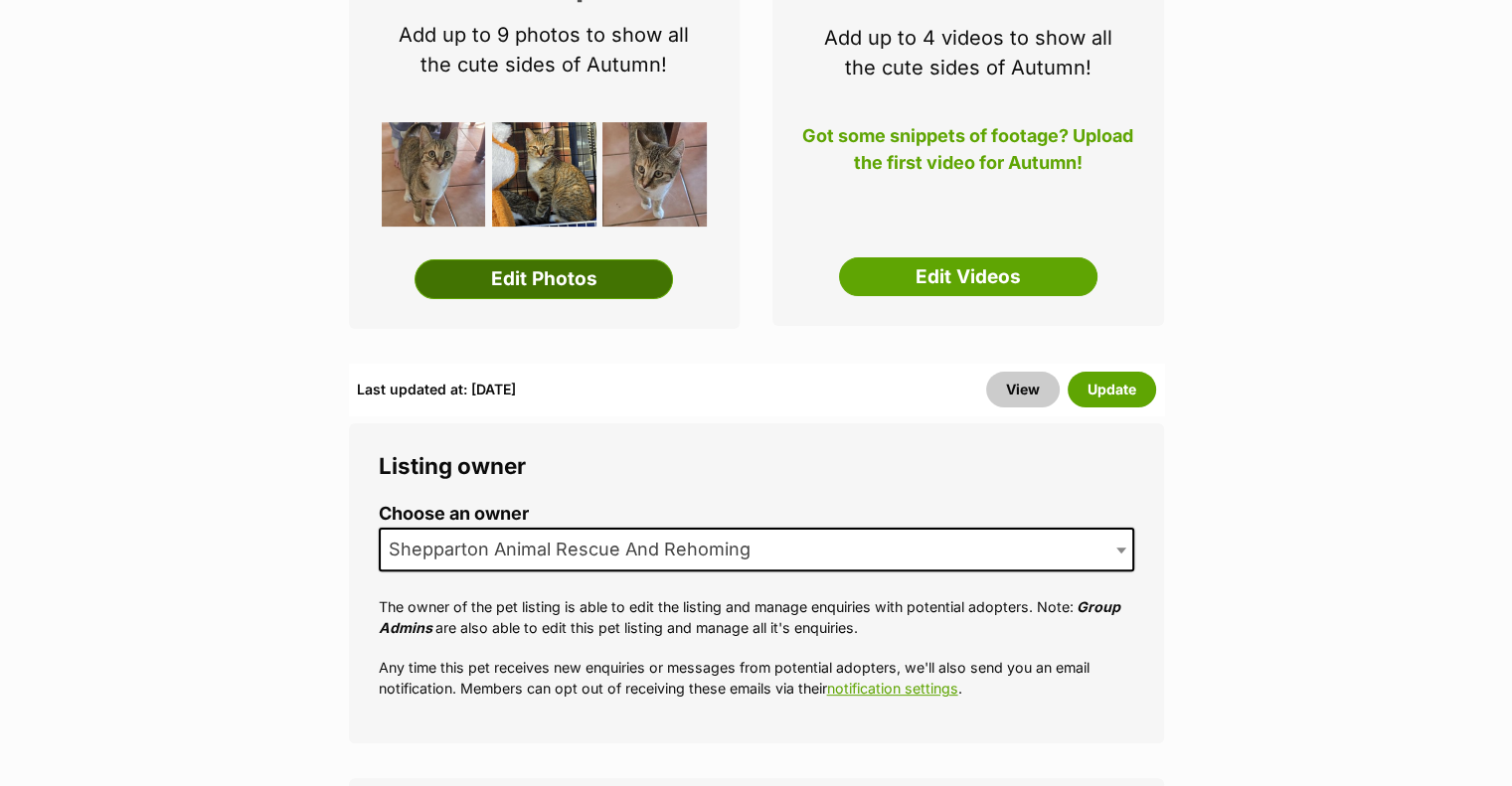 click on "Edit Photos" at bounding box center [544, 279] 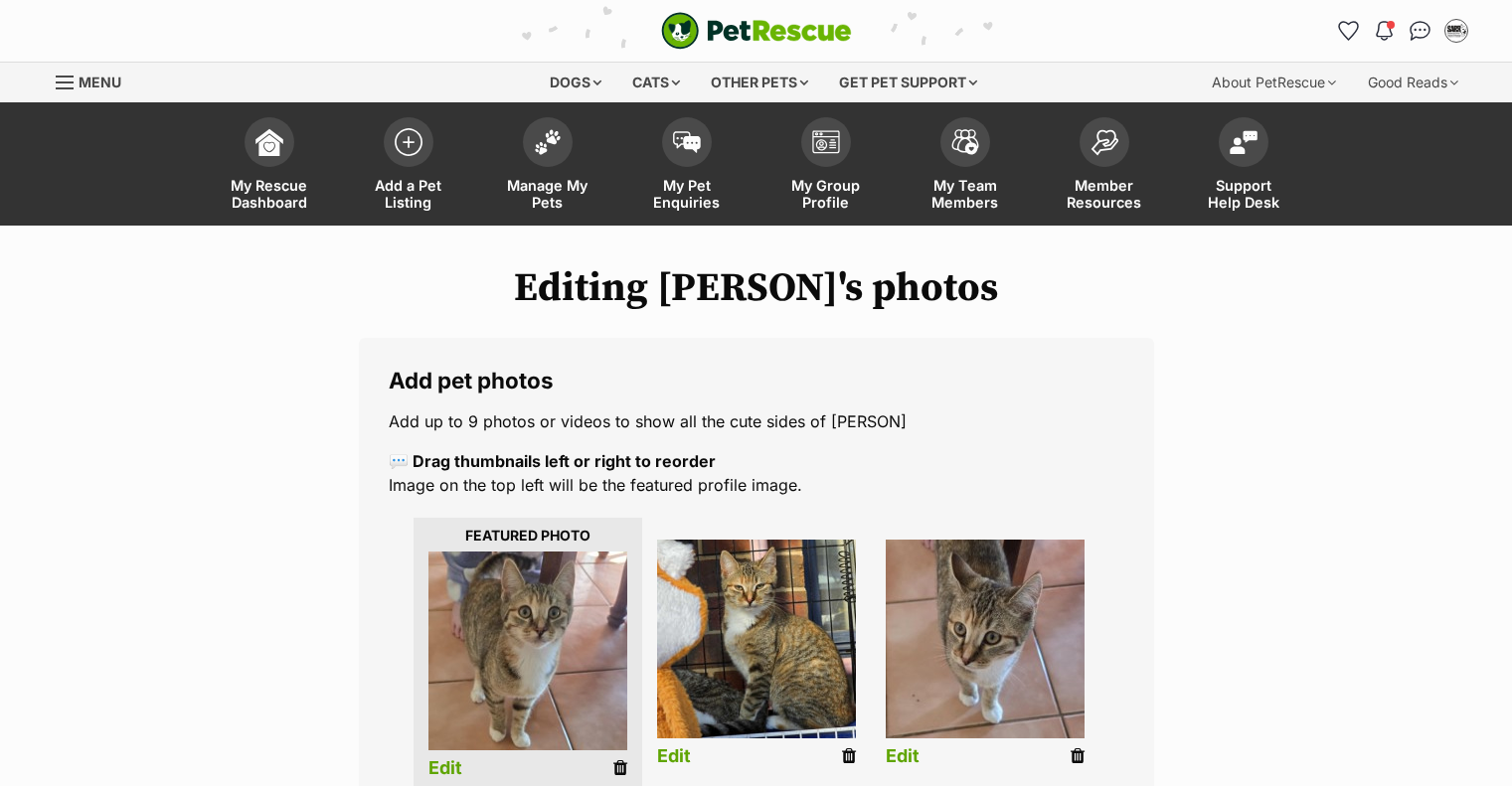 scroll, scrollTop: 0, scrollLeft: 0, axis: both 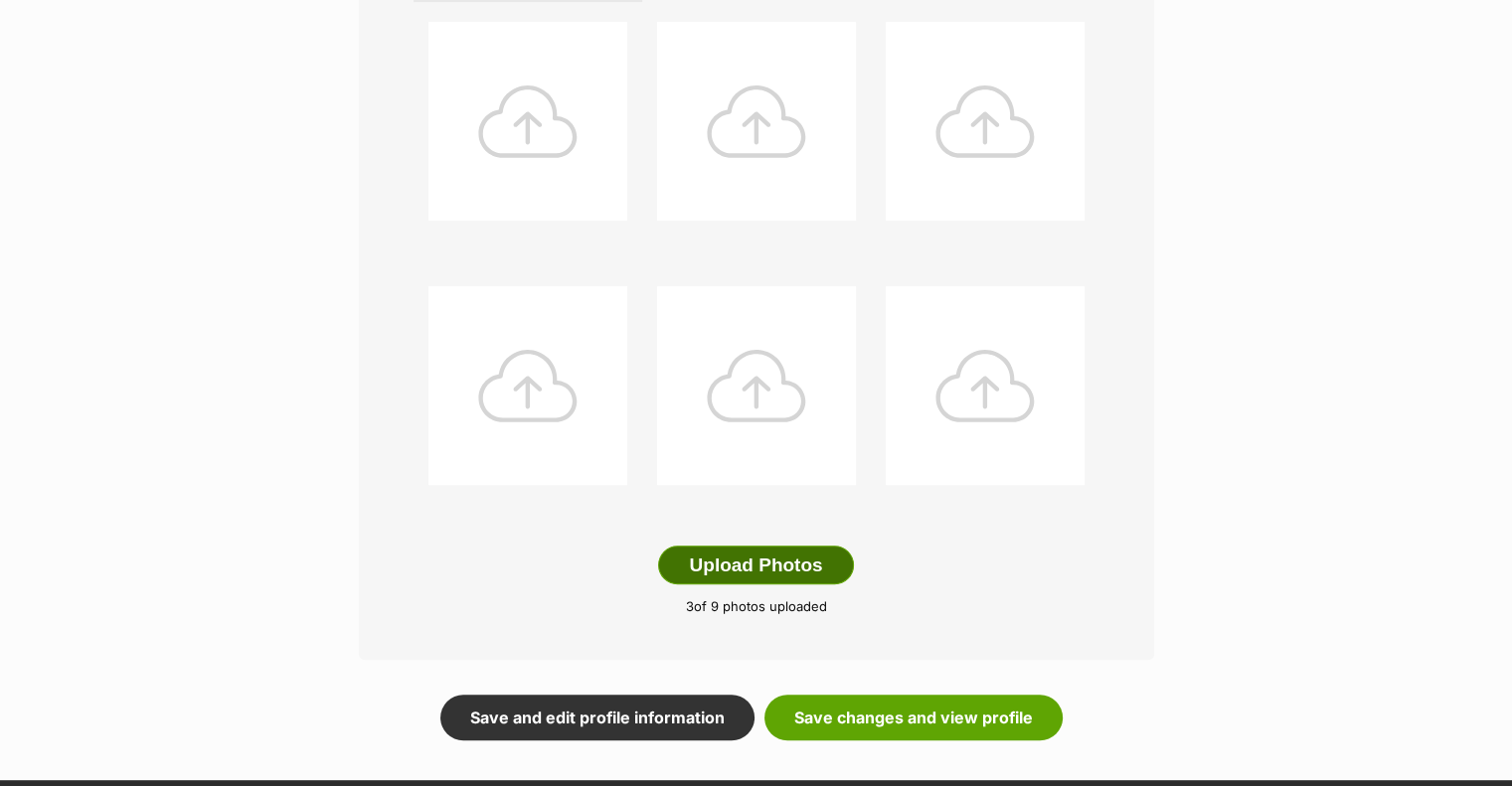 click on "Upload Photos" at bounding box center [756, 565] 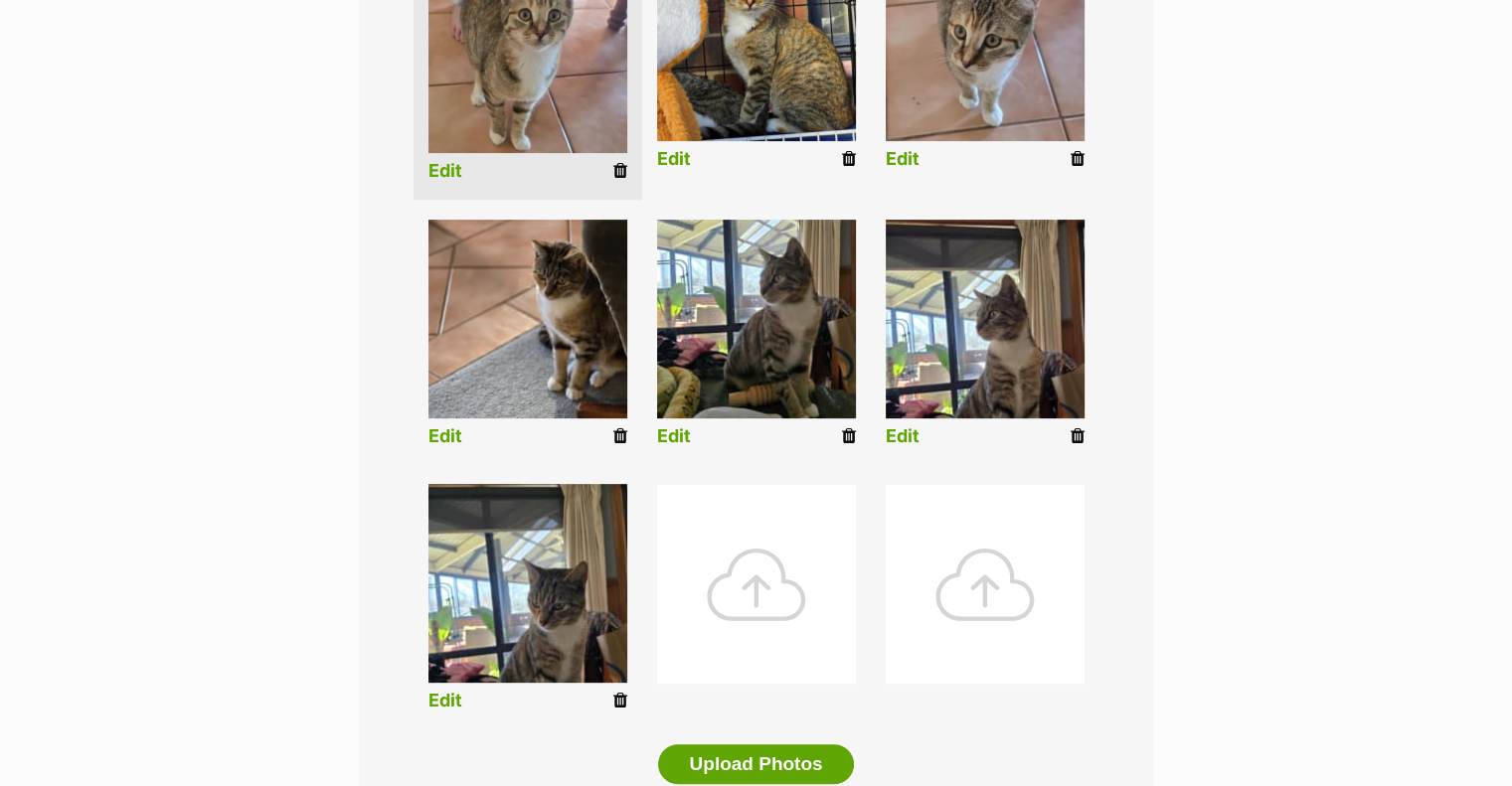 scroll, scrollTop: 696, scrollLeft: 0, axis: vertical 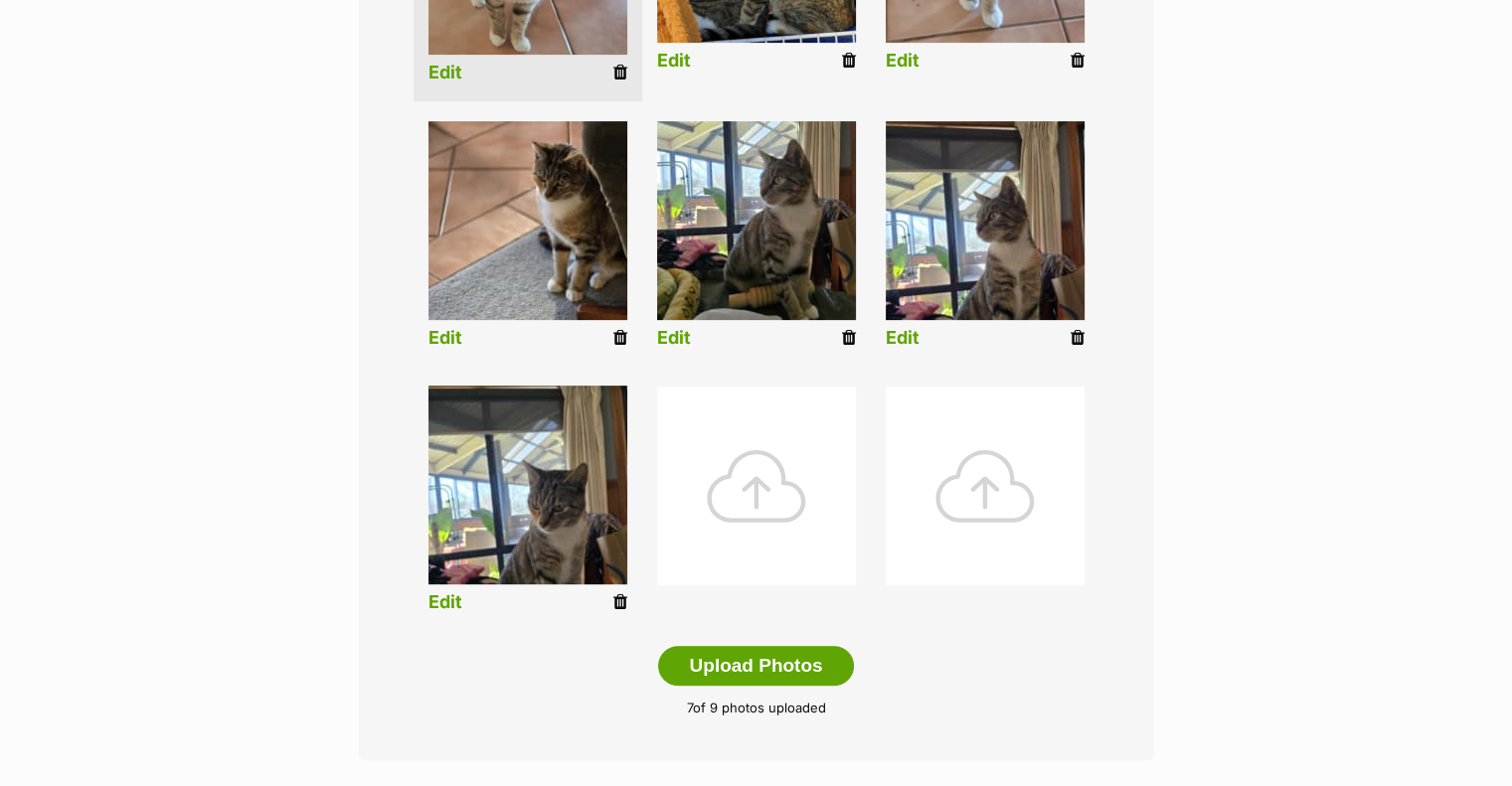 click on "Edit" at bounding box center [445, 602] 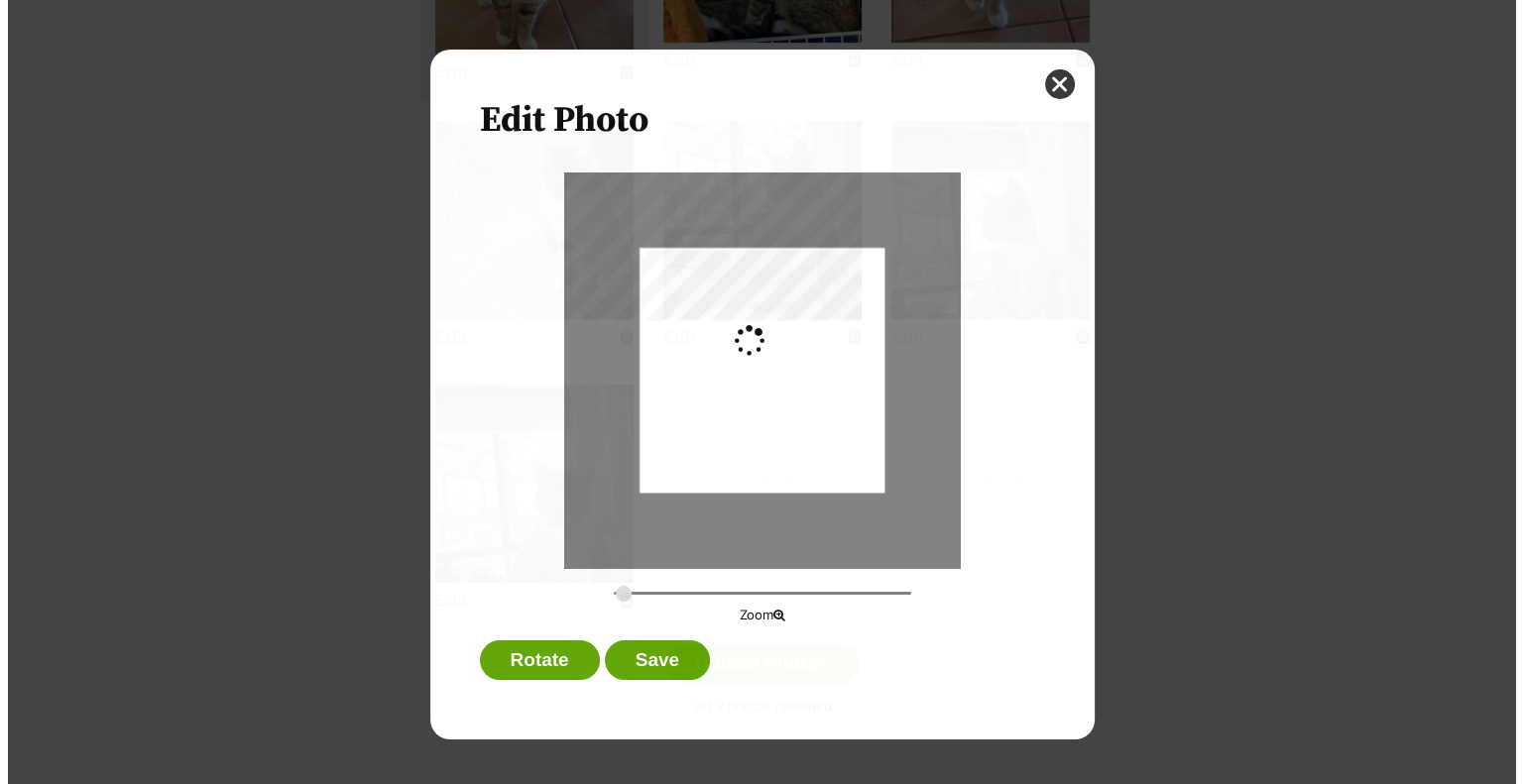 scroll, scrollTop: 0, scrollLeft: 0, axis: both 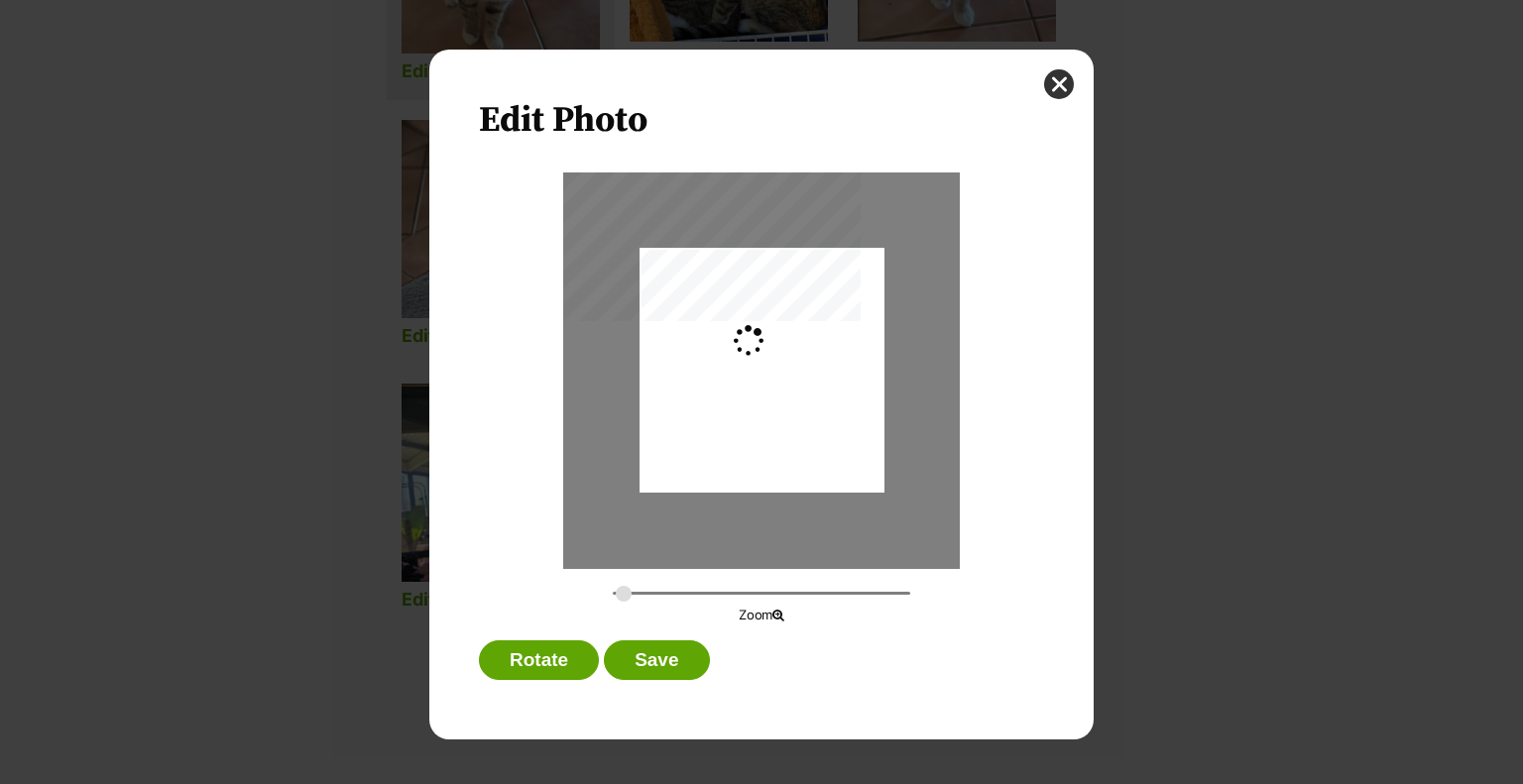 type on "0.2744" 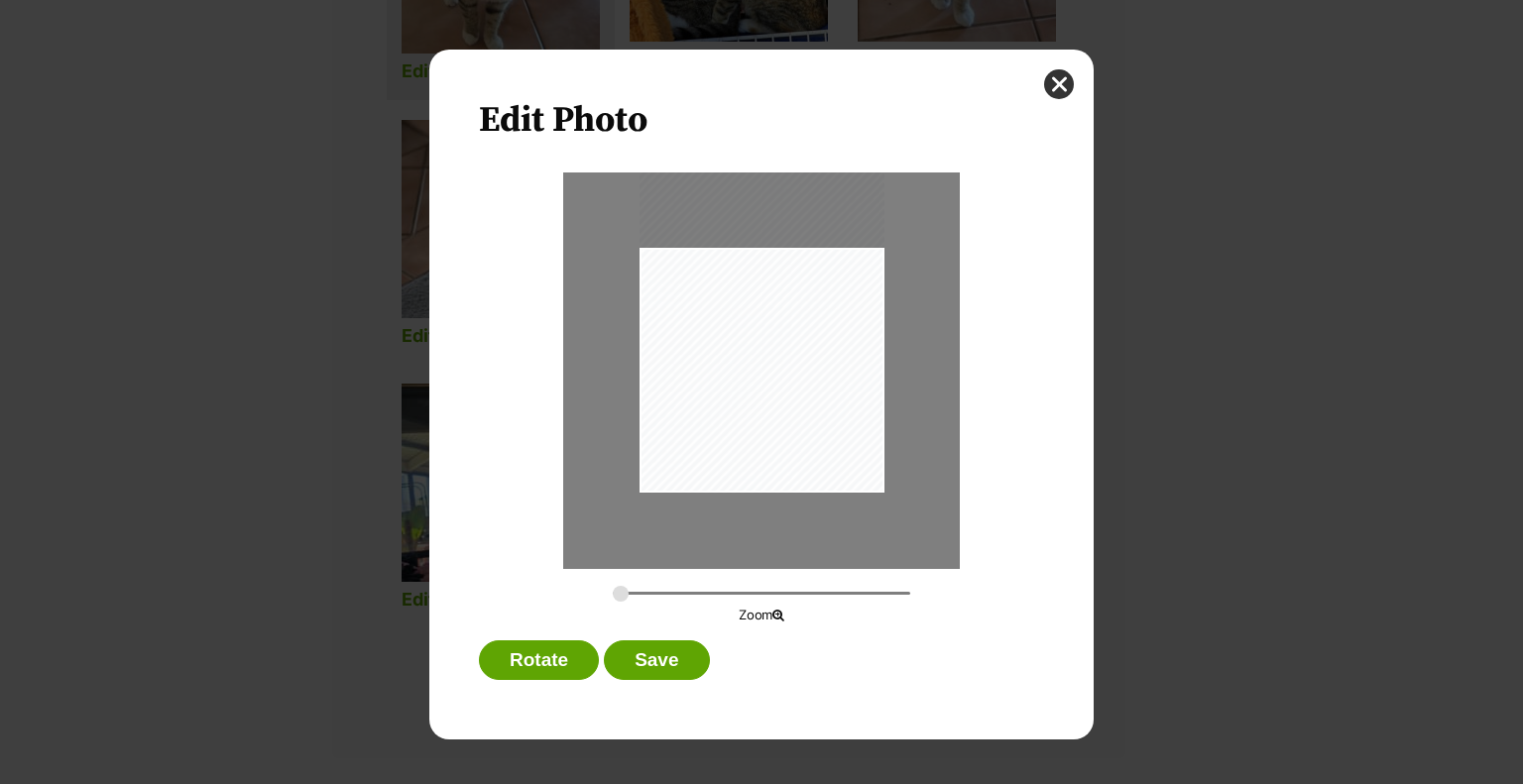 drag, startPoint x: 780, startPoint y: 422, endPoint x: 783, endPoint y: 382, distance: 40.112342 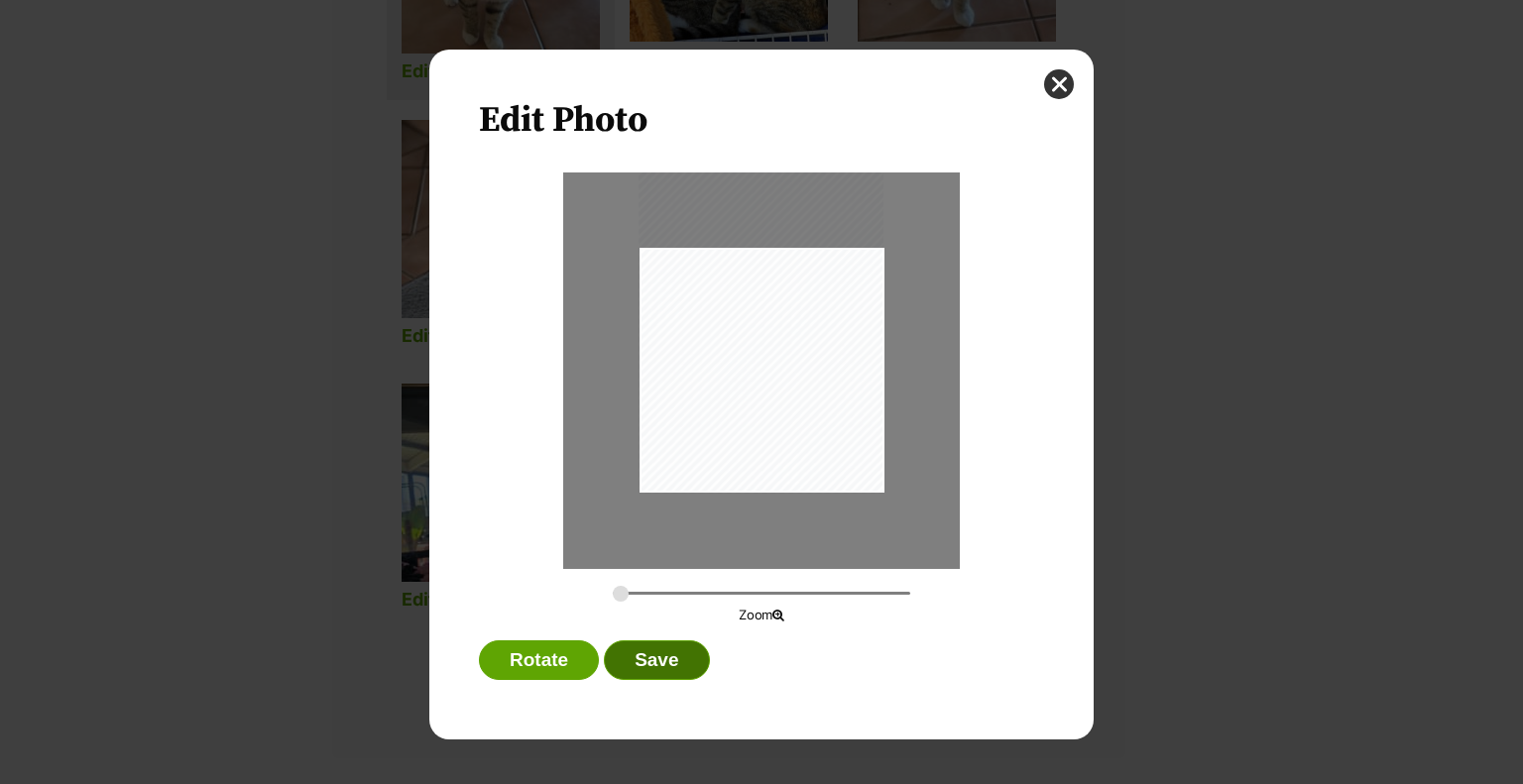 click on "Save" at bounding box center [656, 660] 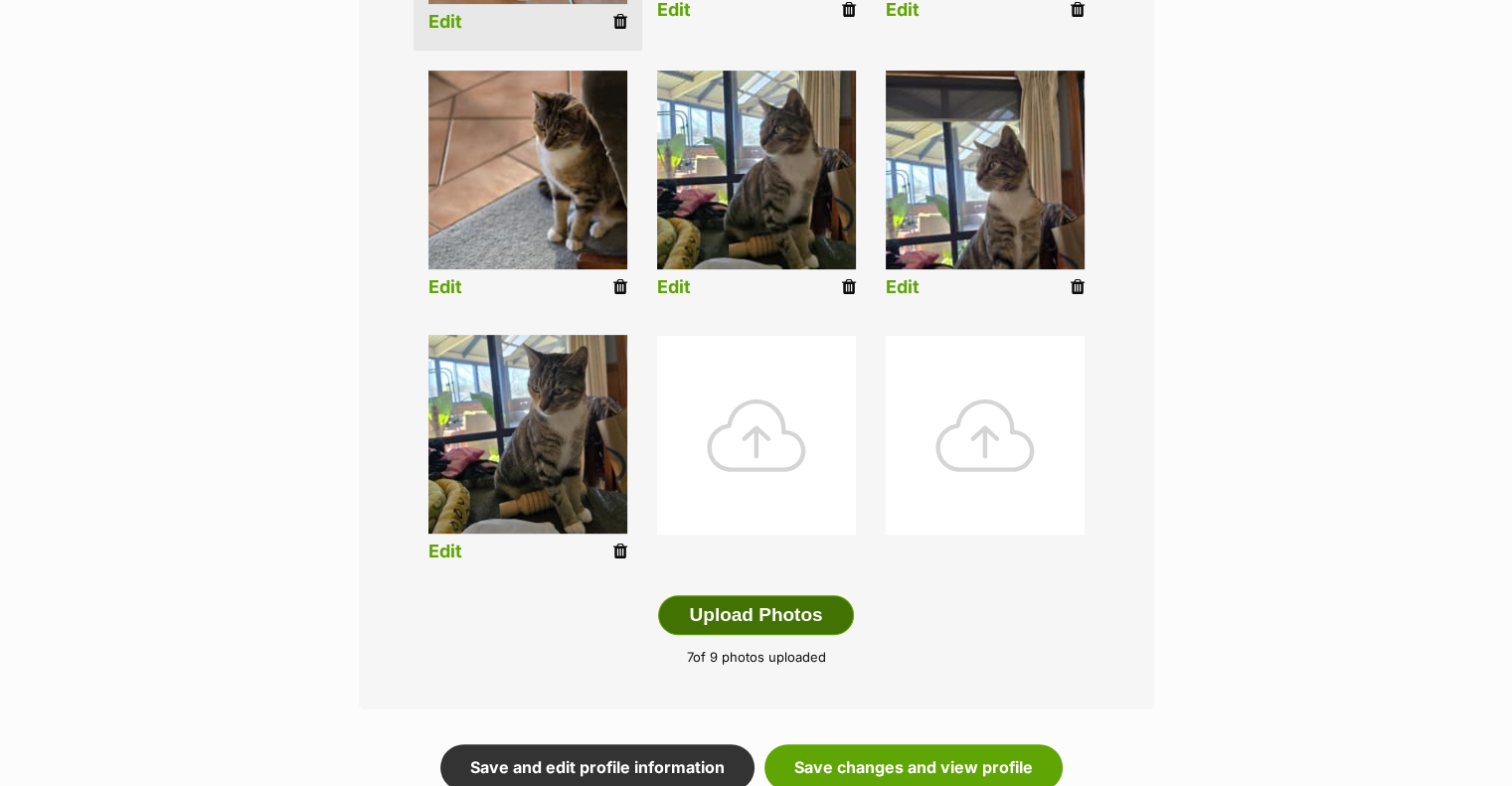 scroll, scrollTop: 894, scrollLeft: 0, axis: vertical 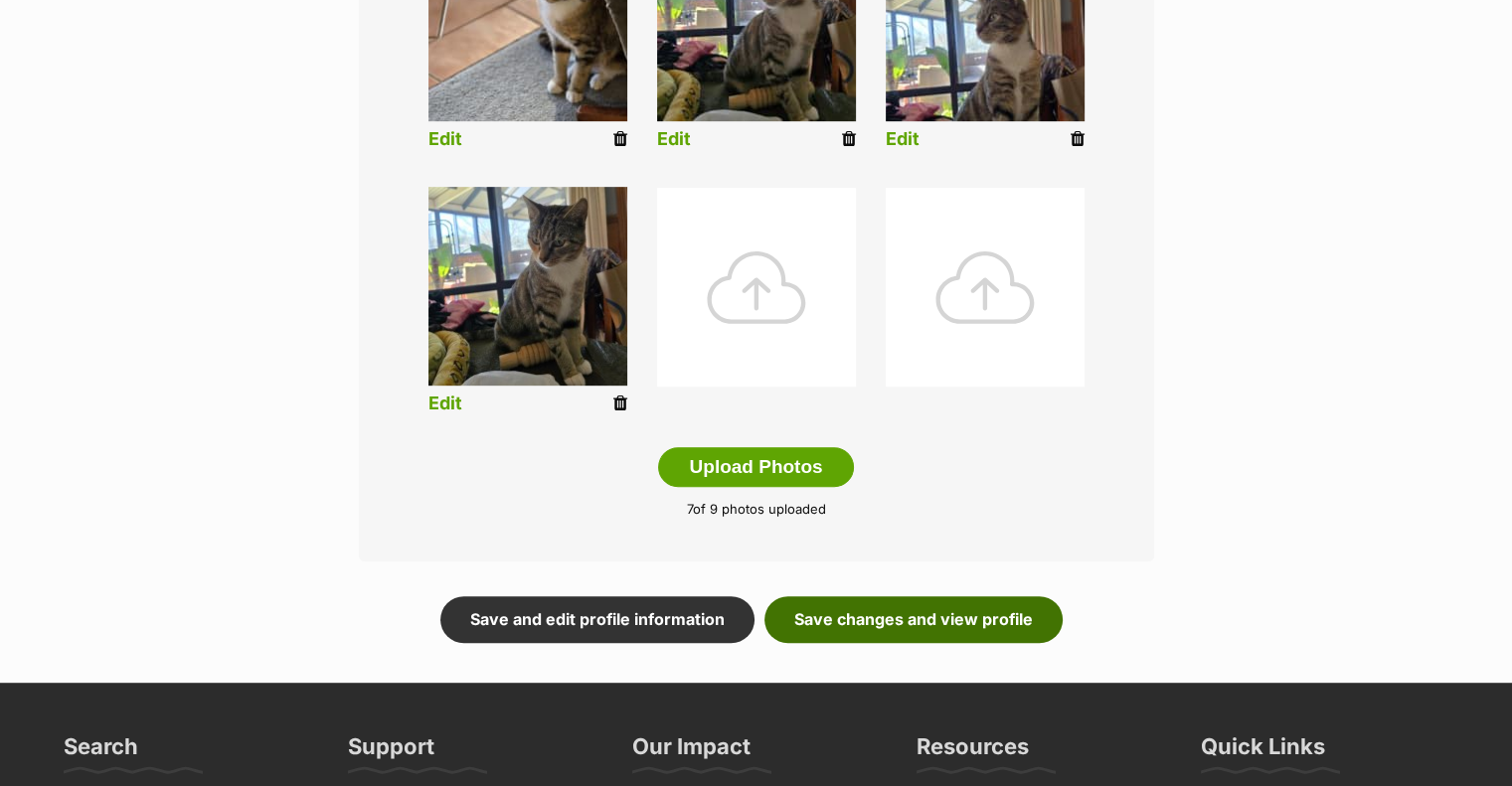 click on "Save changes and view profile" at bounding box center [914, 619] 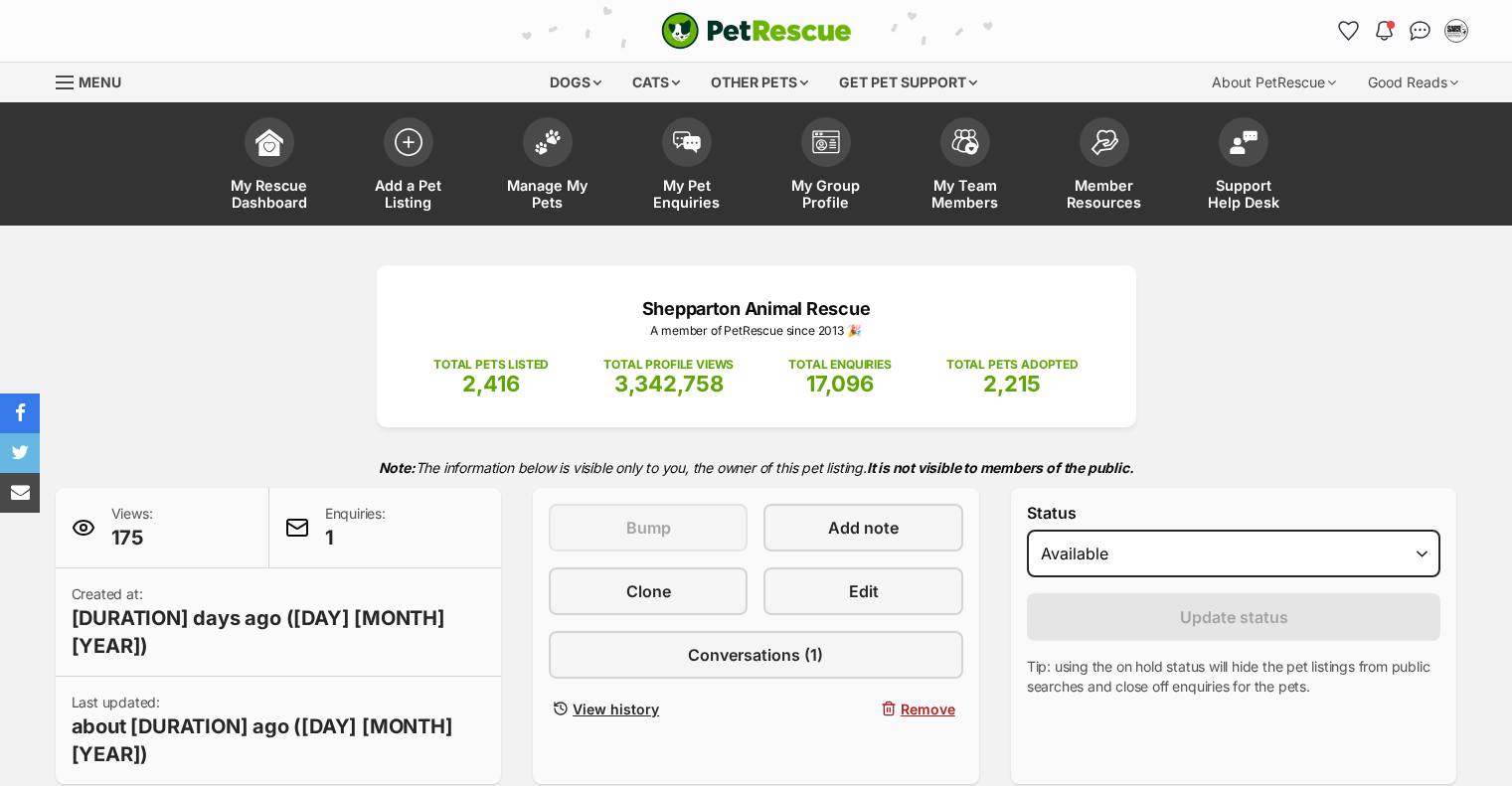 scroll, scrollTop: 0, scrollLeft: 0, axis: both 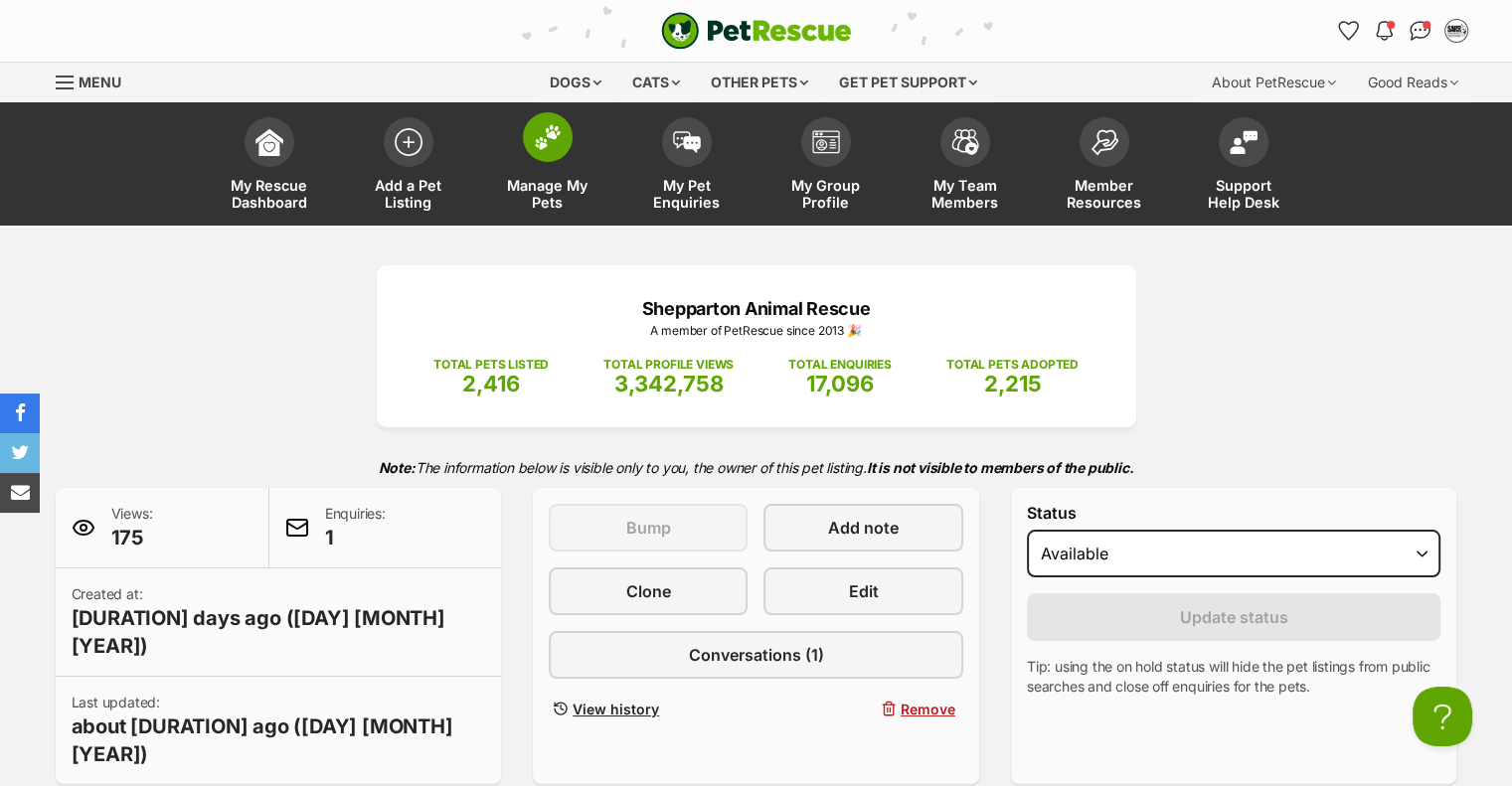 click on "Manage My Pets" at bounding box center [548, 194] 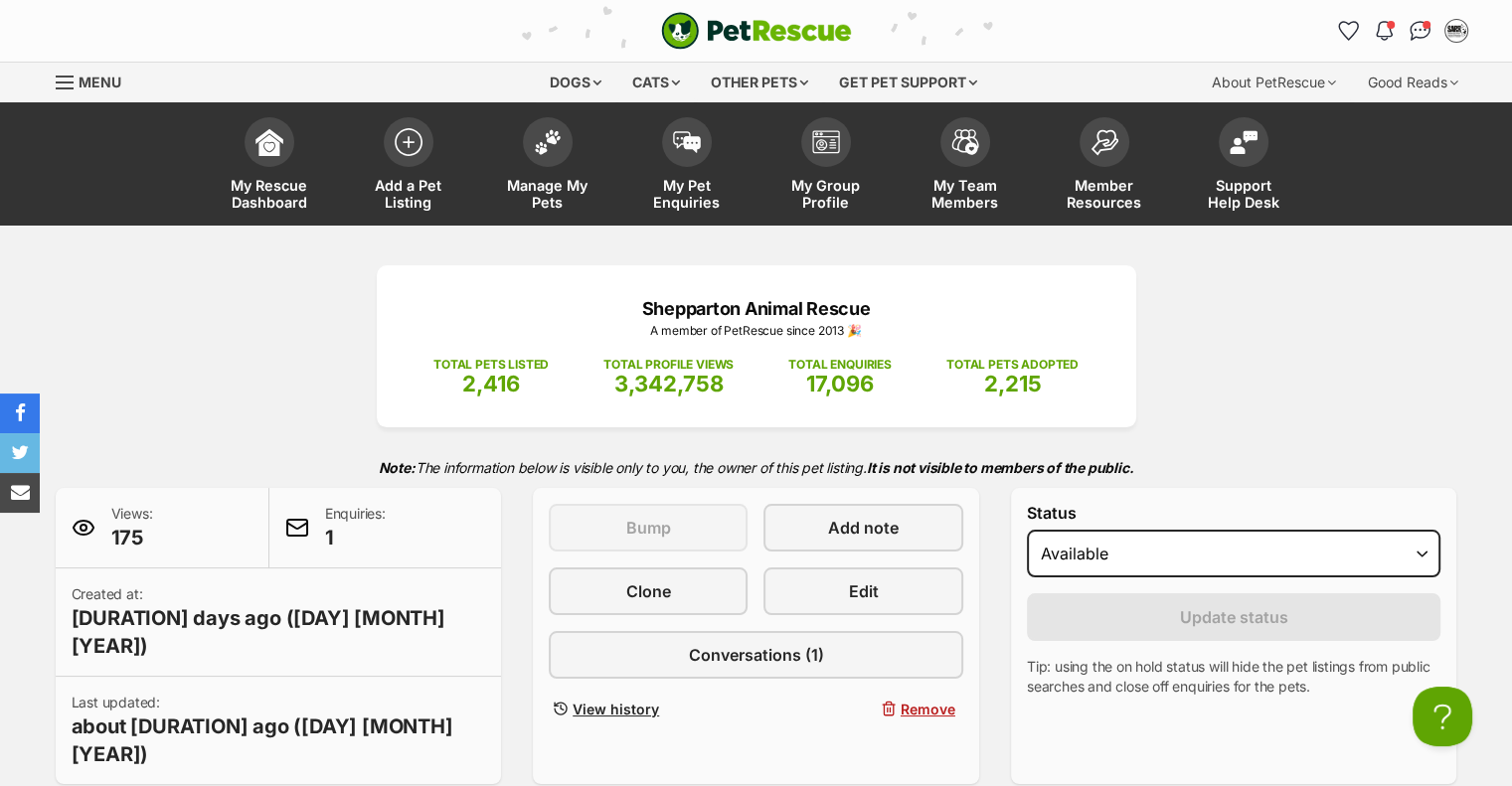 scroll, scrollTop: 0, scrollLeft: 0, axis: both 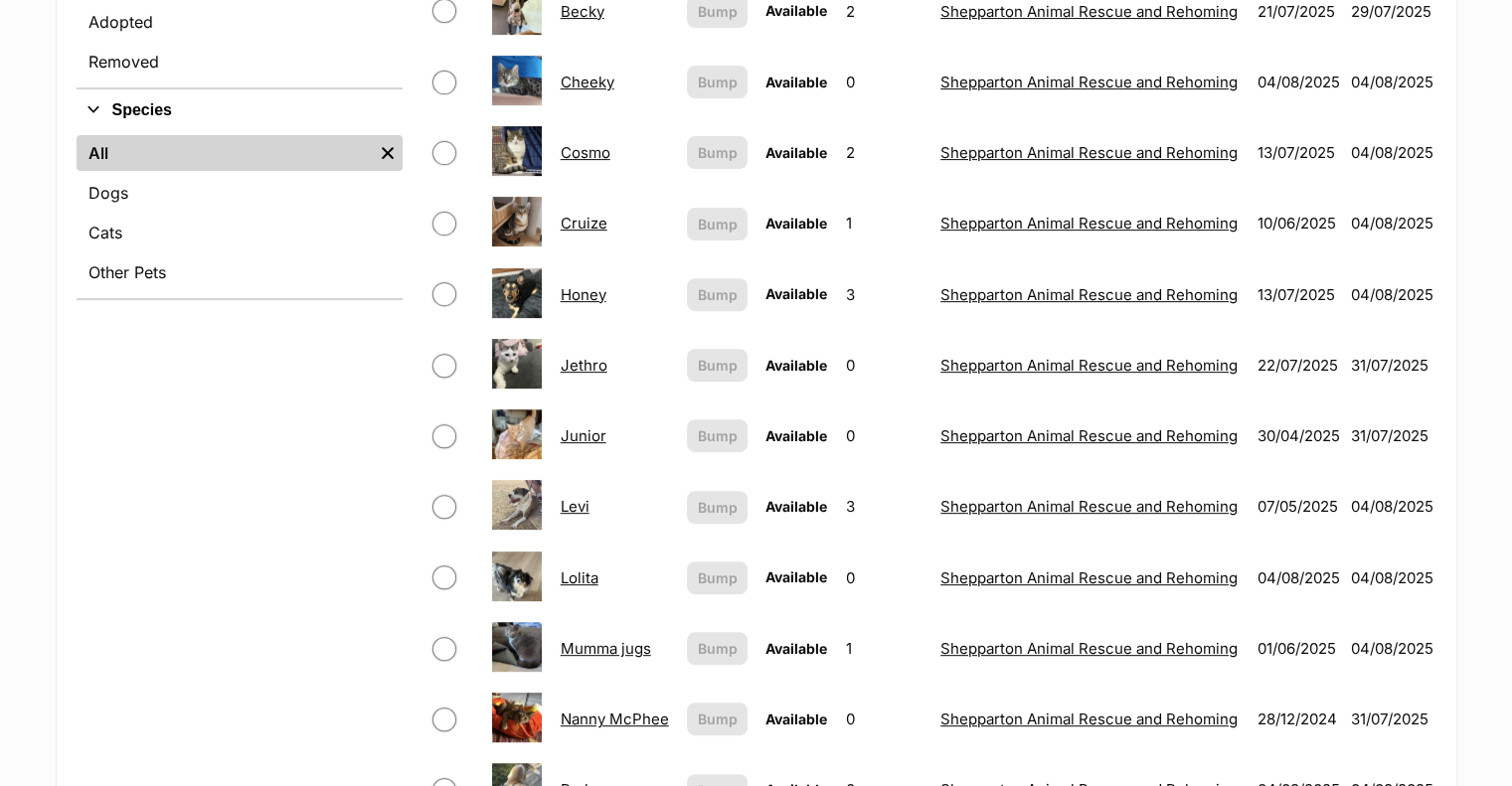 click on "Levi" at bounding box center [575, 506] 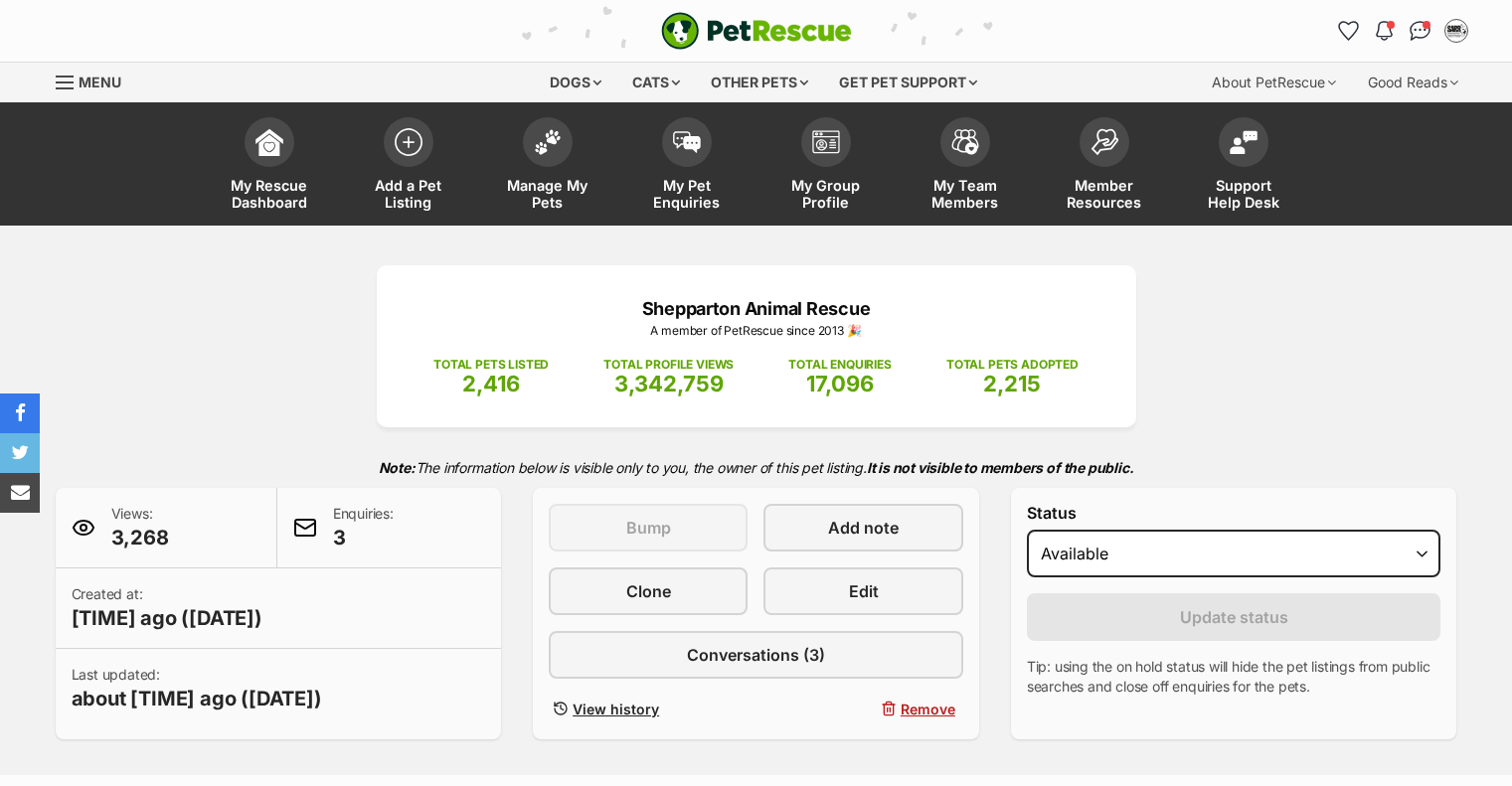 scroll, scrollTop: 0, scrollLeft: 0, axis: both 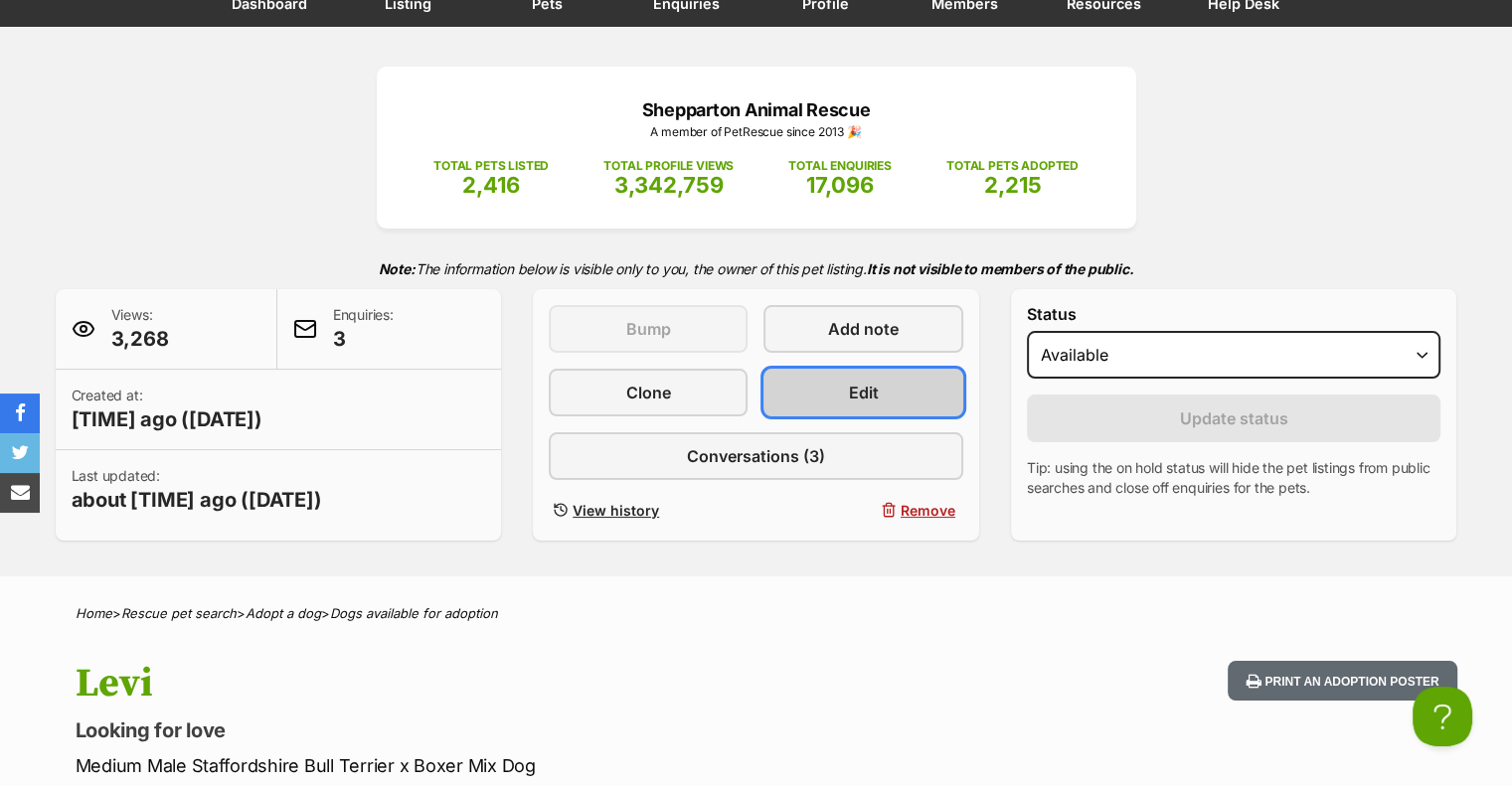 click on "Edit" at bounding box center [864, 393] 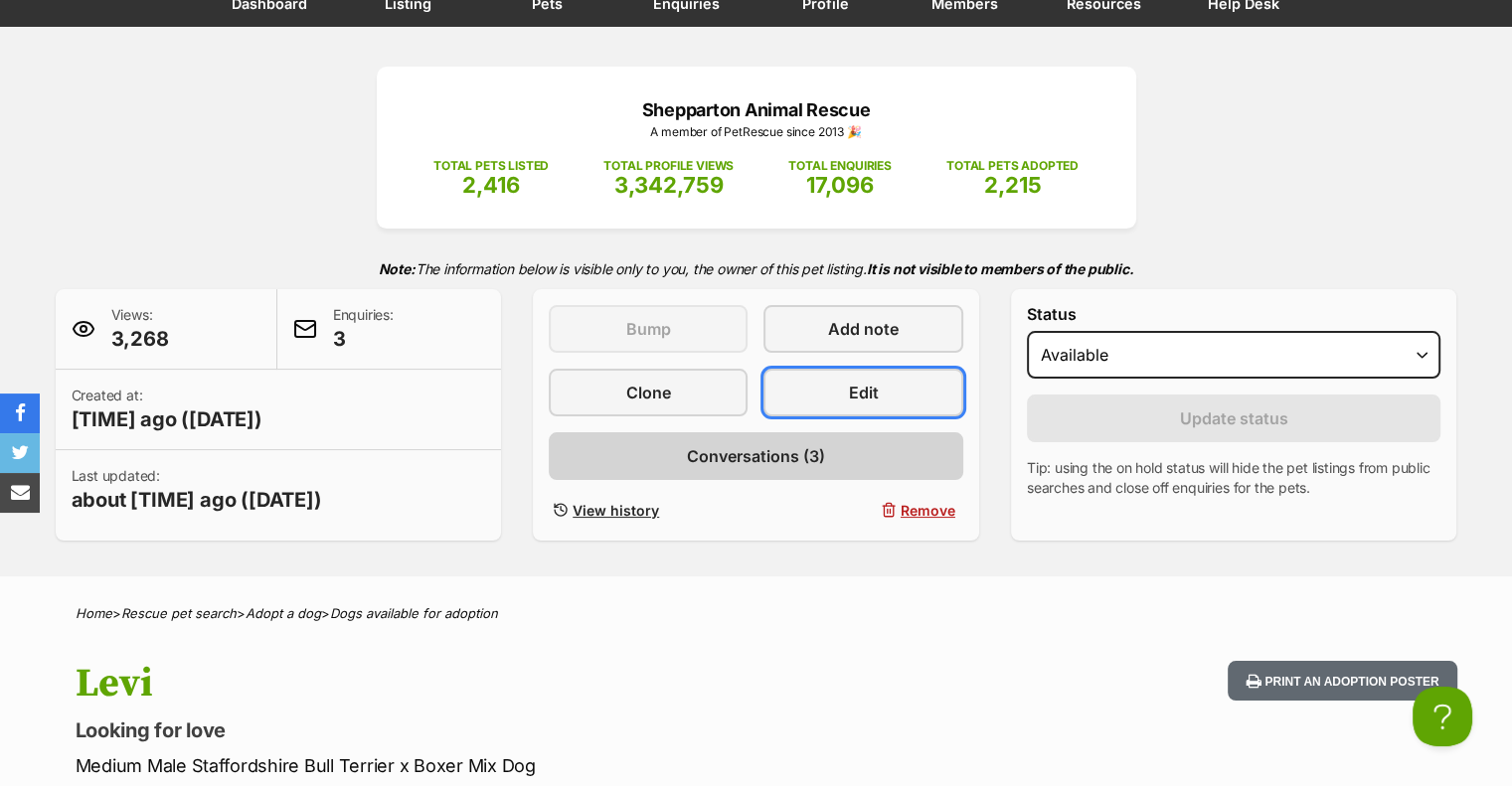 scroll, scrollTop: 0, scrollLeft: 0, axis: both 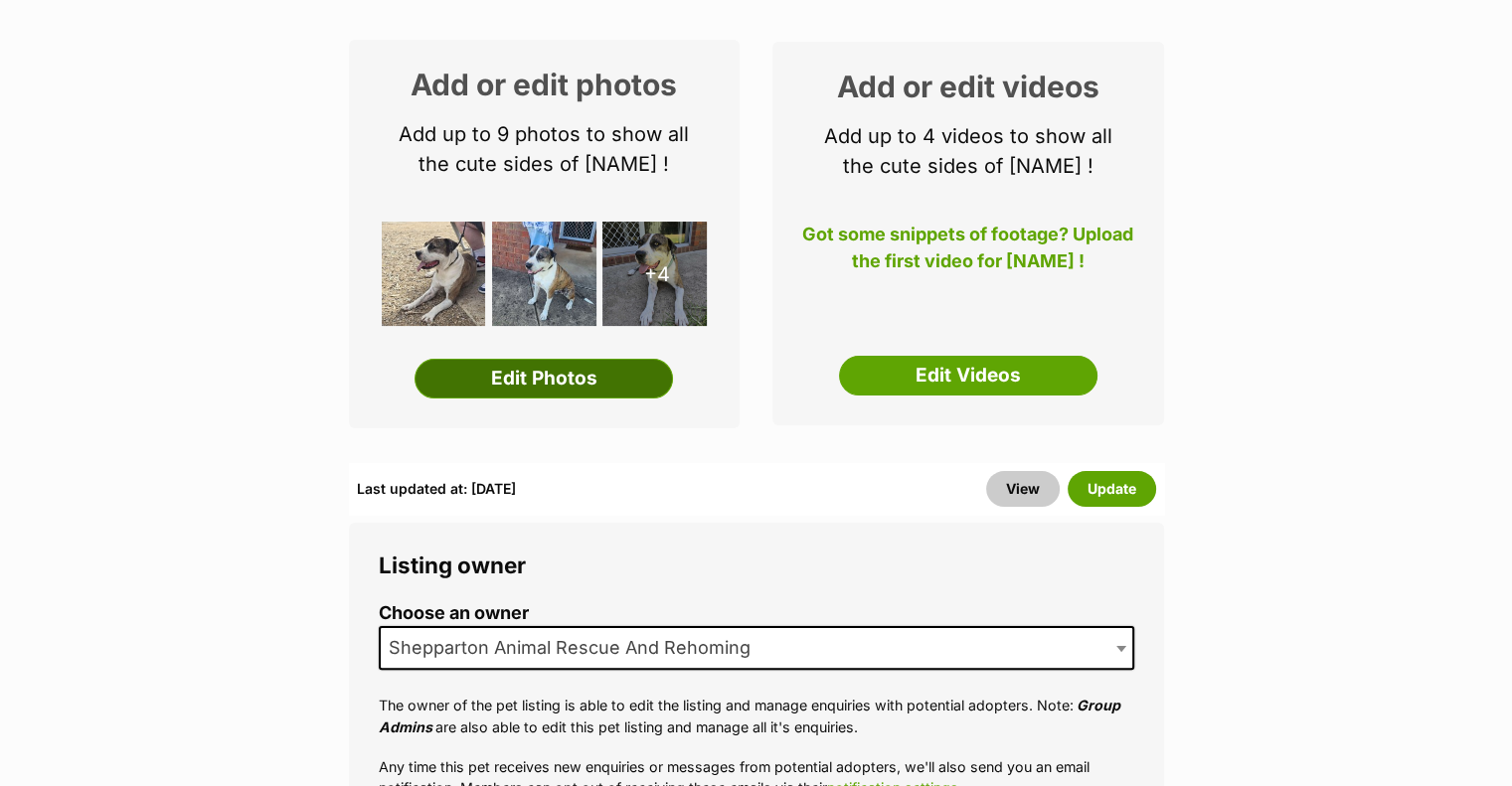 click on "Edit Photos" at bounding box center [544, 379] 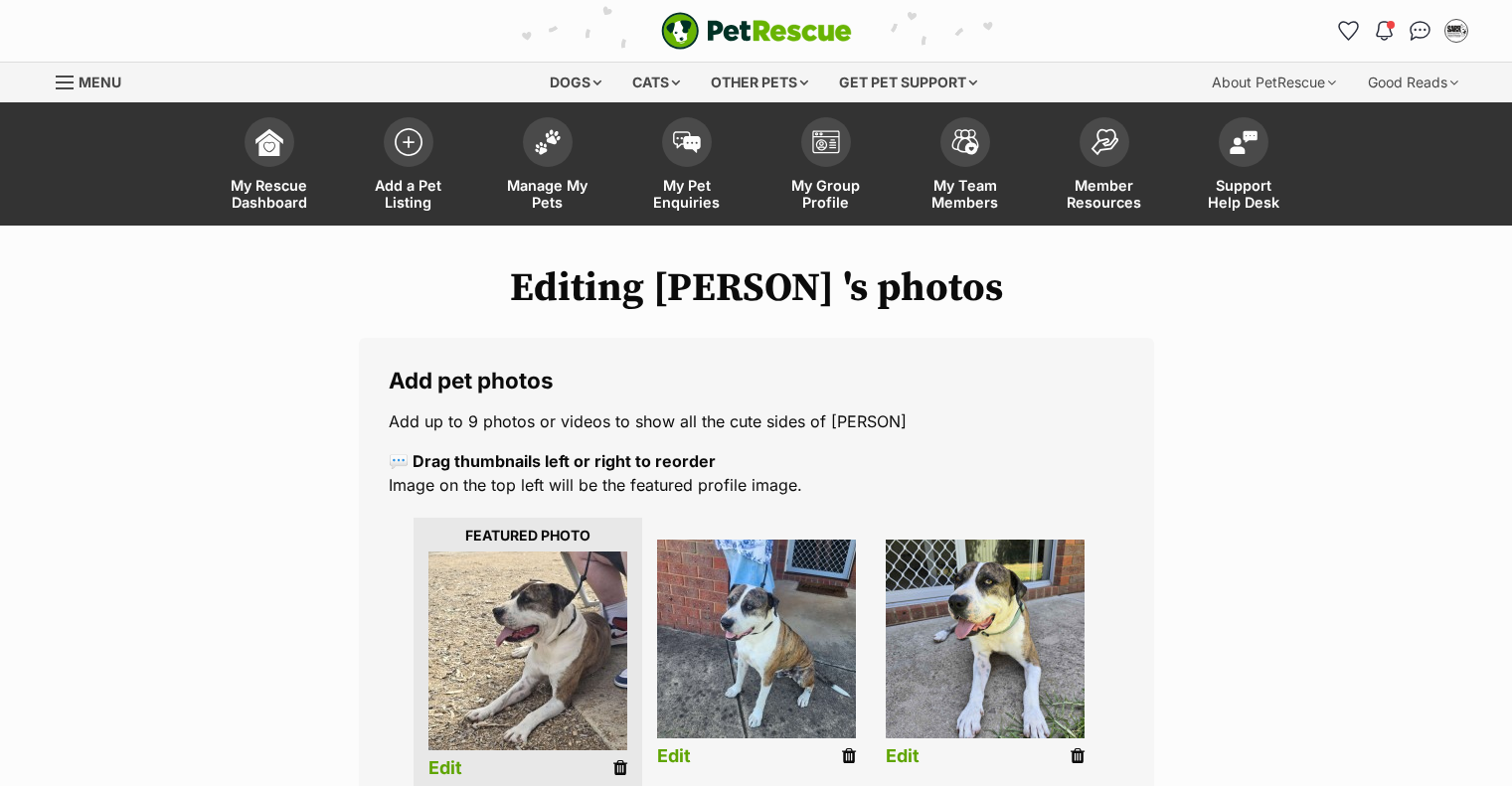 scroll, scrollTop: 0, scrollLeft: 0, axis: both 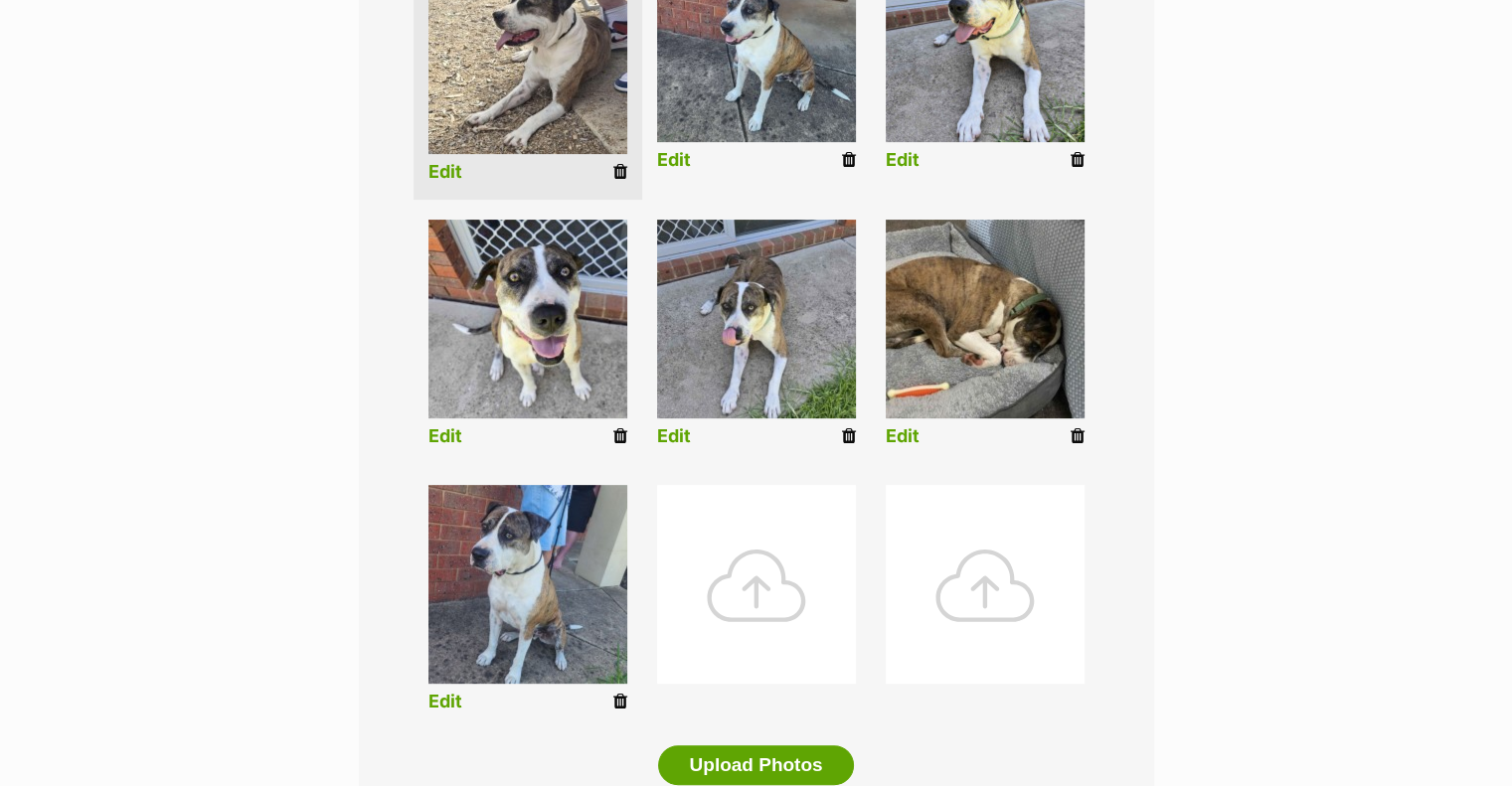 click at bounding box center (620, 702) 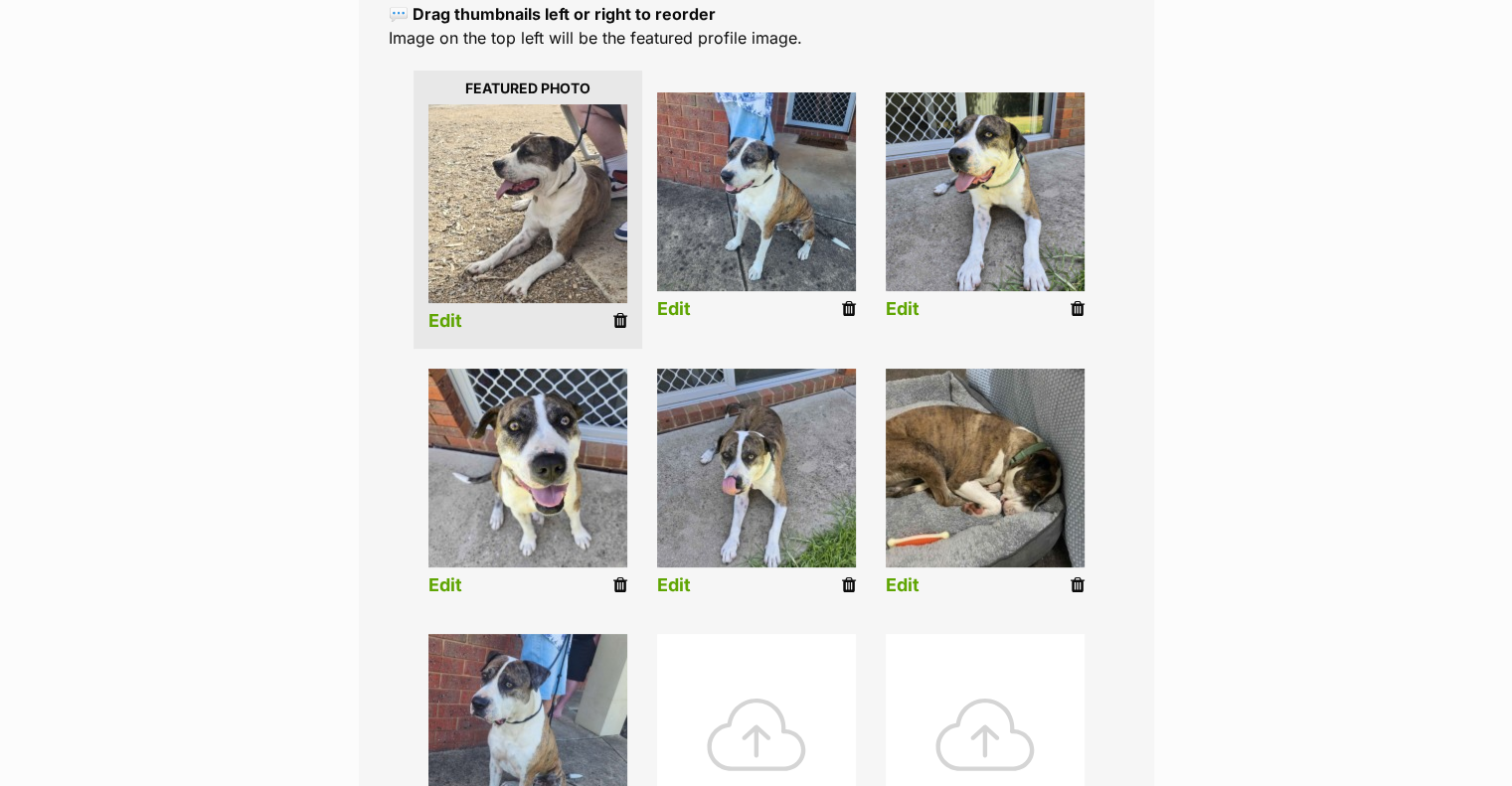 scroll, scrollTop: 397, scrollLeft: 0, axis: vertical 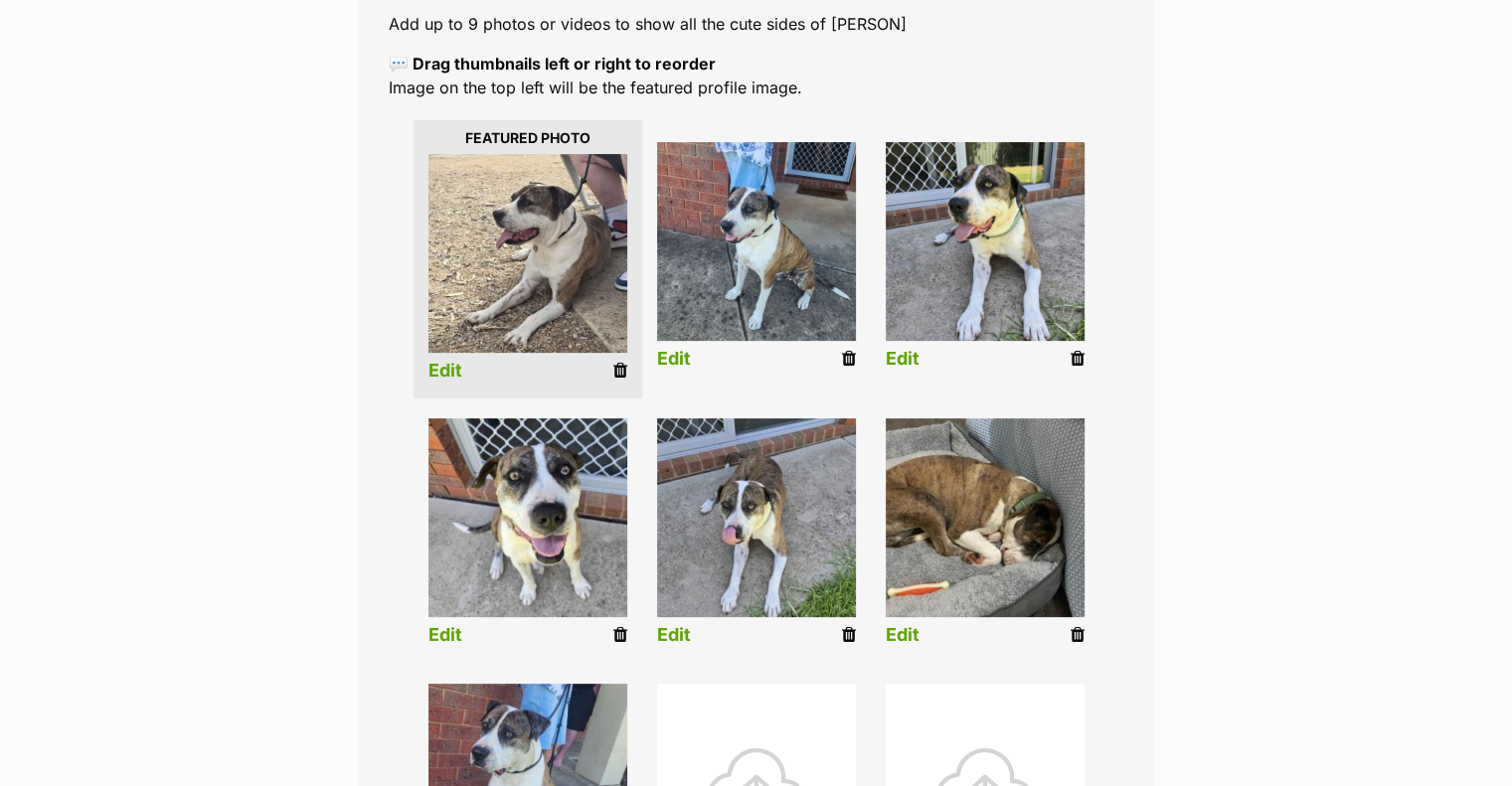 click at bounding box center (849, 359) 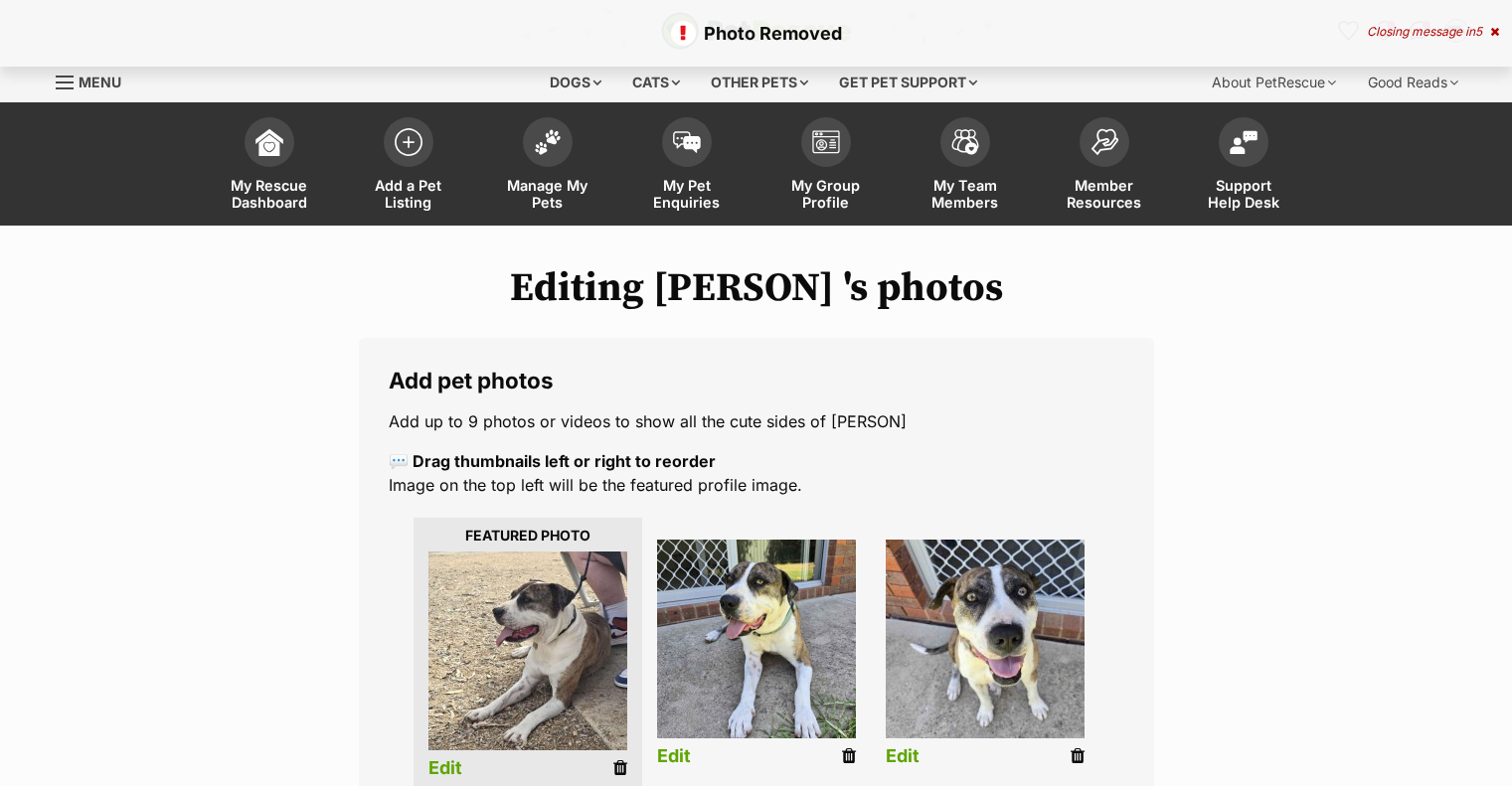 scroll, scrollTop: 0, scrollLeft: 0, axis: both 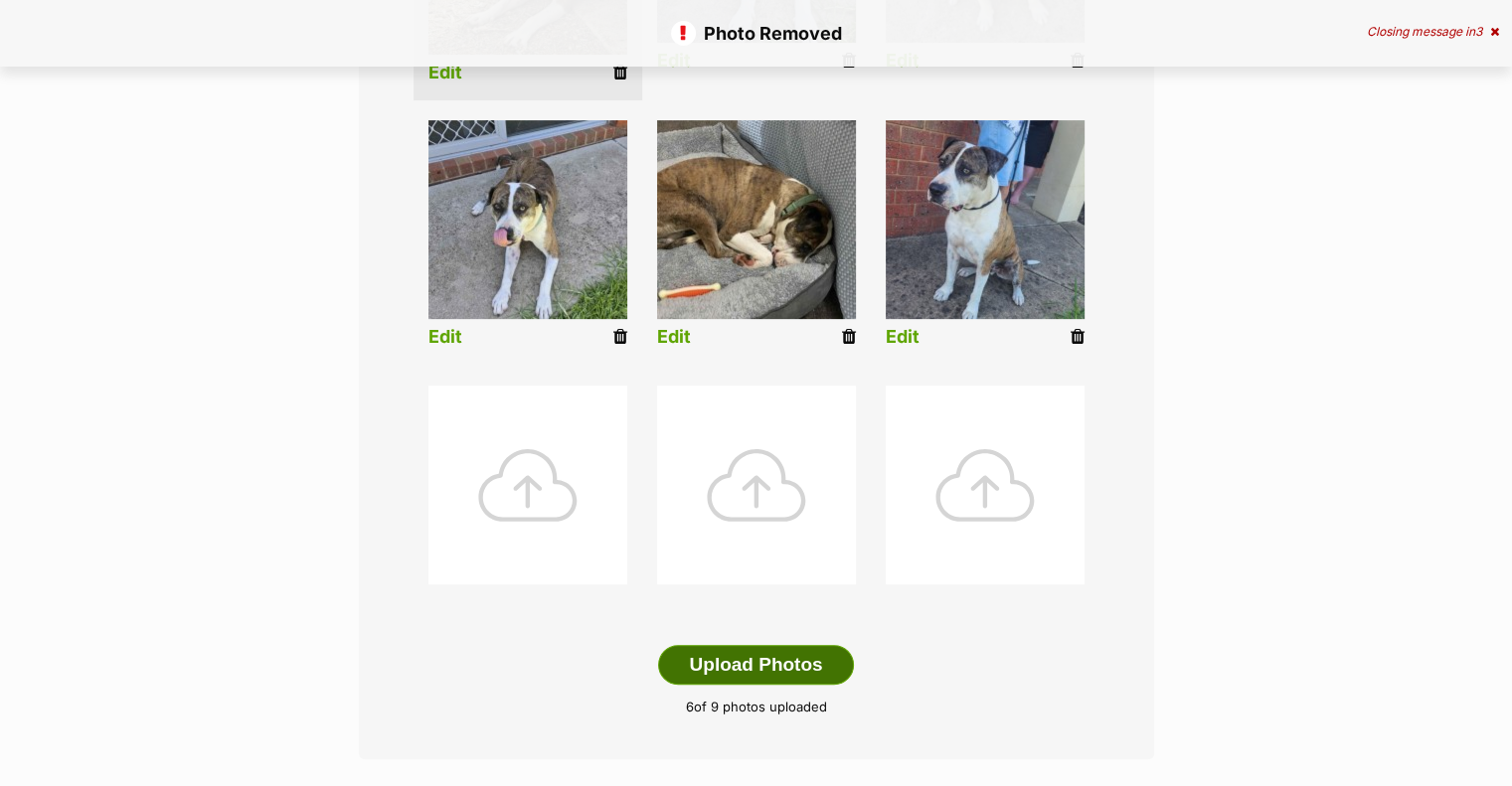 drag, startPoint x: 708, startPoint y: 647, endPoint x: 697, endPoint y: 636, distance: 15.556349 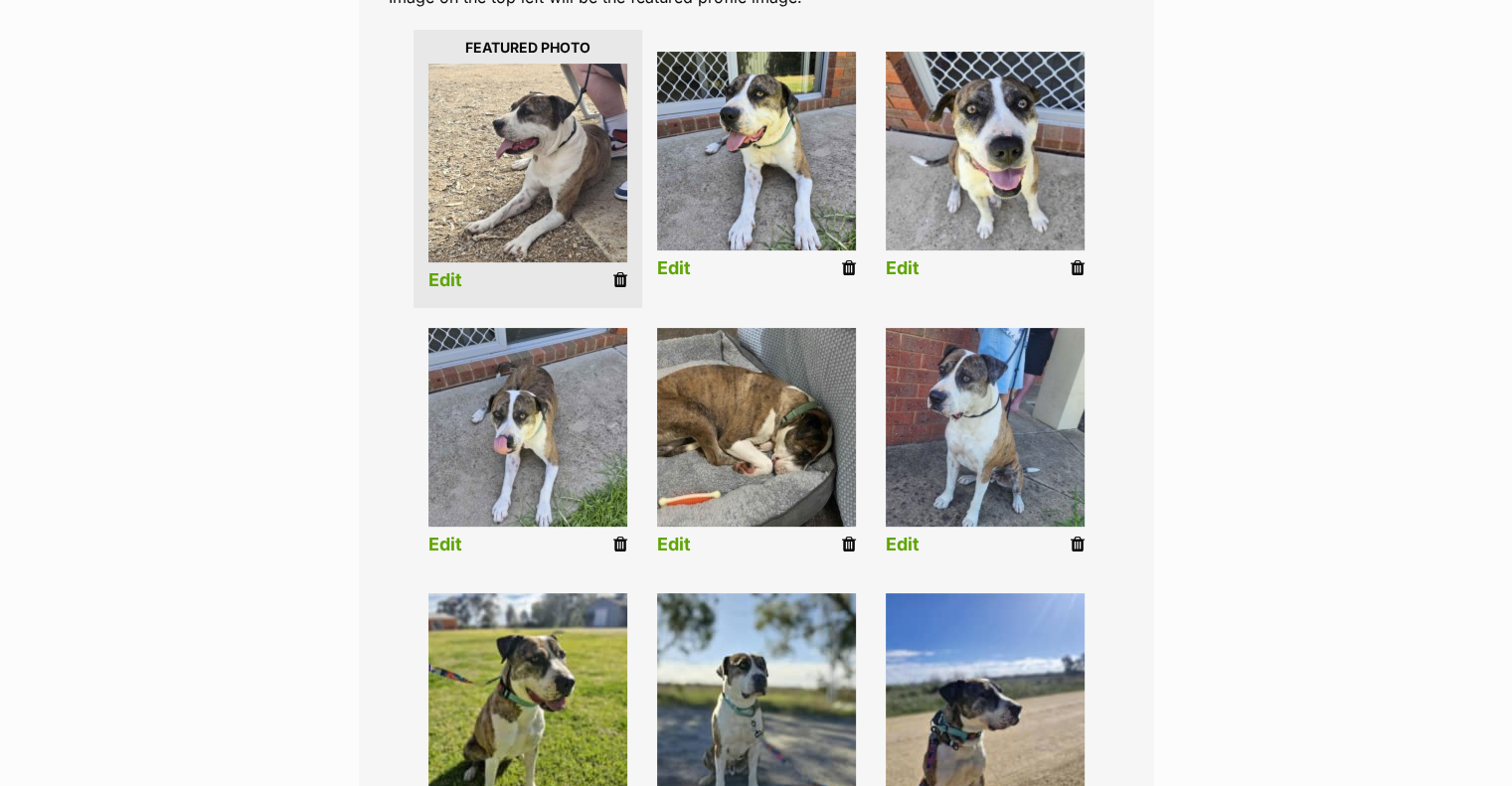 scroll, scrollTop: 497, scrollLeft: 0, axis: vertical 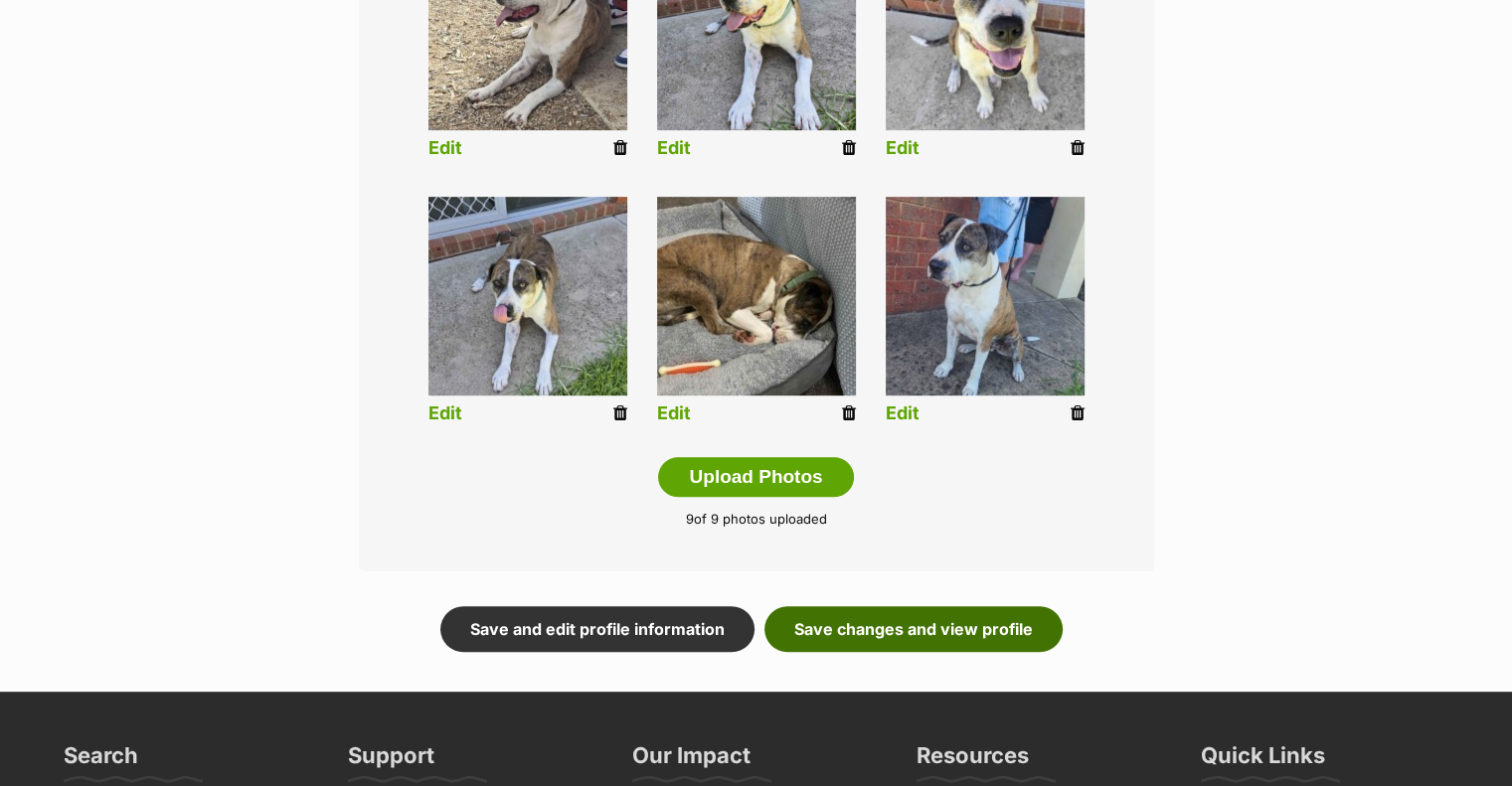 click on "Save changes and view profile" at bounding box center (914, 629) 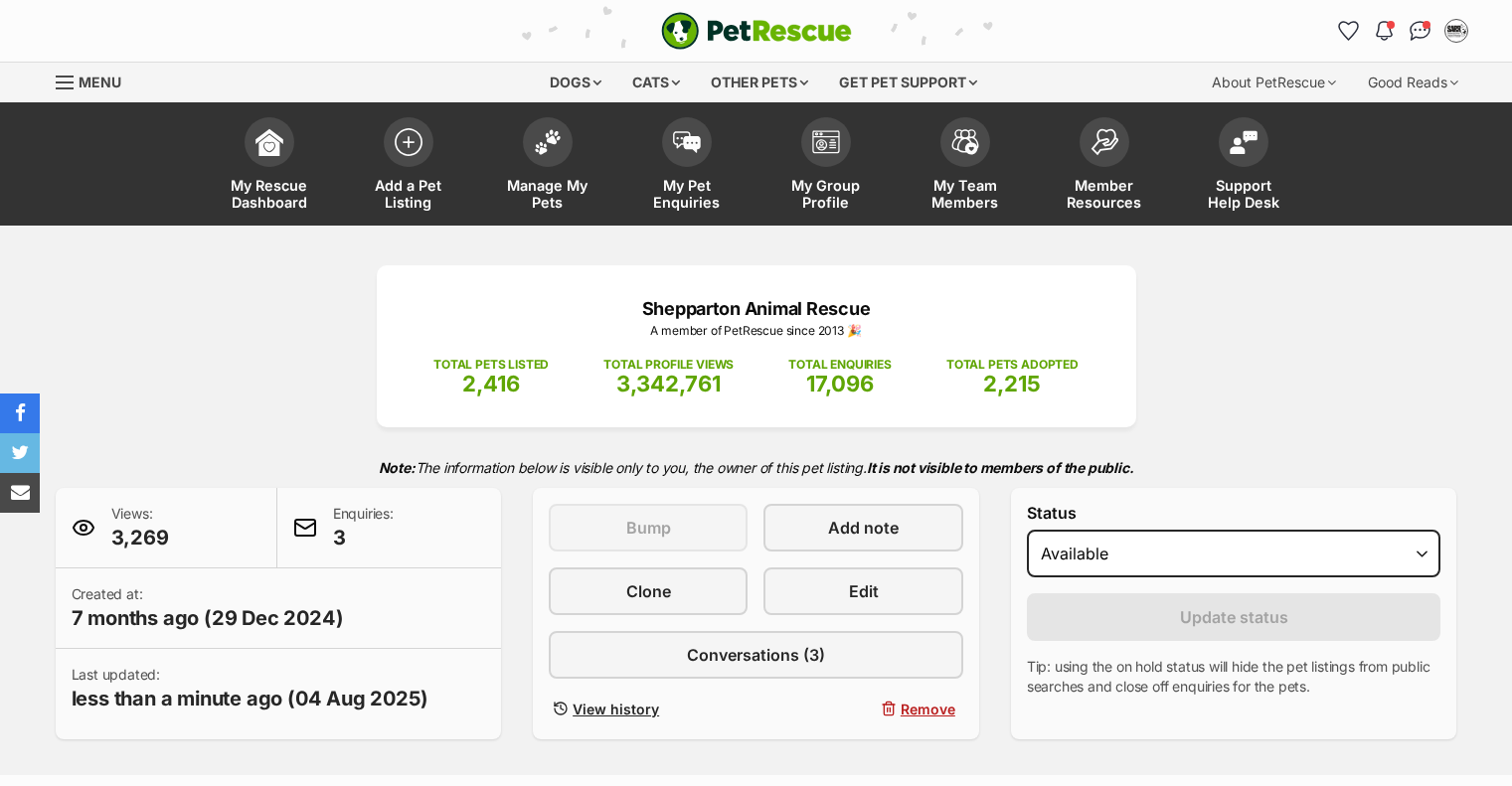 scroll, scrollTop: 0, scrollLeft: 0, axis: both 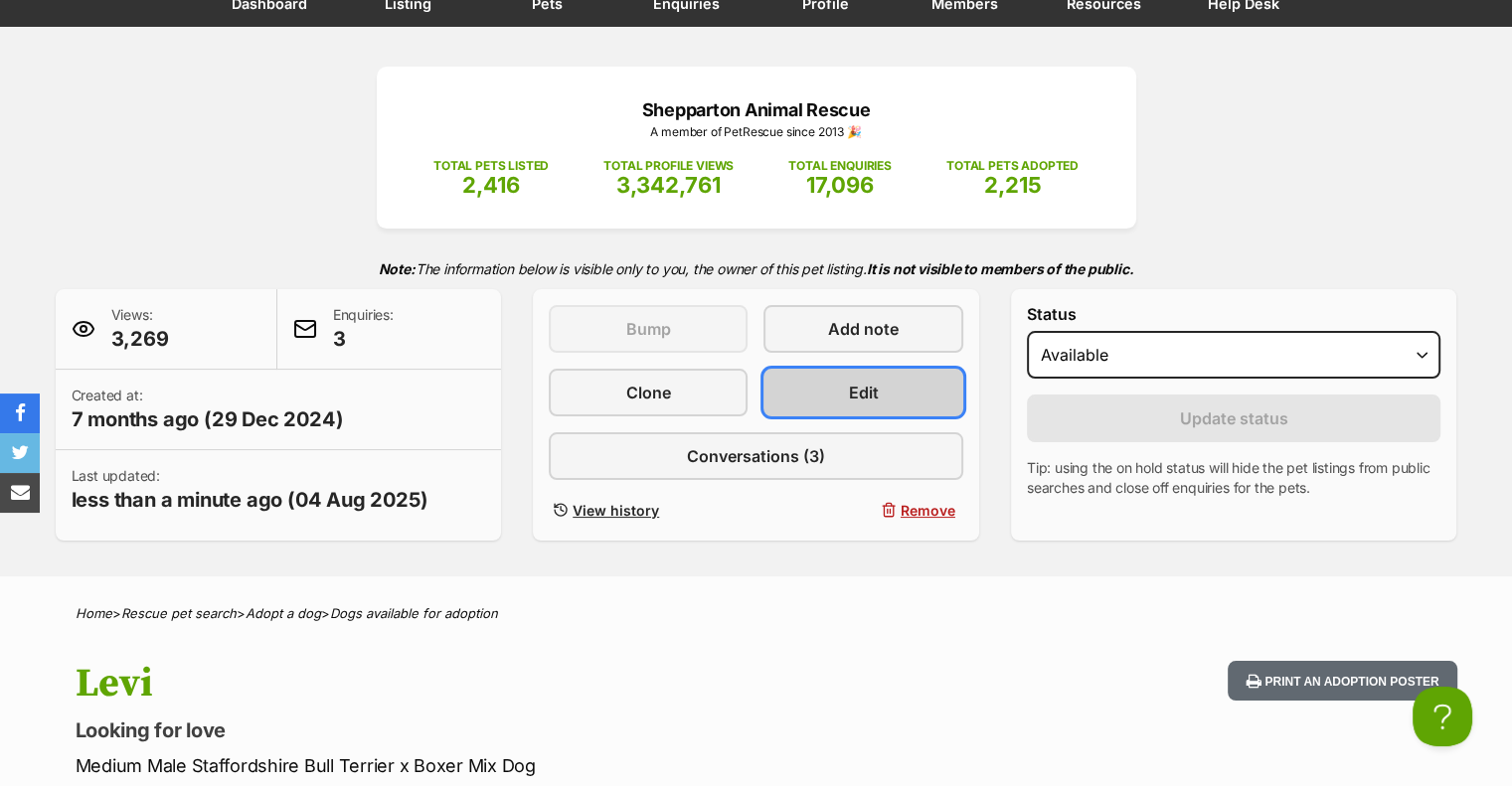 click on "Edit" at bounding box center [863, 393] 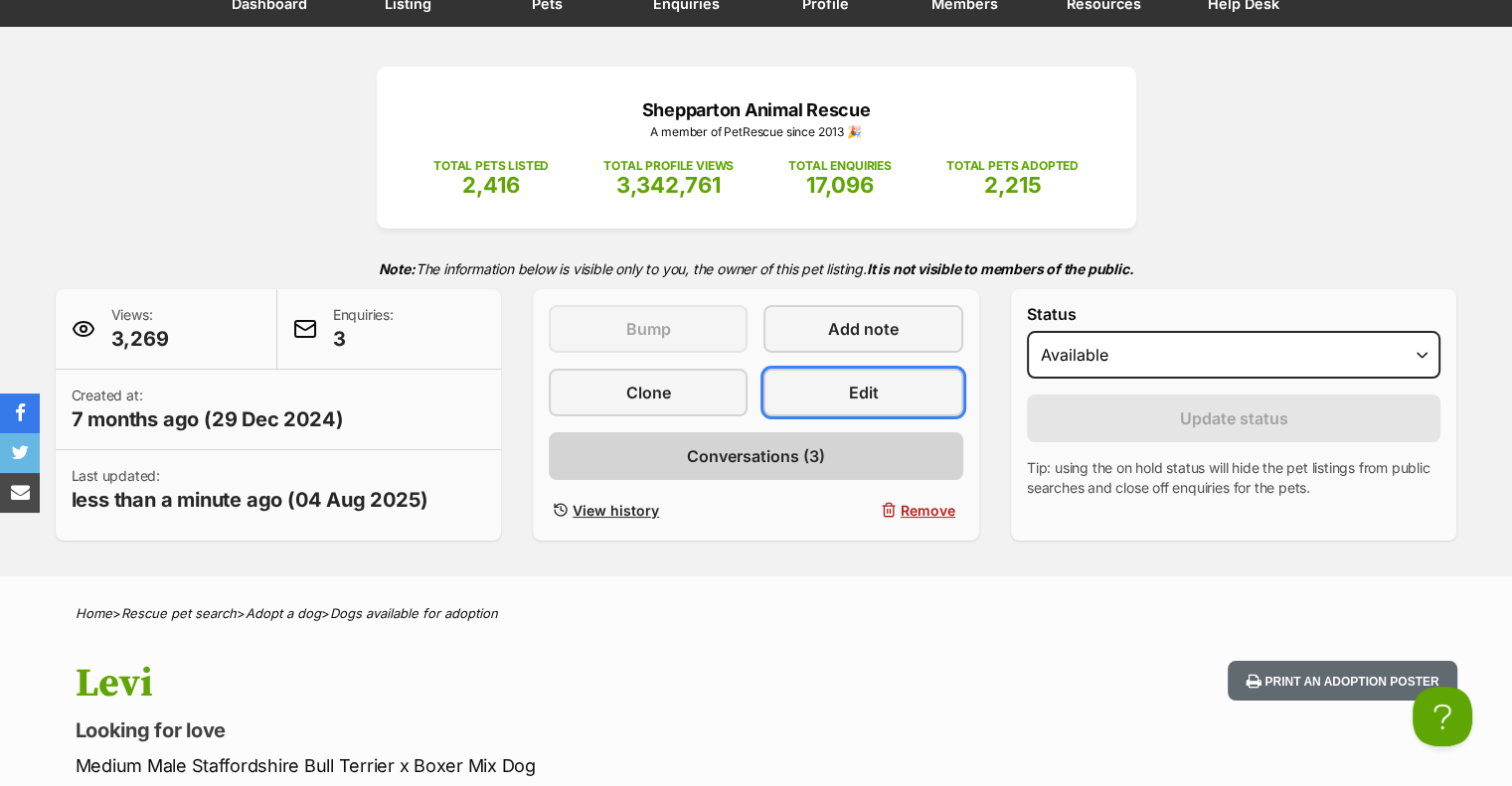 scroll, scrollTop: 0, scrollLeft: 0, axis: both 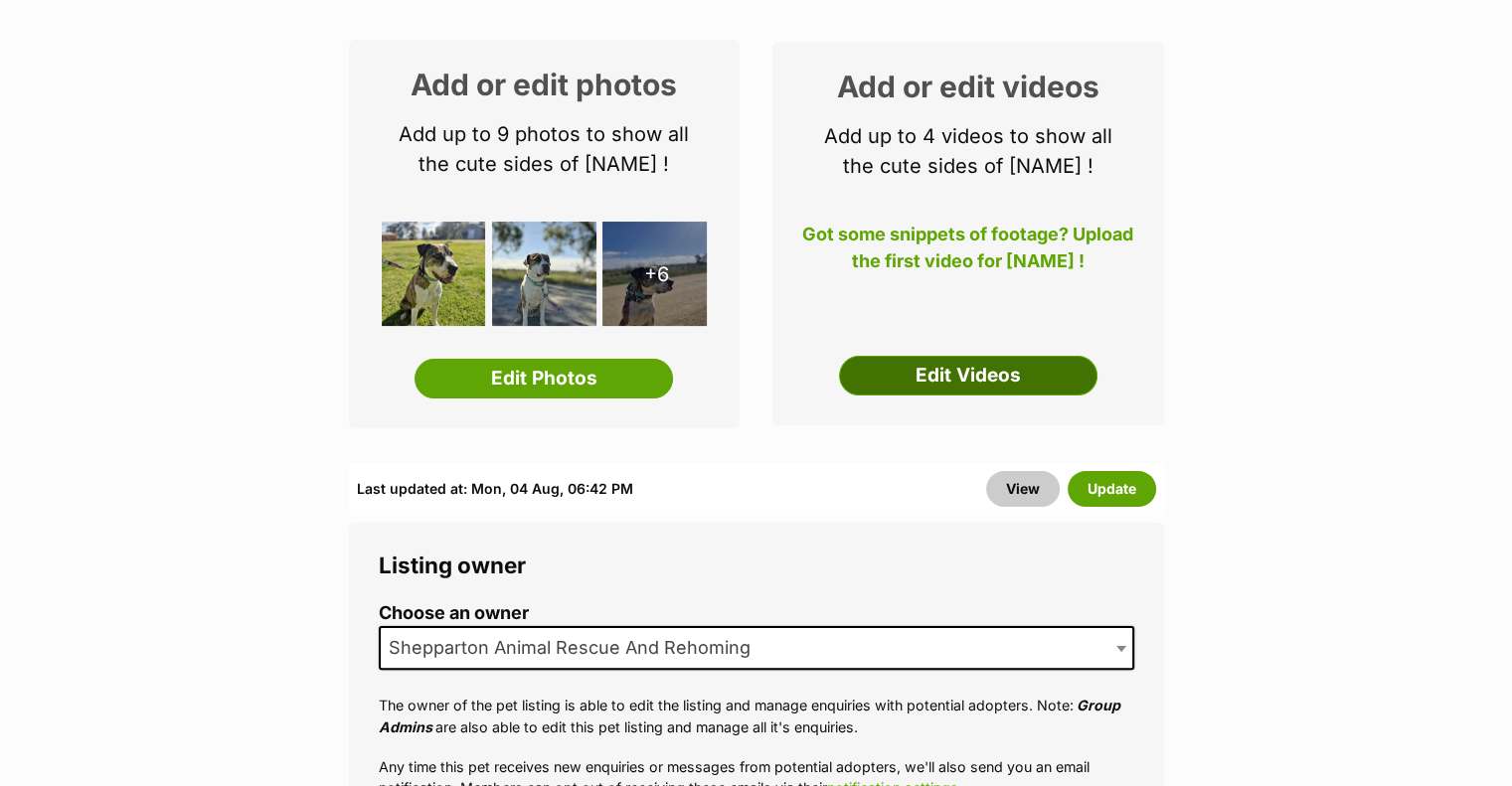 click on "Edit Videos" at bounding box center (968, 376) 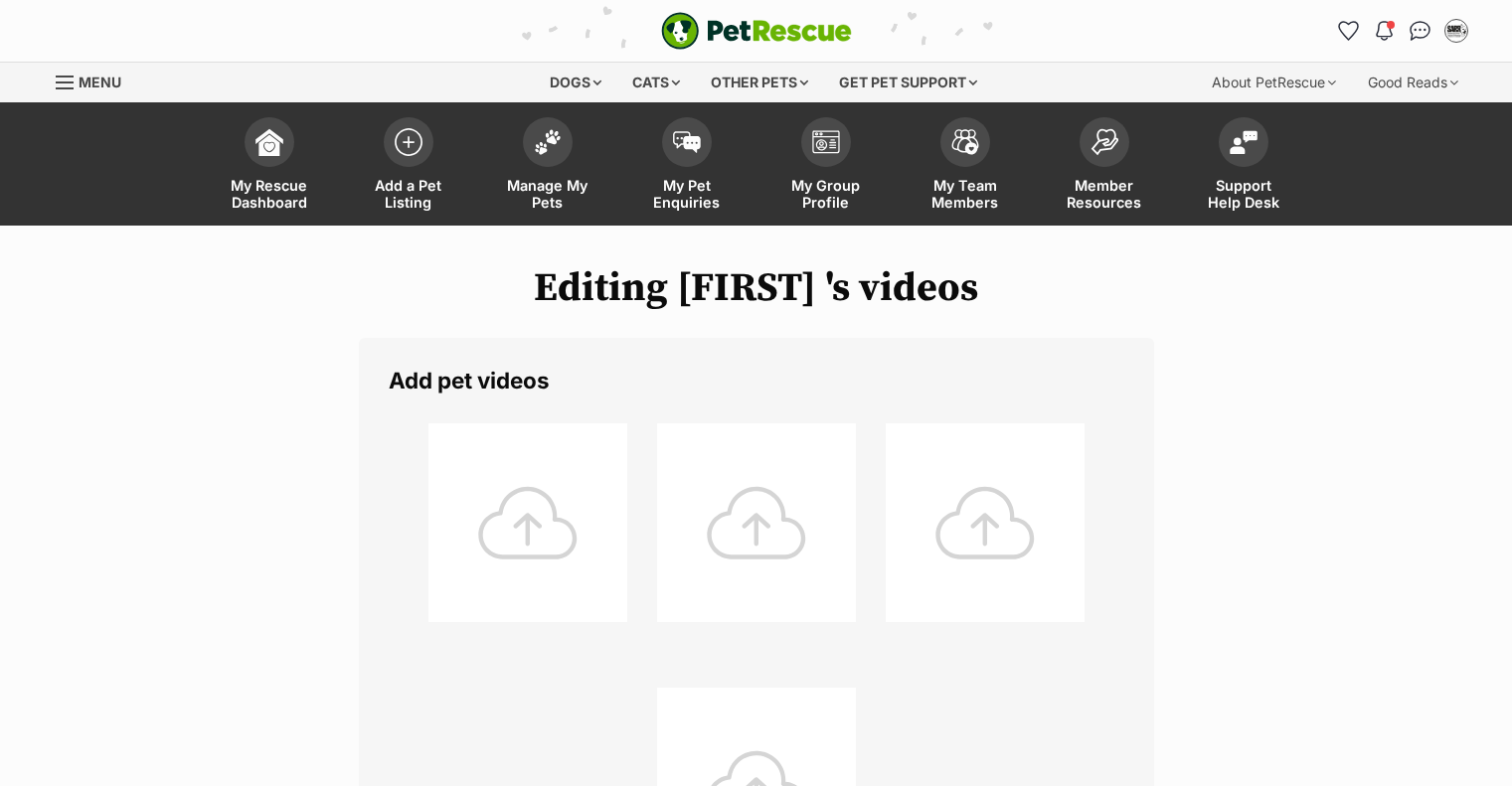 scroll, scrollTop: 0, scrollLeft: 0, axis: both 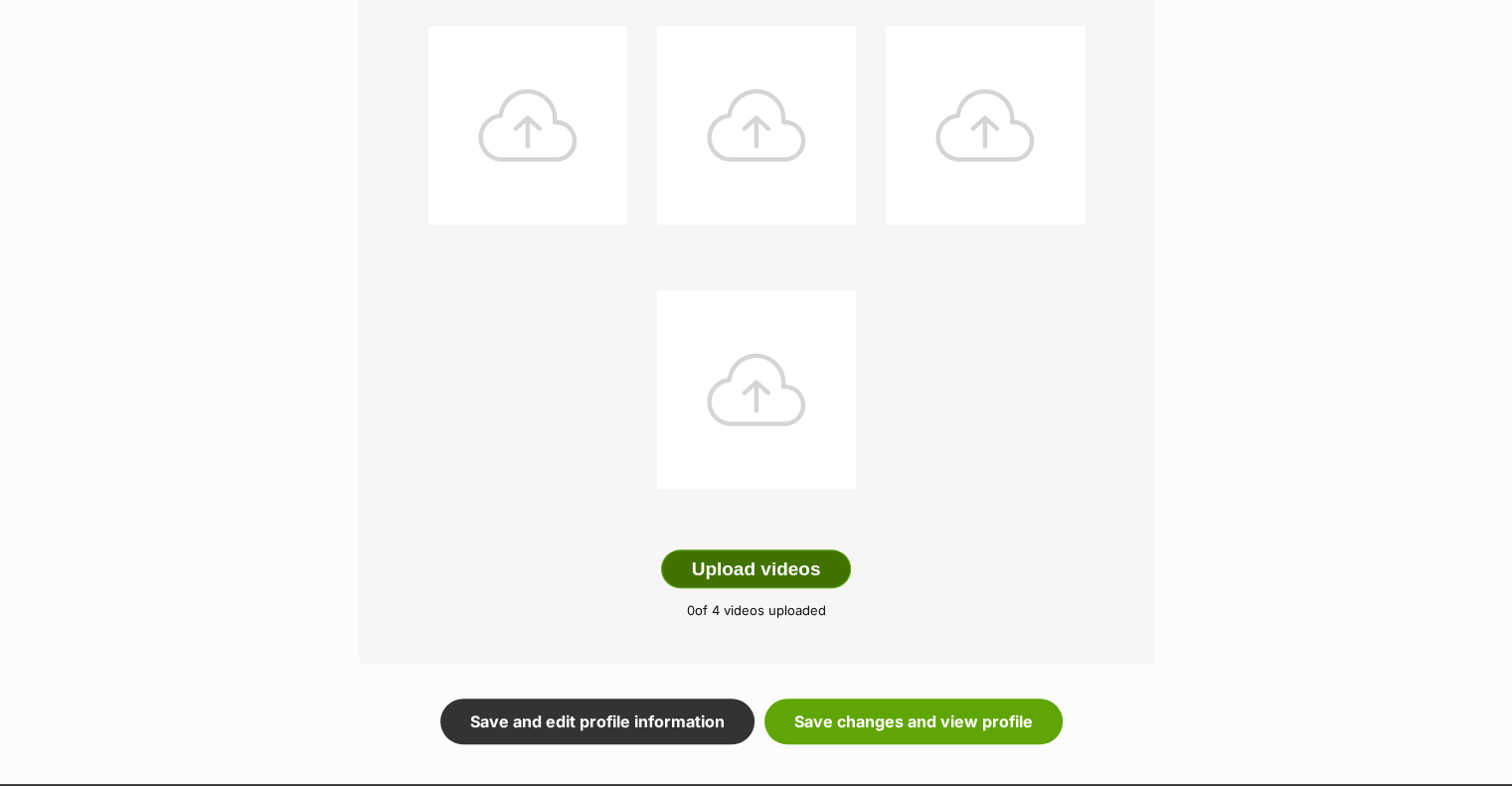 click on "Upload videos" at bounding box center (756, 569) 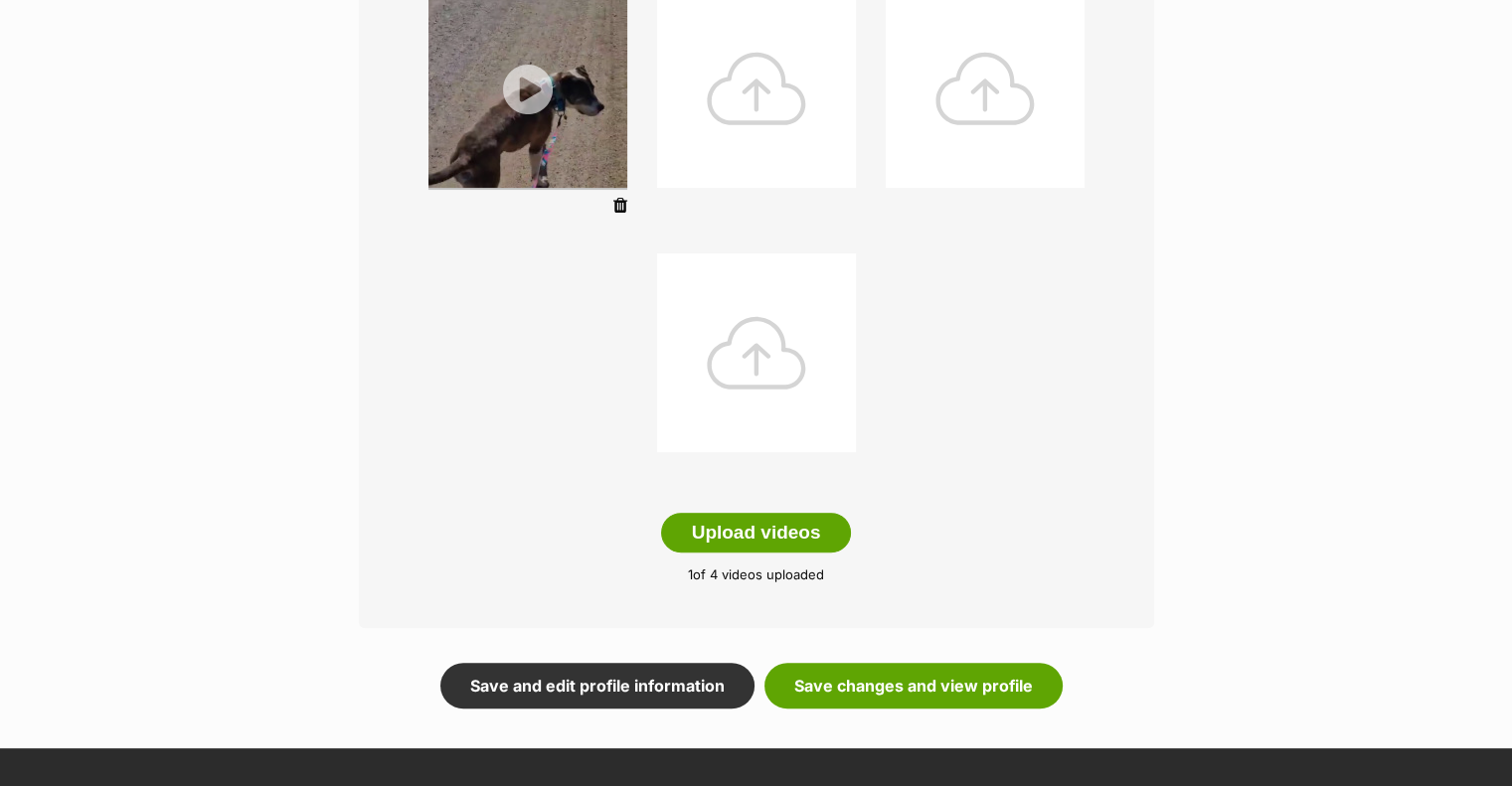 scroll, scrollTop: 596, scrollLeft: 0, axis: vertical 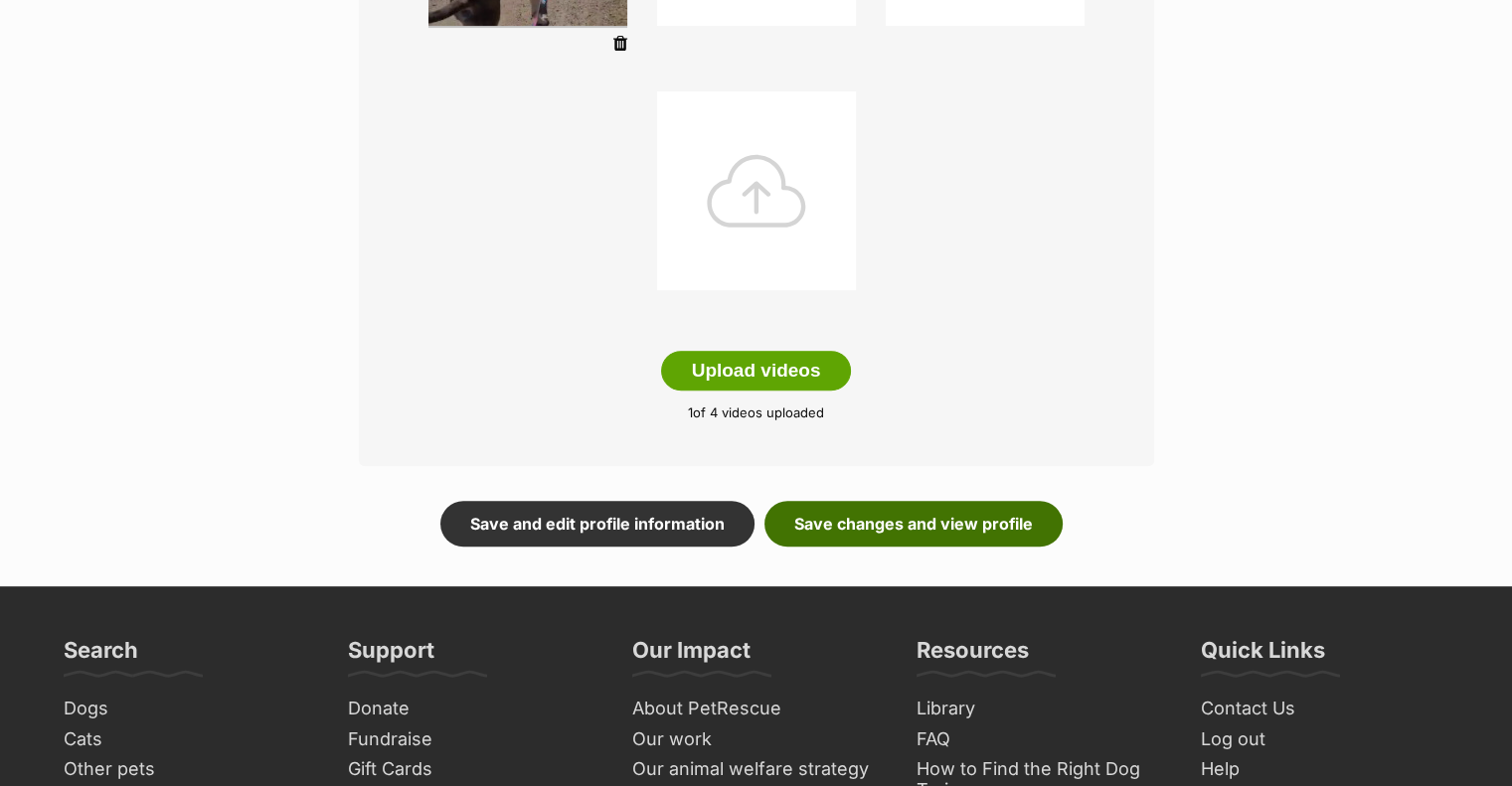 click on "Save changes and view profile" at bounding box center [914, 524] 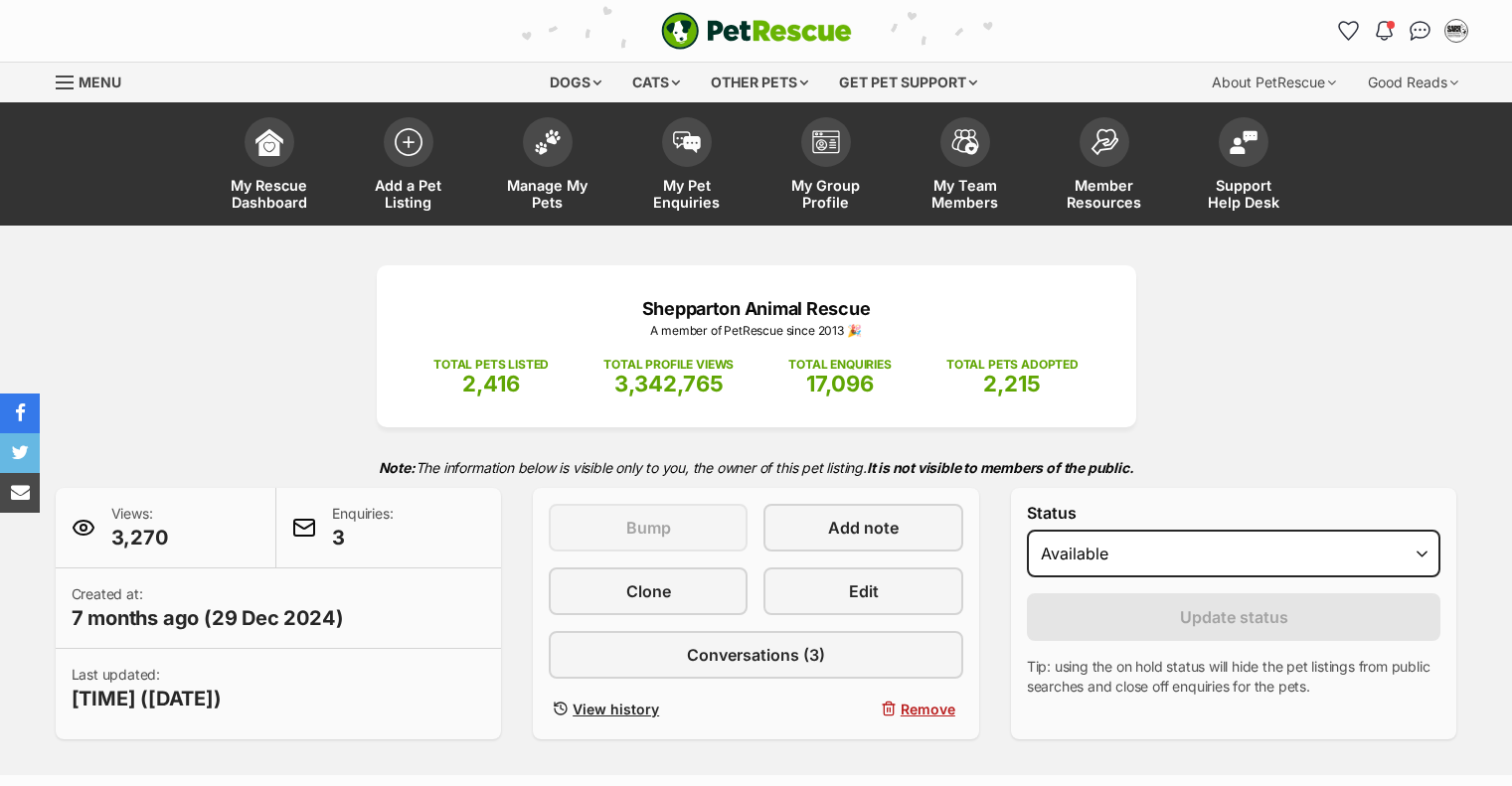 scroll, scrollTop: 0, scrollLeft: 0, axis: both 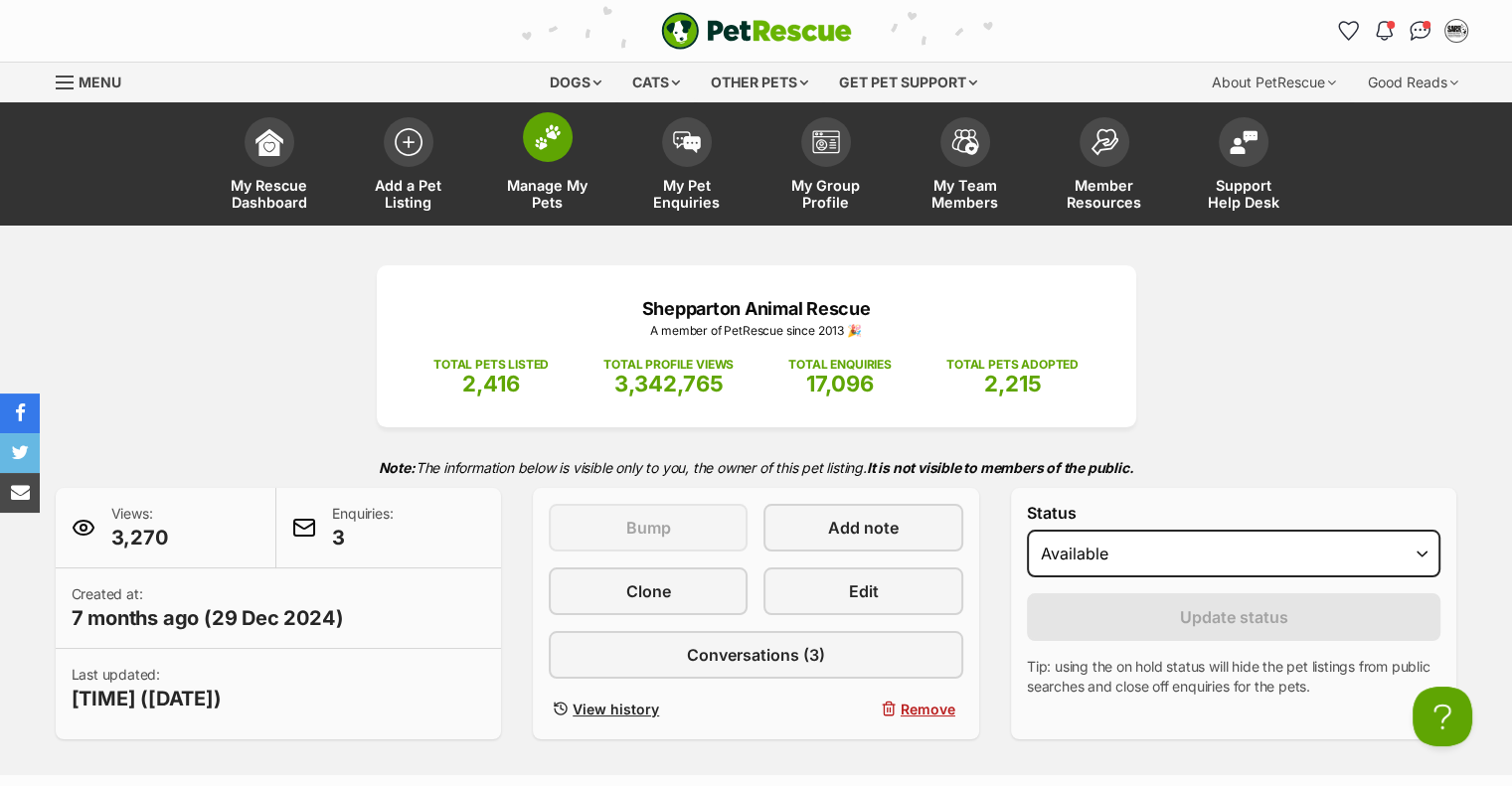 click on "Manage My Pets" at bounding box center [548, 194] 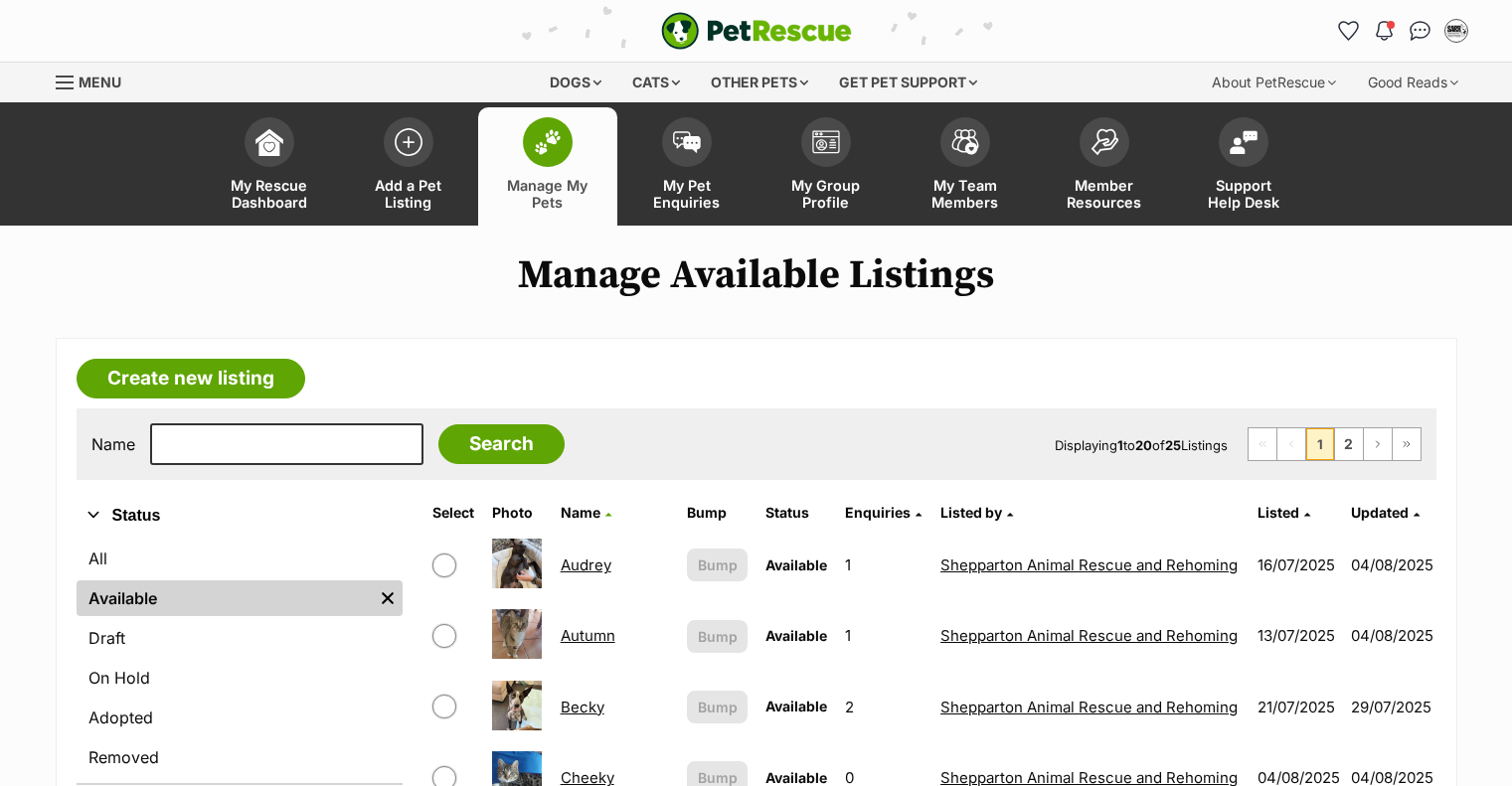 scroll, scrollTop: 0, scrollLeft: 0, axis: both 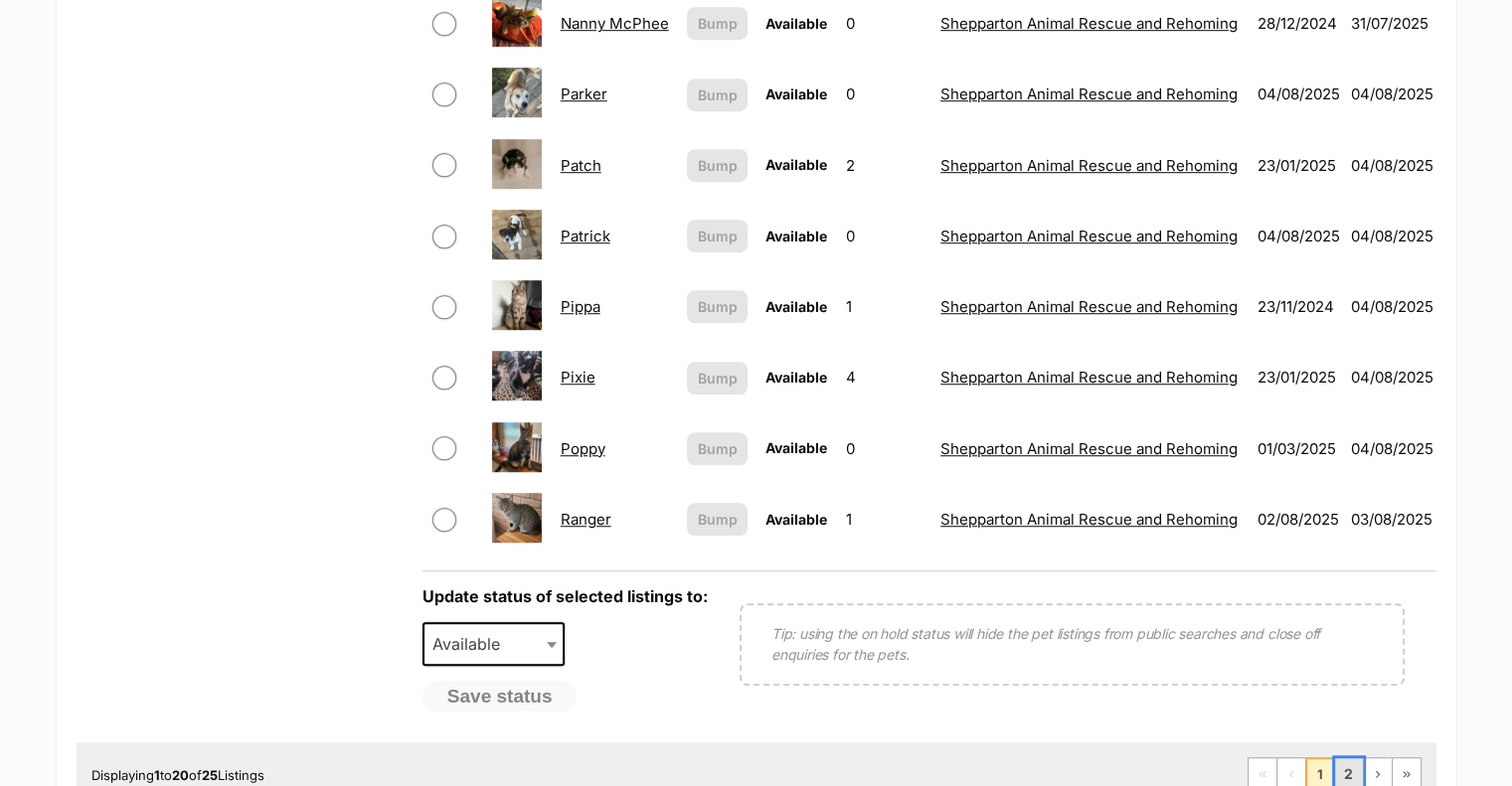 click on "2" at bounding box center (1349, 774) 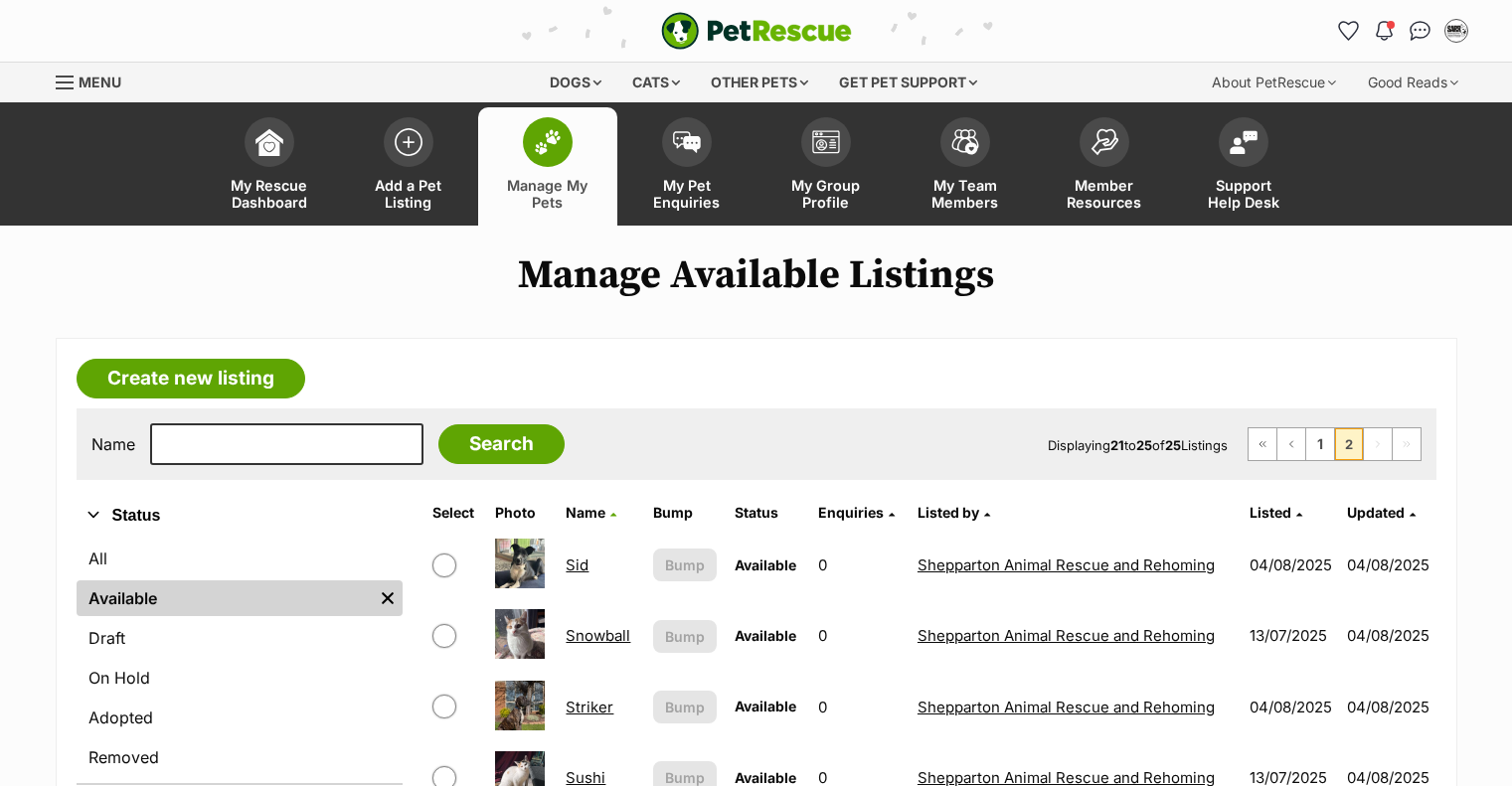 scroll, scrollTop: 0, scrollLeft: 0, axis: both 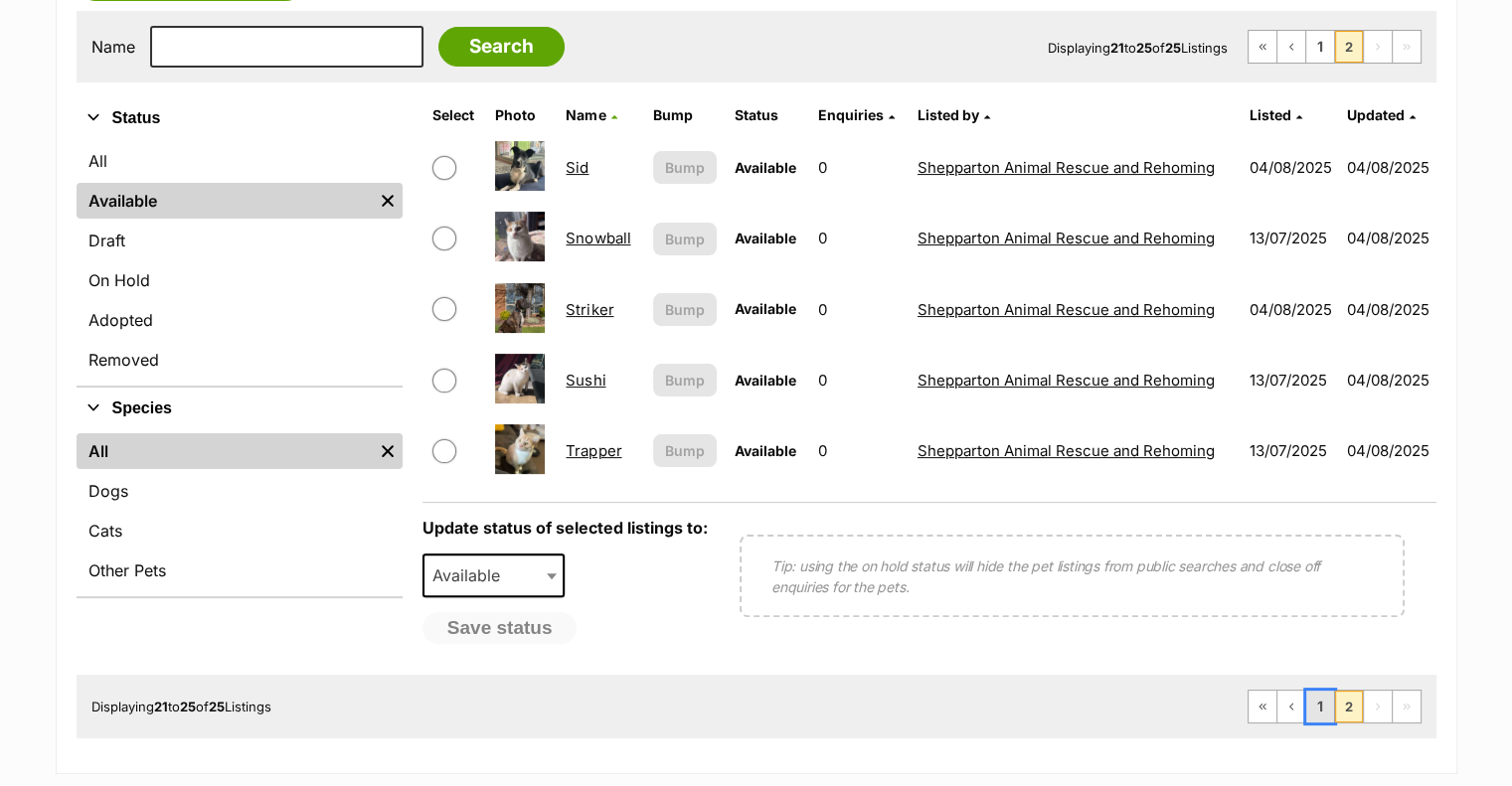 click on "1" at bounding box center (1320, 707) 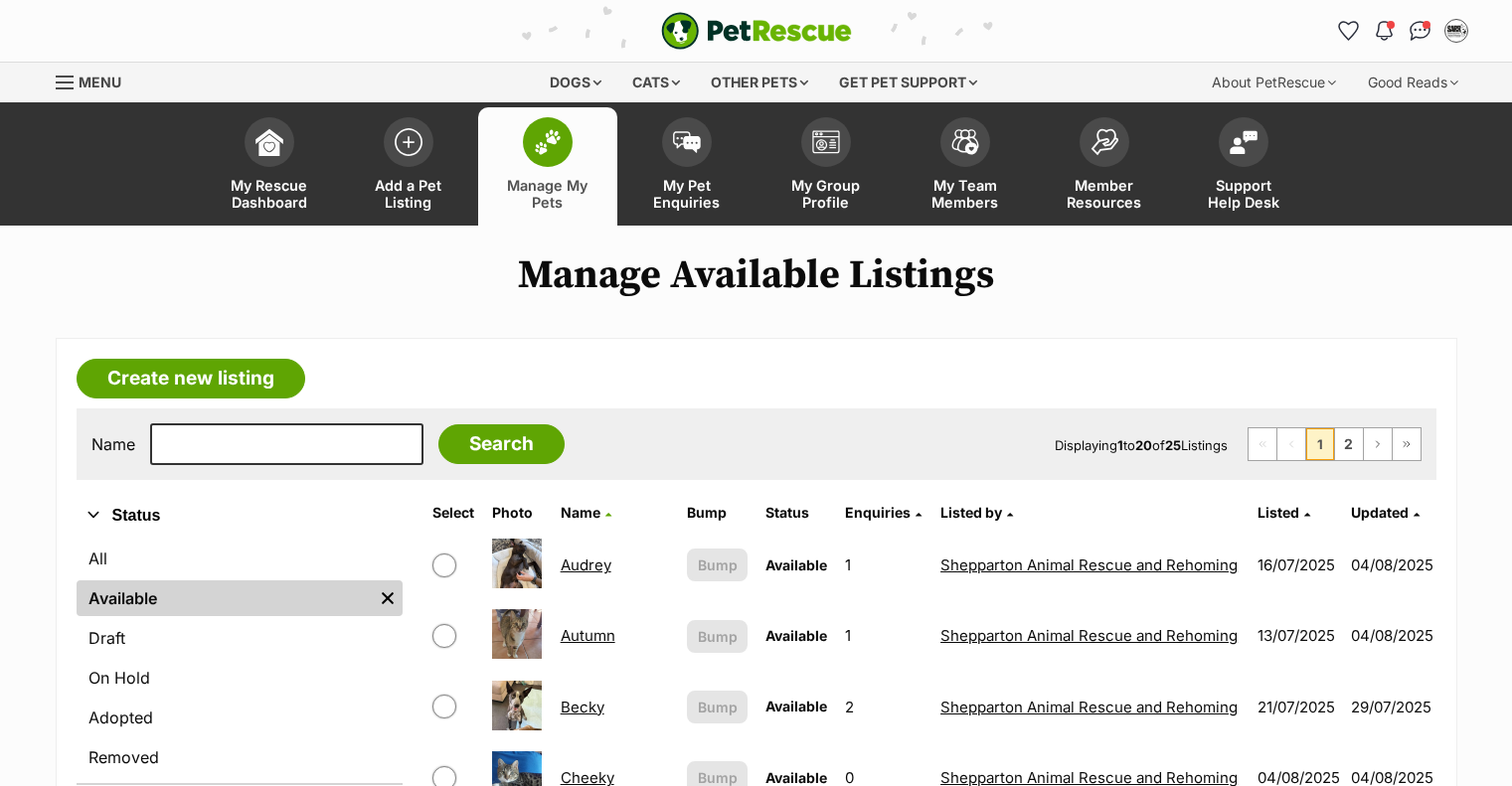 scroll, scrollTop: 0, scrollLeft: 0, axis: both 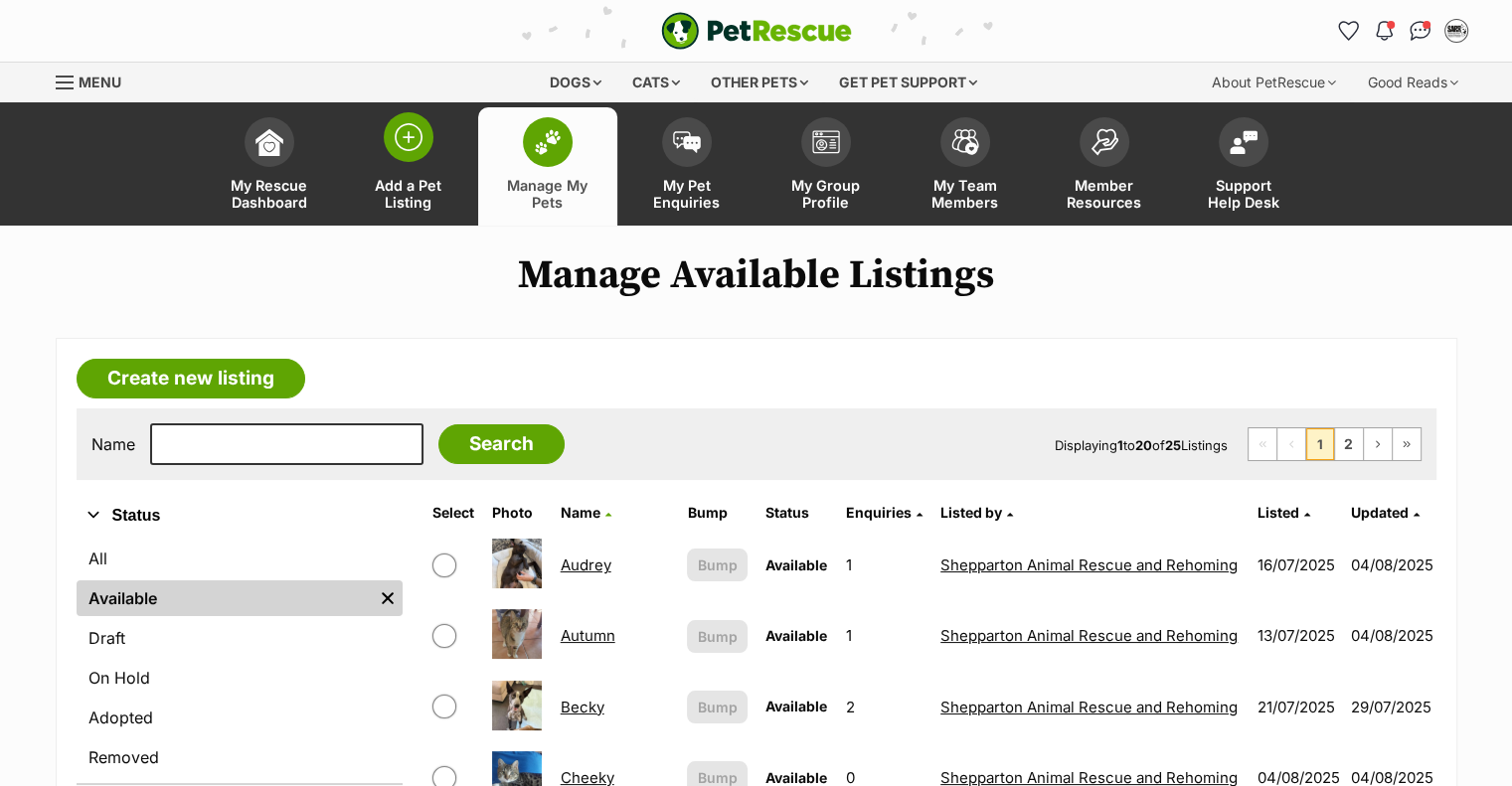 click on "Add a Pet Listing" at bounding box center (409, 194) 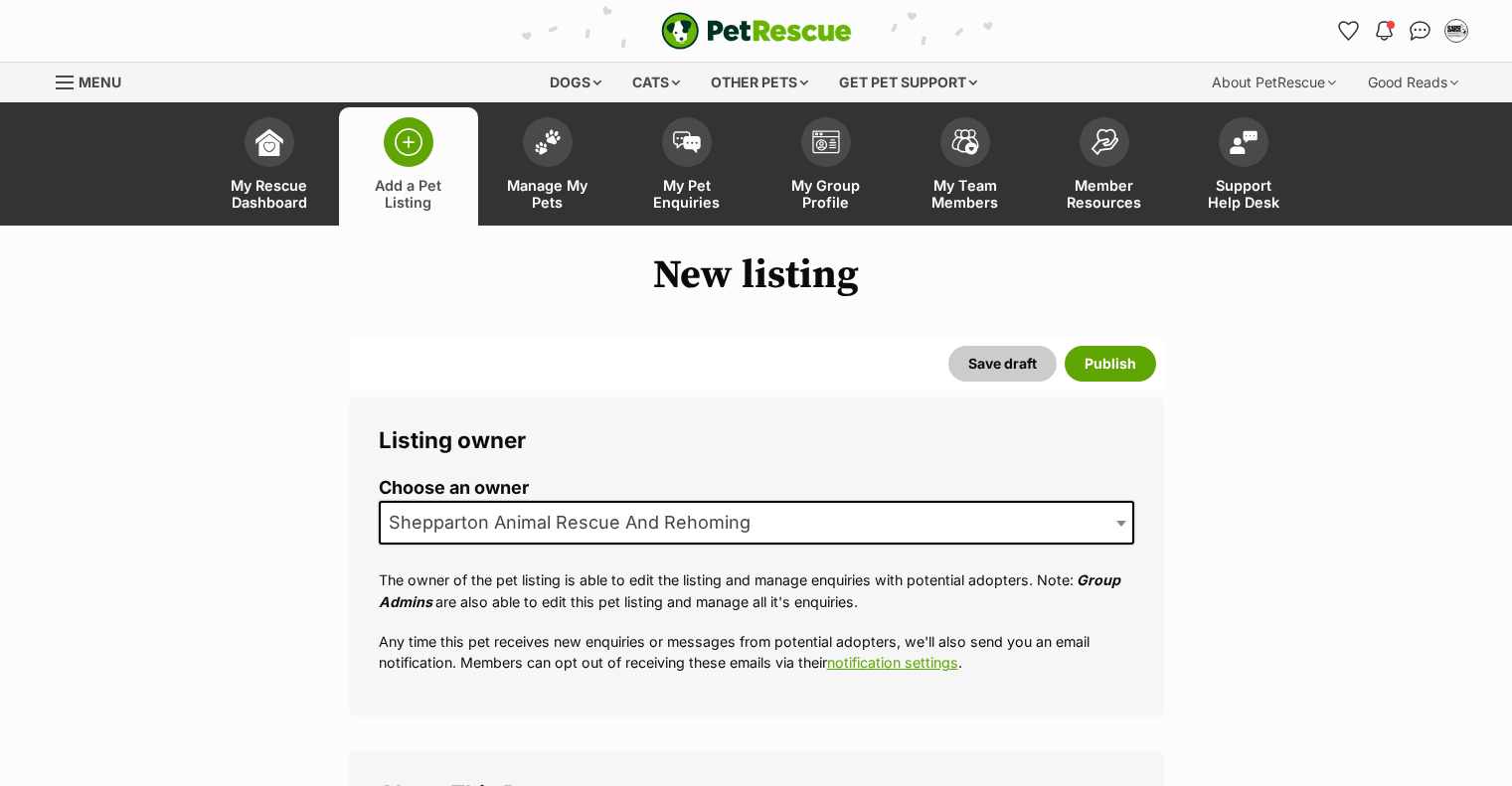 scroll, scrollTop: 0, scrollLeft: 0, axis: both 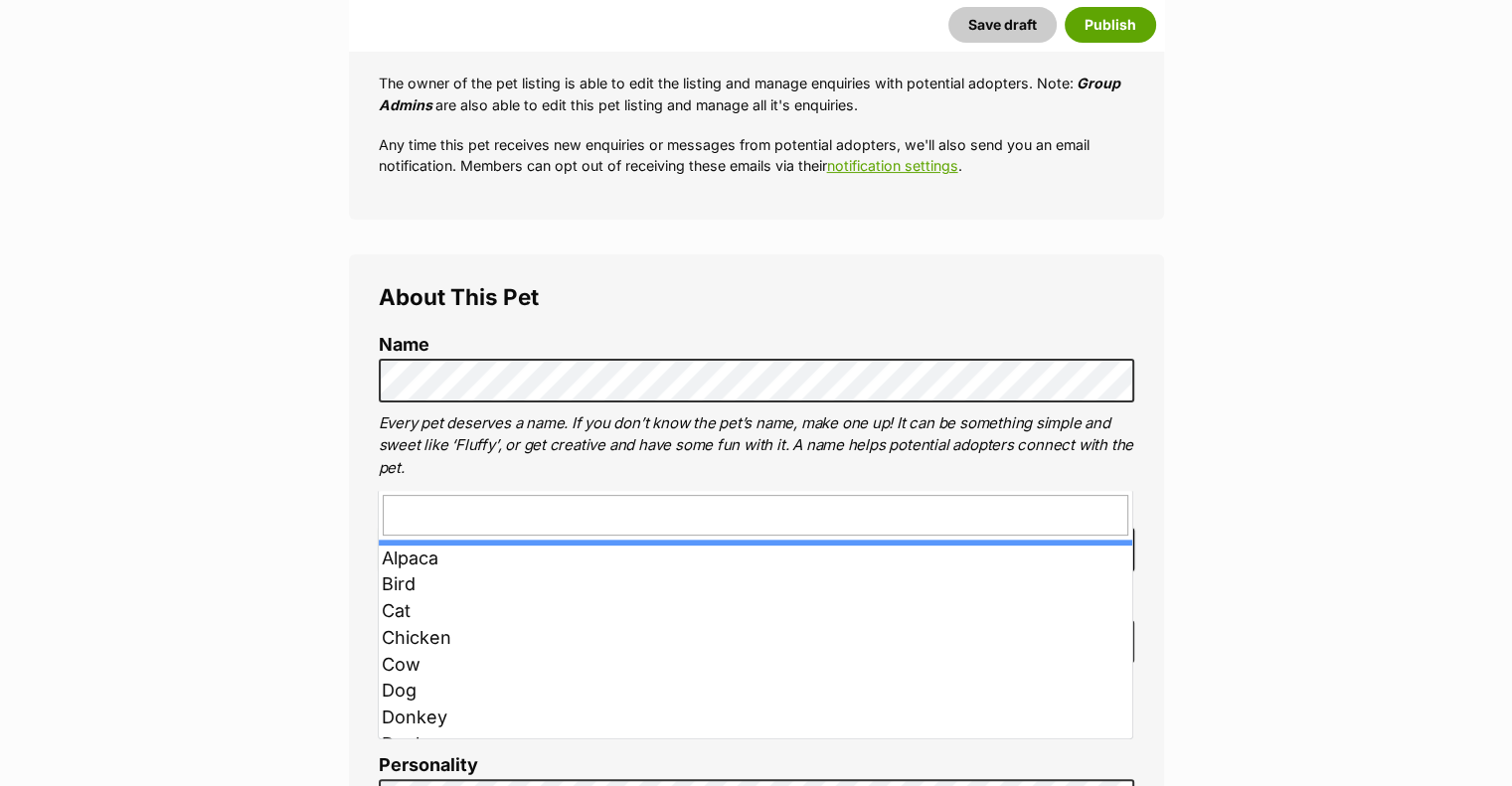 click at bounding box center [756, 550] 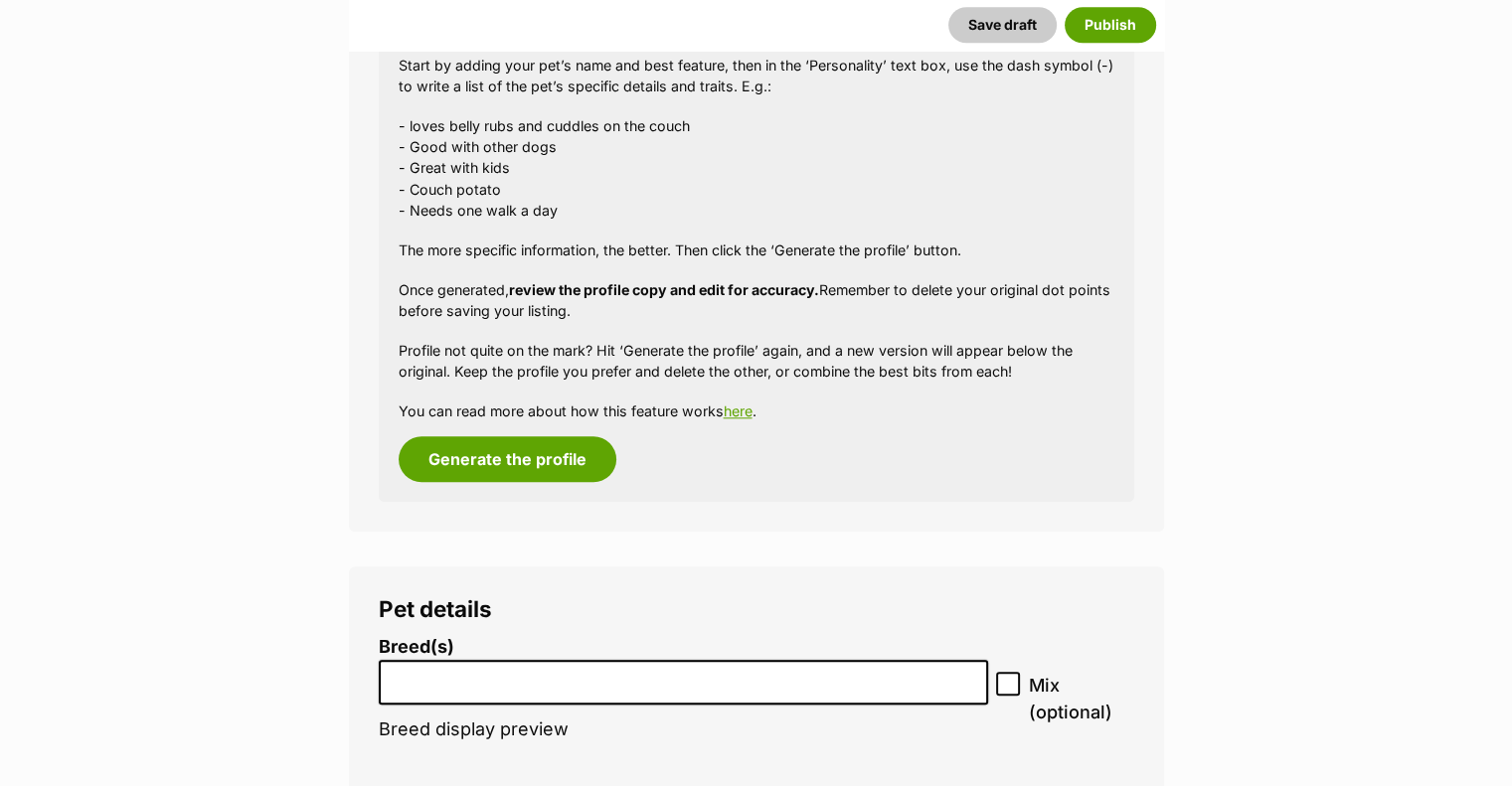 scroll, scrollTop: 1888, scrollLeft: 0, axis: vertical 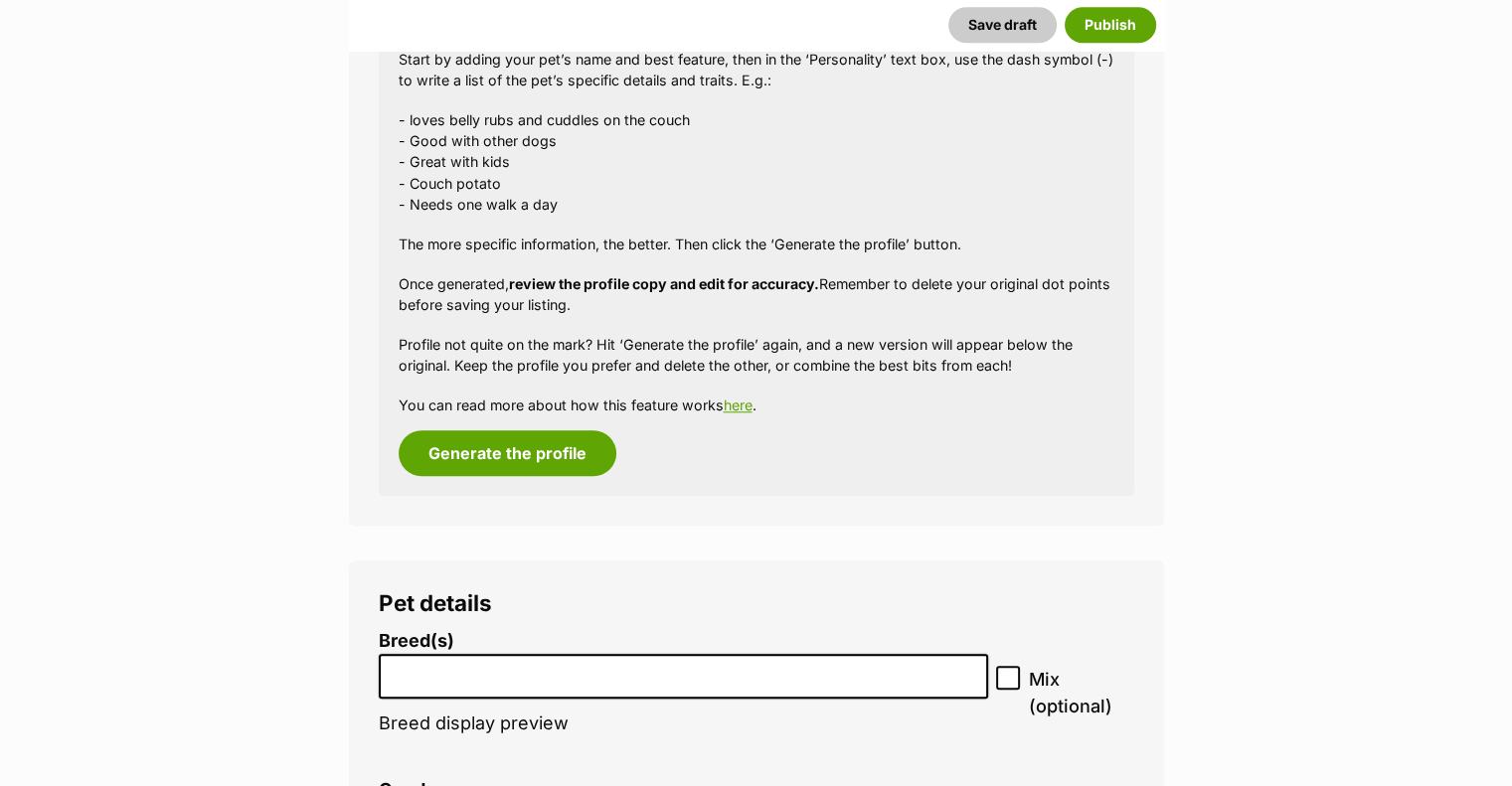 click at bounding box center (683, 671) 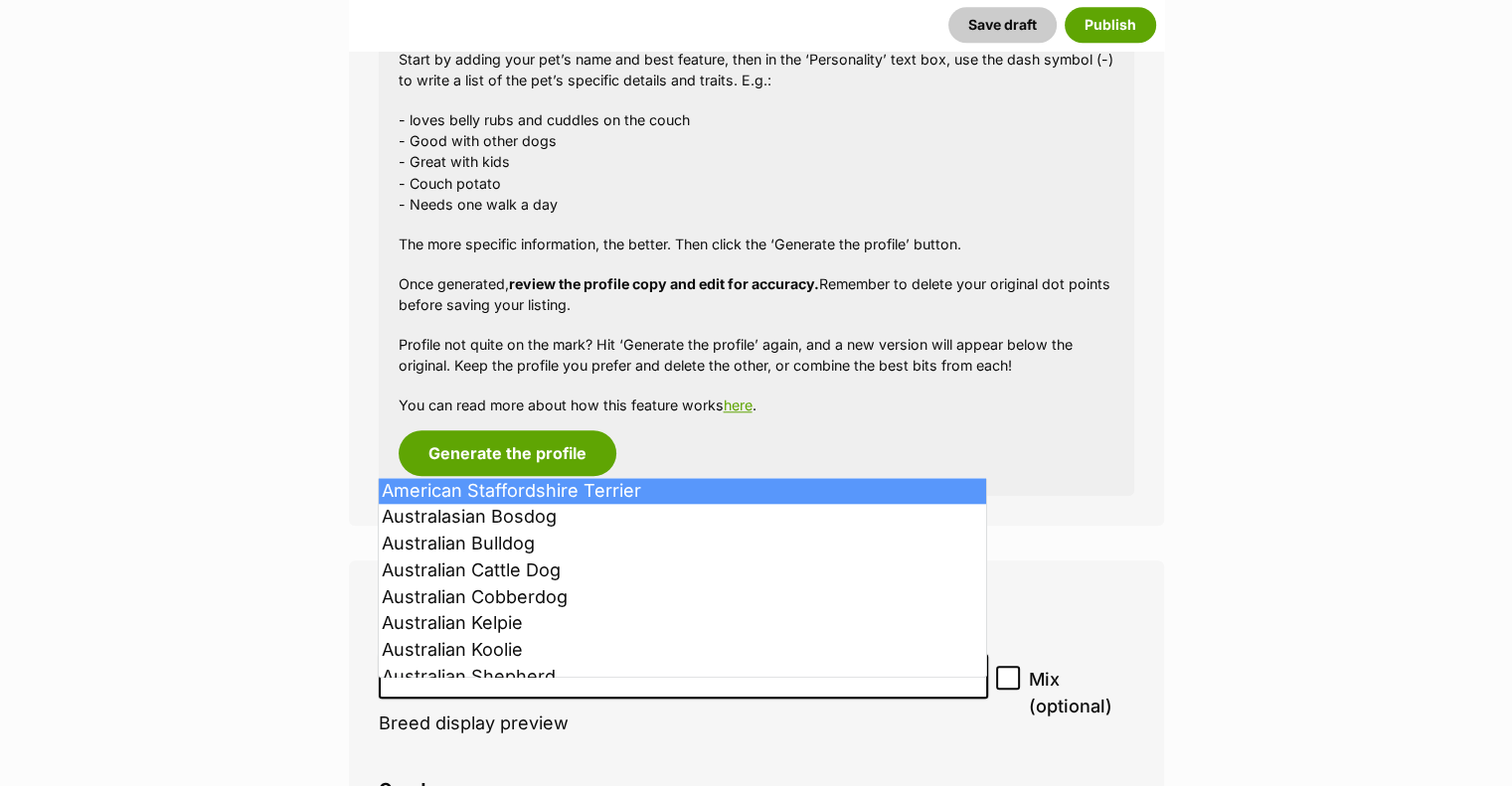 type on "S" 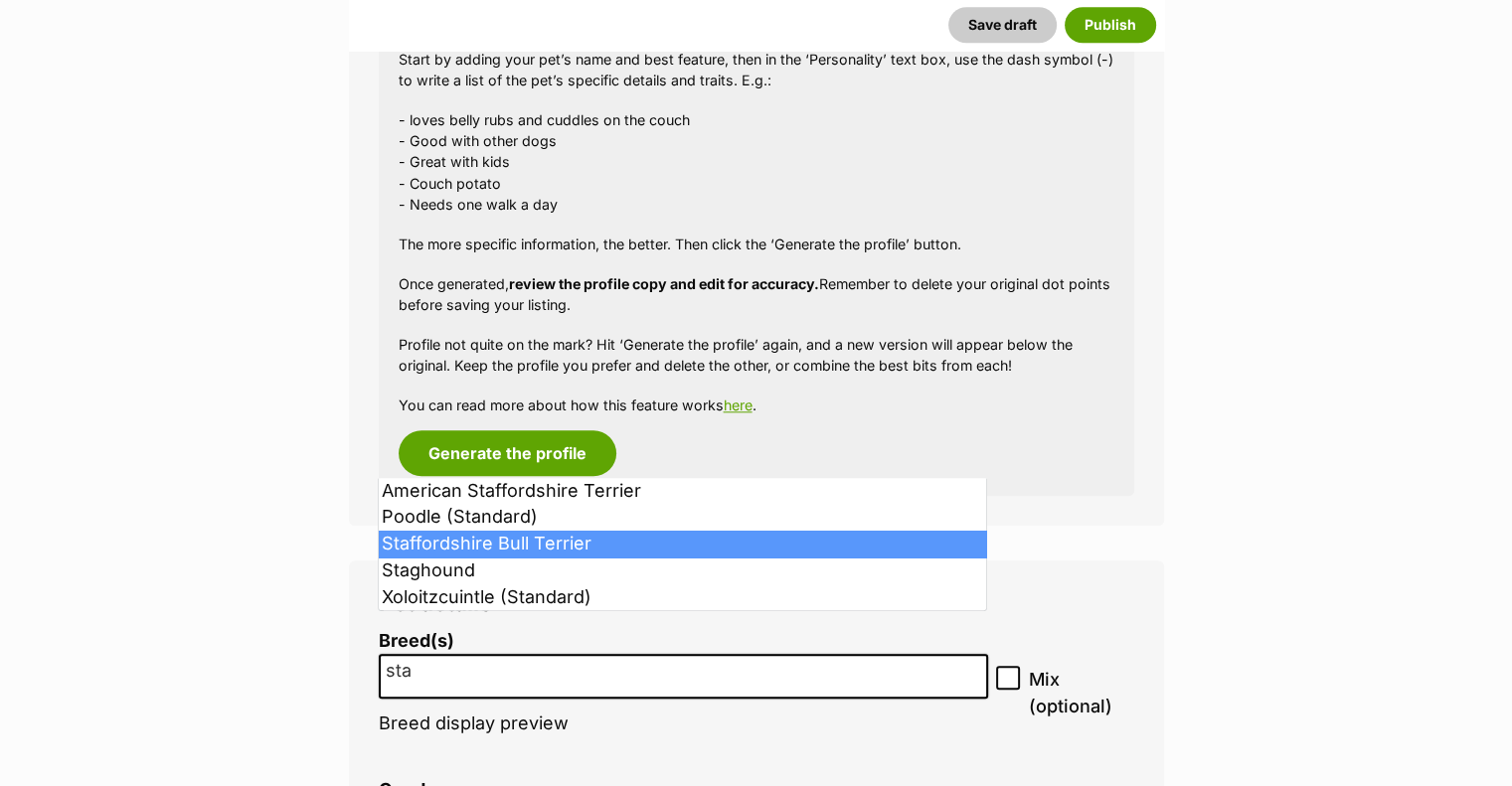 type on "sta" 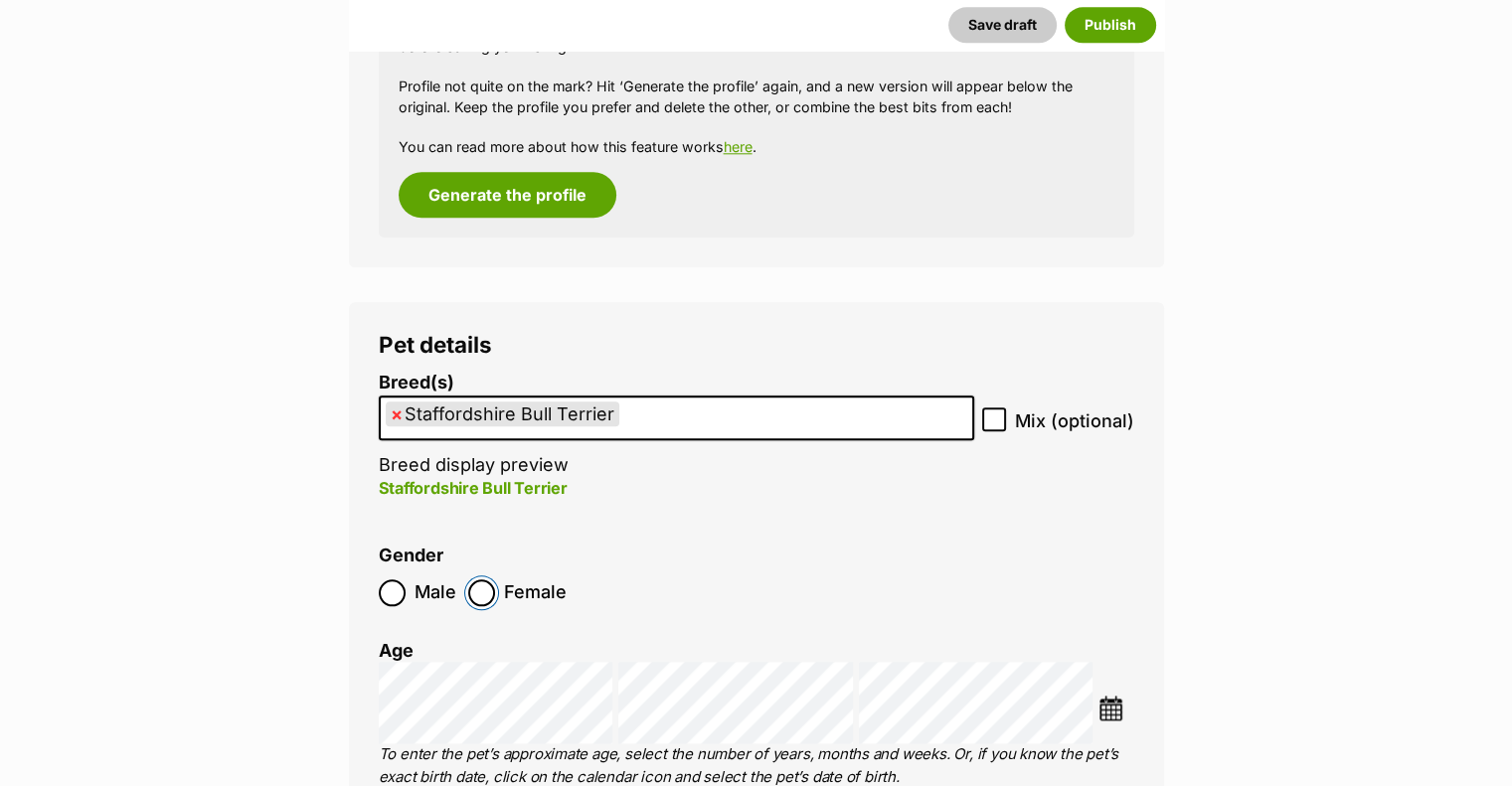 scroll, scrollTop: 2186, scrollLeft: 0, axis: vertical 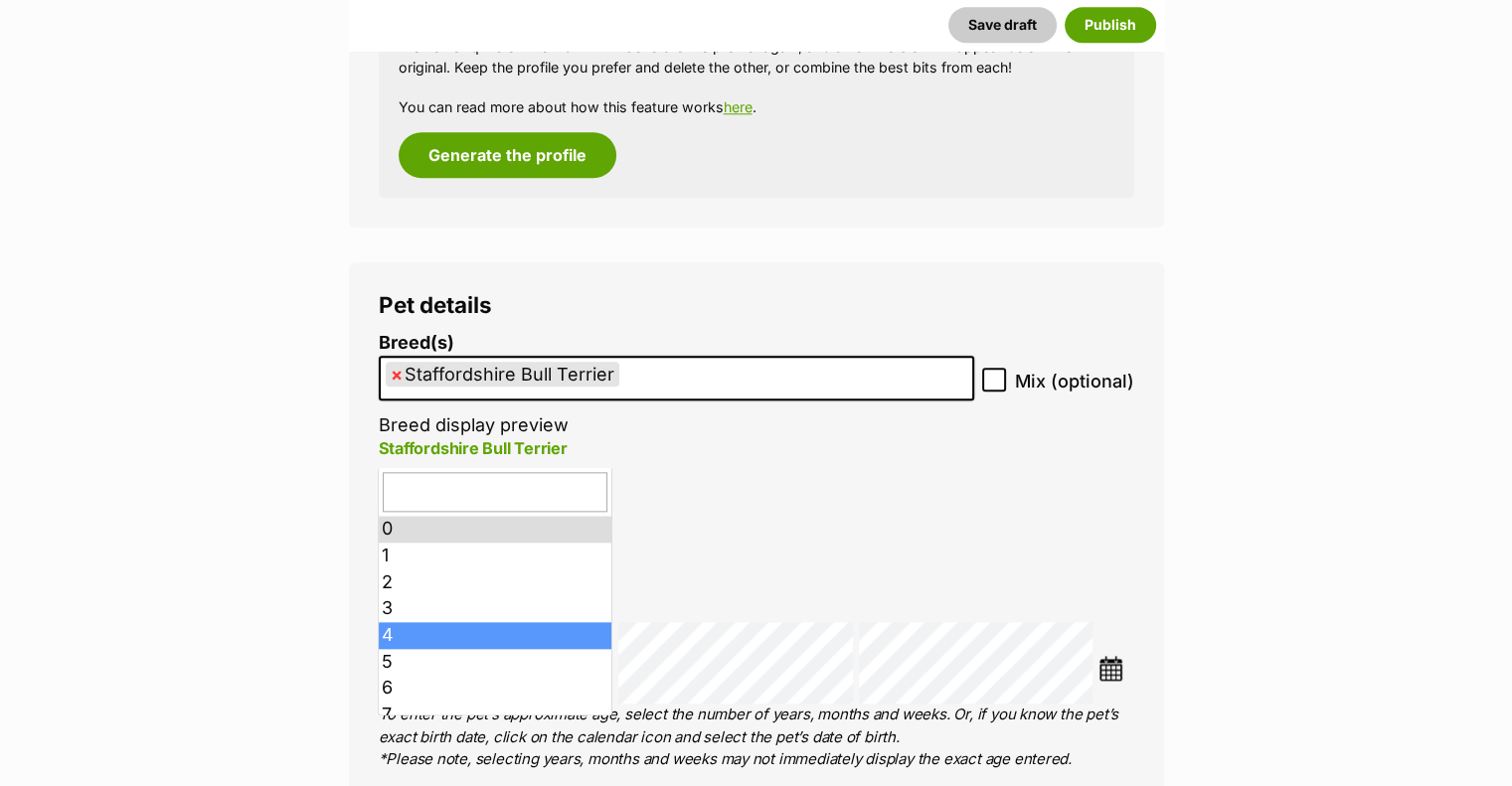 drag, startPoint x: 422, startPoint y: 623, endPoint x: 453, endPoint y: 601, distance: 38.013156 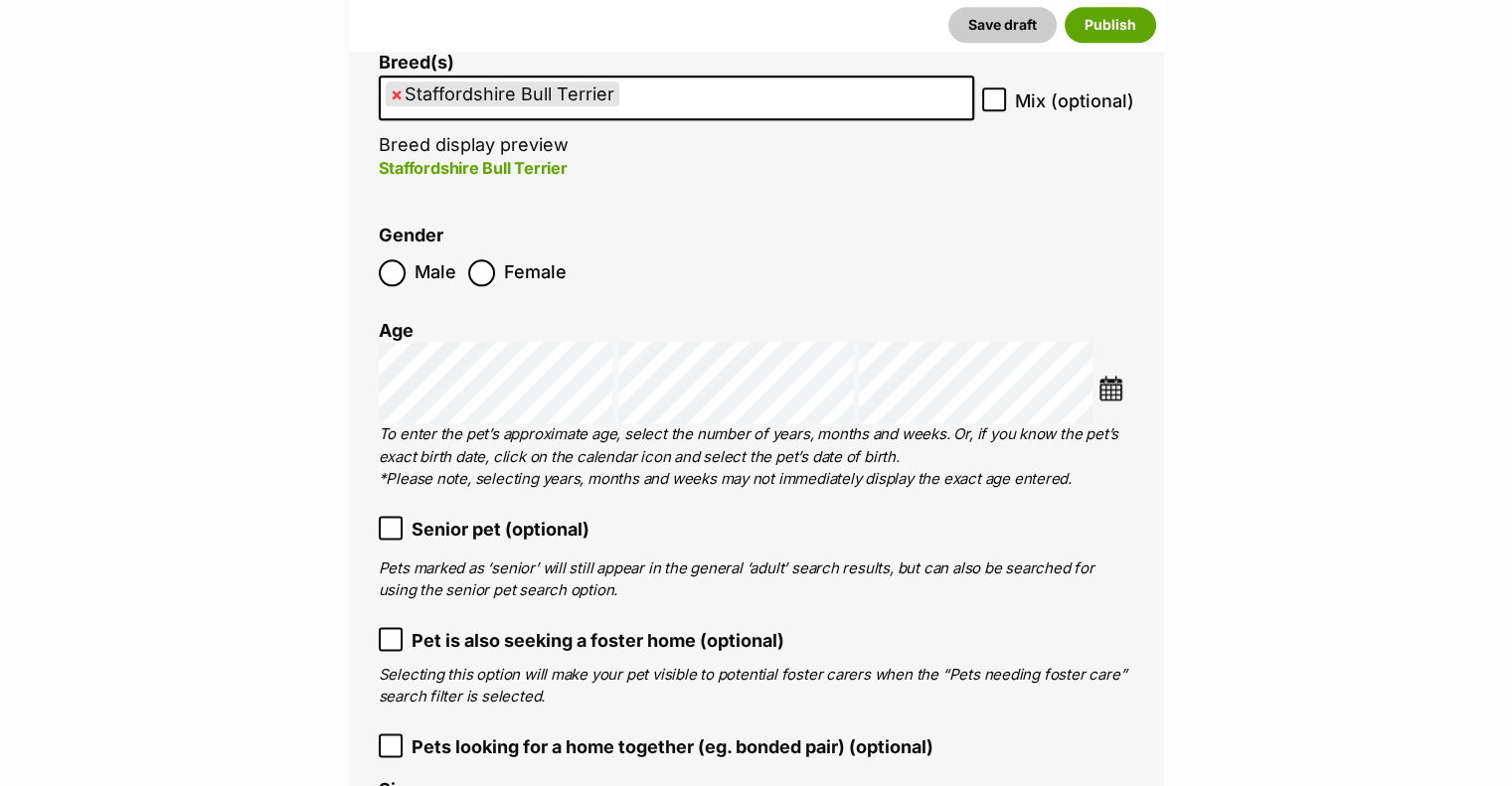 scroll, scrollTop: 2484, scrollLeft: 0, axis: vertical 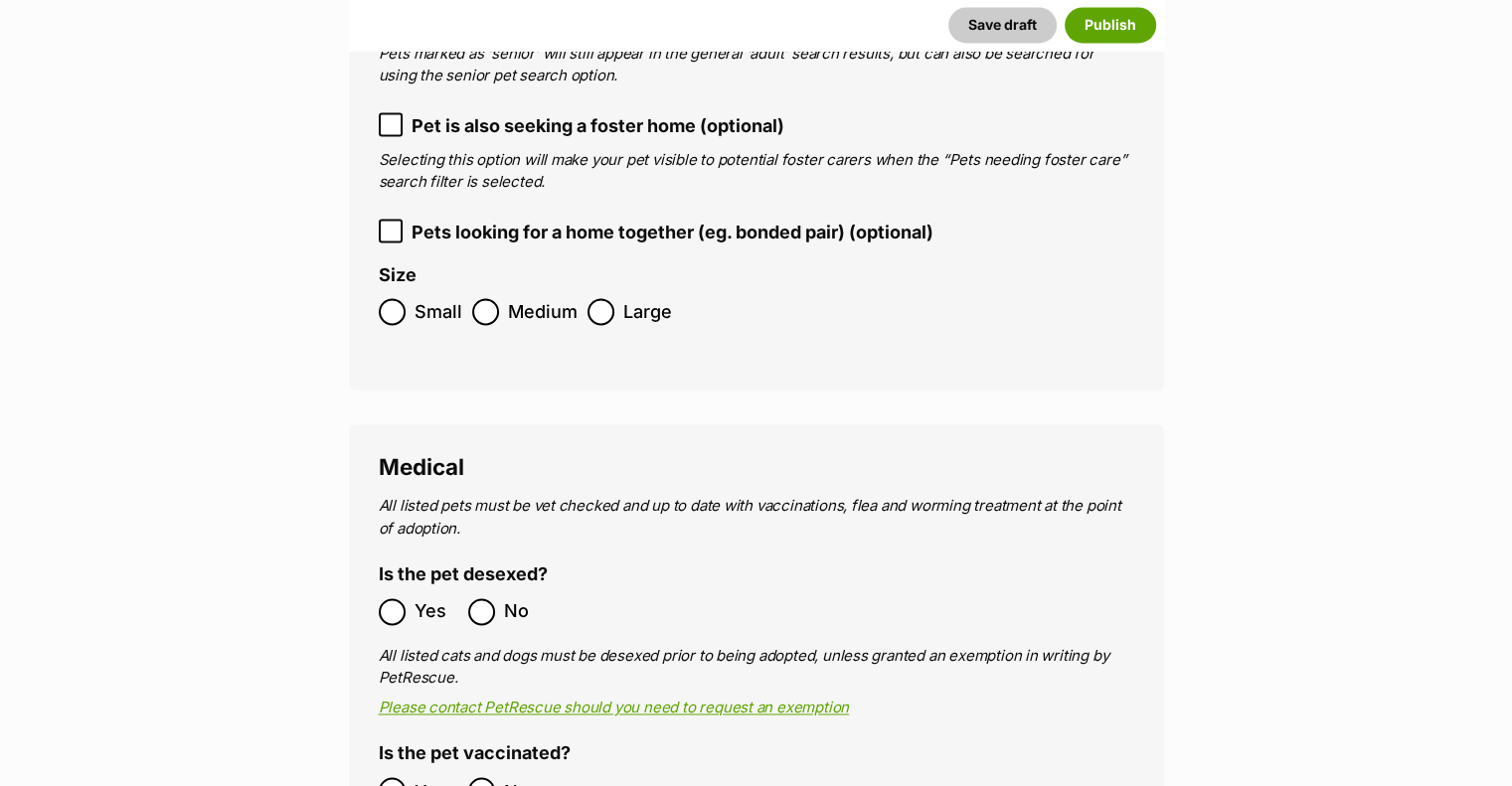 click on "Yes
No" at bounding box center [568, 790] 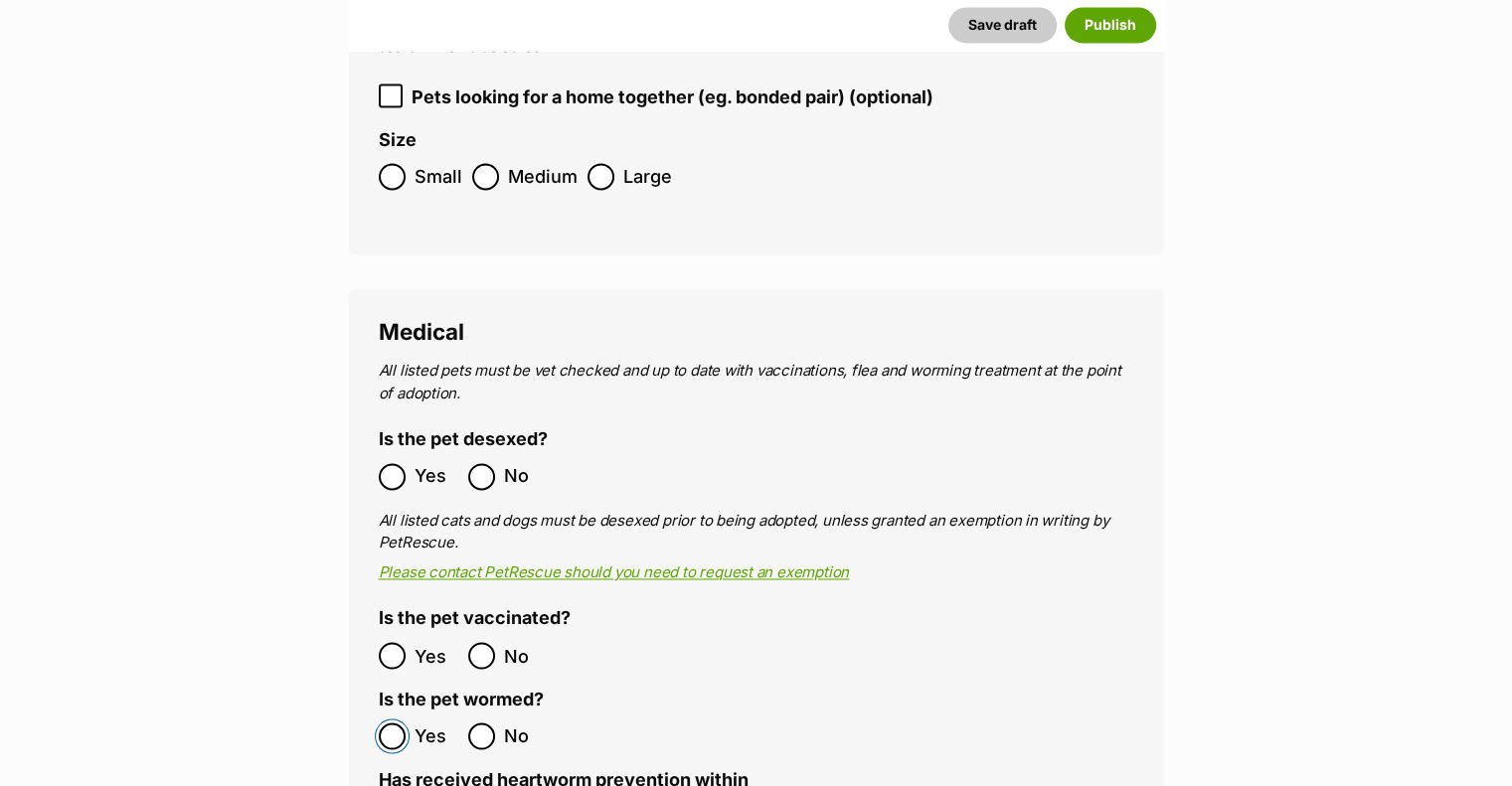 scroll, scrollTop: 3180, scrollLeft: 0, axis: vertical 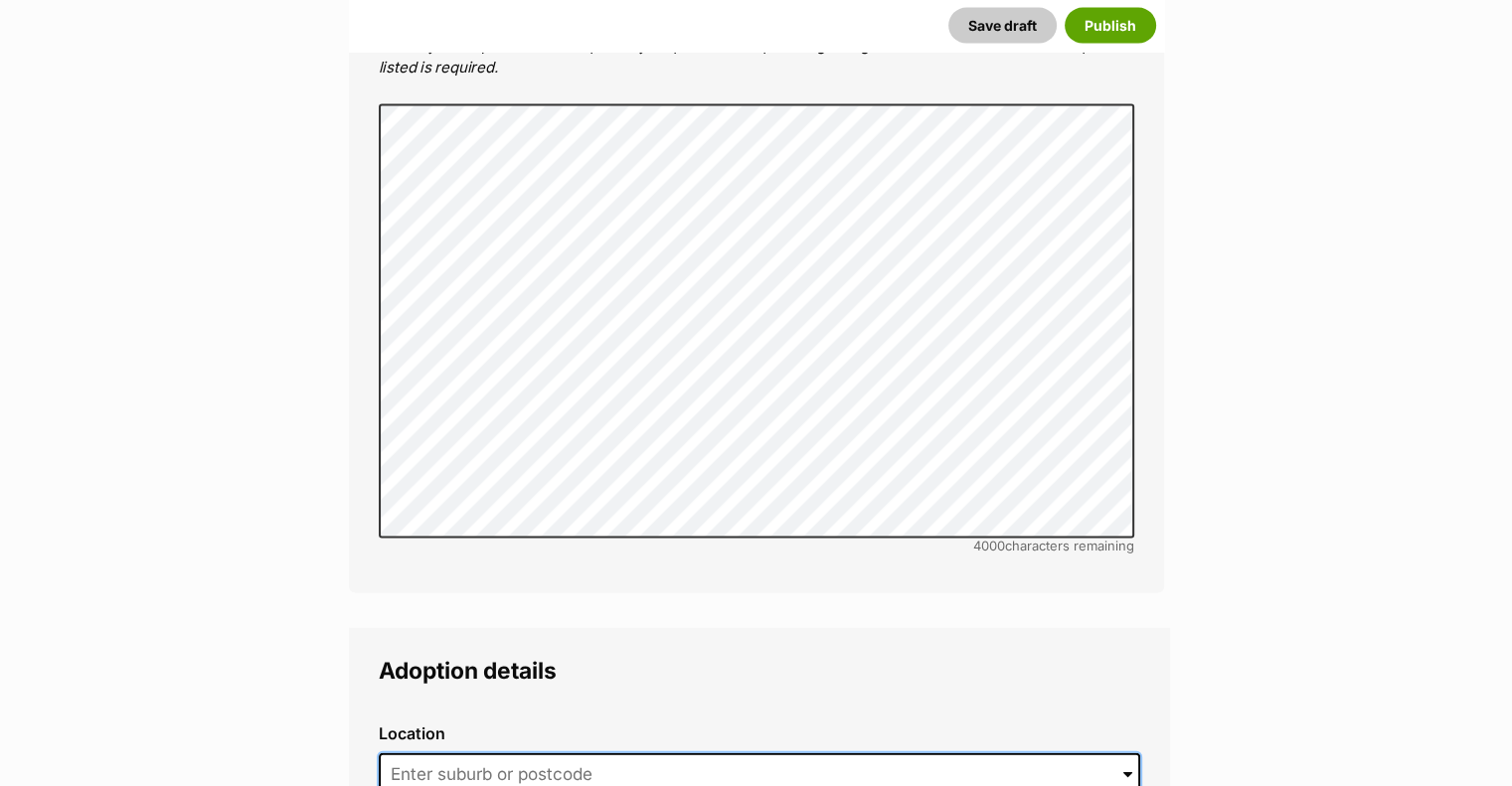 click at bounding box center [759, 775] 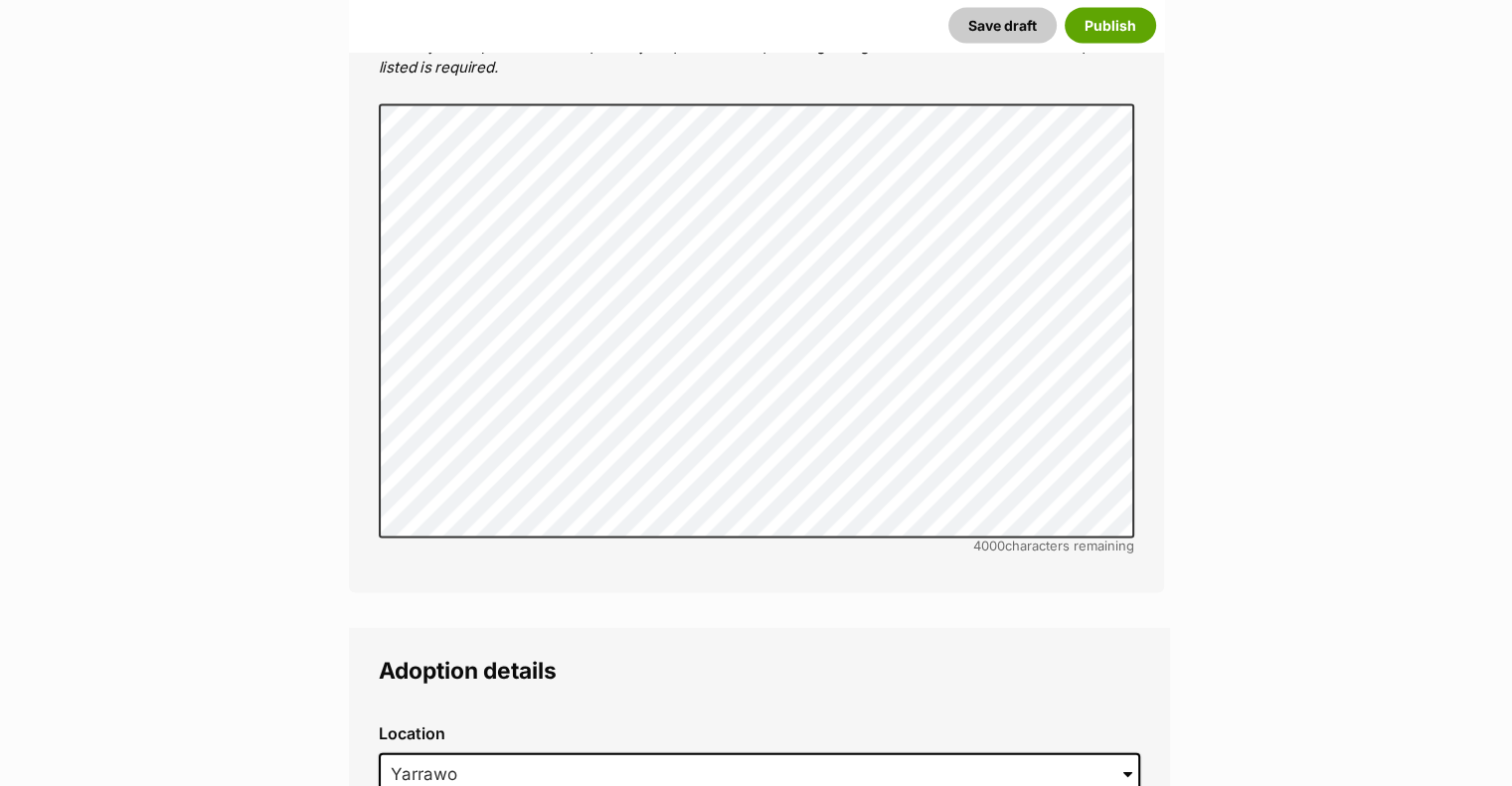 click on "Yarrawonga, Victoria, 3730" at bounding box center (758, 931) 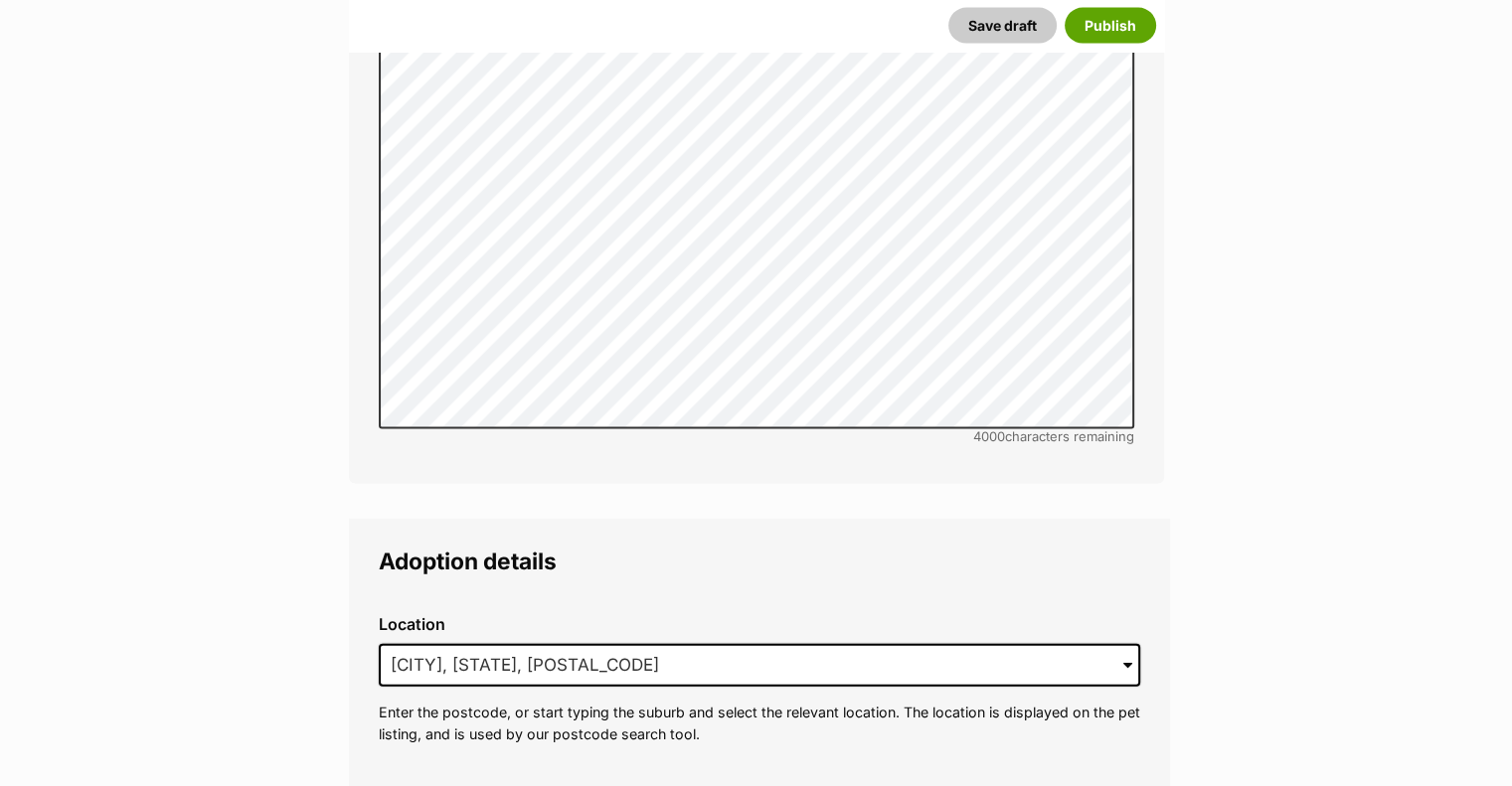 scroll, scrollTop: 4273, scrollLeft: 0, axis: vertical 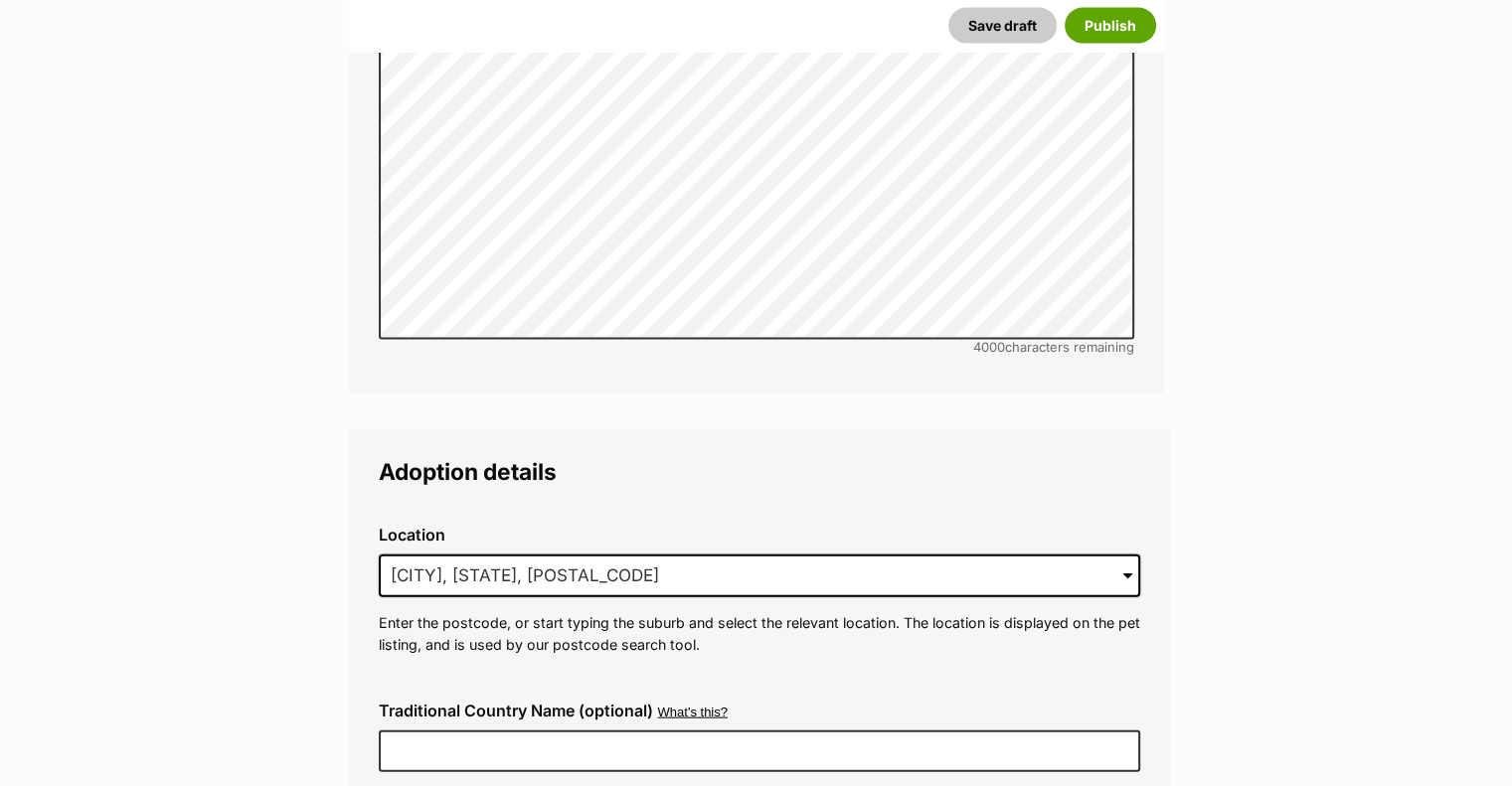 click 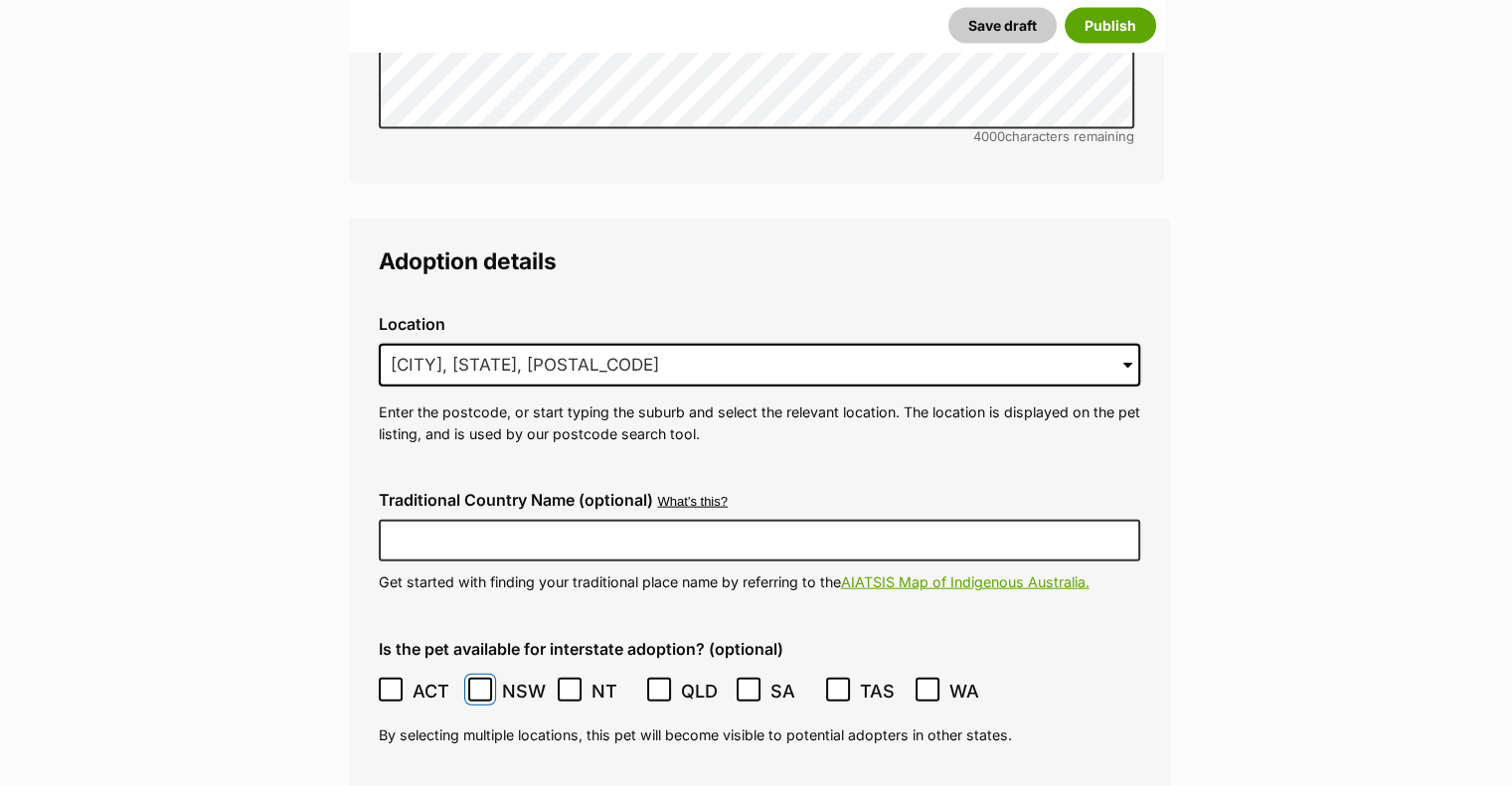 scroll, scrollTop: 4571, scrollLeft: 0, axis: vertical 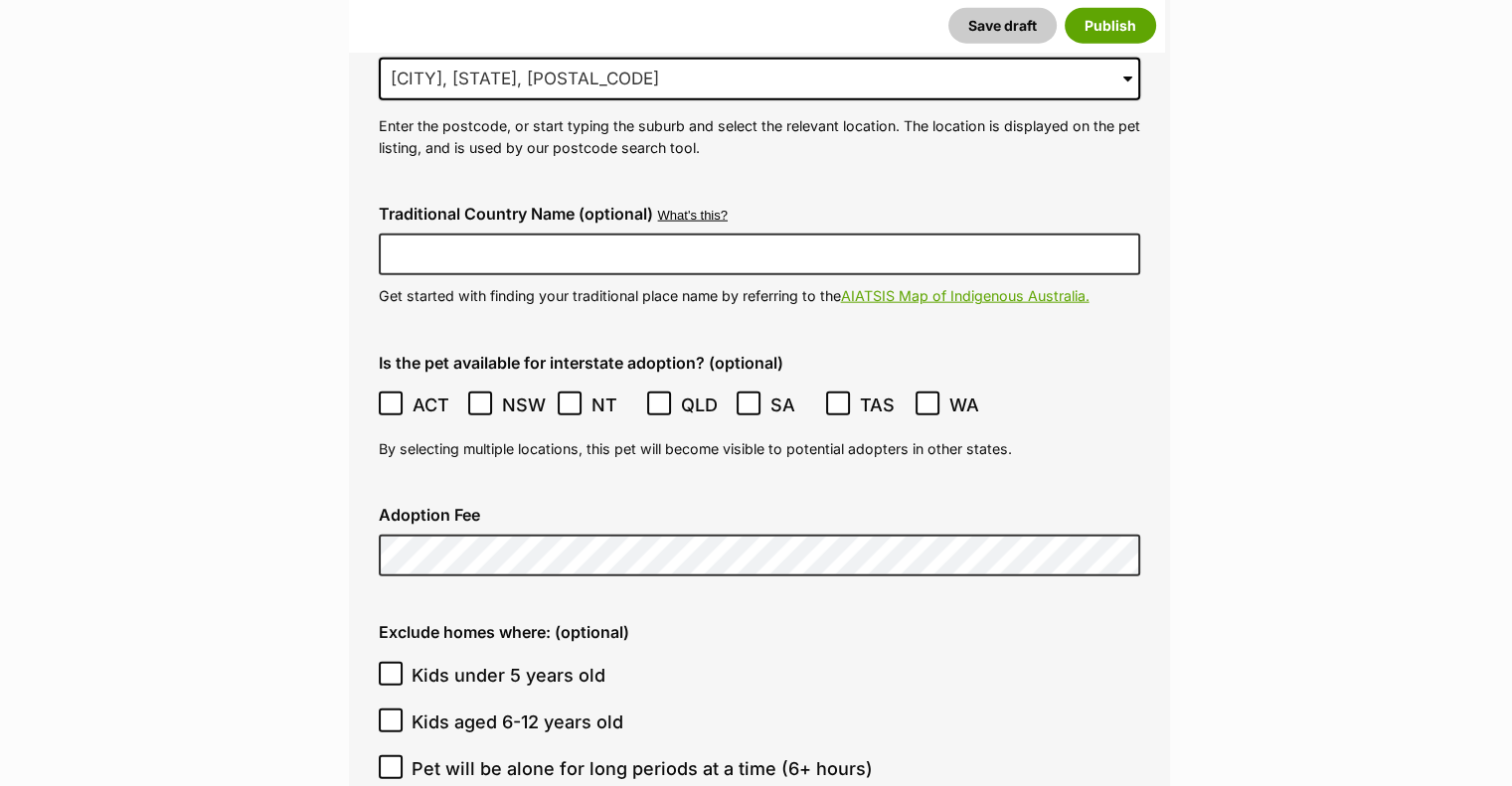 drag, startPoint x: 390, startPoint y: 253, endPoint x: 407, endPoint y: 252, distance: 17.029386 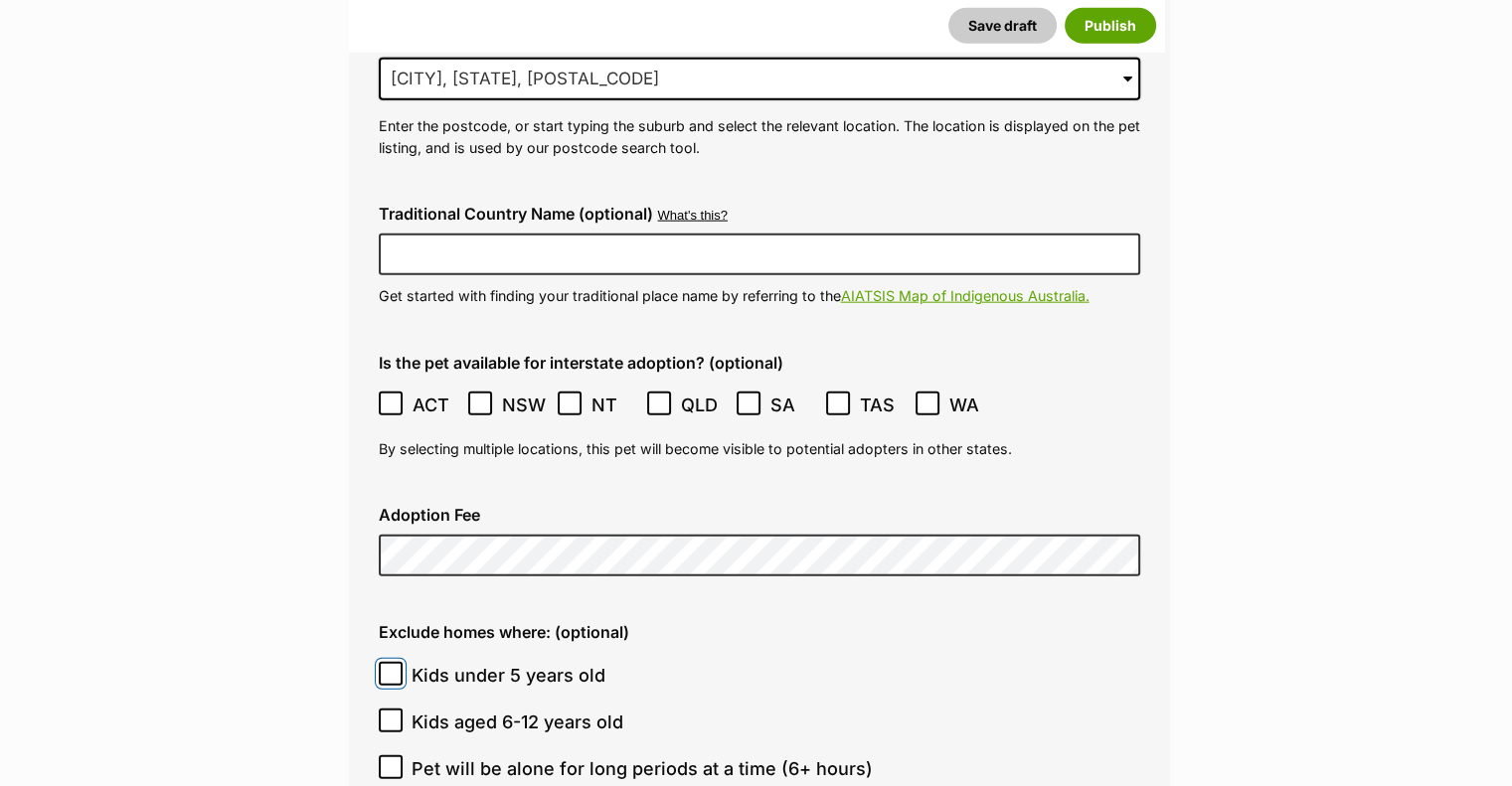 click on "Kids under 5 years old" at bounding box center (391, 674) 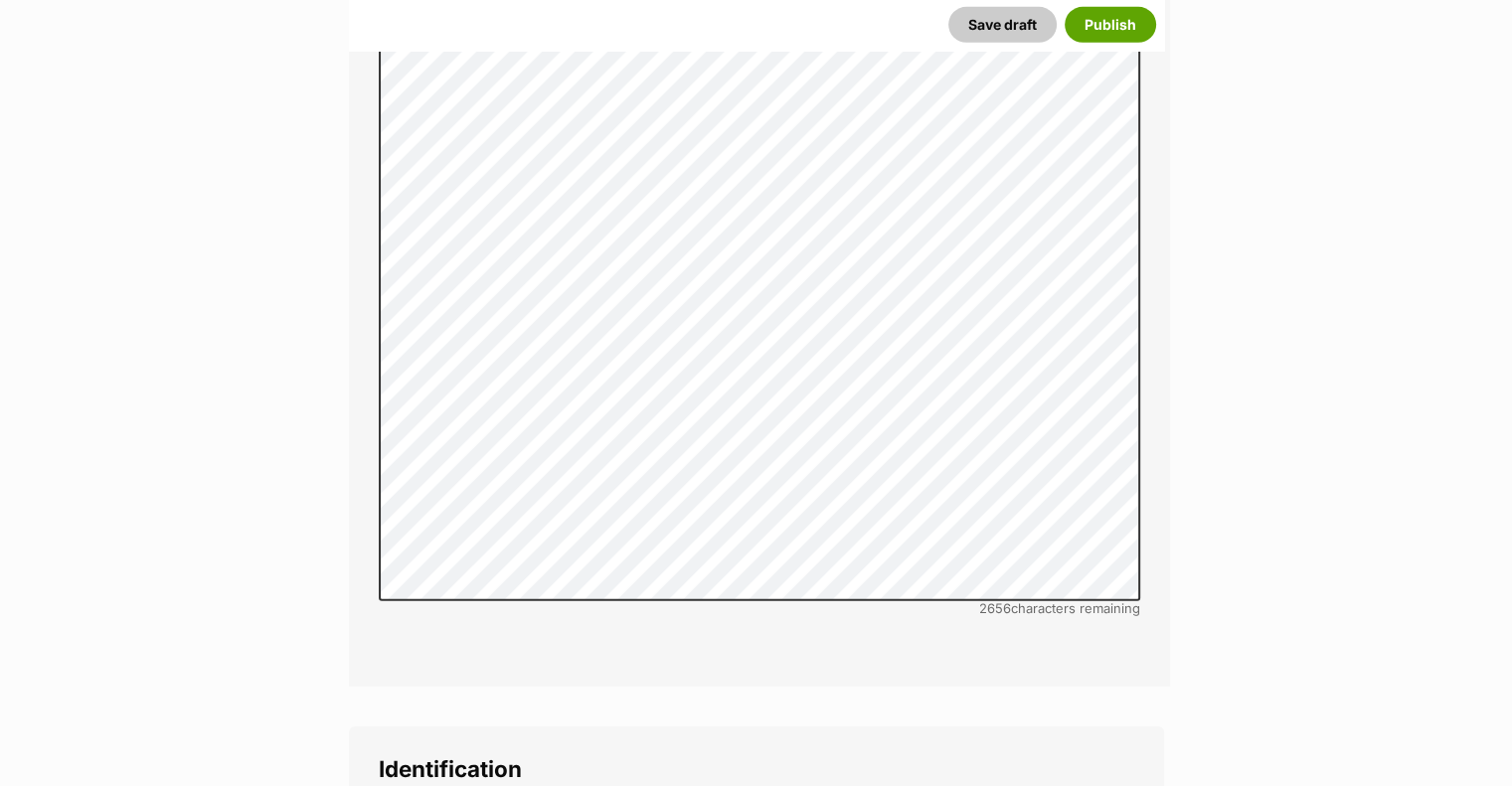 scroll, scrollTop: 5962, scrollLeft: 0, axis: vertical 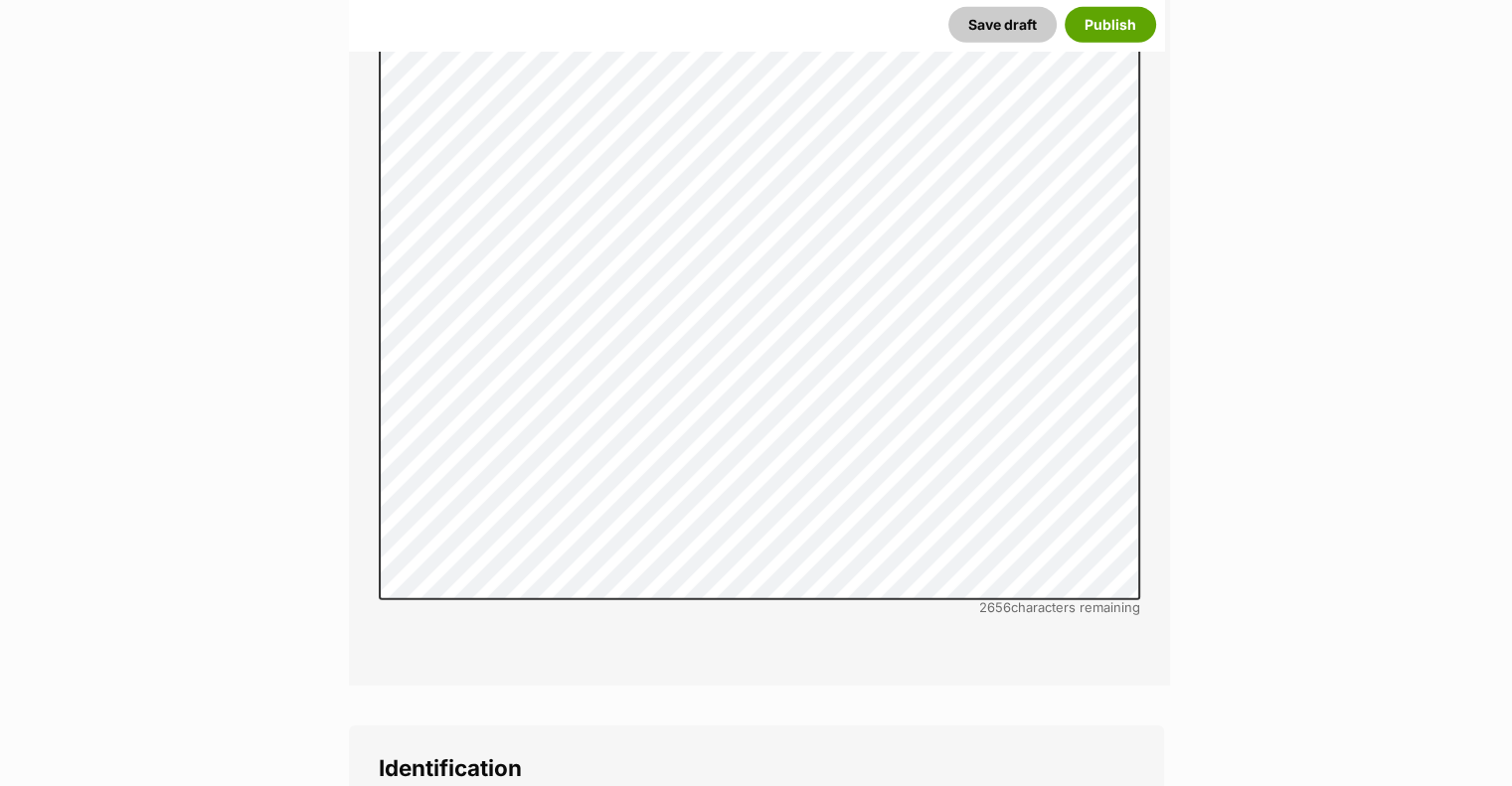 click on "No" at bounding box center [481, 853] 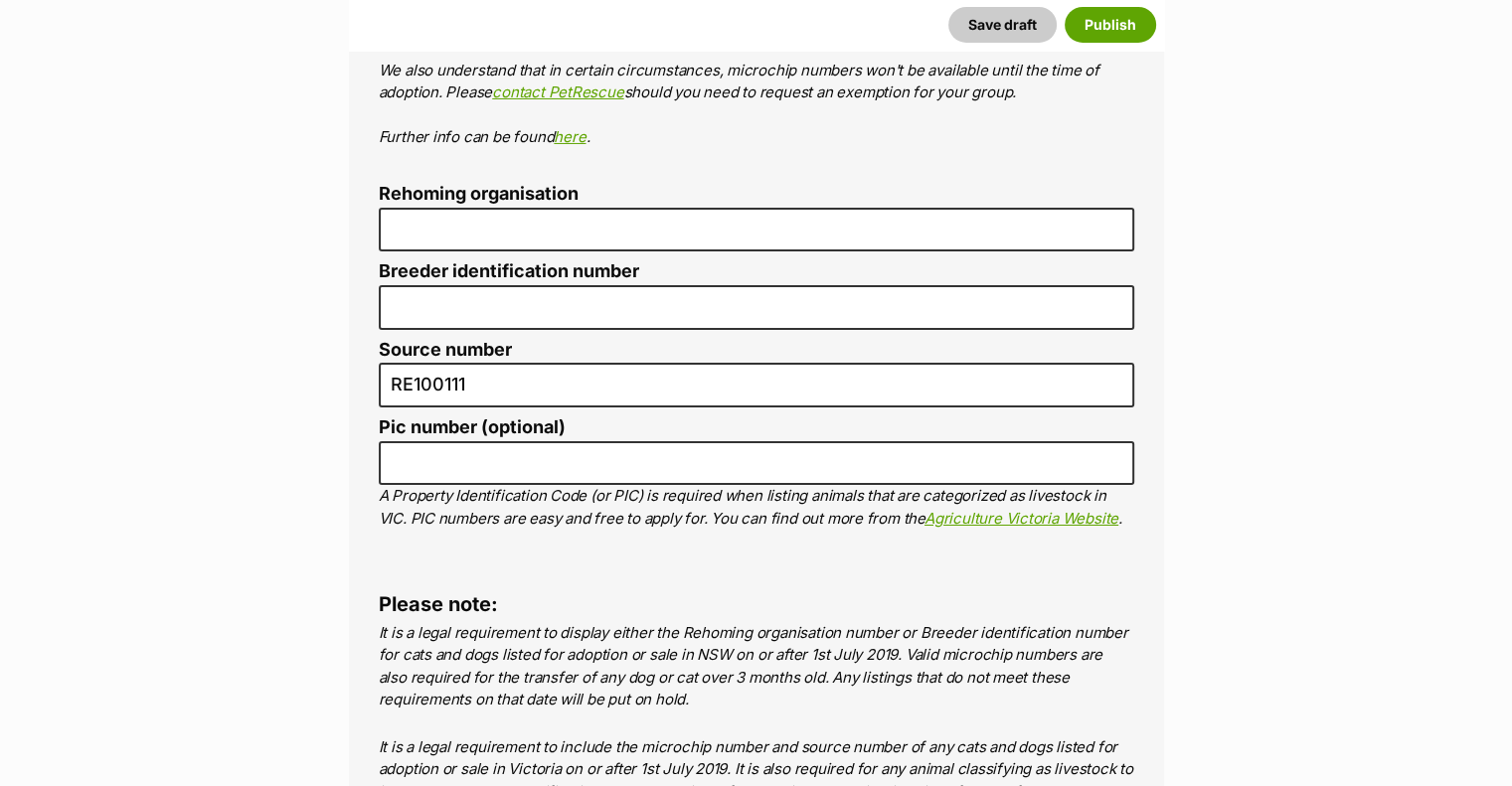 scroll, scrollTop: 7154, scrollLeft: 0, axis: vertical 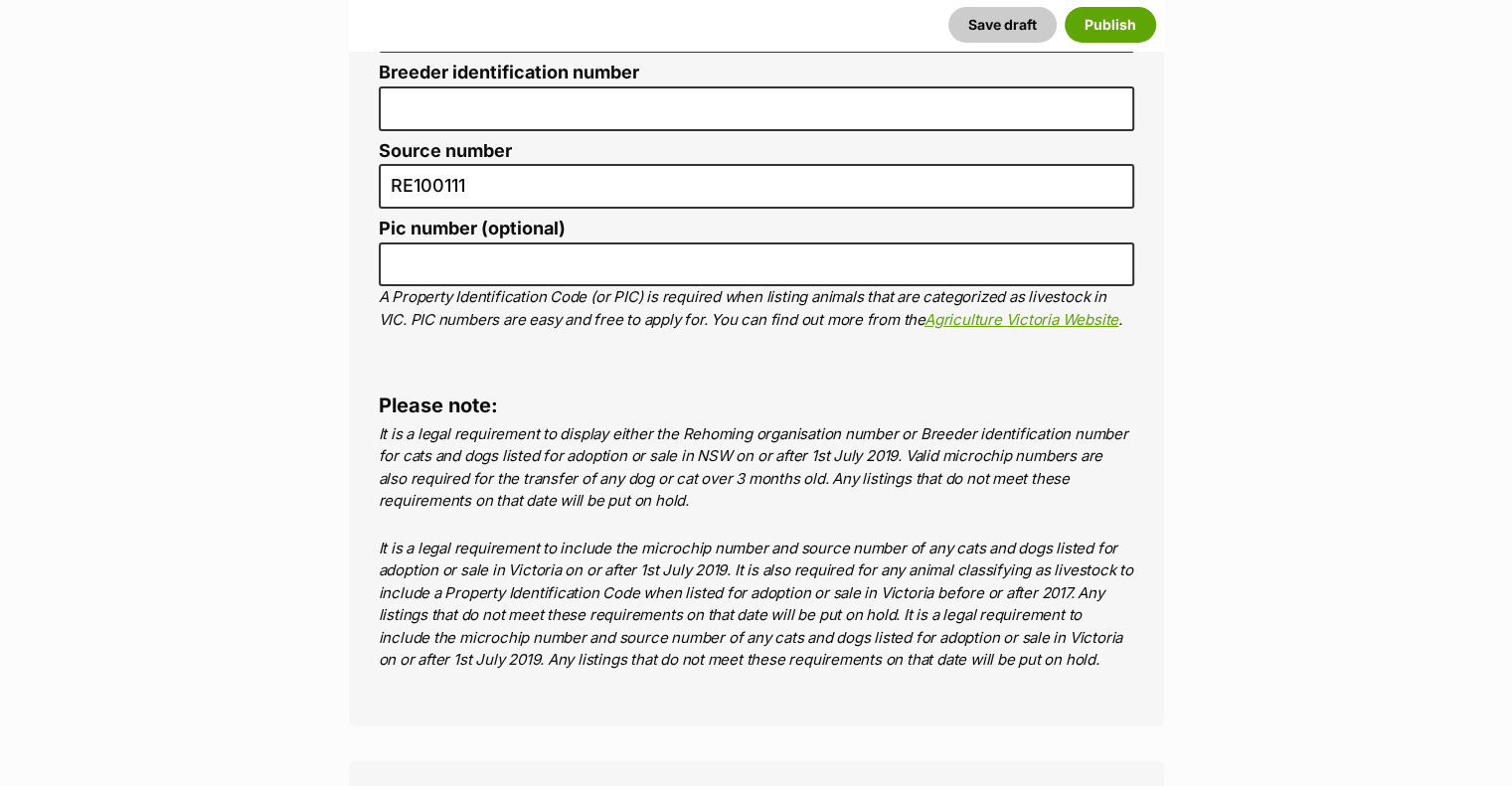 click on "Use the details from my group" at bounding box center [392, 887] 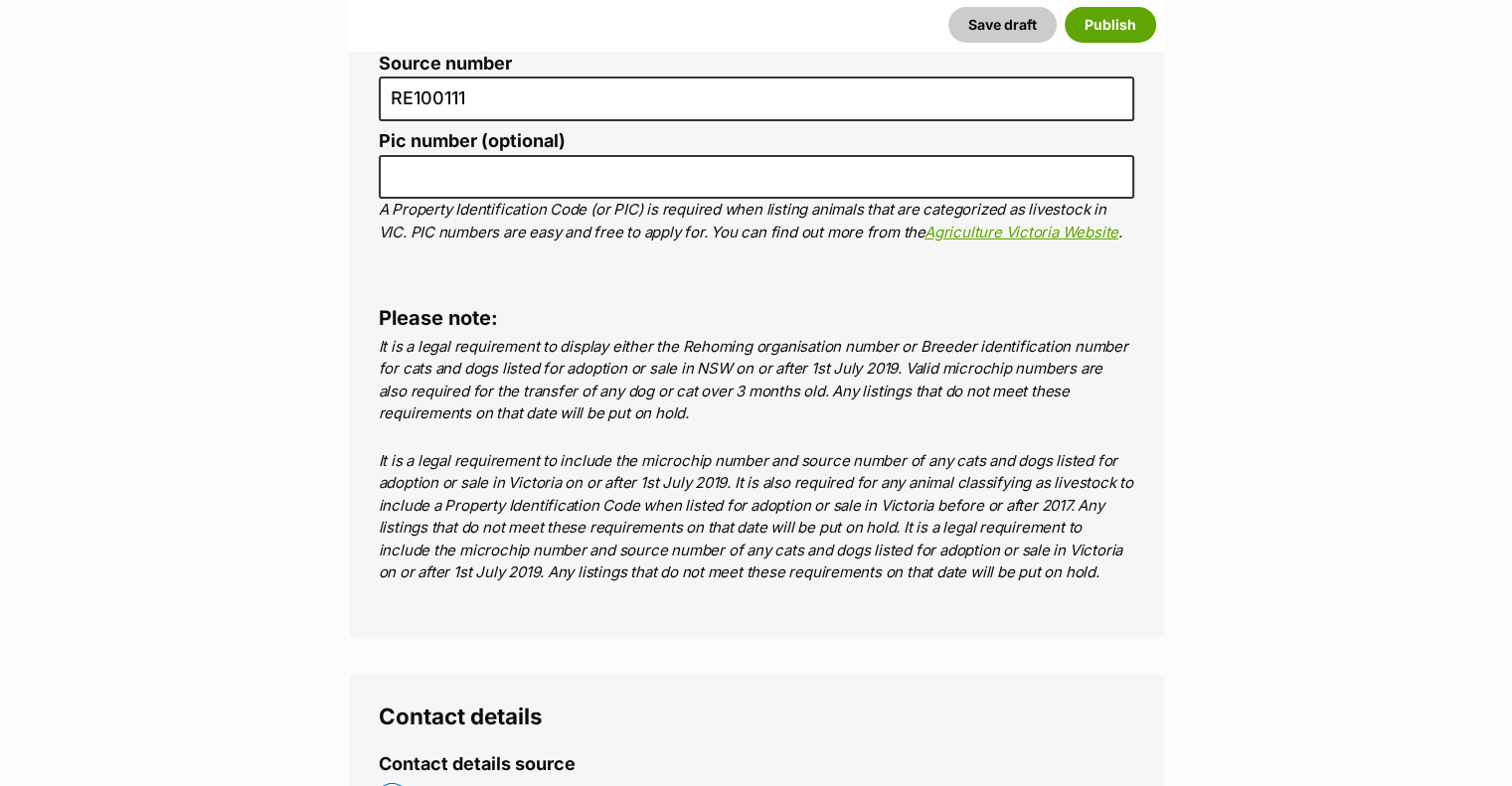 scroll, scrollTop: 7254, scrollLeft: 0, axis: vertical 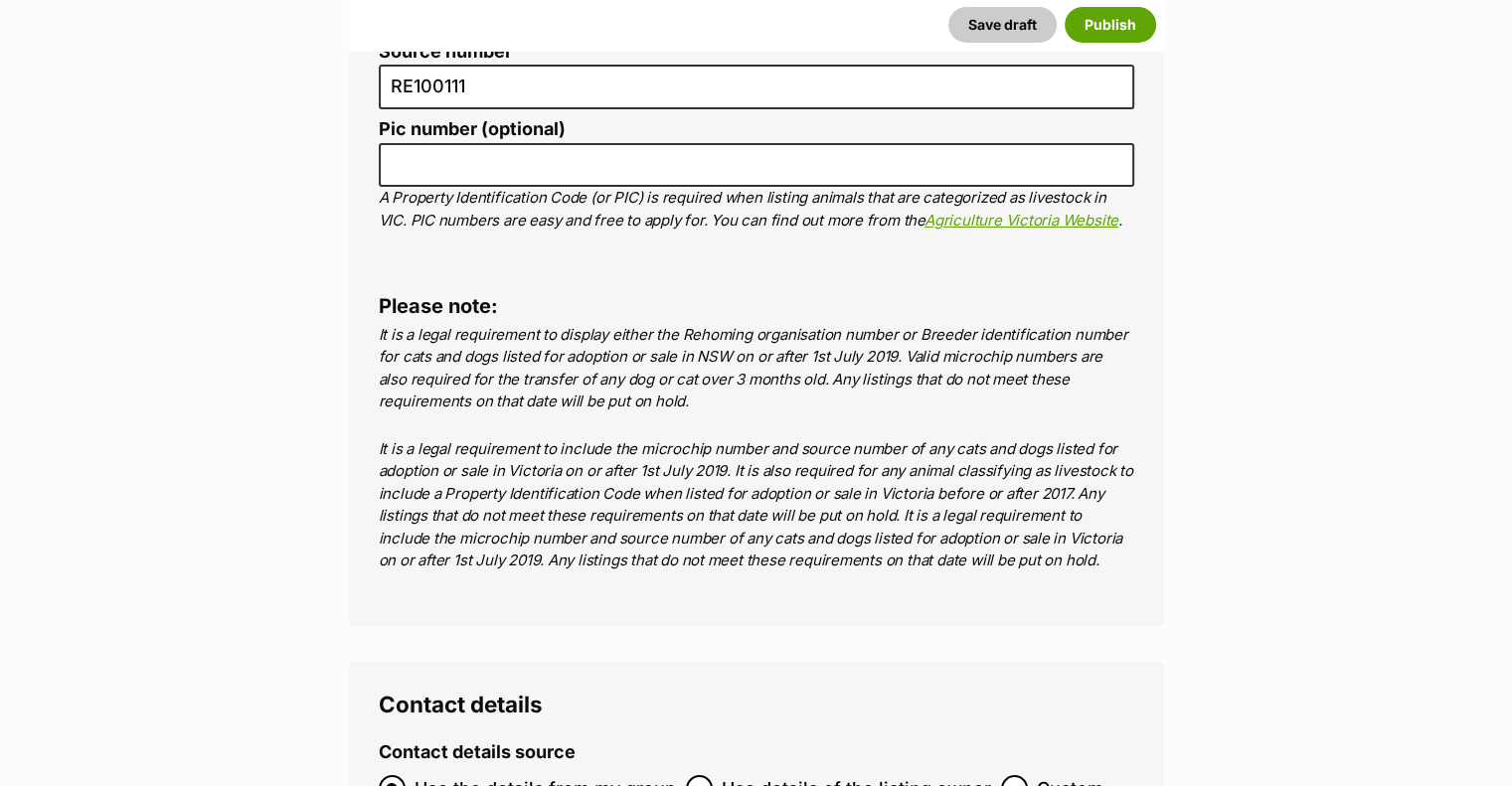 click 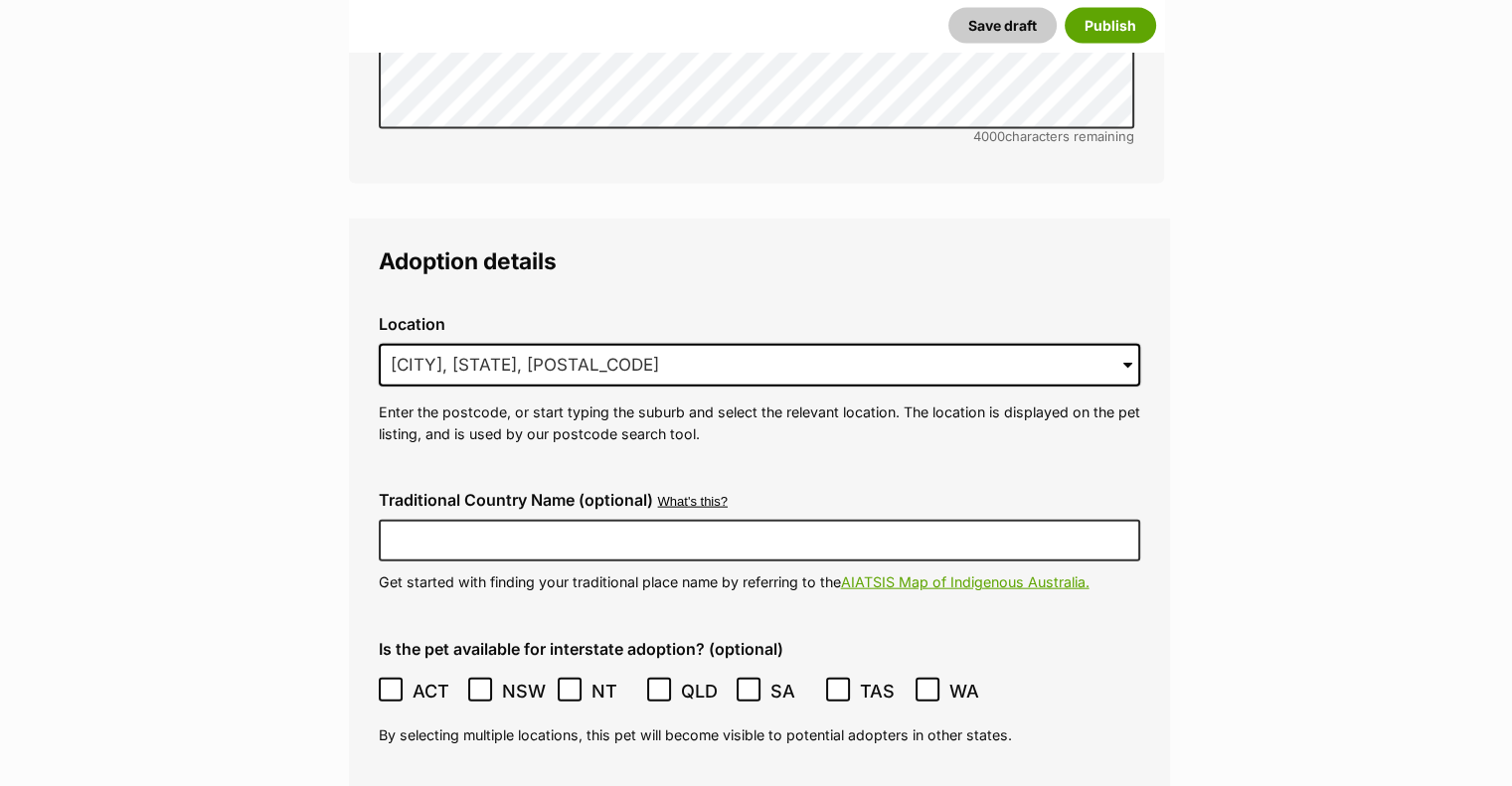 scroll, scrollTop: 4472, scrollLeft: 0, axis: vertical 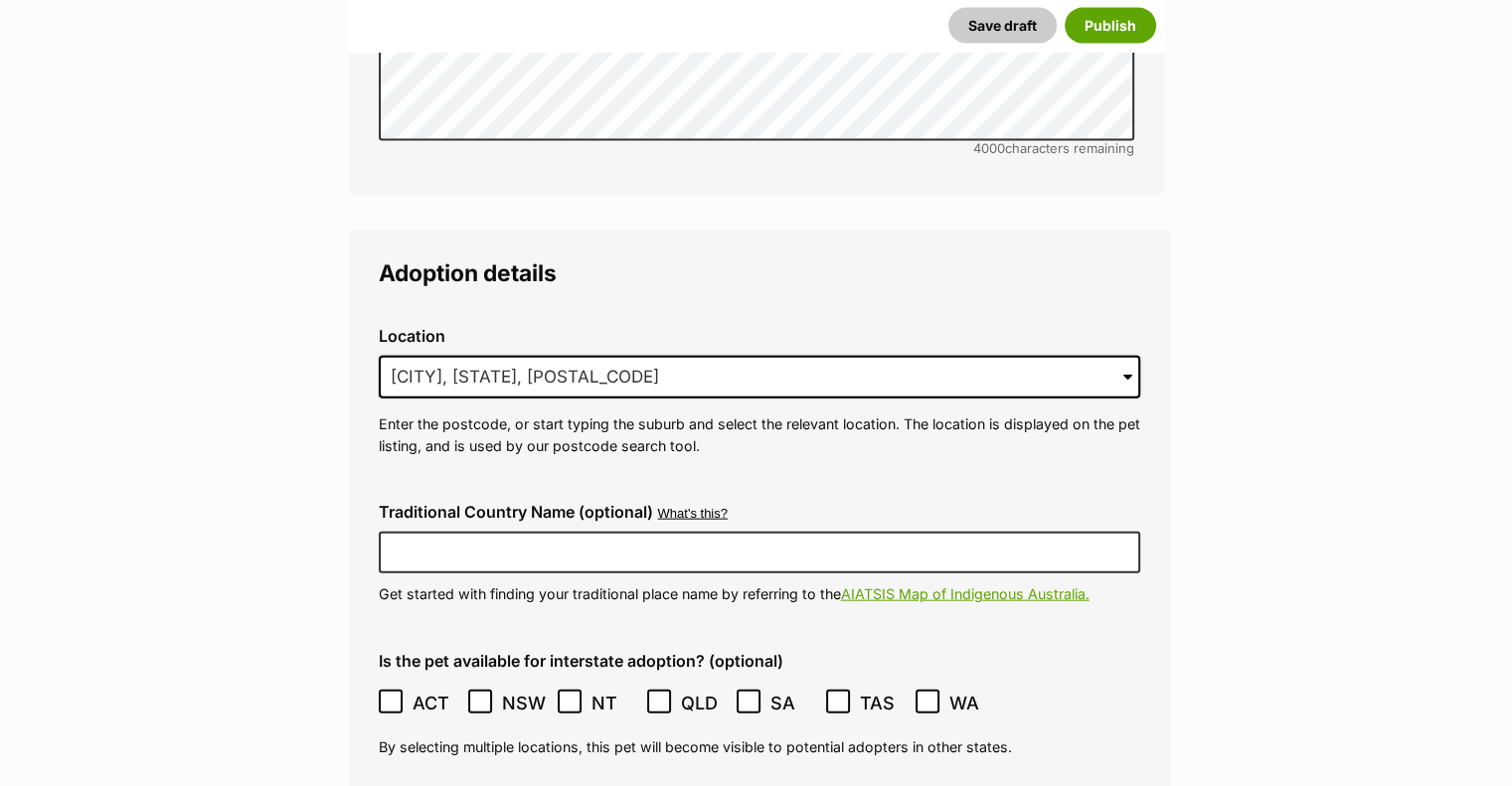 click on "Kids under 5 years old" at bounding box center [391, 972] 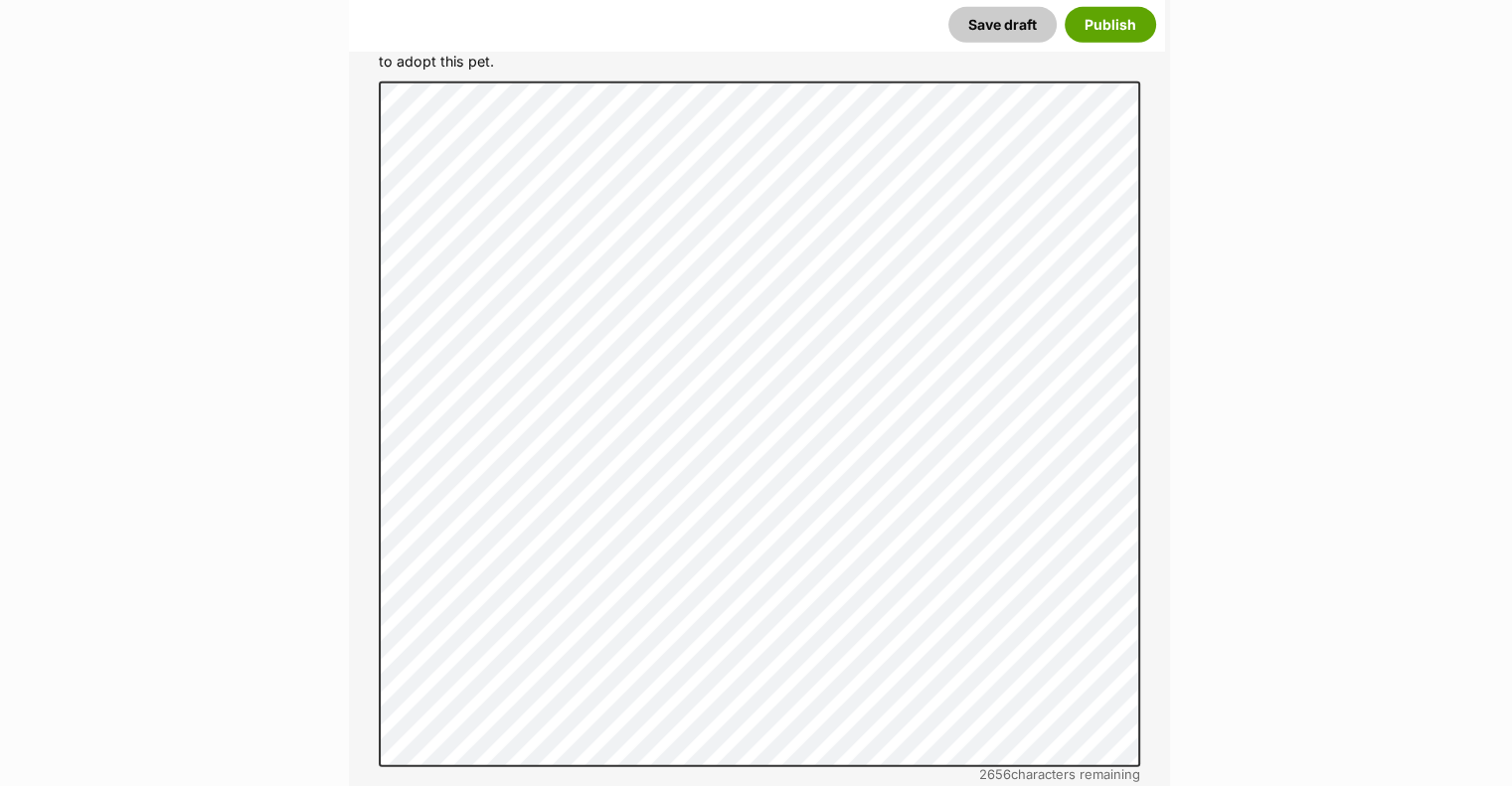 scroll, scrollTop: 5863, scrollLeft: 0, axis: vertical 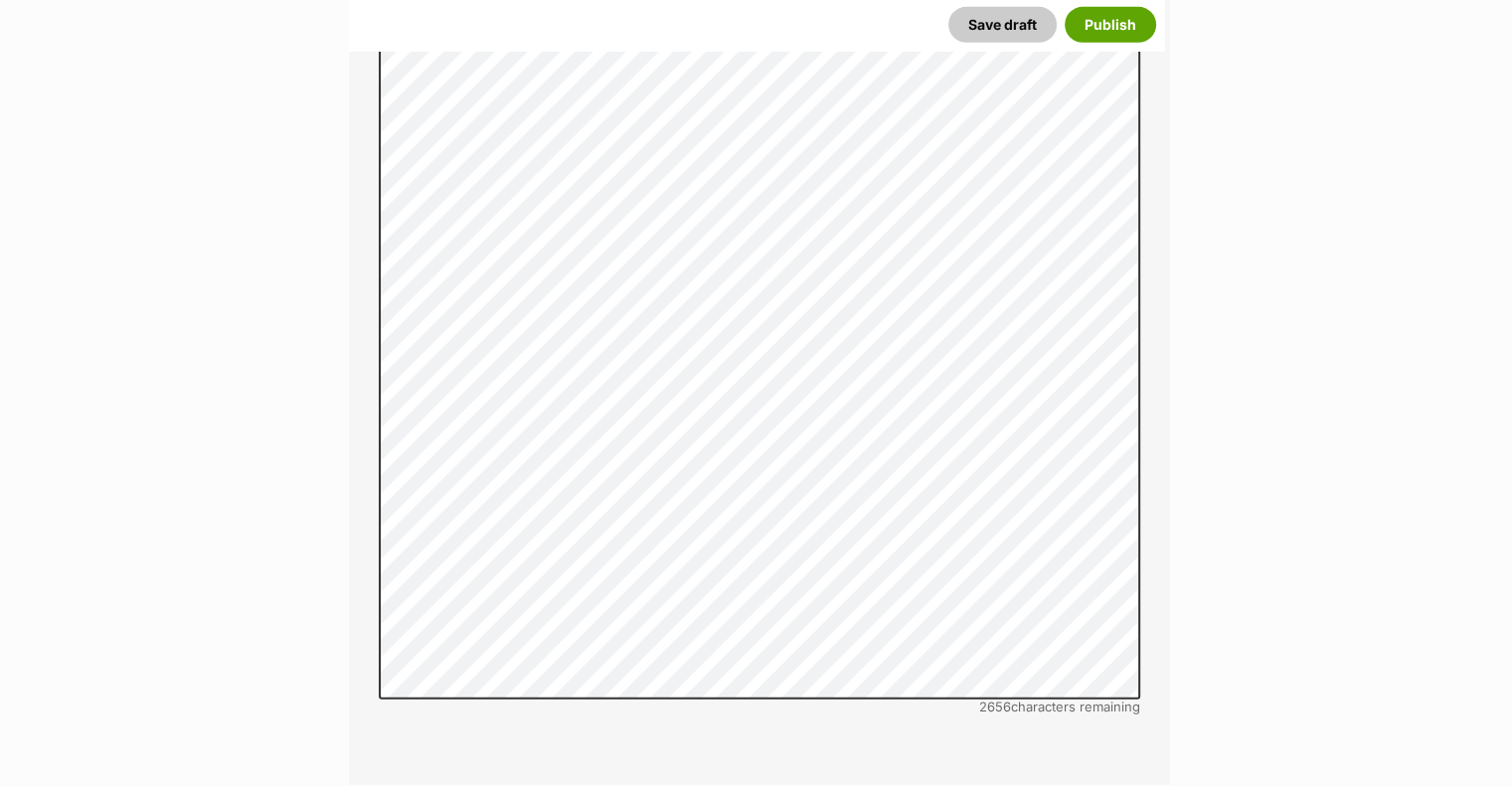 click on "Microchip number" at bounding box center [756, 1030] 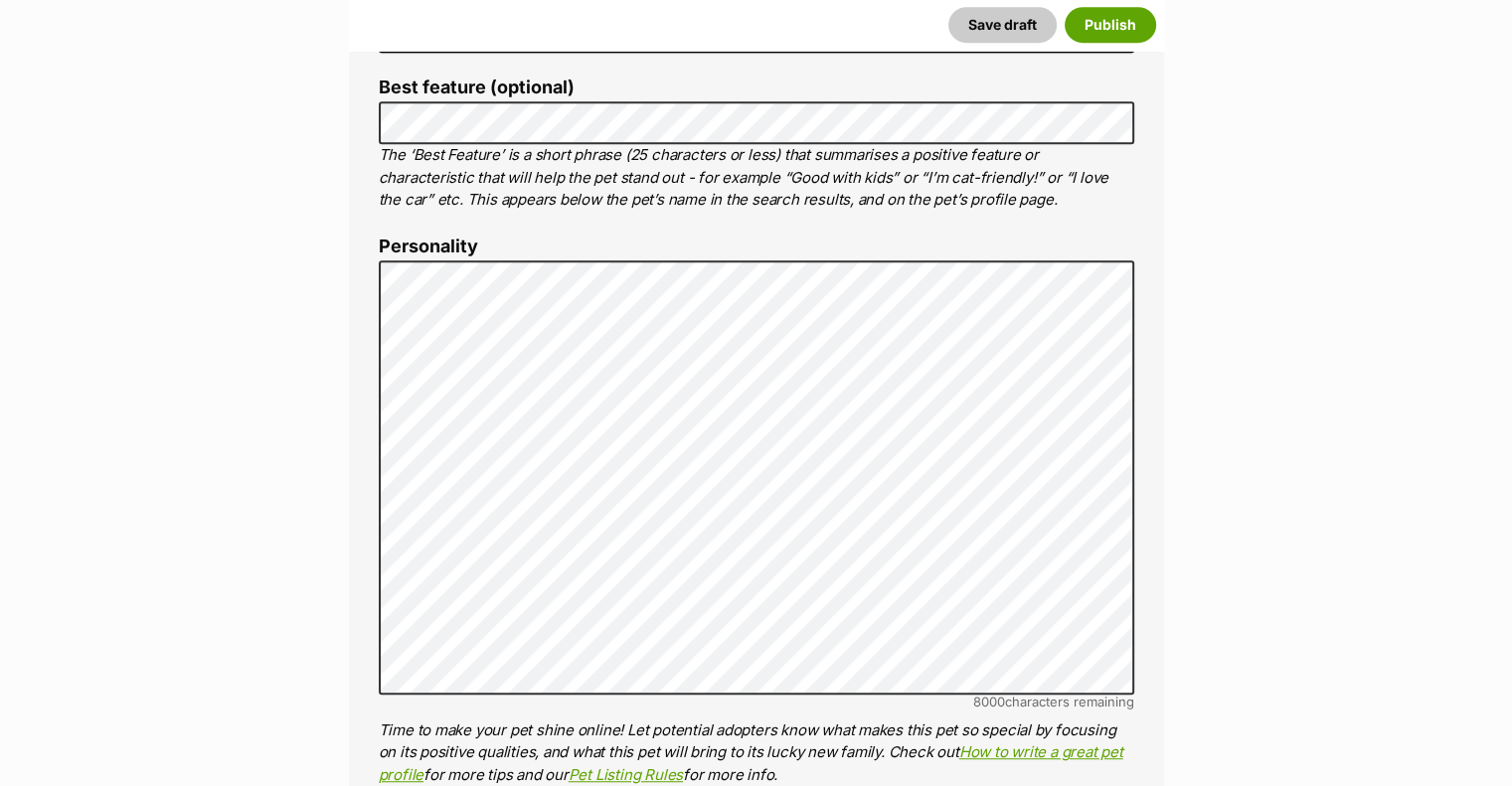 scroll, scrollTop: 994, scrollLeft: 0, axis: vertical 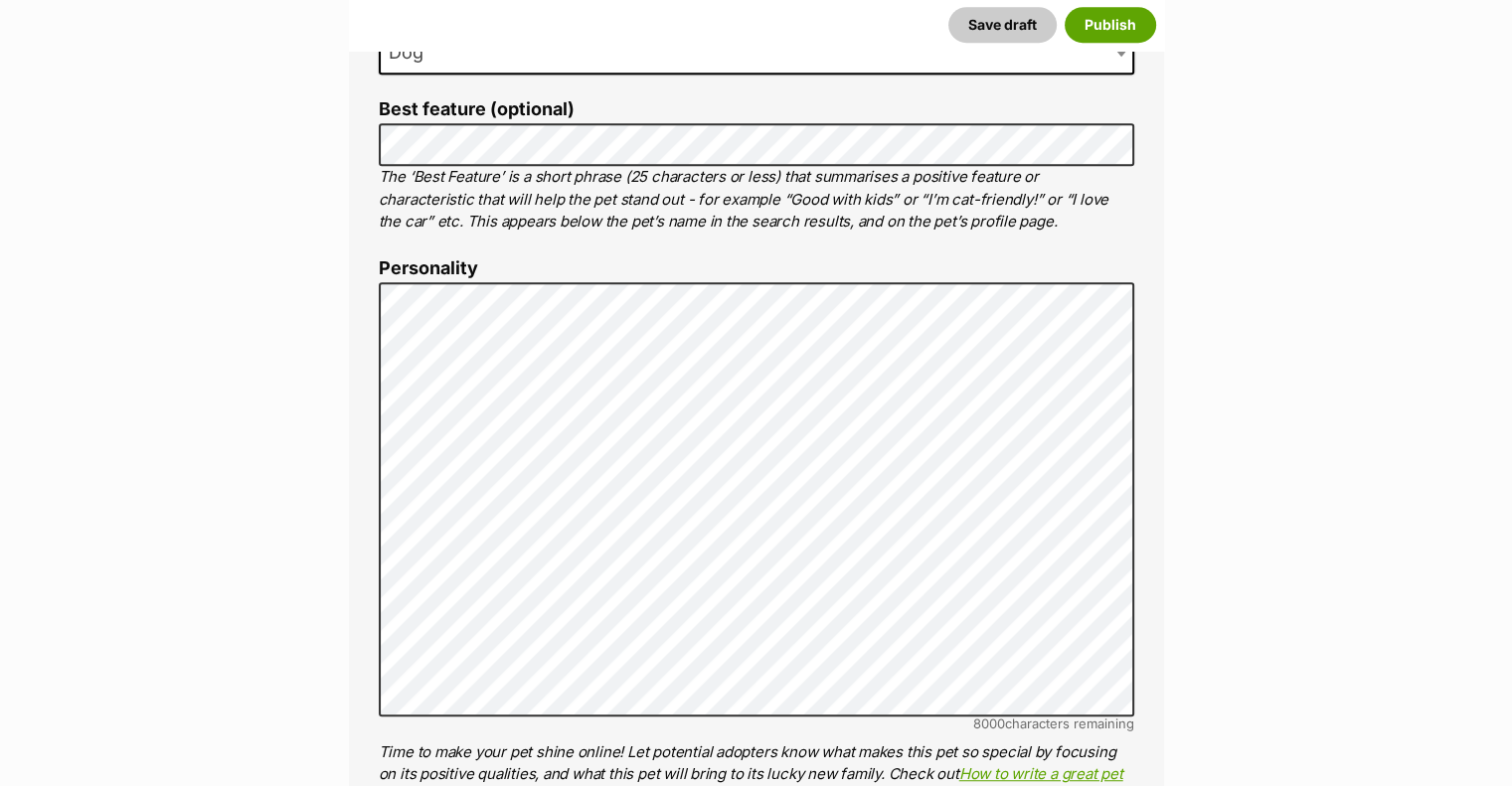 type on "941000031117779" 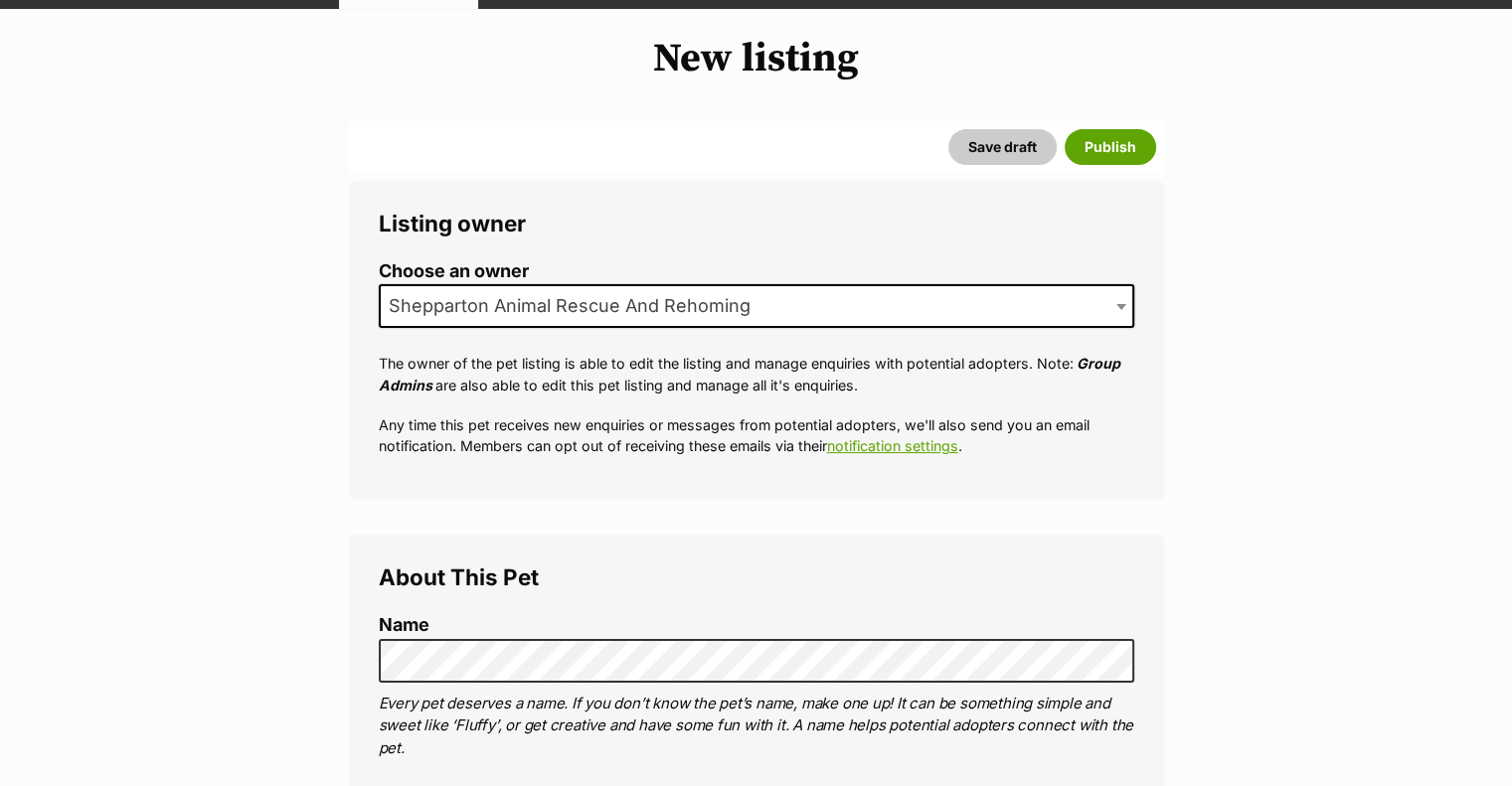 scroll, scrollTop: 199, scrollLeft: 0, axis: vertical 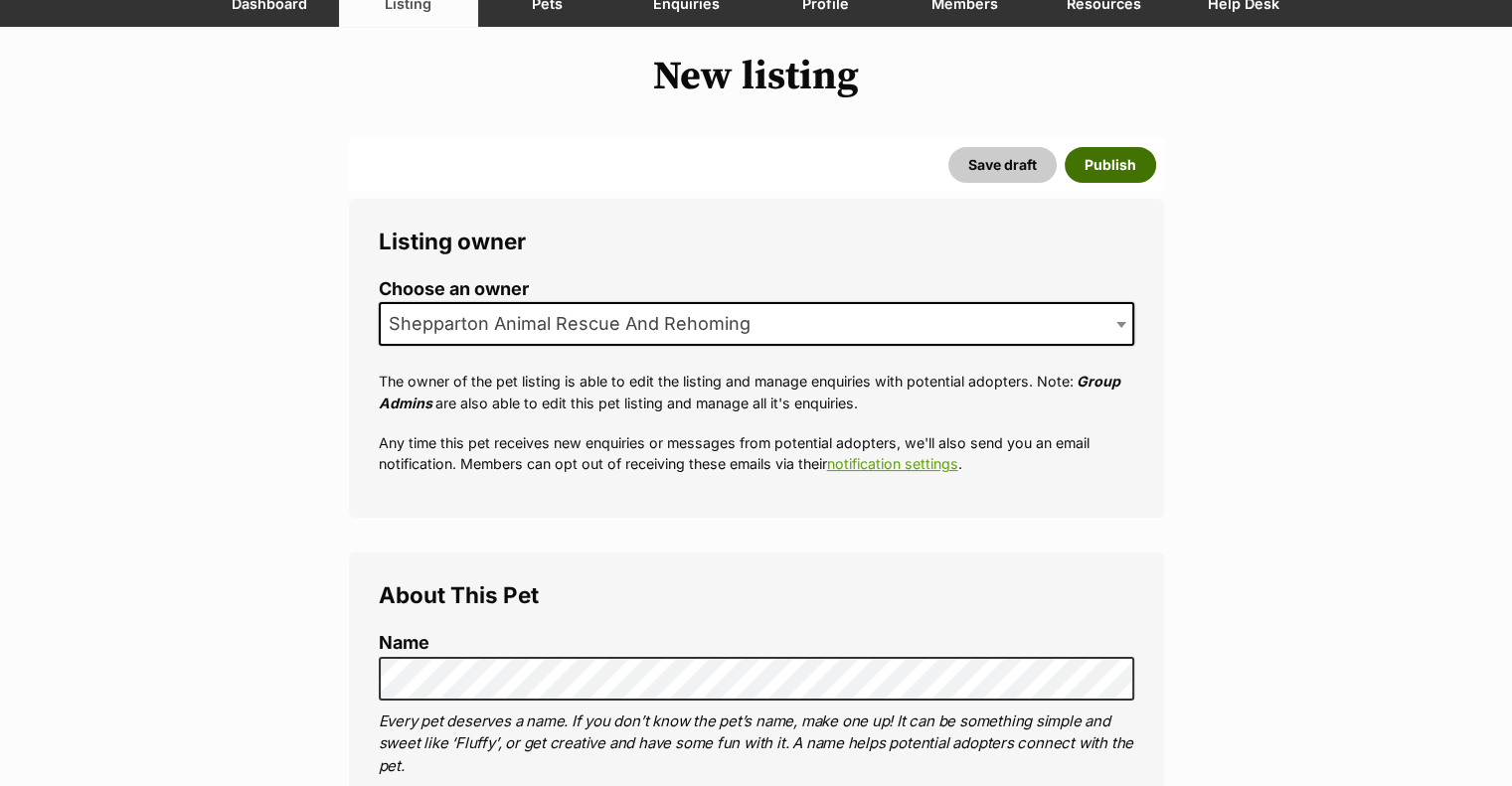 click on "Publish" at bounding box center [1110, 165] 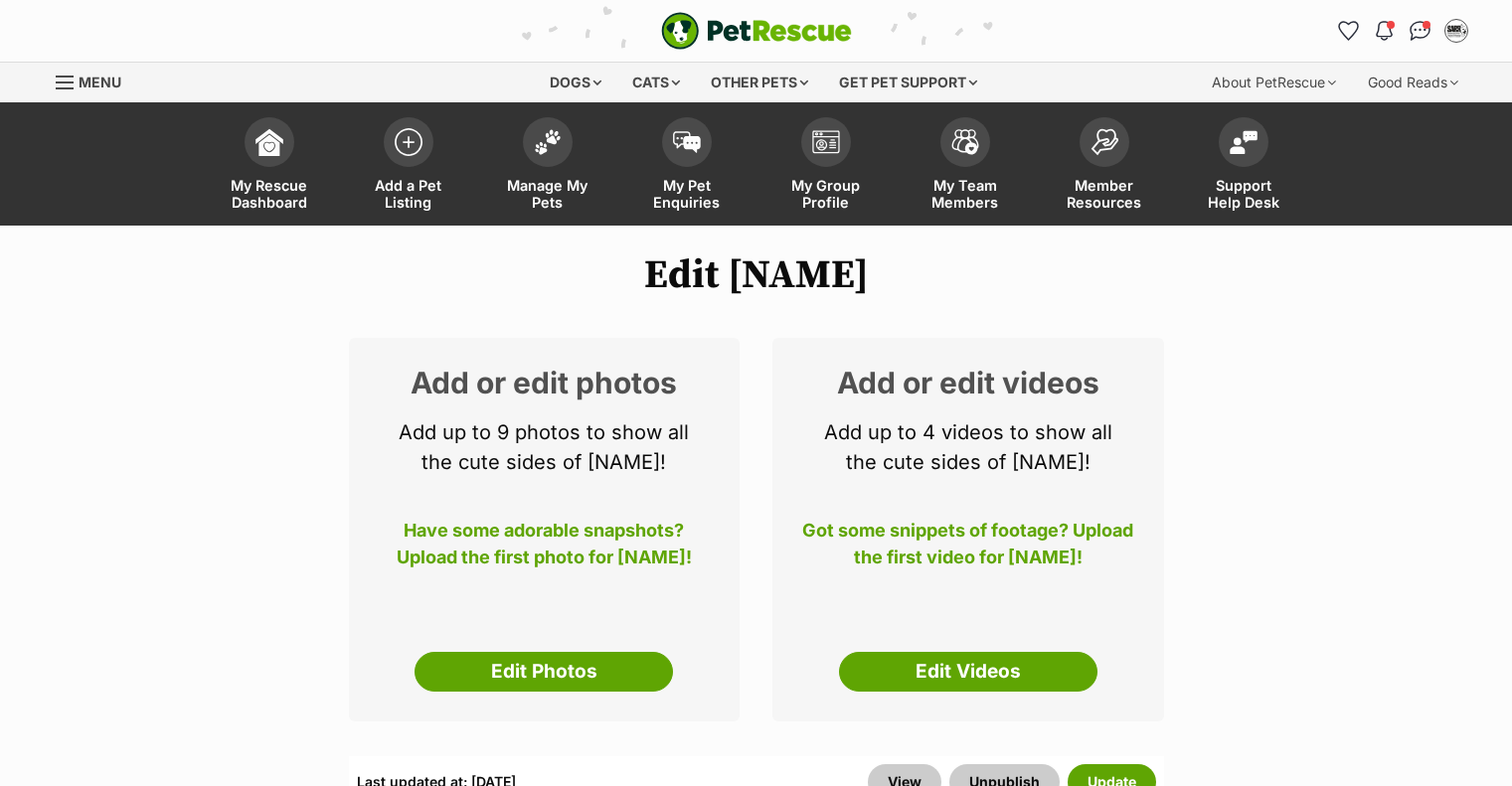 scroll, scrollTop: 0, scrollLeft: 0, axis: both 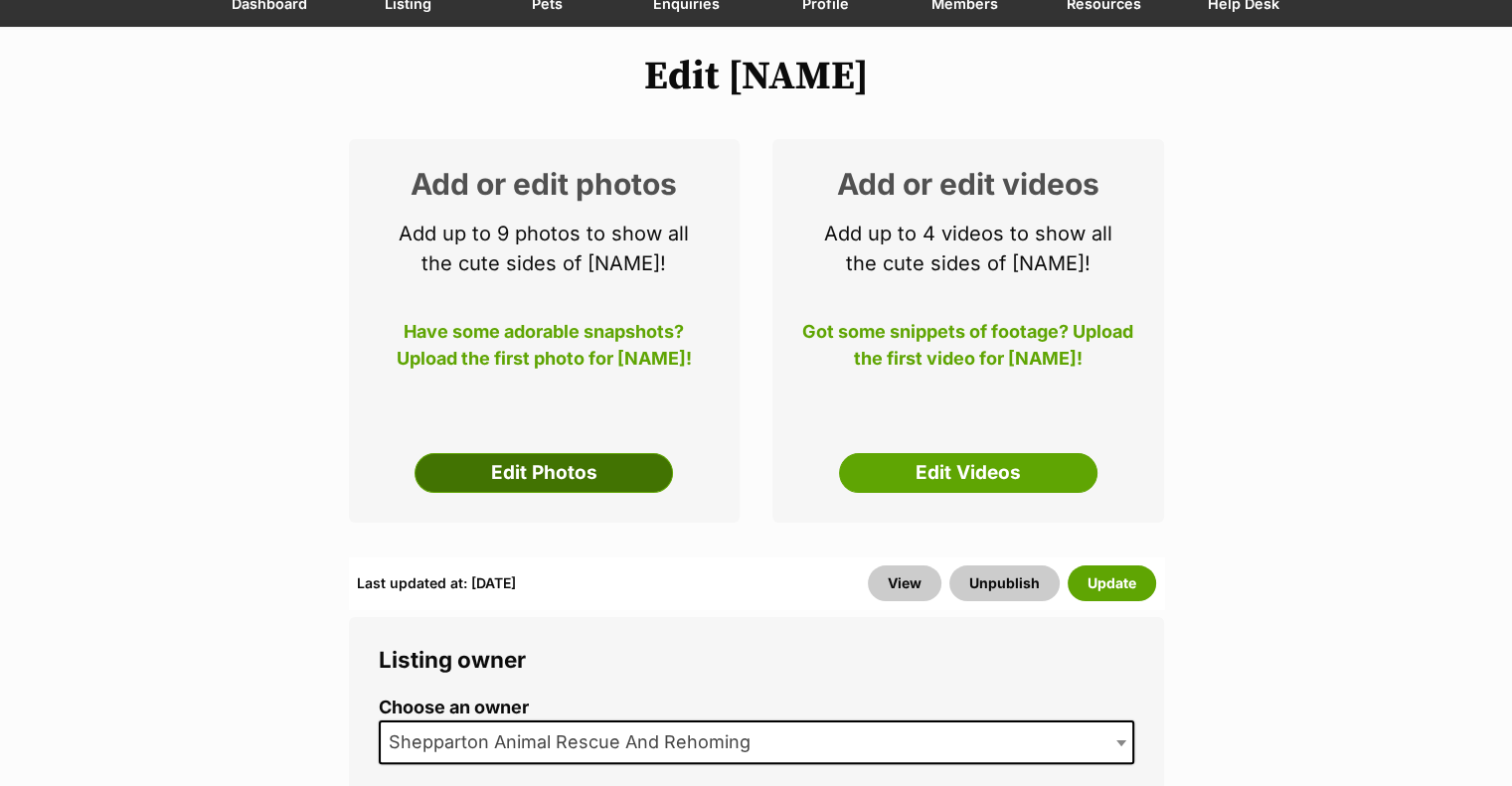 click on "Edit Photos" at bounding box center (544, 473) 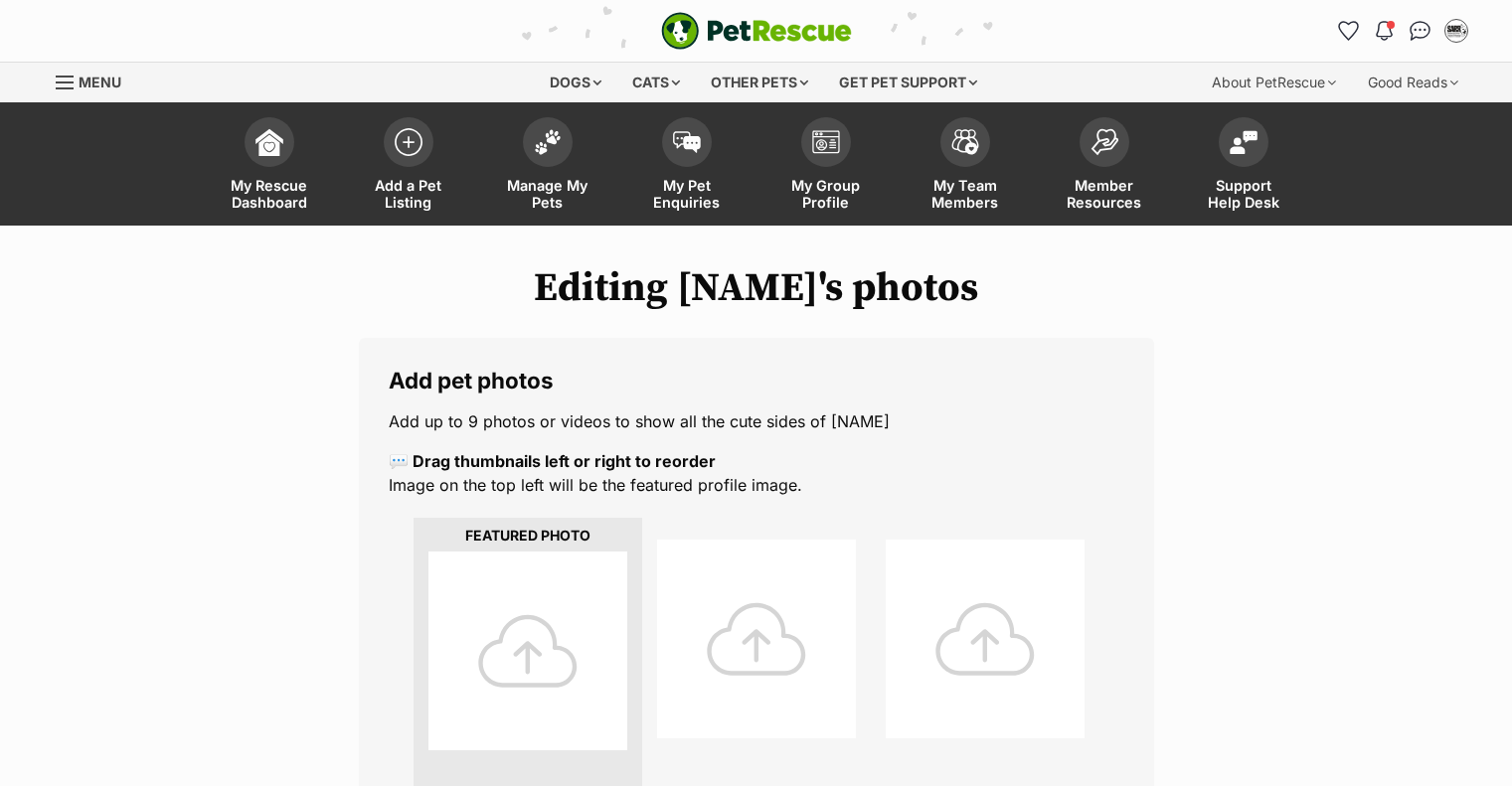 scroll, scrollTop: 0, scrollLeft: 0, axis: both 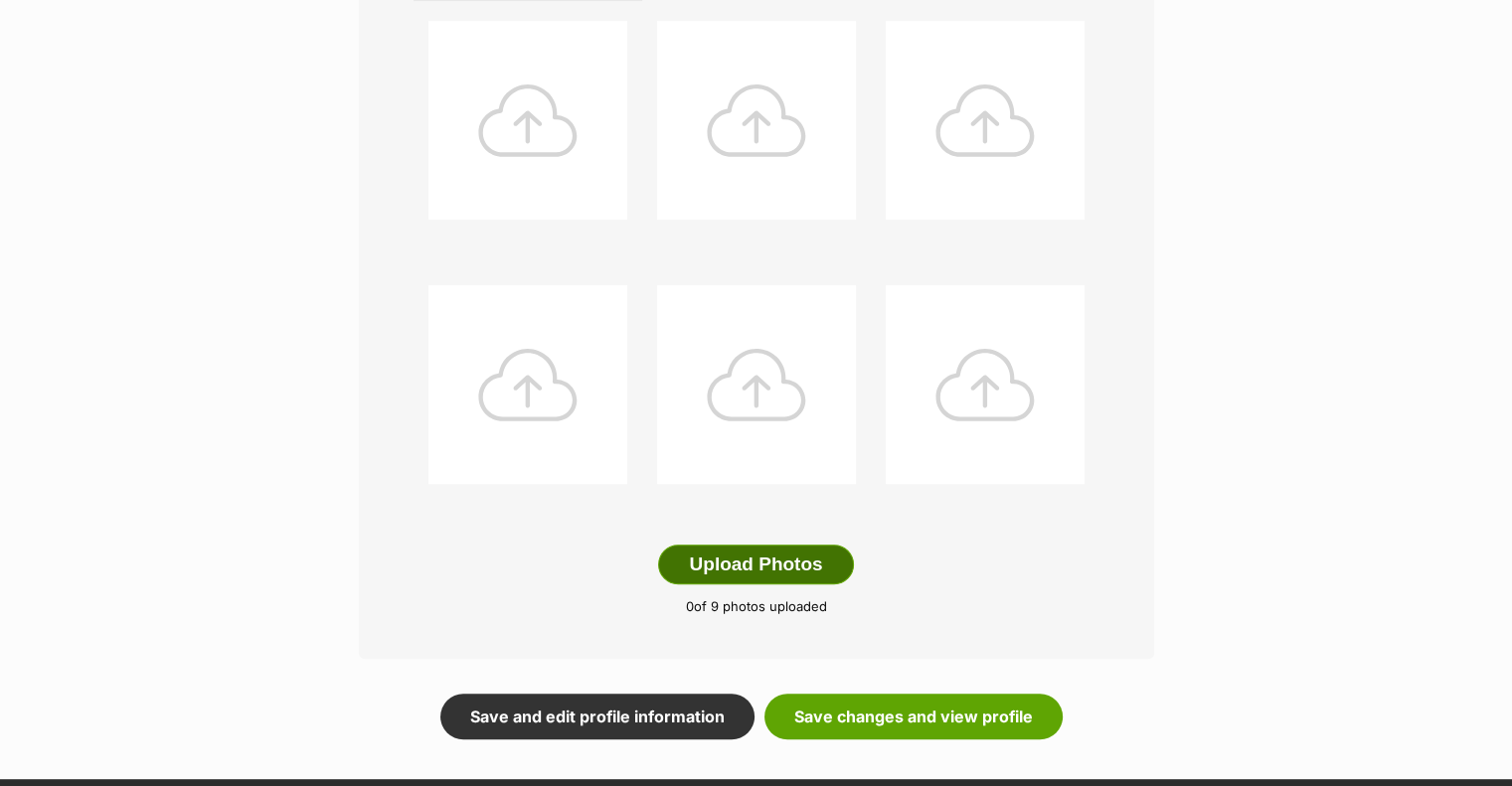 click on "Upload Photos" at bounding box center [756, 564] 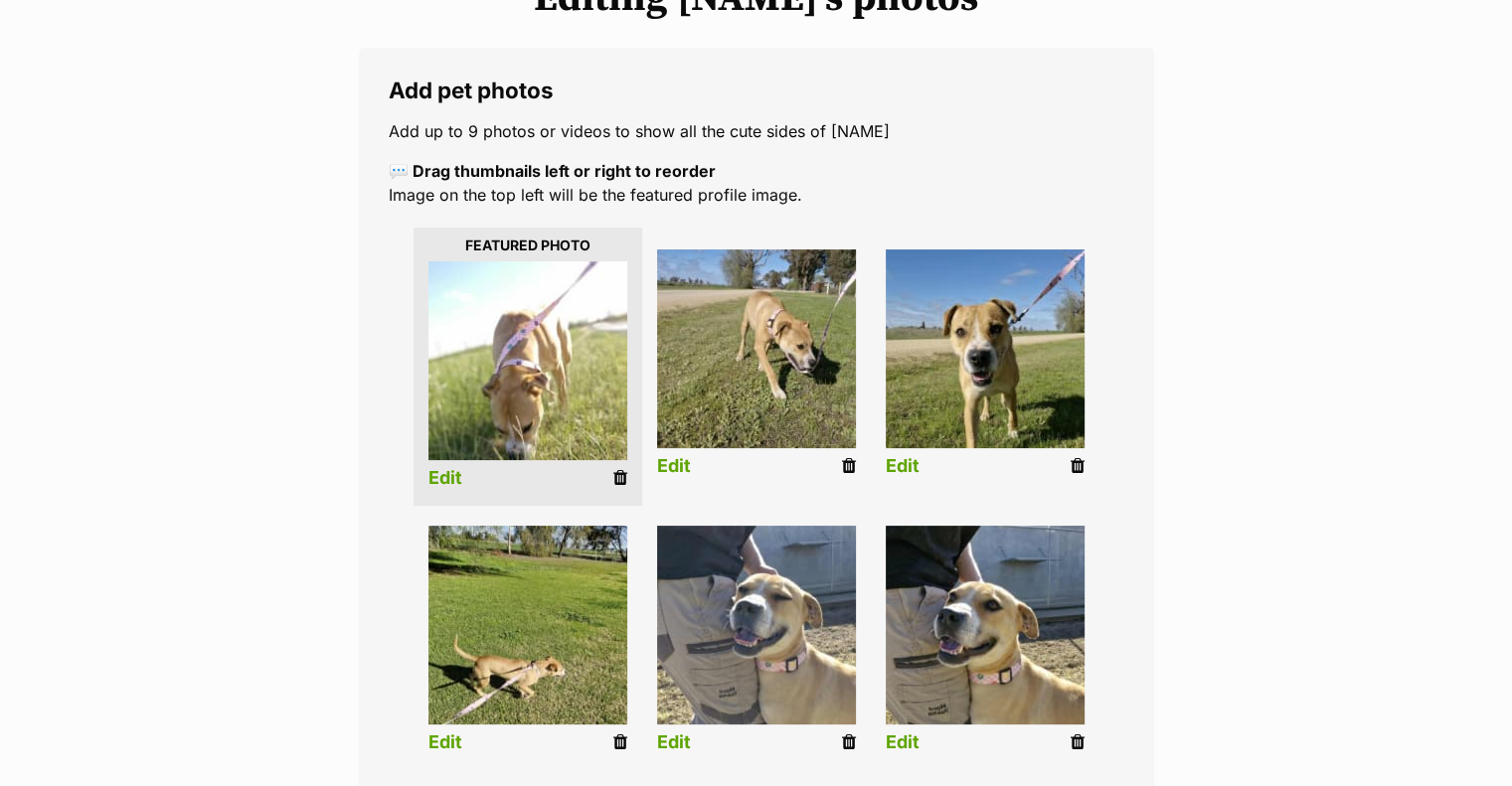 scroll, scrollTop: 299, scrollLeft: 0, axis: vertical 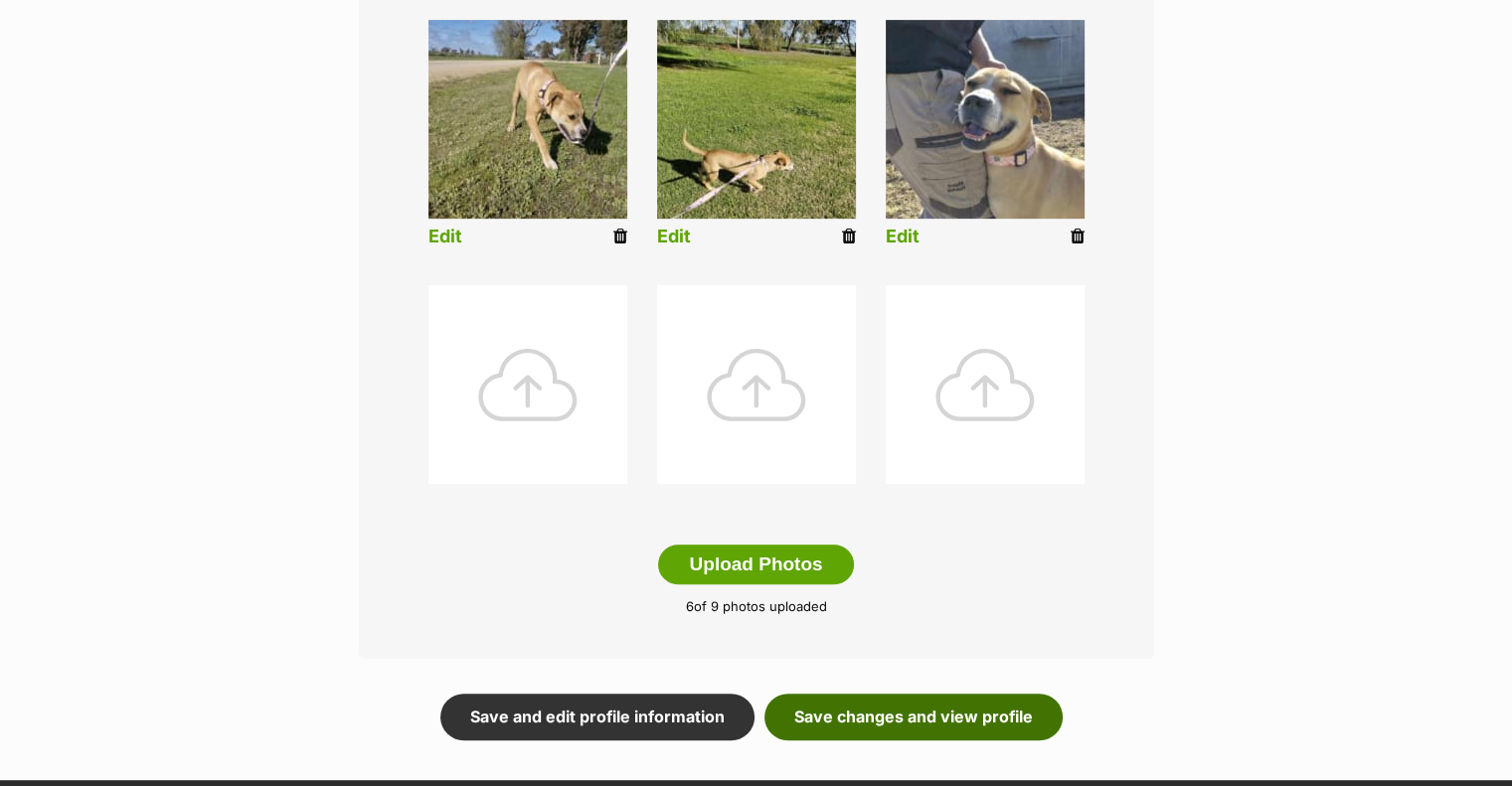 click on "Save changes and view profile" at bounding box center [914, 716] 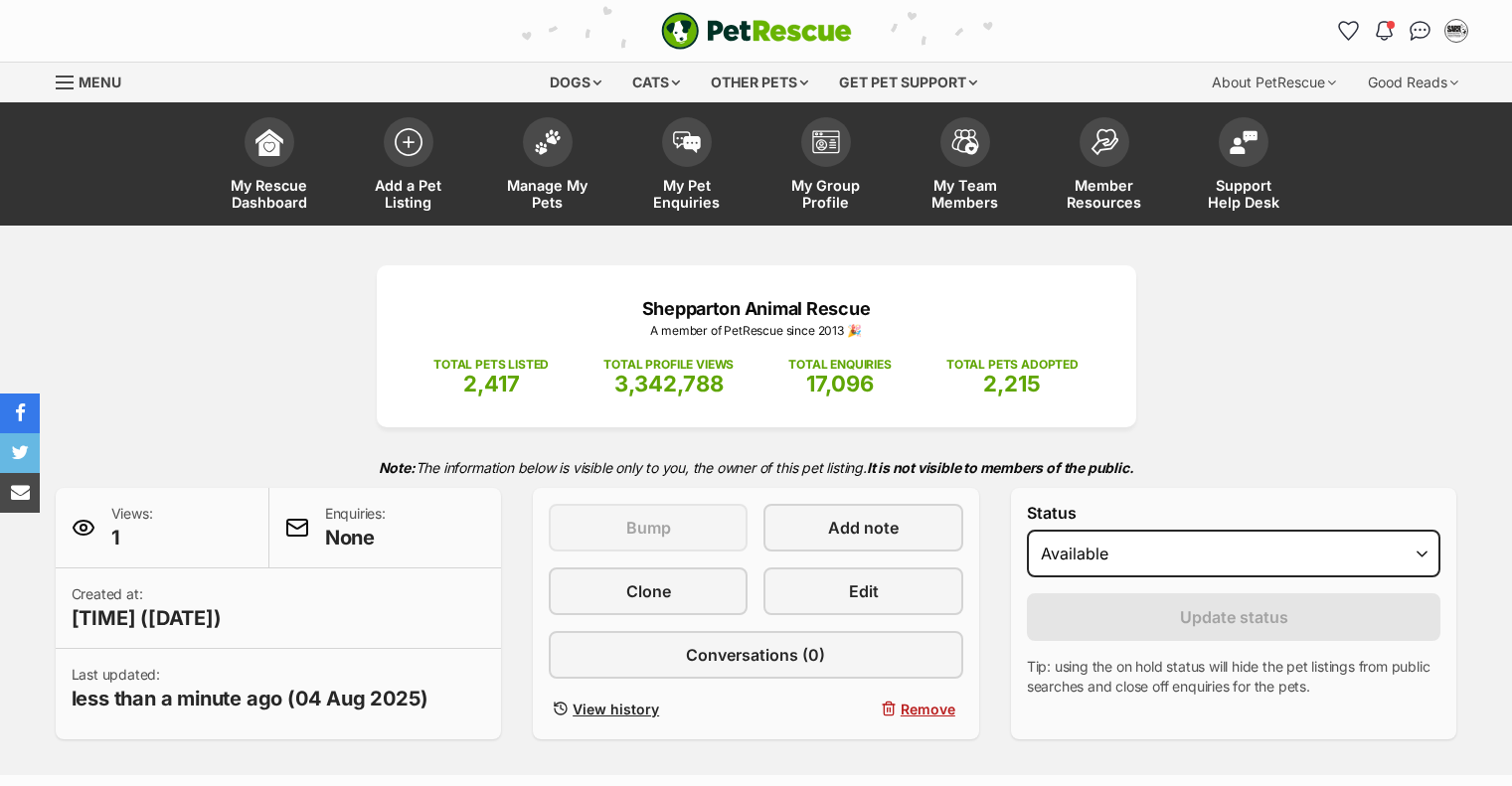 scroll, scrollTop: 0, scrollLeft: 0, axis: both 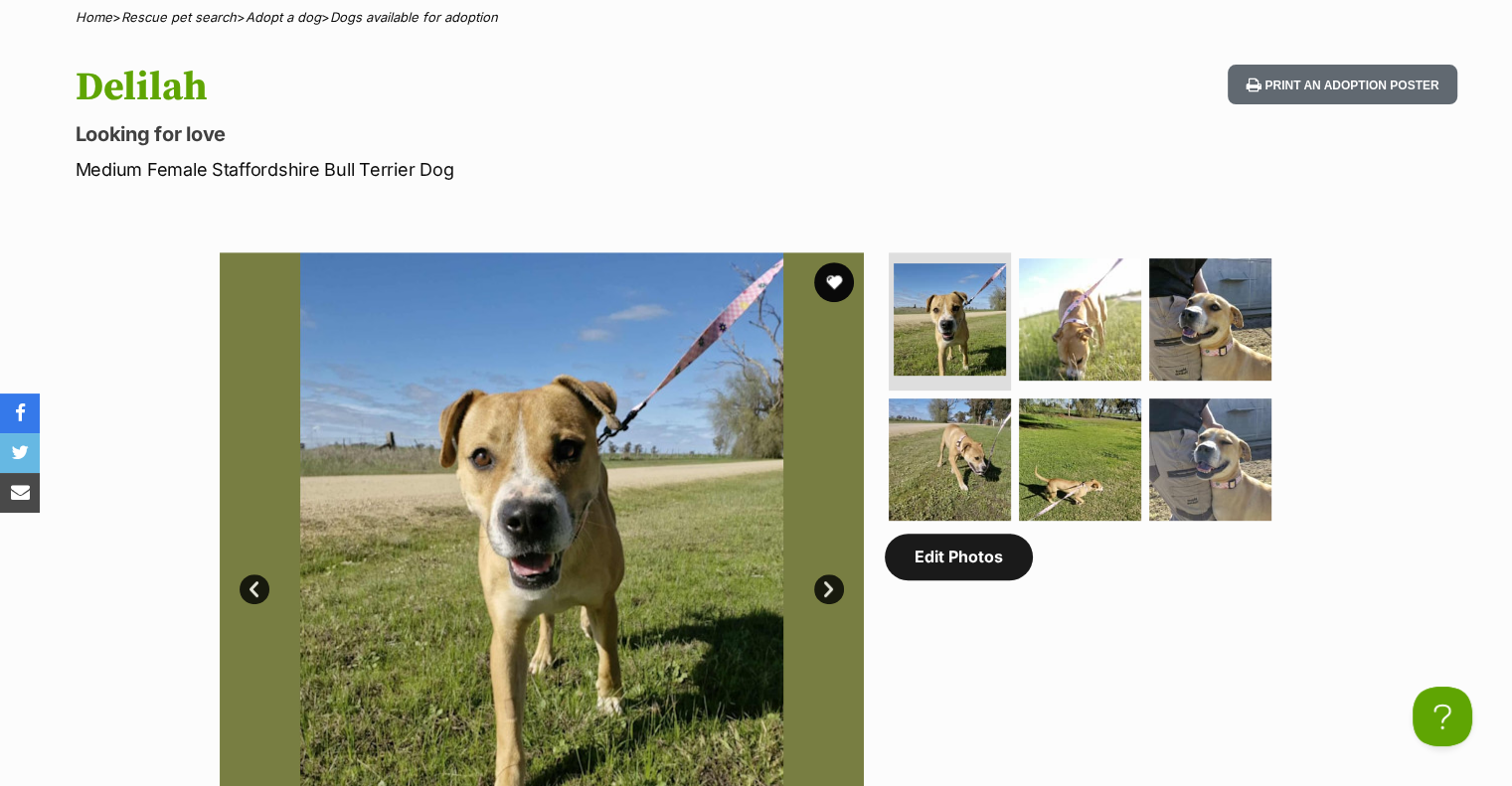 click on "Edit Photos" at bounding box center (958, 556) 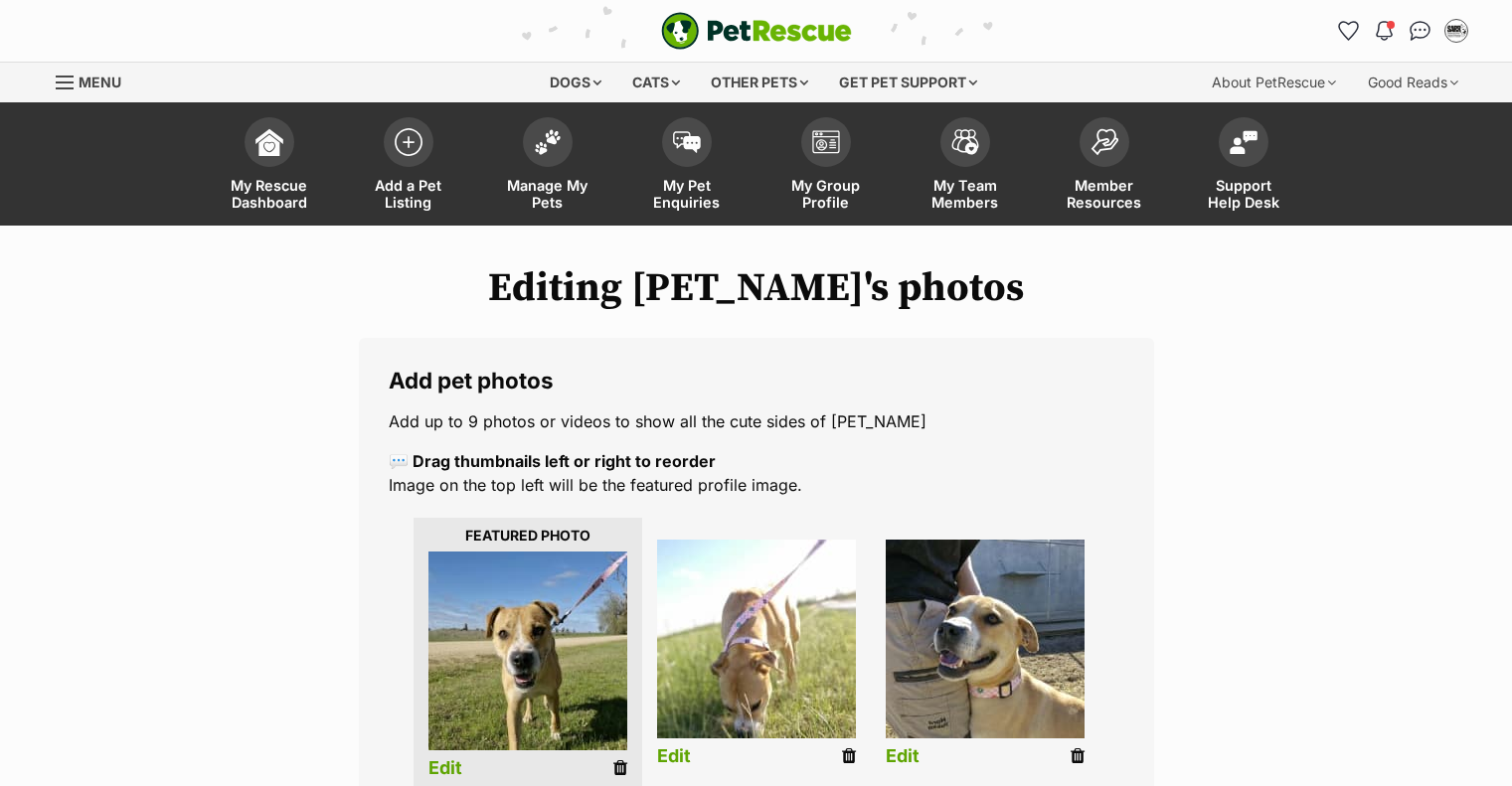 scroll, scrollTop: 0, scrollLeft: 0, axis: both 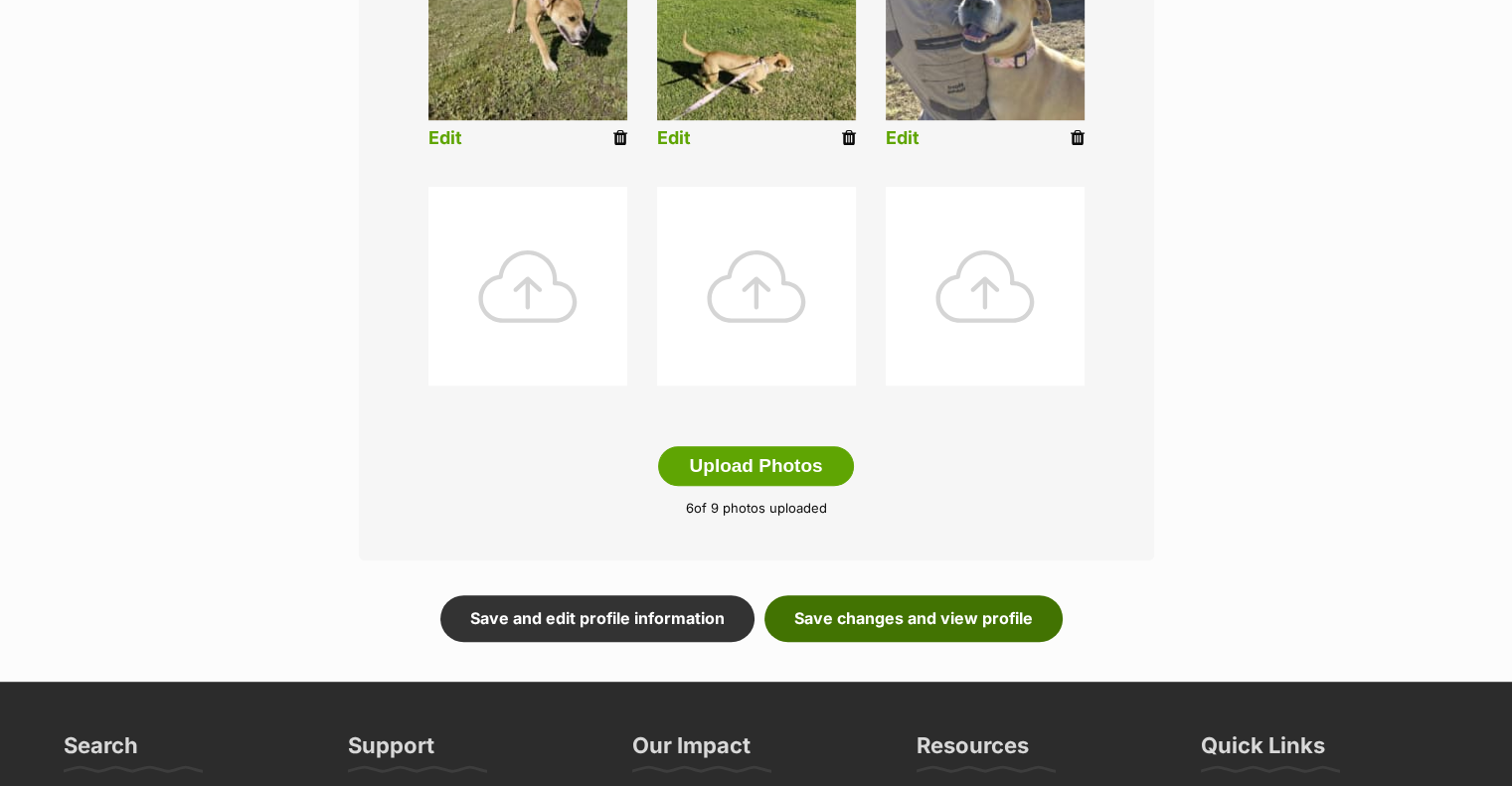 click on "Save changes and view profile" at bounding box center (914, 618) 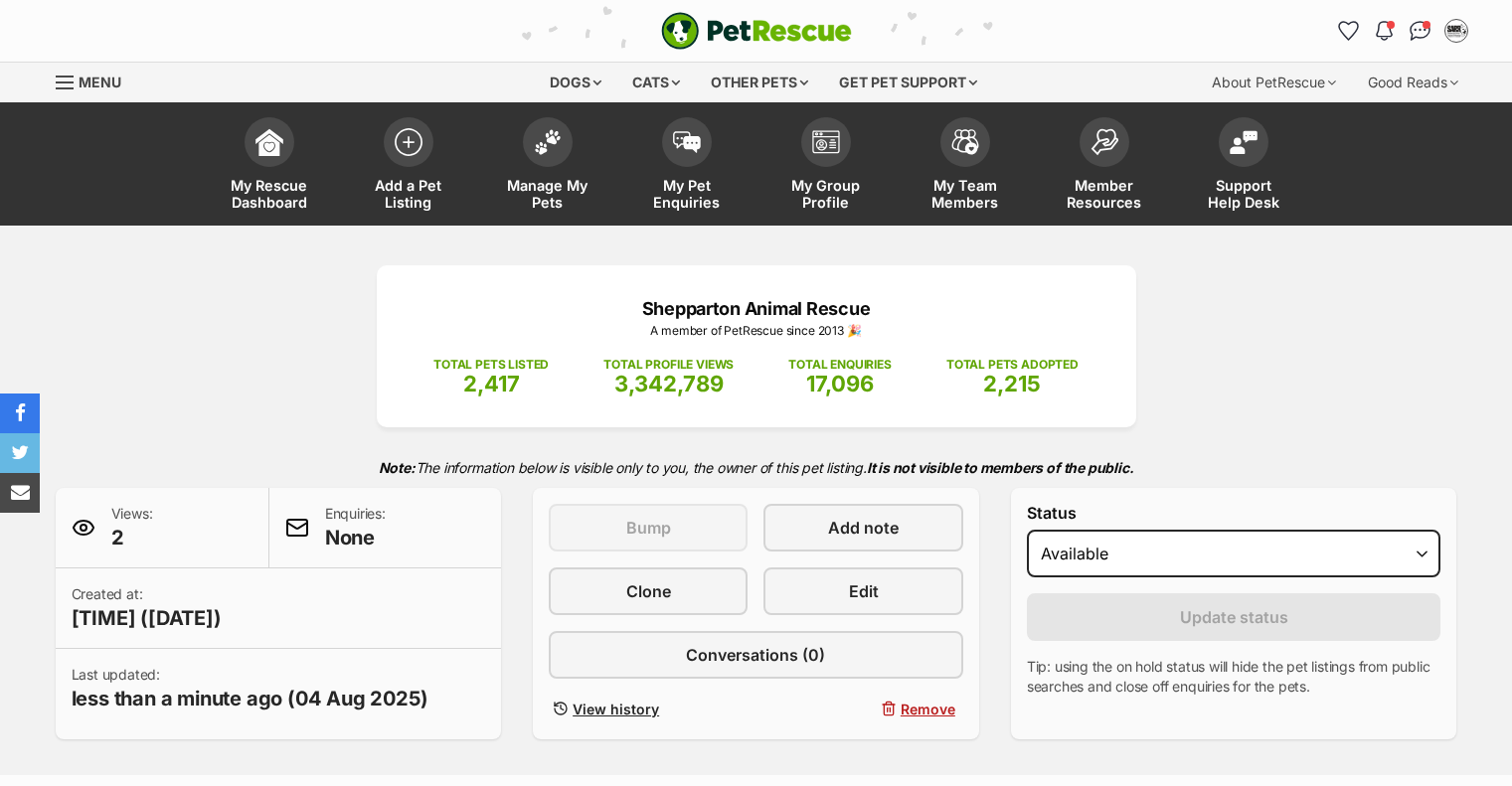 scroll, scrollTop: 107, scrollLeft: 0, axis: vertical 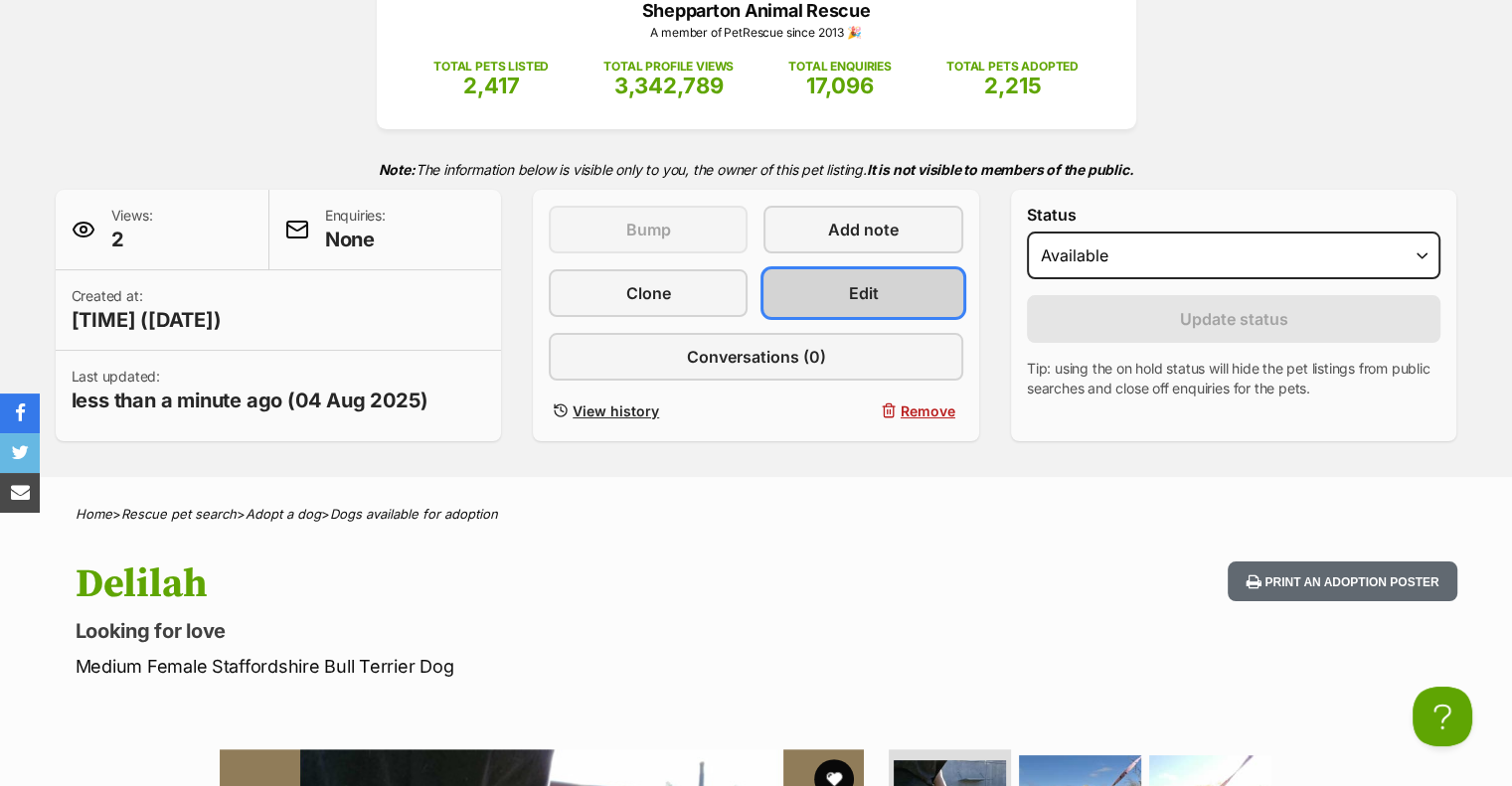 click on "Edit" at bounding box center (863, 293) 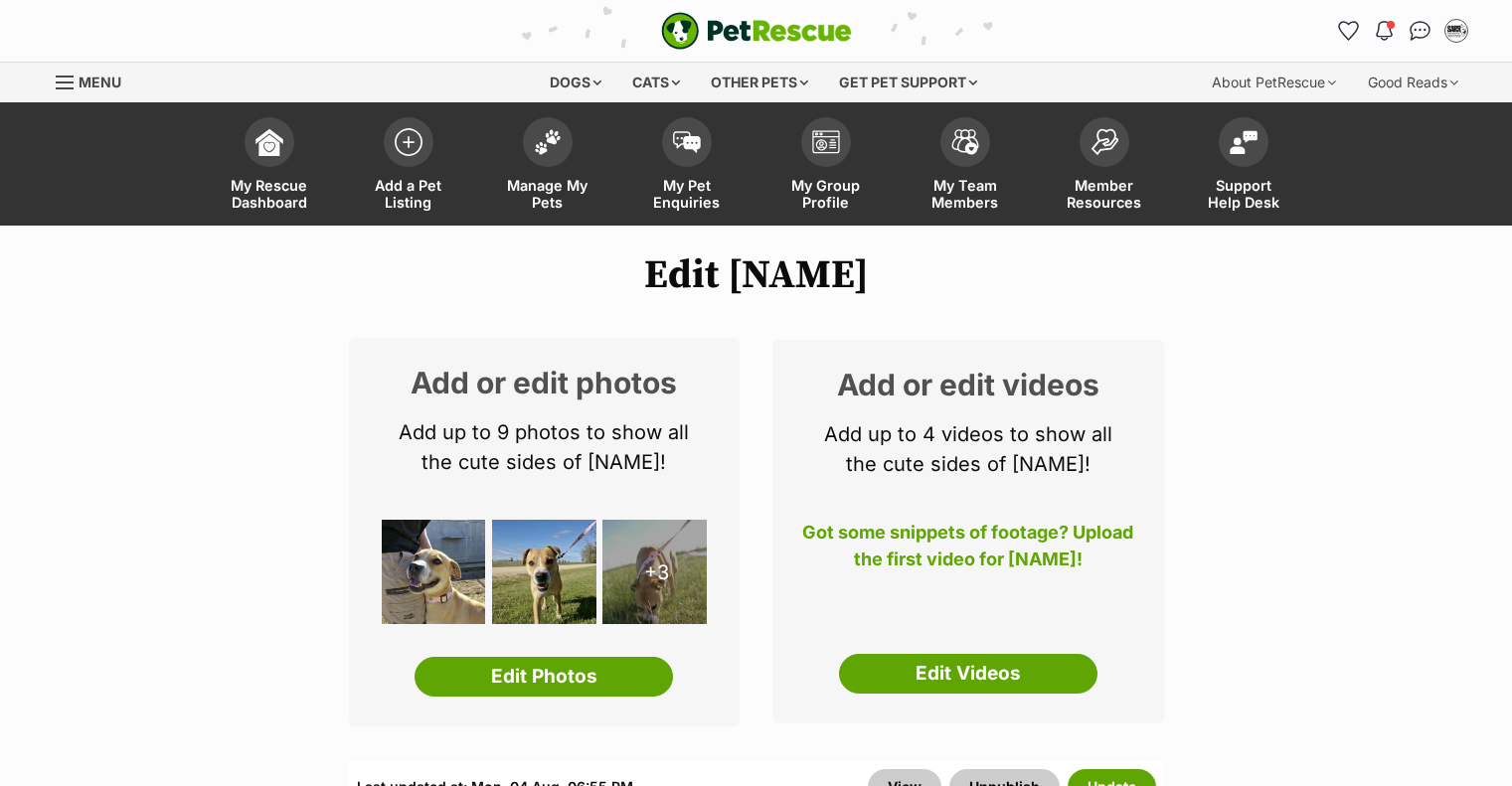 scroll, scrollTop: 0, scrollLeft: 0, axis: both 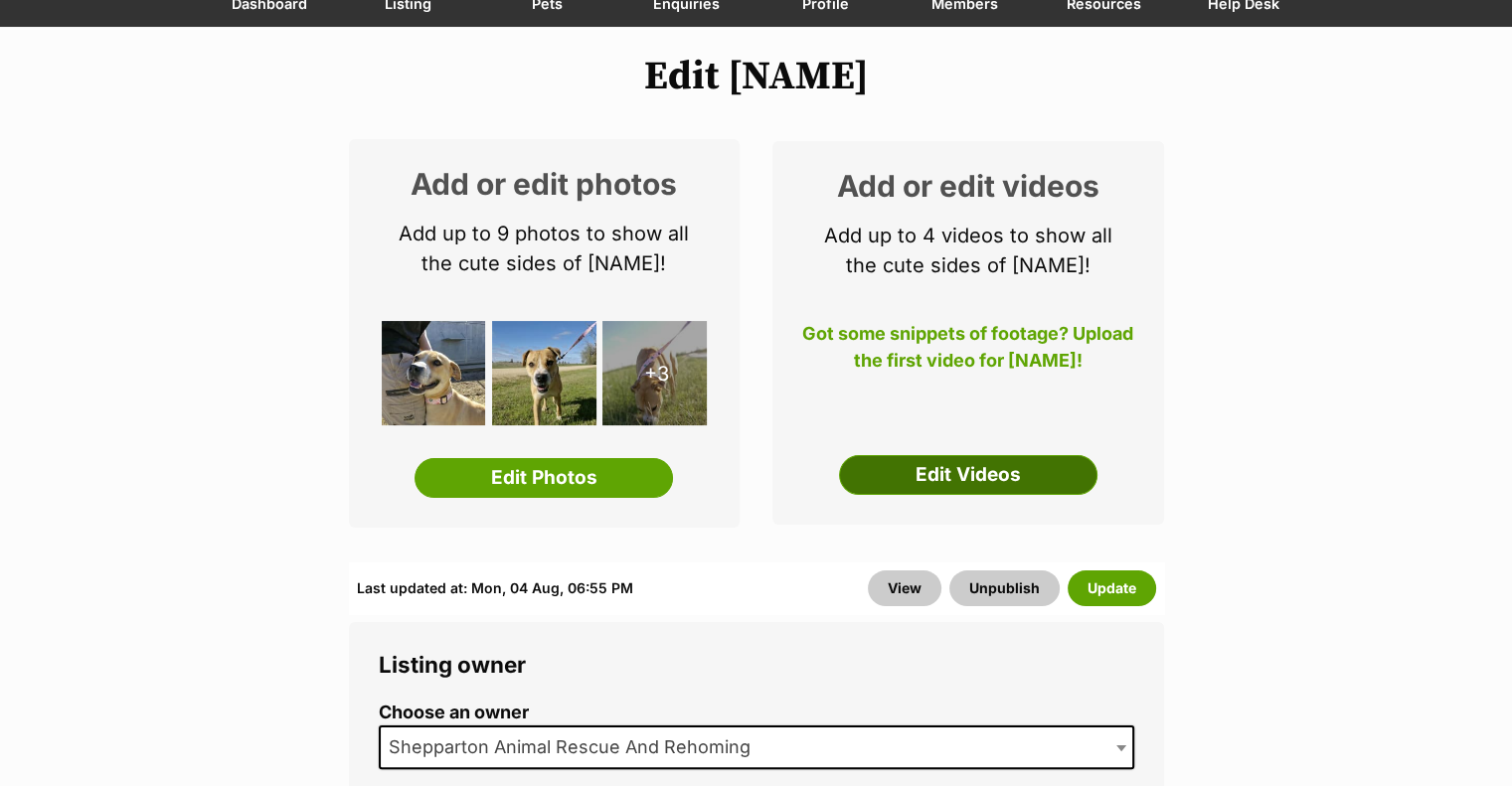 click on "Edit Videos" at bounding box center [968, 475] 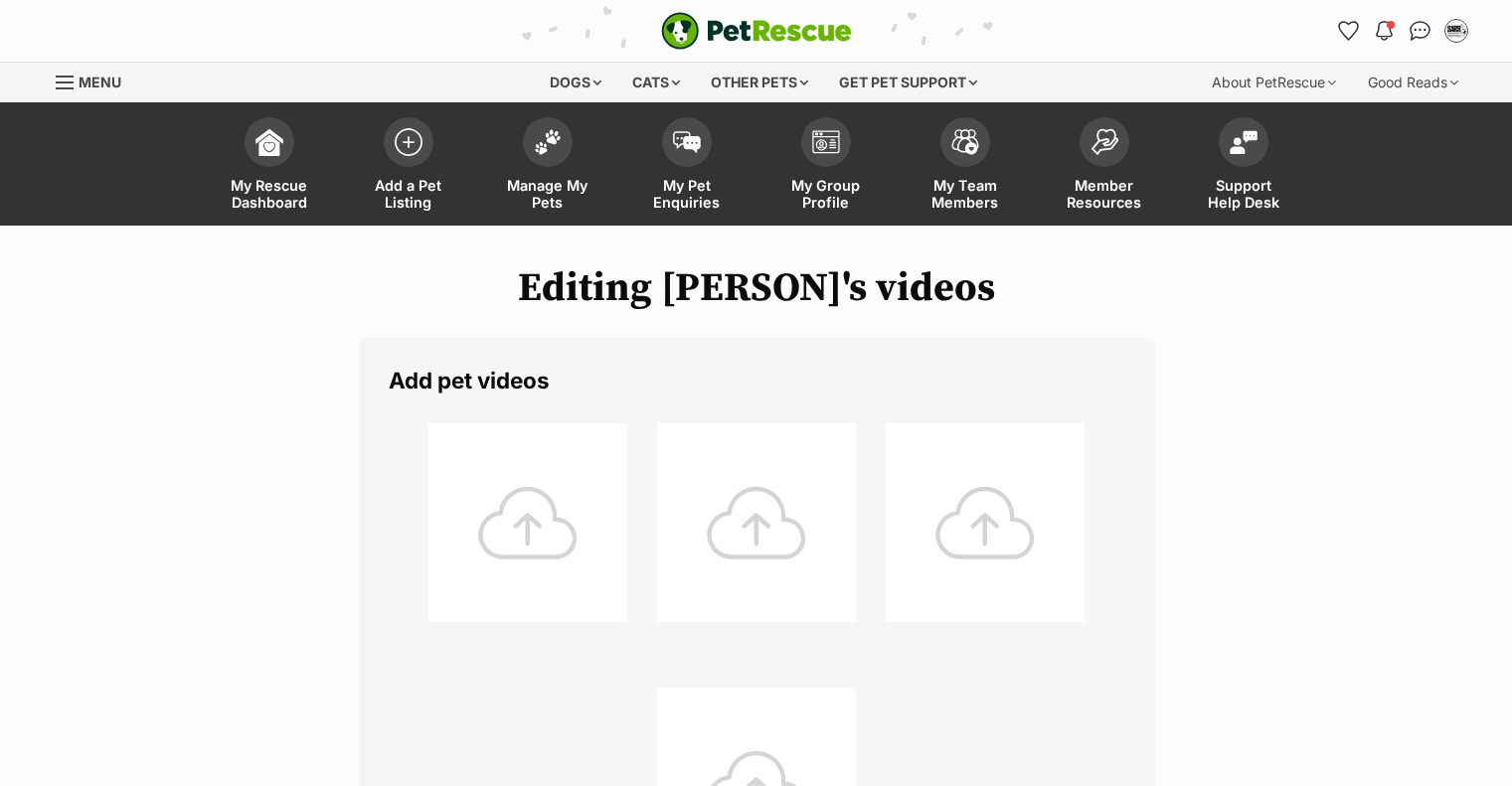 scroll, scrollTop: 0, scrollLeft: 0, axis: both 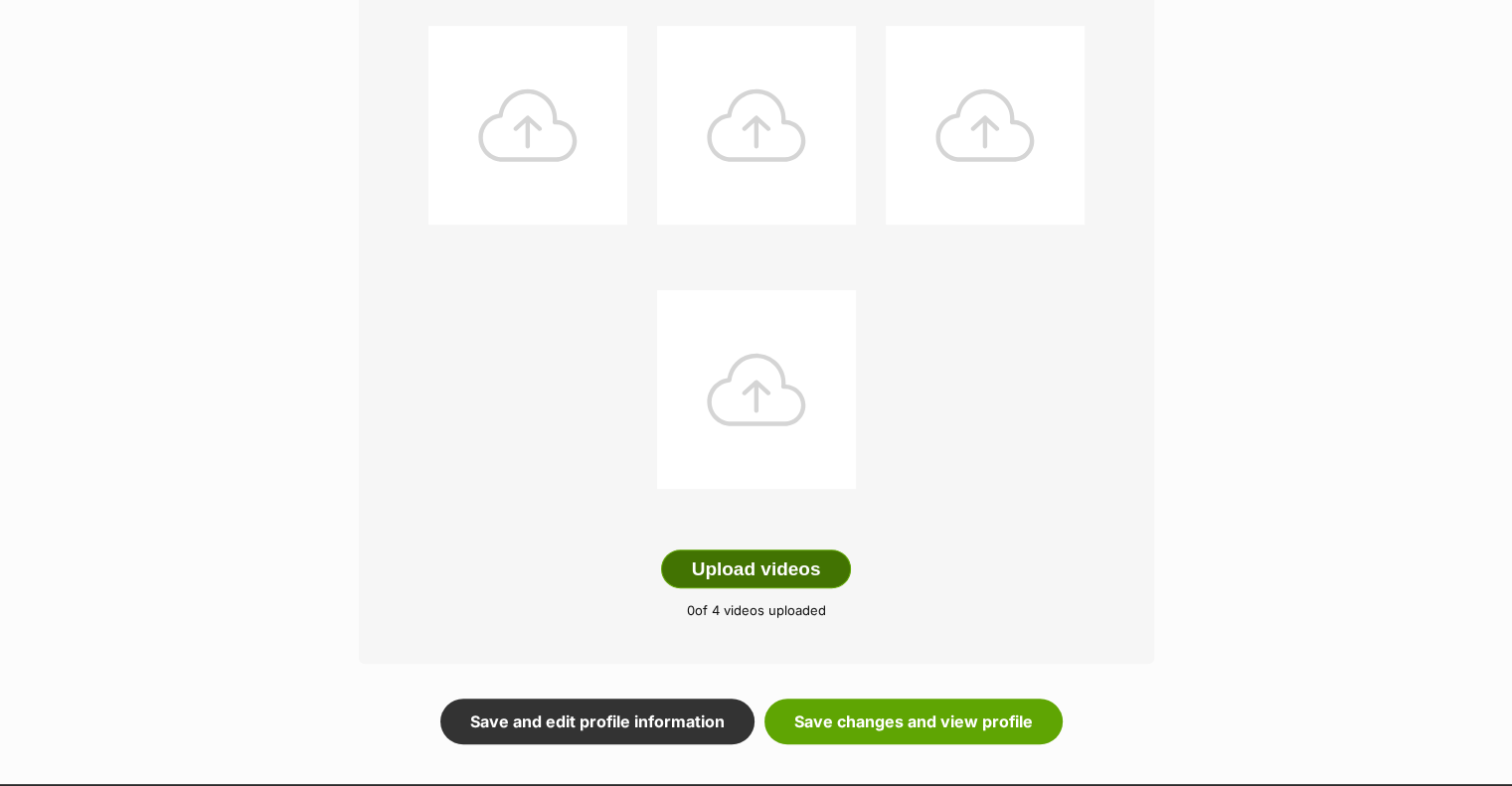 click on "Upload videos" at bounding box center [756, 569] 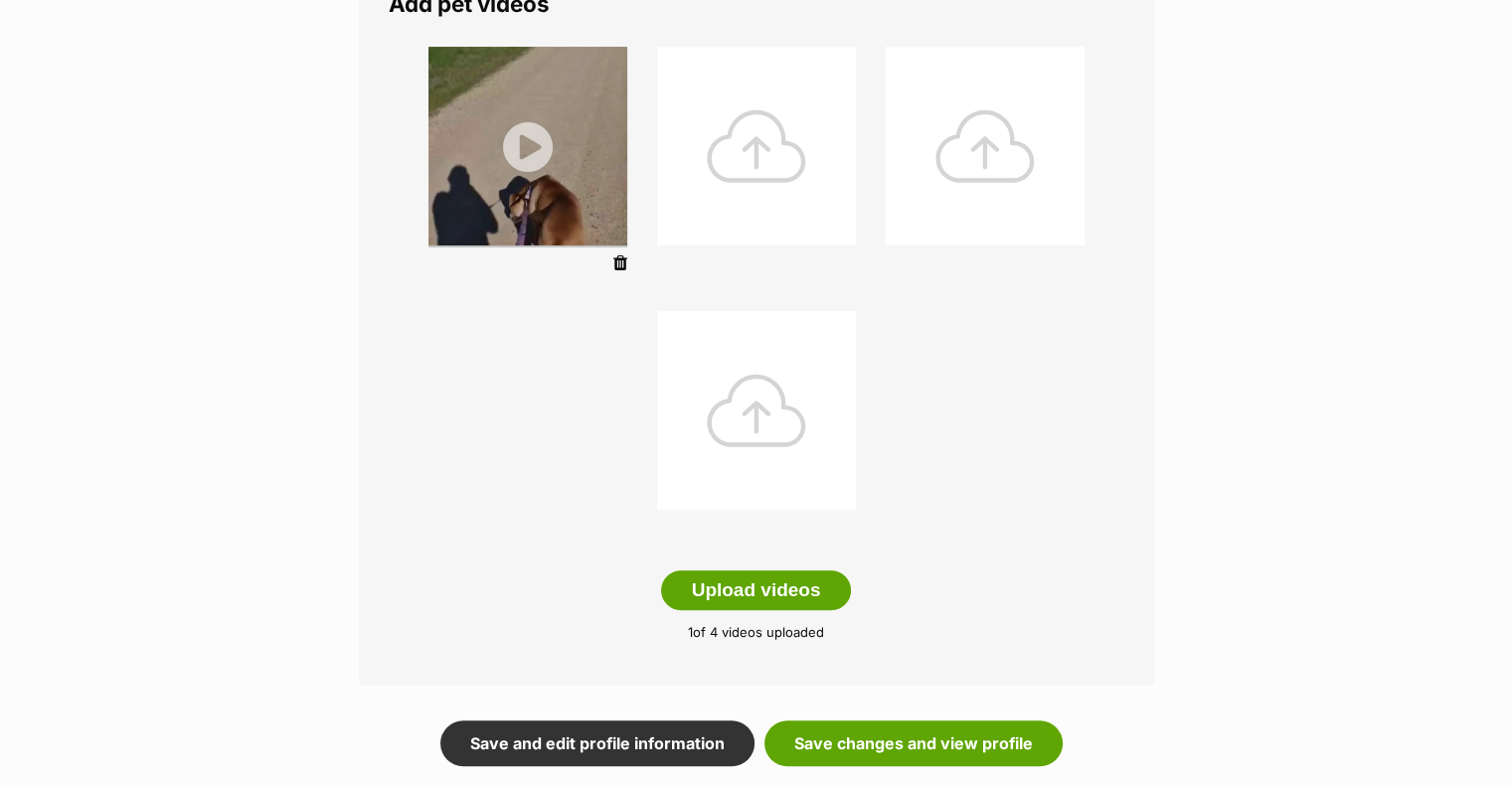 scroll, scrollTop: 696, scrollLeft: 0, axis: vertical 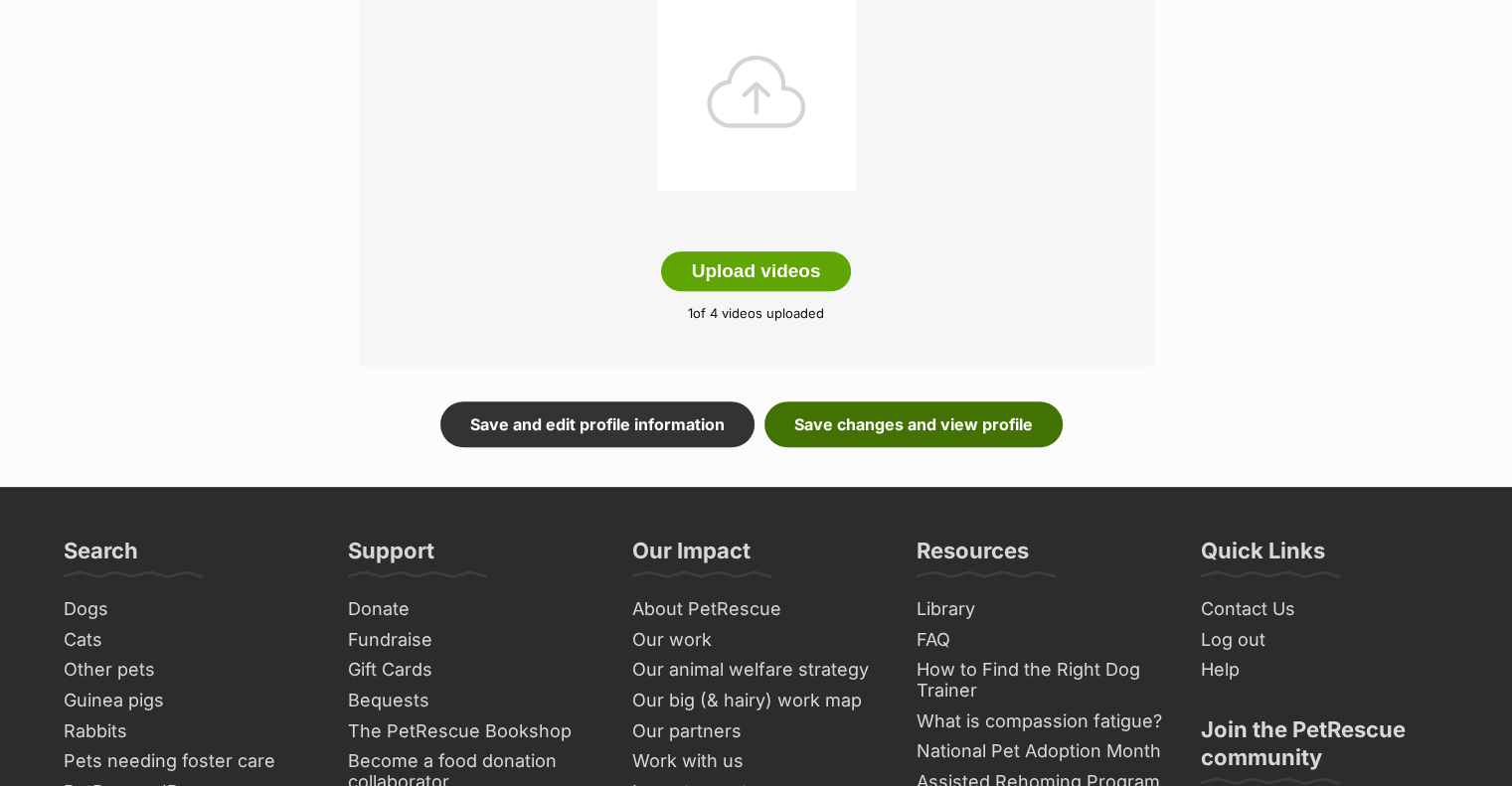 click on "Save changes and view profile" at bounding box center [914, 424] 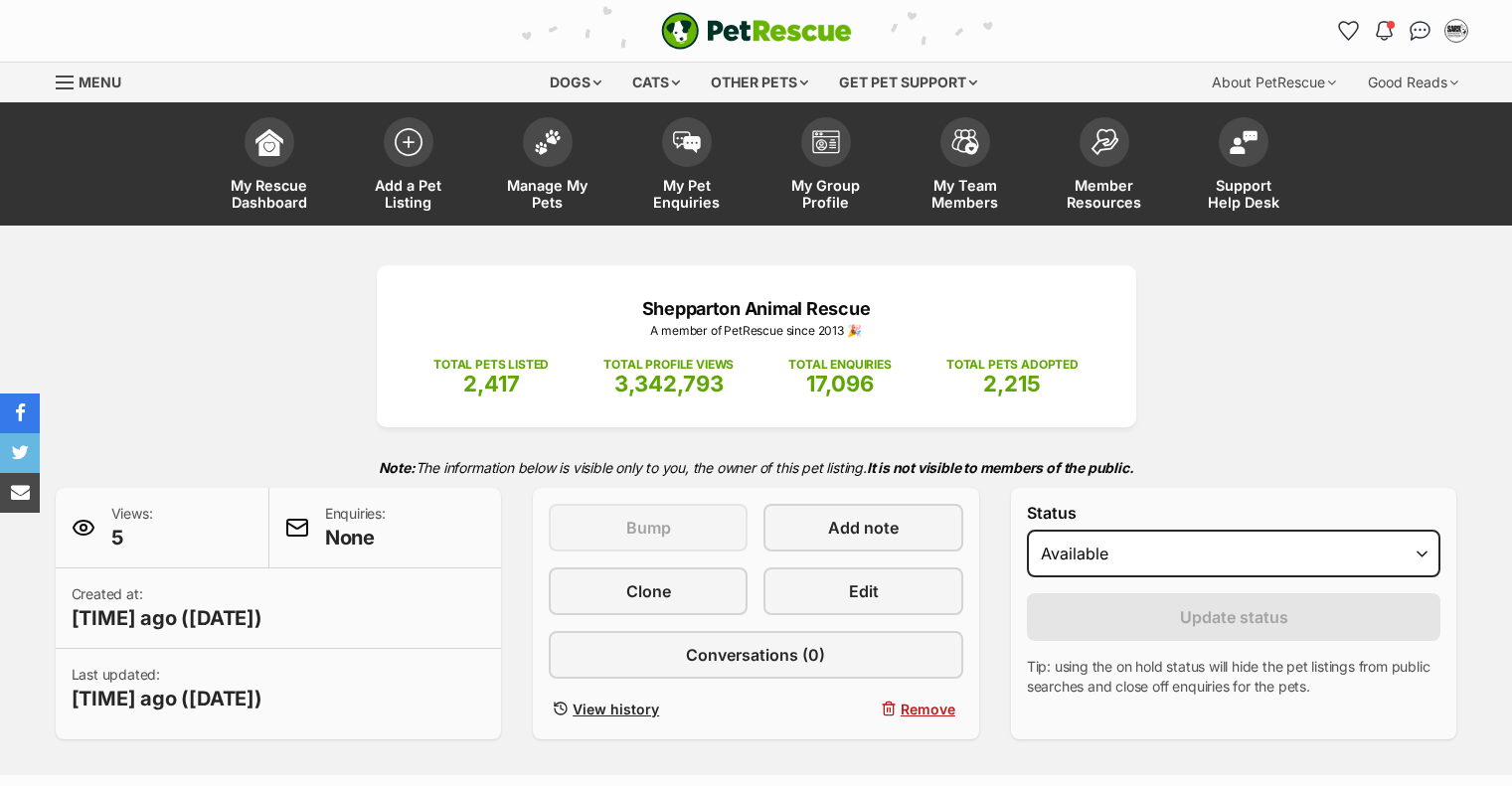scroll, scrollTop: 0, scrollLeft: 0, axis: both 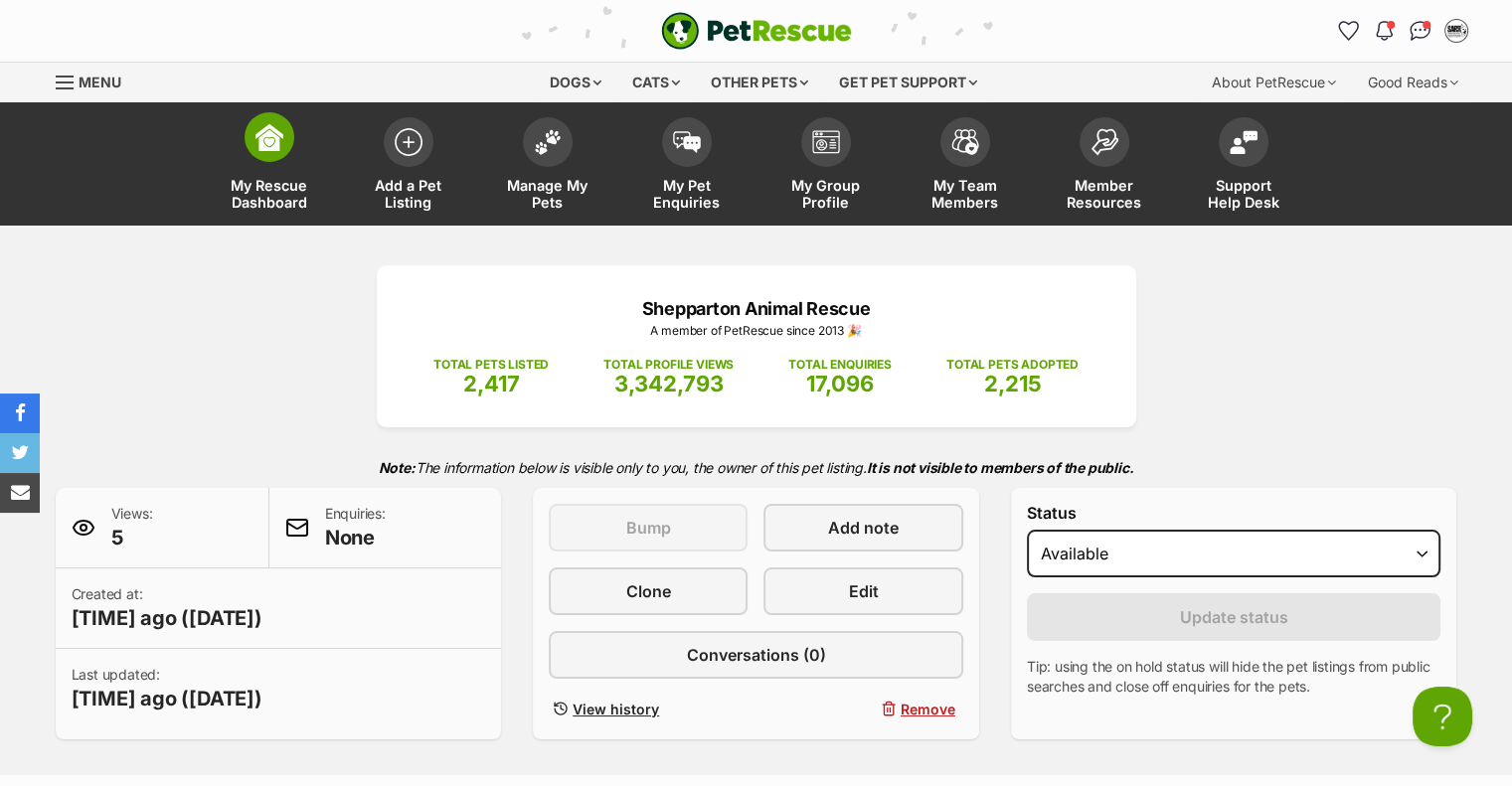click on "My Rescue Dashboard" at bounding box center (269, 194) 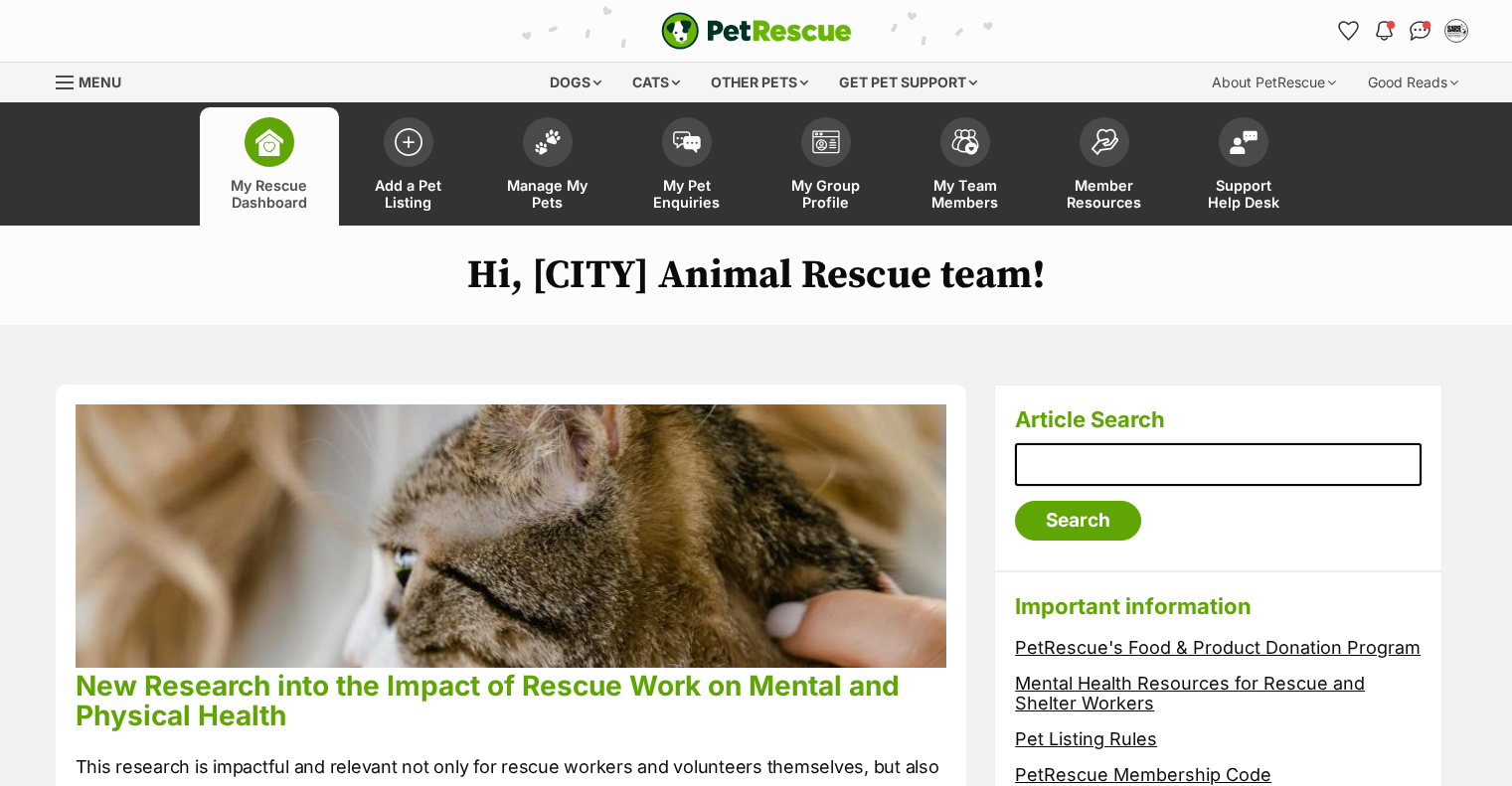 scroll, scrollTop: 0, scrollLeft: 0, axis: both 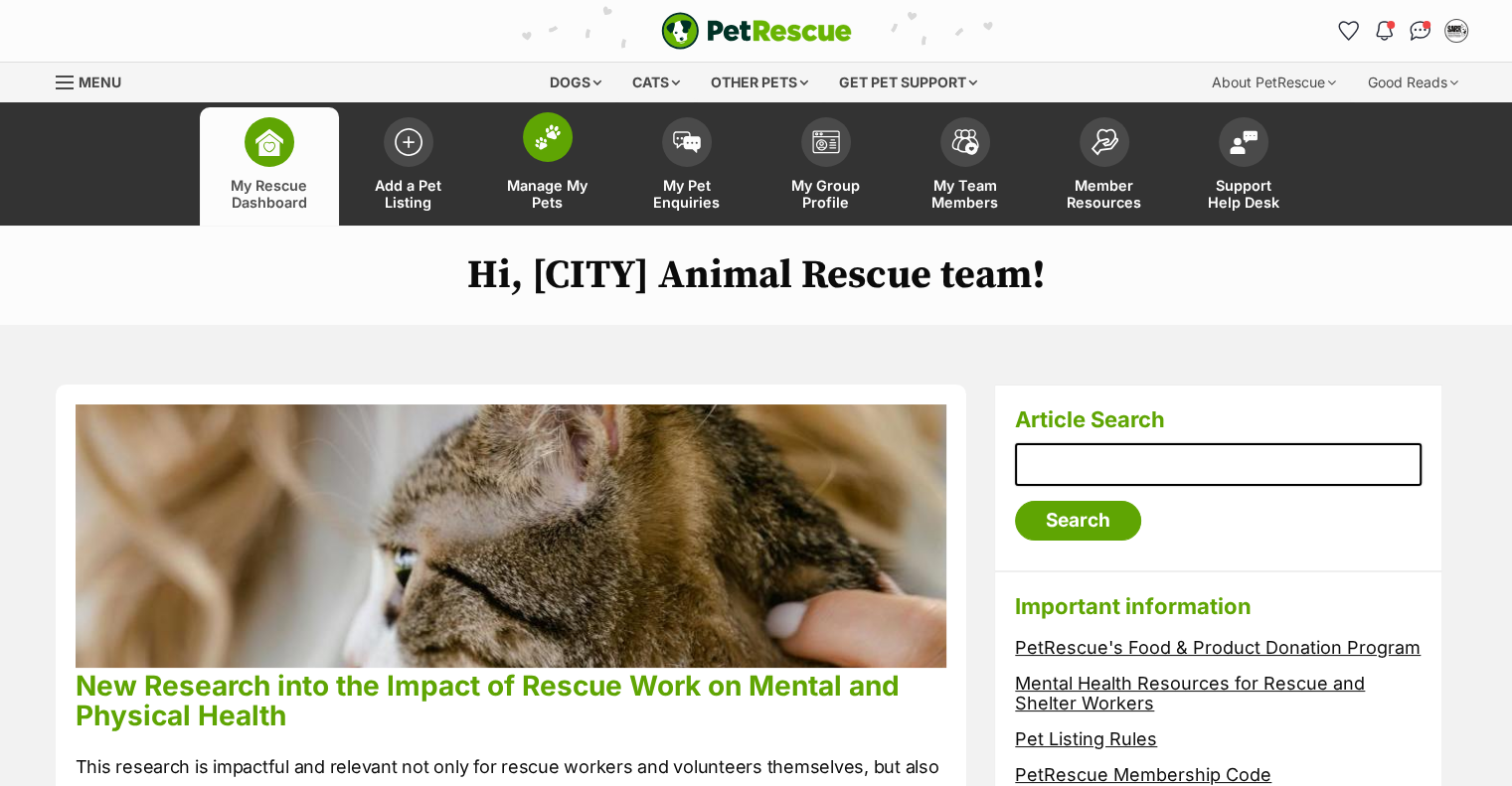 click on "Manage My Pets" at bounding box center (548, 194) 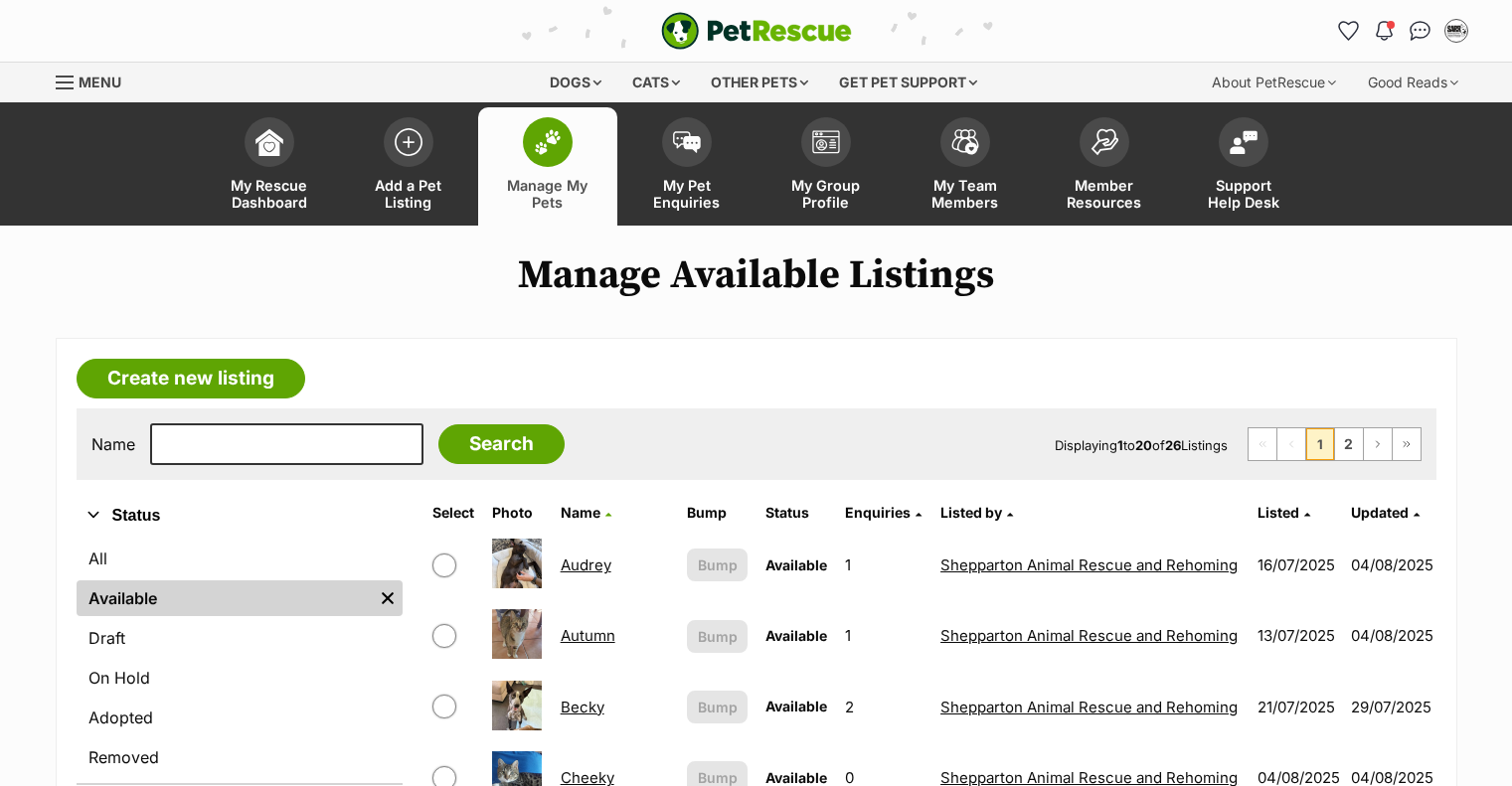 scroll, scrollTop: 0, scrollLeft: 0, axis: both 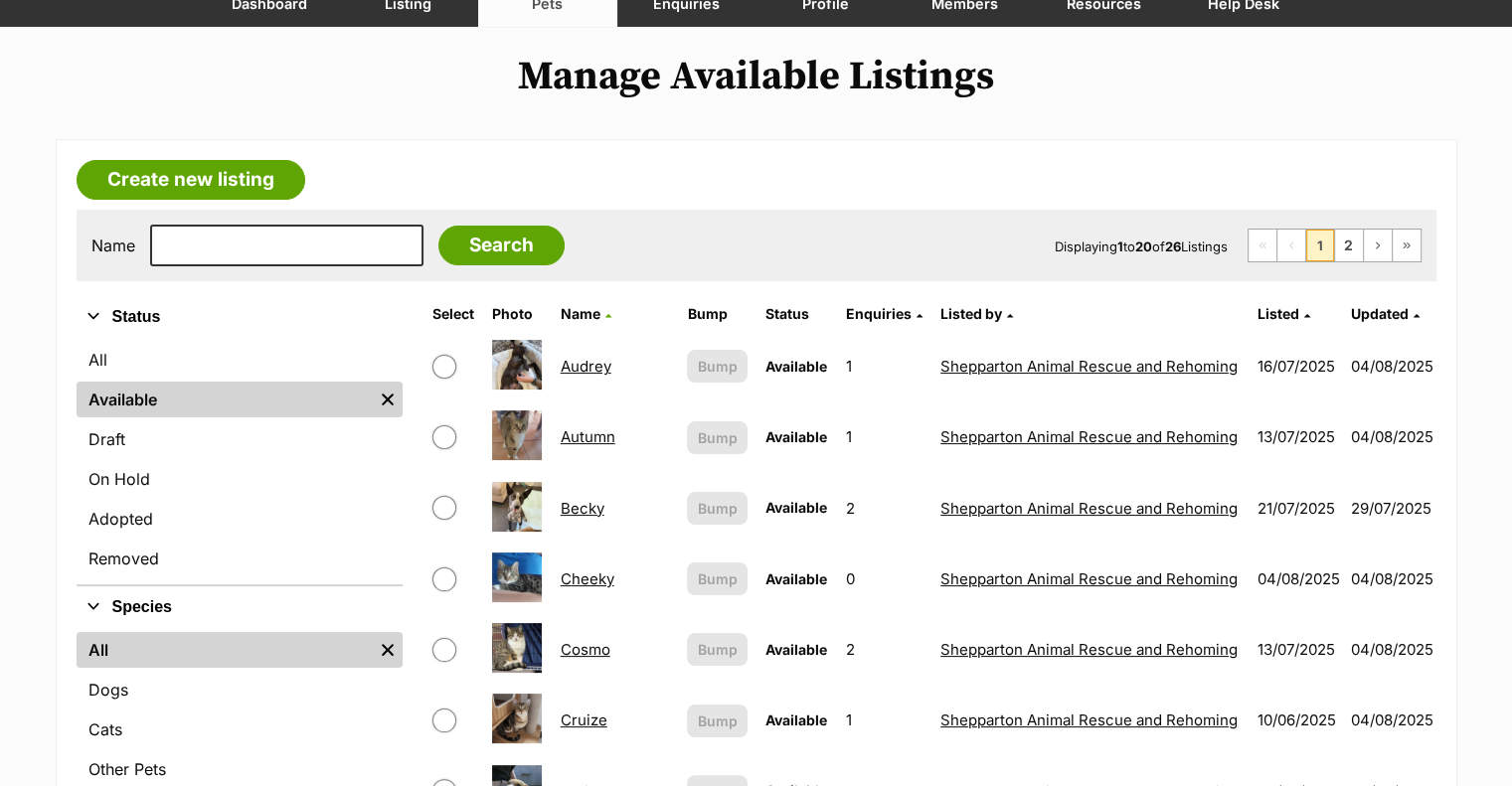 click on "Autumn" at bounding box center (588, 436) 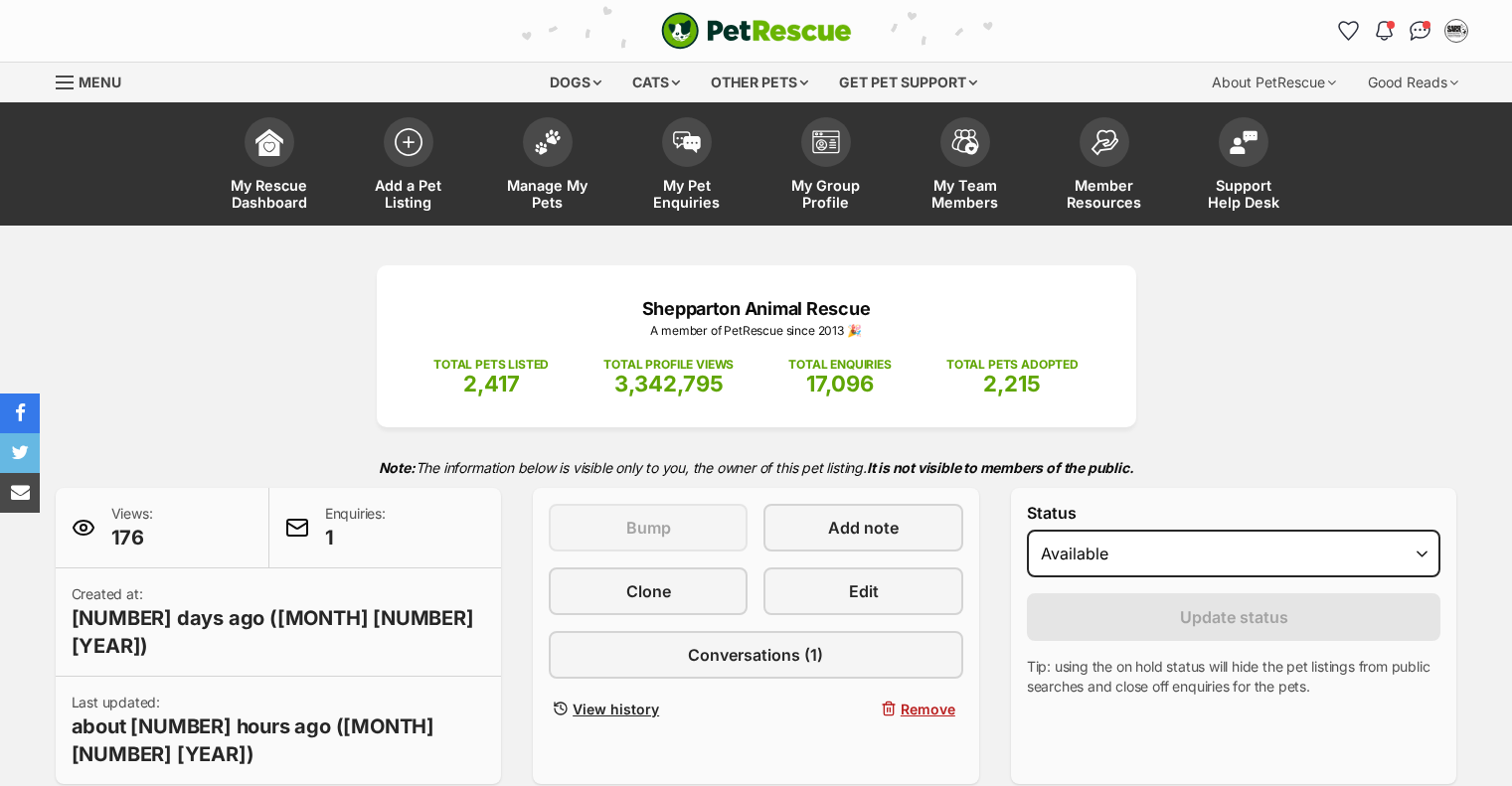 scroll, scrollTop: 0, scrollLeft: 0, axis: both 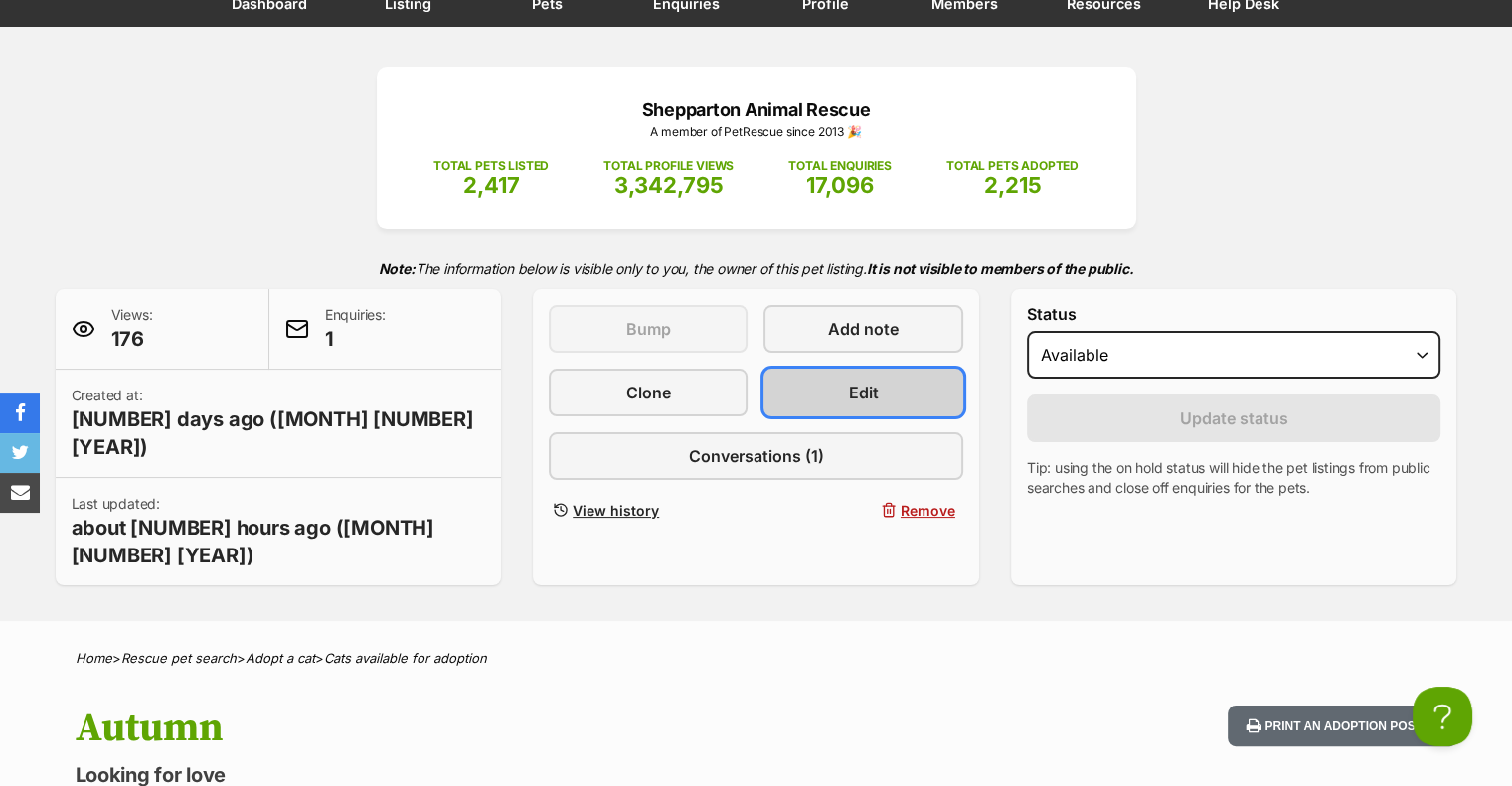 click on "Edit" at bounding box center [863, 393] 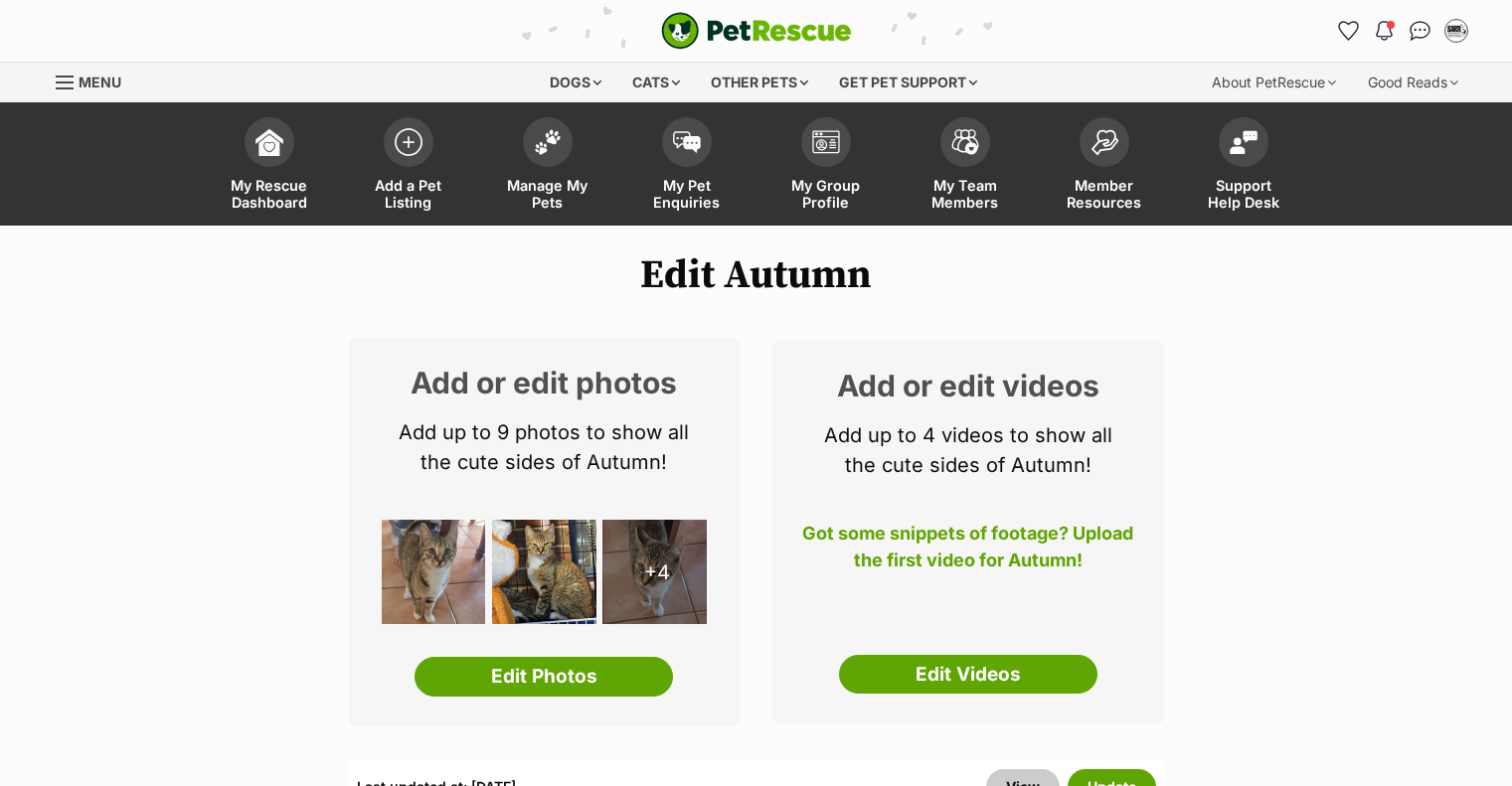 scroll, scrollTop: 298, scrollLeft: 0, axis: vertical 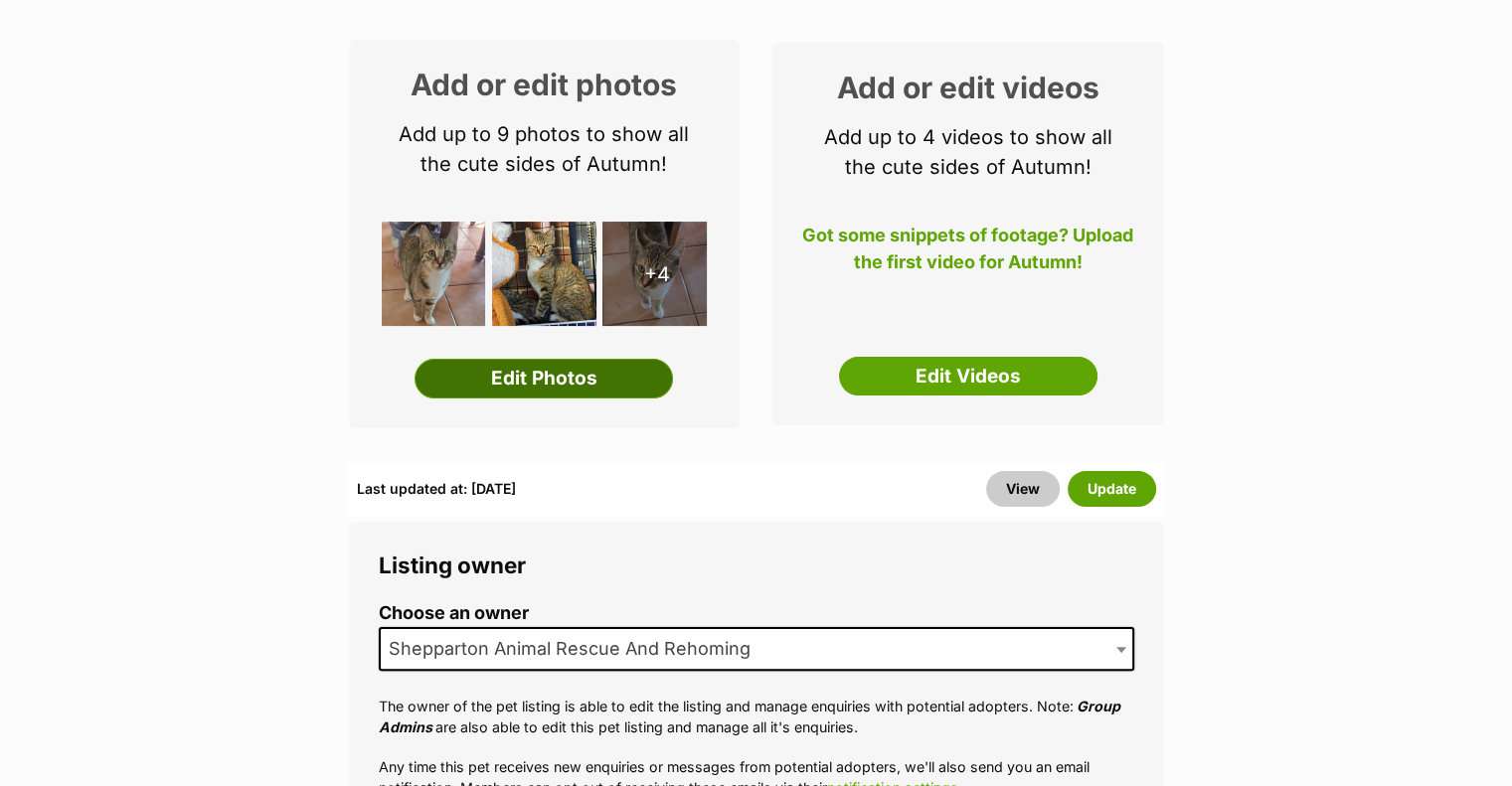 click on "Edit Photos" at bounding box center [544, 379] 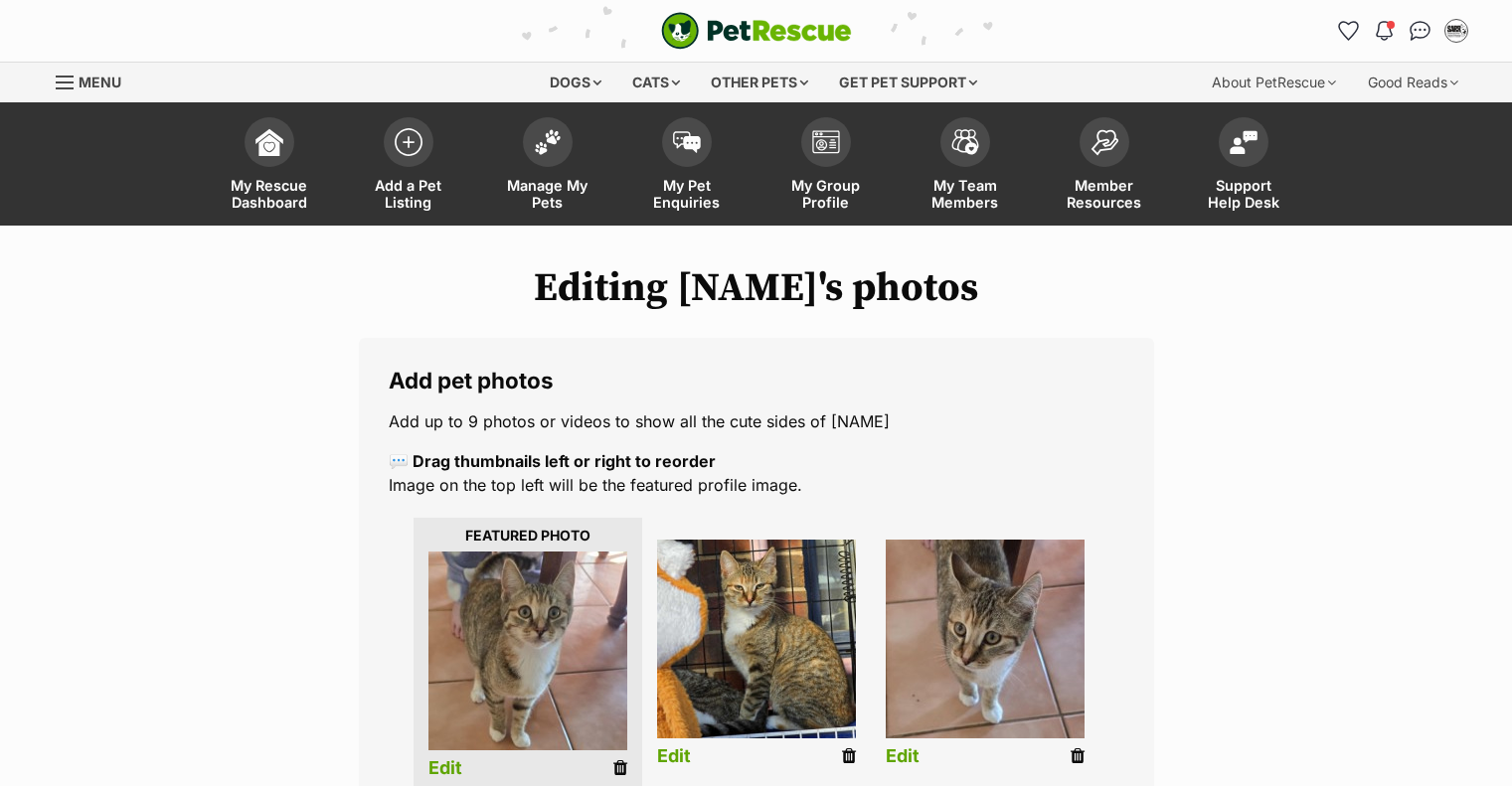 scroll, scrollTop: 0, scrollLeft: 0, axis: both 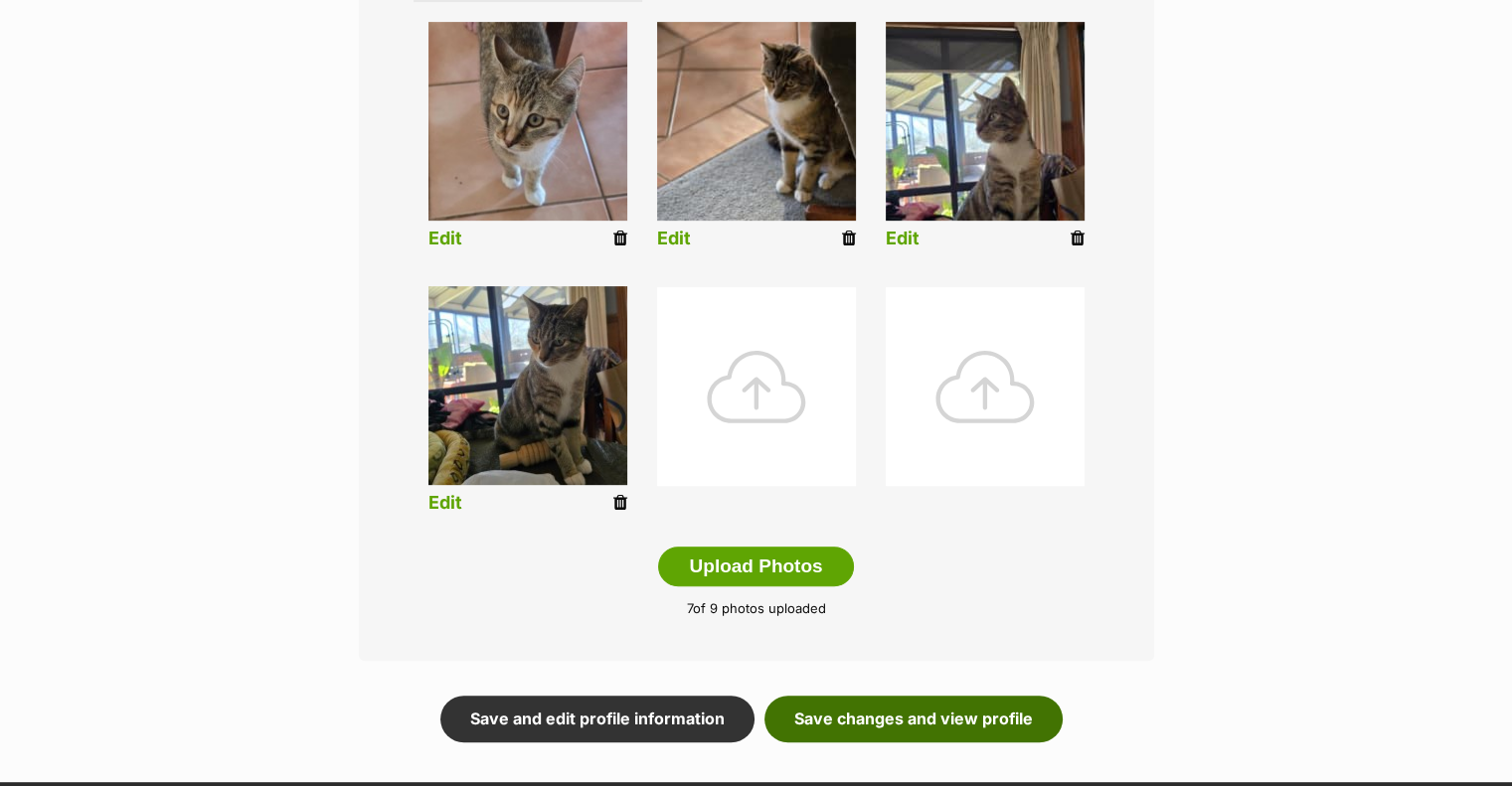 click on "Save changes and view profile" at bounding box center (914, 718) 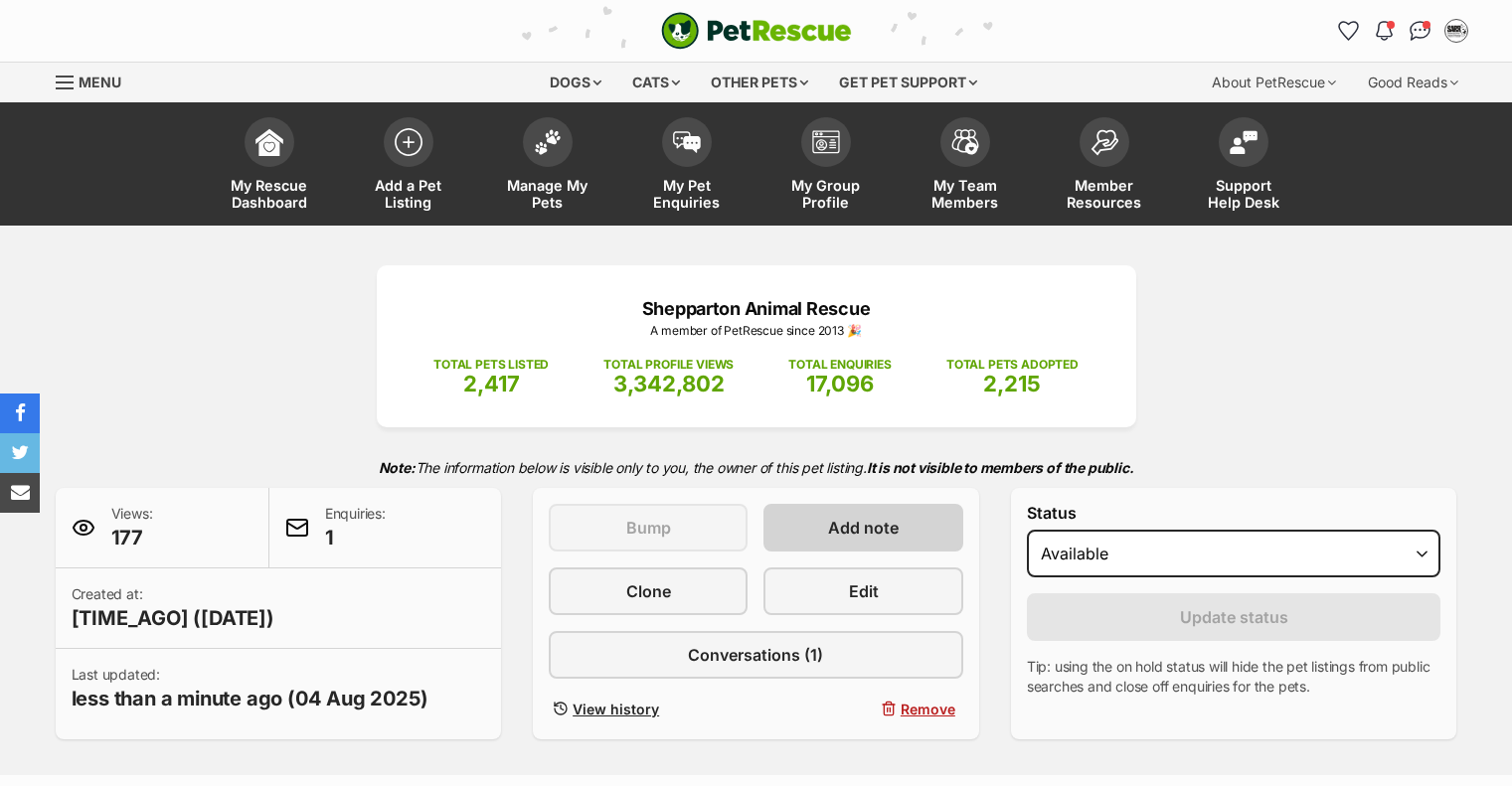 scroll, scrollTop: 0, scrollLeft: 0, axis: both 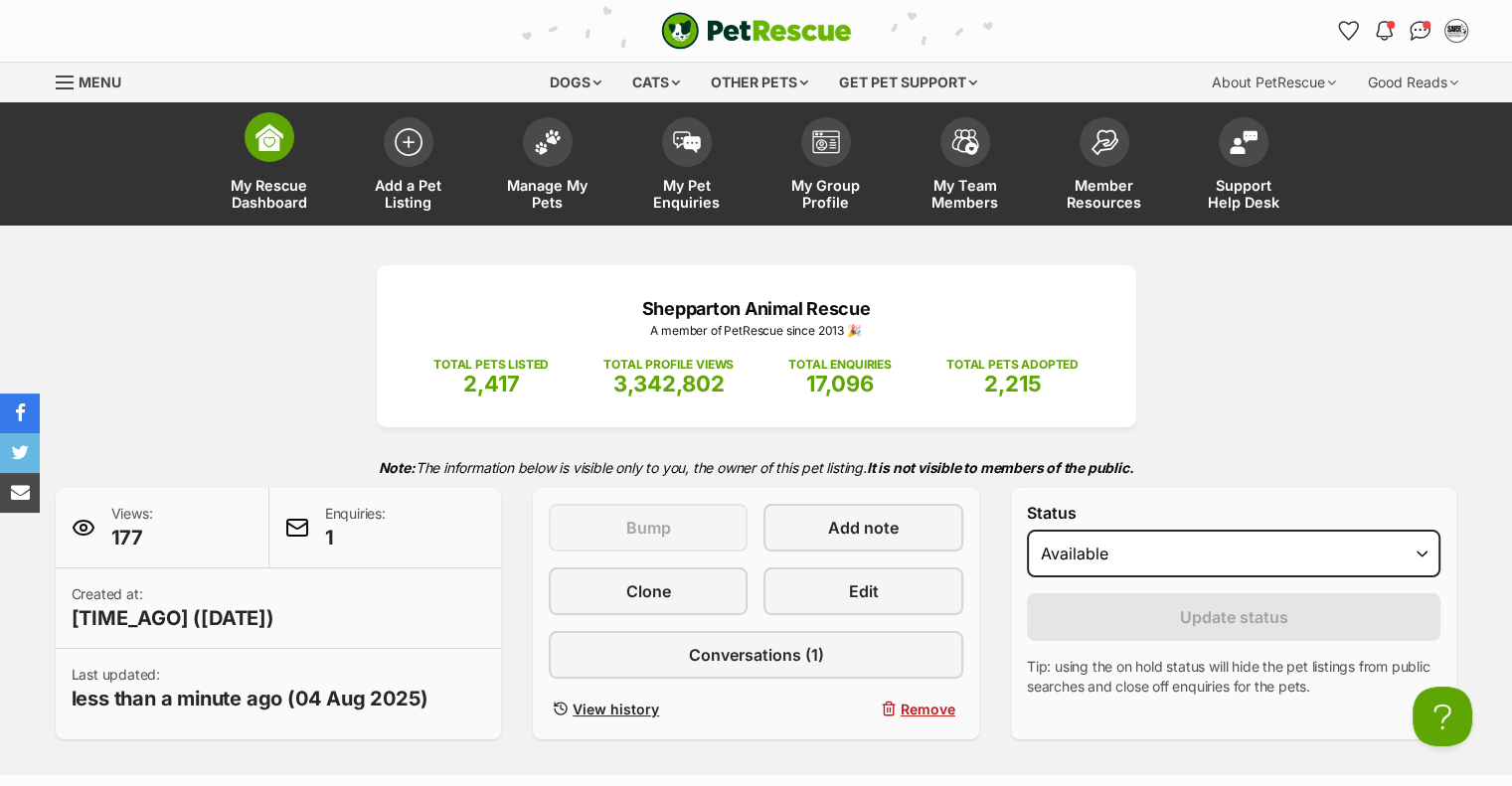 click on "My Rescue Dashboard" at bounding box center (269, 194) 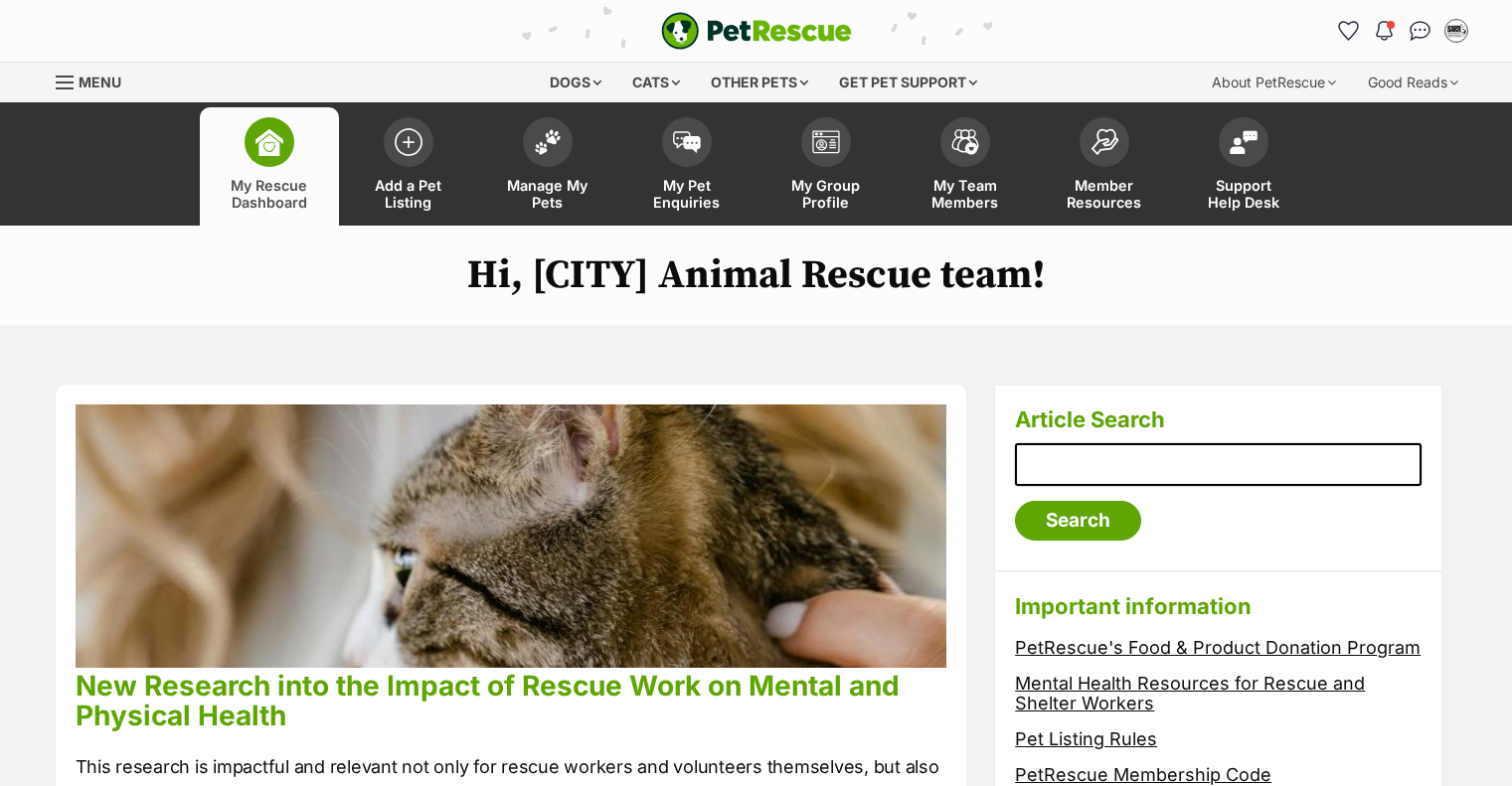 scroll, scrollTop: 0, scrollLeft: 0, axis: both 